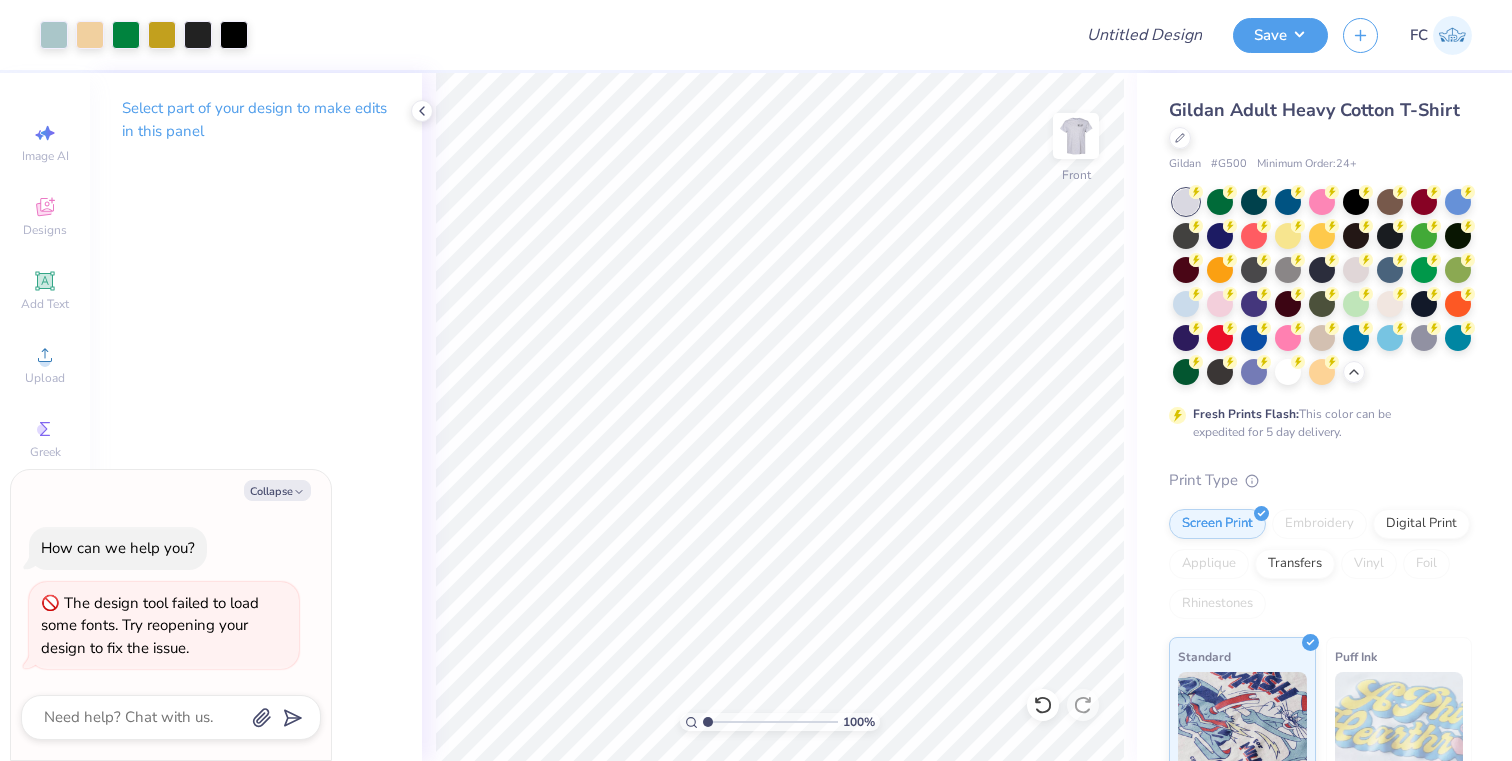 scroll, scrollTop: 0, scrollLeft: 0, axis: both 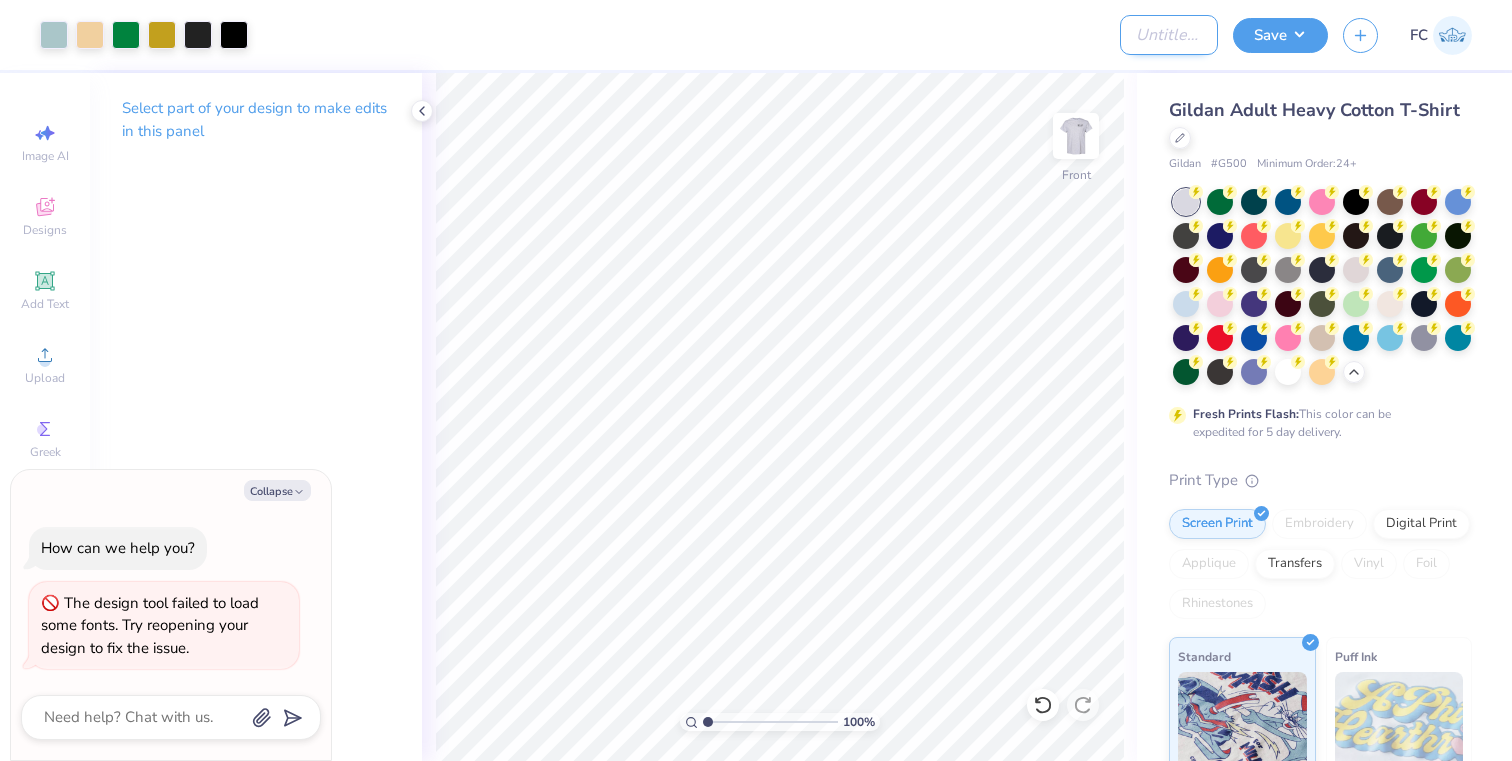click on "Design Title" at bounding box center (1169, 35) 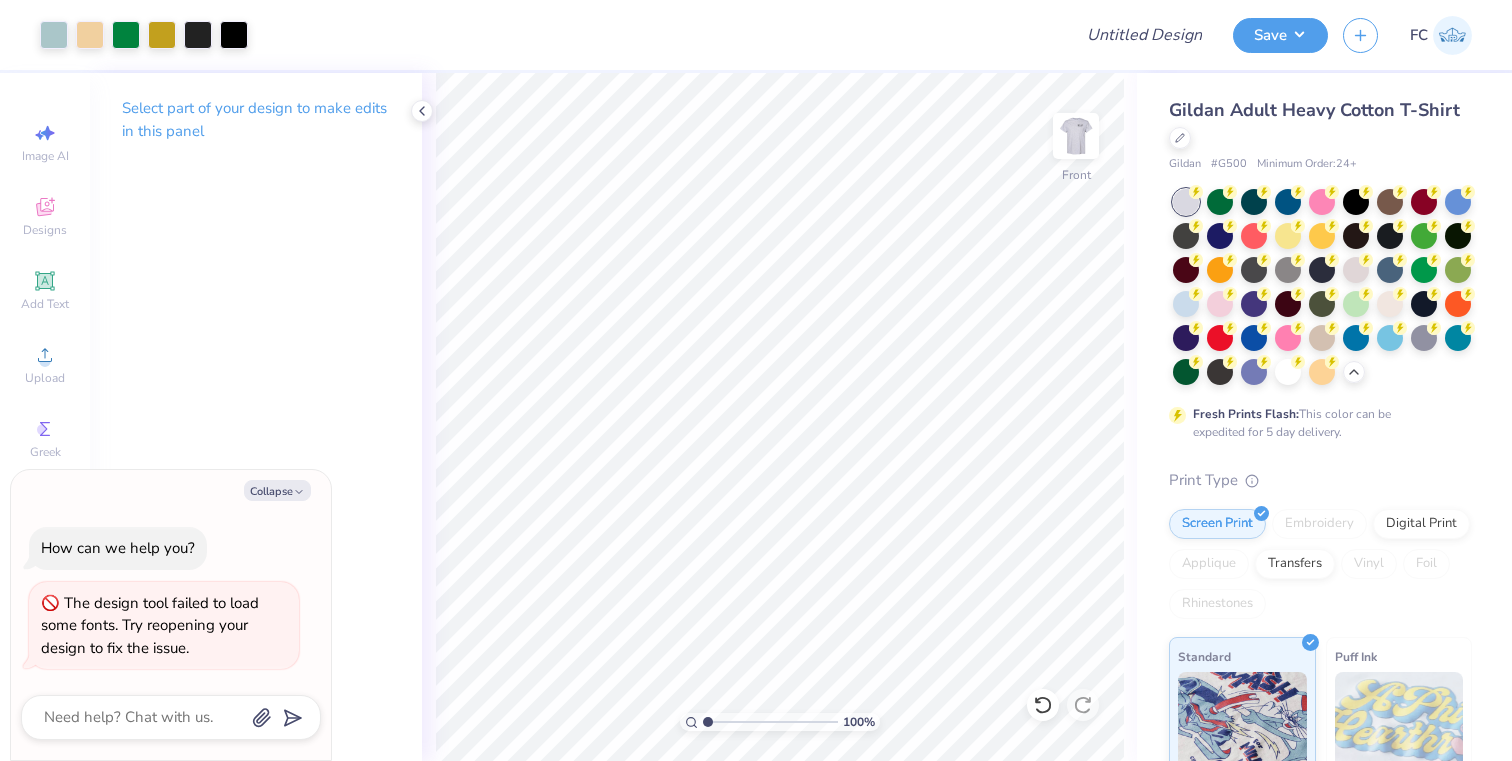 click at bounding box center [659, 35] 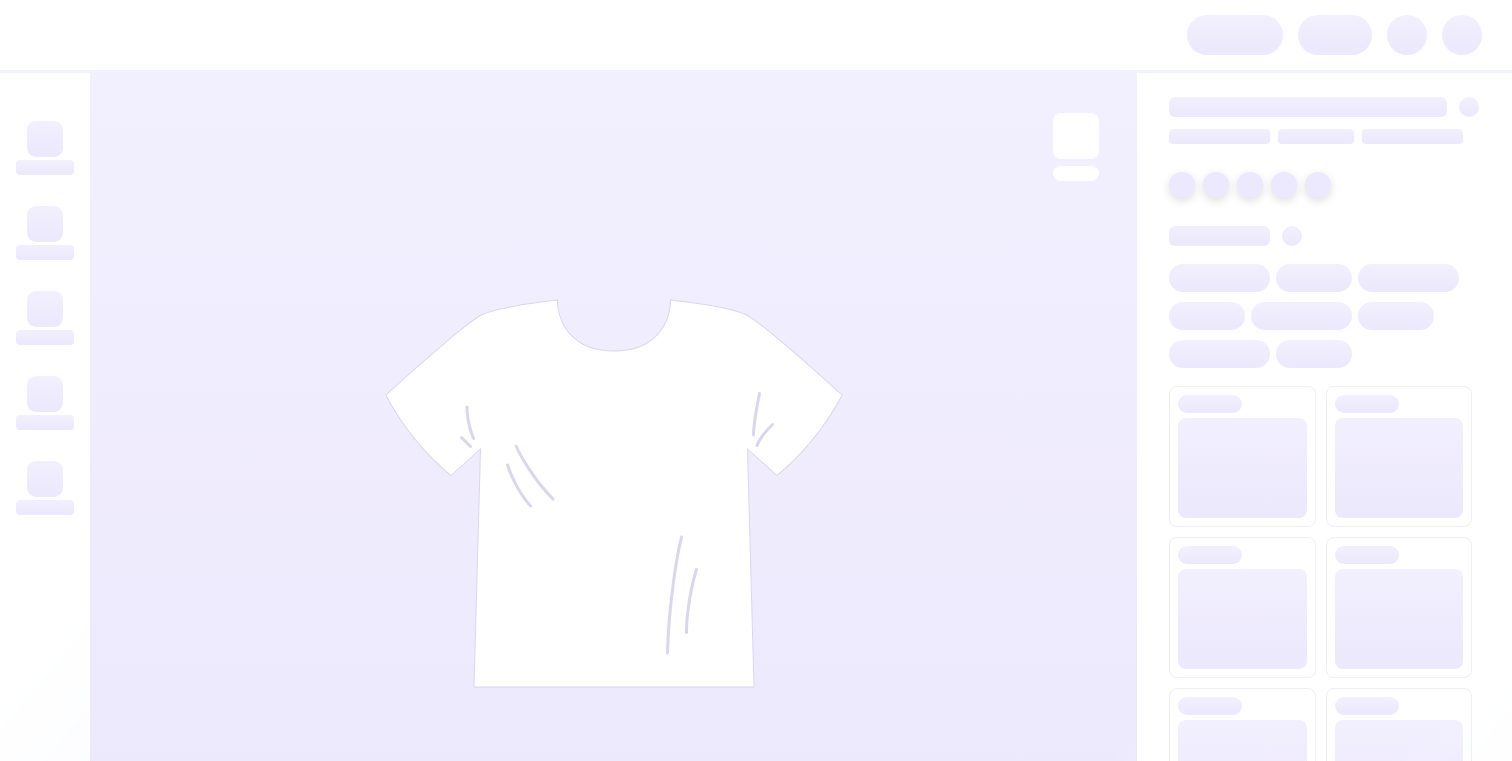 scroll, scrollTop: 0, scrollLeft: 0, axis: both 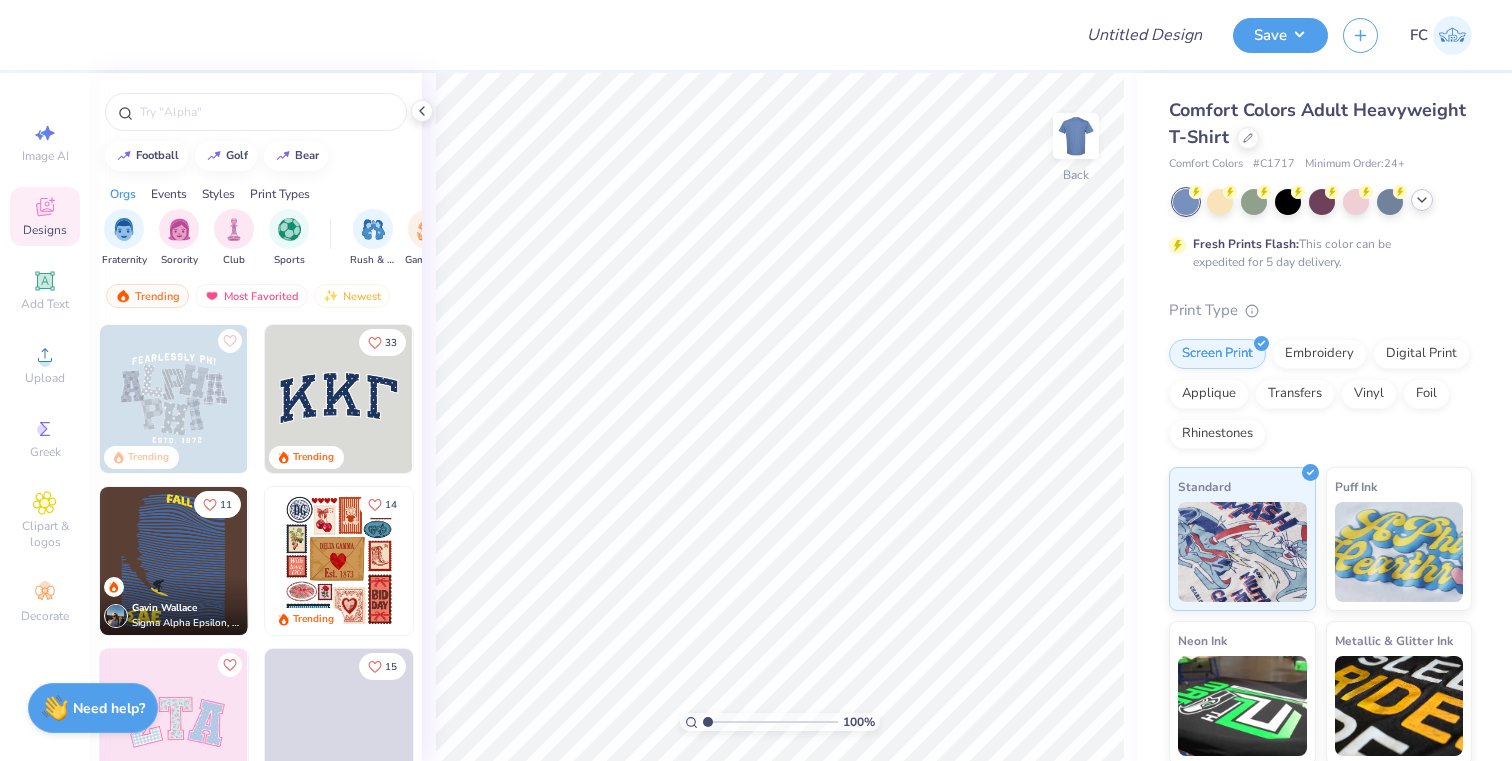 click 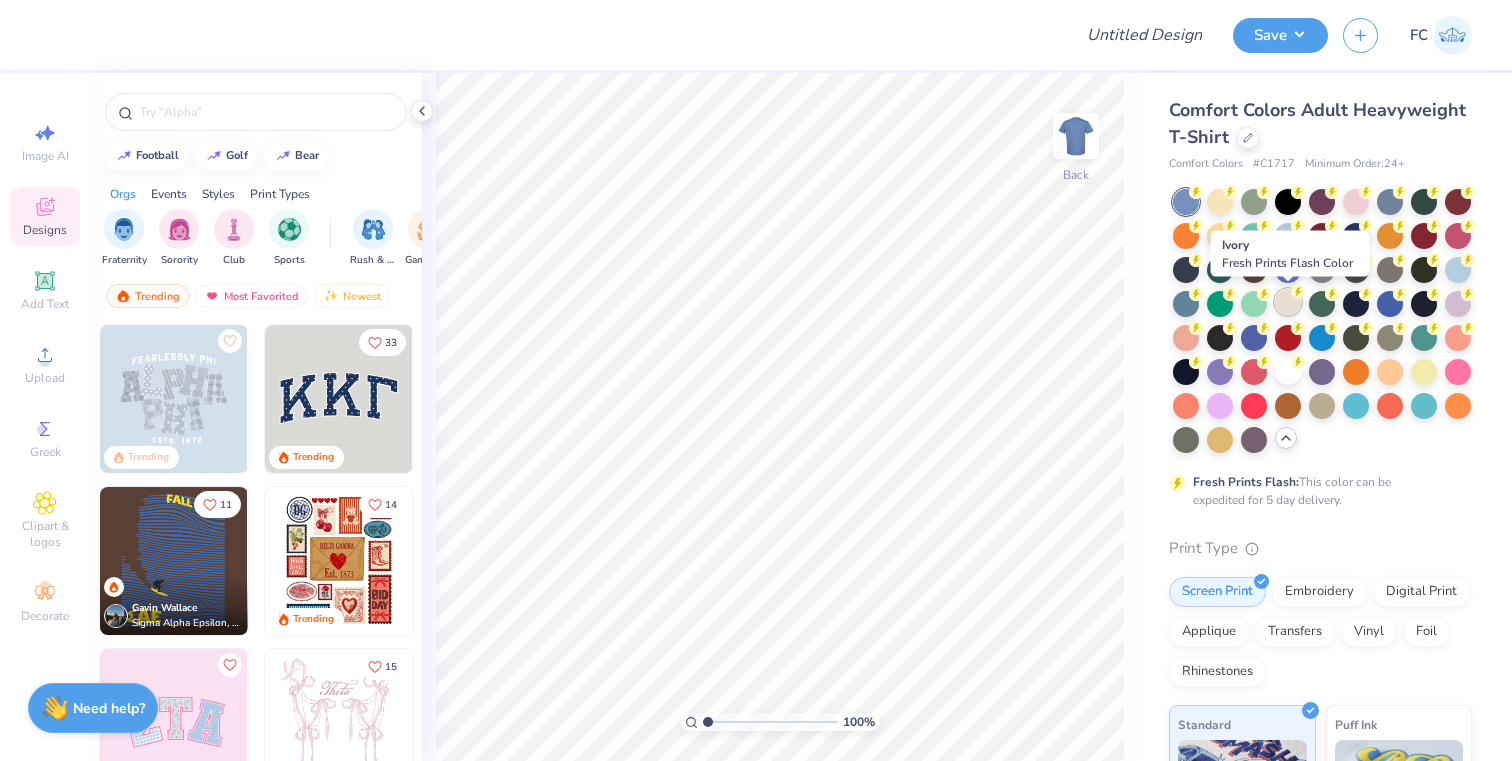 click at bounding box center (1288, 302) 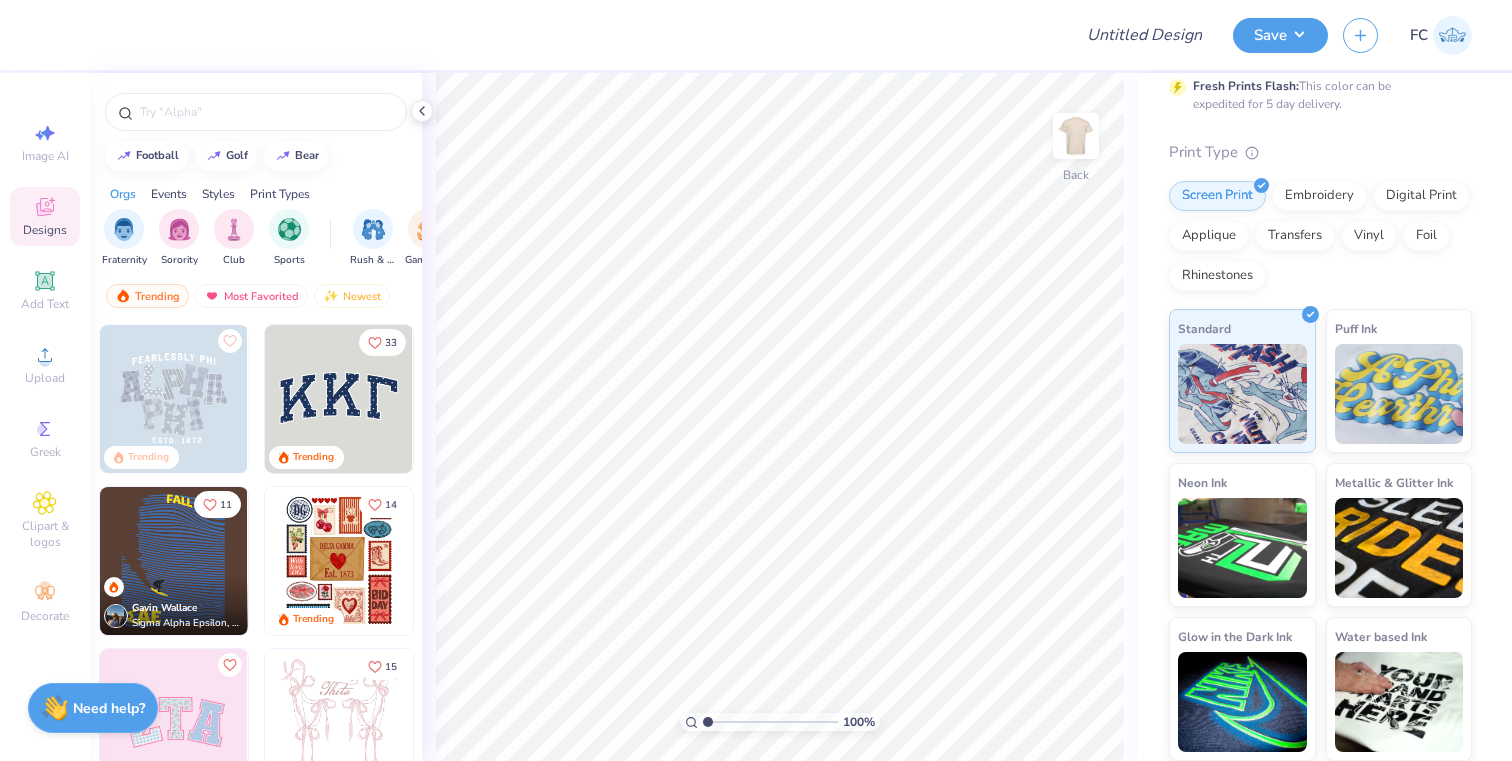scroll, scrollTop: 0, scrollLeft: 0, axis: both 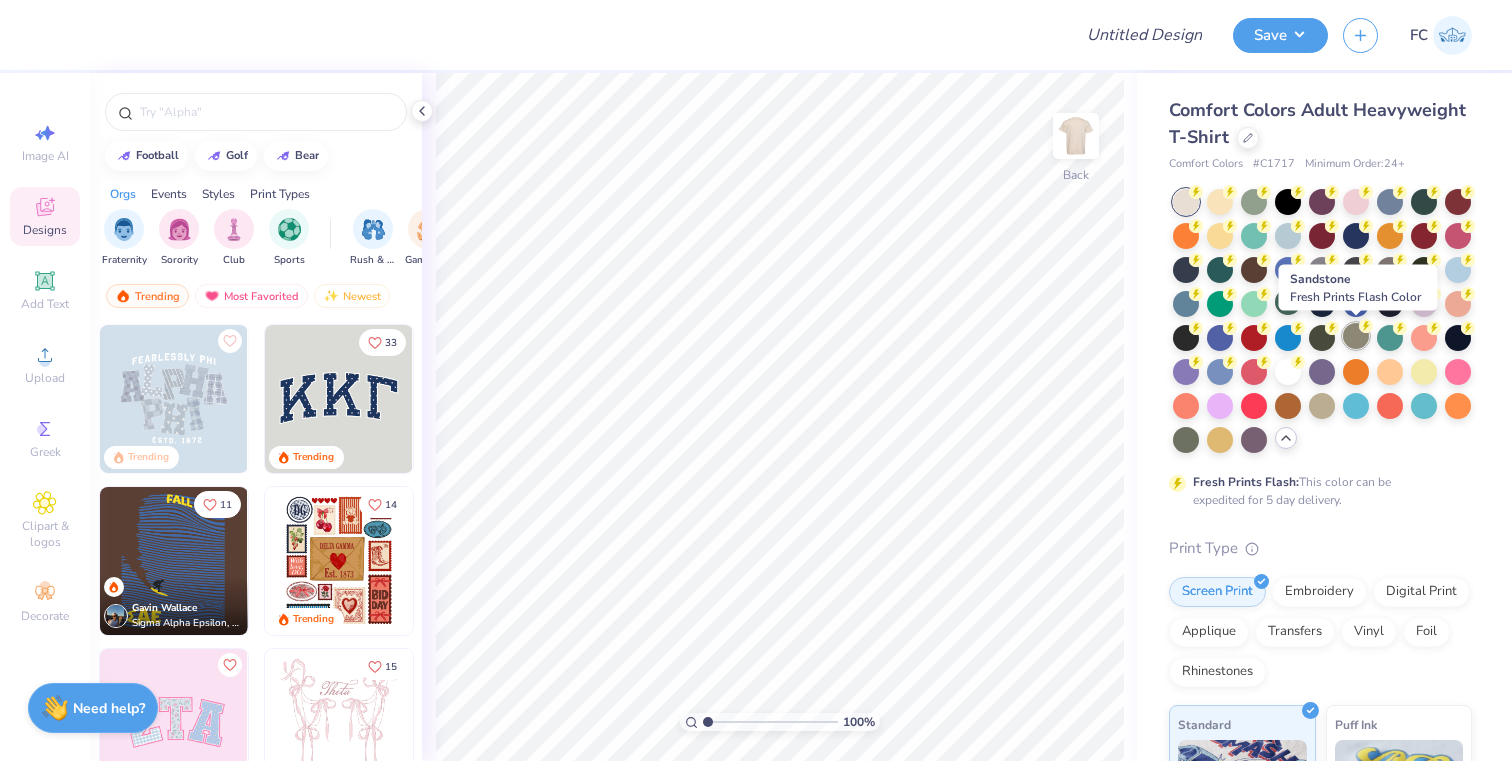 click at bounding box center (1356, 336) 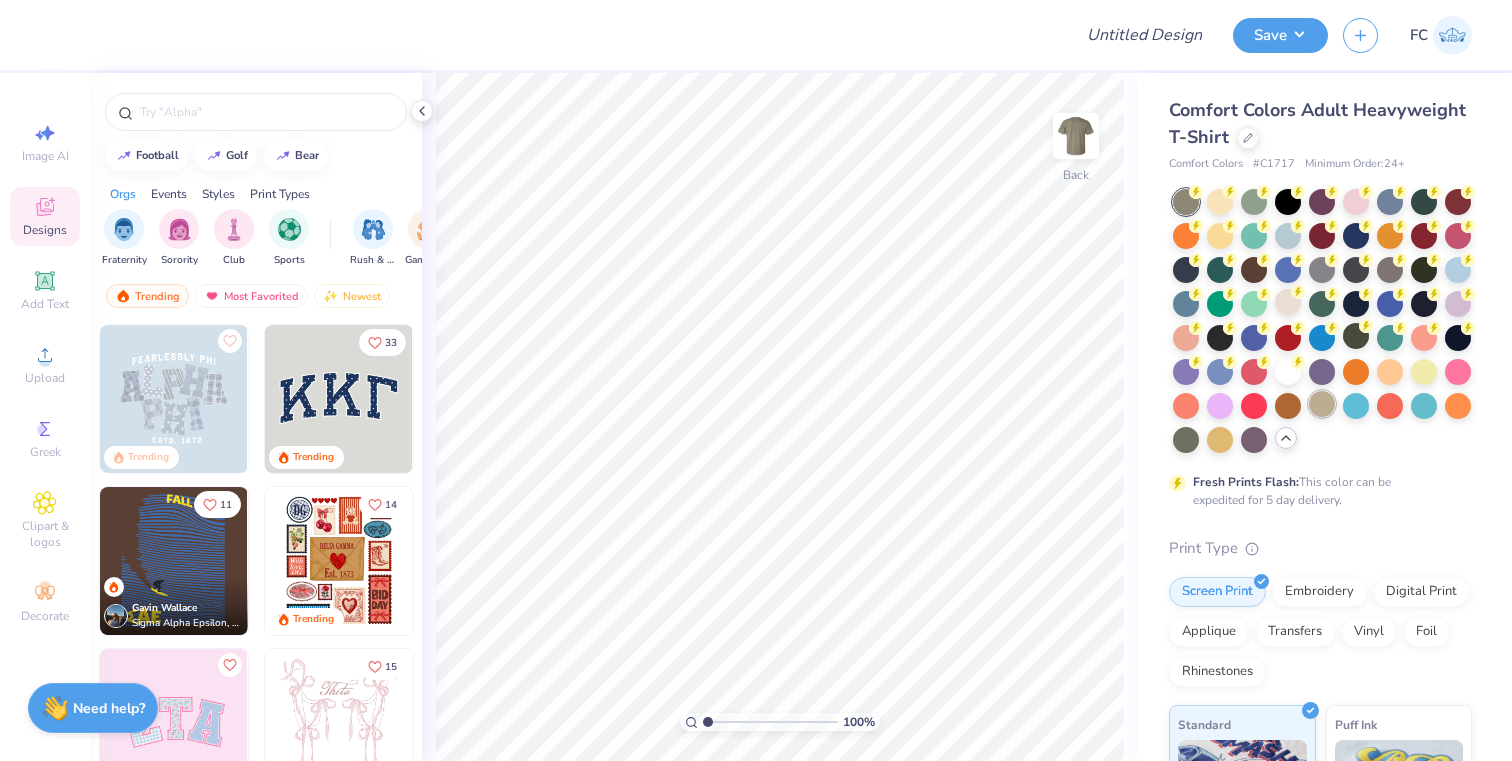 click at bounding box center [1322, 404] 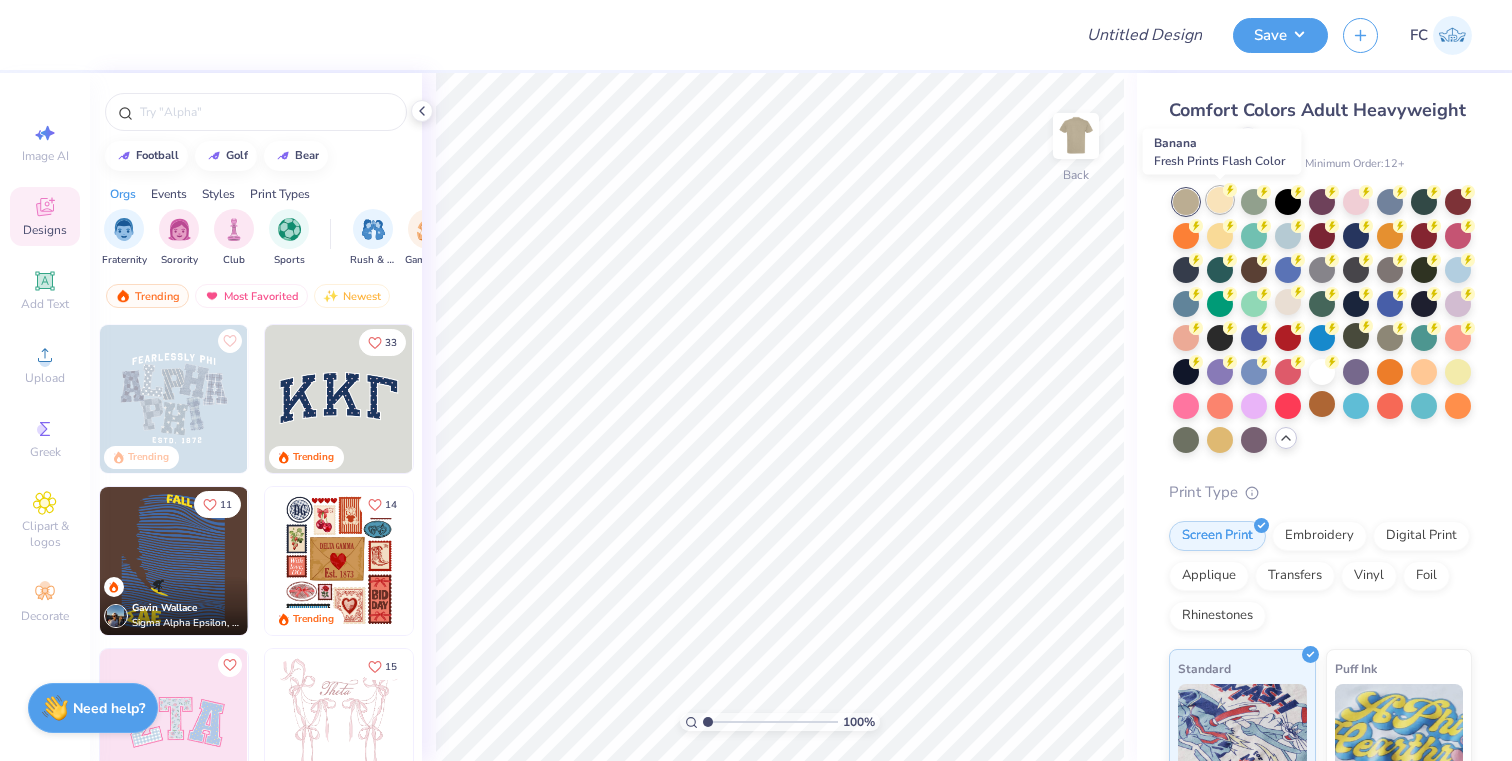 click at bounding box center [1220, 200] 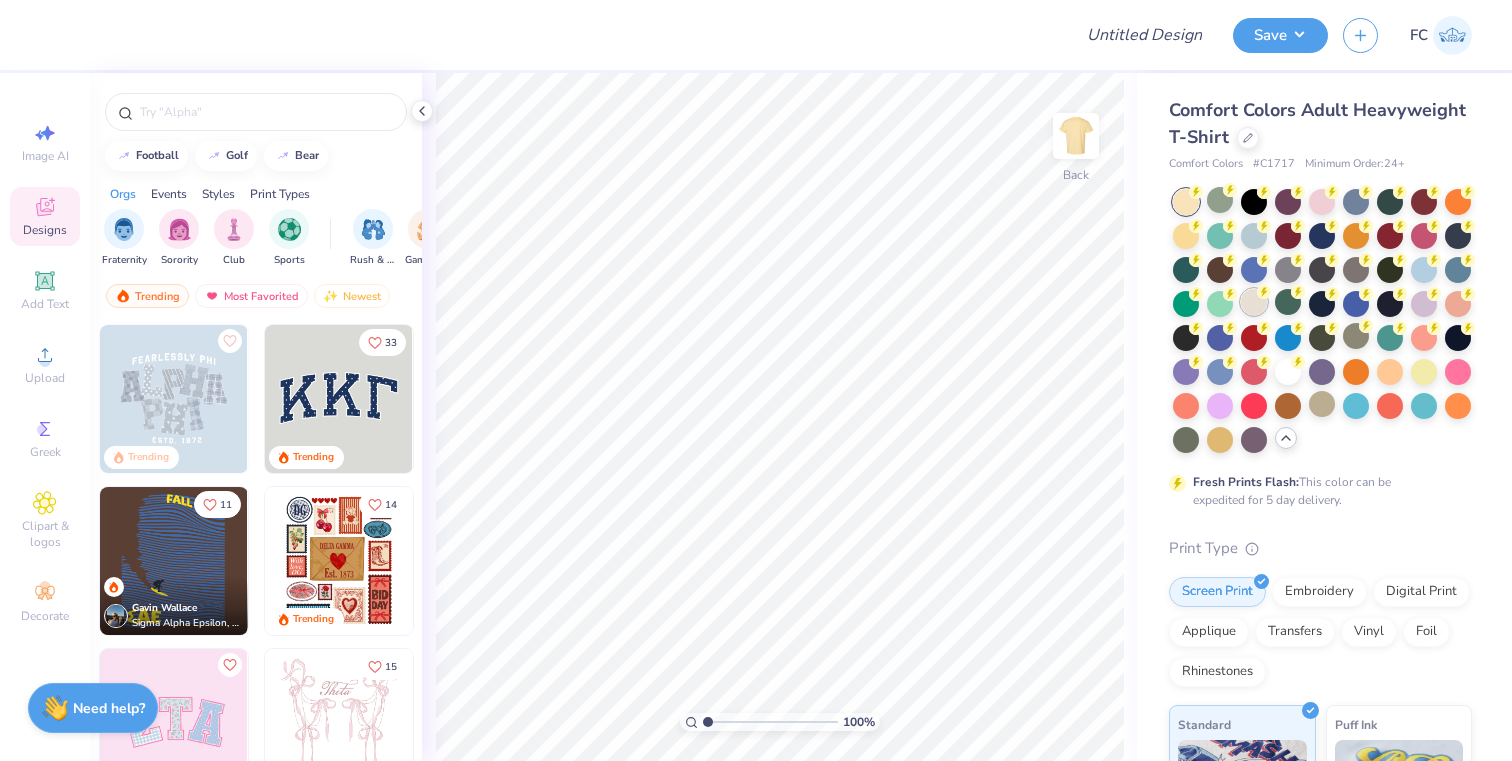 click at bounding box center (1254, 302) 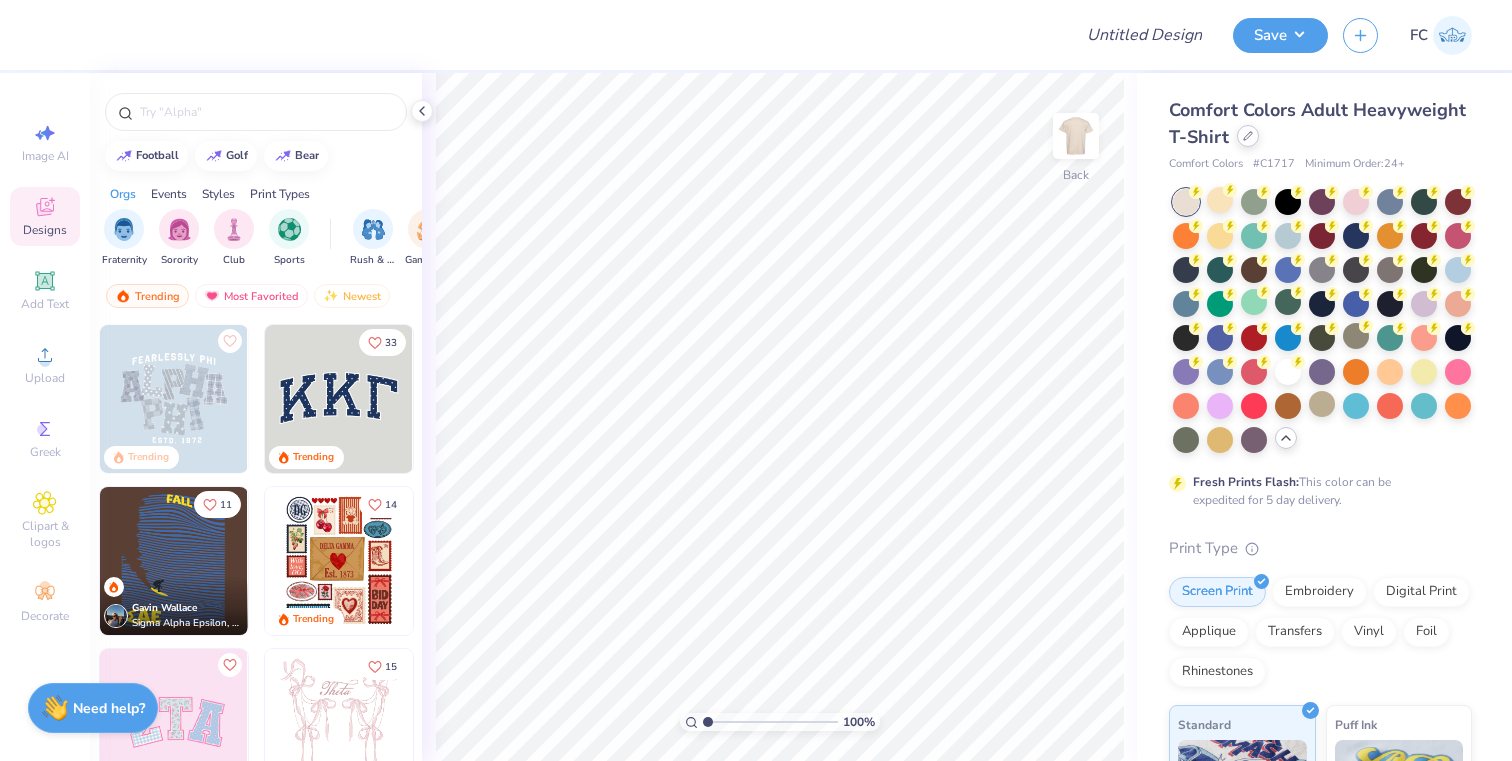 click 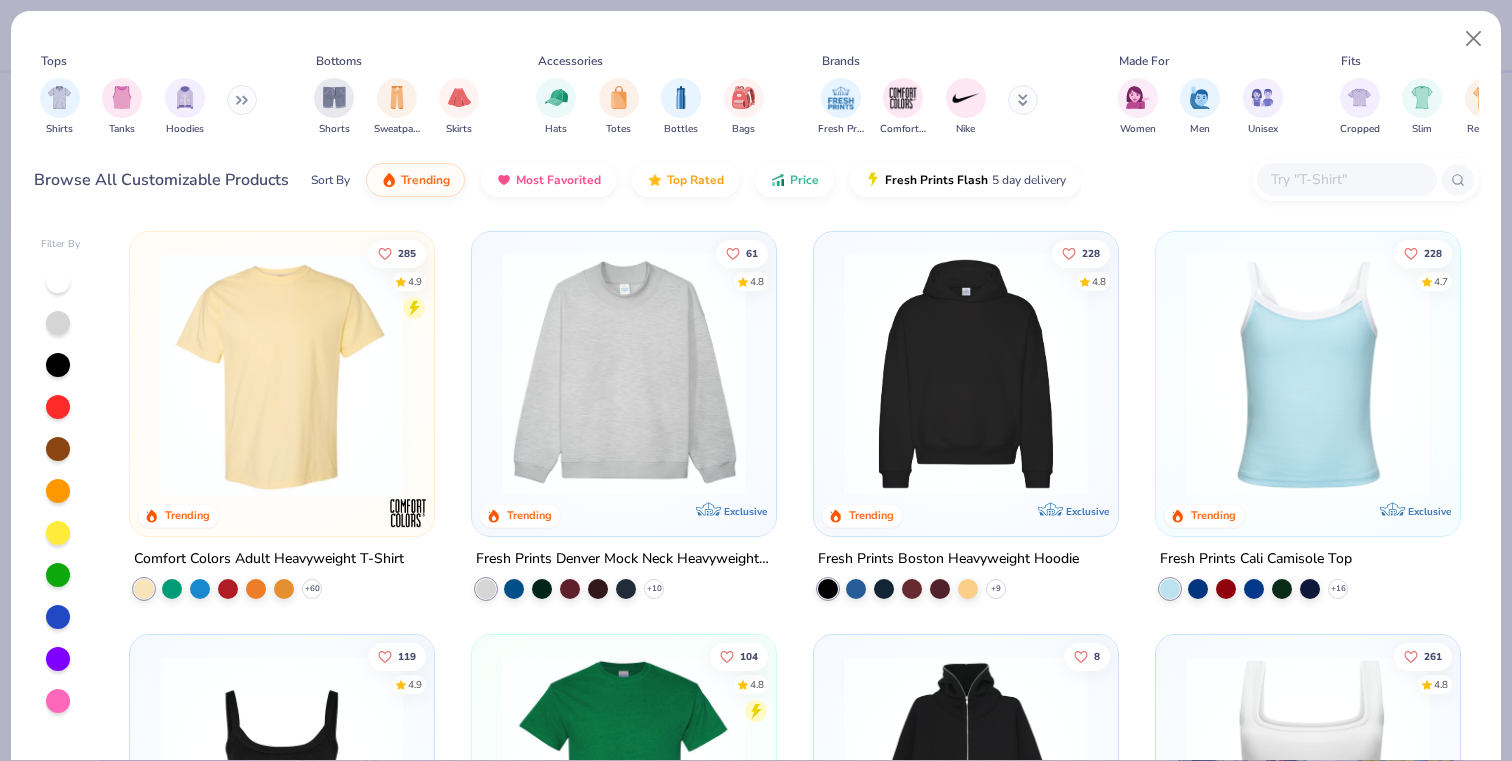 click at bounding box center (1346, 179) 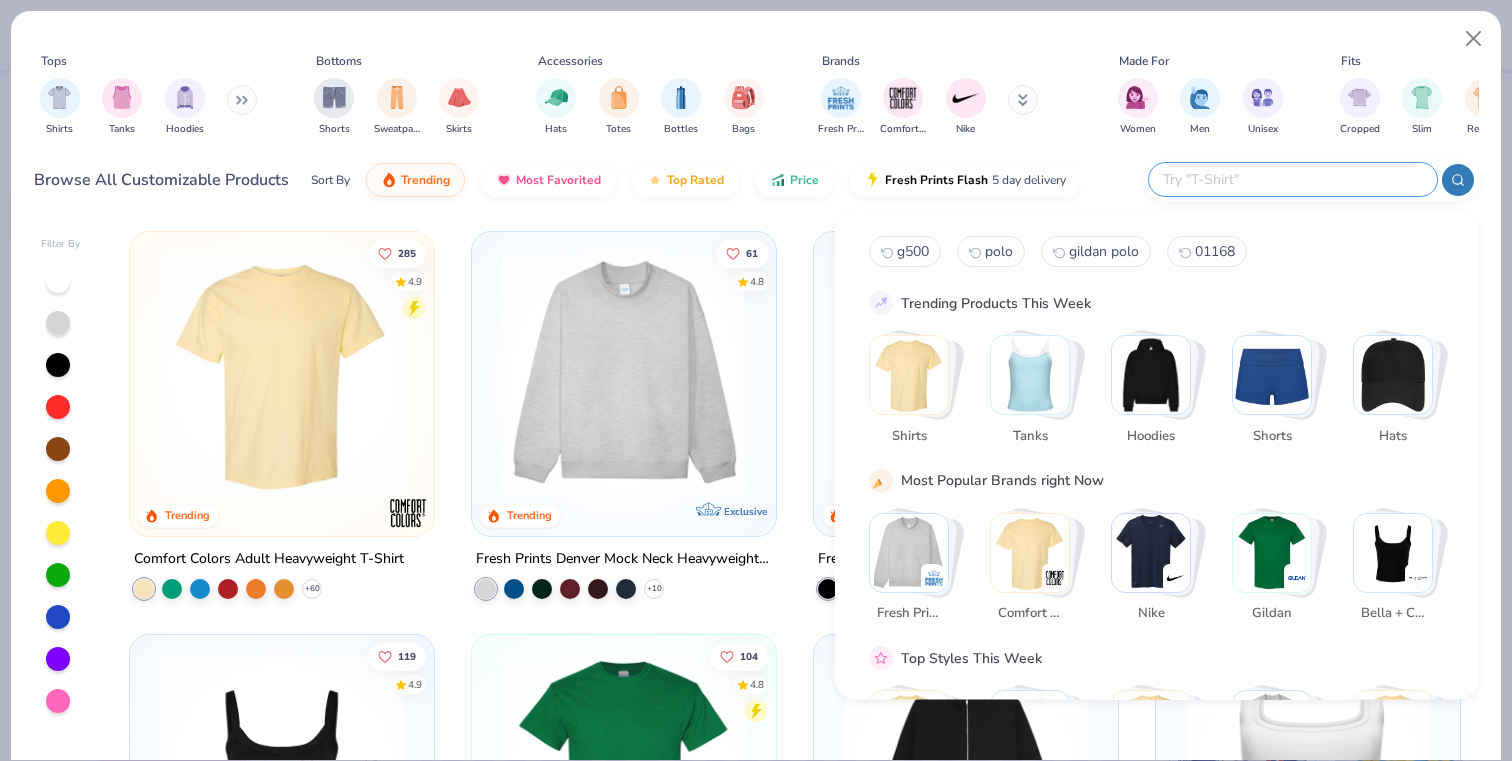 paste on "just getting rid of the older rustic thing u guys did and making the back like the original" 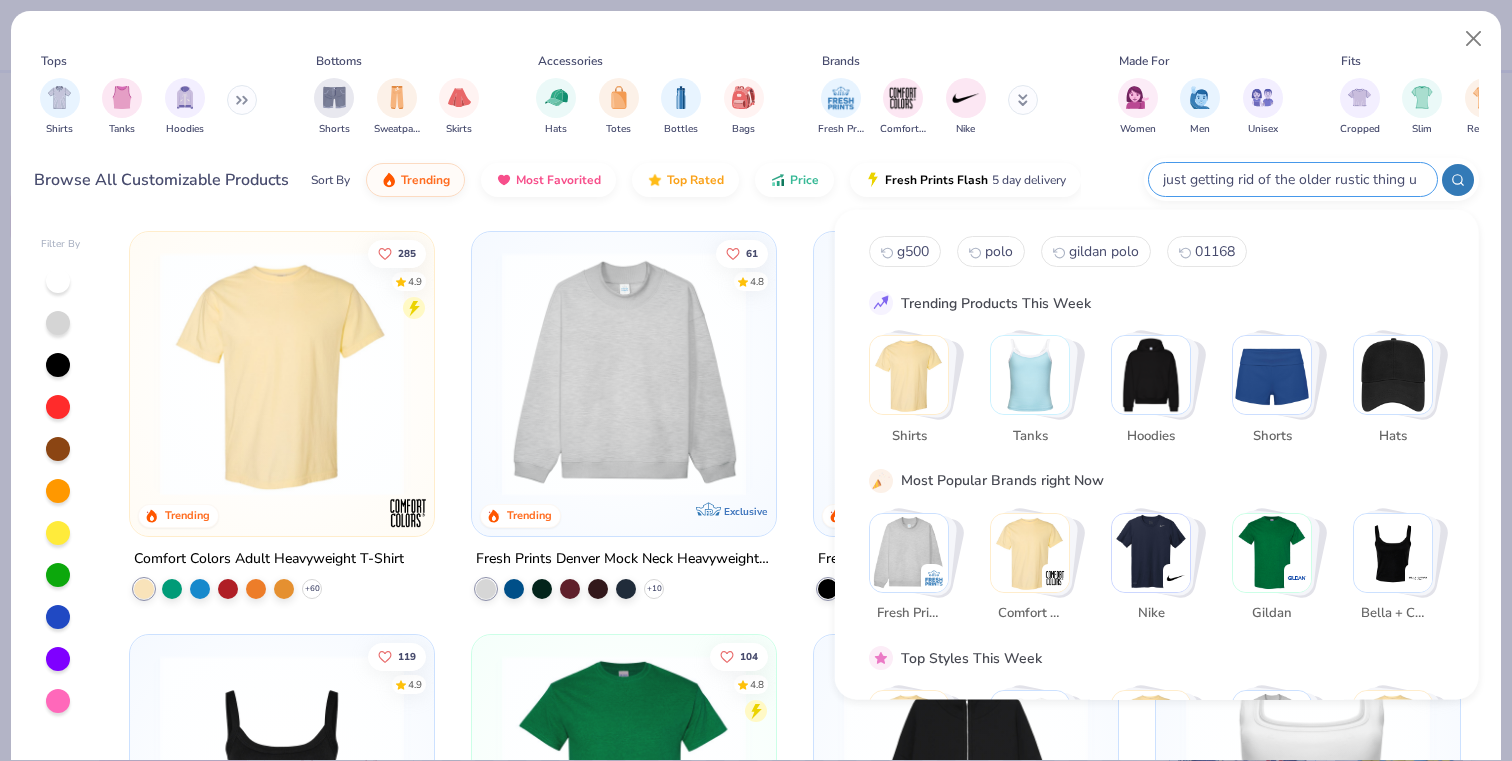 scroll, scrollTop: 0, scrollLeft: 299, axis: horizontal 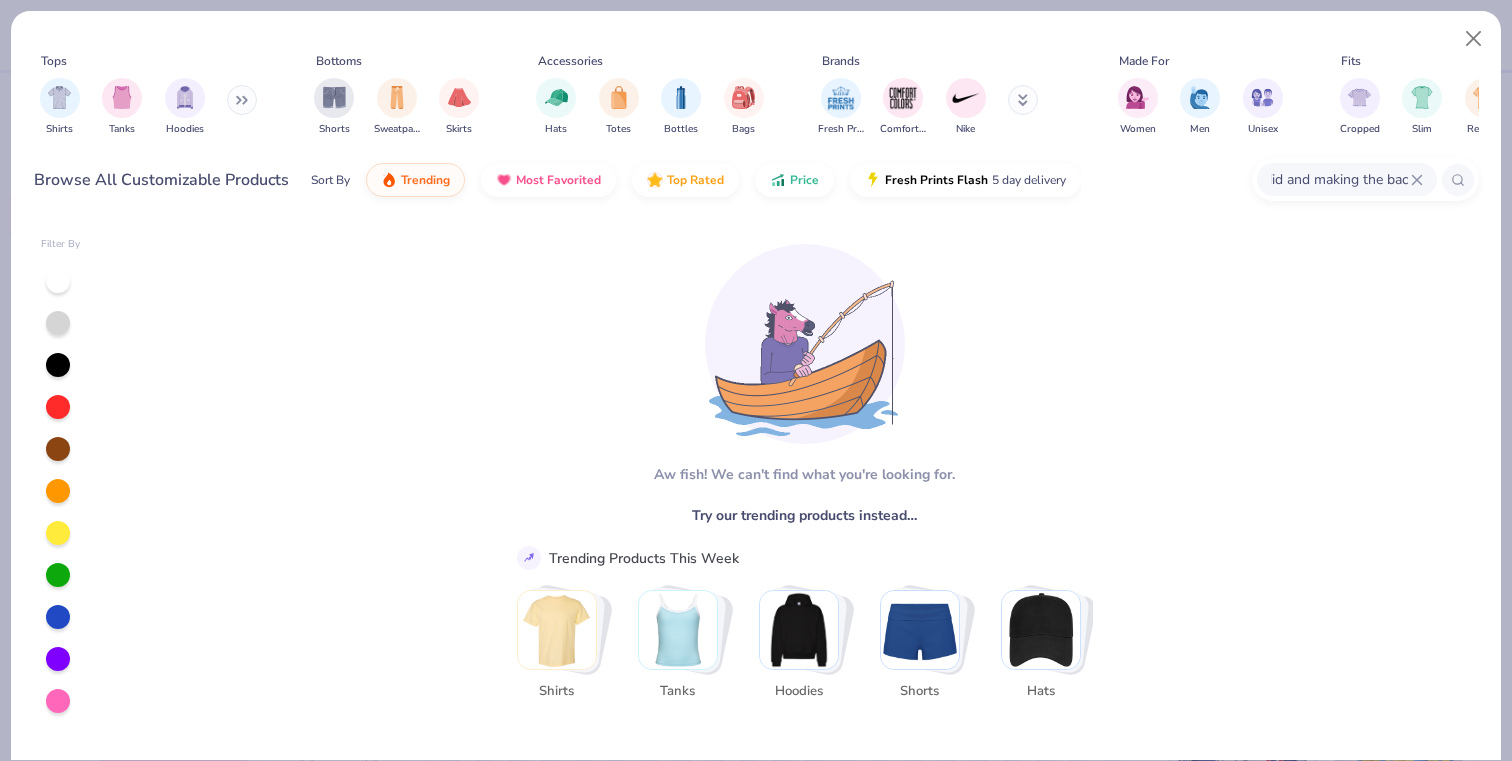 click on "just getting rid of the older rustic thing u guys did and making the back like the original" at bounding box center (1340, 179) 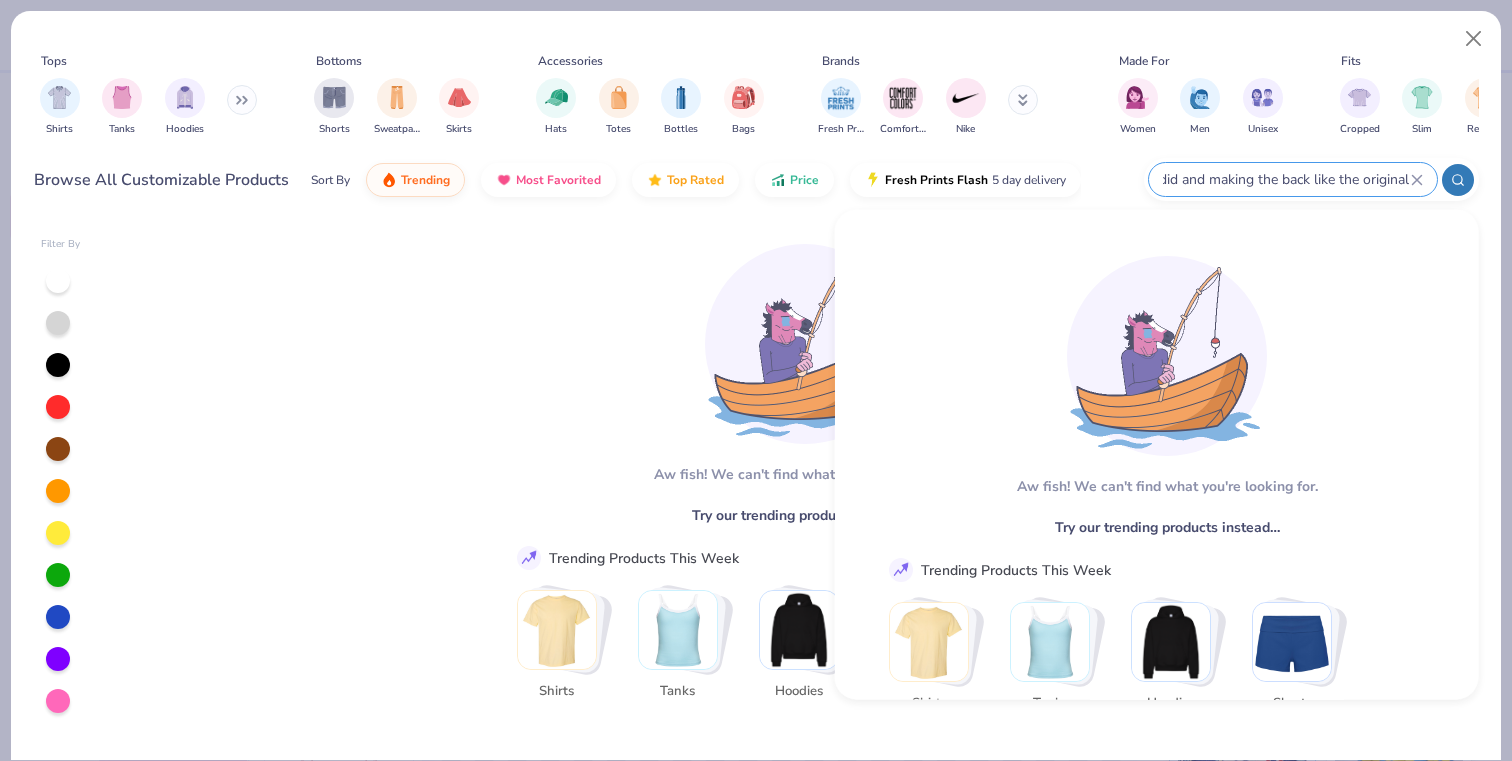 click on "just getting rid of the older rustic thing u guys did and making the back like the original" at bounding box center (1286, 179) 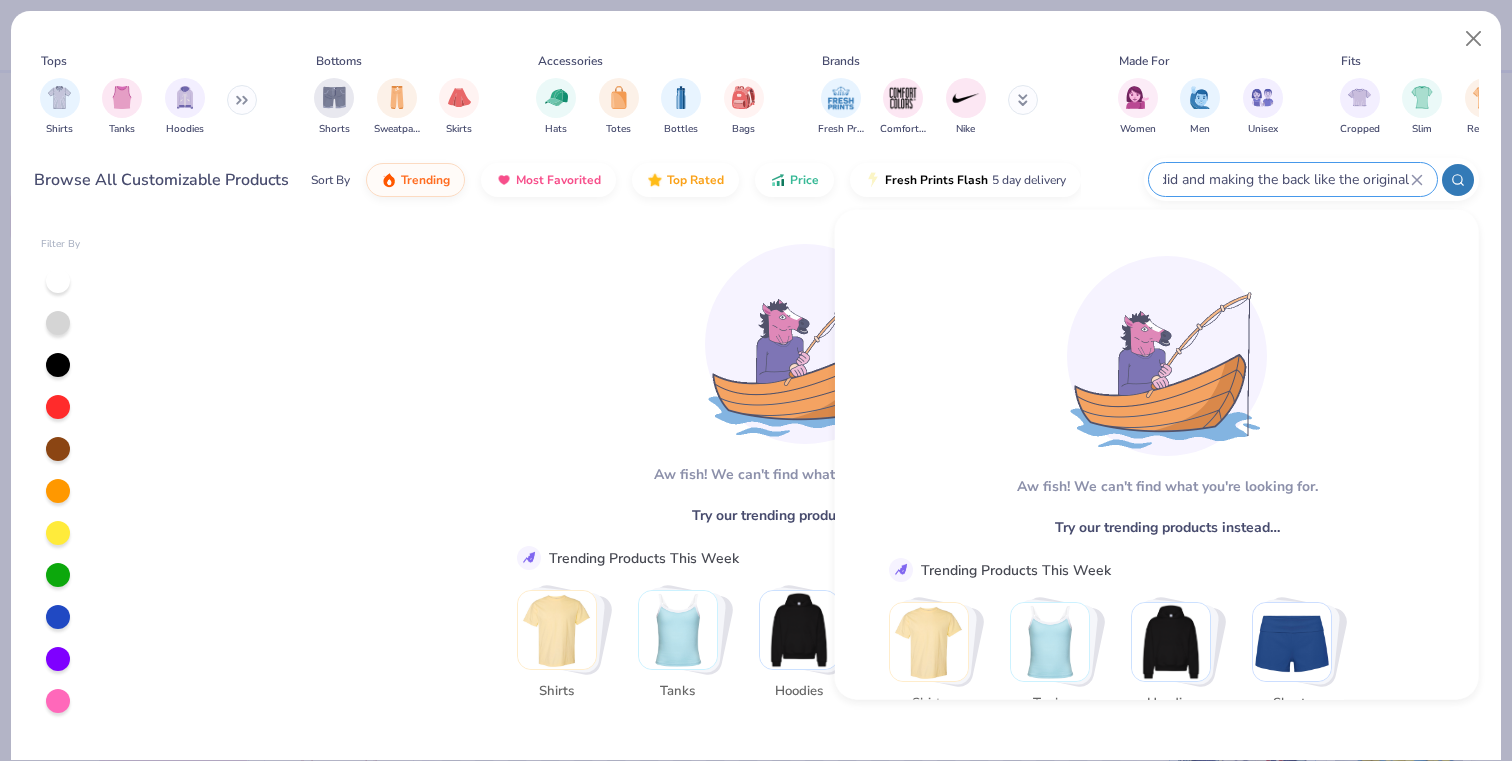 click on "just getting rid of the older rustic thing u guys did and making the back like the original" at bounding box center (1286, 179) 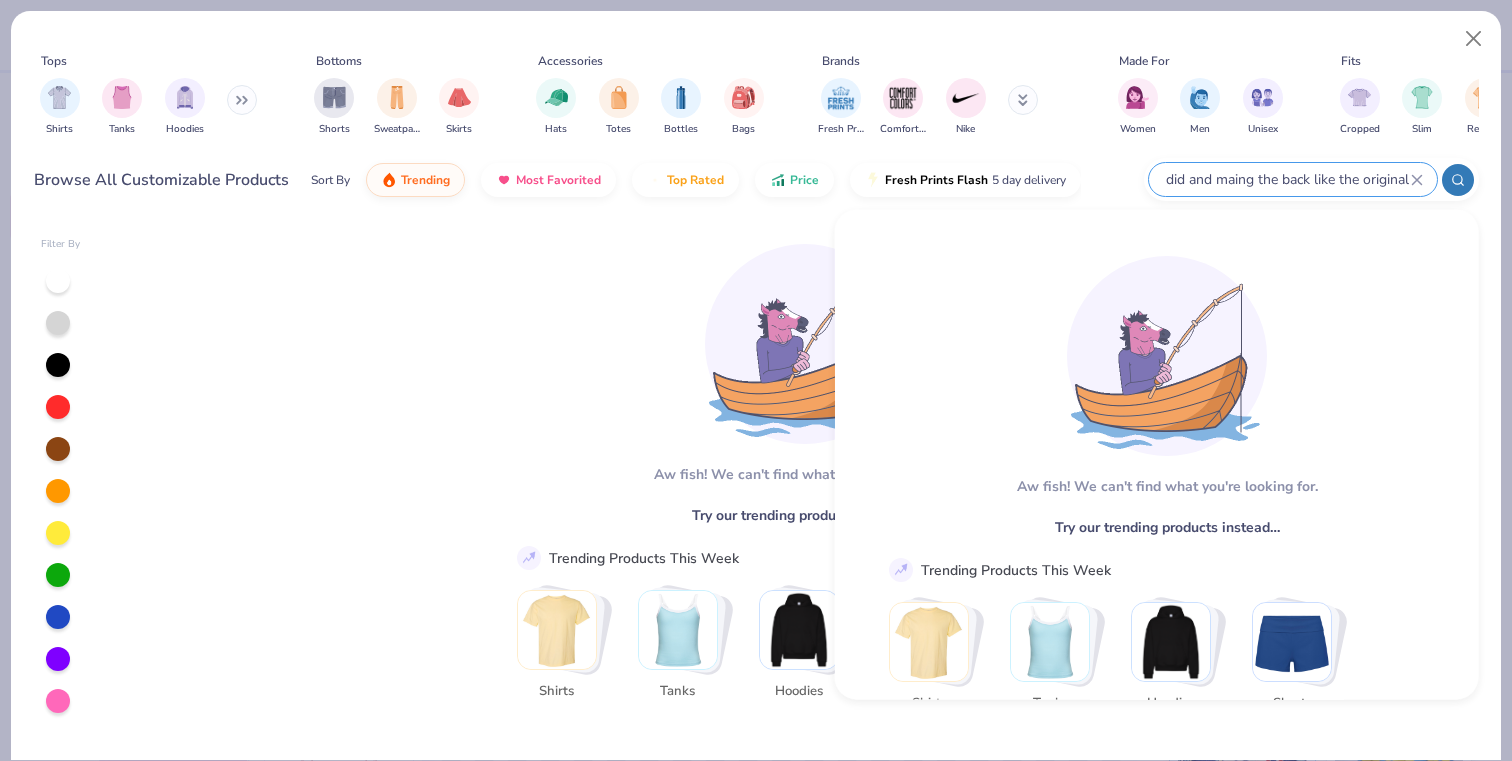 scroll, scrollTop: 0, scrollLeft: 292, axis: horizontal 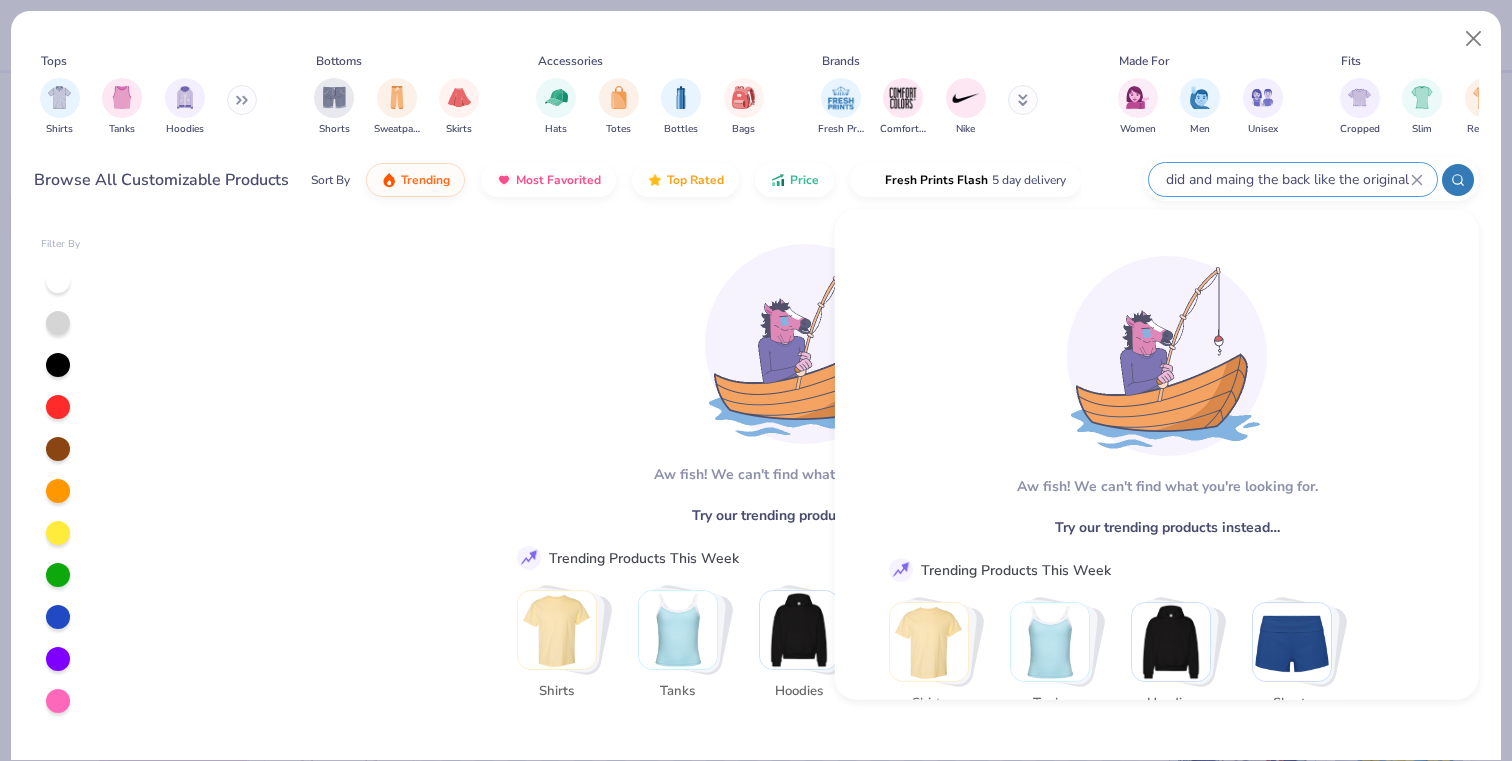 click on "just getting rid of the older rustic thing u guys did and maing the back like the original" at bounding box center (1286, 179) 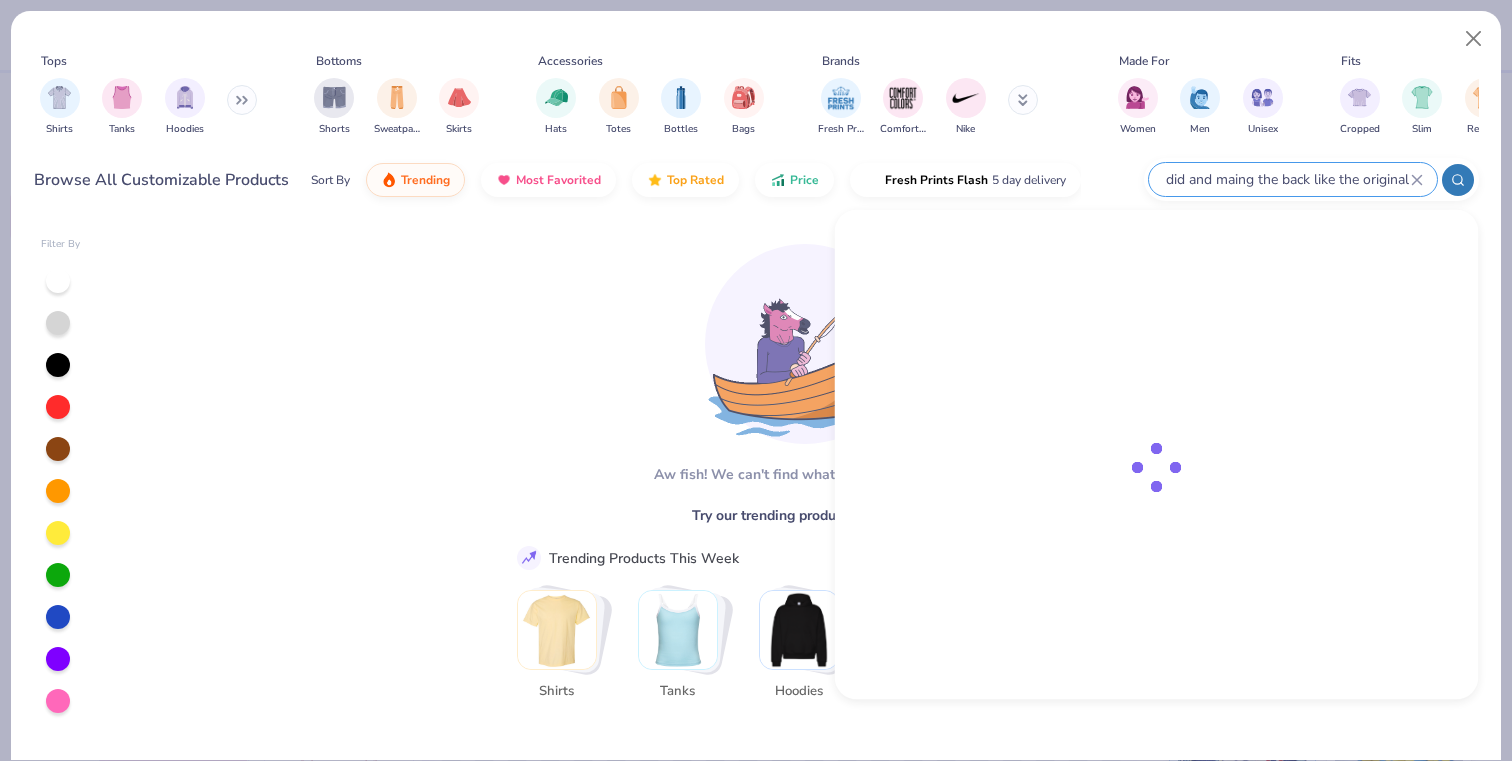 click on "just getting rid of the older rustic thing u guys did and maing the back like the original" at bounding box center [1286, 179] 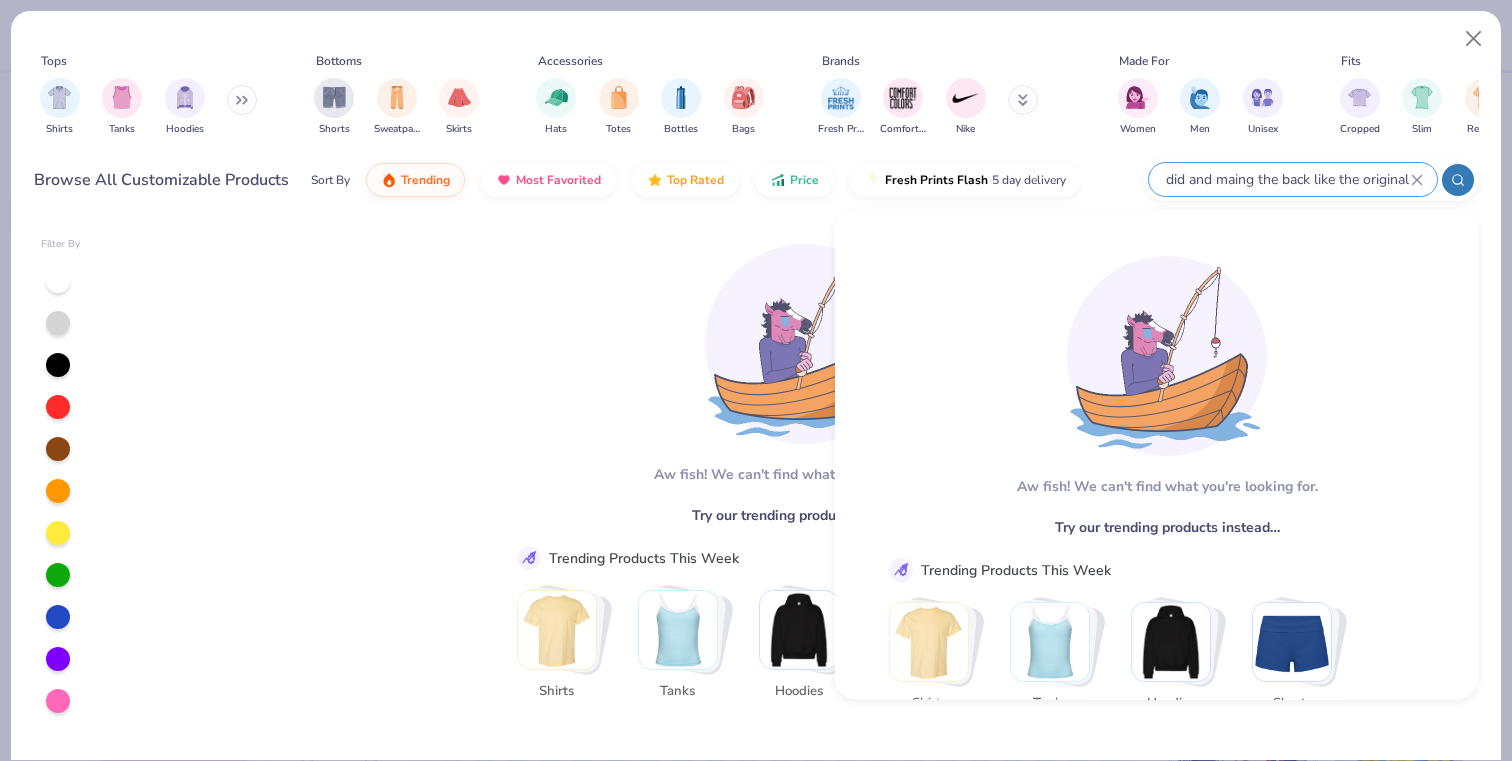 click on "just getting rid of the older rustic thing u guys did and maing the back like the original" at bounding box center (1286, 179) 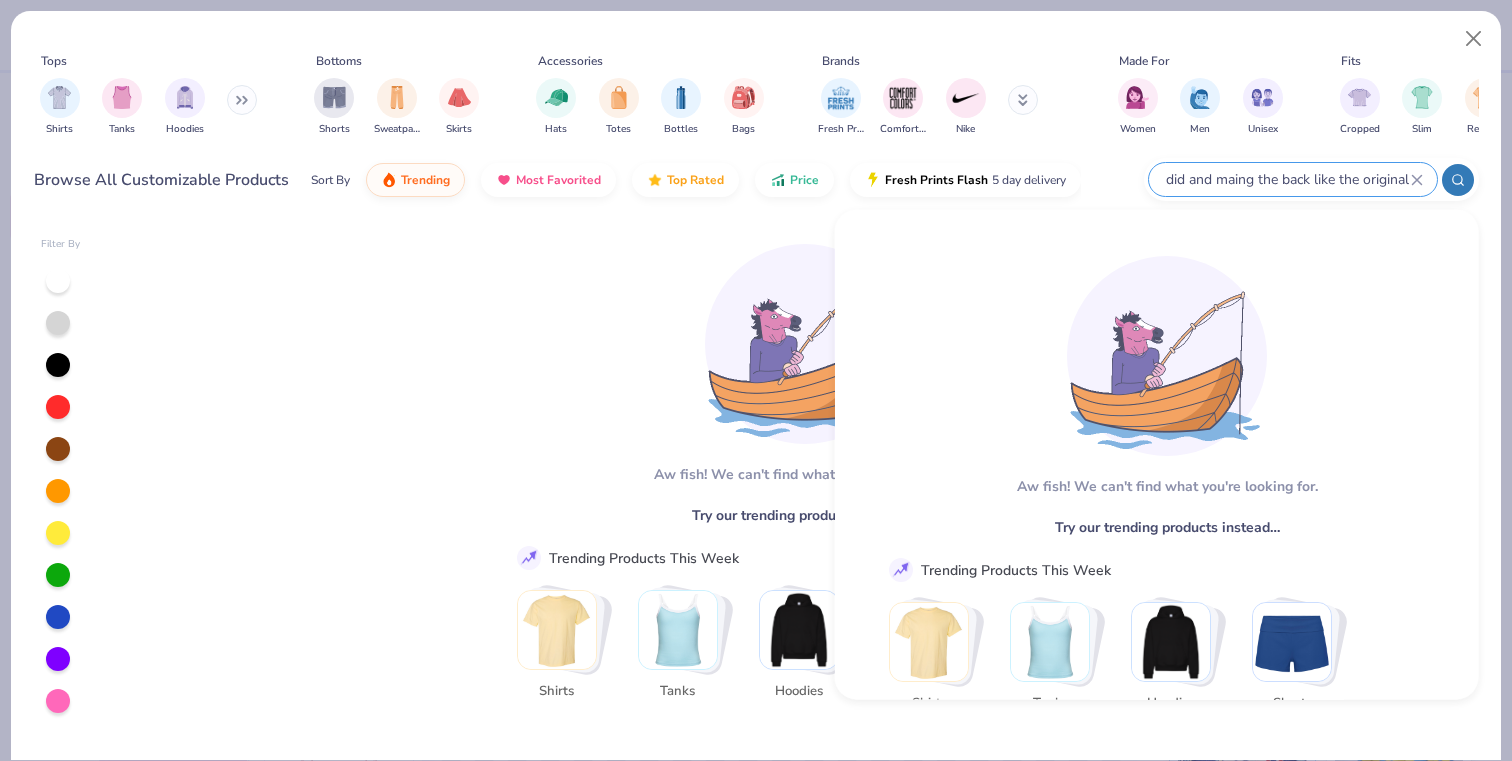 click on "just getting rid of the older rustic thing u guys did and maing the back like the original" at bounding box center [1286, 179] 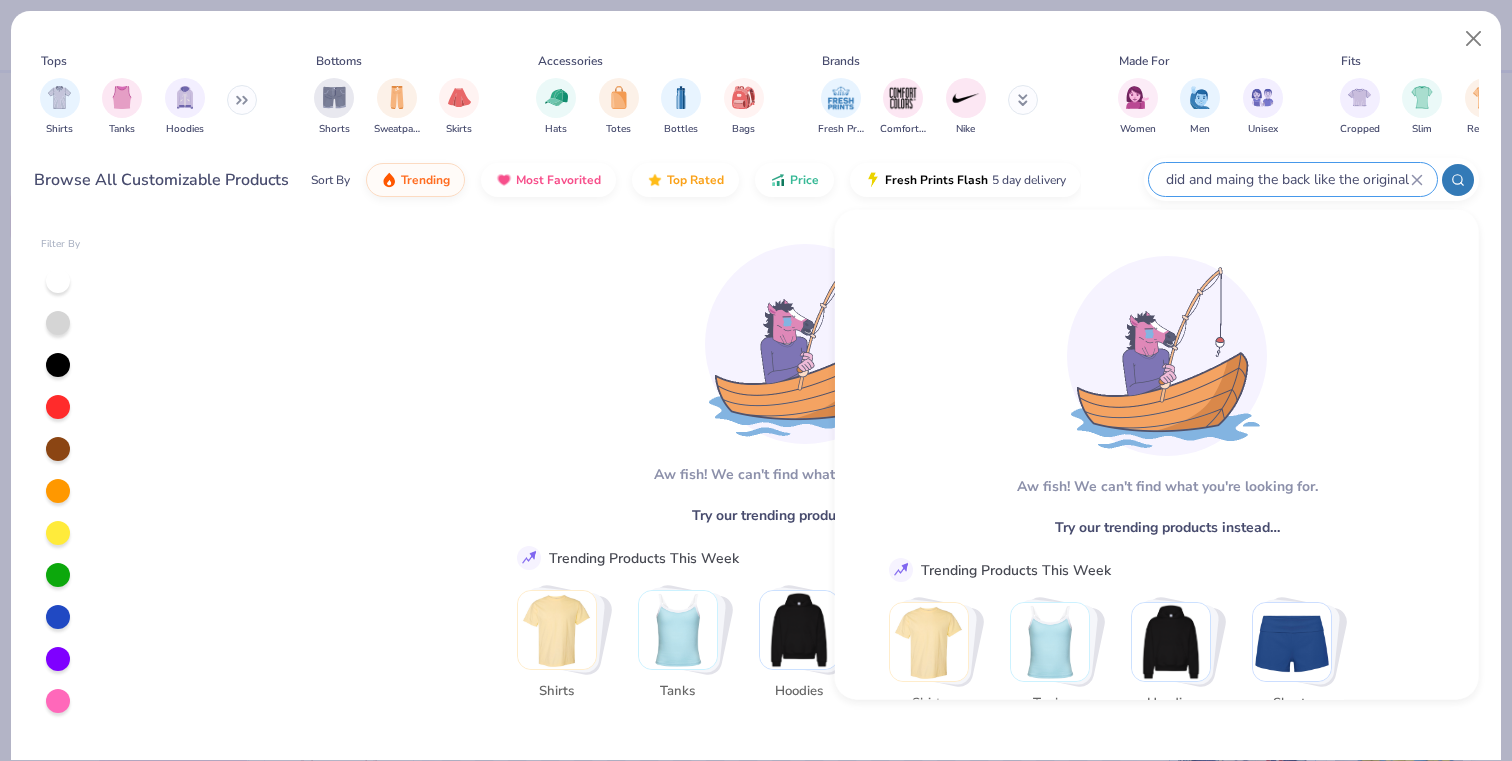 click on "just getting rid of the older rustic thing u guys did and maing the back like the original" at bounding box center (1286, 179) 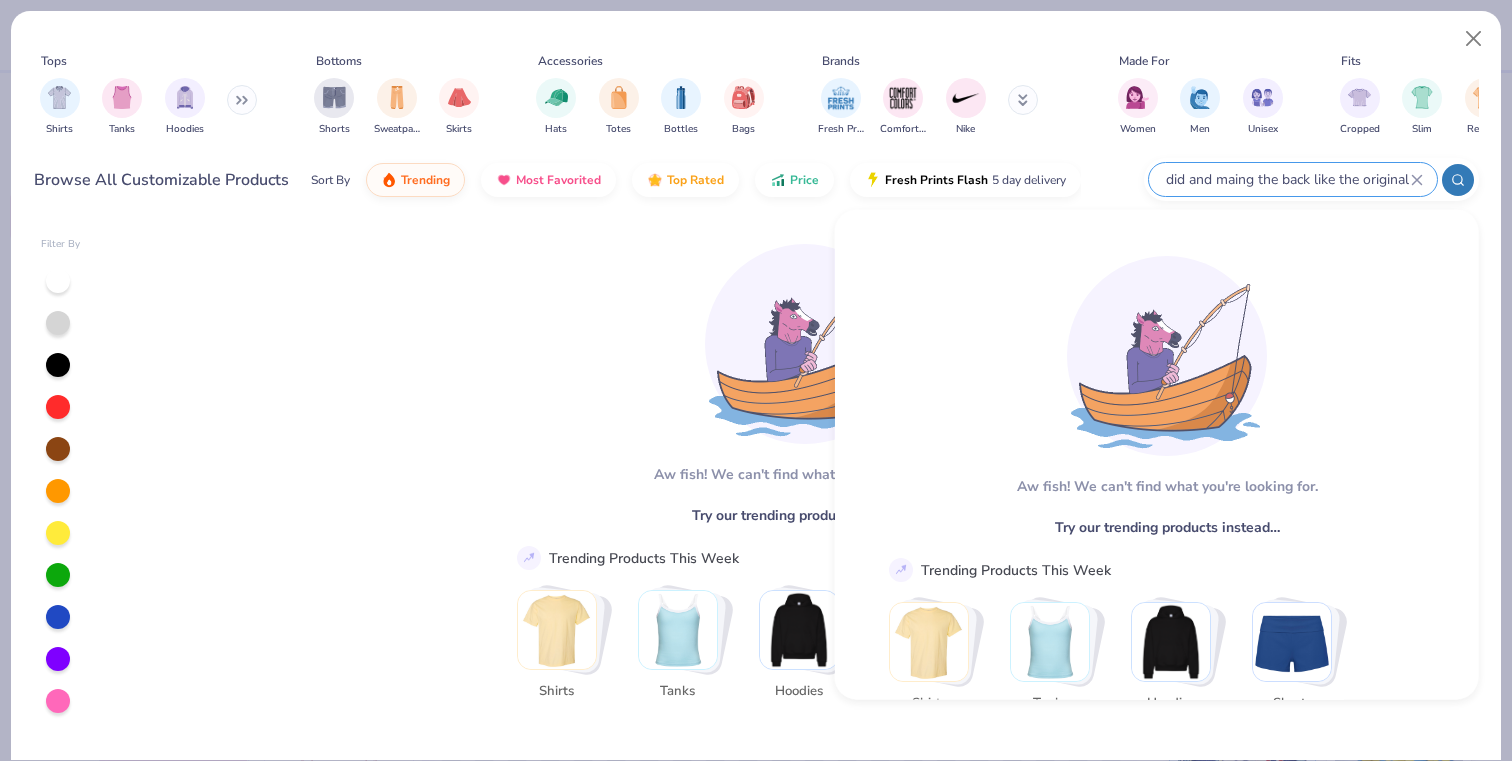 click on "just getting rid of the older rustic thing u guys did and maing the back like the original" at bounding box center (1286, 179) 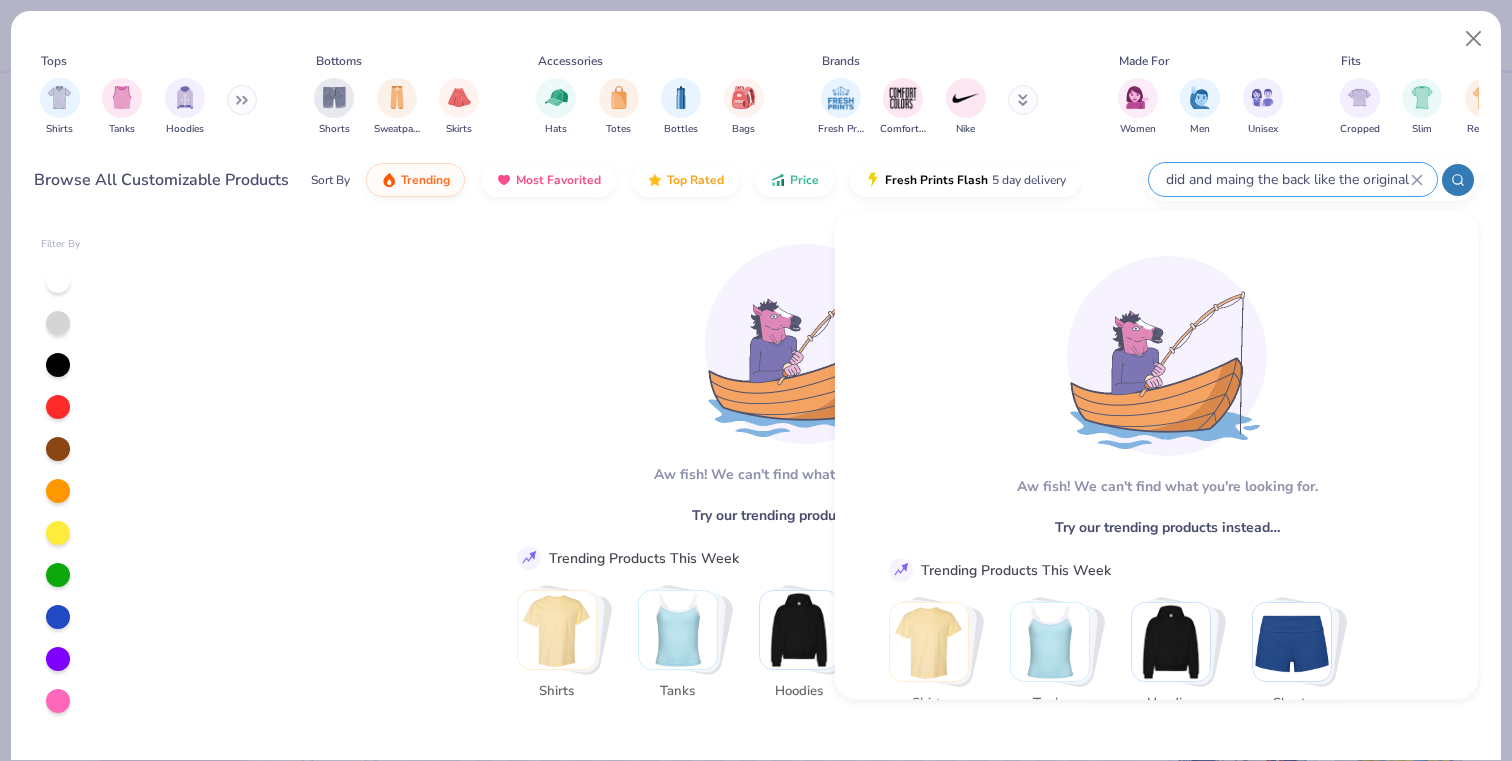 click on "just getting rid of the older rustic thing u guys did and maing the back like the original" at bounding box center (1286, 179) 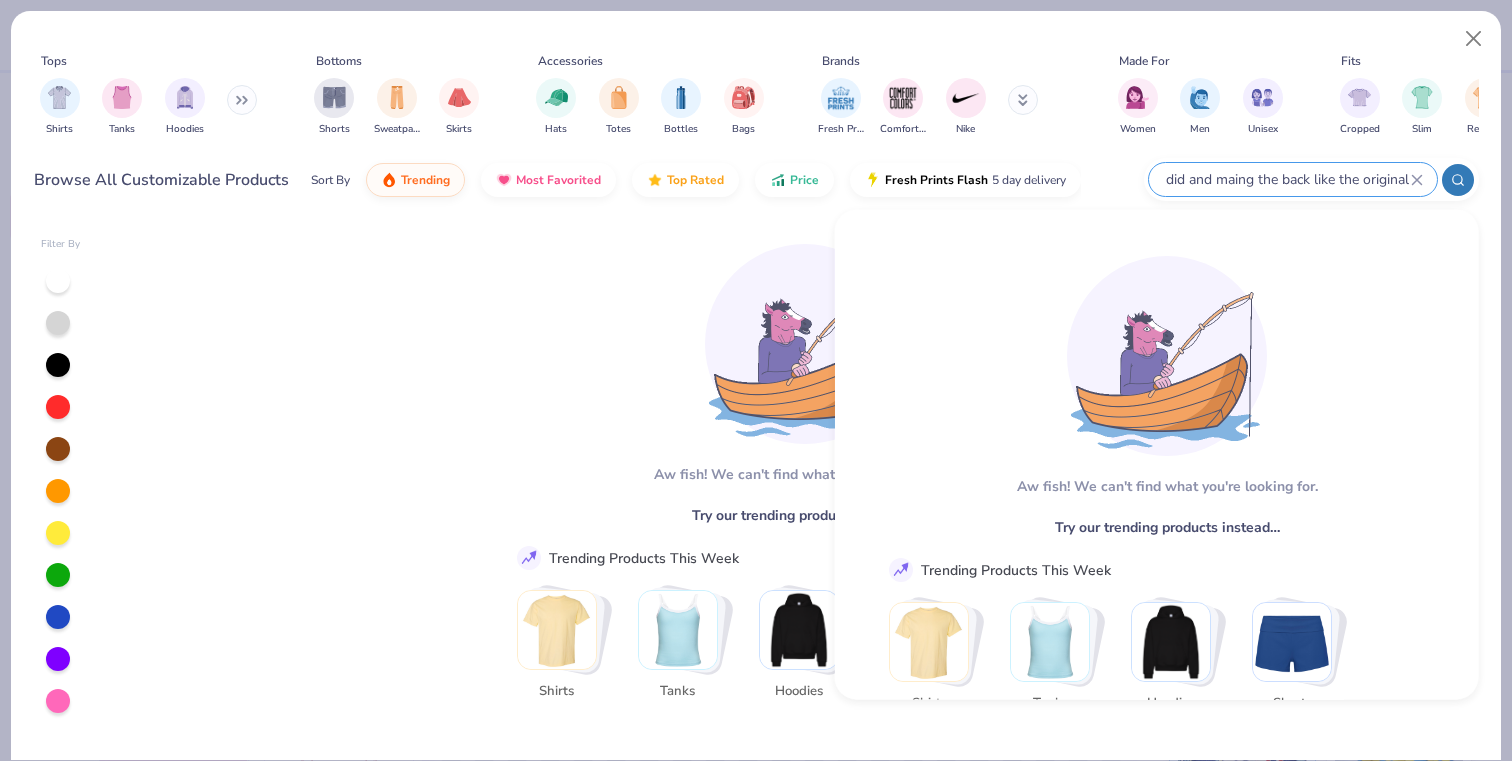 click 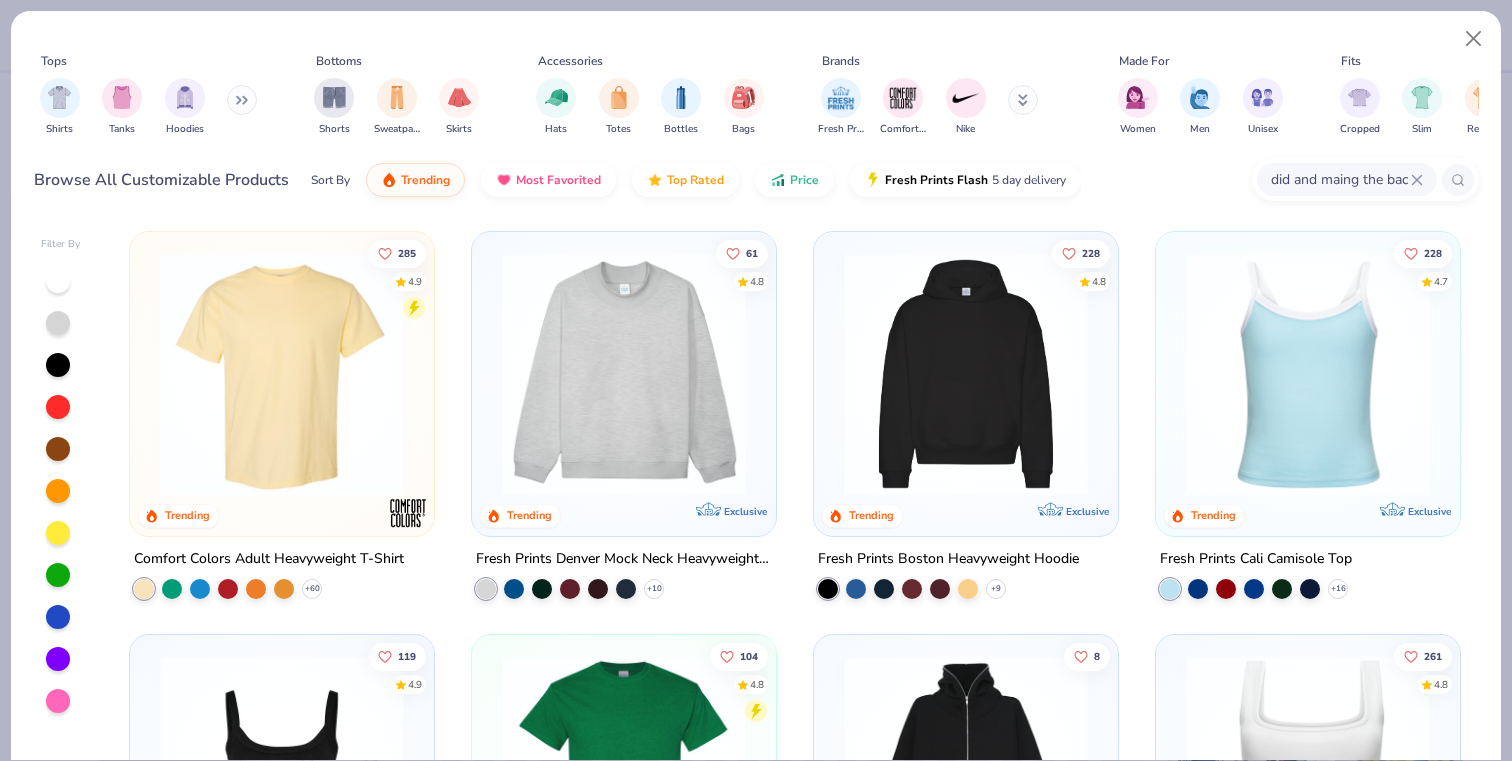 click on "just getting rid of the older rustic thing u guys did and maing the back like the original" at bounding box center [1340, 179] 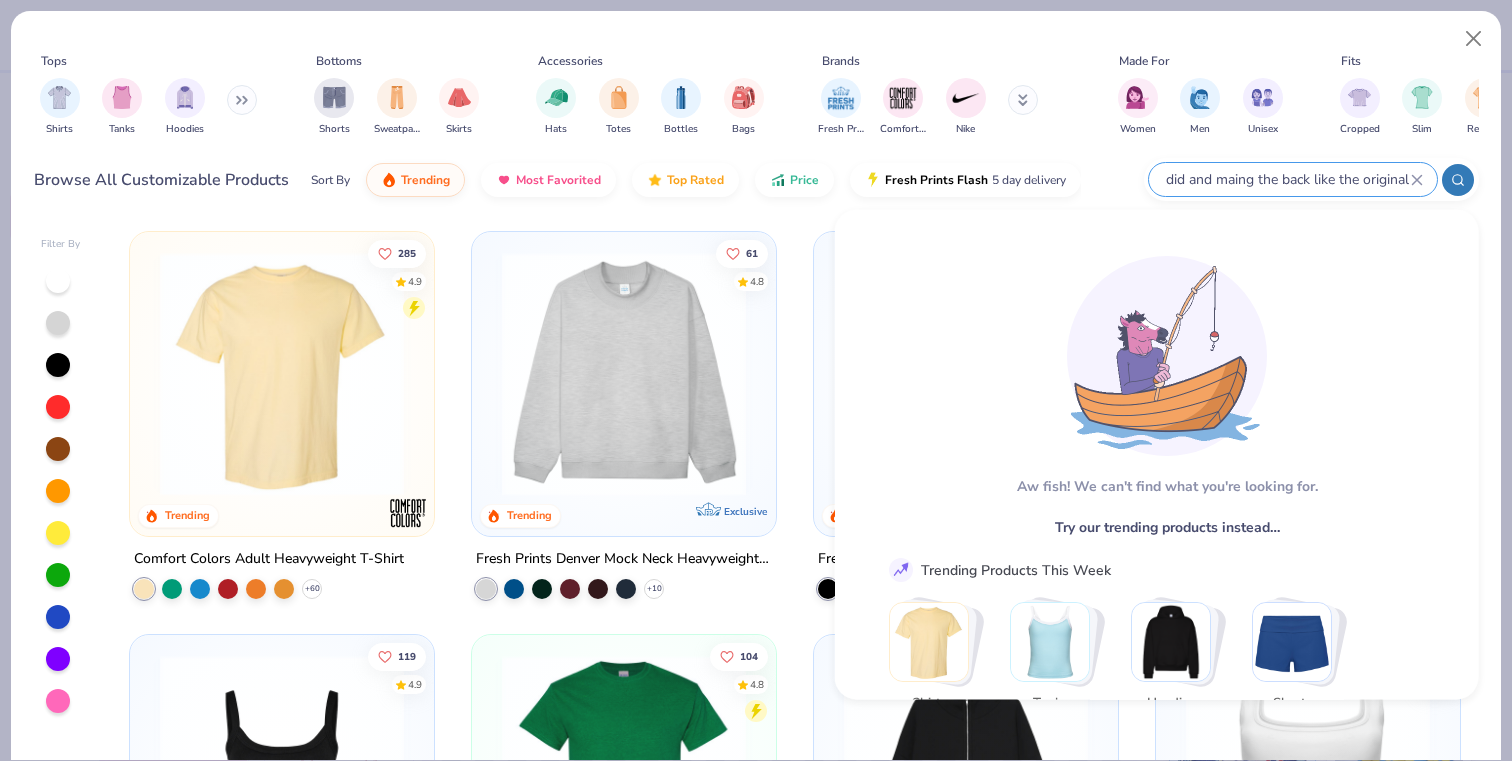 click on "just getting rid of the older rustic thing u guys did and maing the back like the original" at bounding box center [1286, 179] 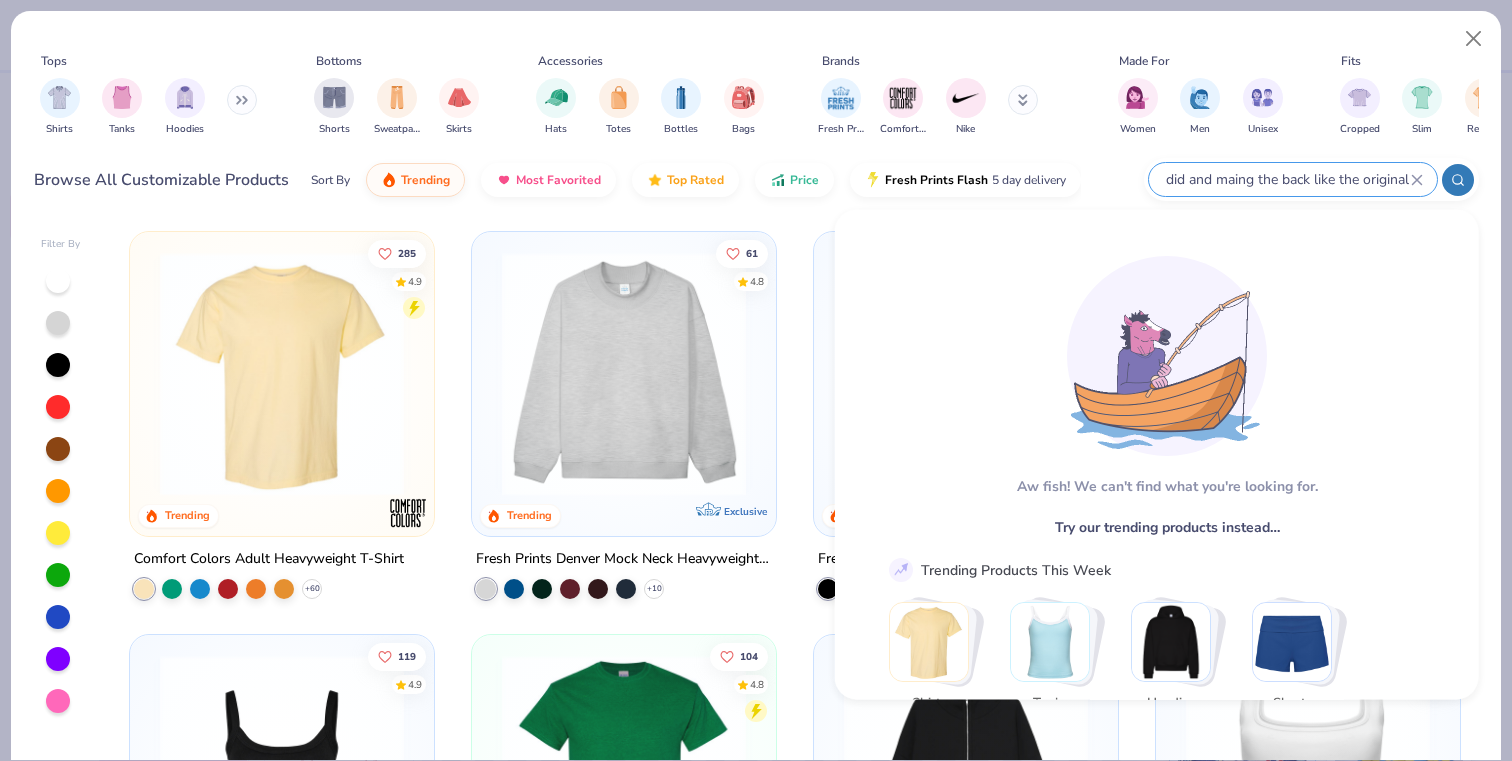 click on "just getting rid of the older rustic thing u guys did and maing the back like the original" at bounding box center [1286, 179] 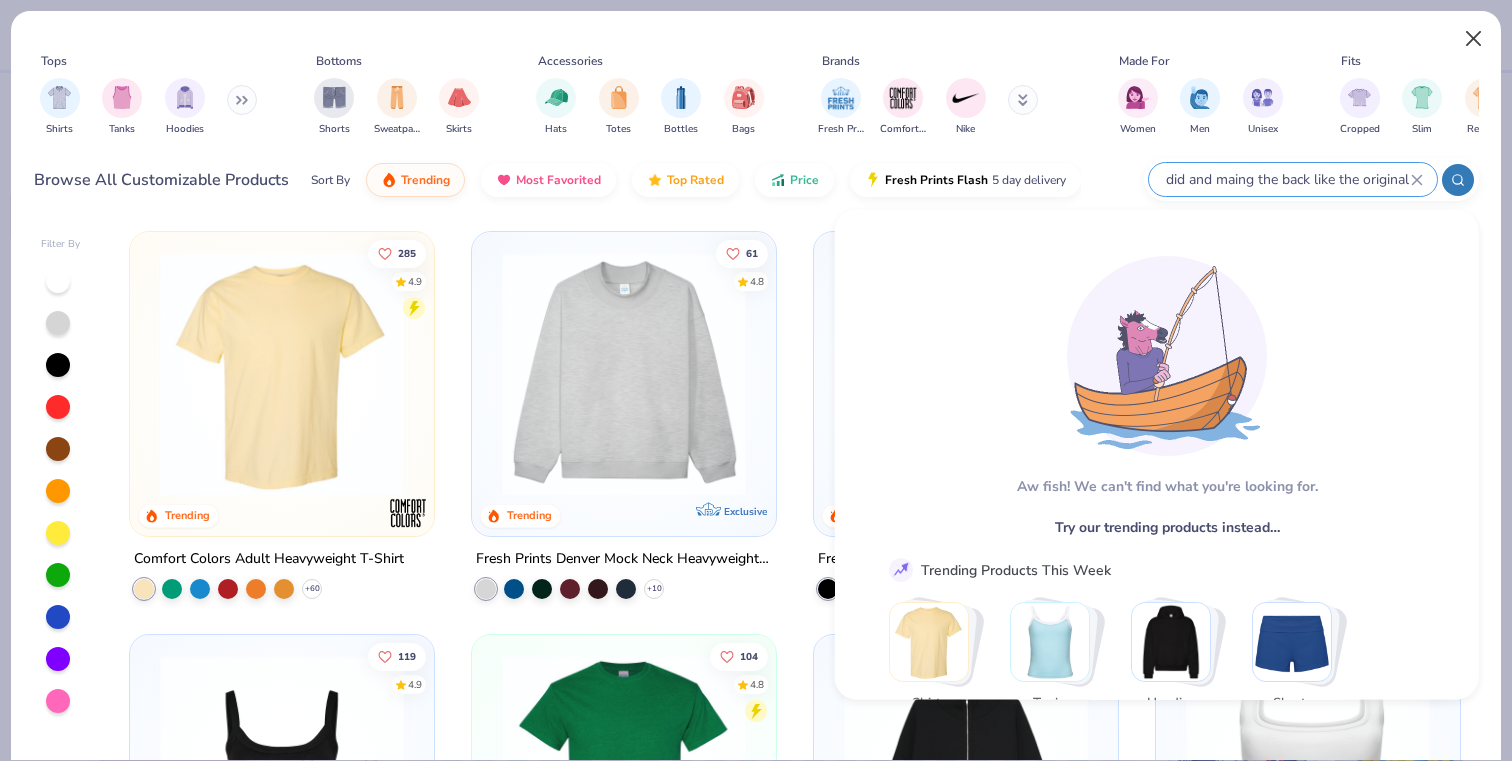 type on "just getting rid of the older rustic thing u guys did and maing the back like the original" 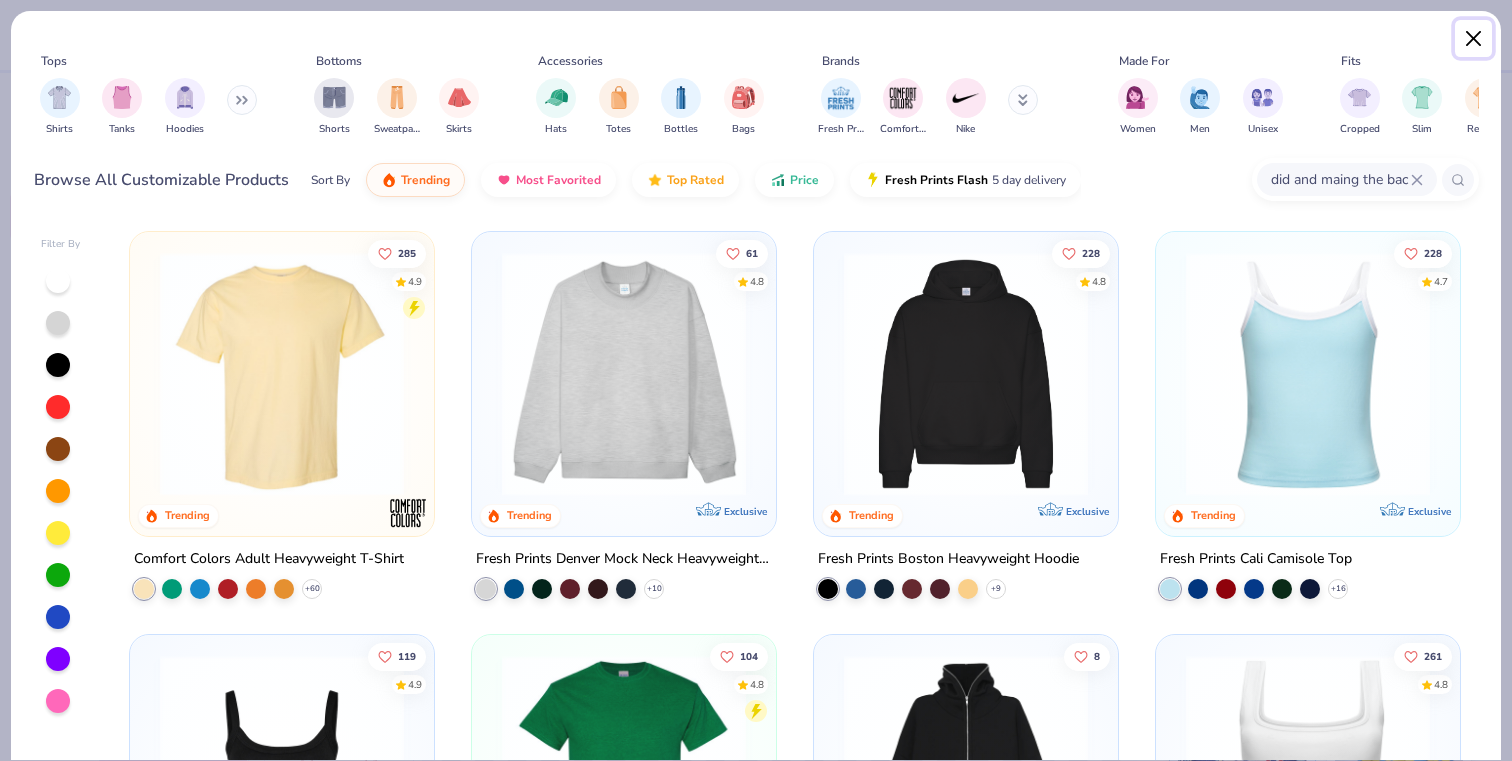 click at bounding box center (1474, 39) 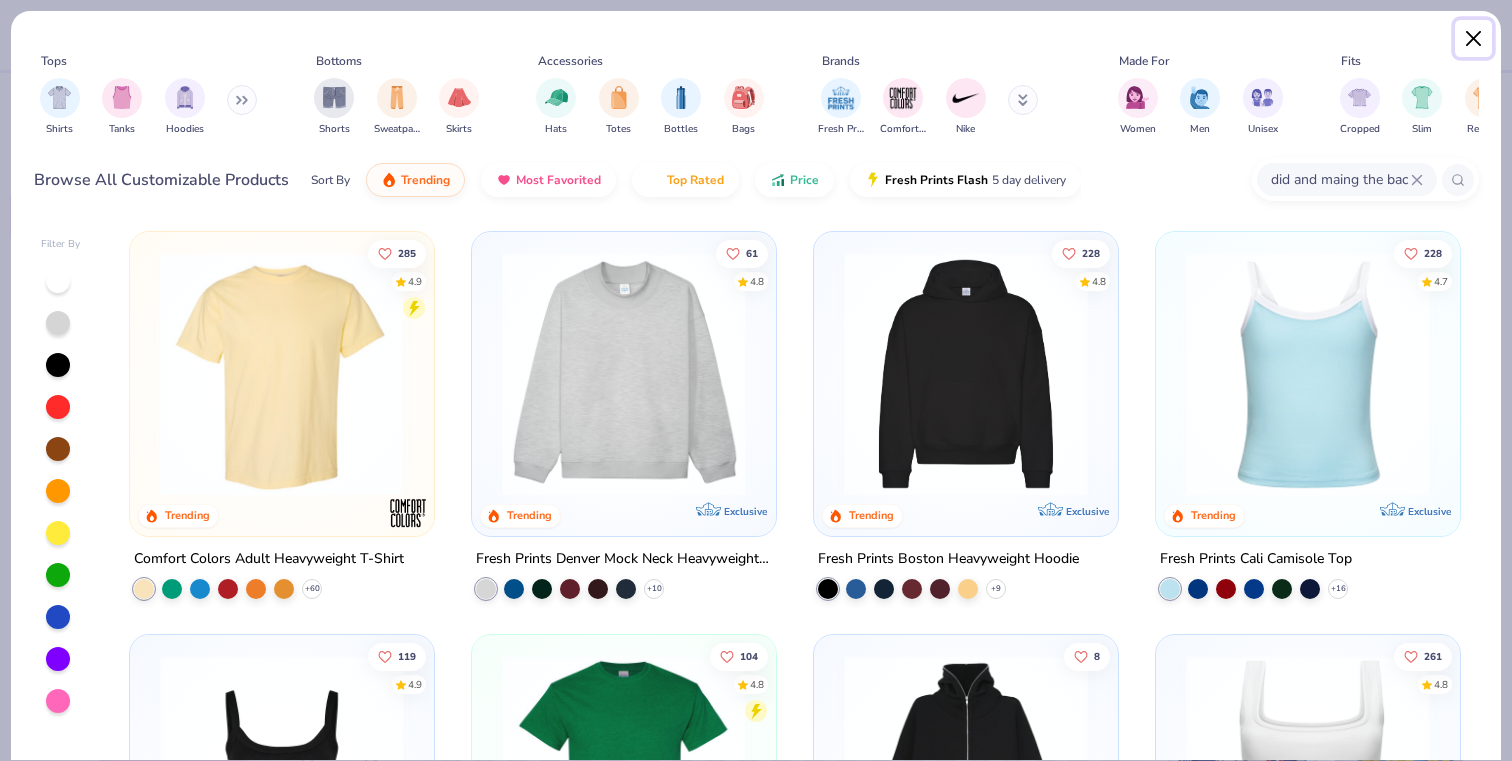 scroll, scrollTop: 0, scrollLeft: 0, axis: both 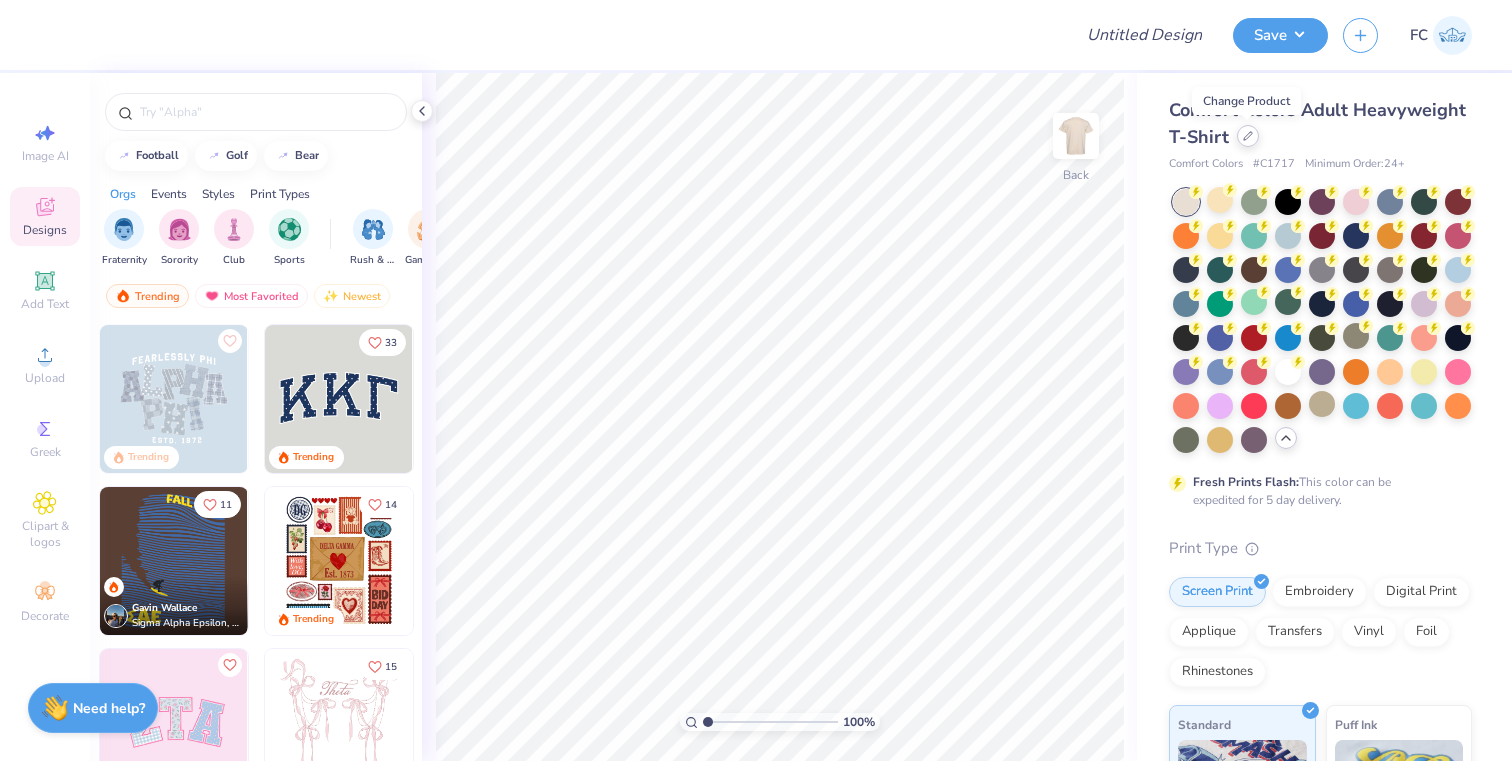click 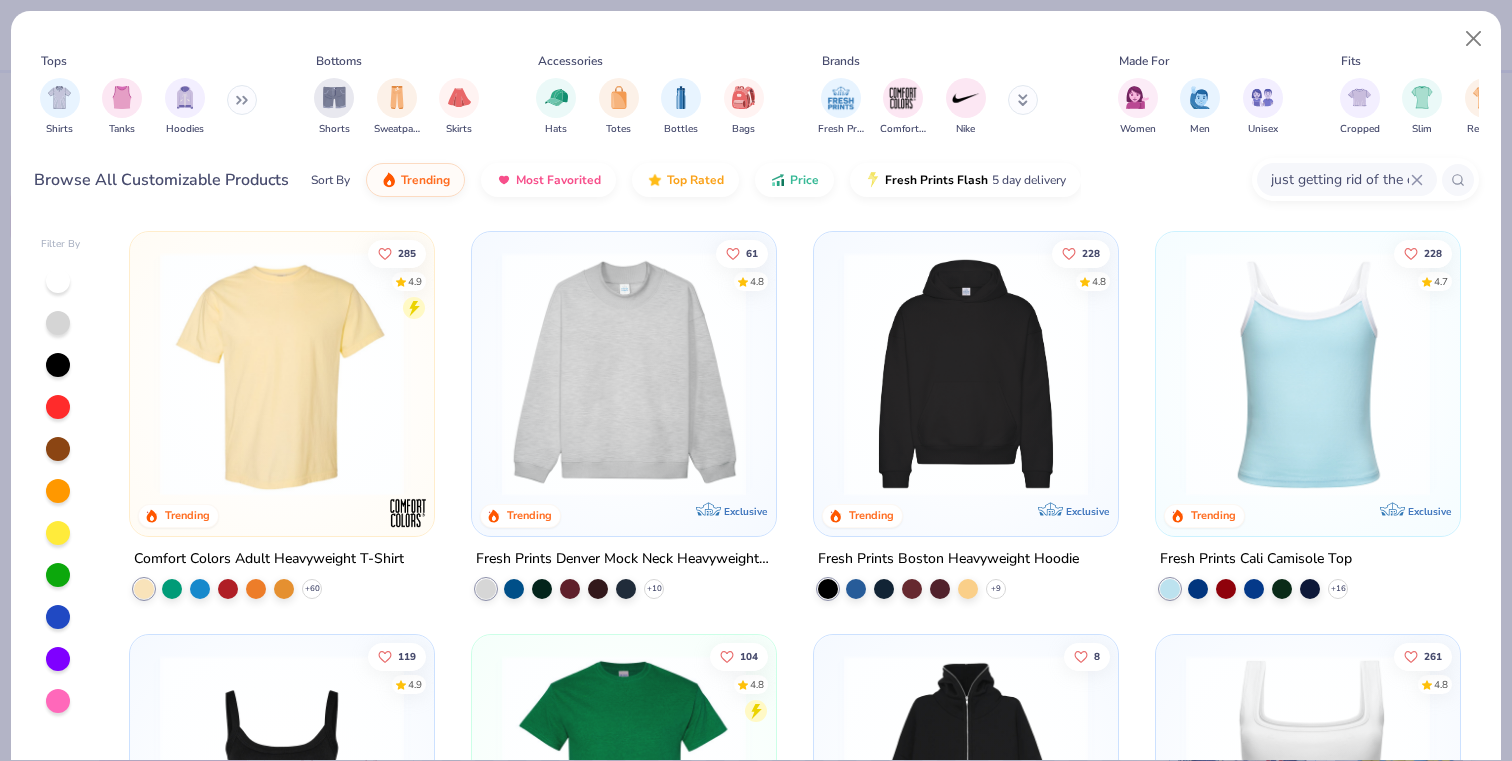 click on "just getting rid of the older rustic thing u guys did and maing the back like the original" at bounding box center [1347, 179] 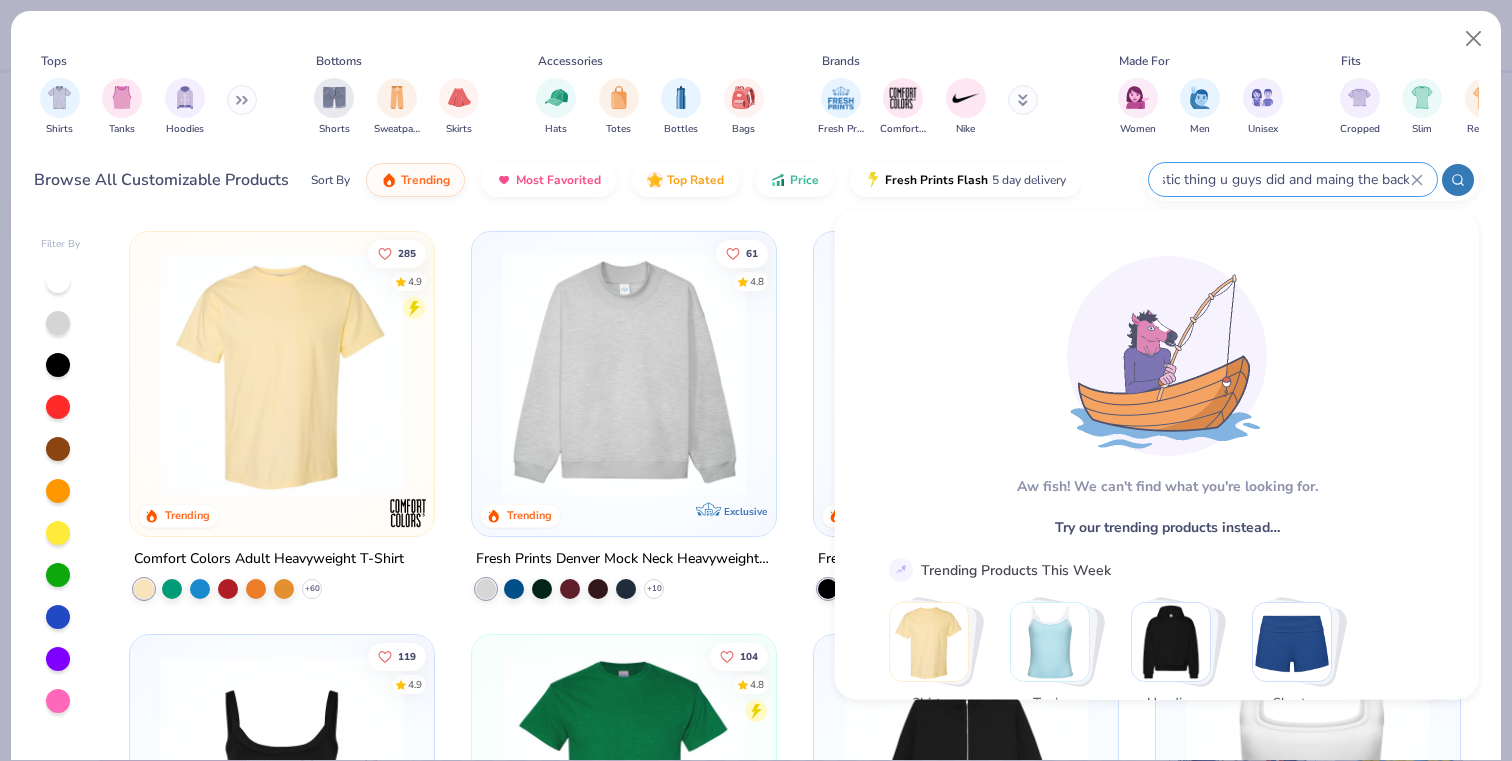 type on "just getting rid of the older rustic thing u guys did and maing the bac" 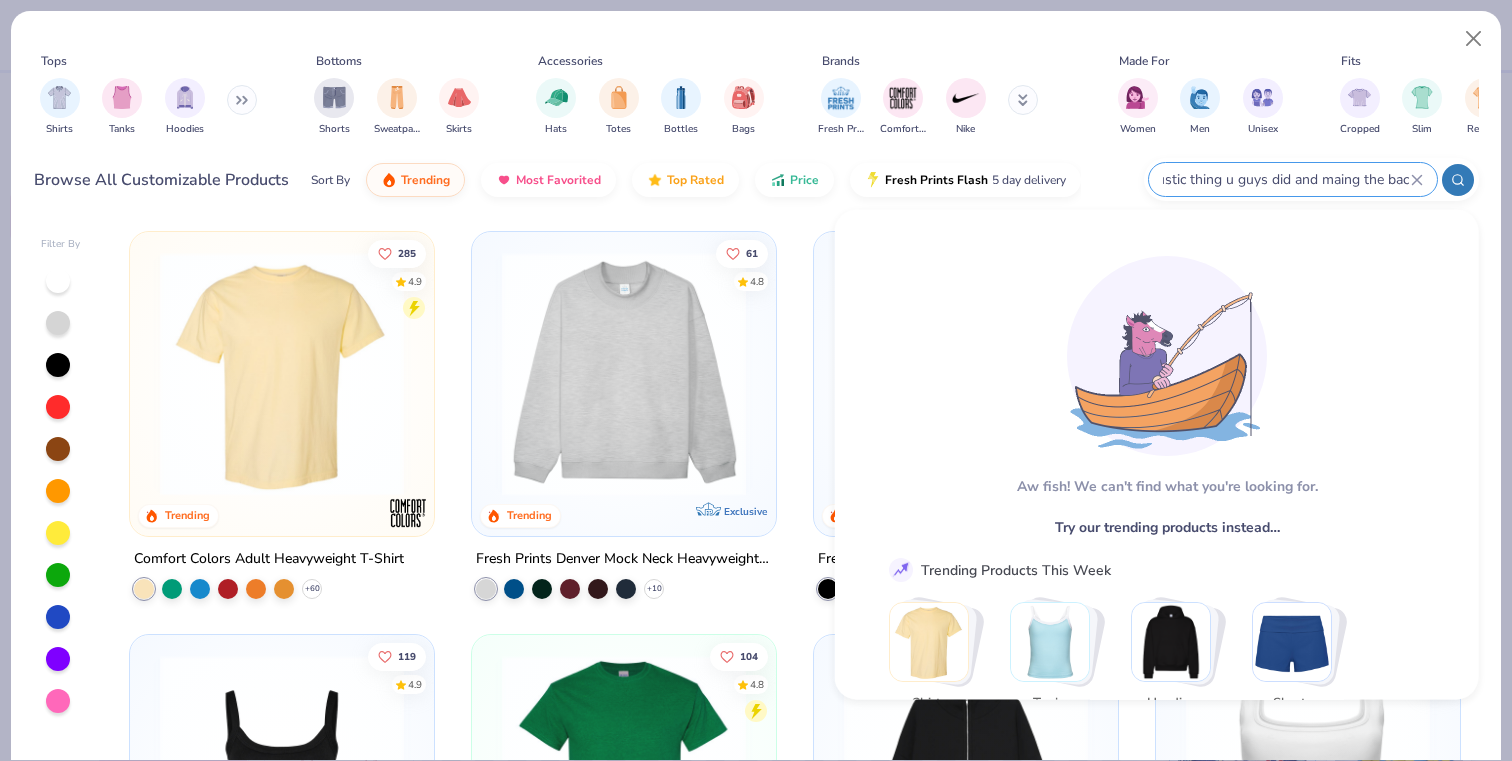 scroll, scrollTop: 0, scrollLeft: 182, axis: horizontal 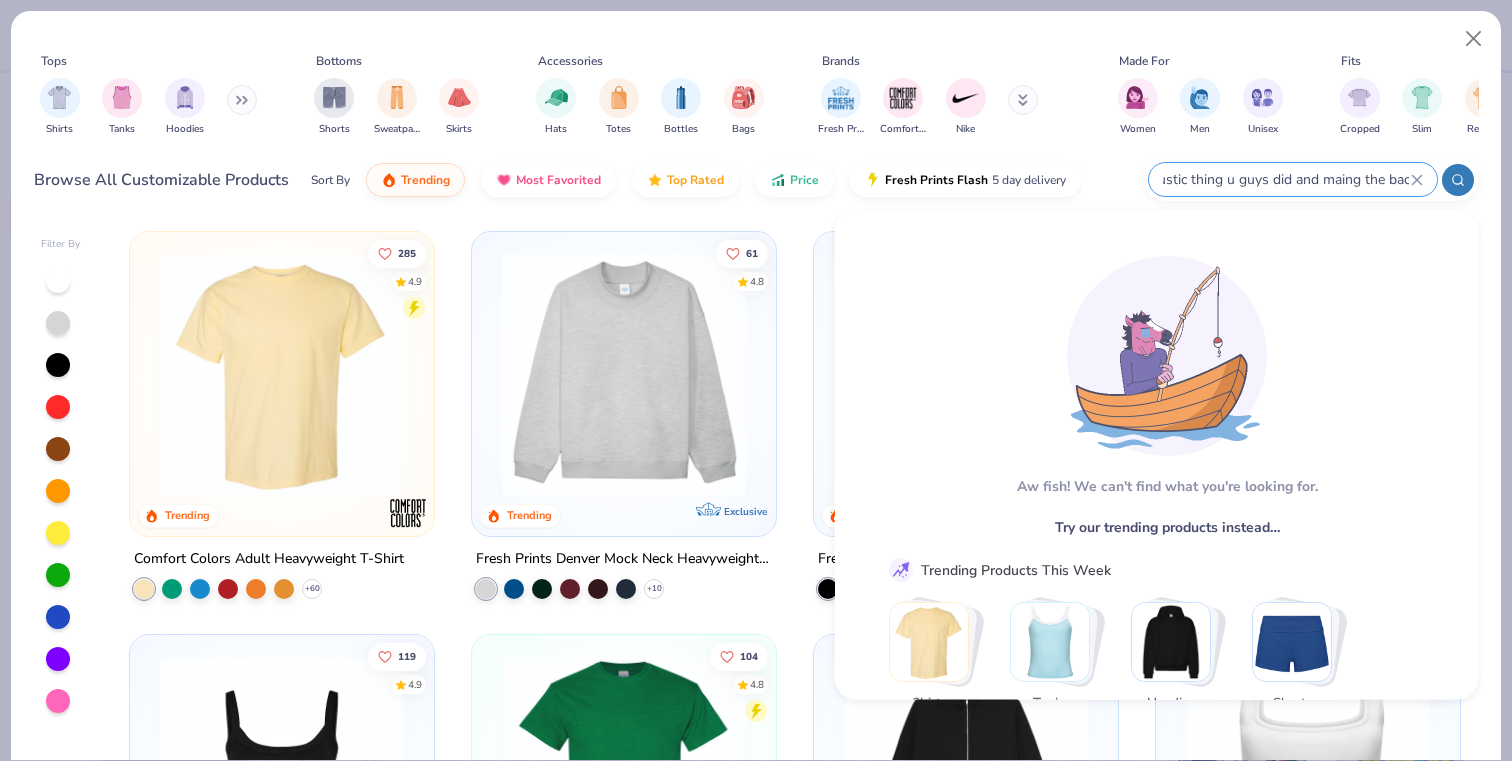 click on "just getting rid of the older rustic thing u guys did and maing the bac" at bounding box center (1293, 179) 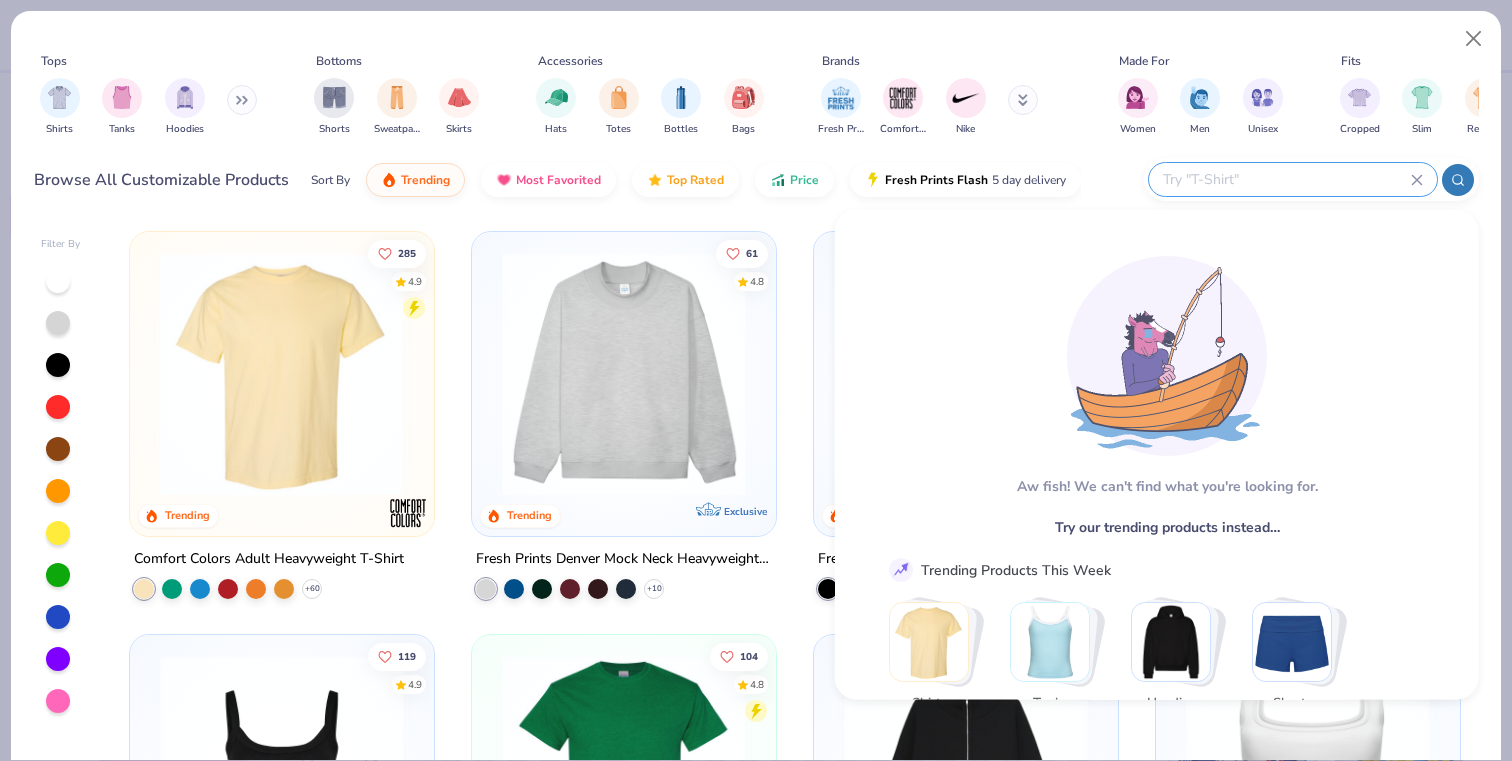scroll, scrollTop: 0, scrollLeft: 0, axis: both 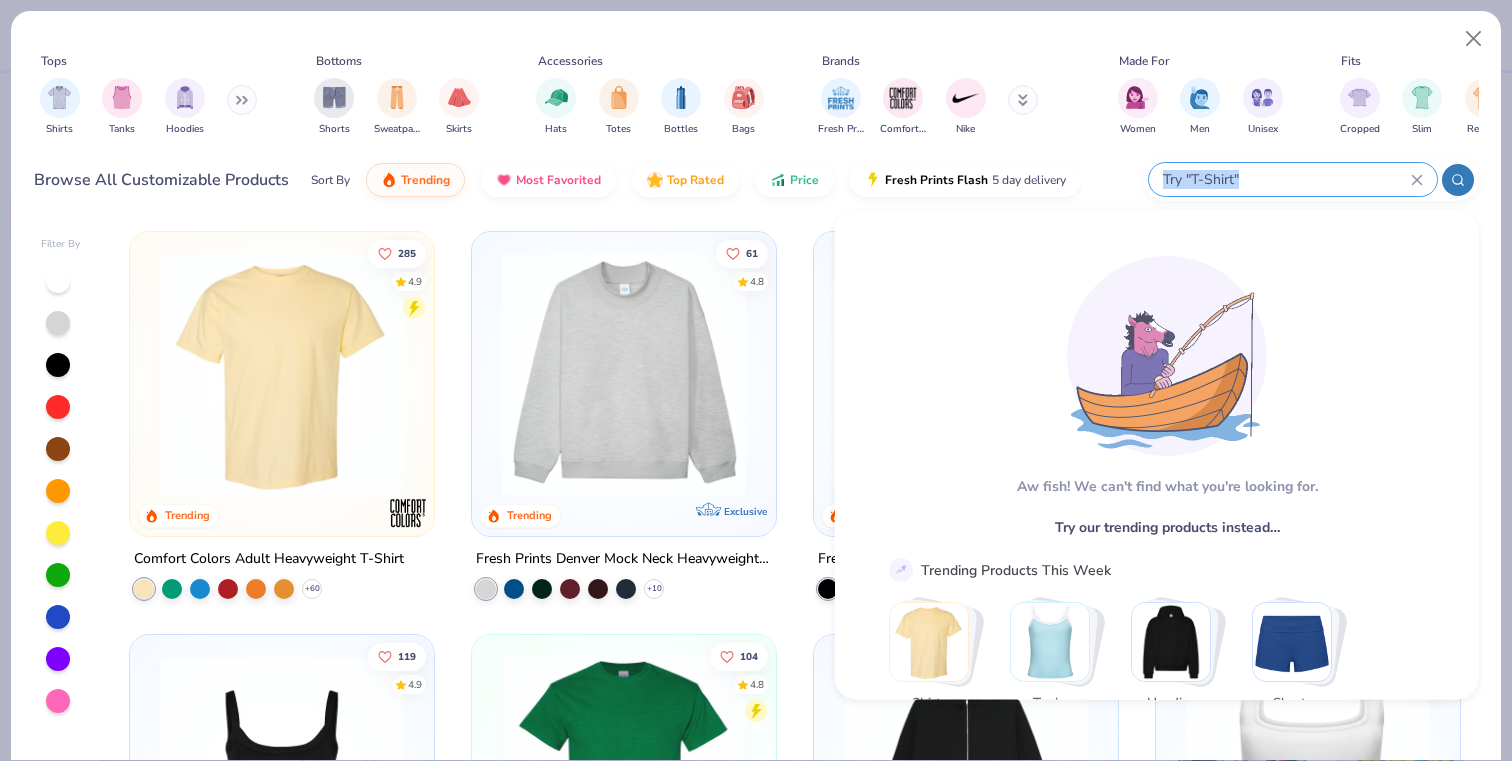 click at bounding box center [1293, 179] 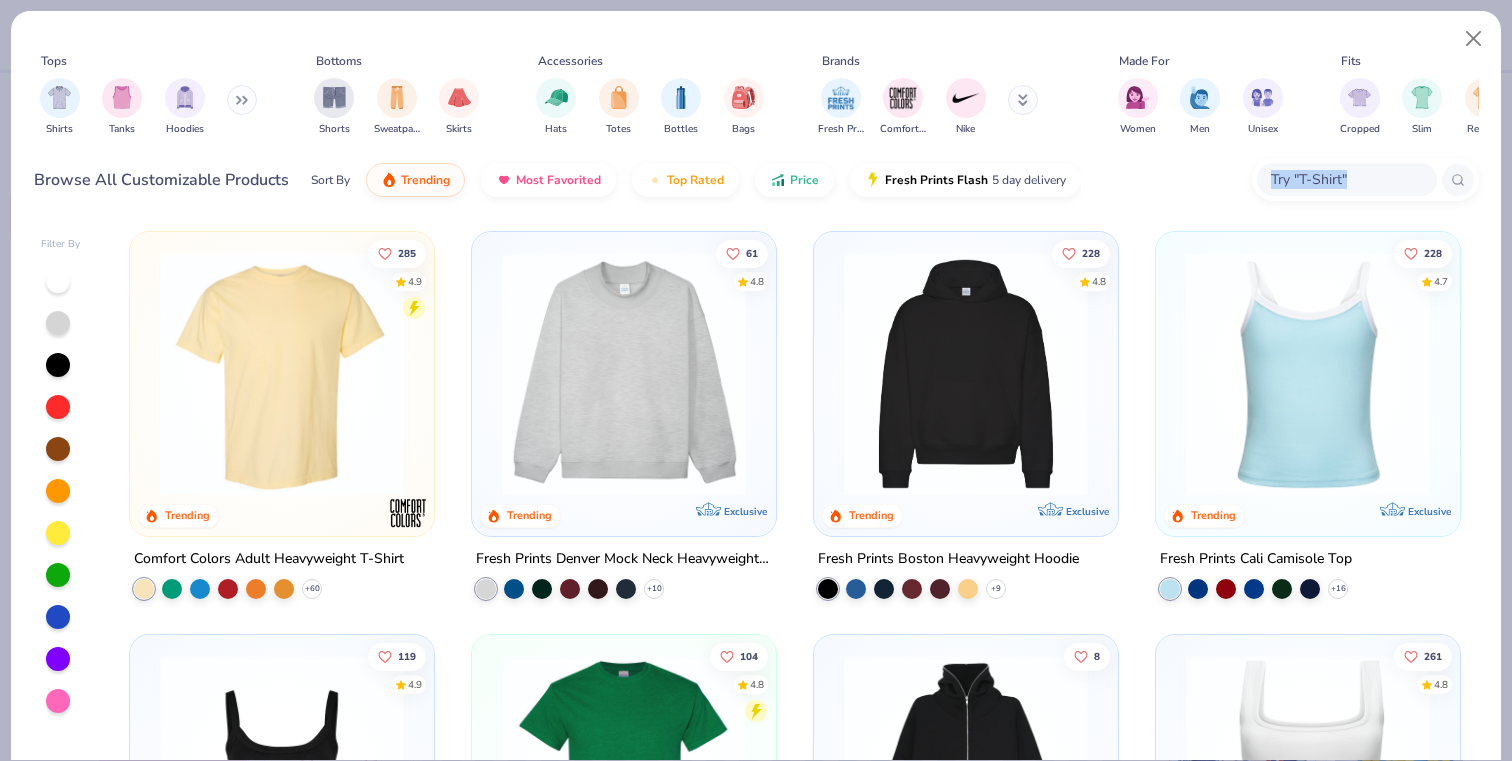 click at bounding box center [1347, 179] 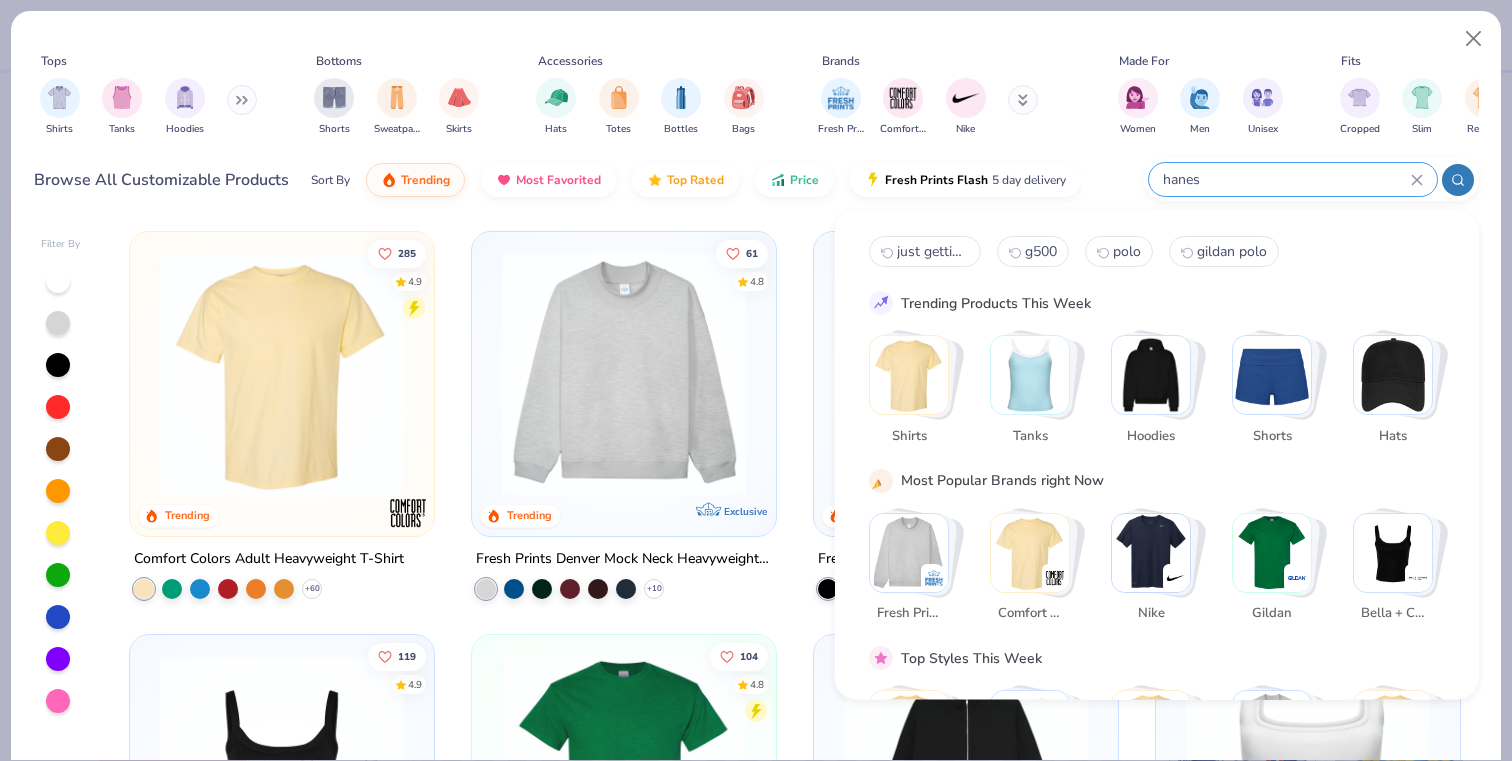 paste on "Hanes 5250T" 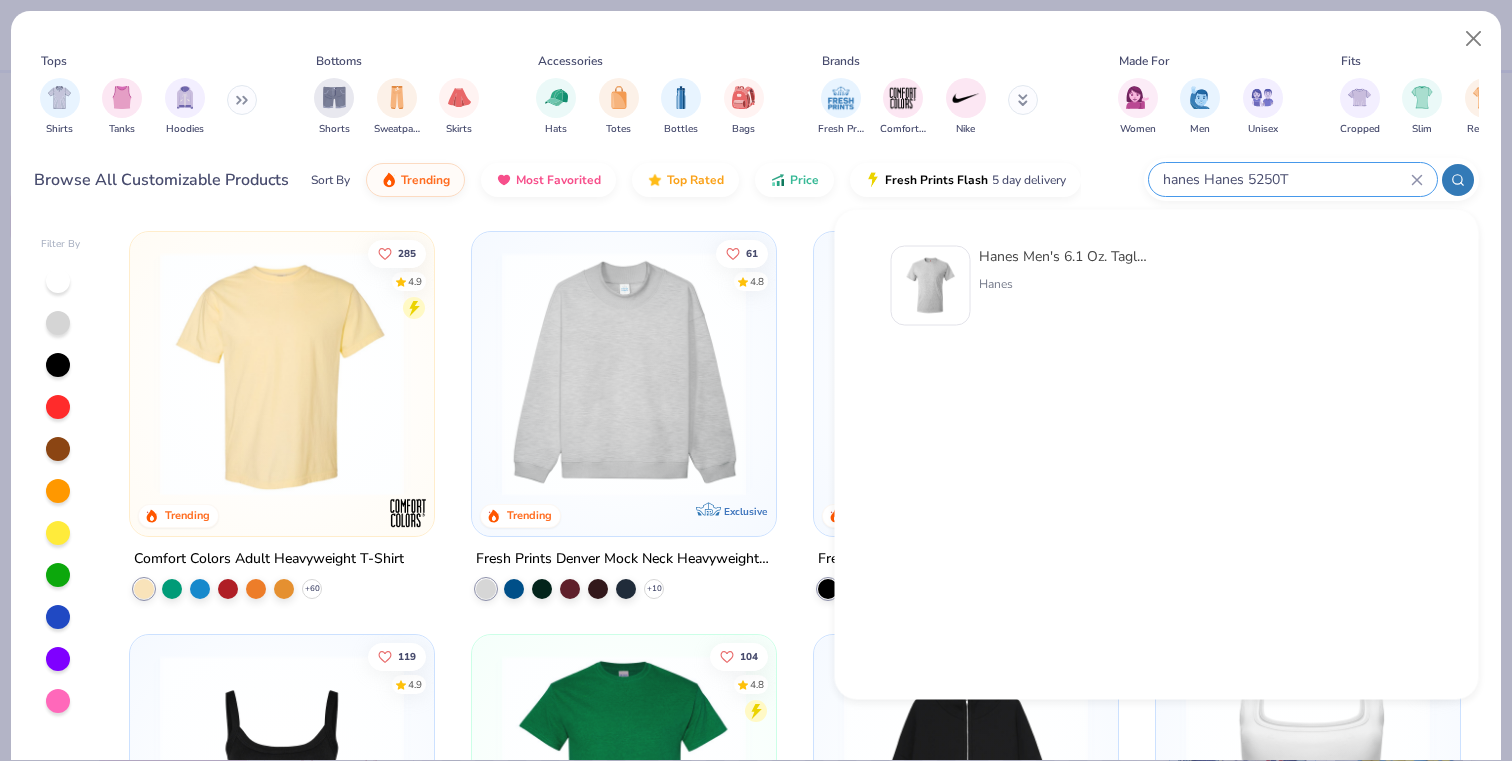 type on "hanes Hanes 5250T" 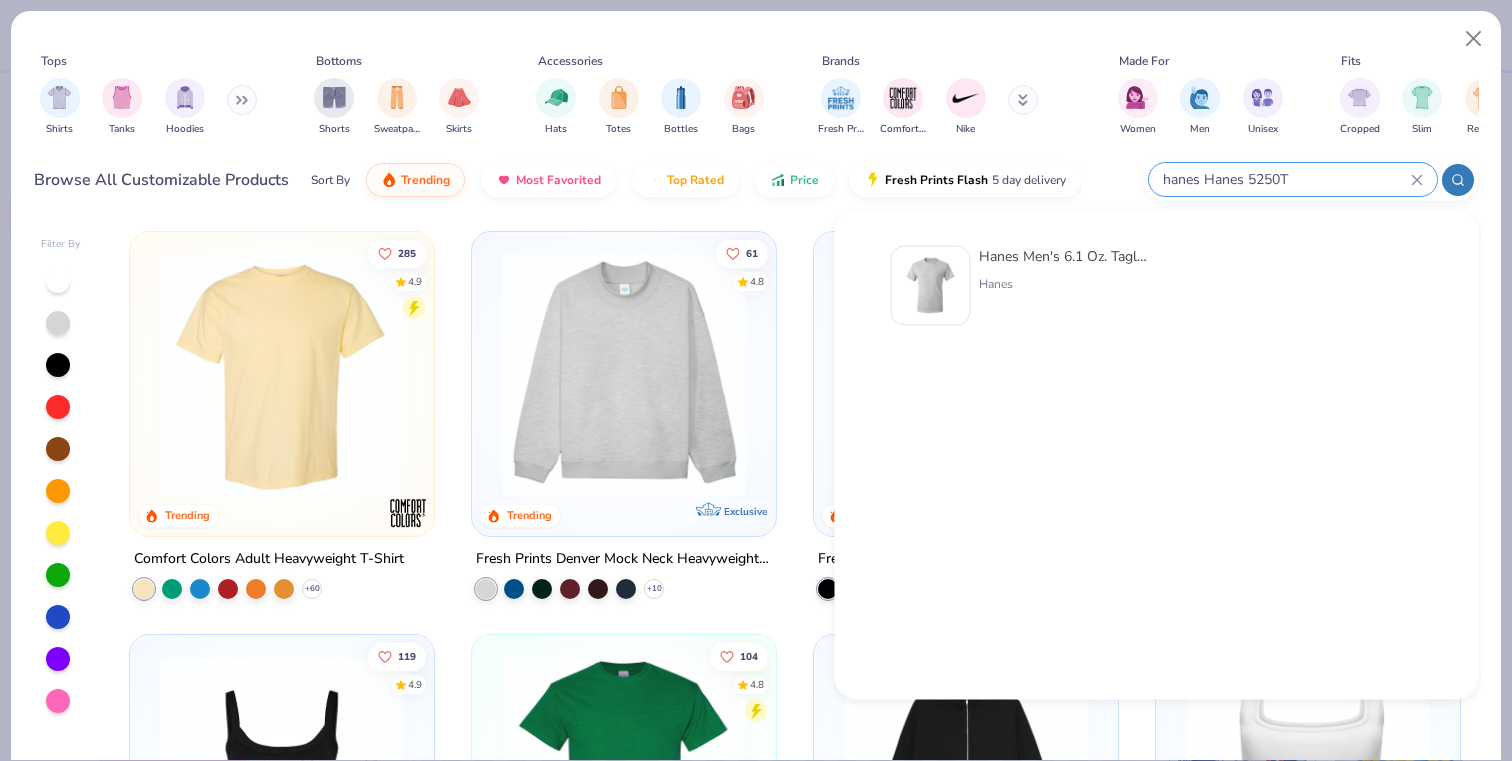click on "Hanes Men's 6.1 Oz. Tagless T-Shirt" at bounding box center [1063, 256] 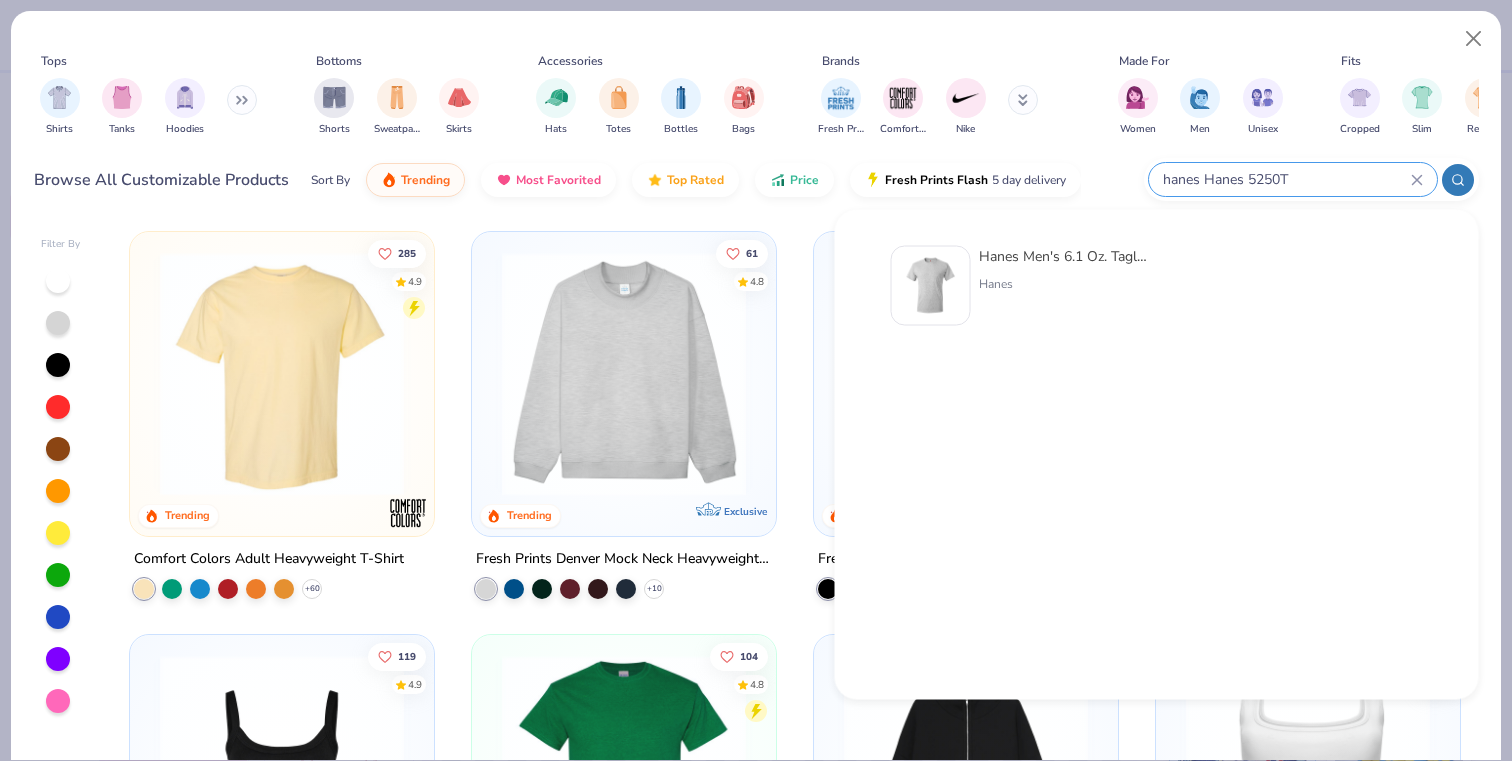 type 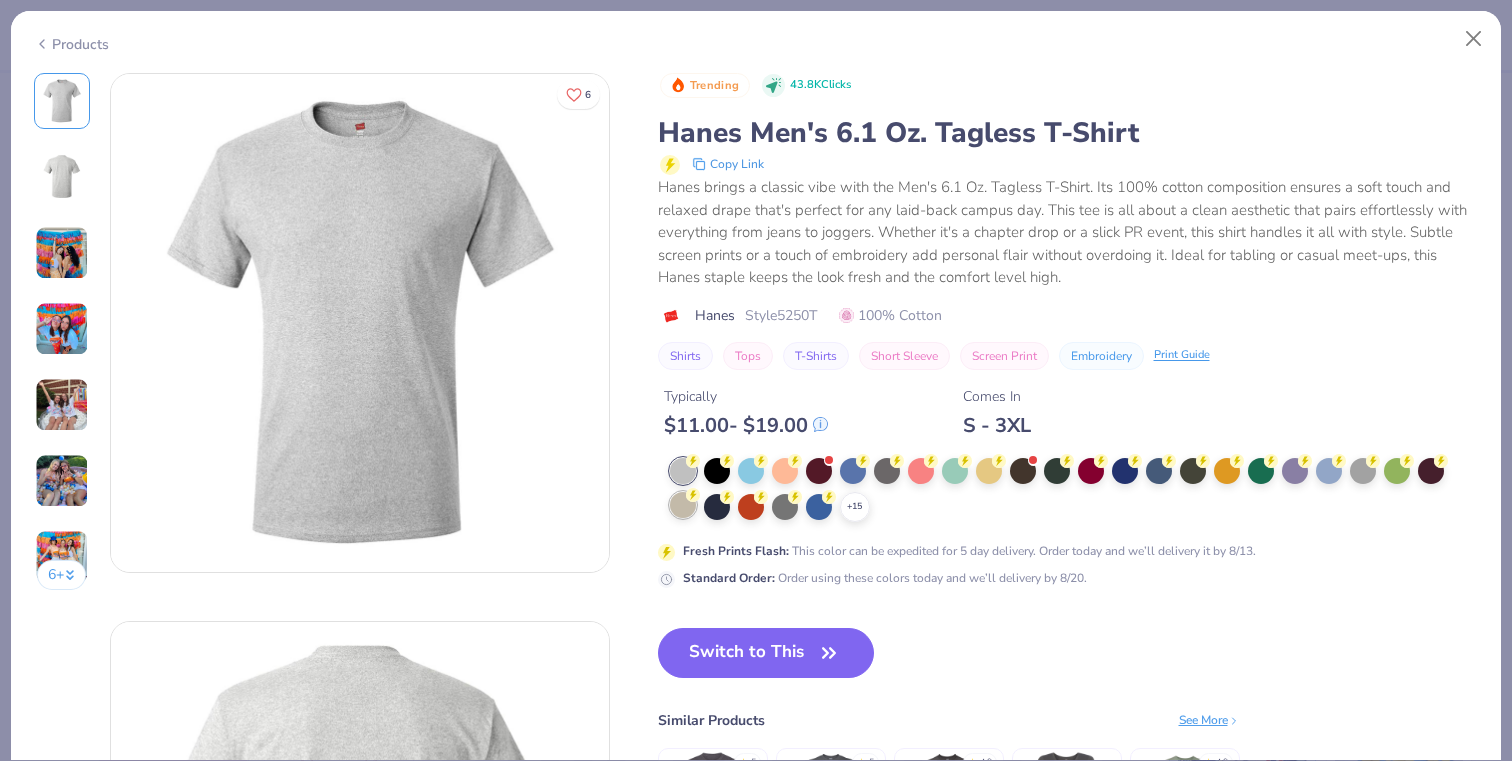 click at bounding box center (683, 505) 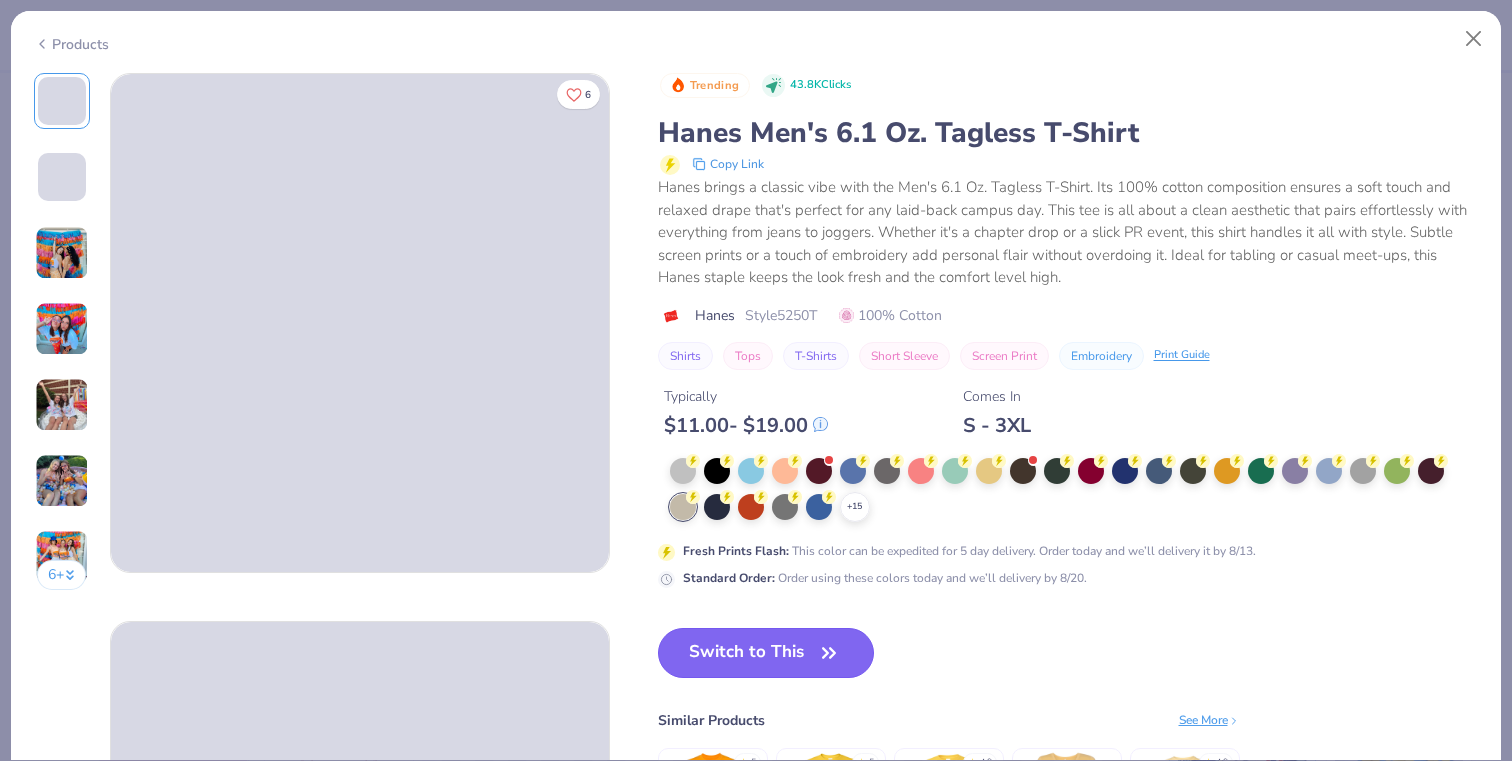 click on "Switch to This" at bounding box center (766, 653) 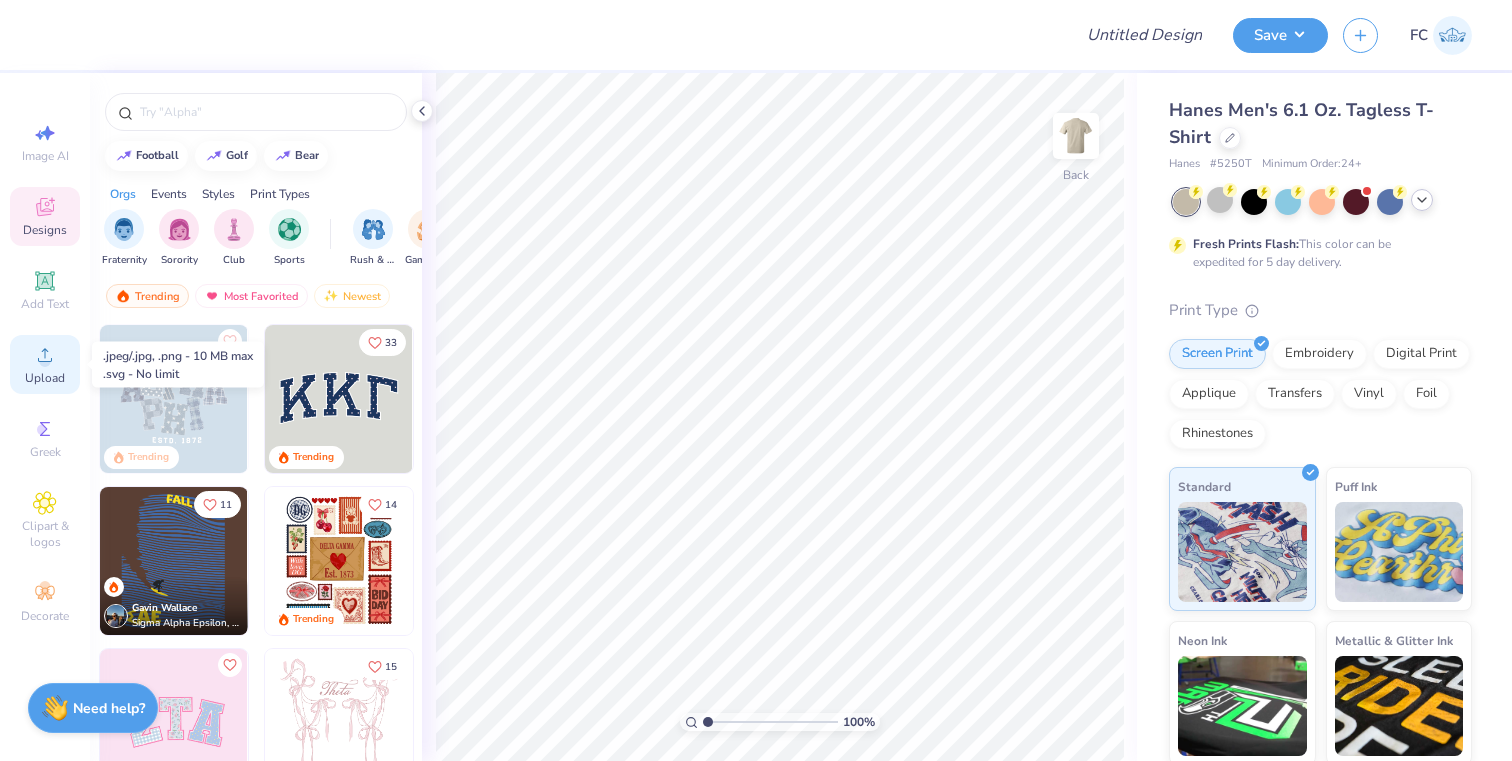 click 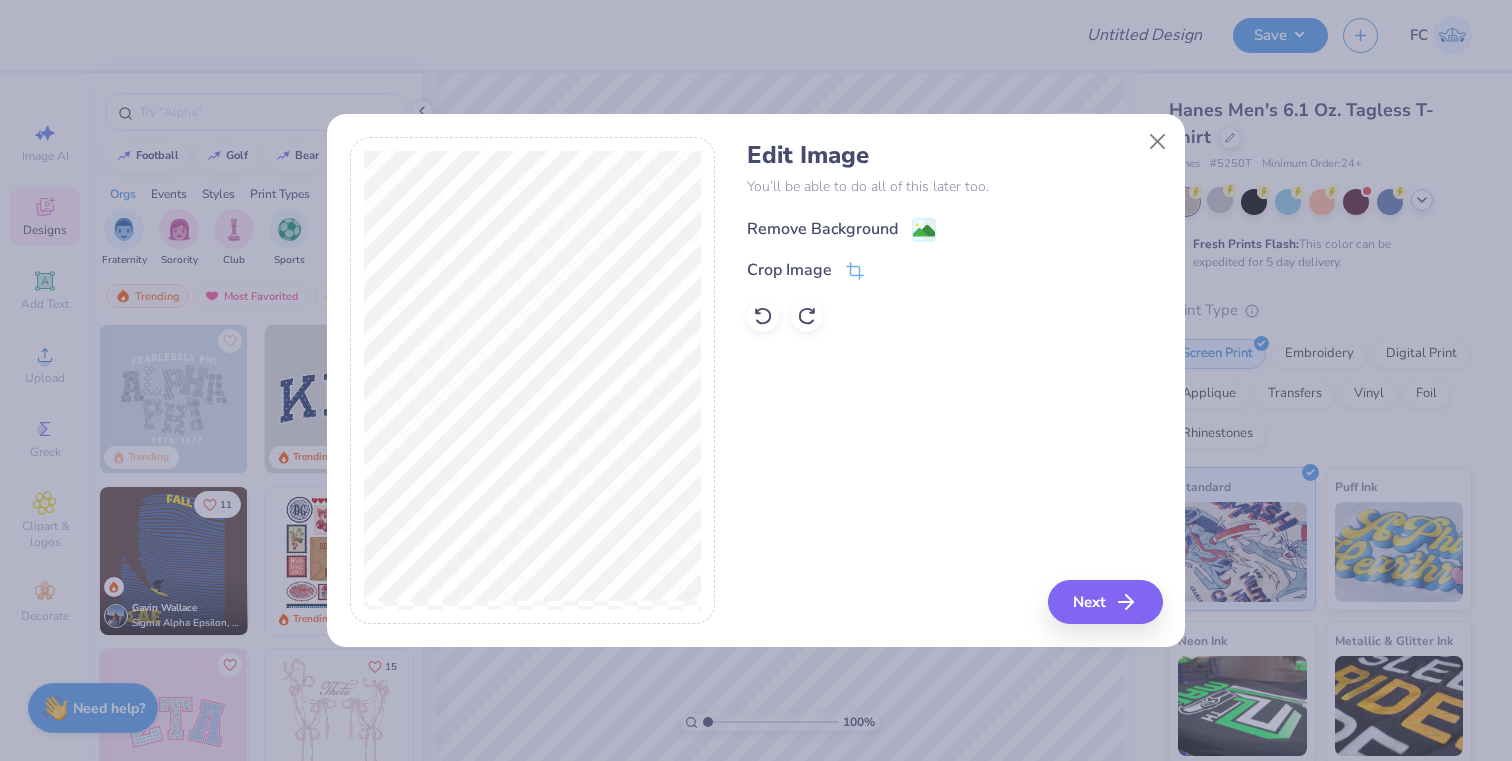 click 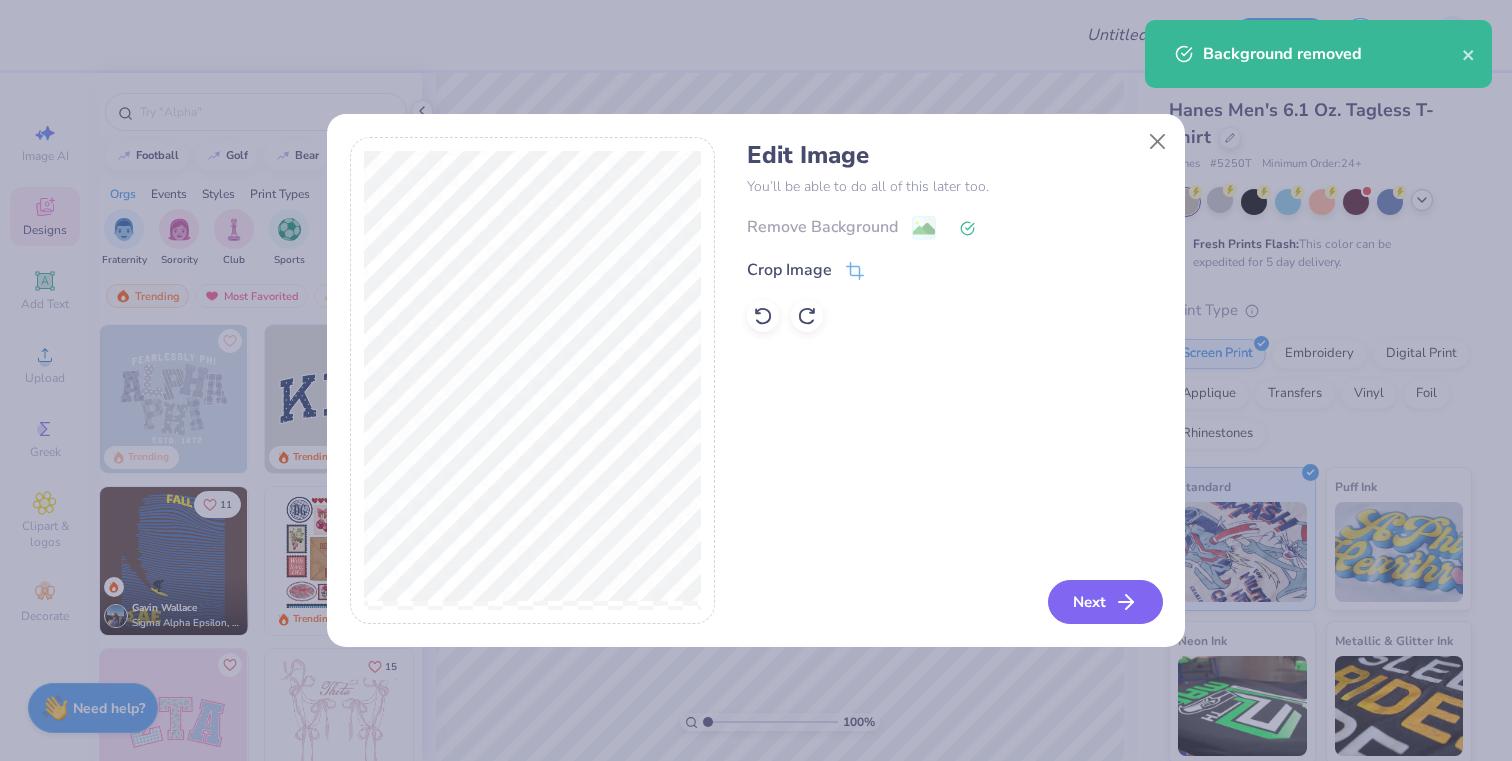 click on "Next" at bounding box center [1105, 602] 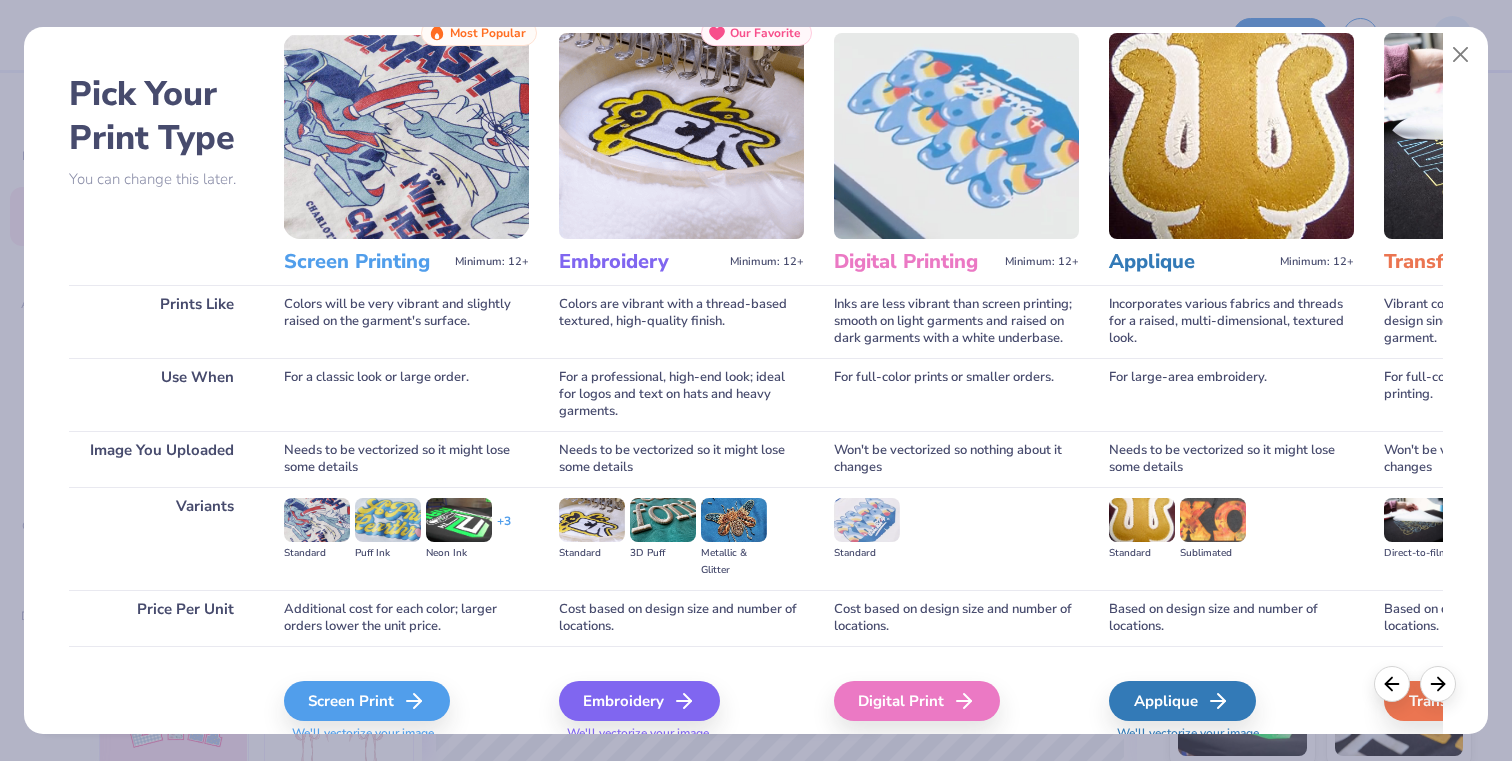 scroll, scrollTop: 115, scrollLeft: 0, axis: vertical 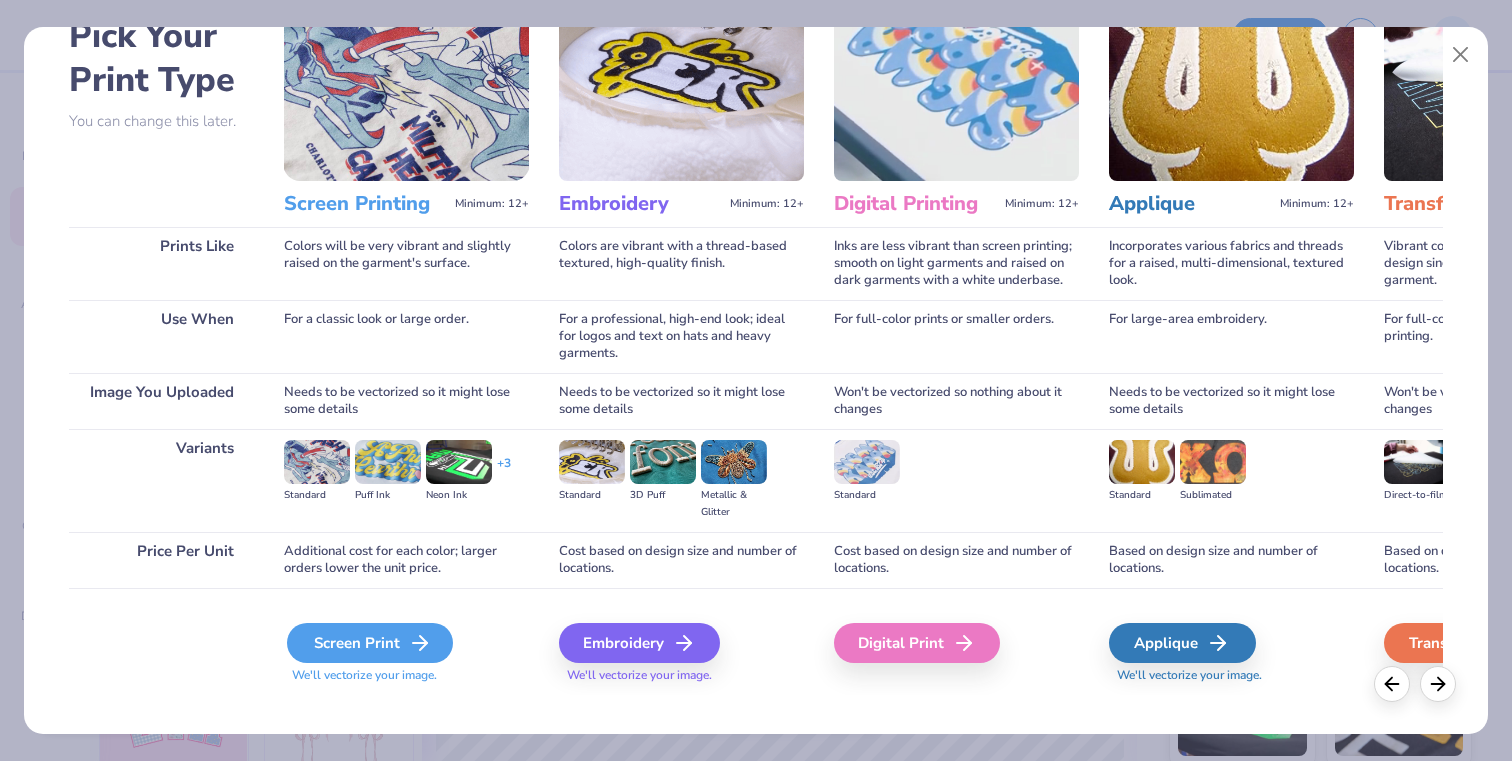 click on "Screen Print" at bounding box center [370, 643] 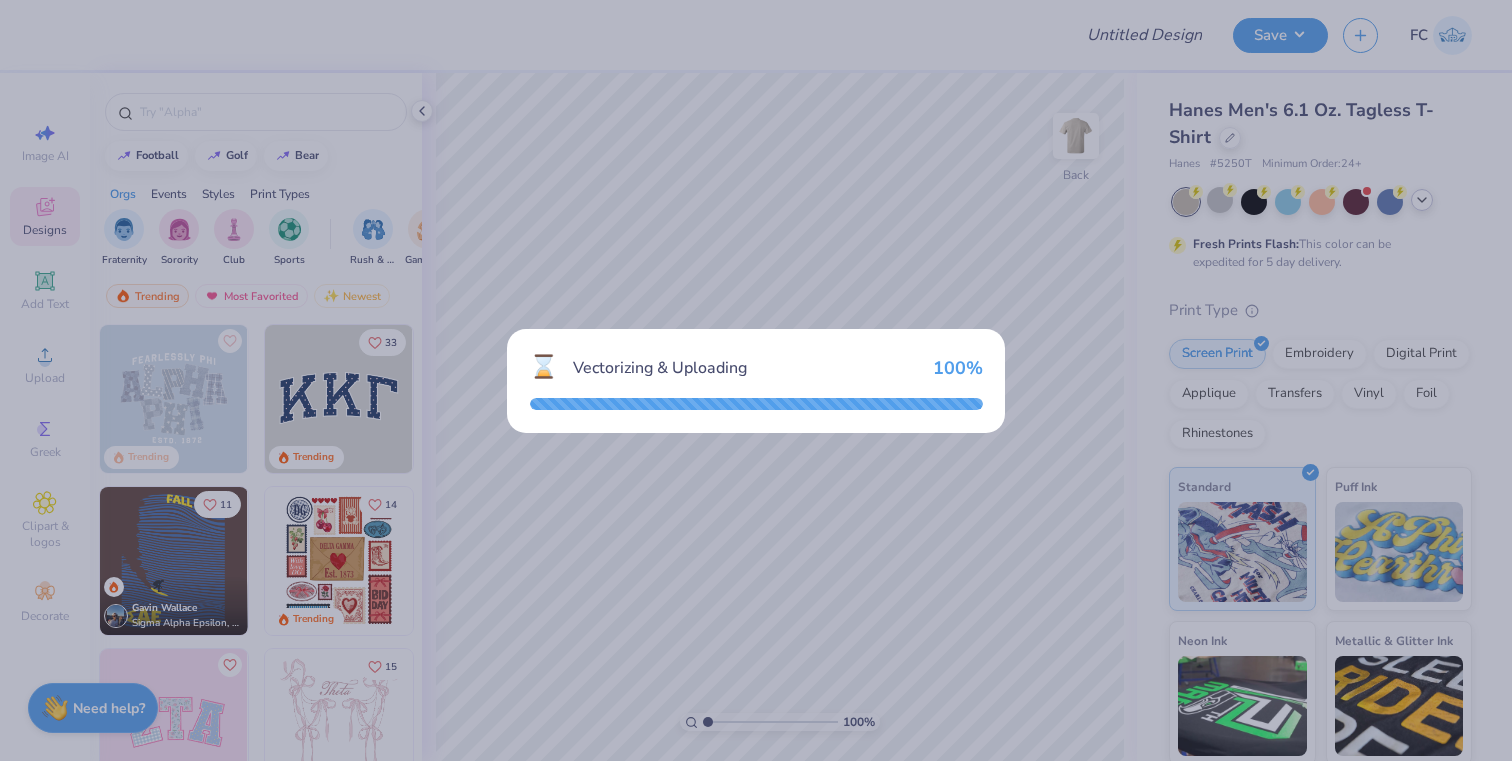 click on "⌛ Vectorizing & Uploading 100 %" at bounding box center (756, 380) 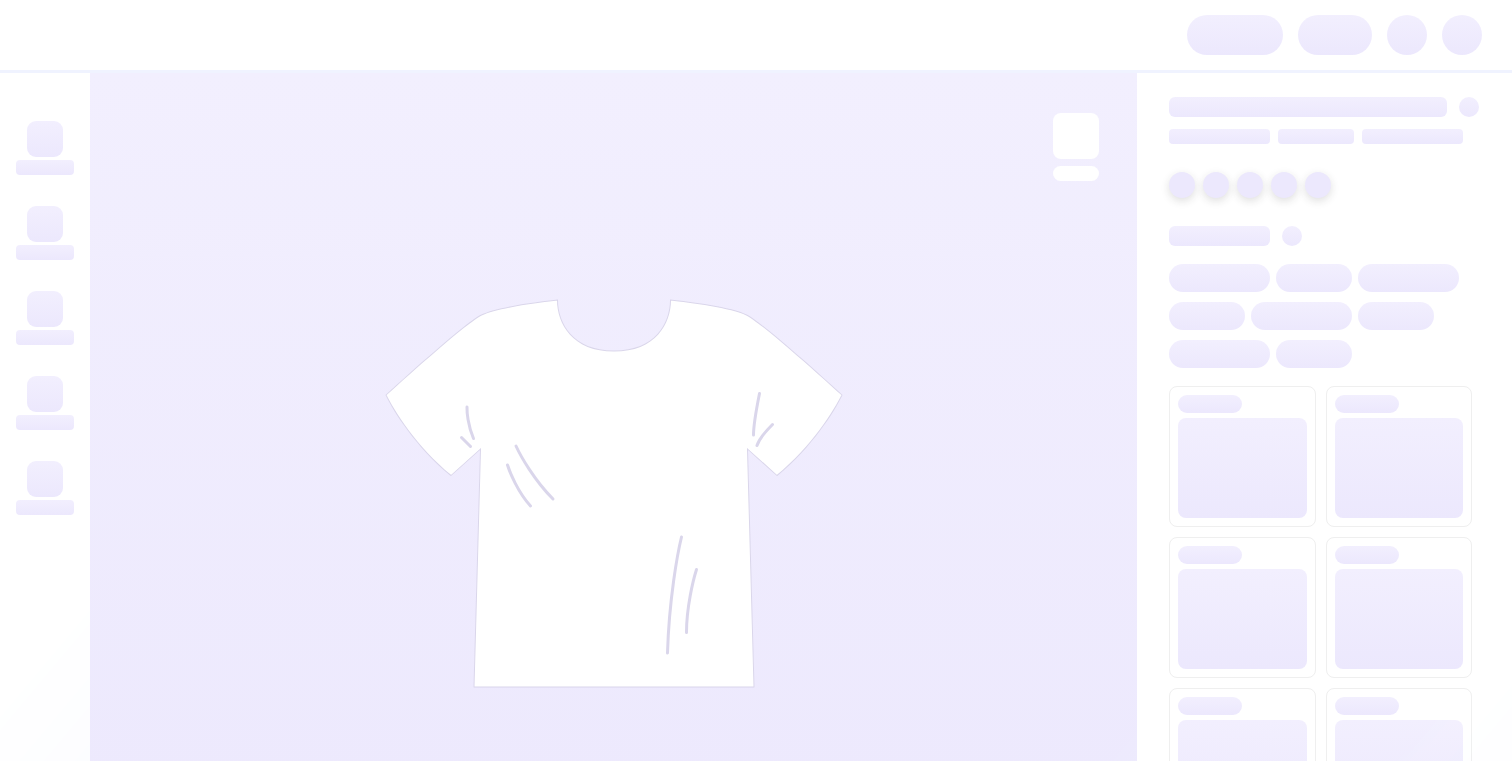 scroll, scrollTop: 0, scrollLeft: 0, axis: both 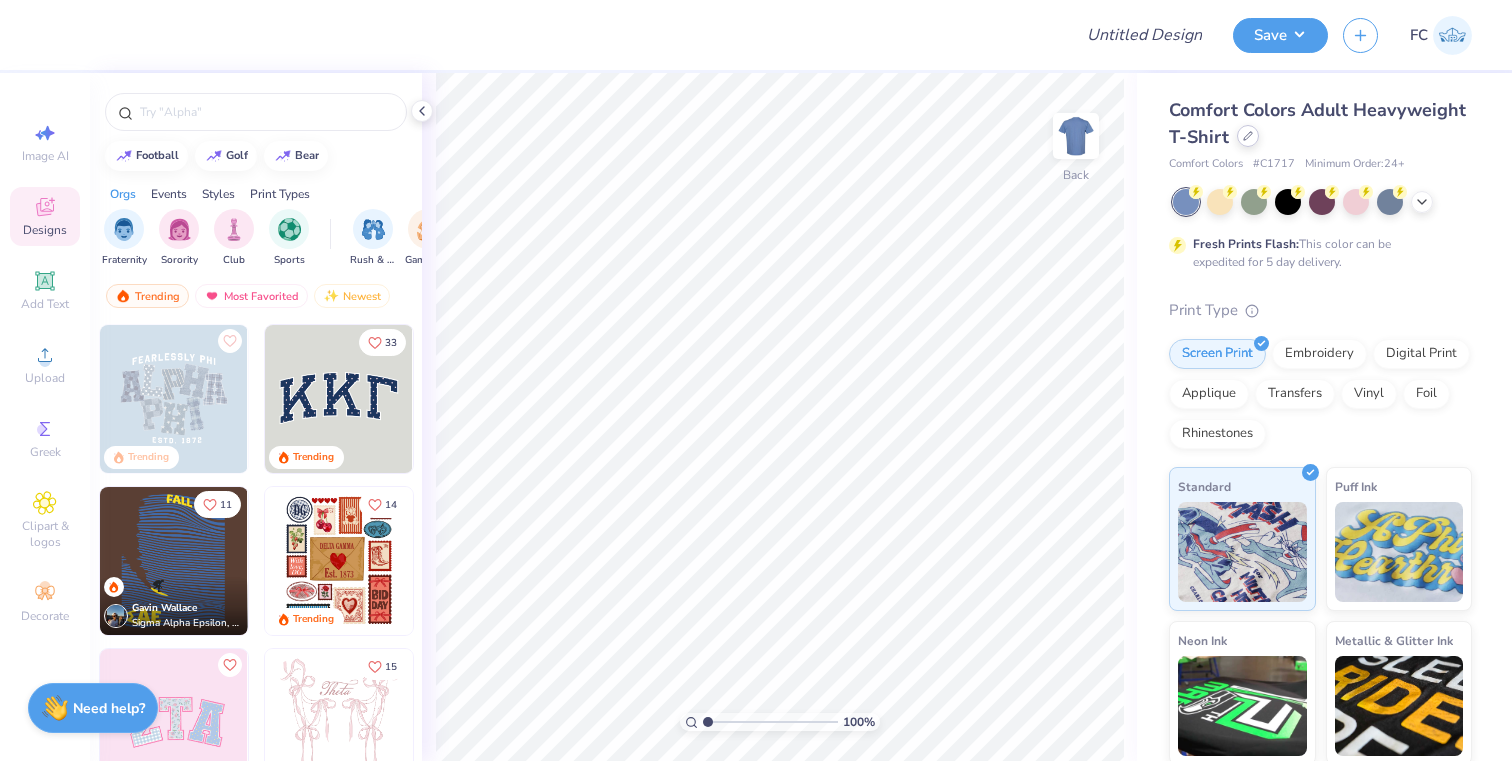 click at bounding box center (1248, 136) 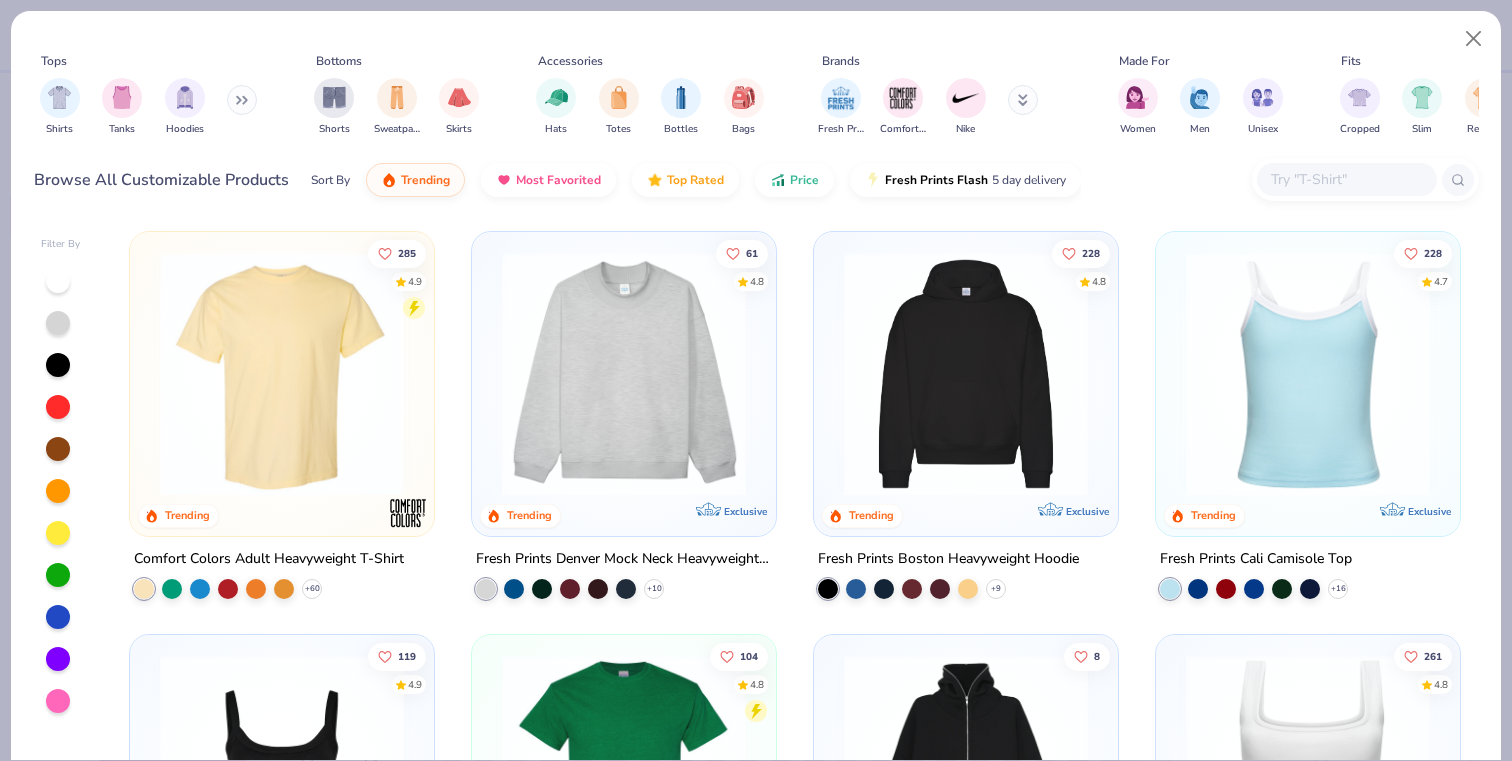 click at bounding box center (1346, 179) 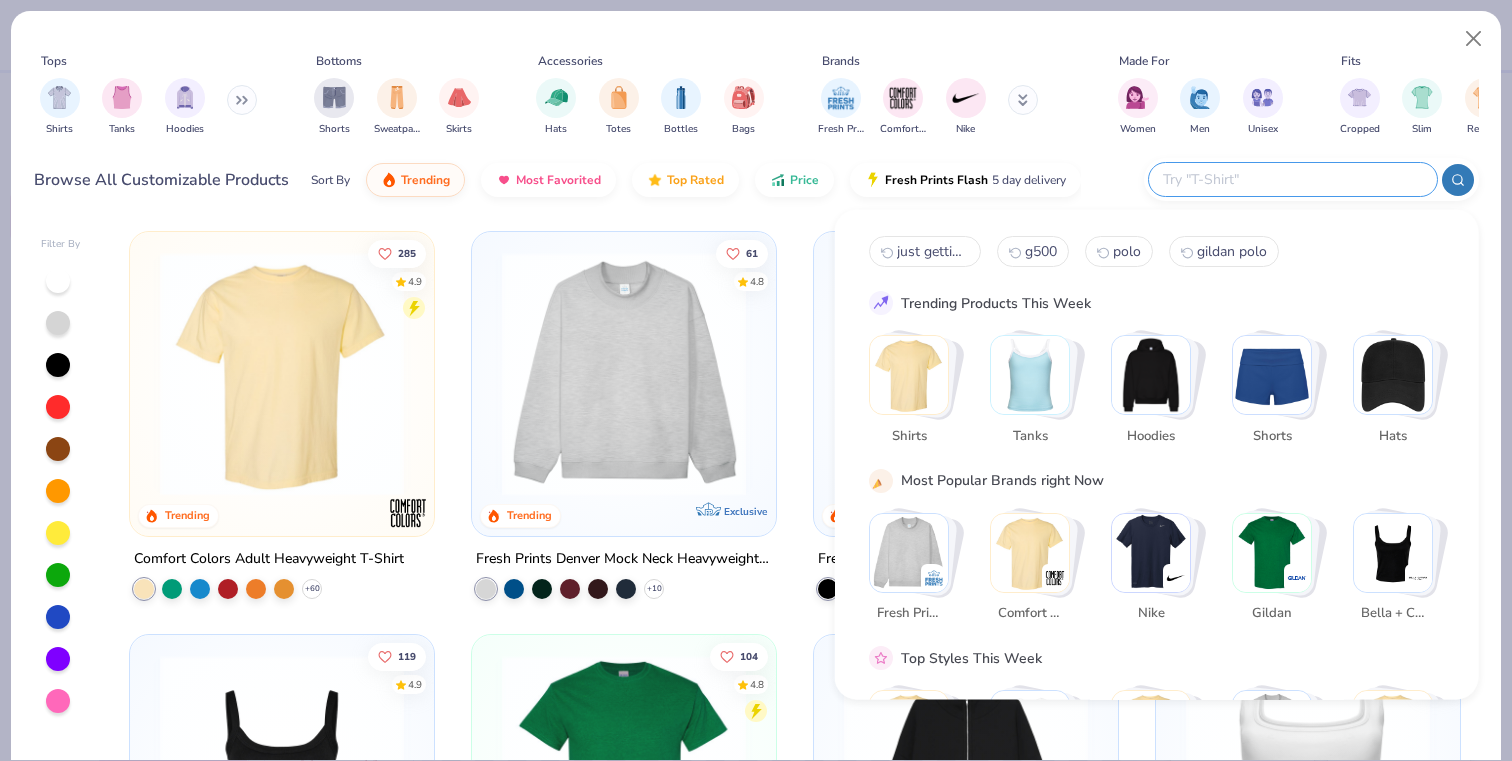 paste on "Hanes 5250T" 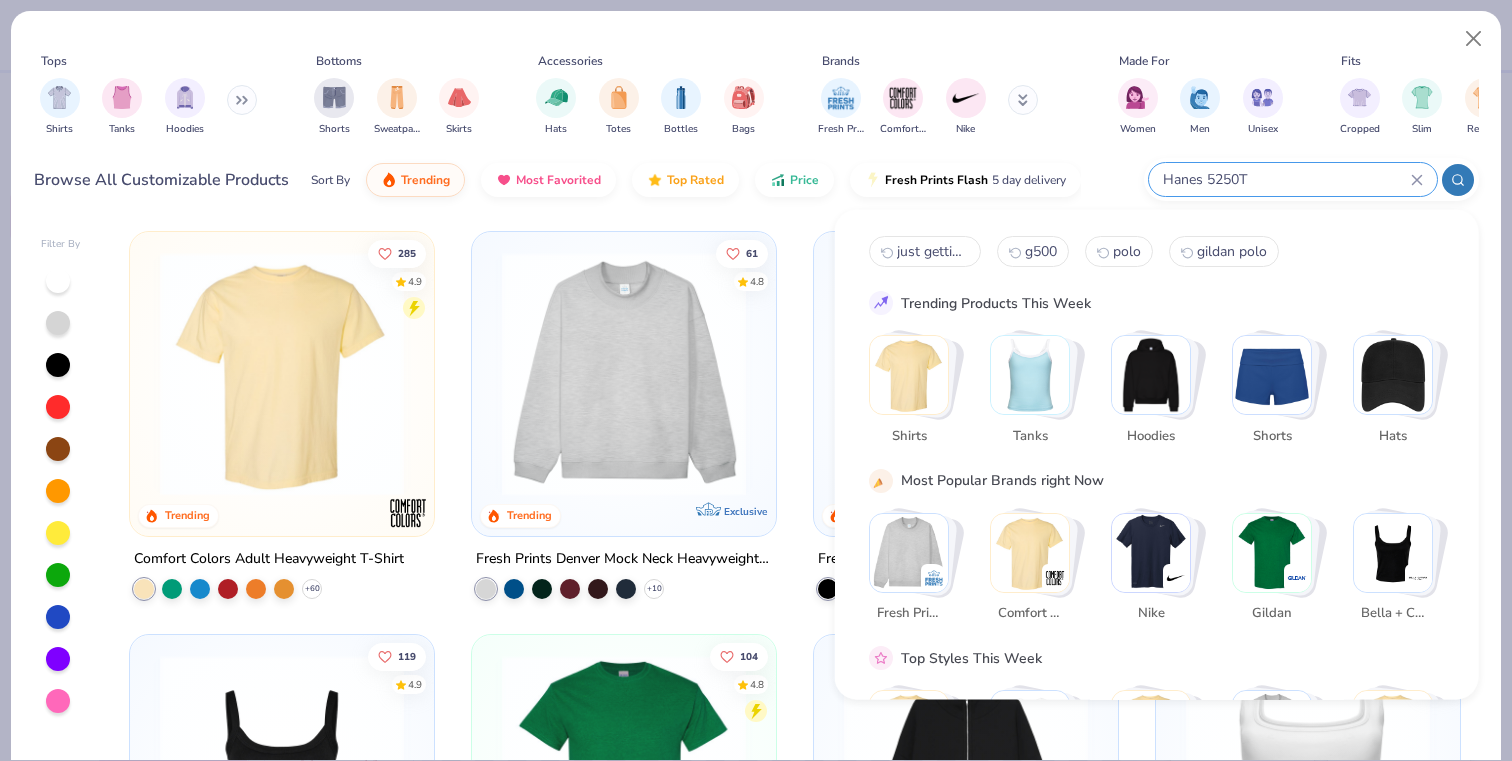type on "Hanes 5250T" 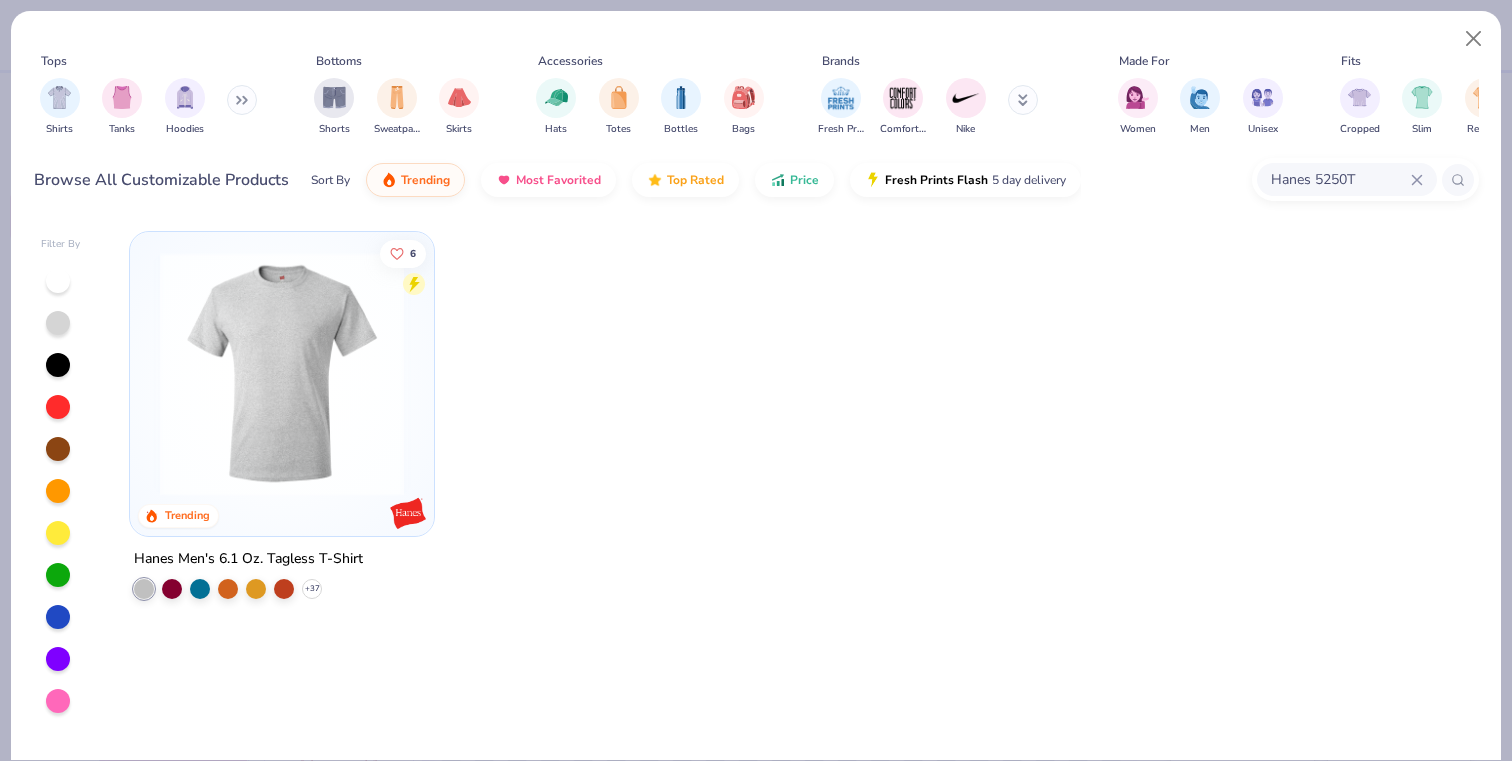 click at bounding box center (282, 374) 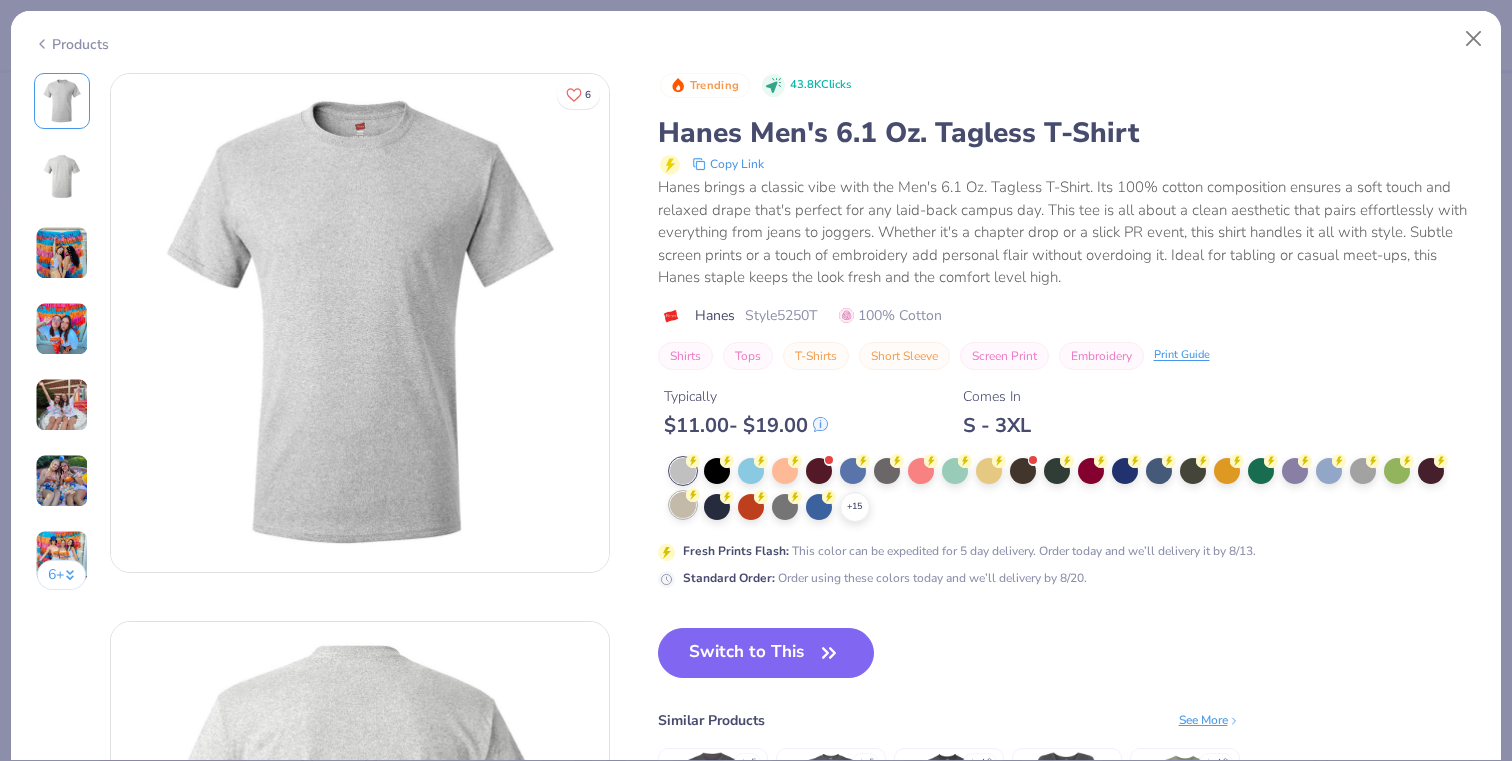 click at bounding box center (683, 505) 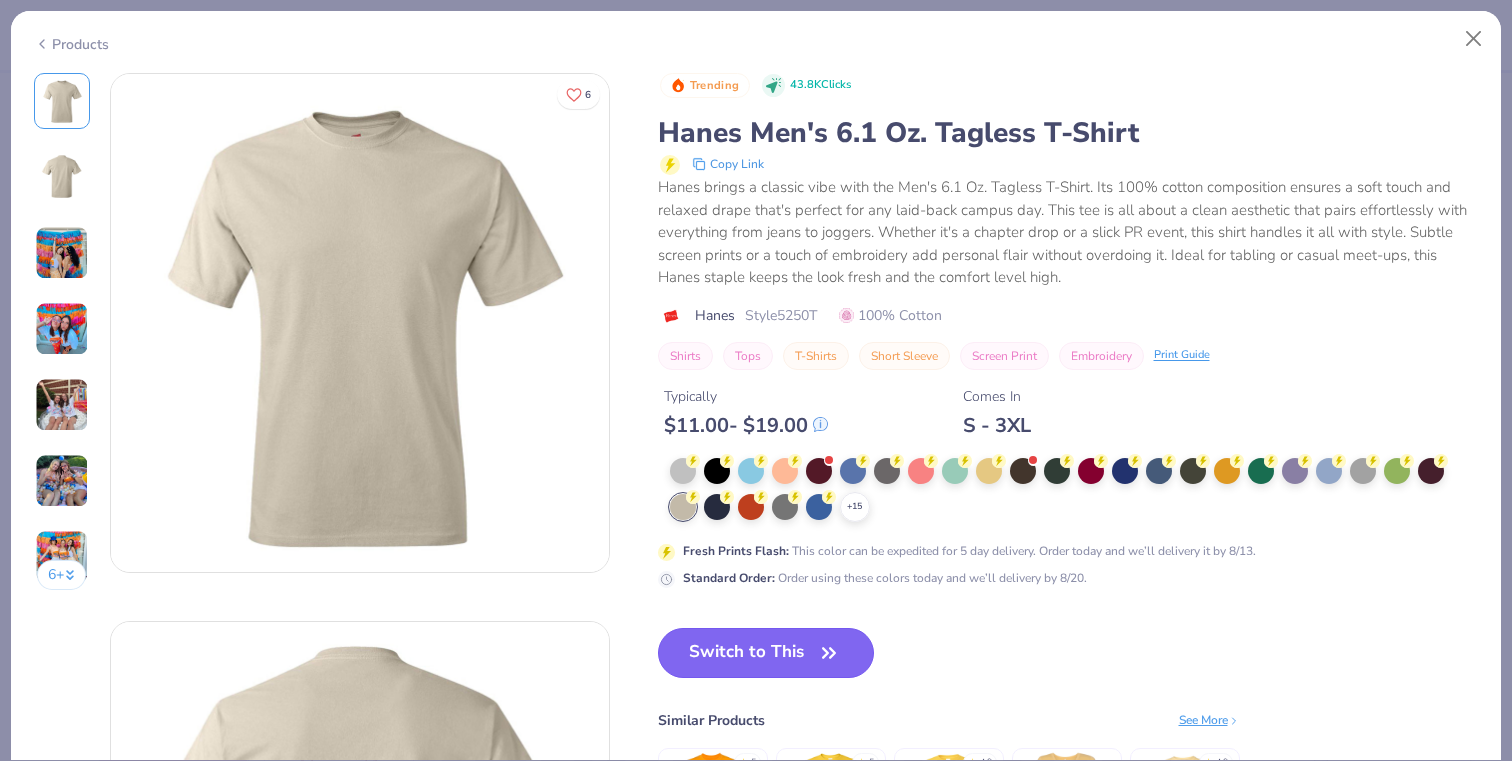 click on "Switch to This" at bounding box center (766, 653) 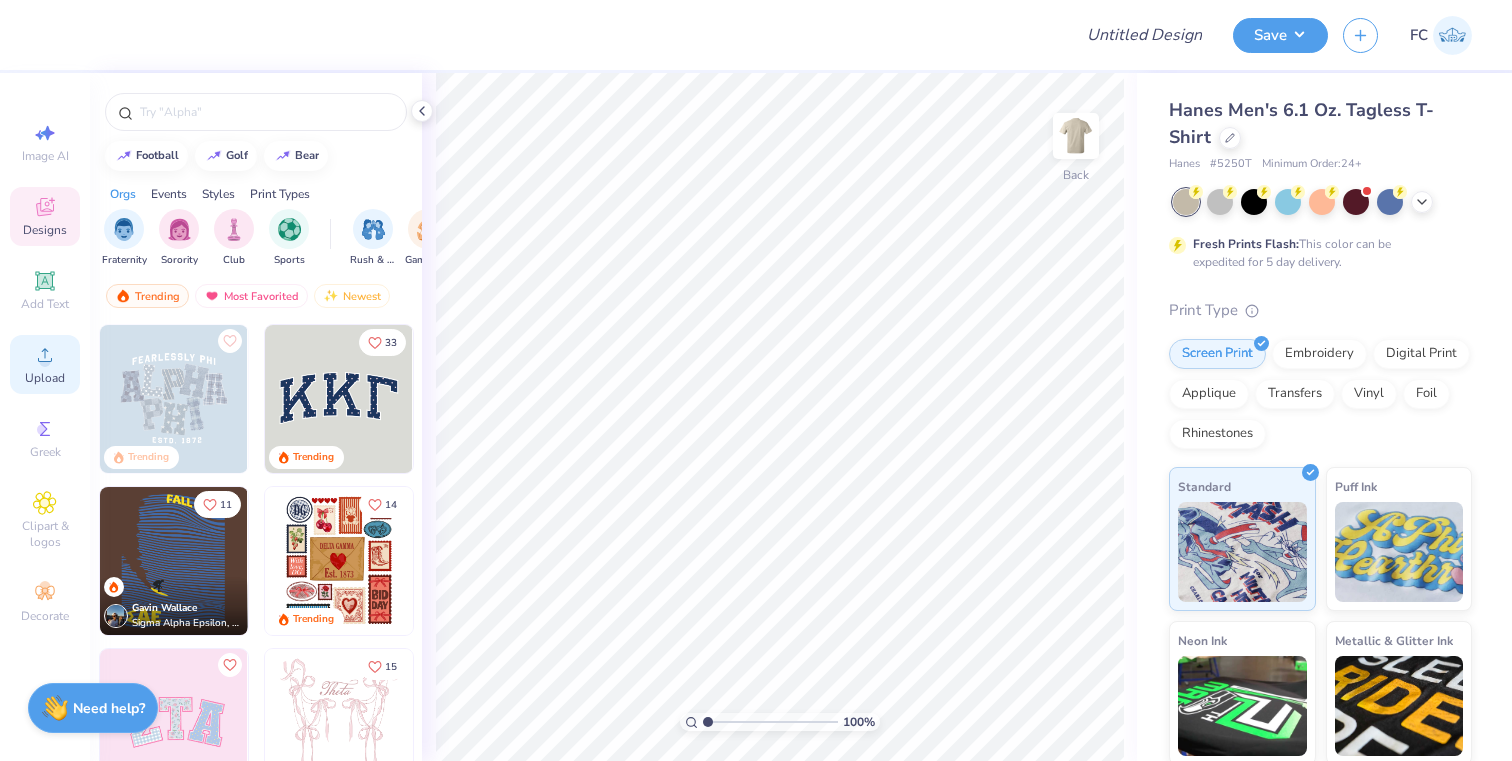 click on "Upload" at bounding box center [45, 364] 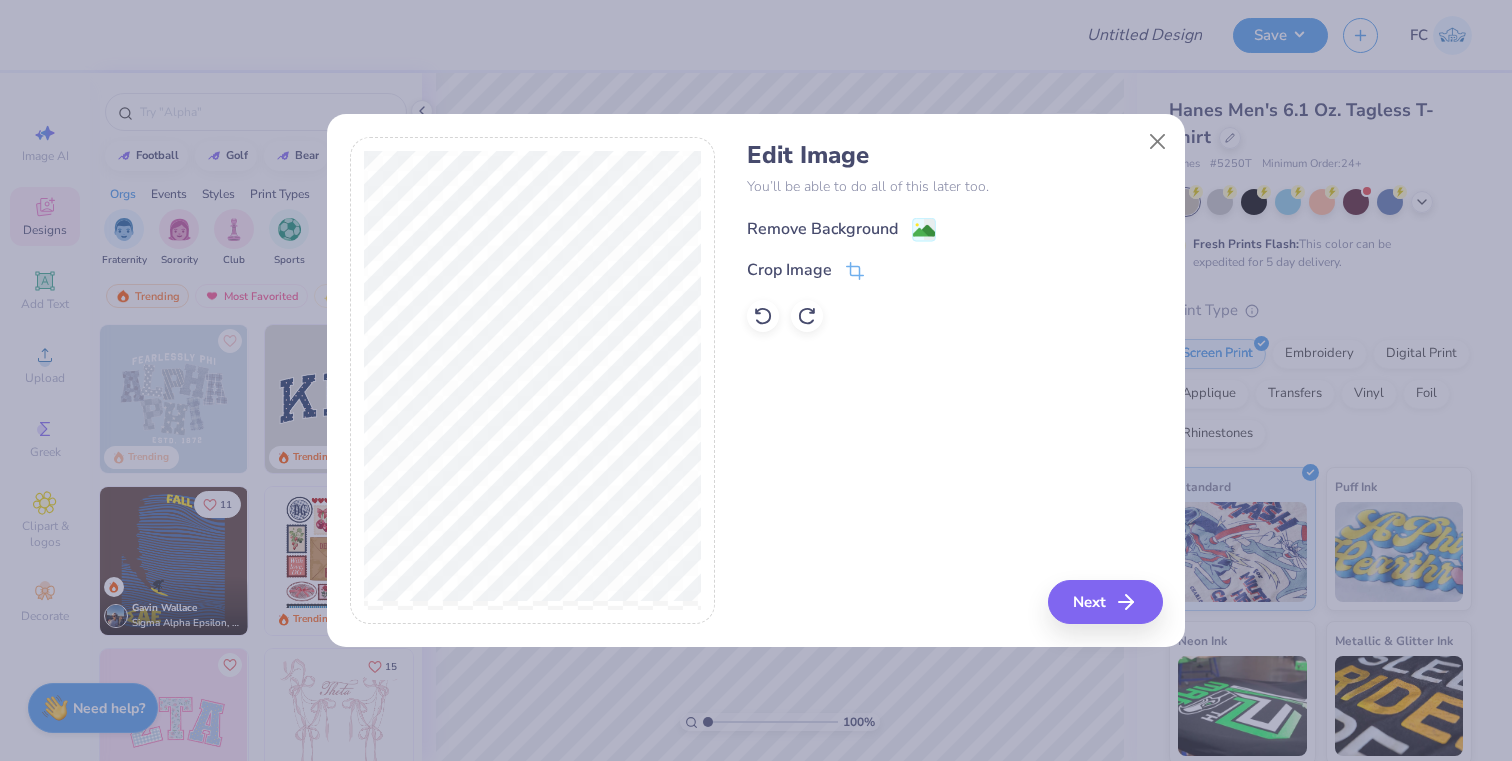 click 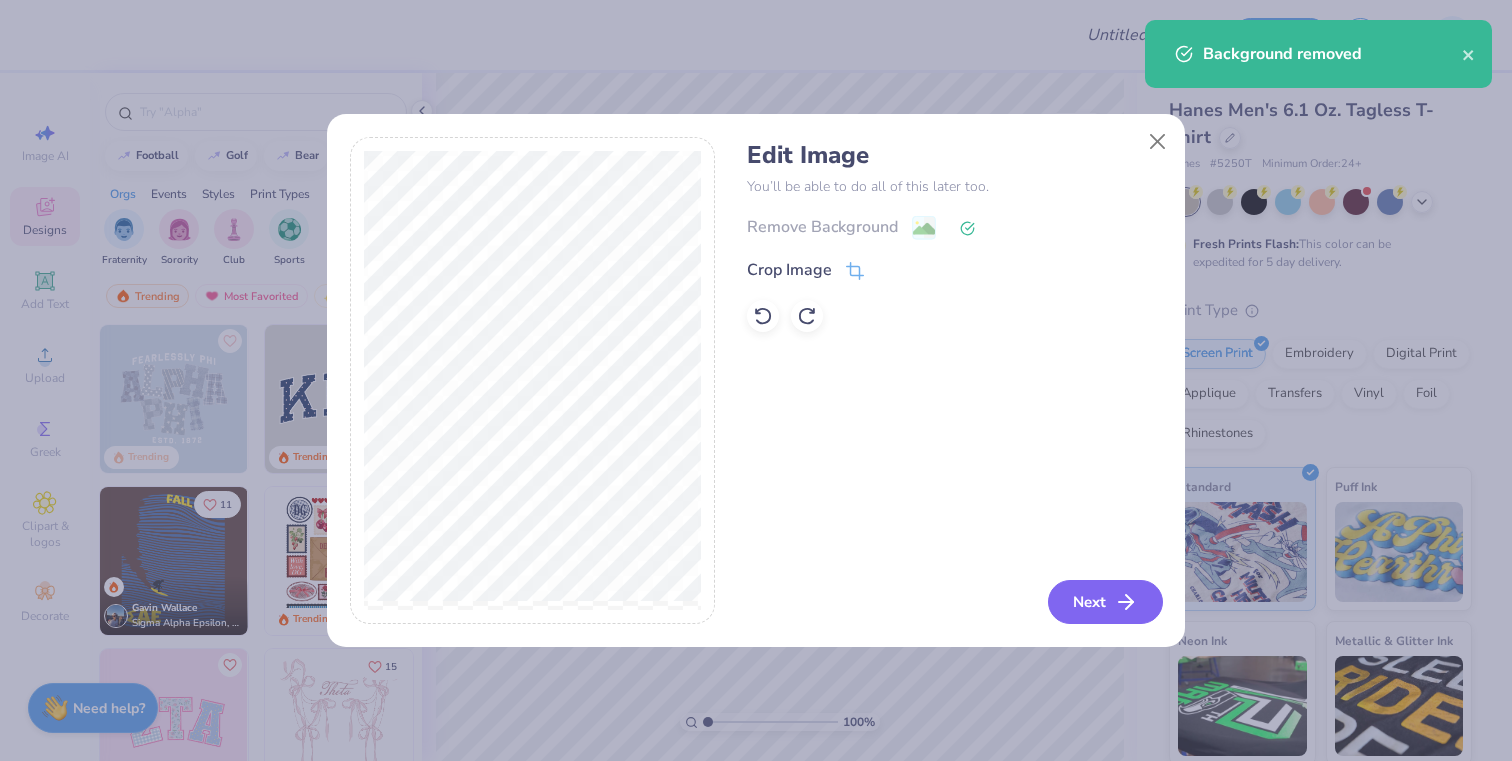 click on "Next" at bounding box center [1105, 602] 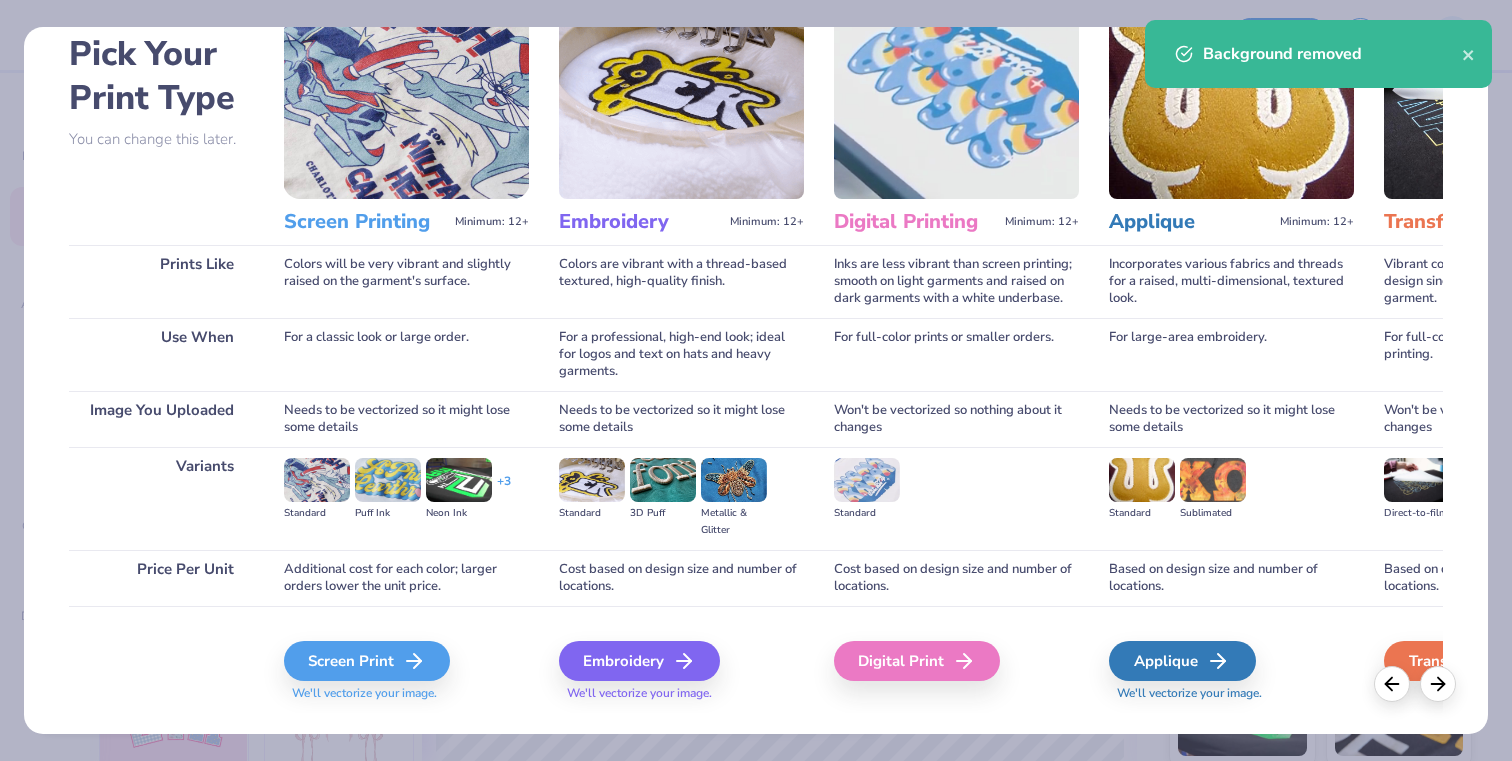 scroll, scrollTop: 136, scrollLeft: 0, axis: vertical 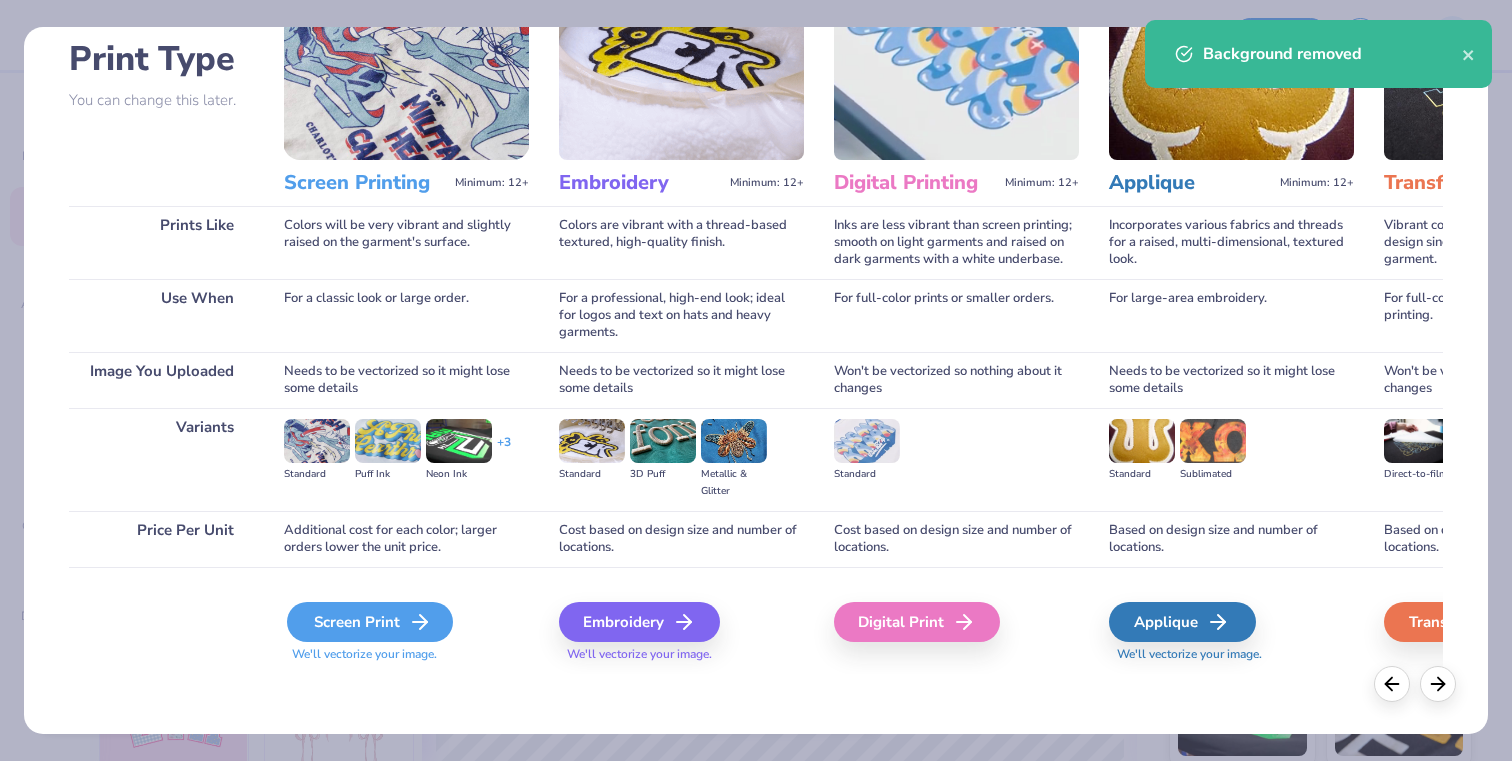 click on "Screen Print" at bounding box center [370, 622] 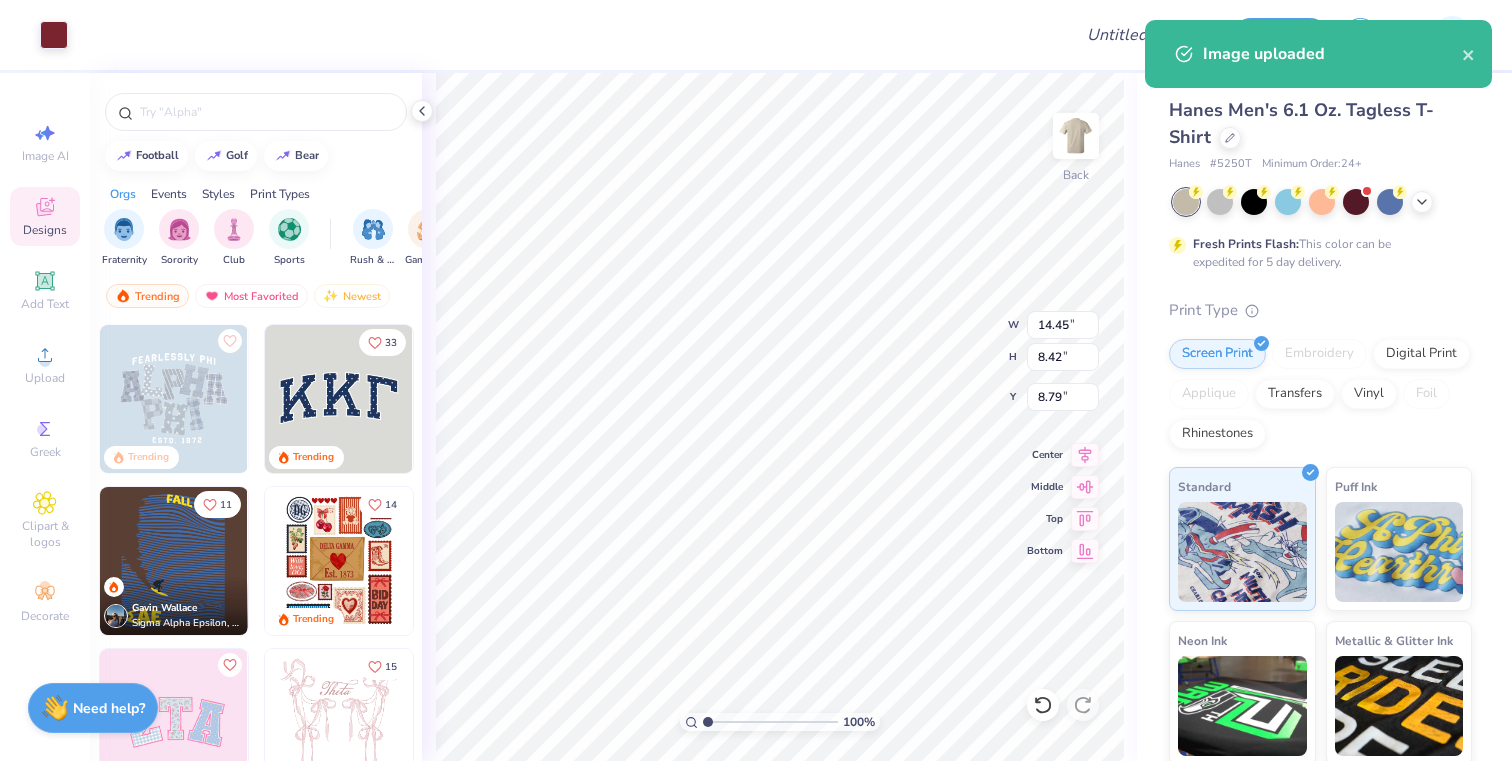 type on "3.59" 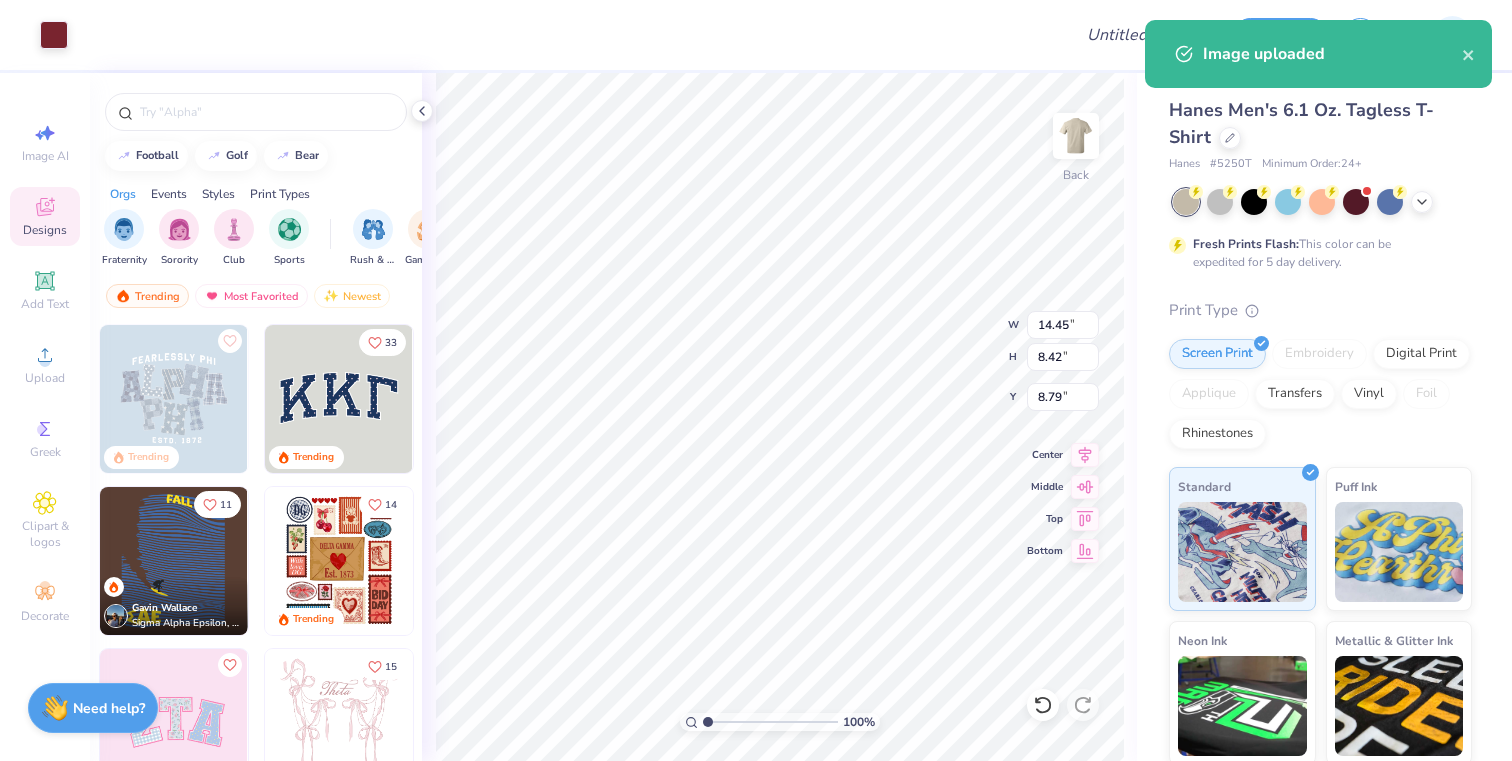 type on "2.09" 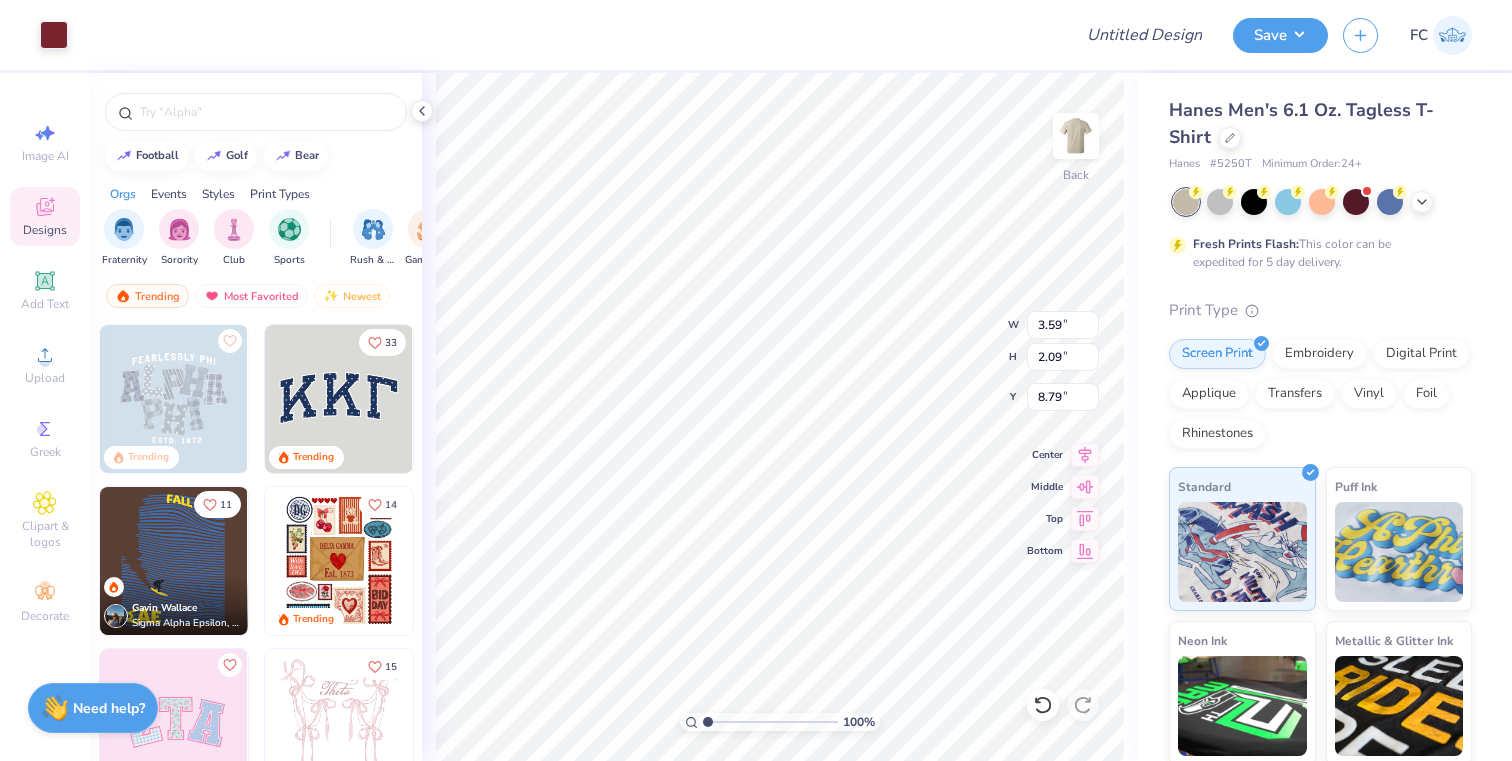 type on "3.00" 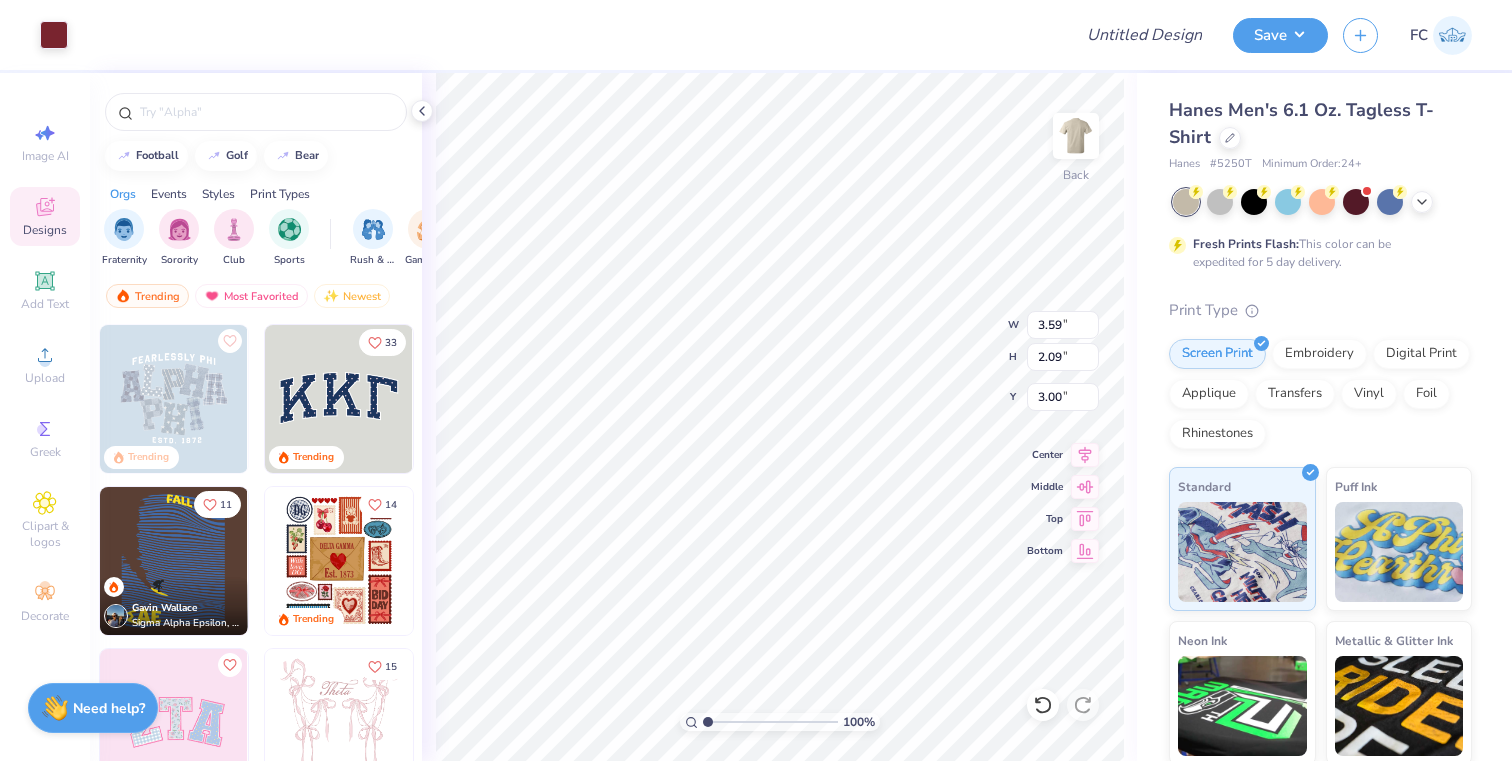 type on "3.91" 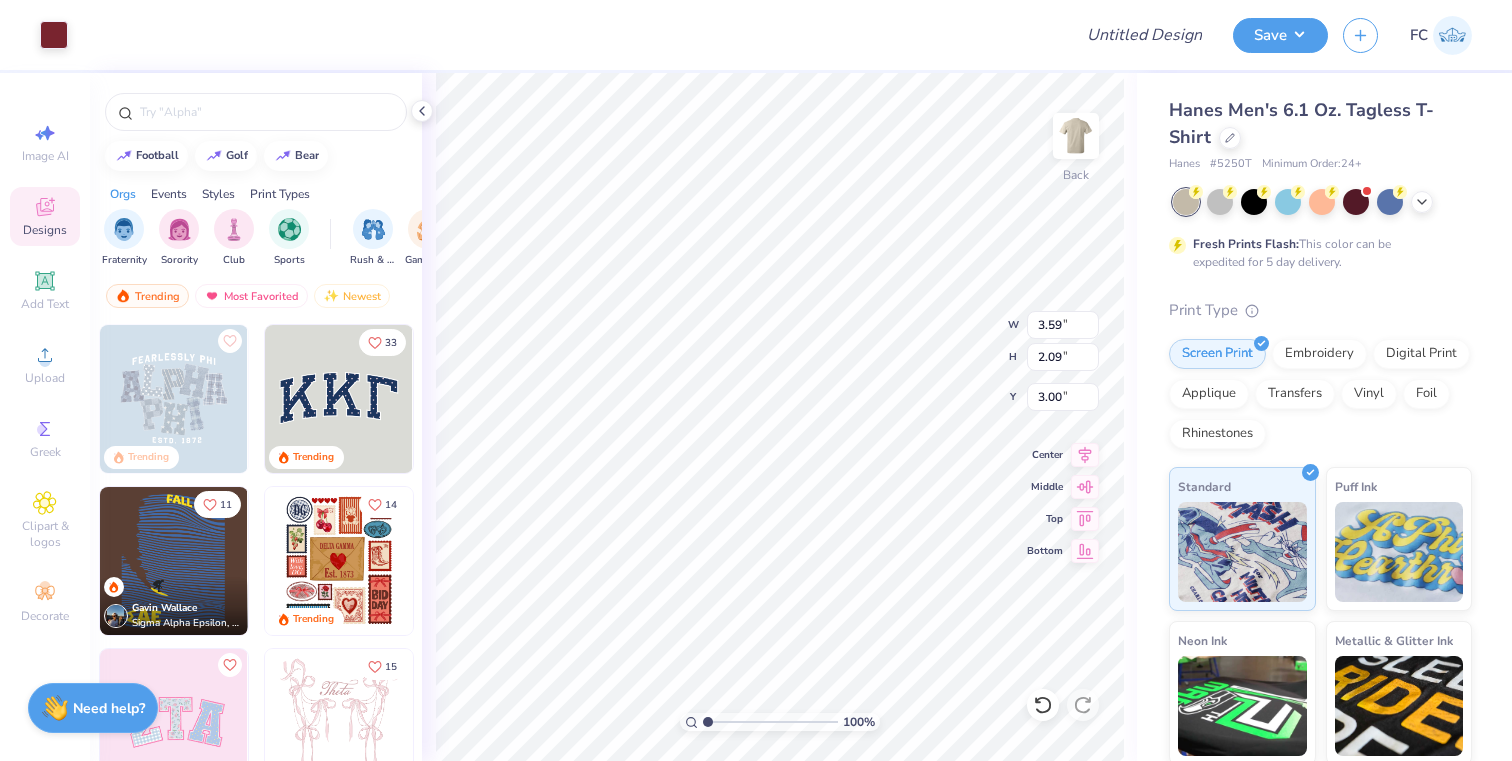 type on "2.28" 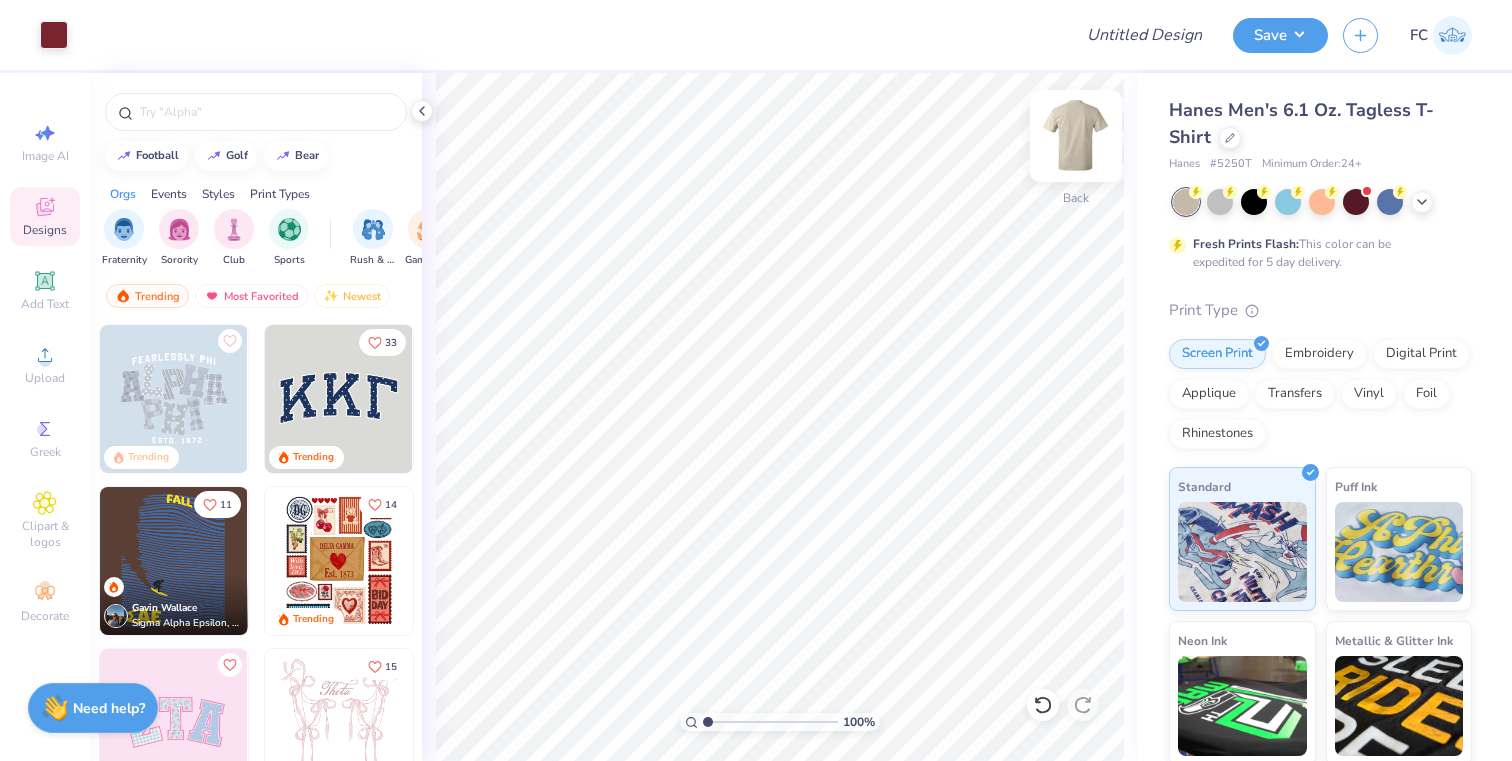 click at bounding box center (1076, 136) 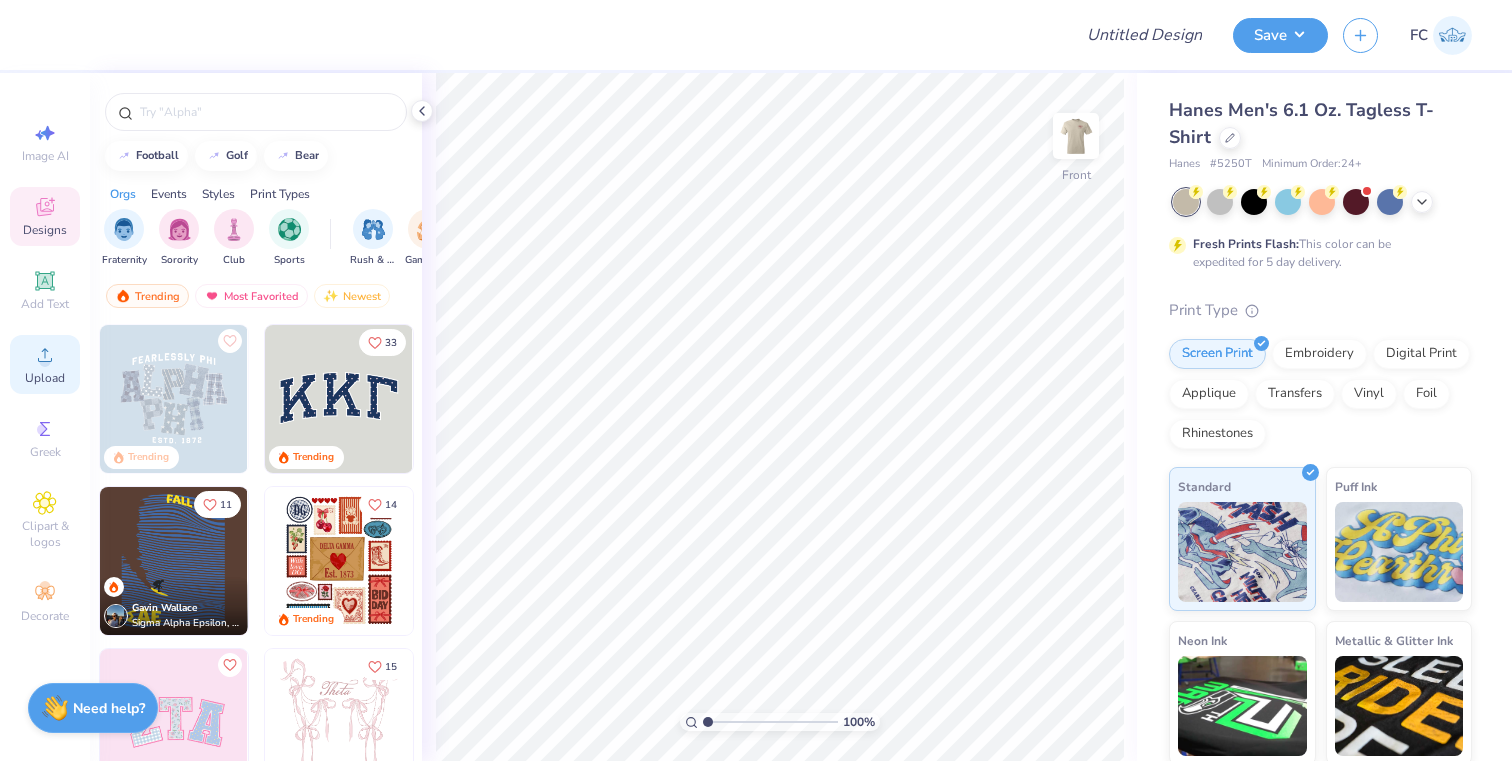 click 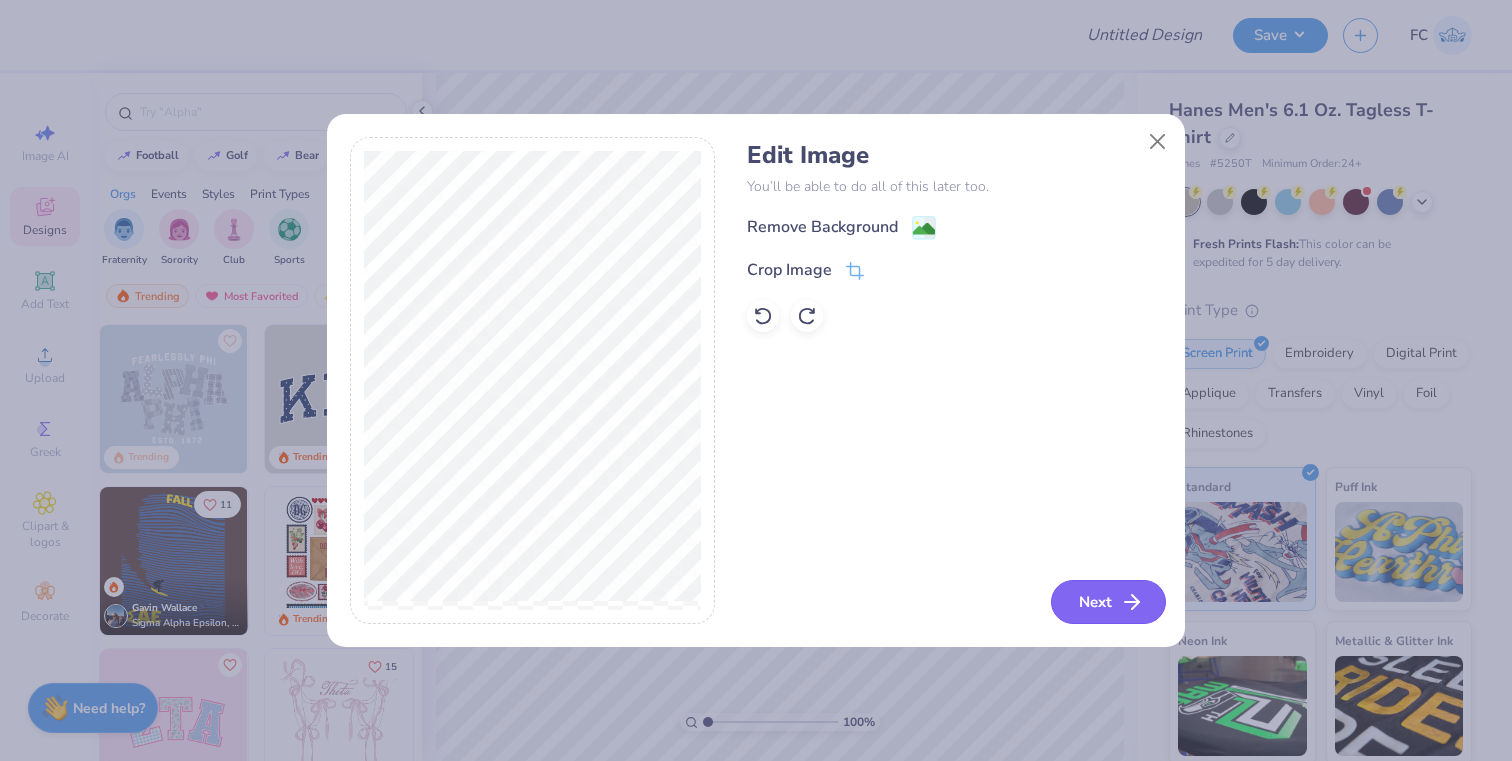 click on "Next" at bounding box center [1108, 602] 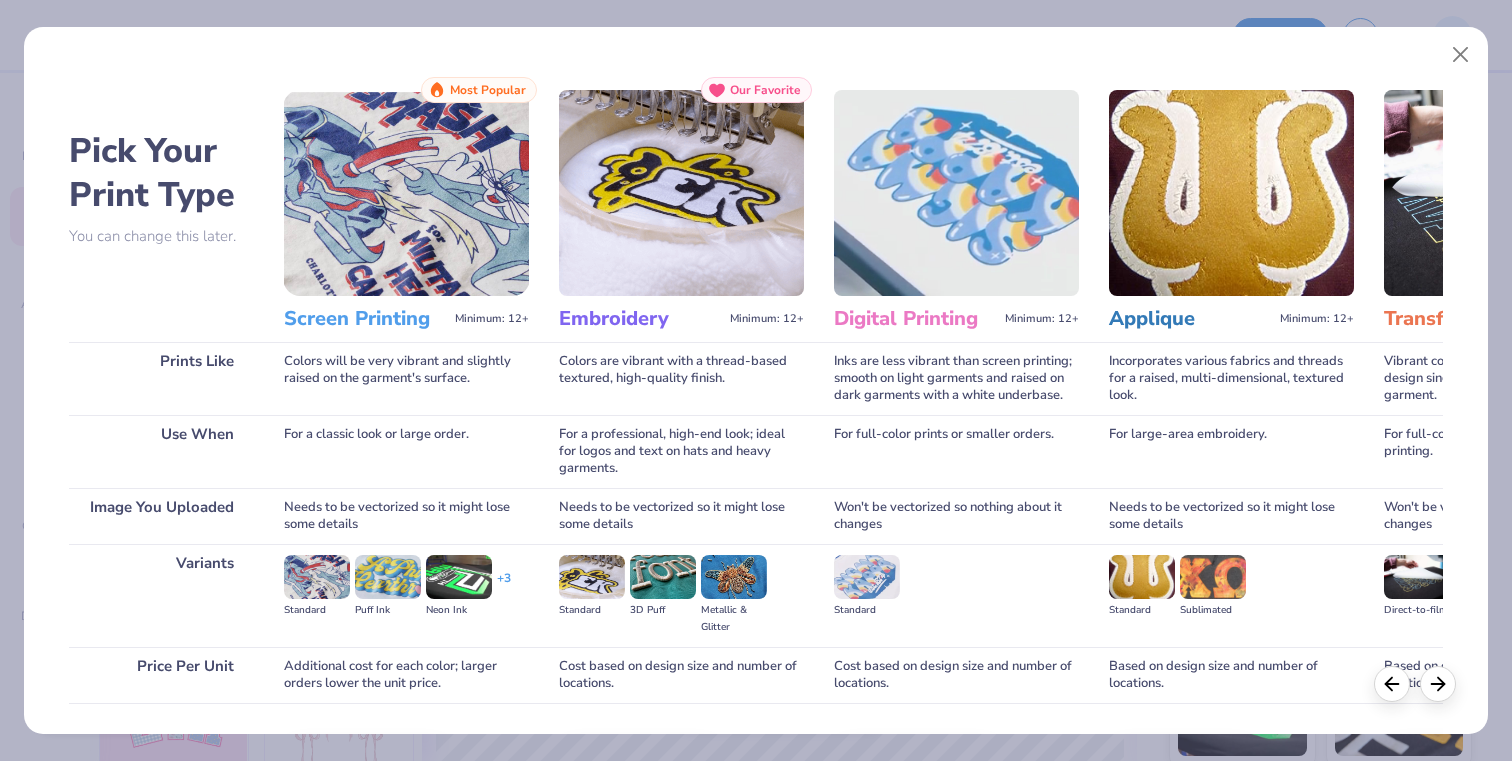 scroll, scrollTop: 136, scrollLeft: 0, axis: vertical 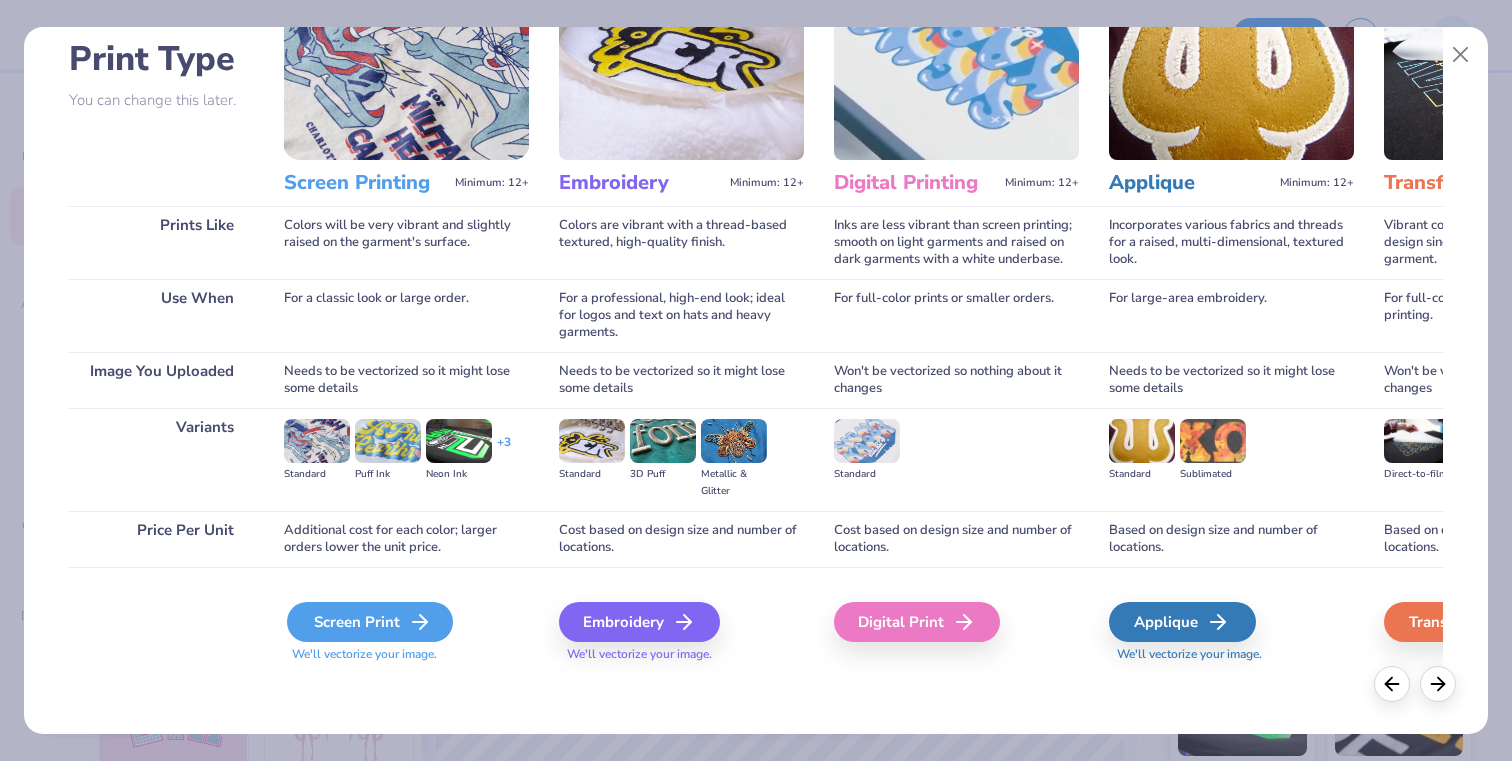 click 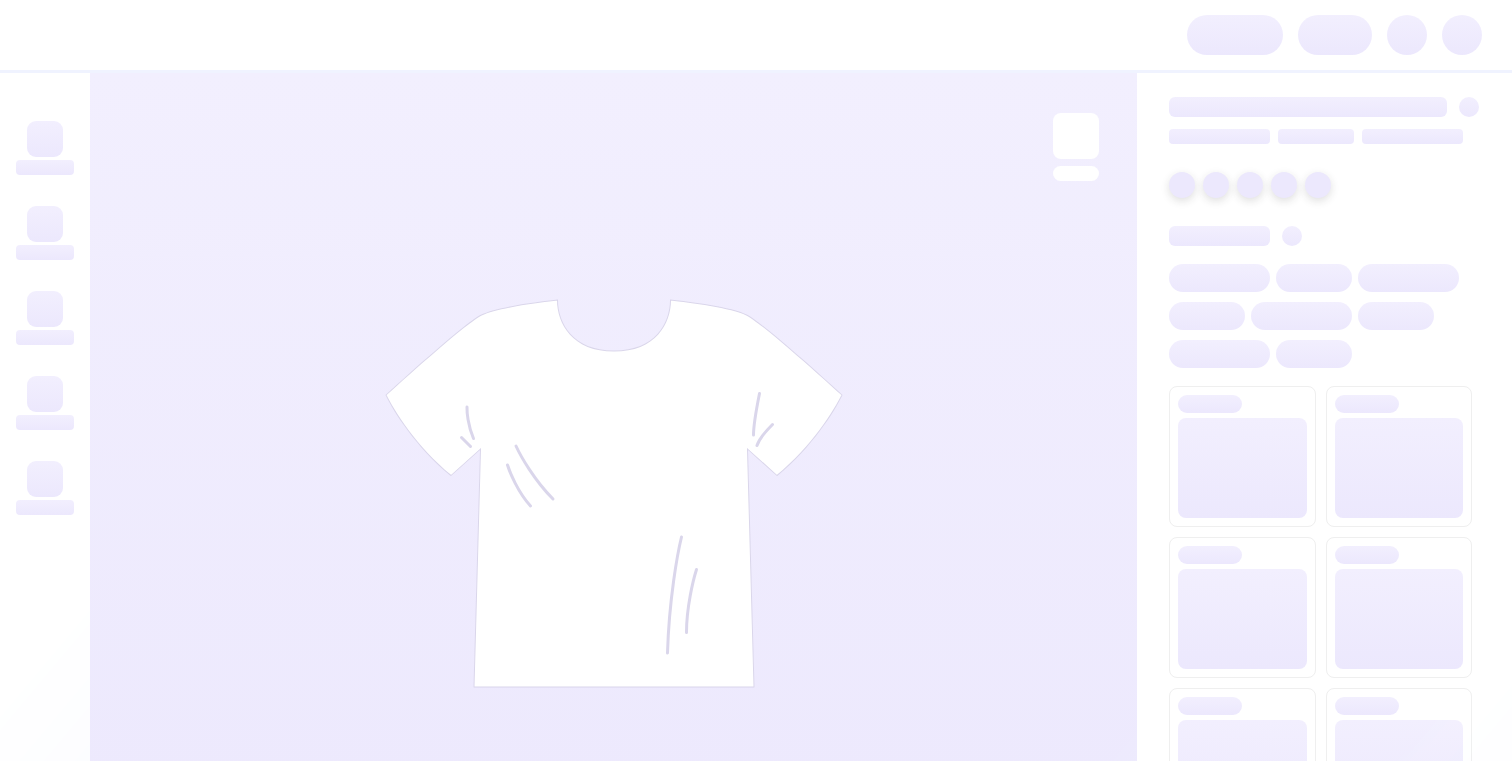 scroll, scrollTop: 0, scrollLeft: 0, axis: both 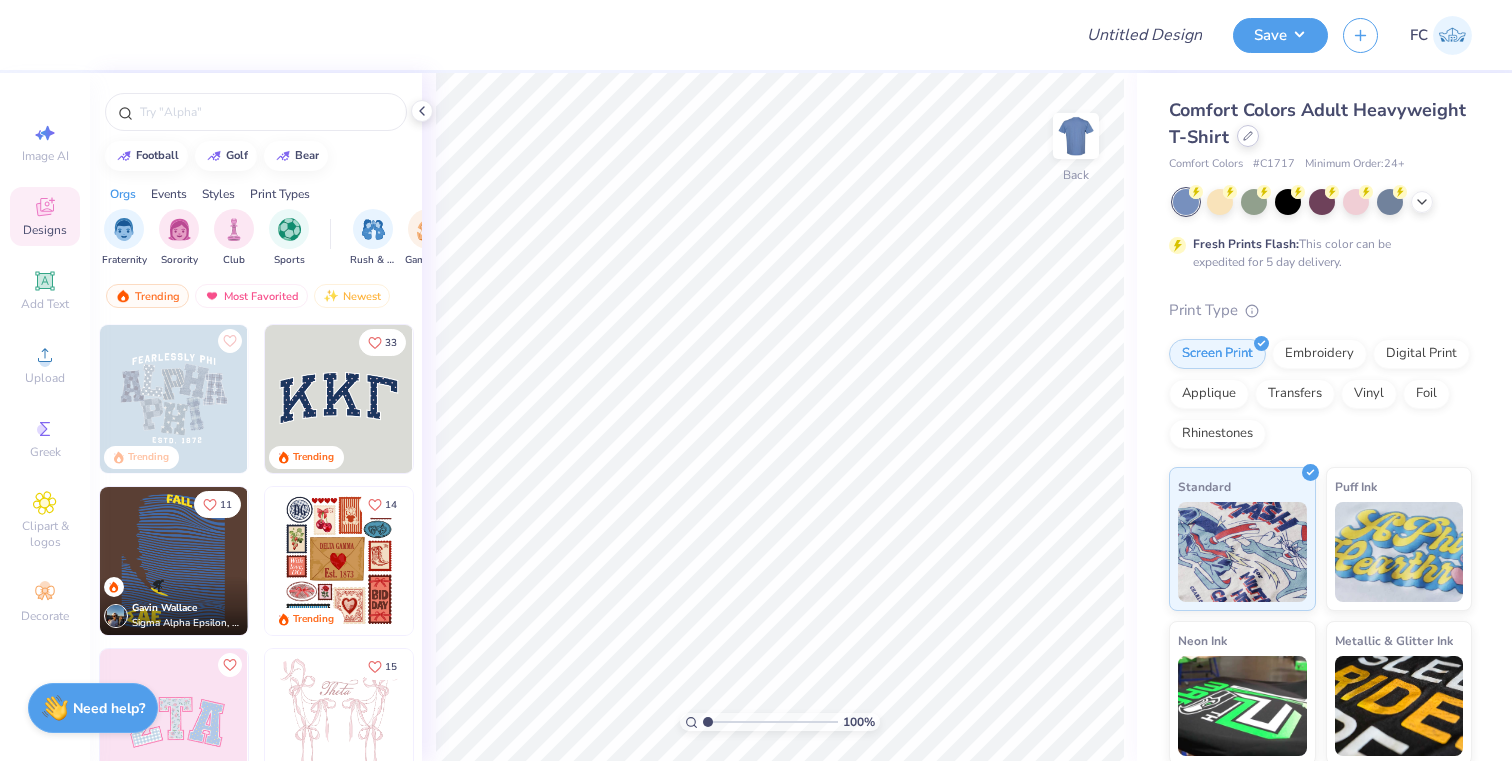 click 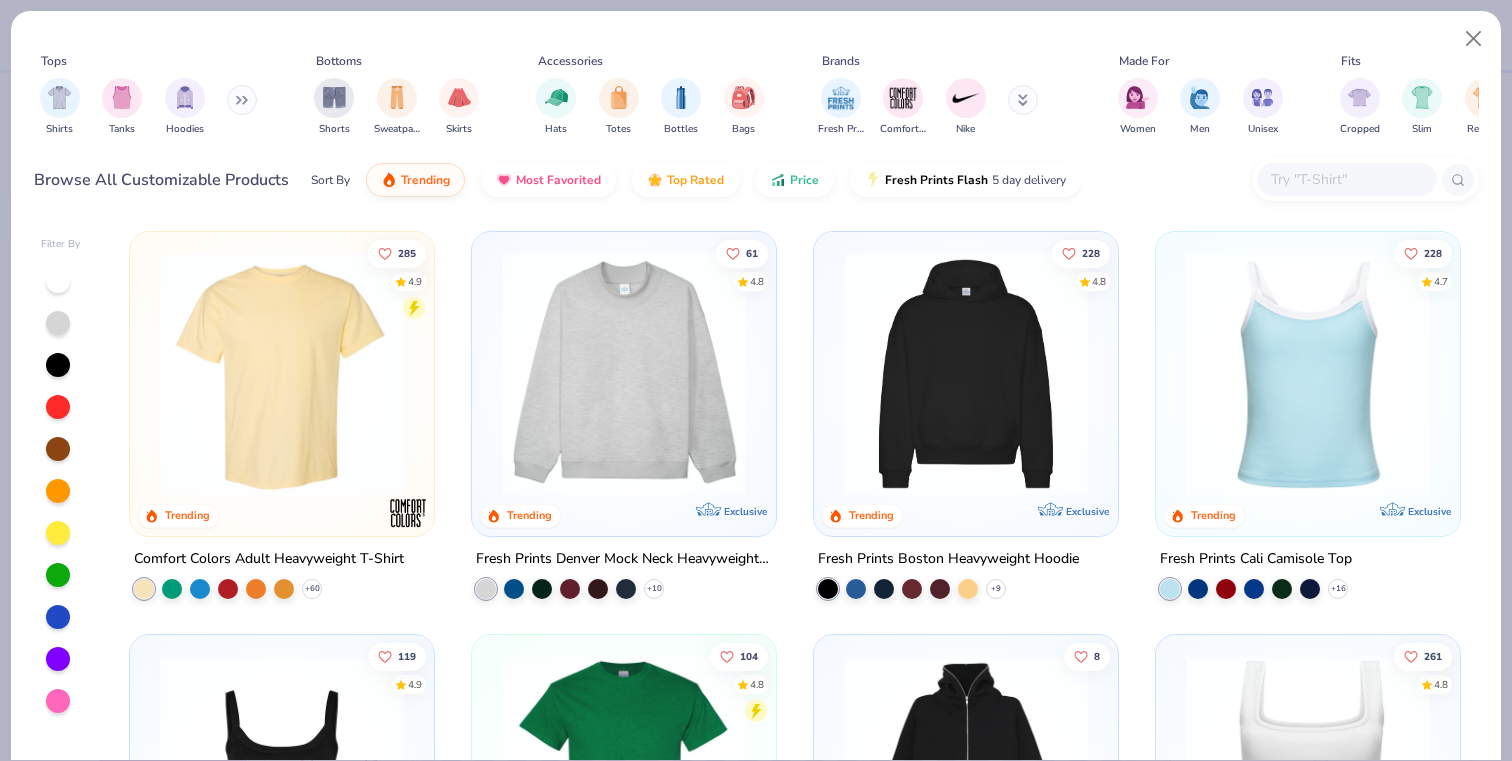 click at bounding box center [1346, 179] 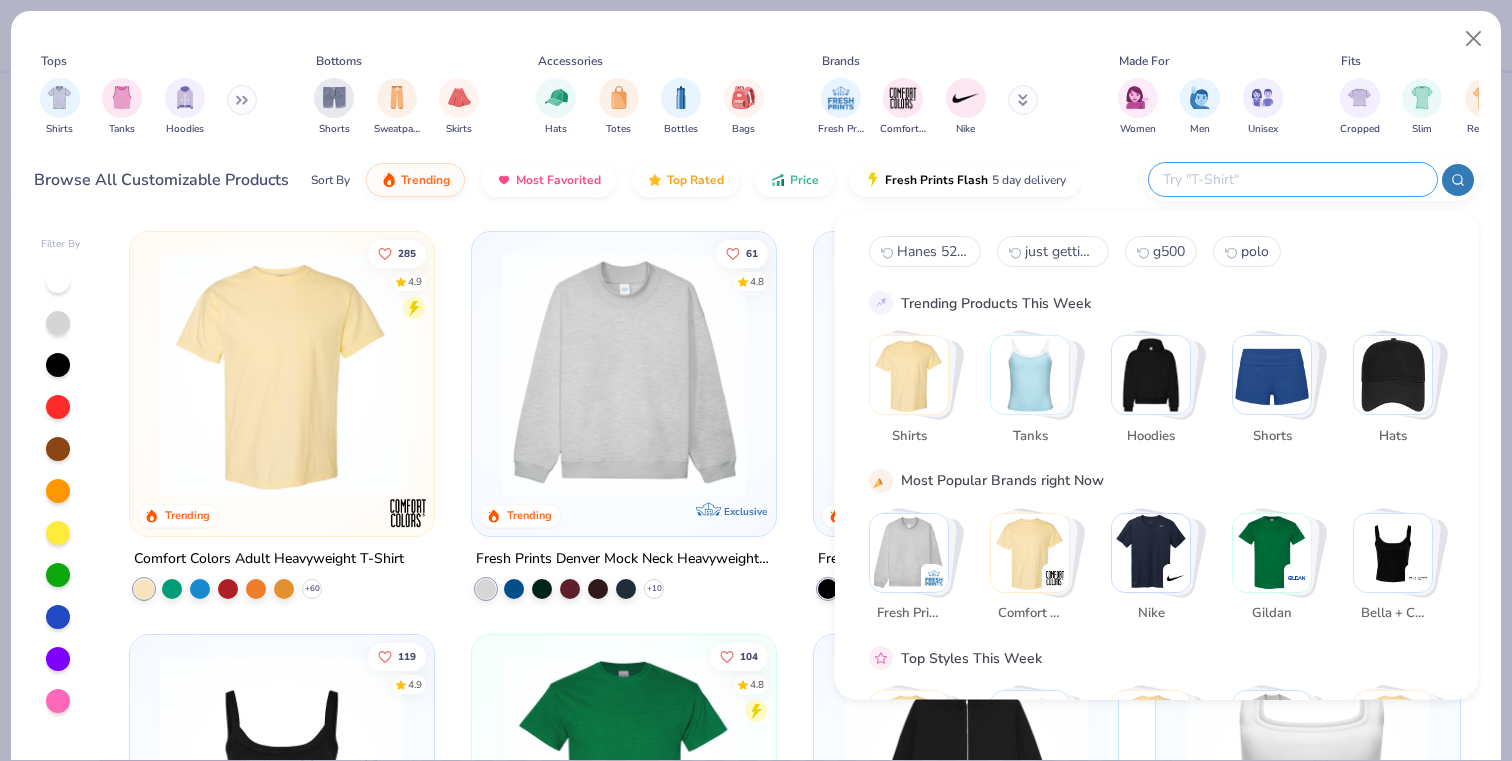 paste on "Hanes 5250T" 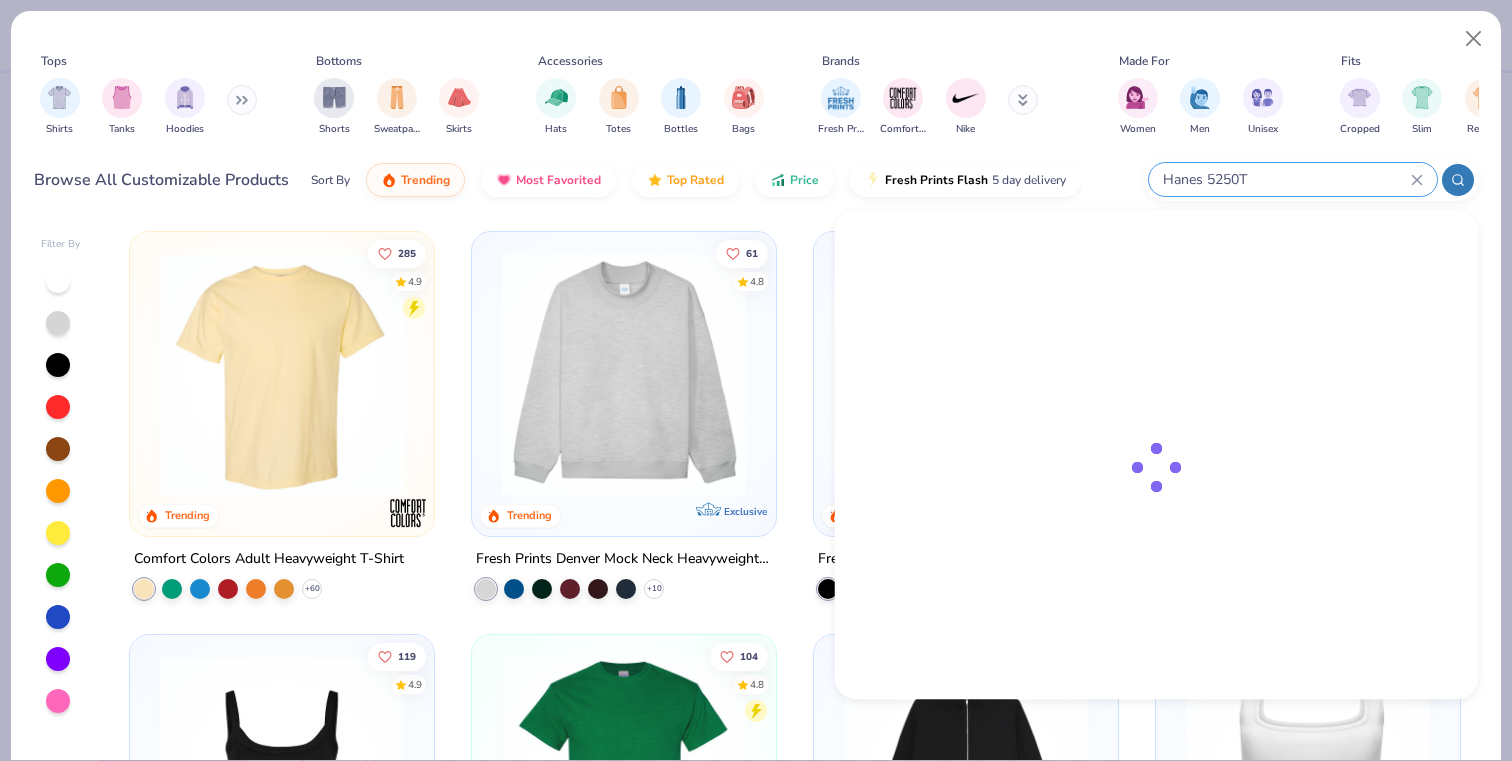type on "Hanes 5250T" 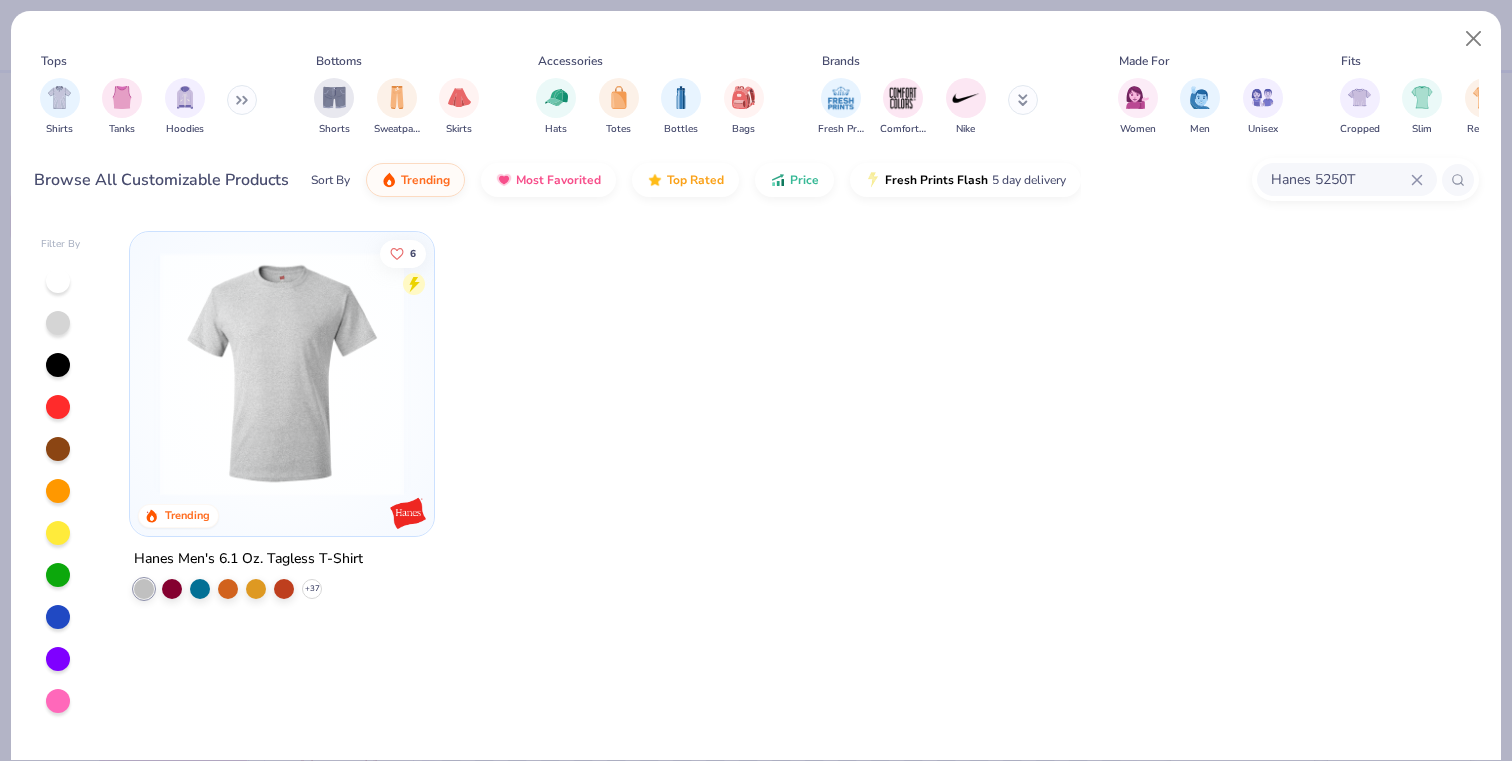 click at bounding box center (282, 374) 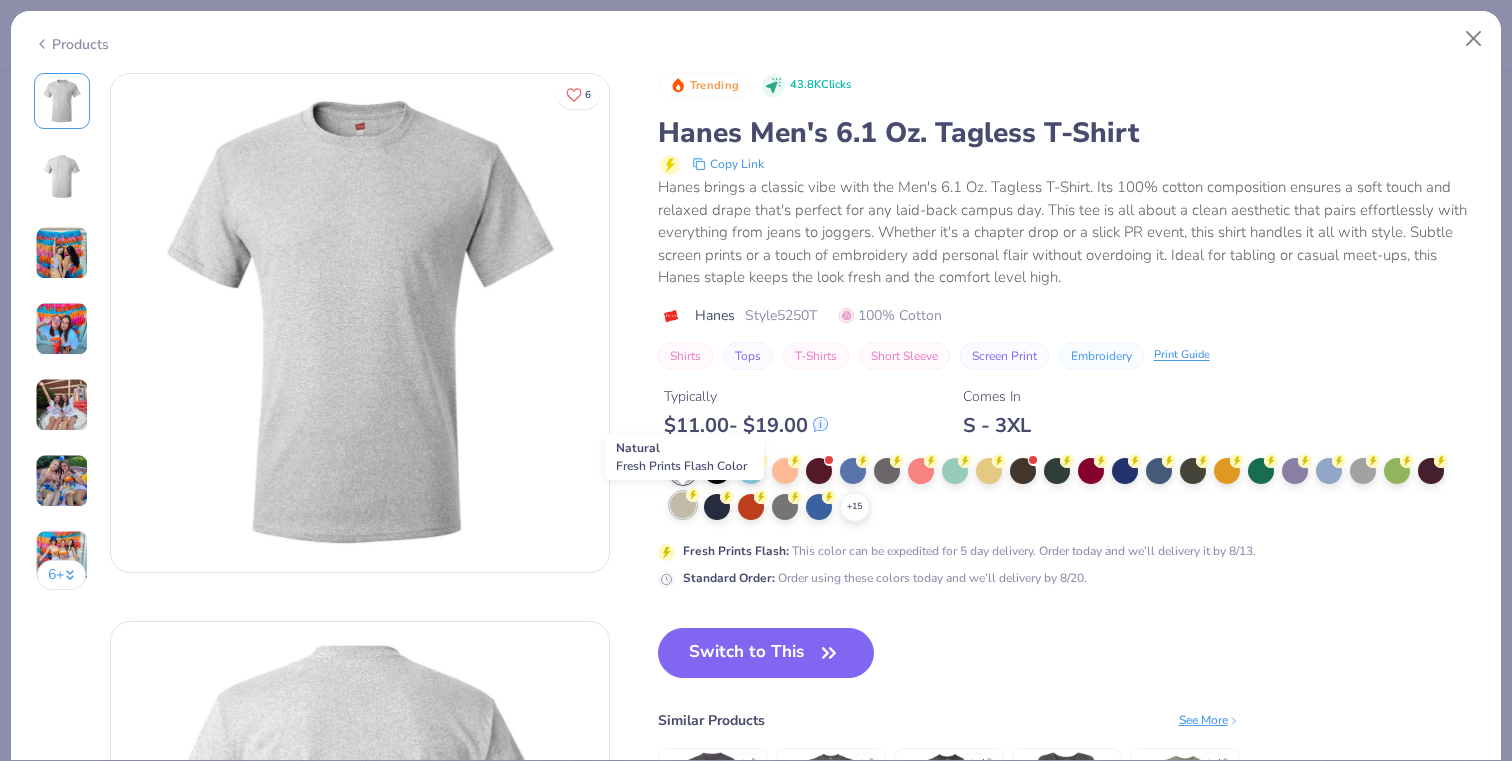 click at bounding box center (683, 505) 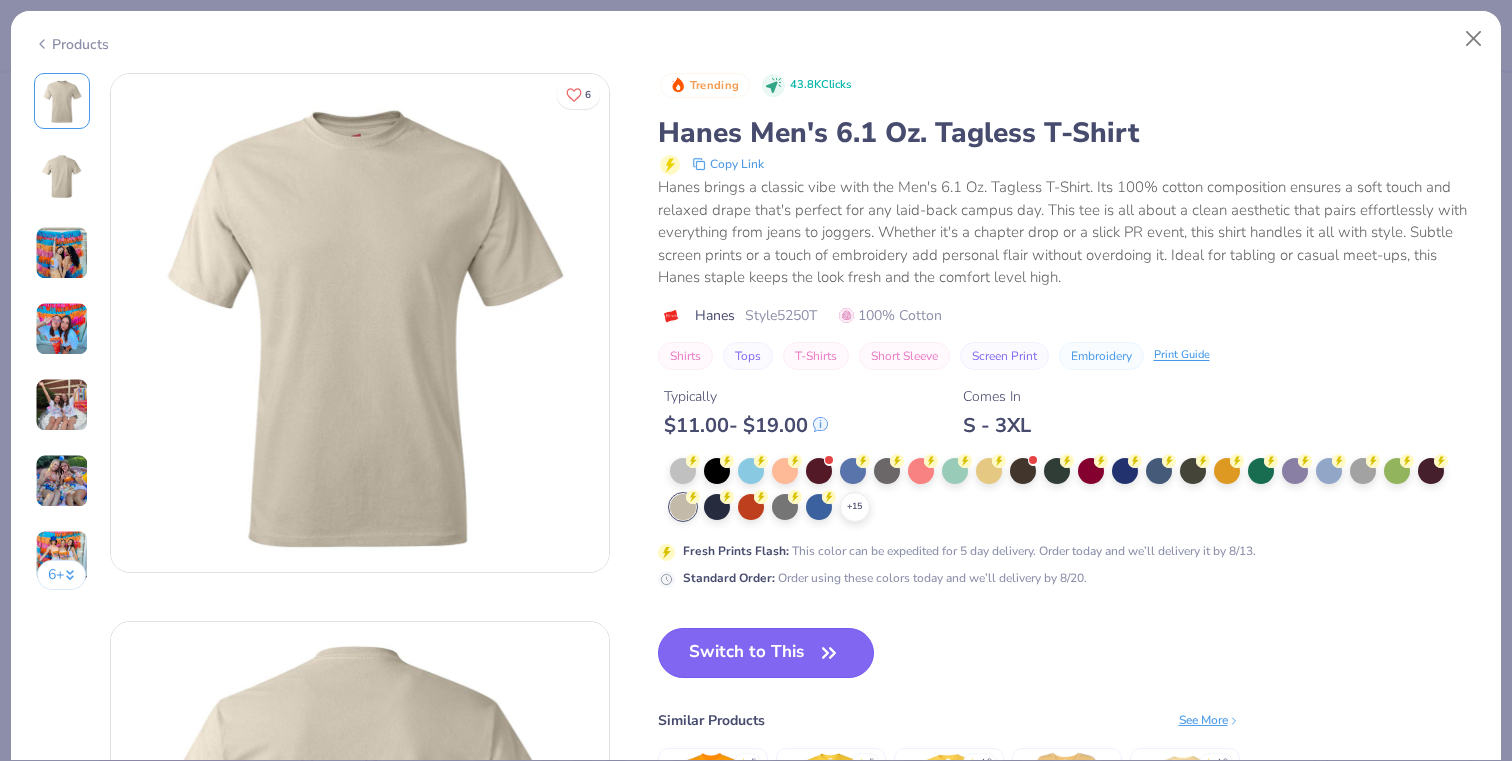 click on "Switch to This" at bounding box center (766, 653) 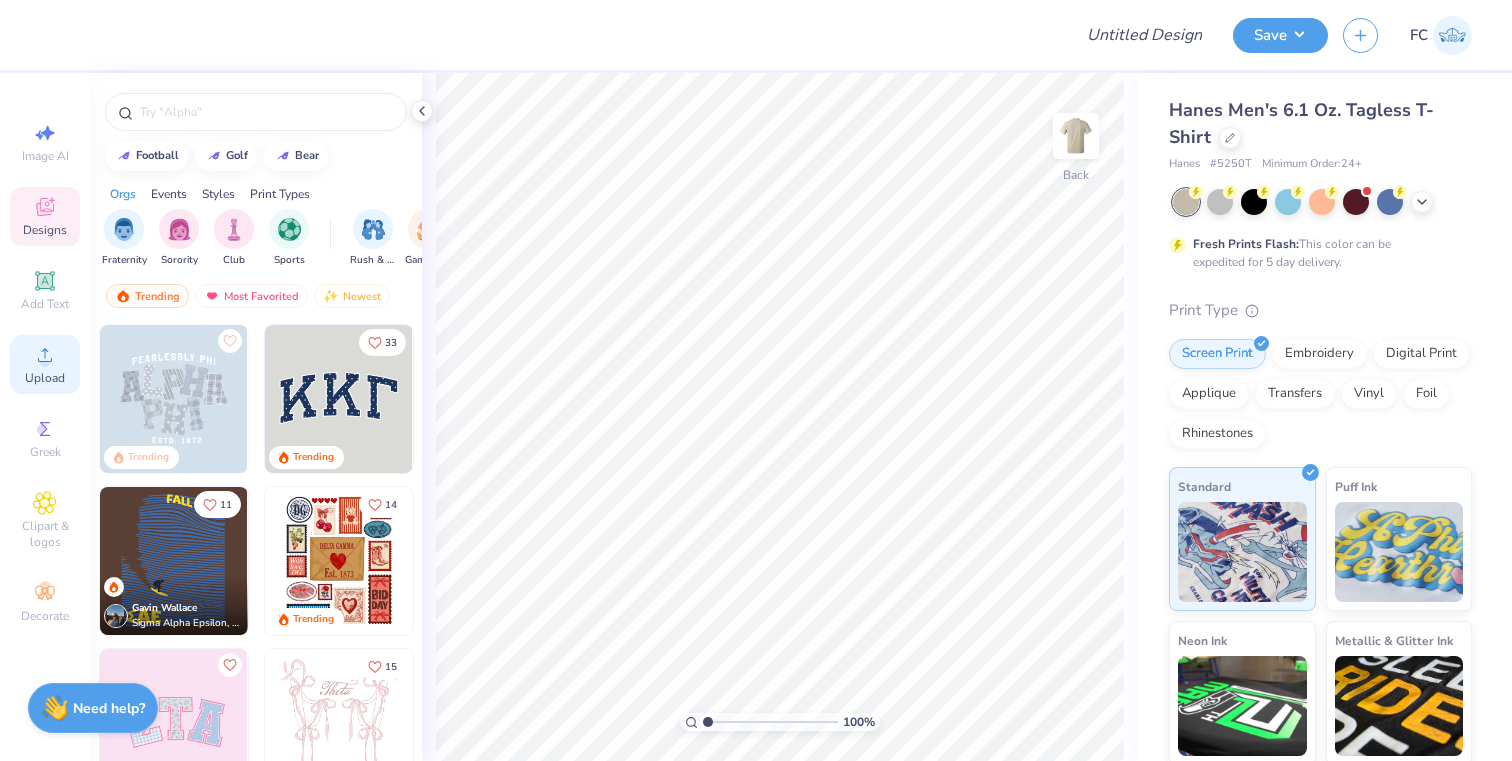 click 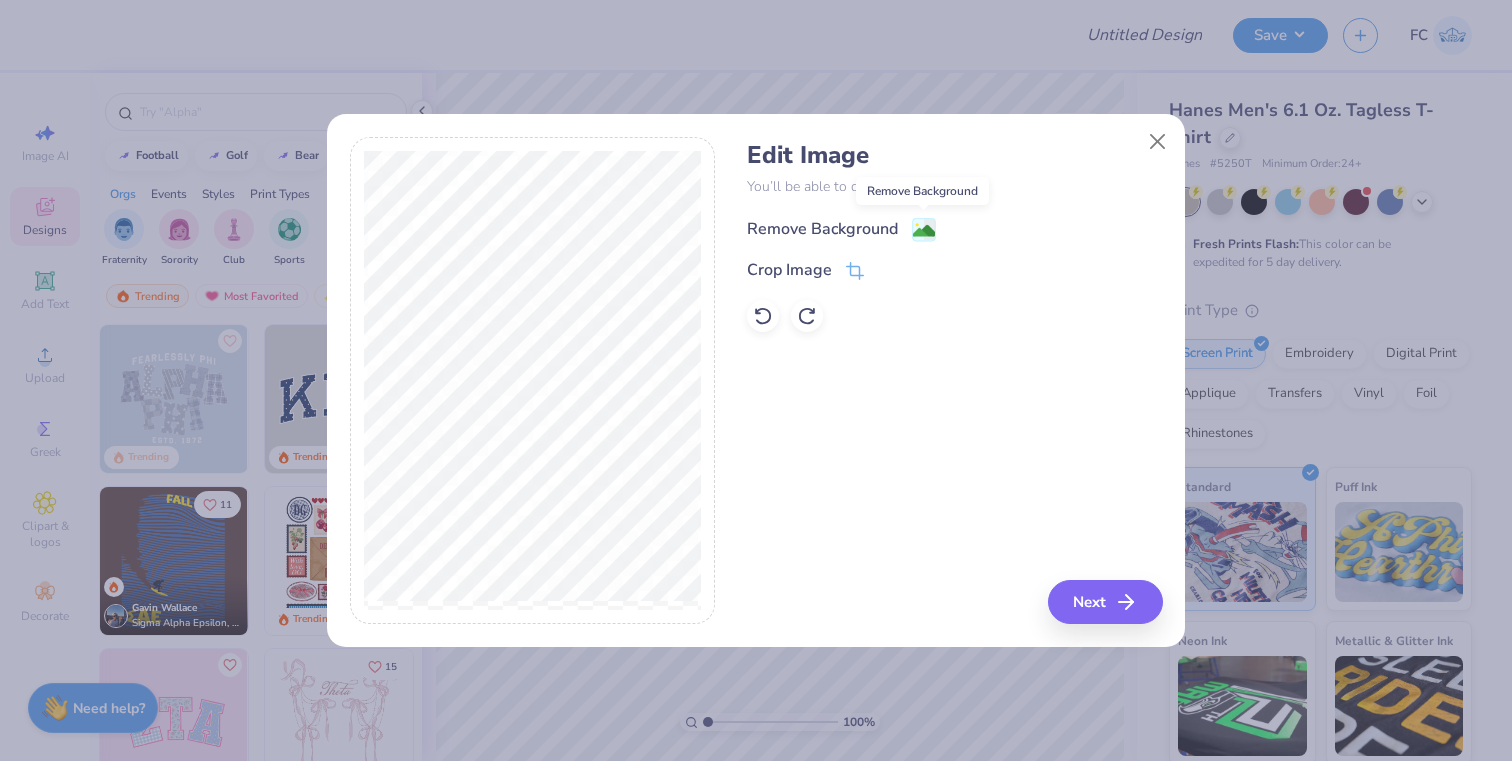 click 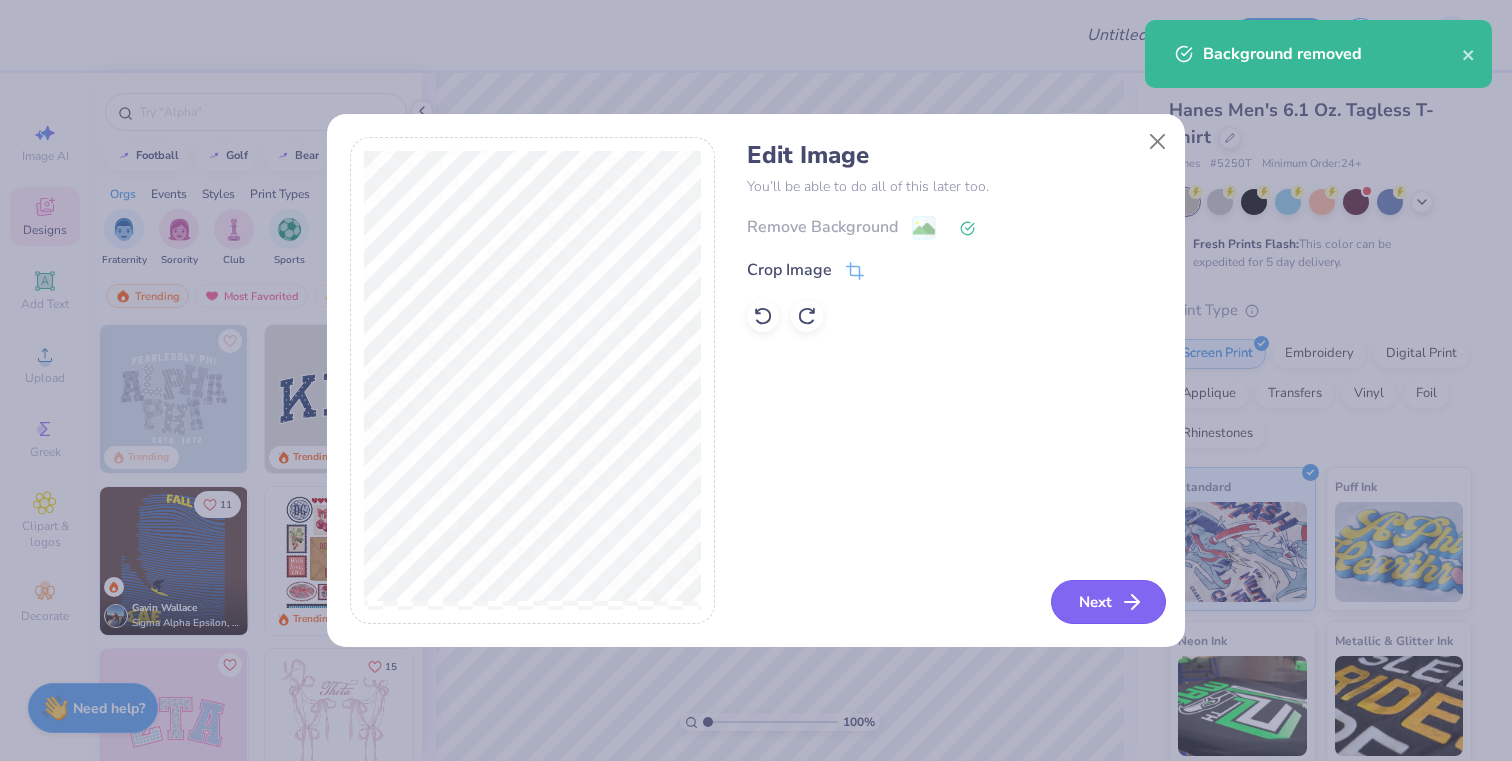 click on "Next" at bounding box center (1108, 602) 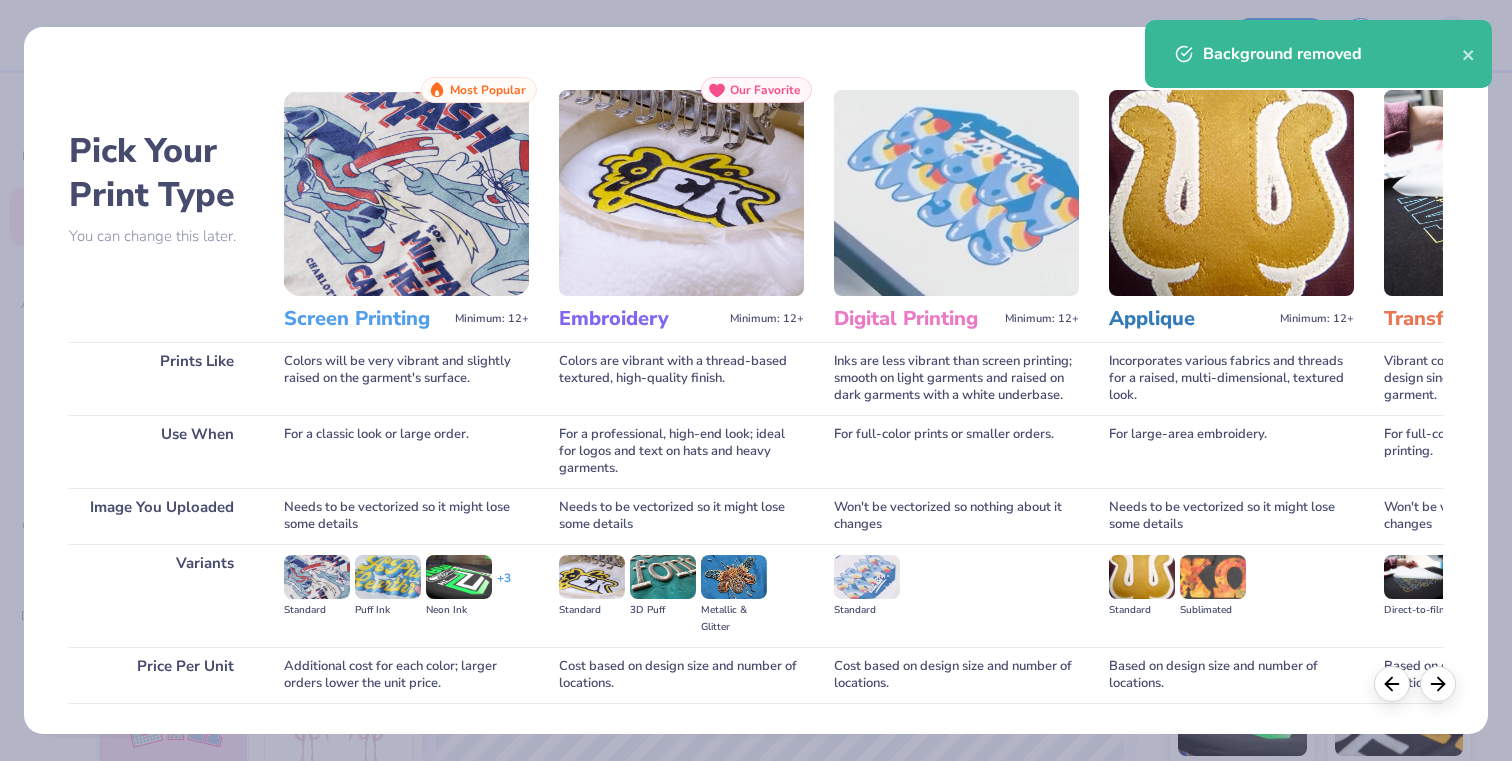 scroll, scrollTop: 136, scrollLeft: 0, axis: vertical 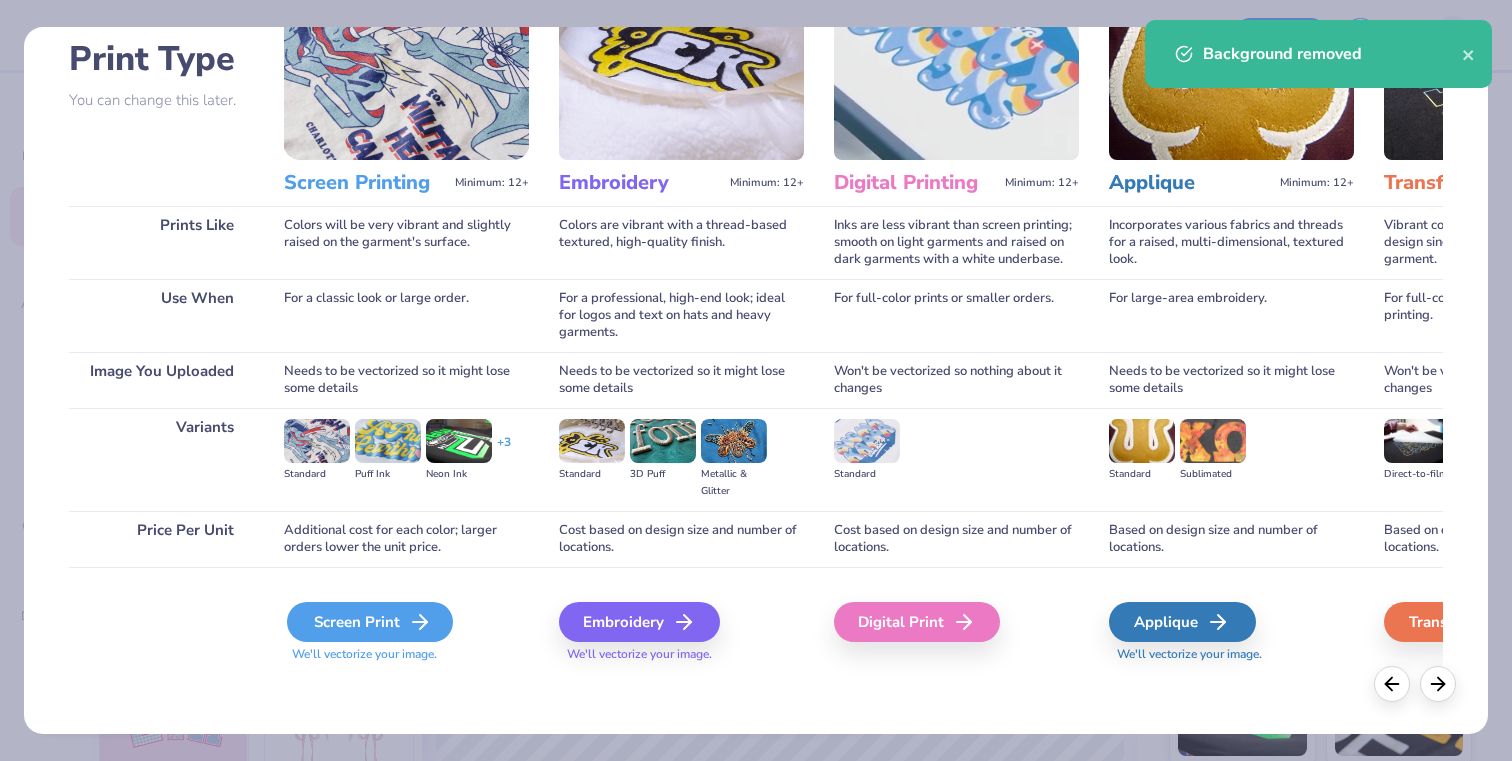 click on "Screen Print" at bounding box center [370, 622] 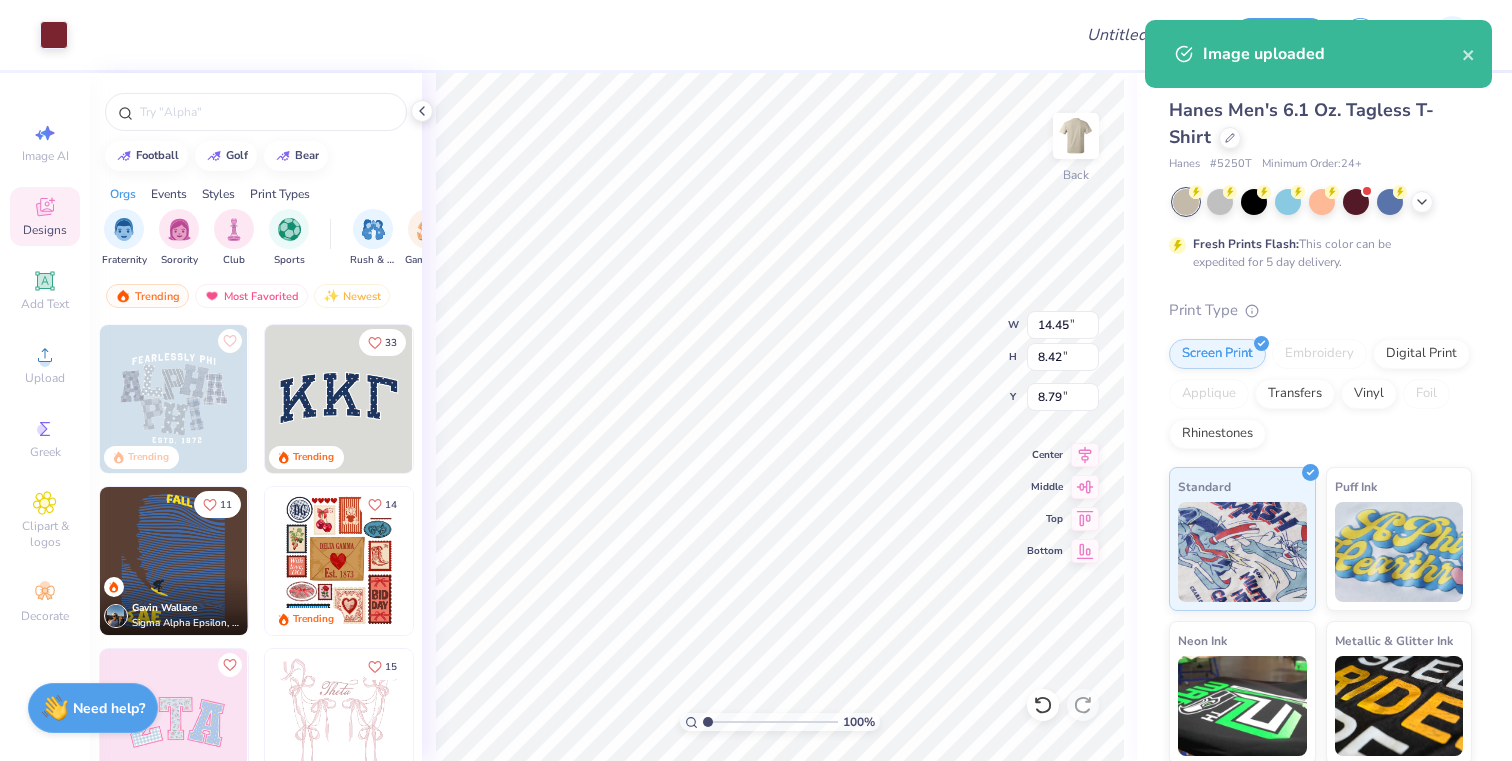 type on "4.49" 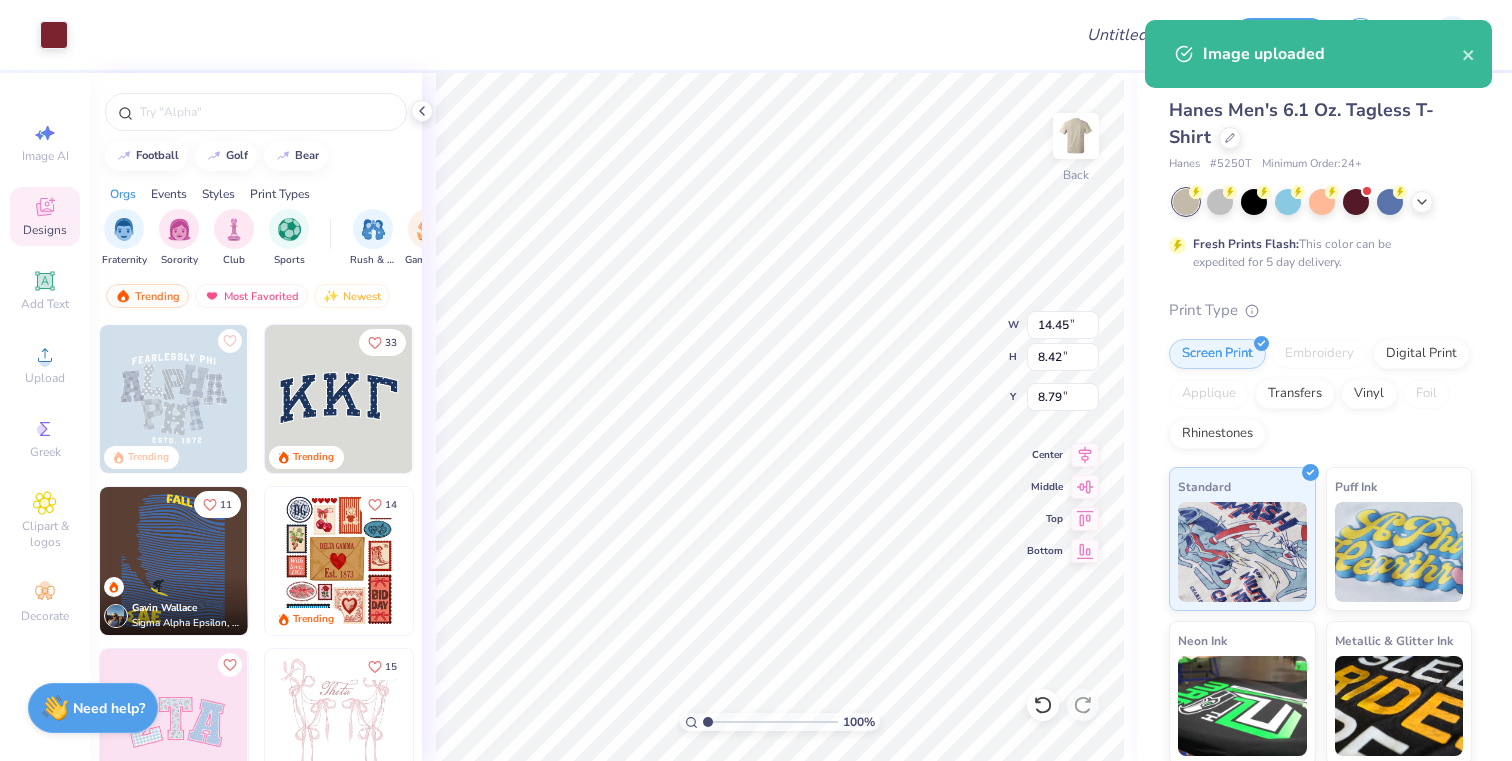 type on "2.62" 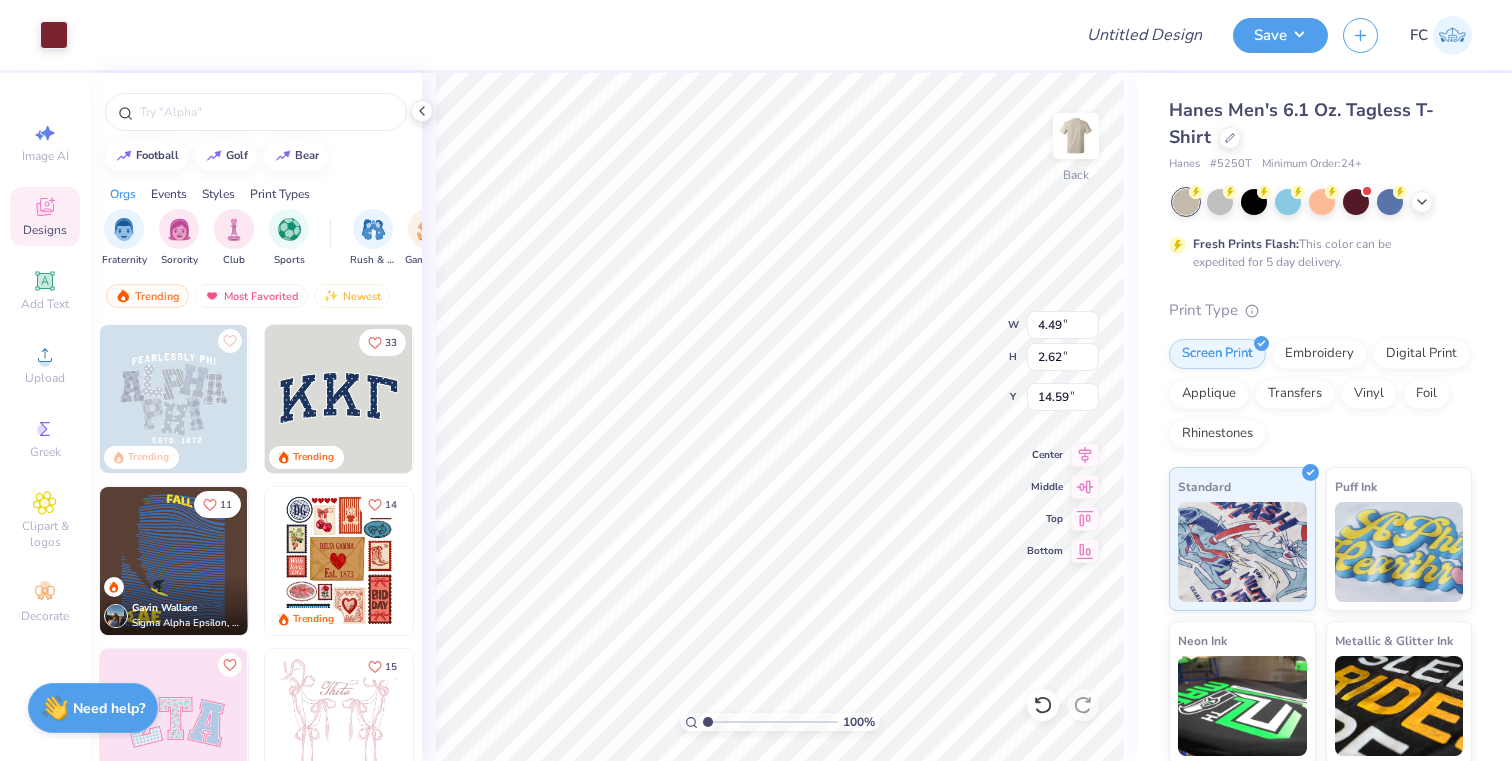 type on "3.00" 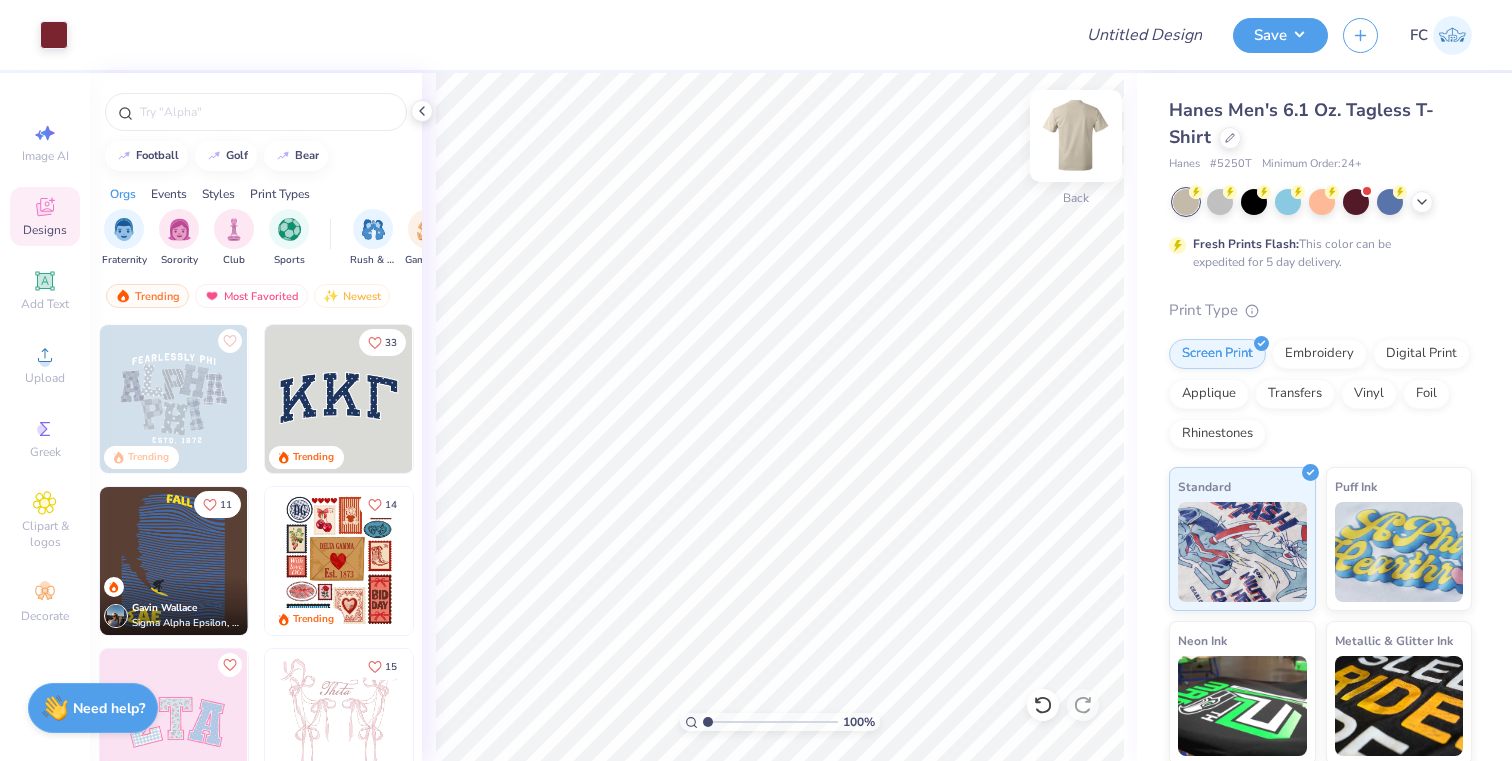 click at bounding box center [1076, 136] 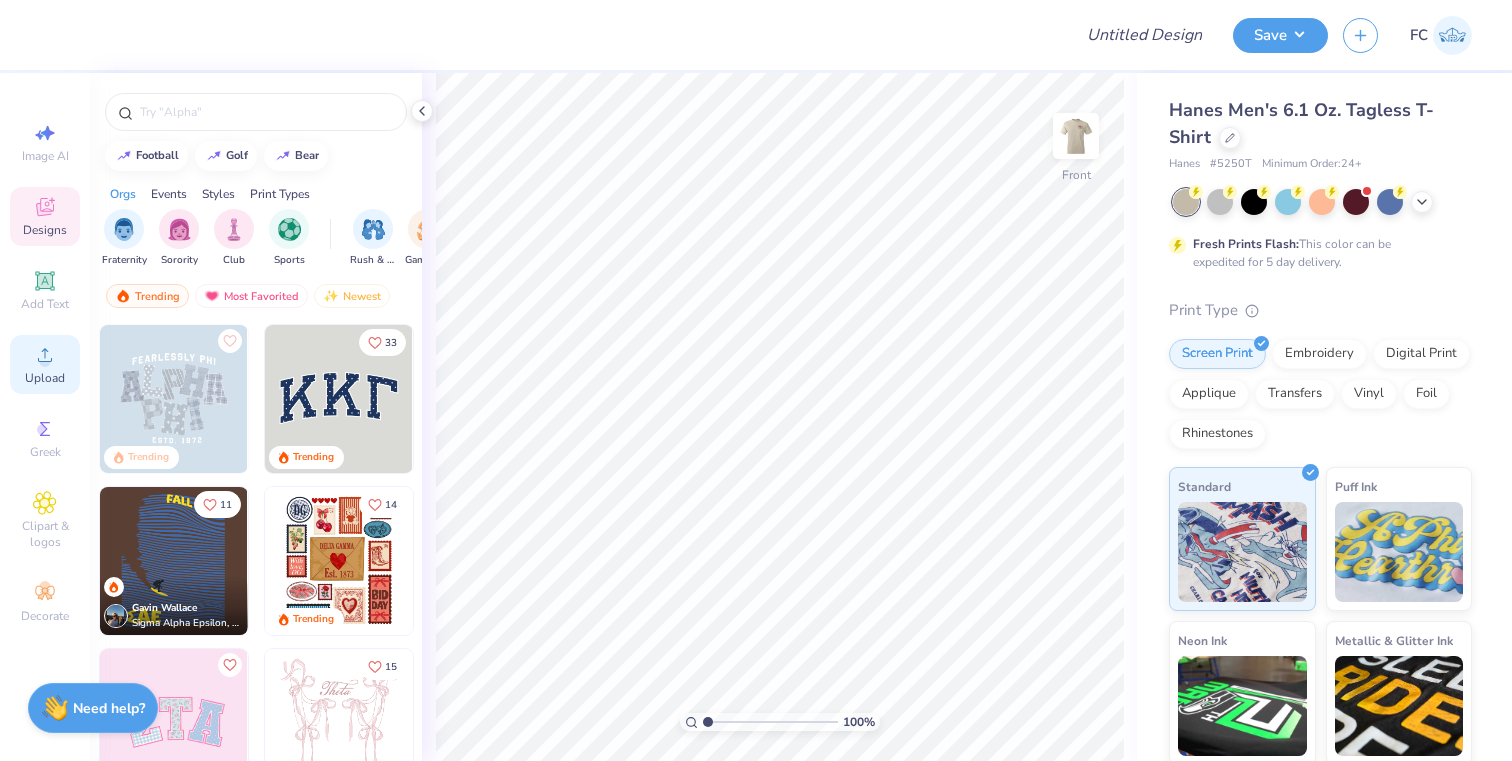 click 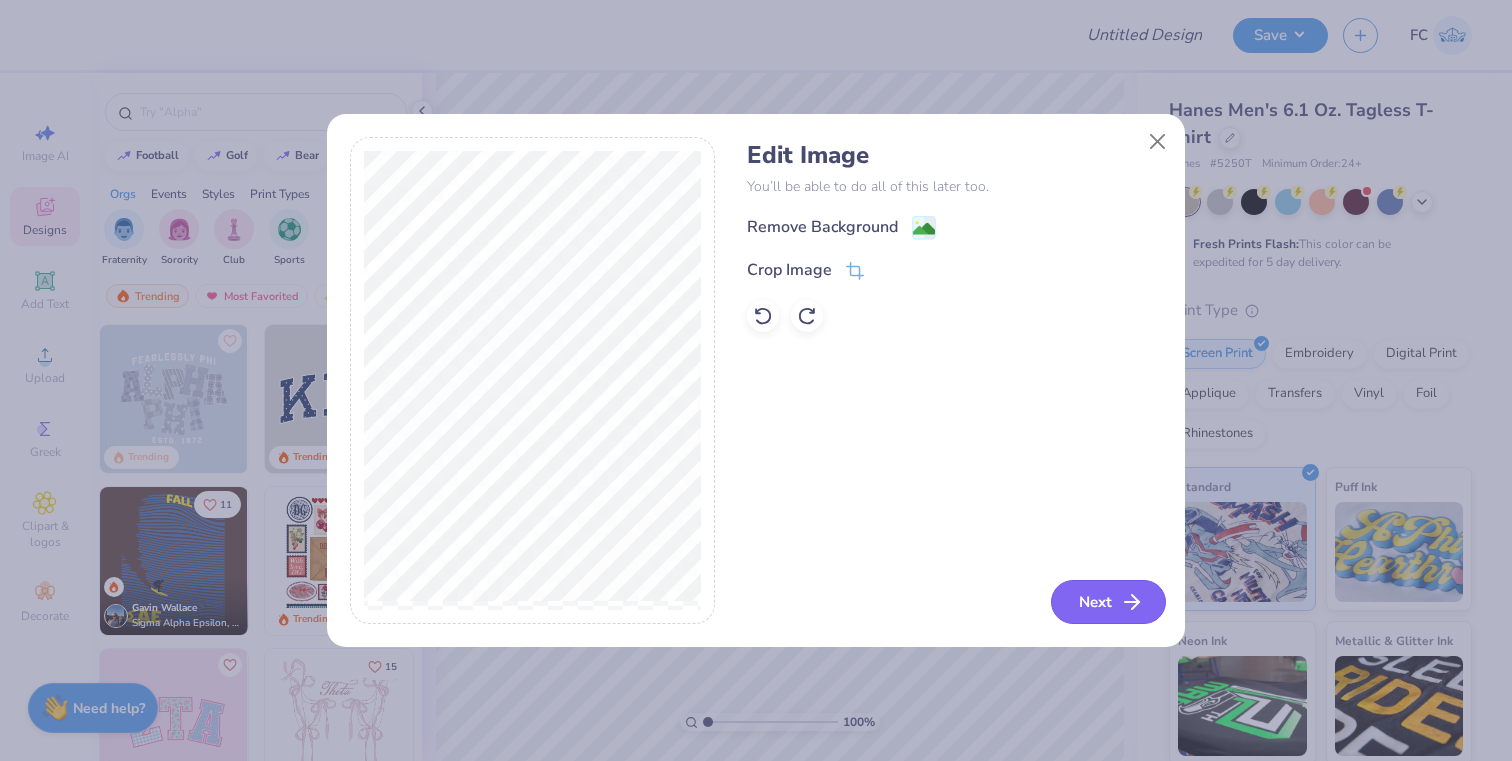 click on "Next" at bounding box center [1108, 602] 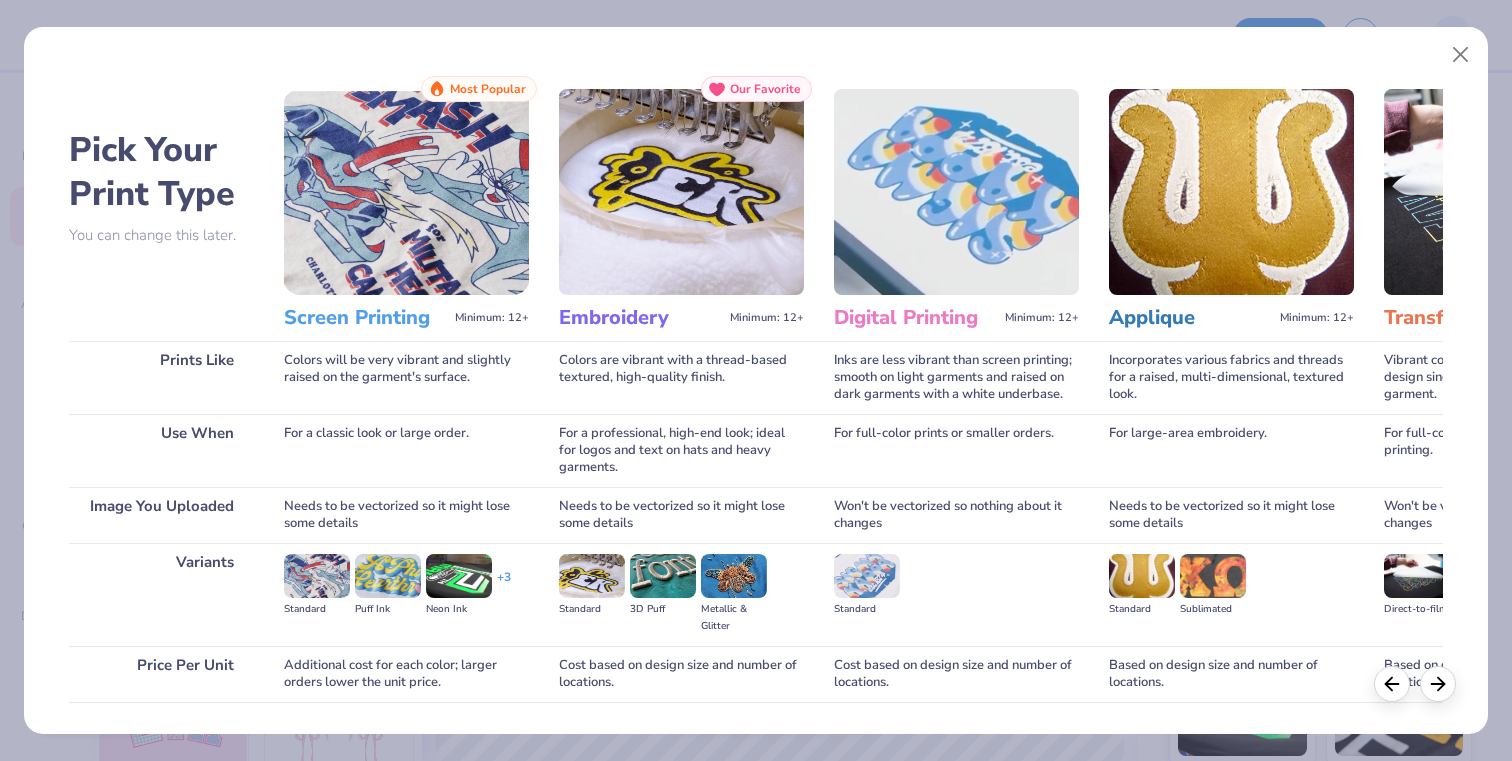 scroll, scrollTop: 123, scrollLeft: 0, axis: vertical 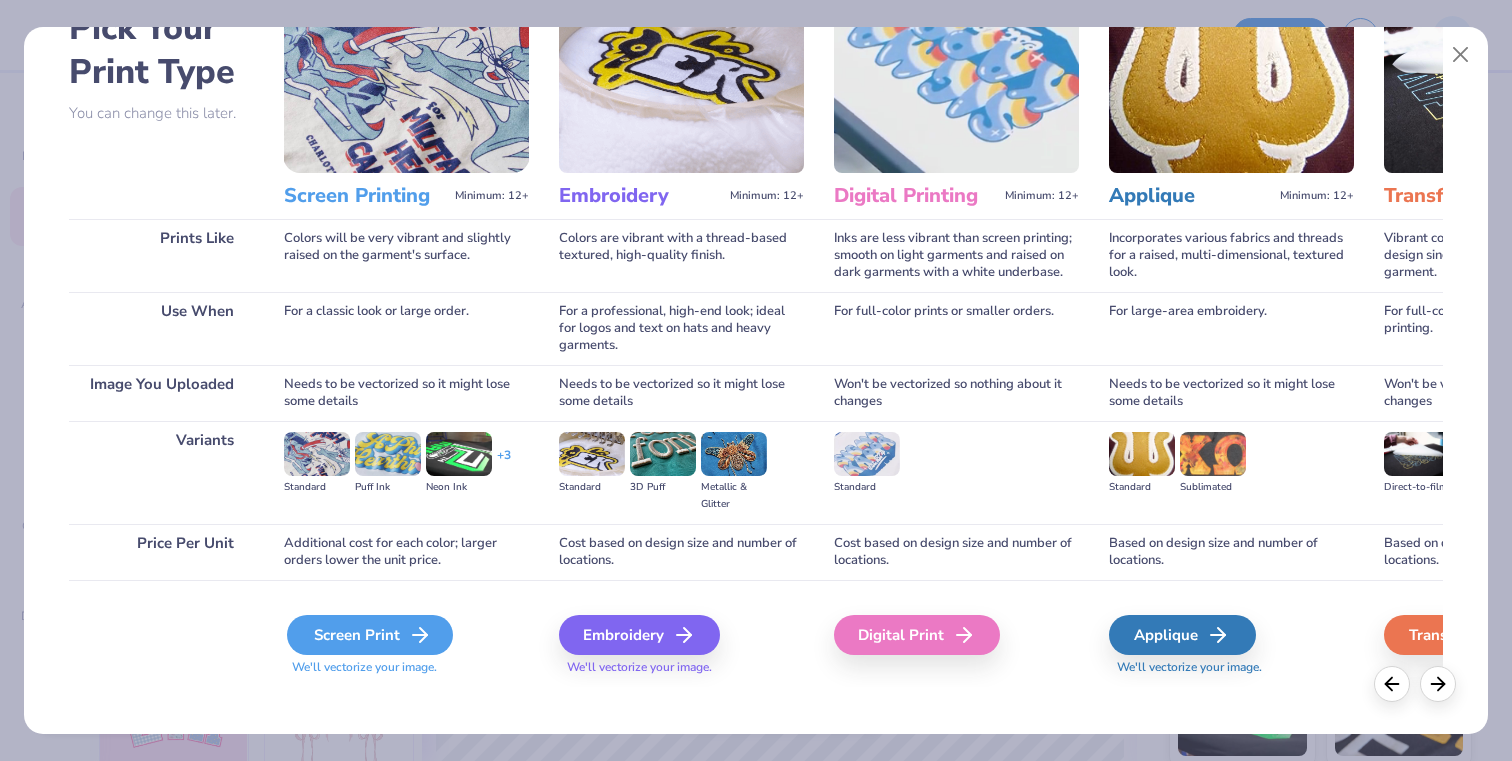 click on "Screen Print" at bounding box center [370, 635] 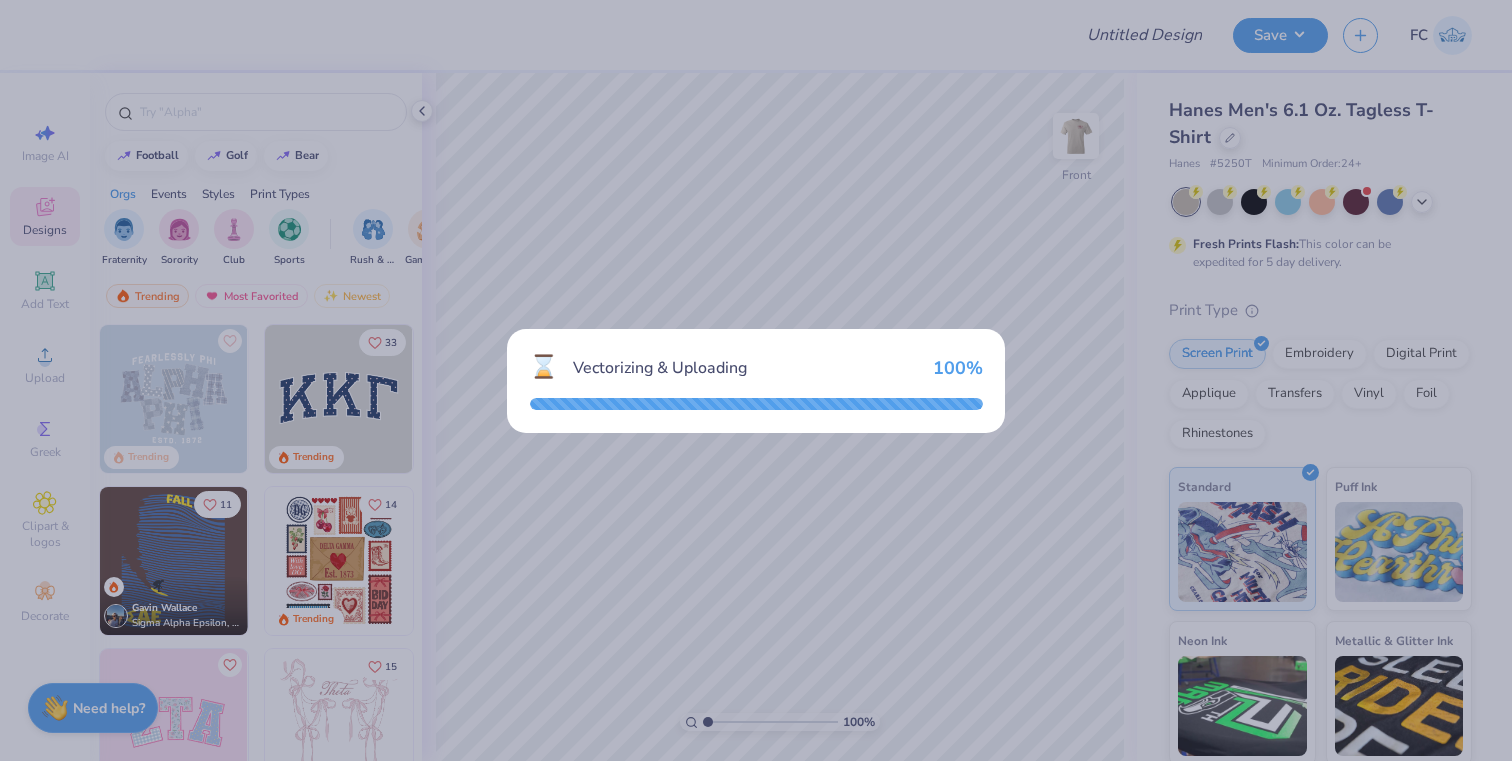 click on "⌛ Vectorizing & Uploading 100 %" at bounding box center [756, 380] 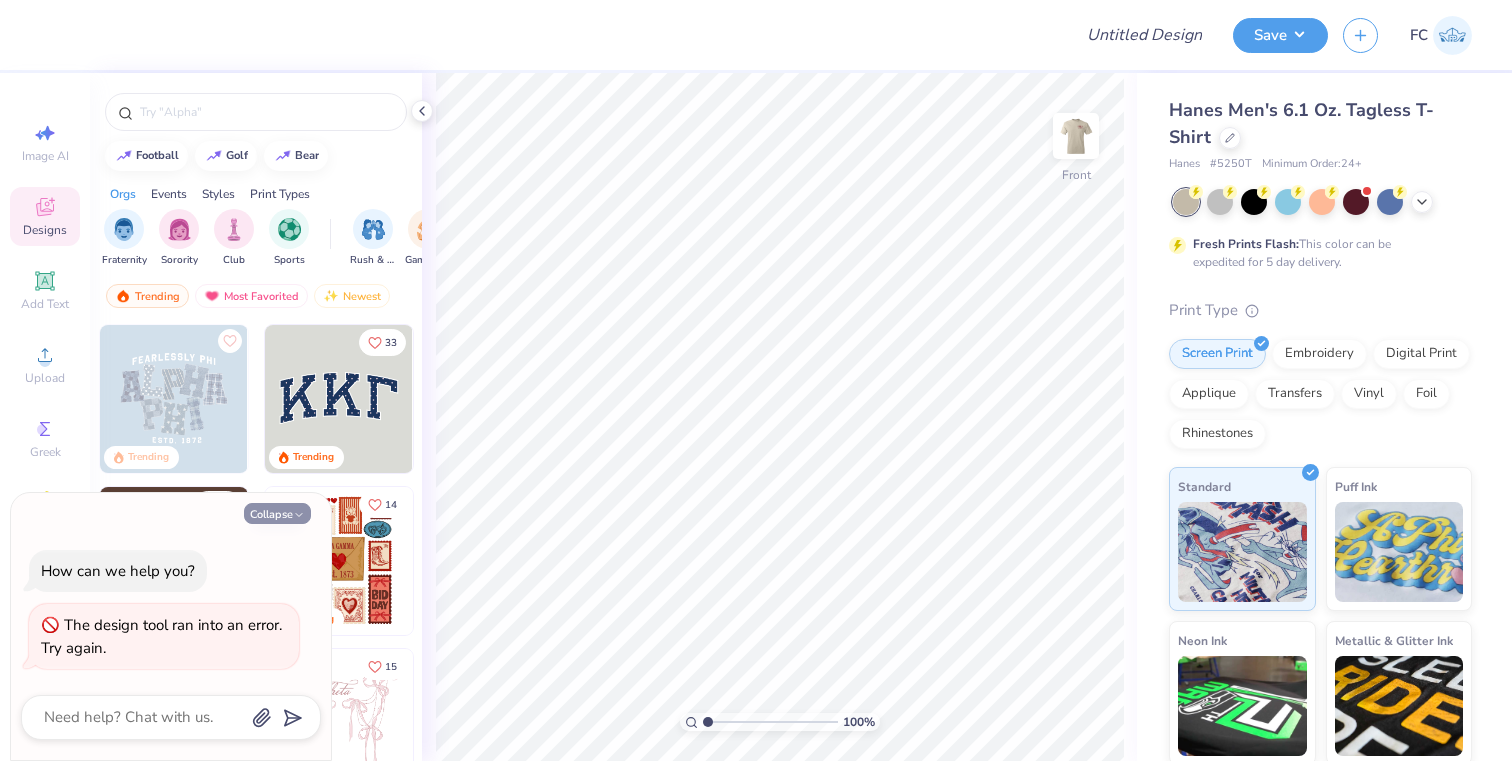 click on "Collapse" at bounding box center [277, 513] 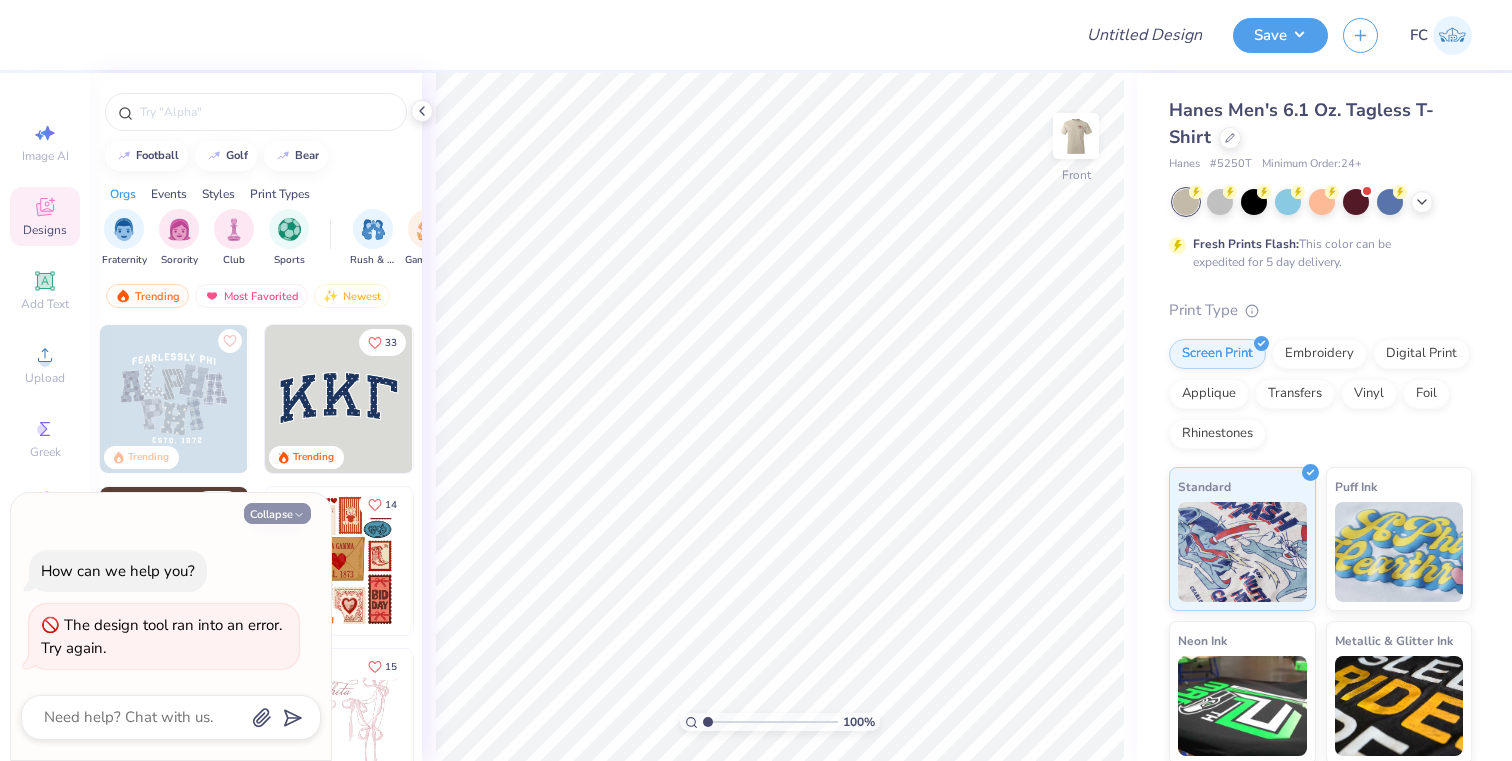 type on "x" 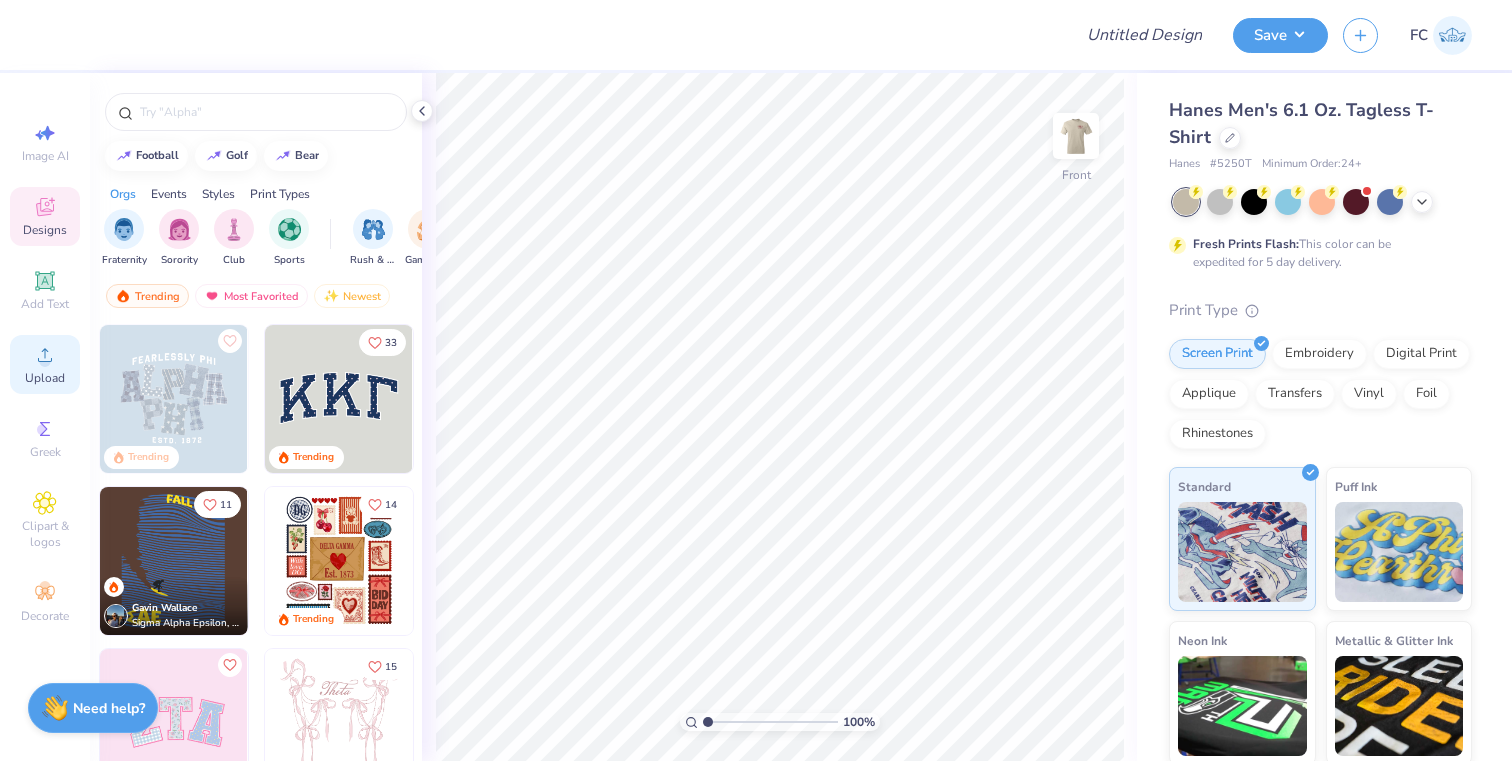 click on "Upload" at bounding box center [45, 378] 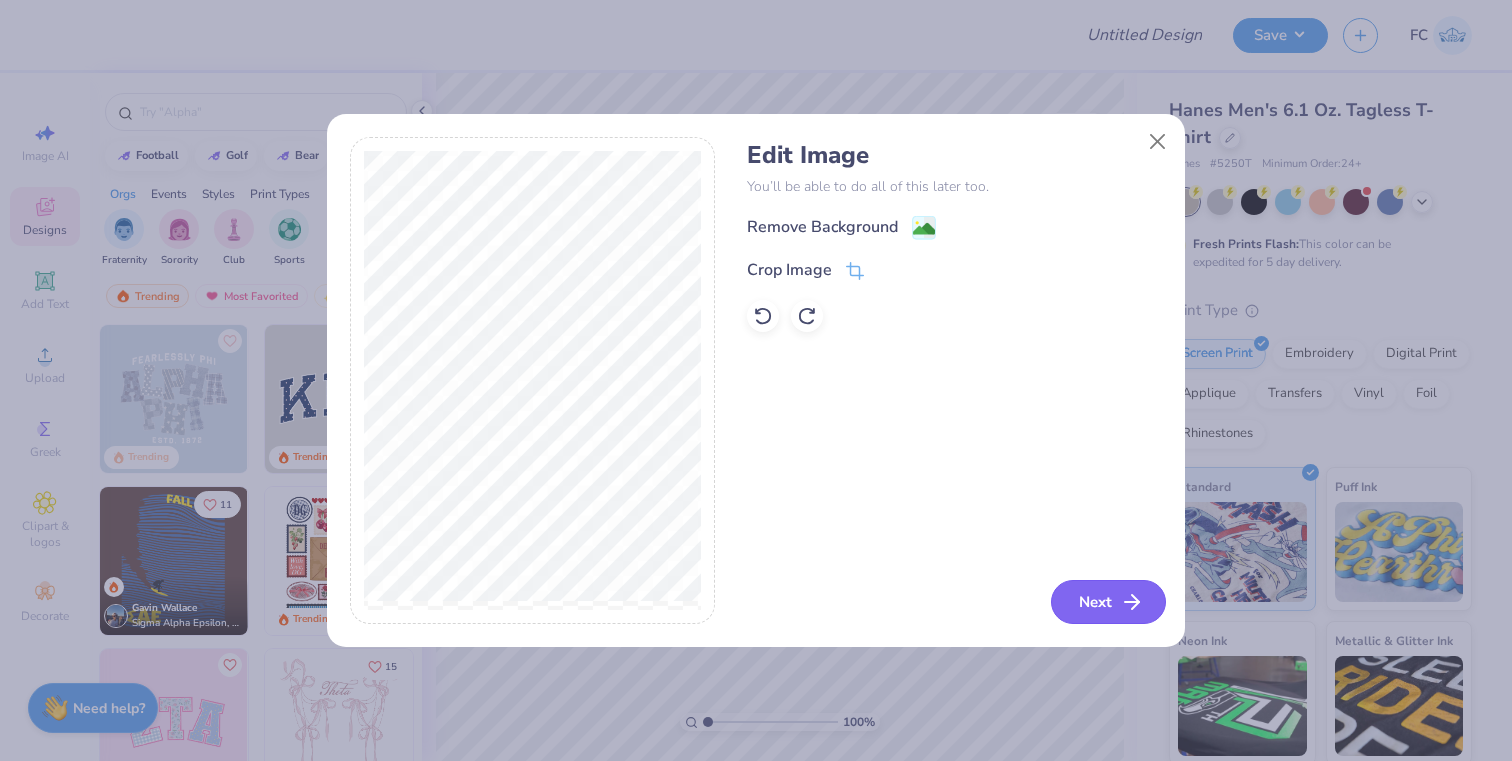 click on "Next" at bounding box center [1108, 602] 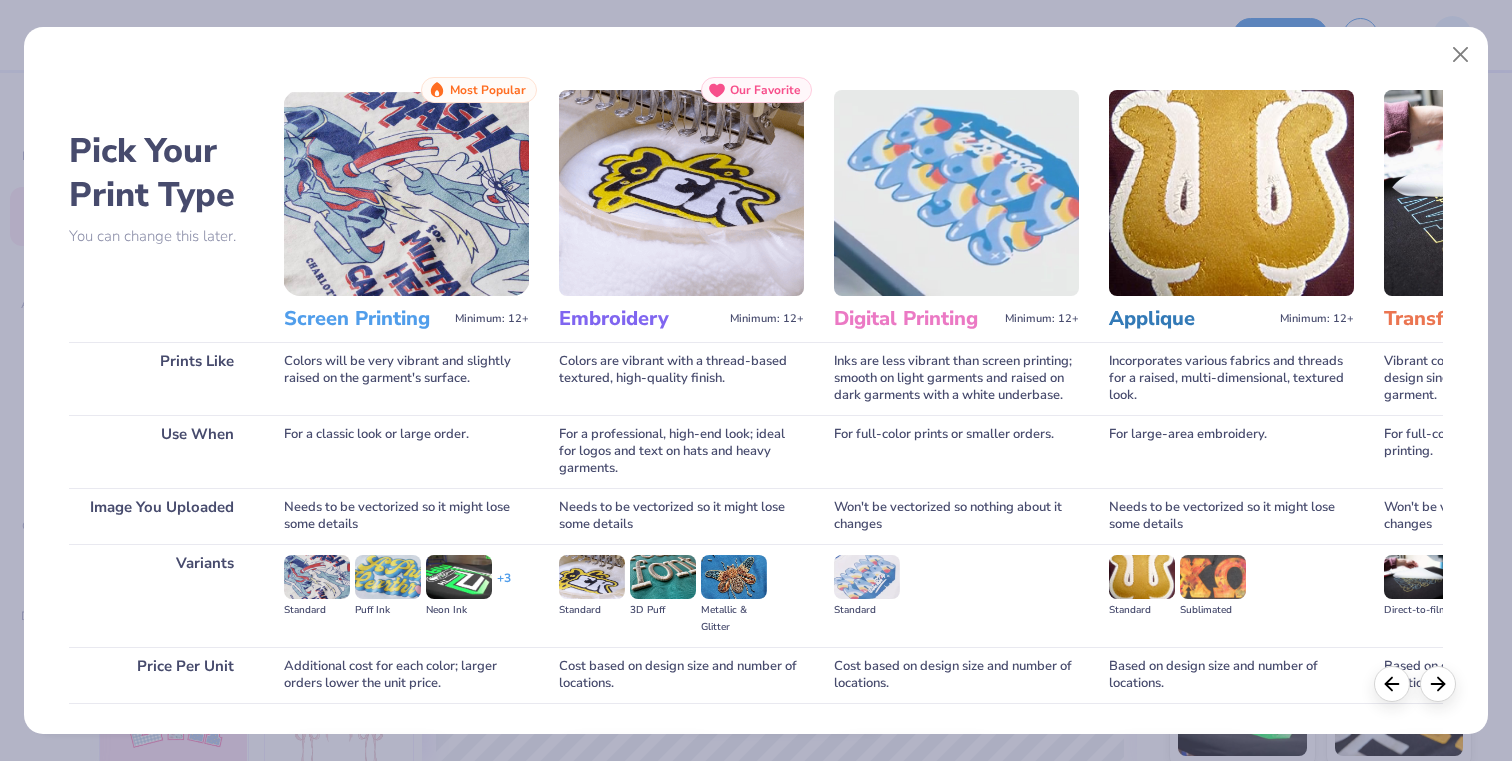 scroll, scrollTop: 136, scrollLeft: 0, axis: vertical 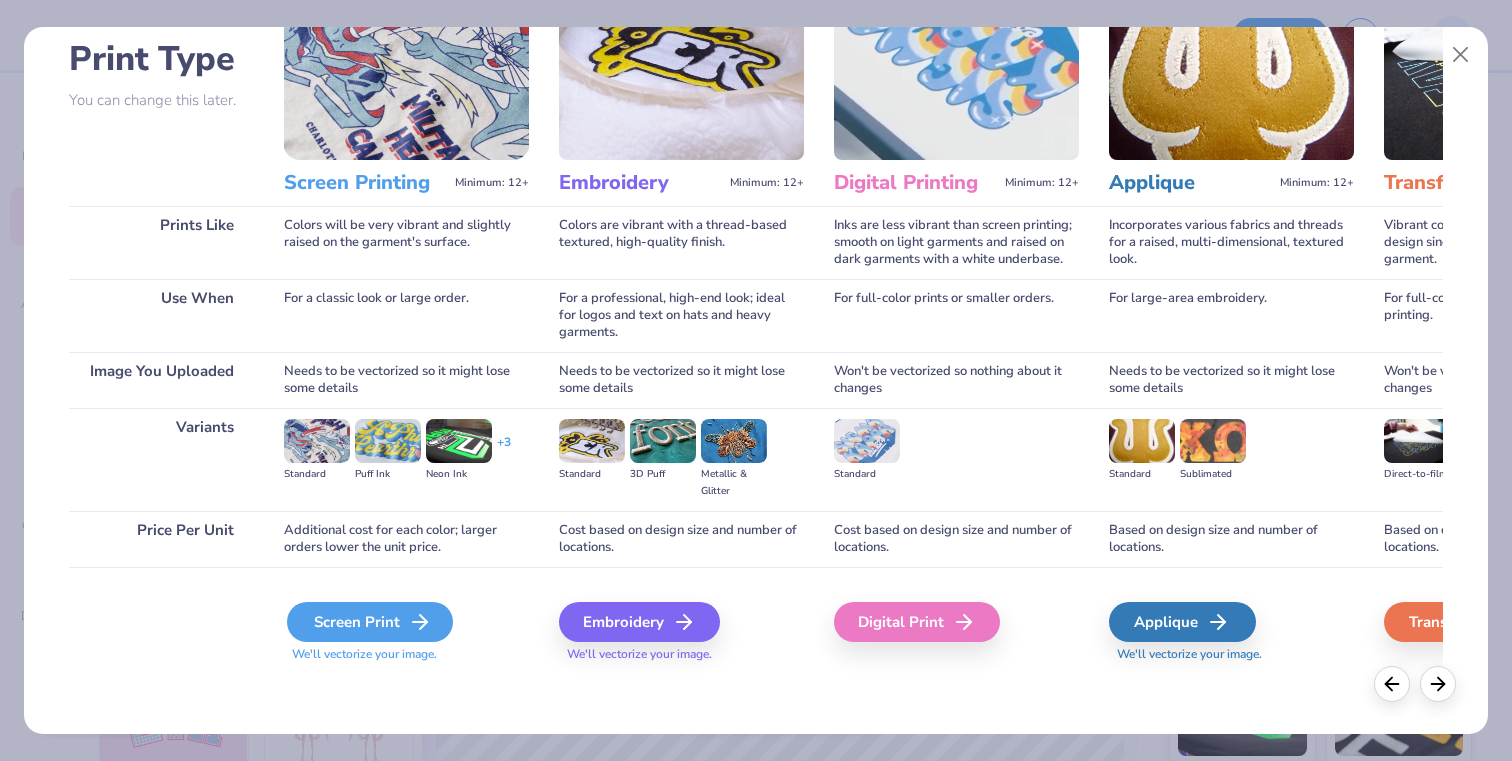 click 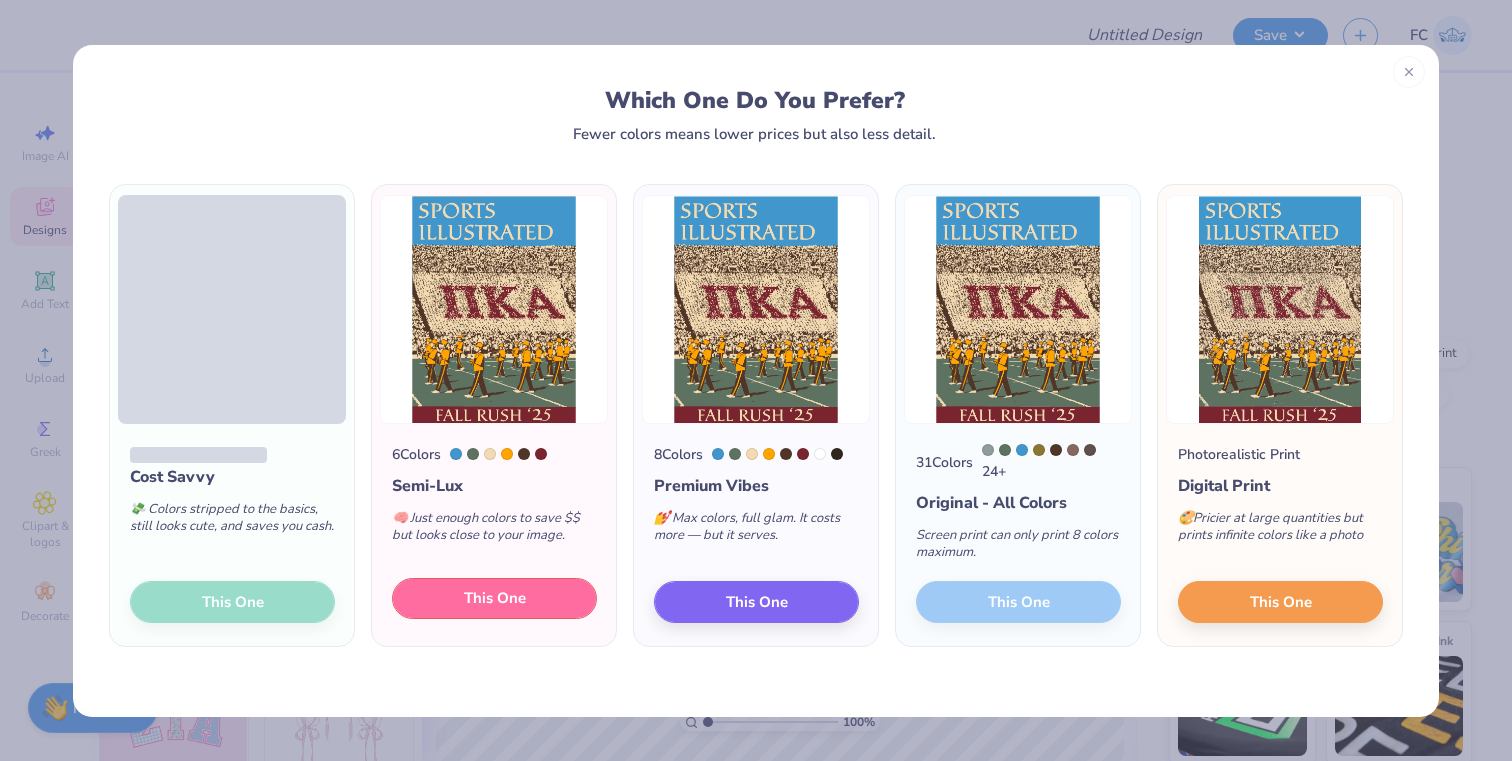 click on "This One" at bounding box center (494, 599) 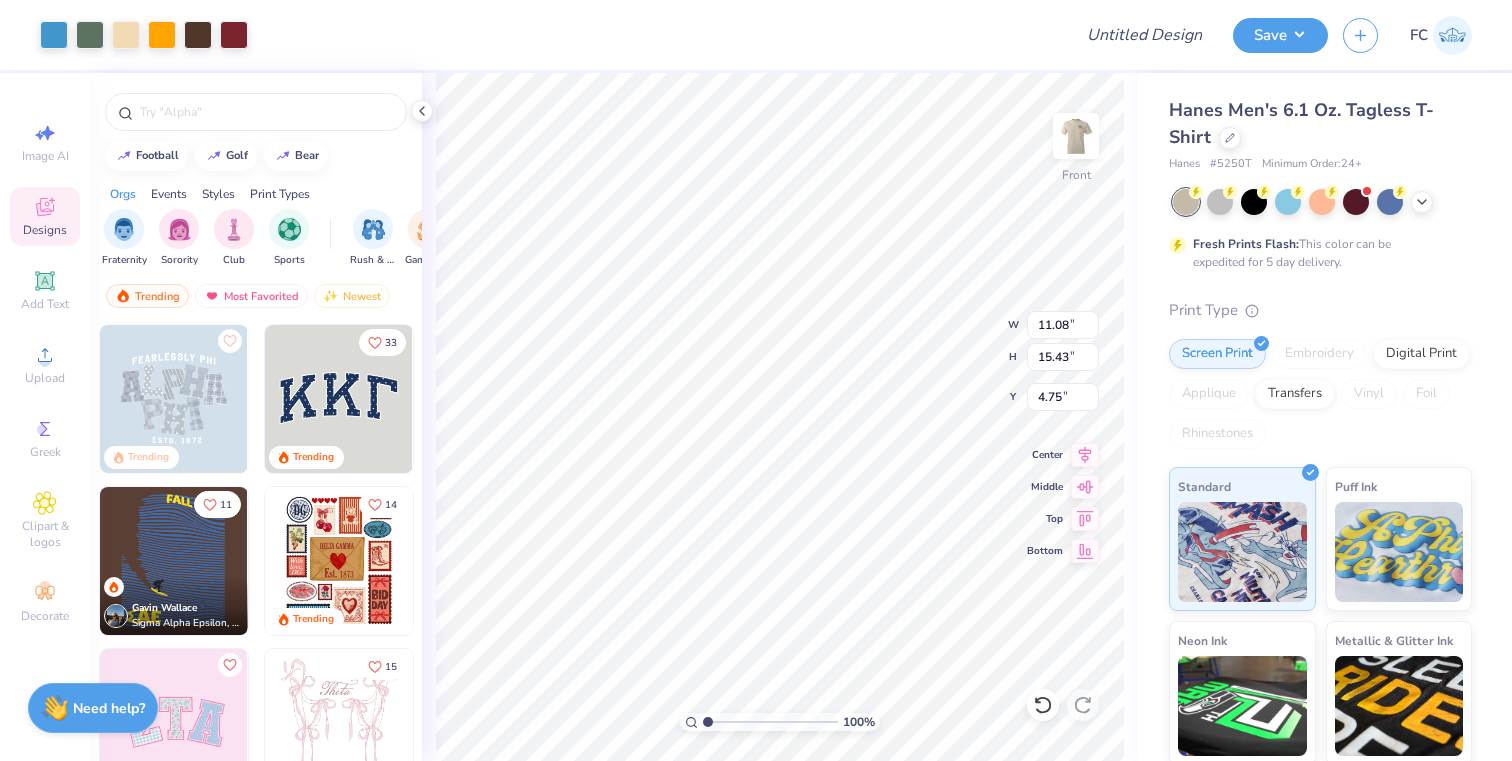 type on "11.08" 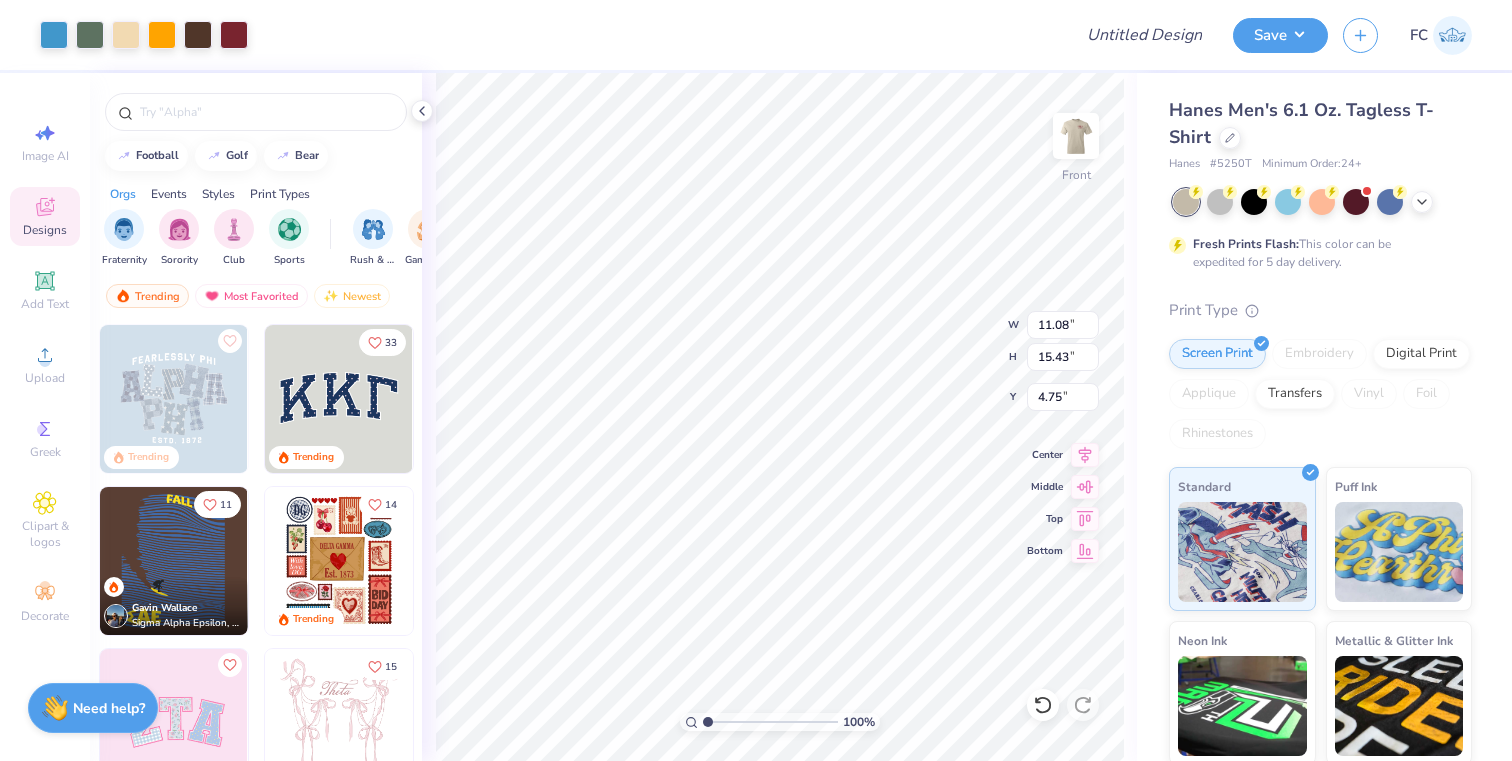 type on "15.43" 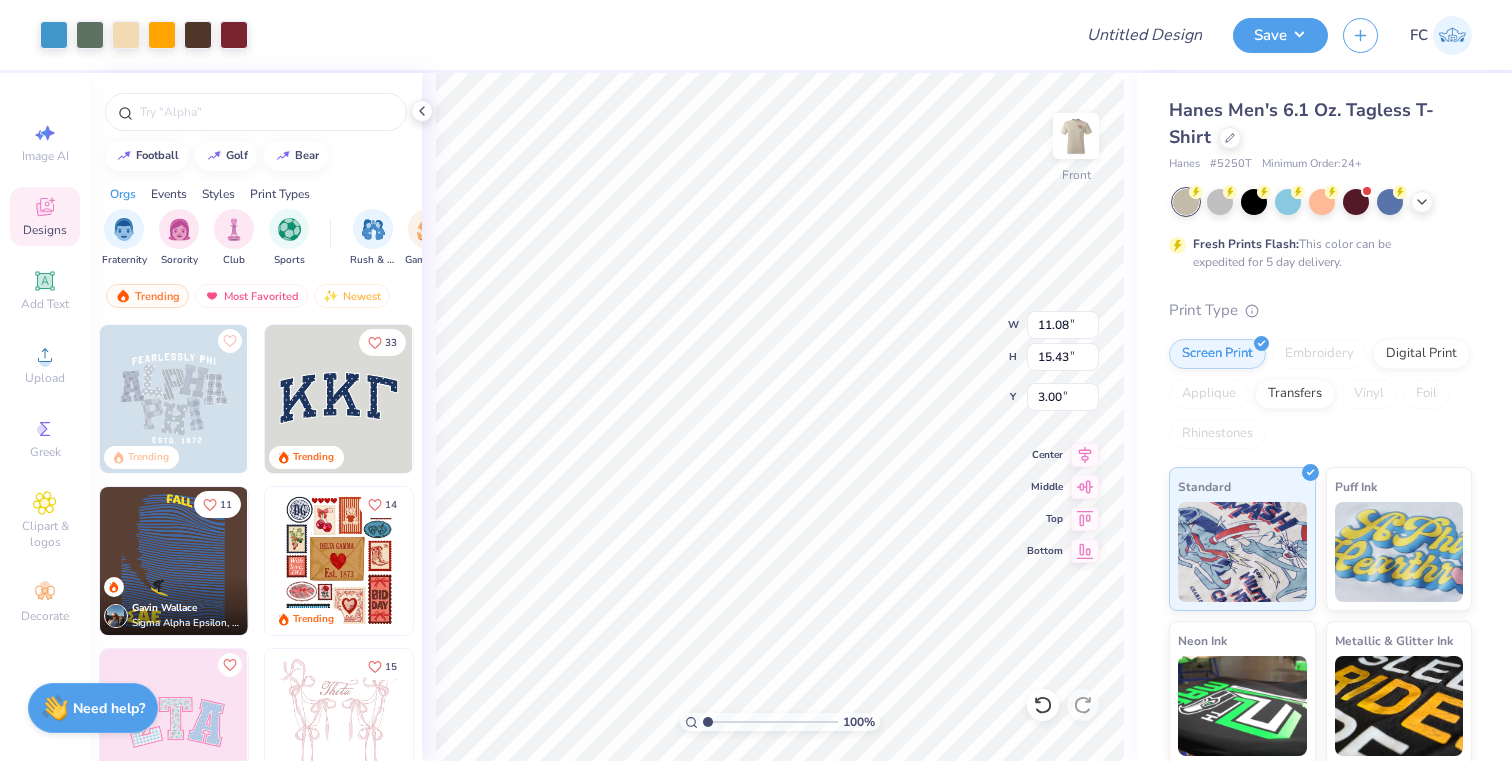 type on "3.00" 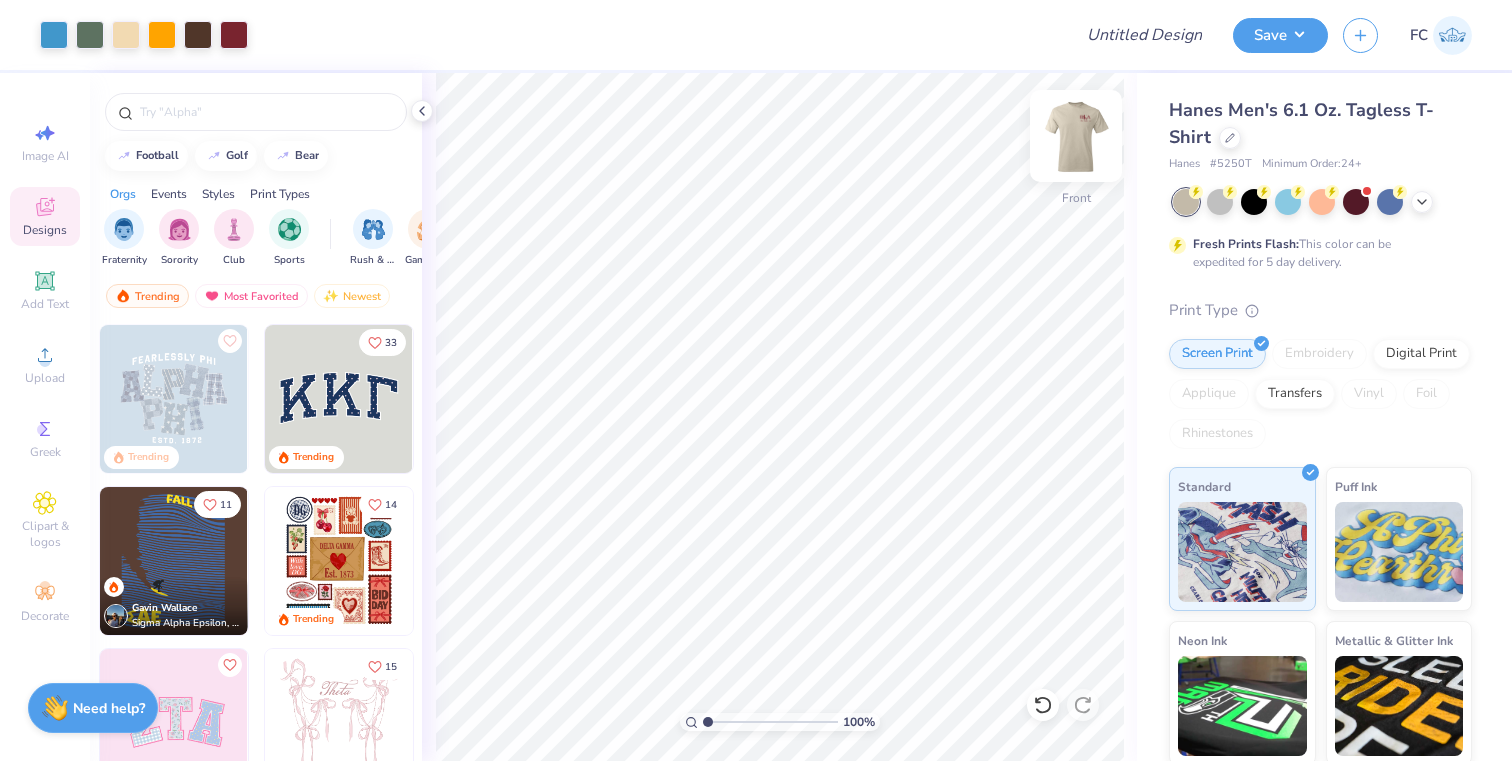 click at bounding box center [1076, 136] 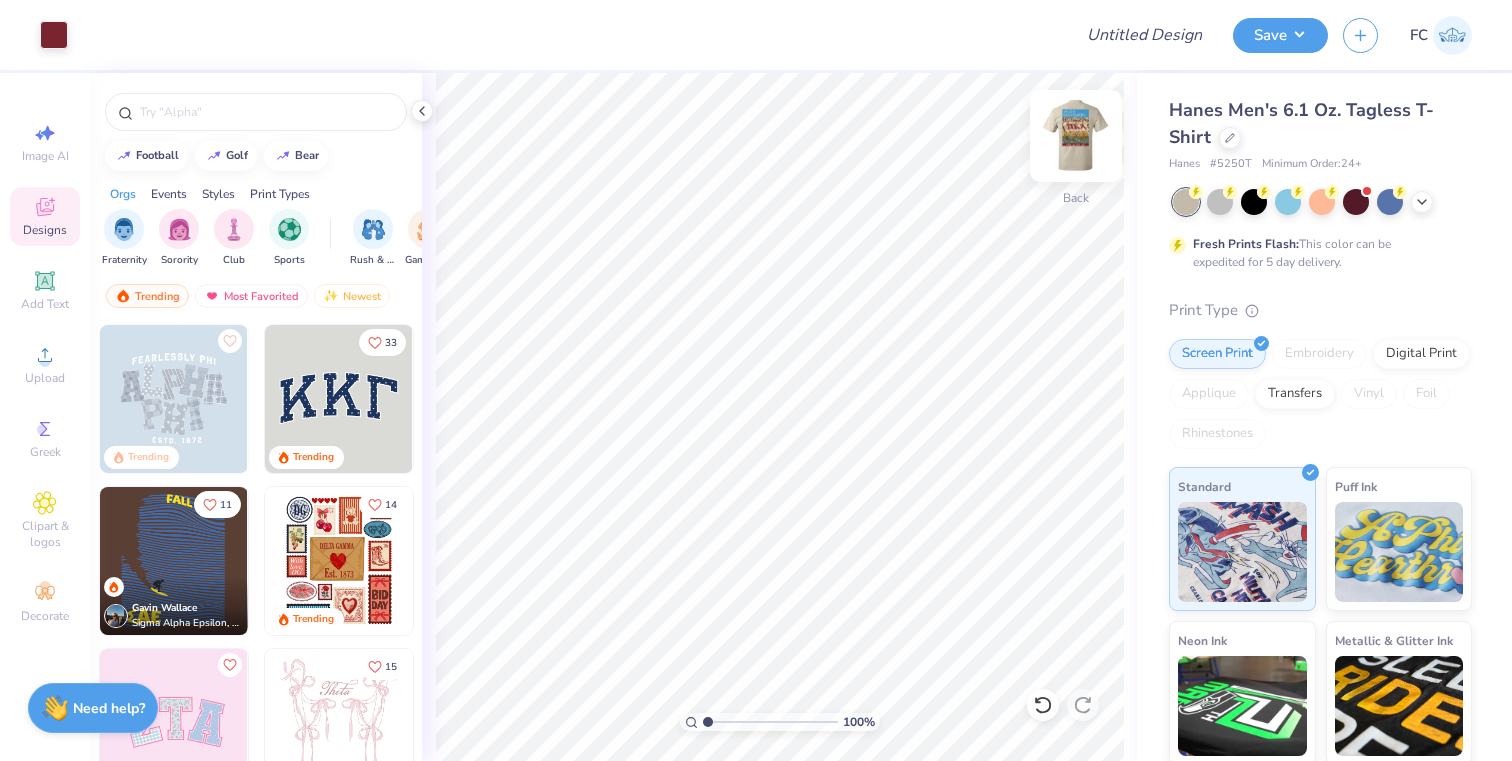 click at bounding box center (1076, 136) 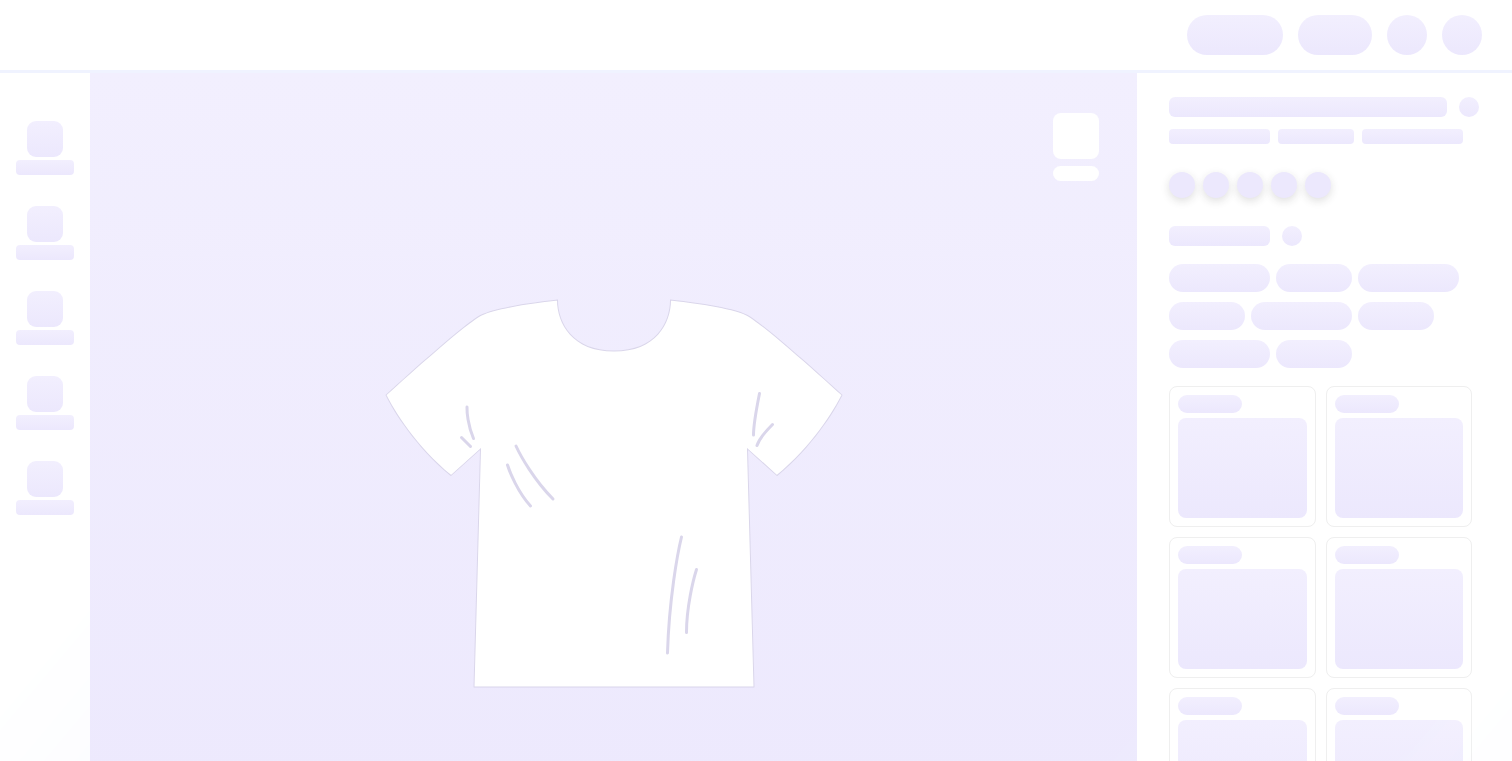 scroll, scrollTop: 0, scrollLeft: 0, axis: both 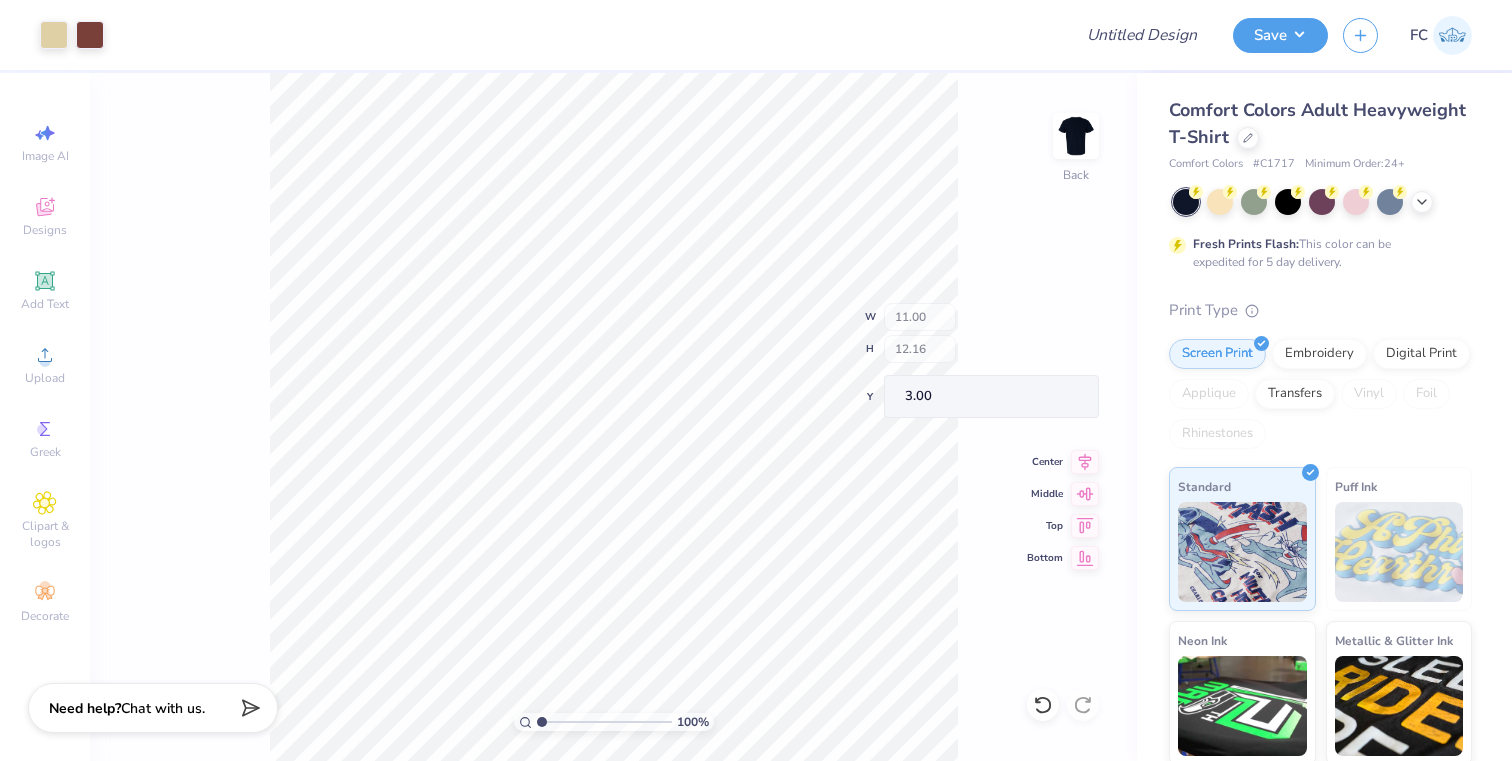 type on "3.78" 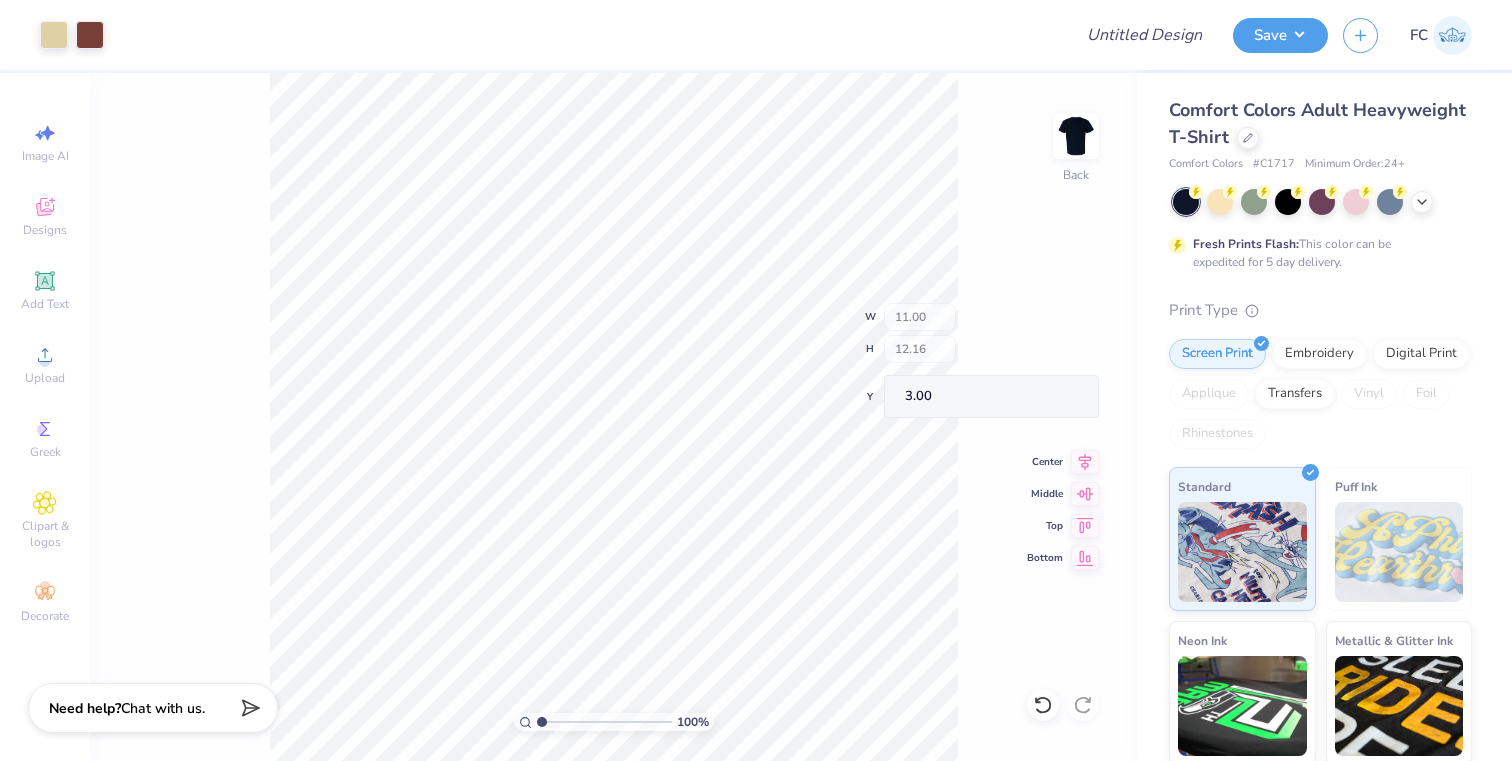 type on "1.69" 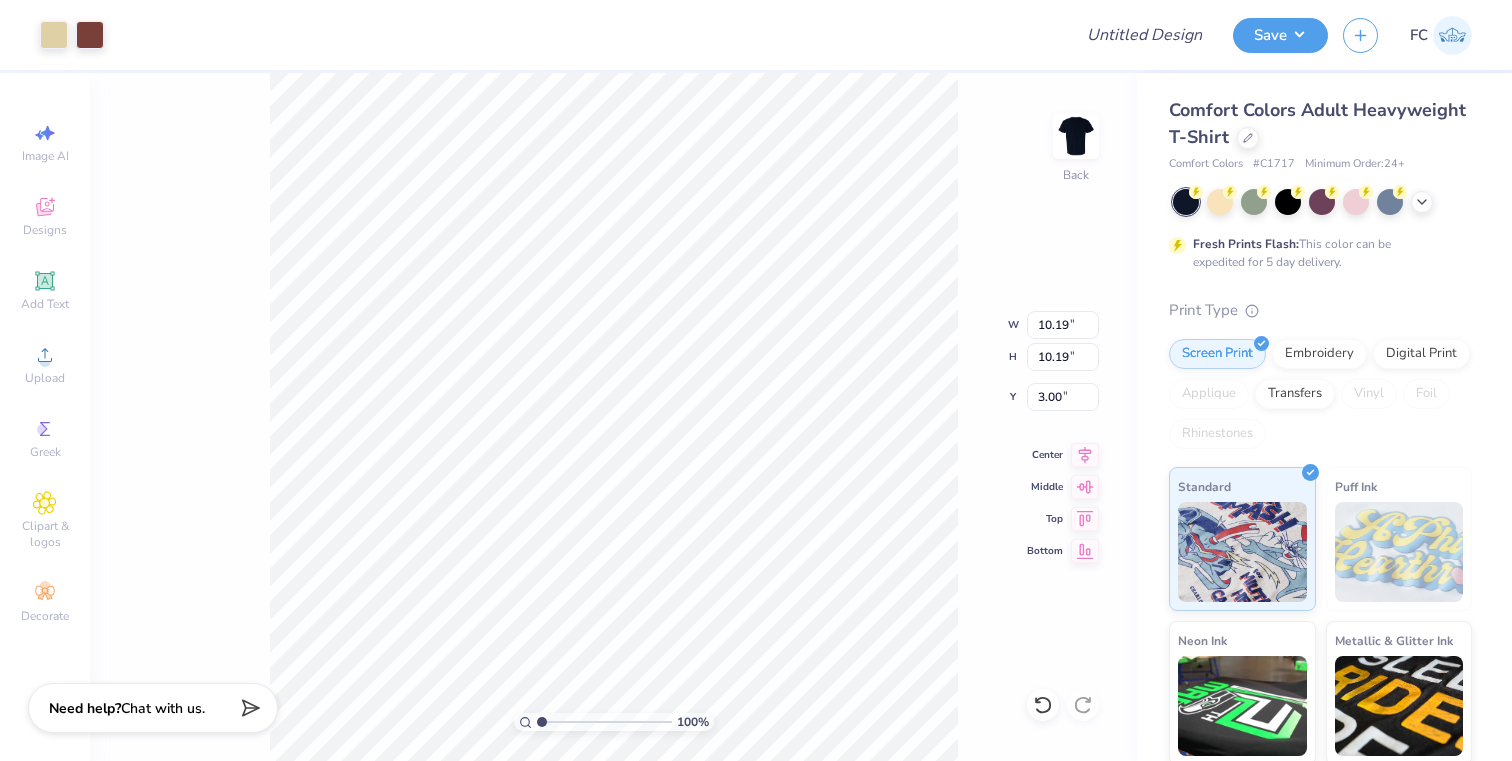 type on "3.00" 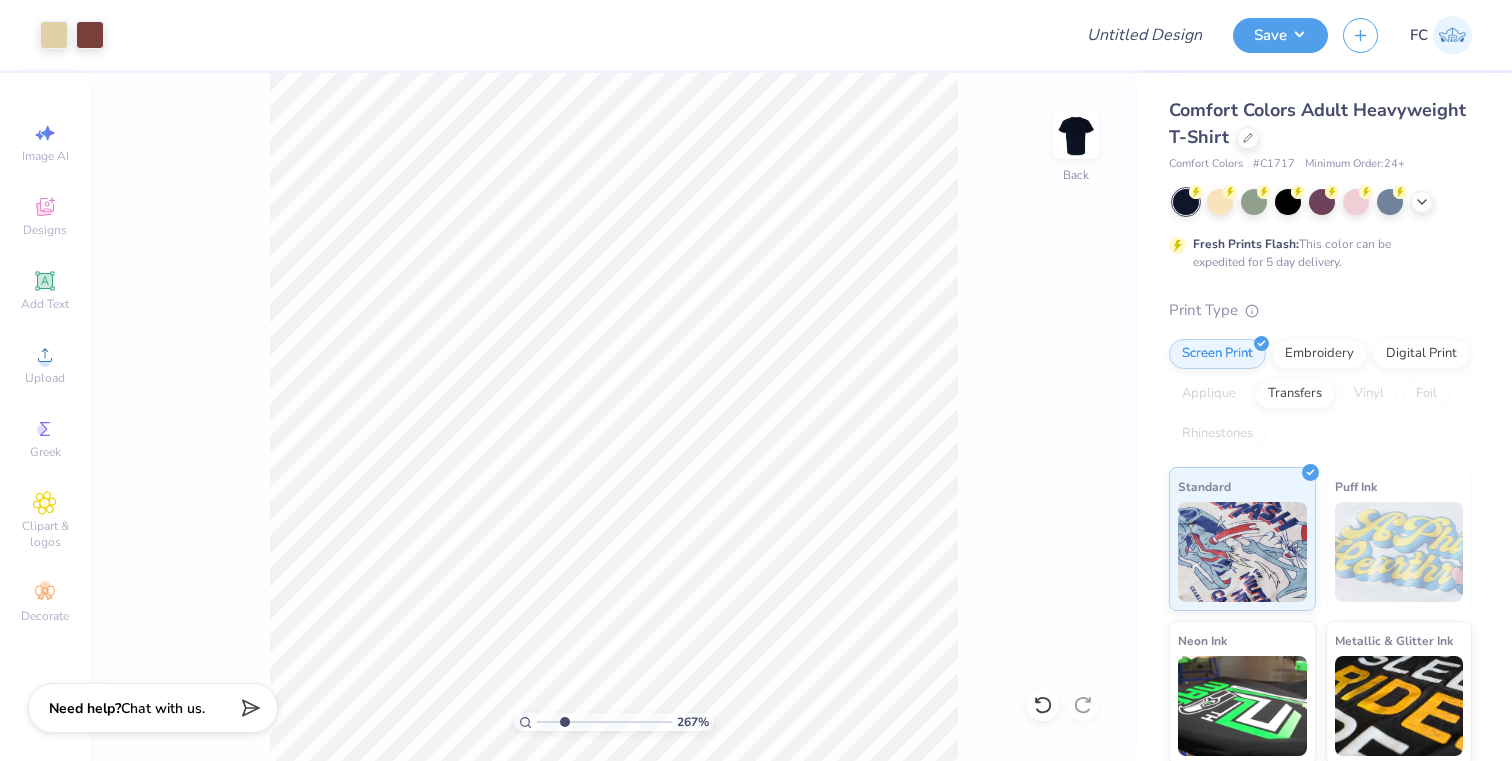 drag, startPoint x: 540, startPoint y: 719, endPoint x: 563, endPoint y: 704, distance: 27.45906 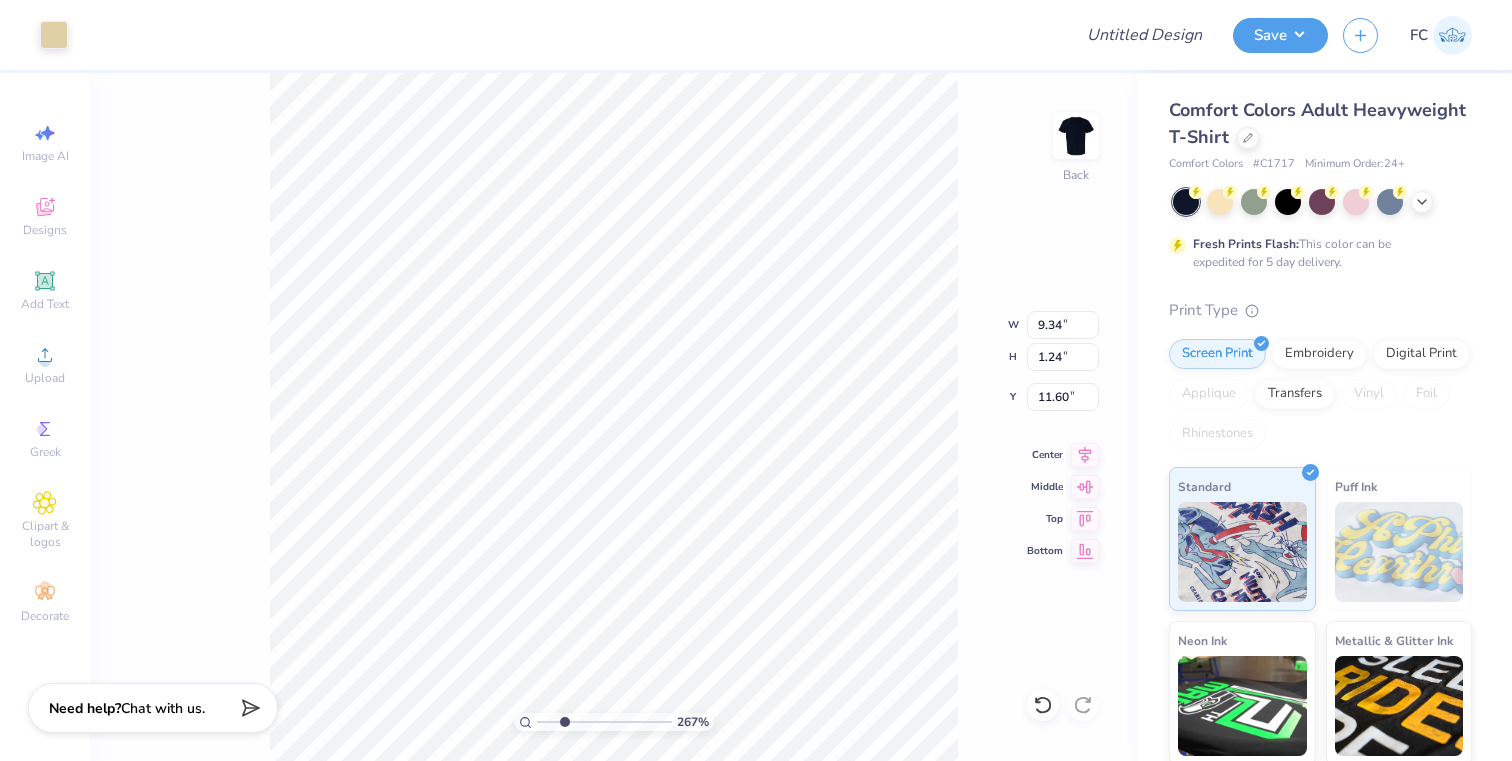 type on "11.60" 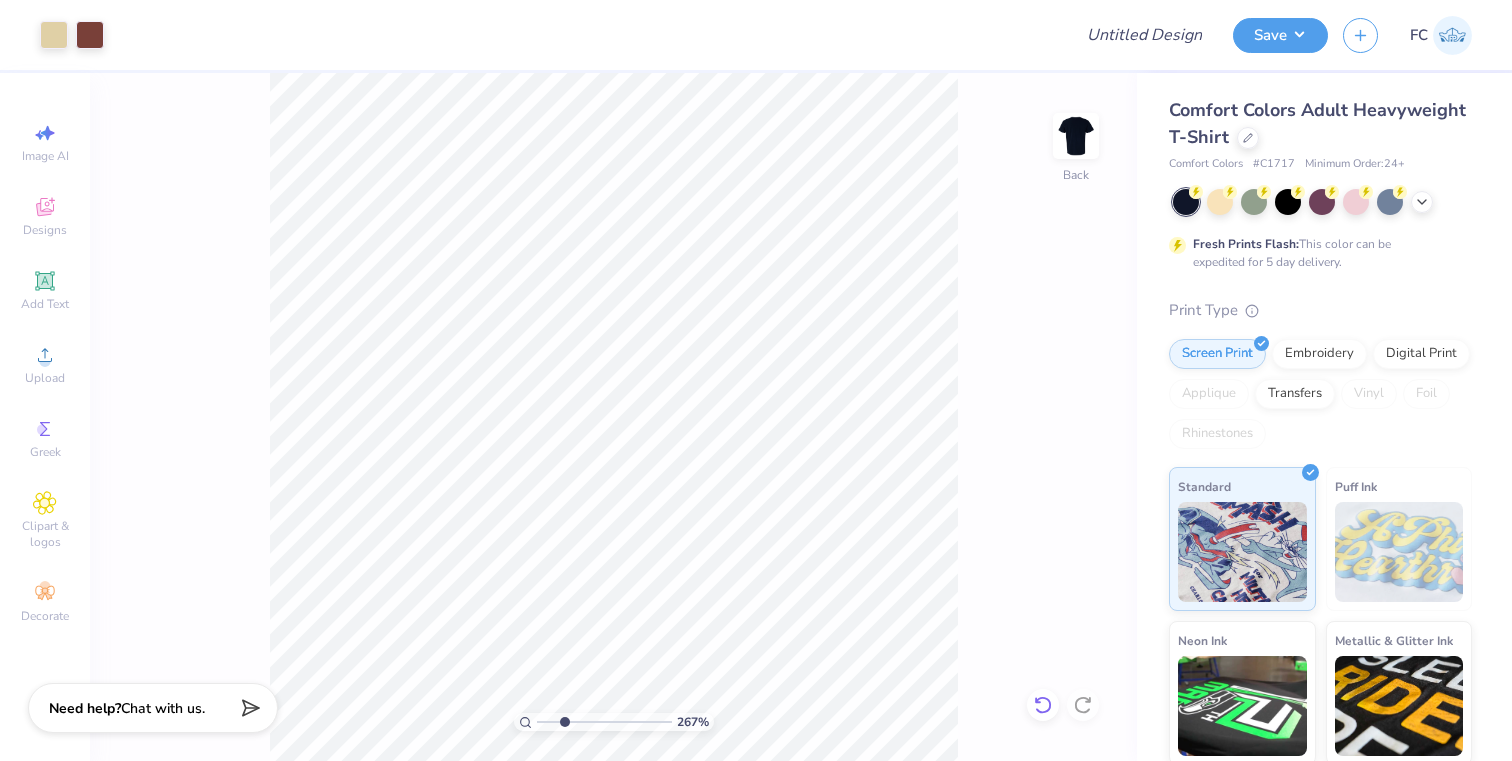 click 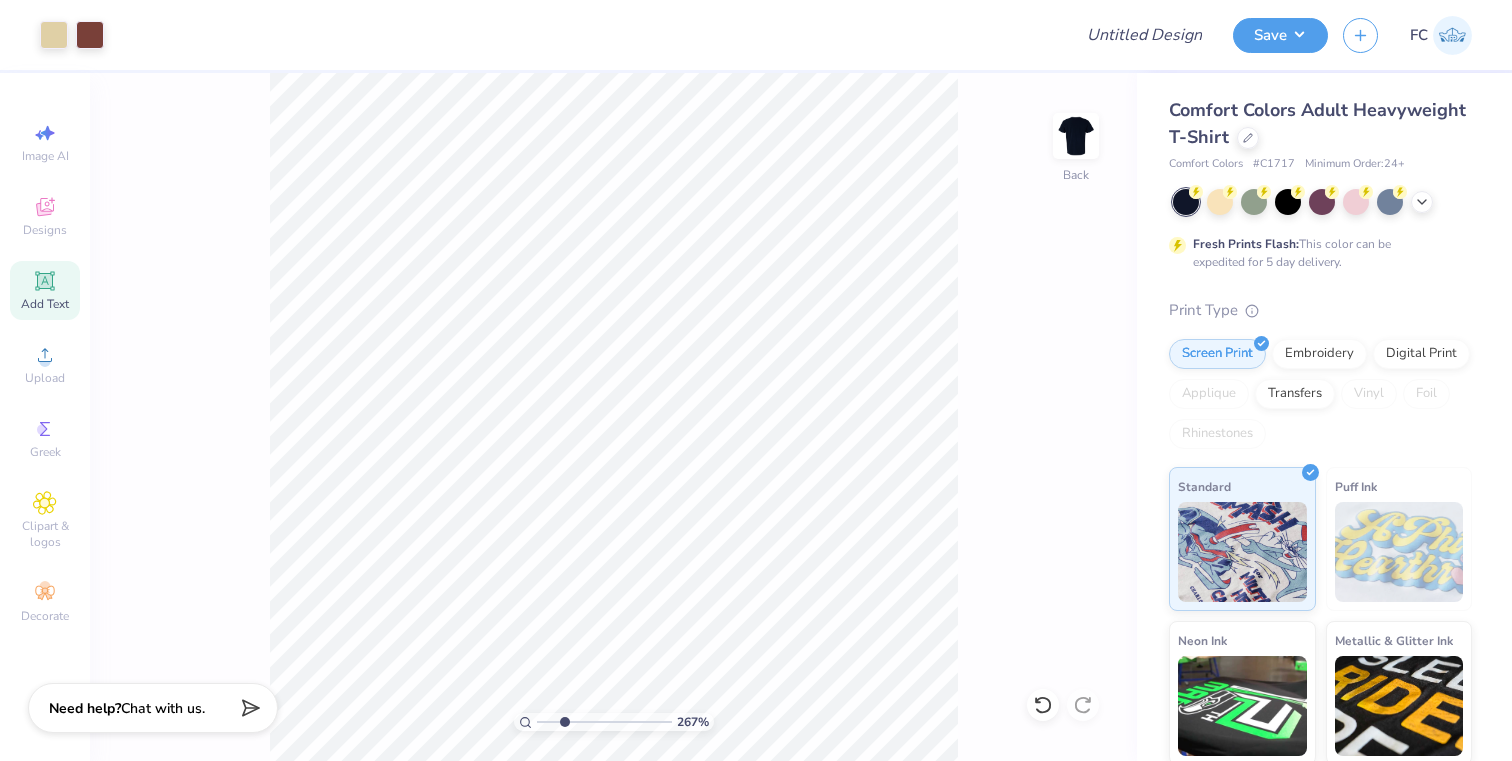 click on "Add Text" at bounding box center (45, 290) 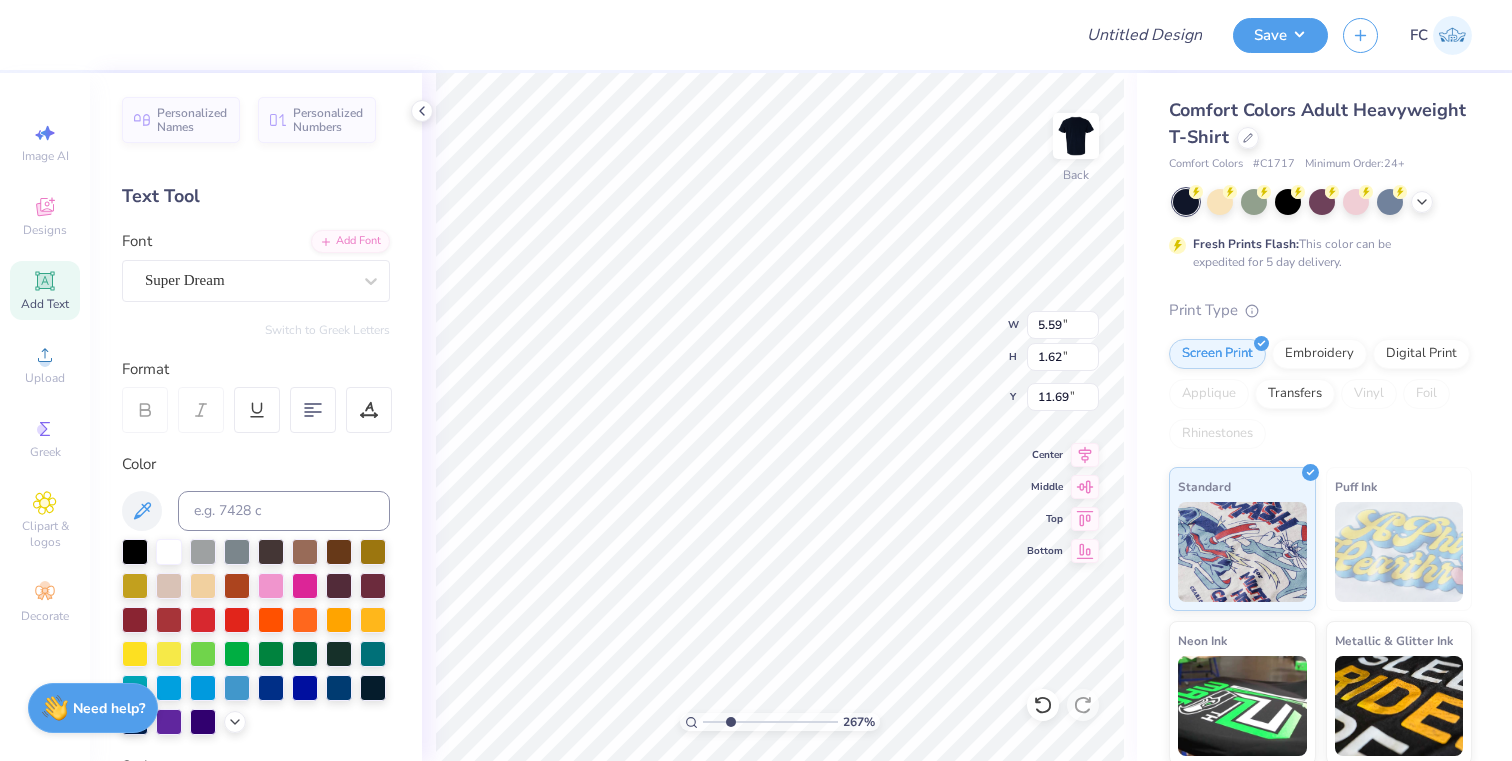 scroll, scrollTop: 0, scrollLeft: 6, axis: horizontal 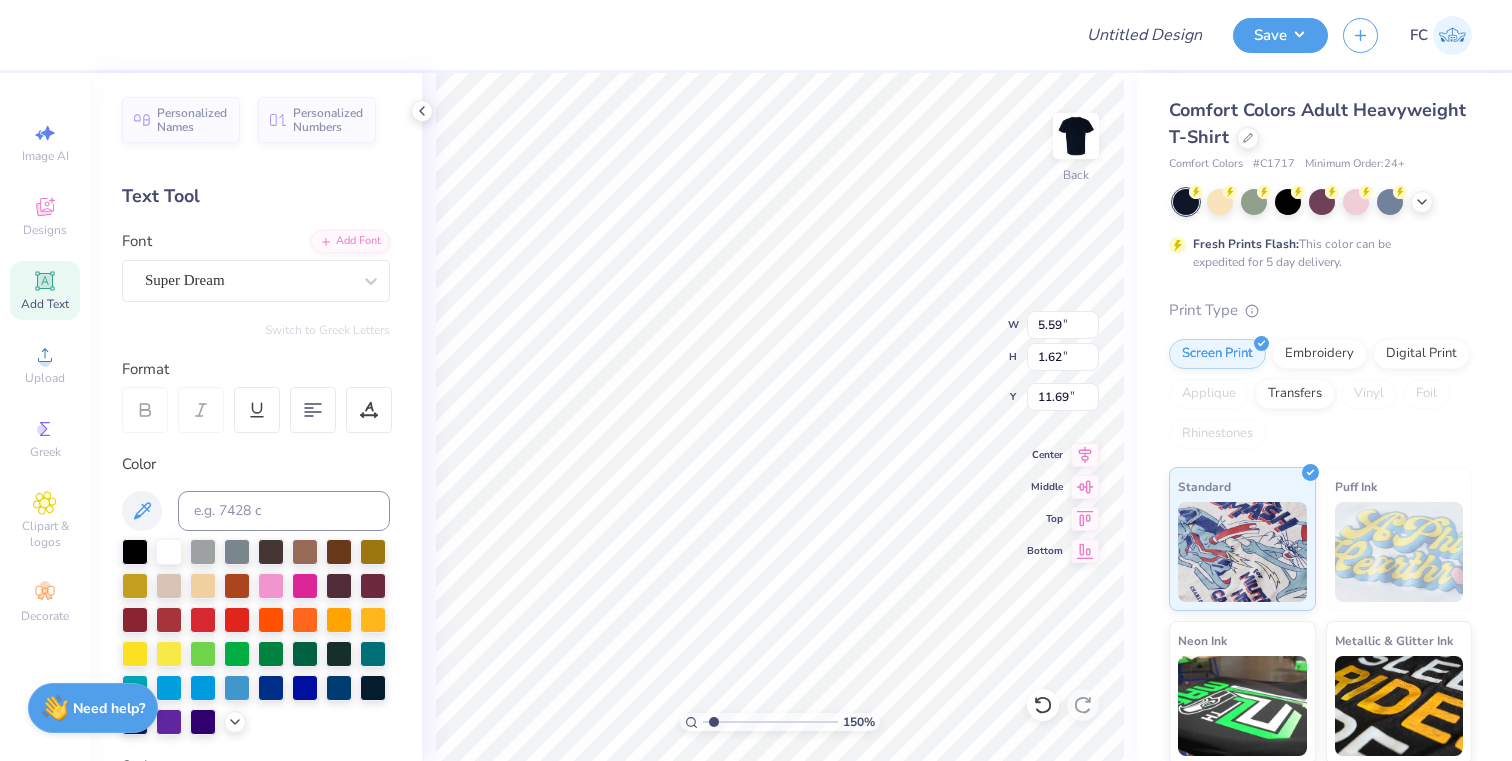 type on "1.5" 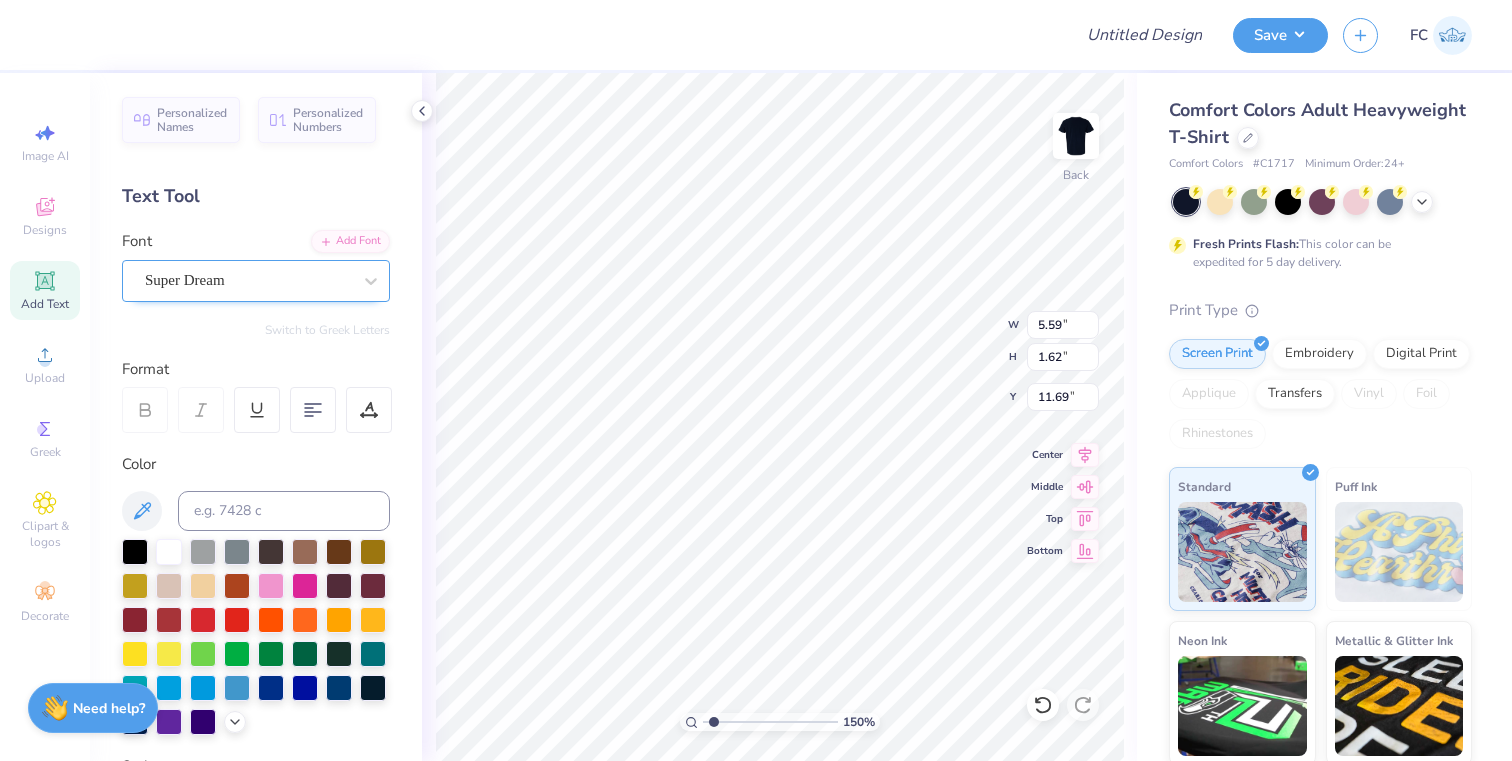 click on "Super Dream" at bounding box center [256, 281] 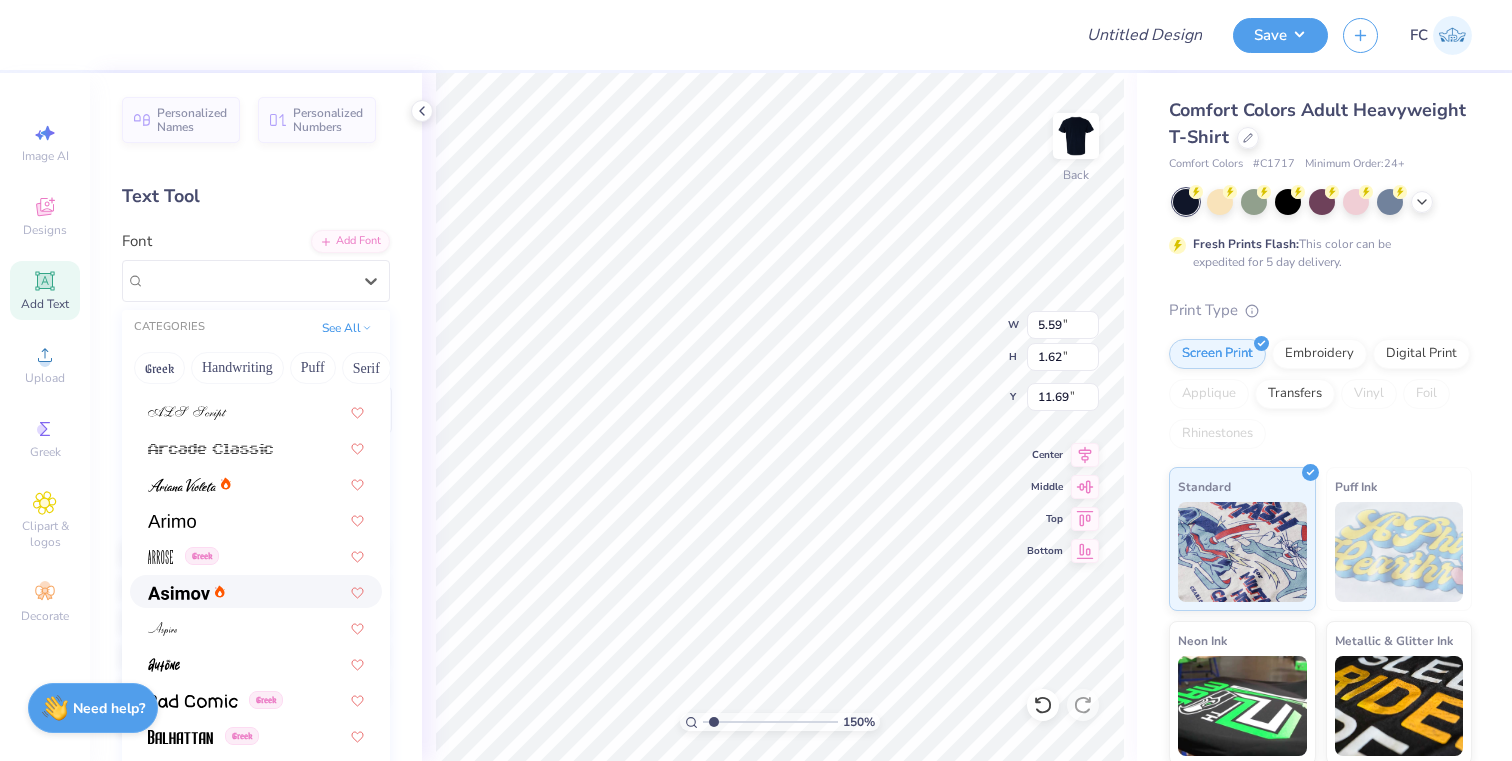 scroll, scrollTop: 576, scrollLeft: 0, axis: vertical 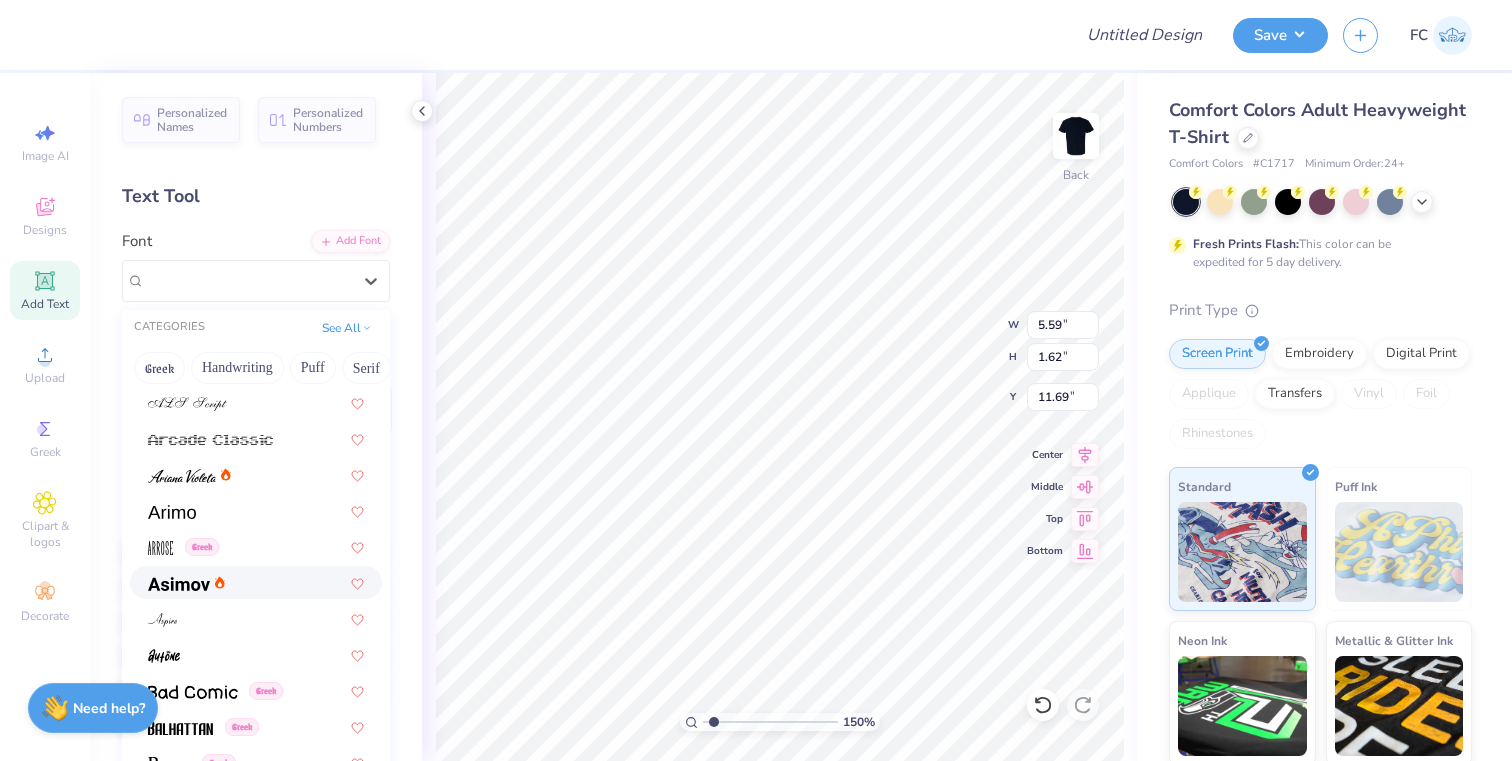 click at bounding box center [256, 582] 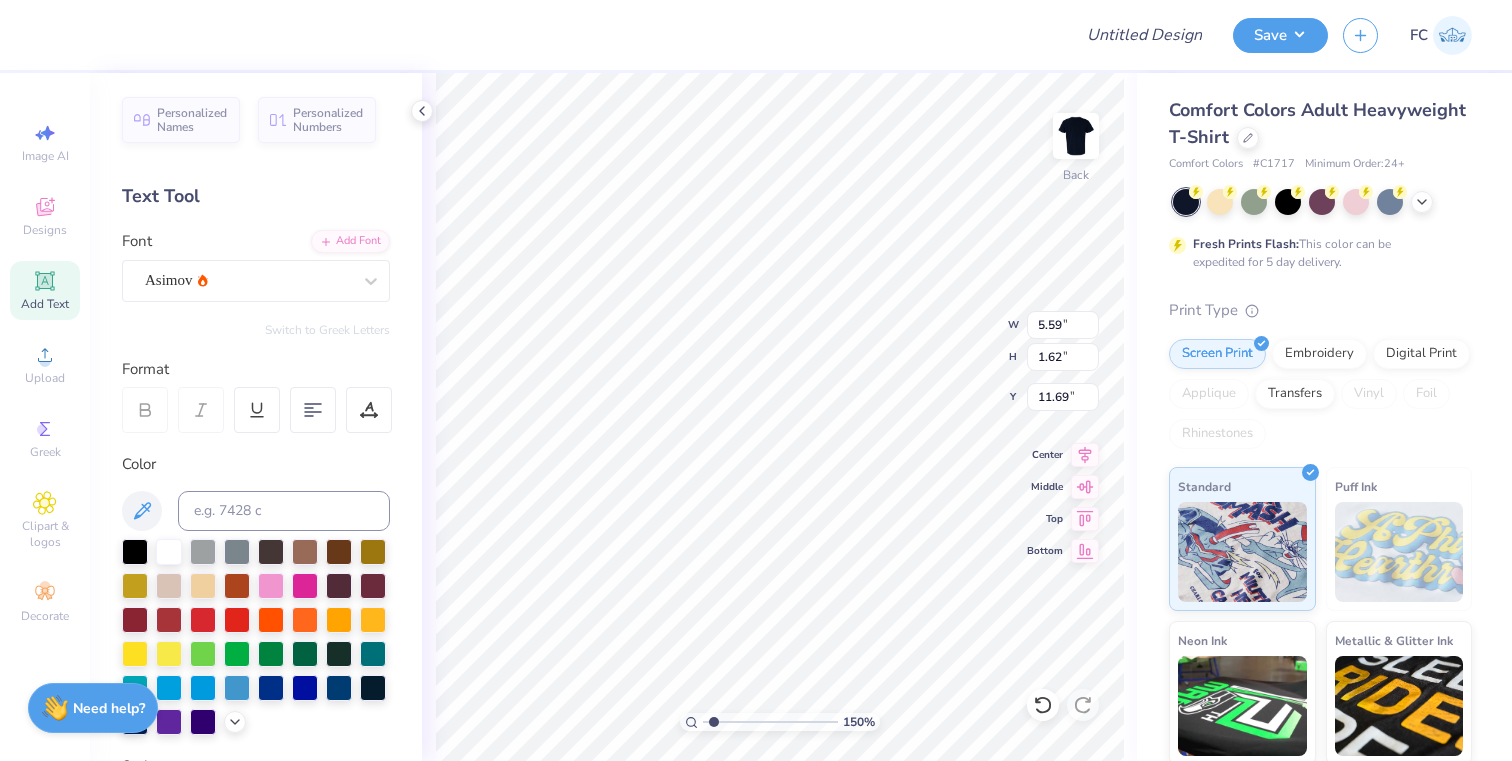scroll, scrollTop: 0, scrollLeft: 2, axis: horizontal 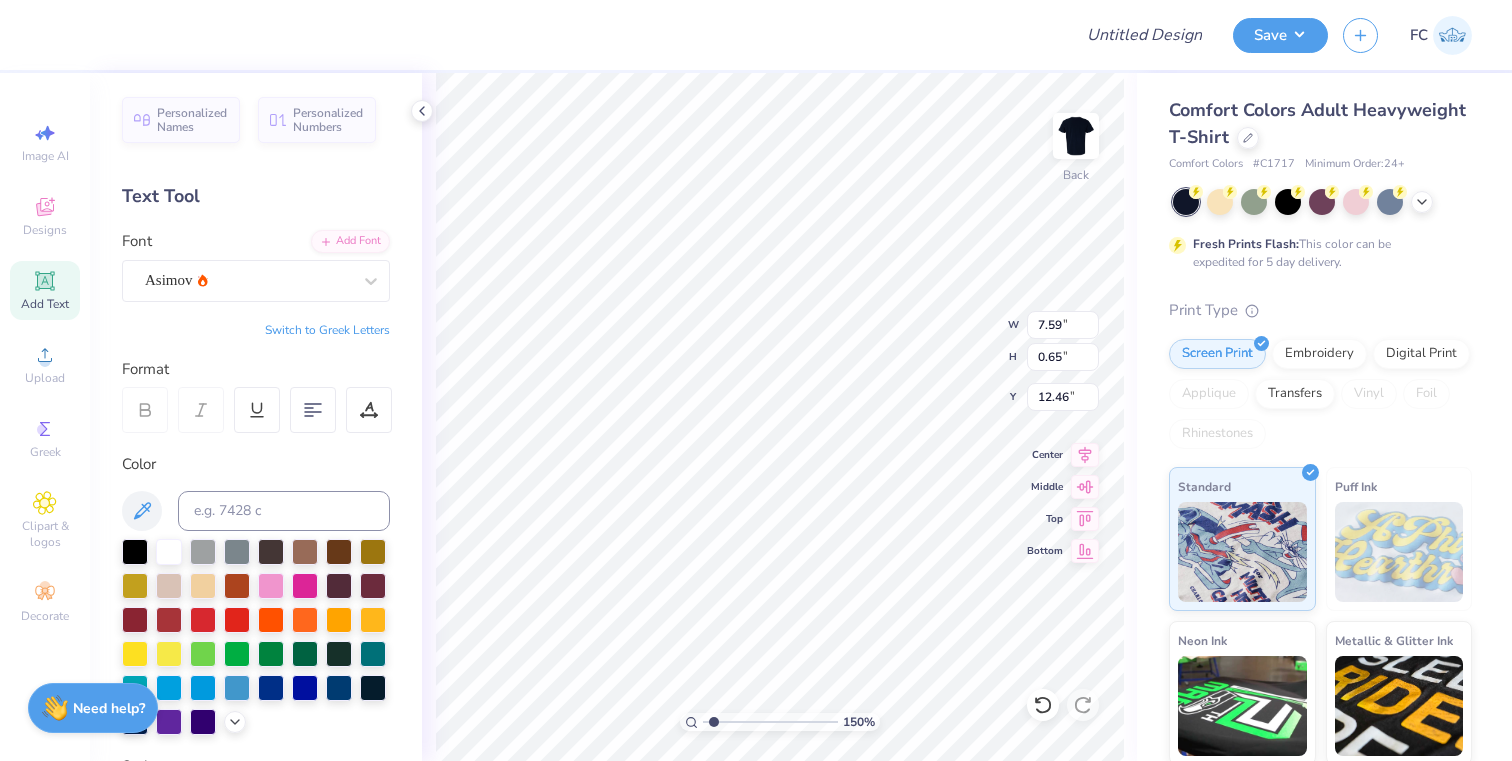 type on "7.59" 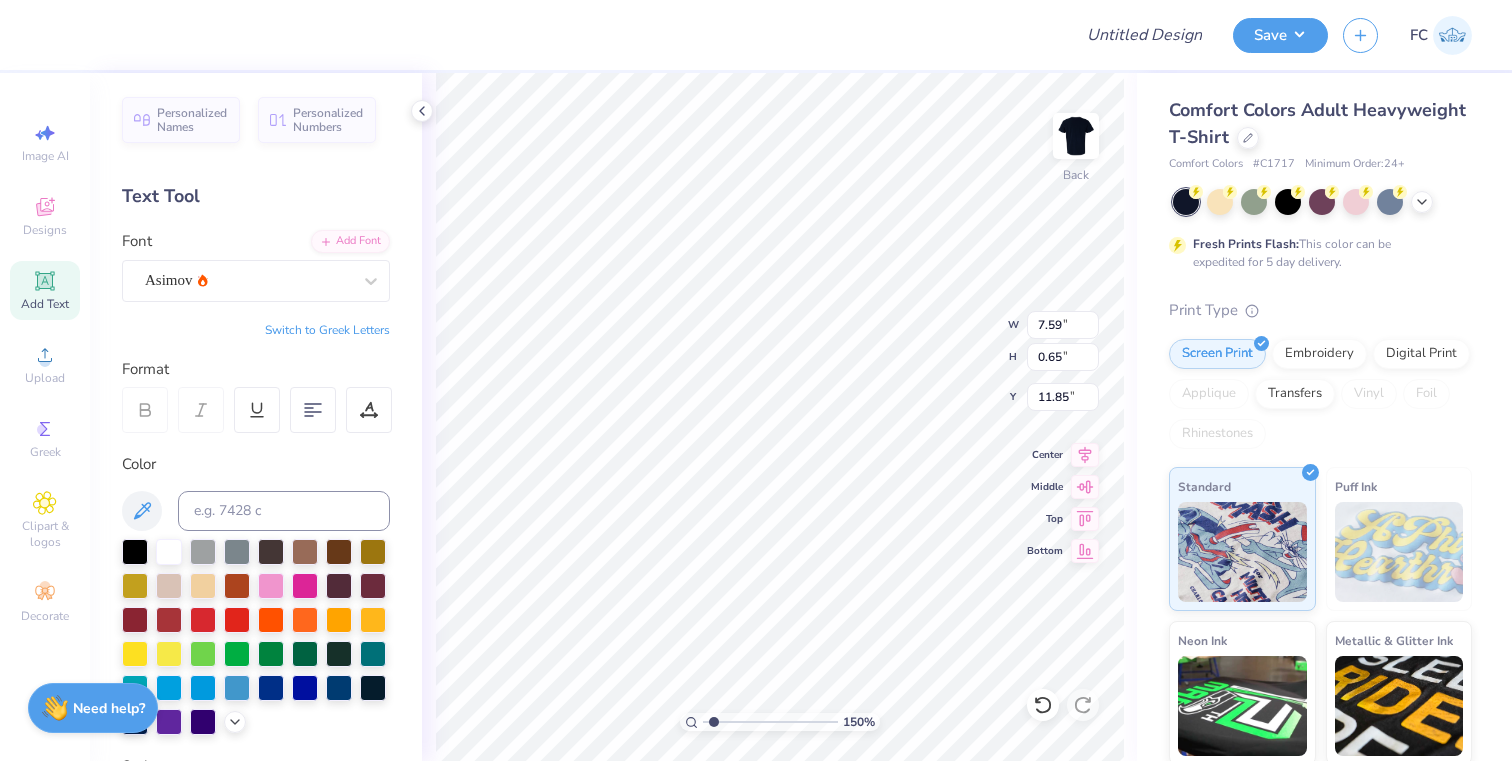 click on "150 % Back W 7.59 7.59 " H 0.65 0.65 " Y 11.85 11.85 " Center Middle Top Bottom" at bounding box center (779, 417) 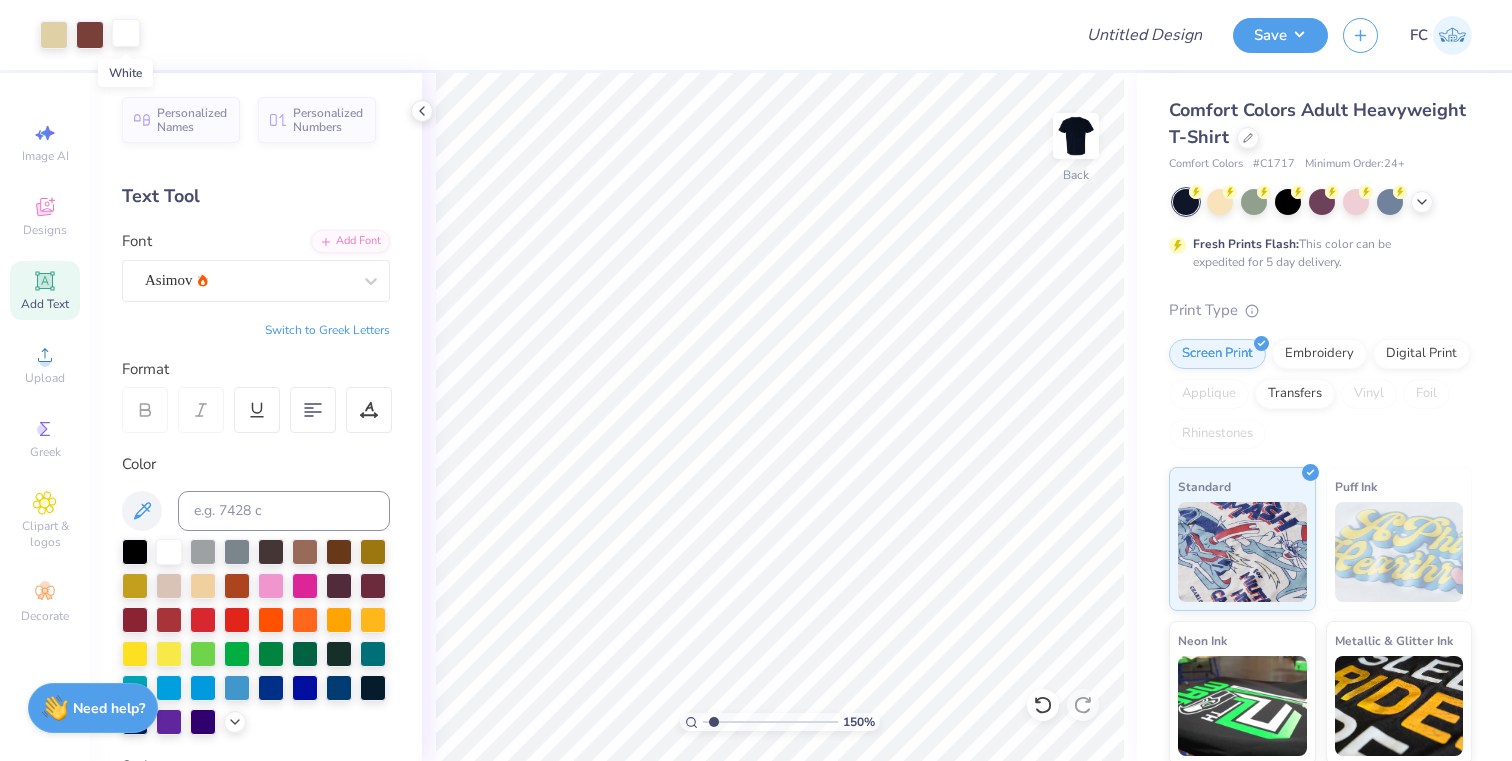 click at bounding box center [126, 33] 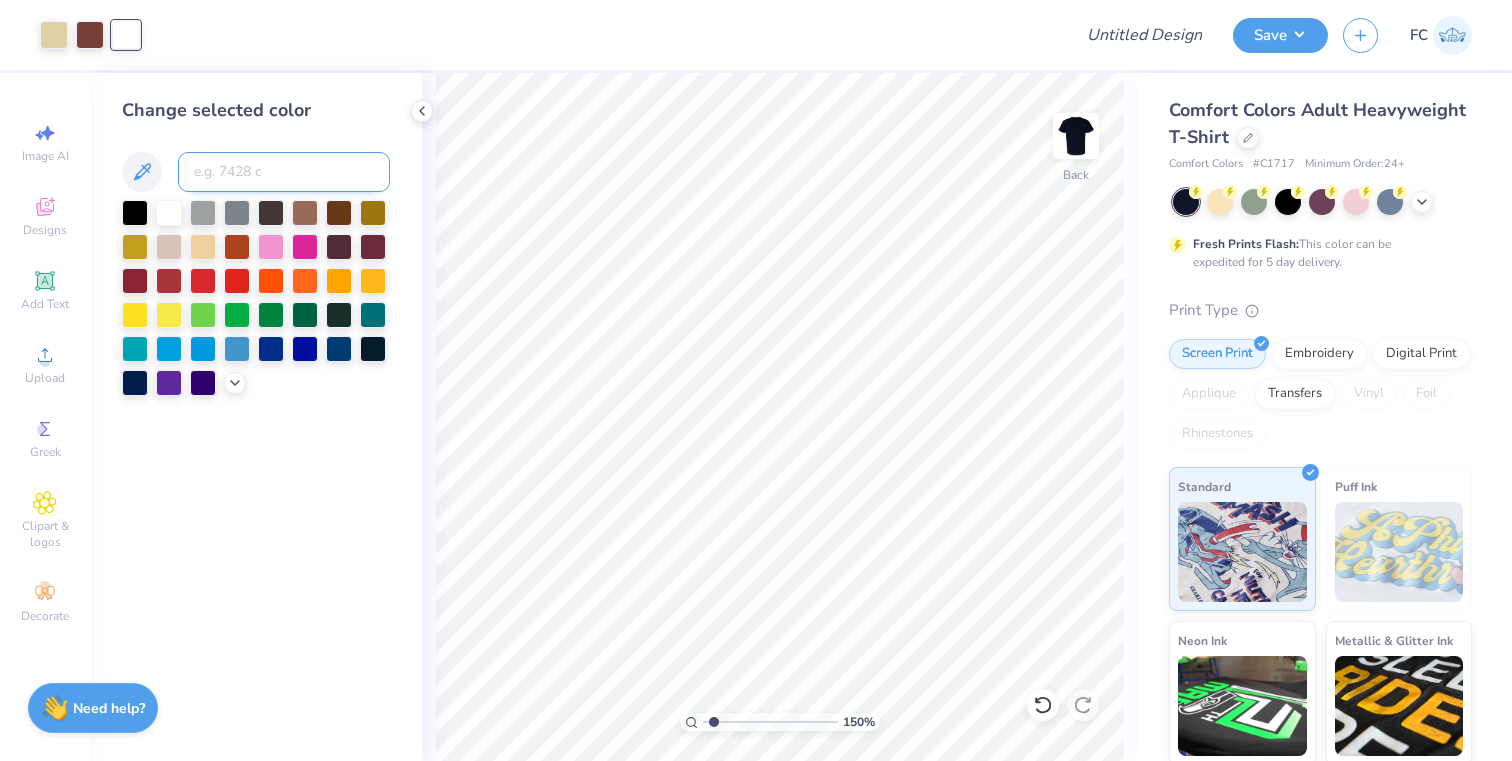 click at bounding box center [284, 172] 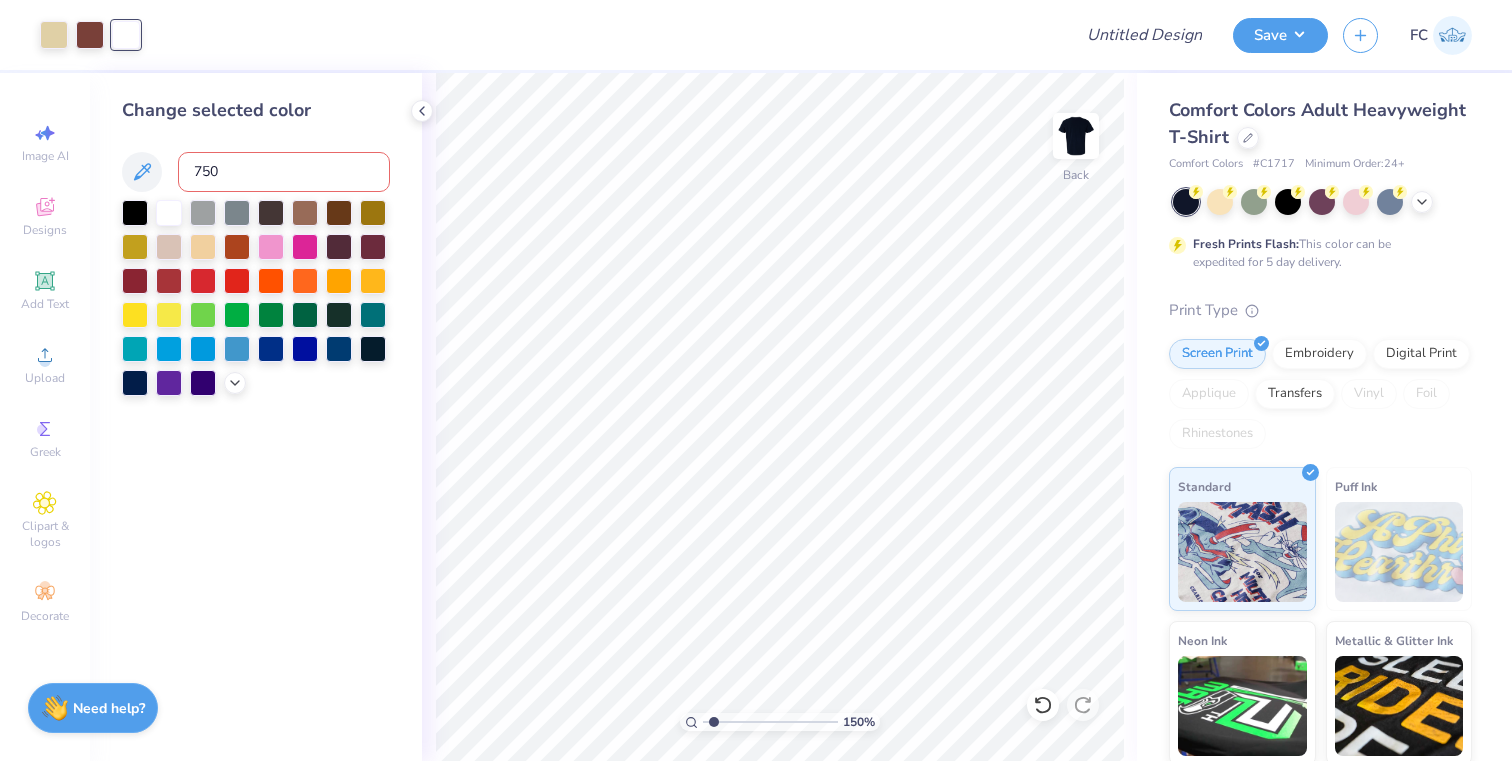 type on "7500" 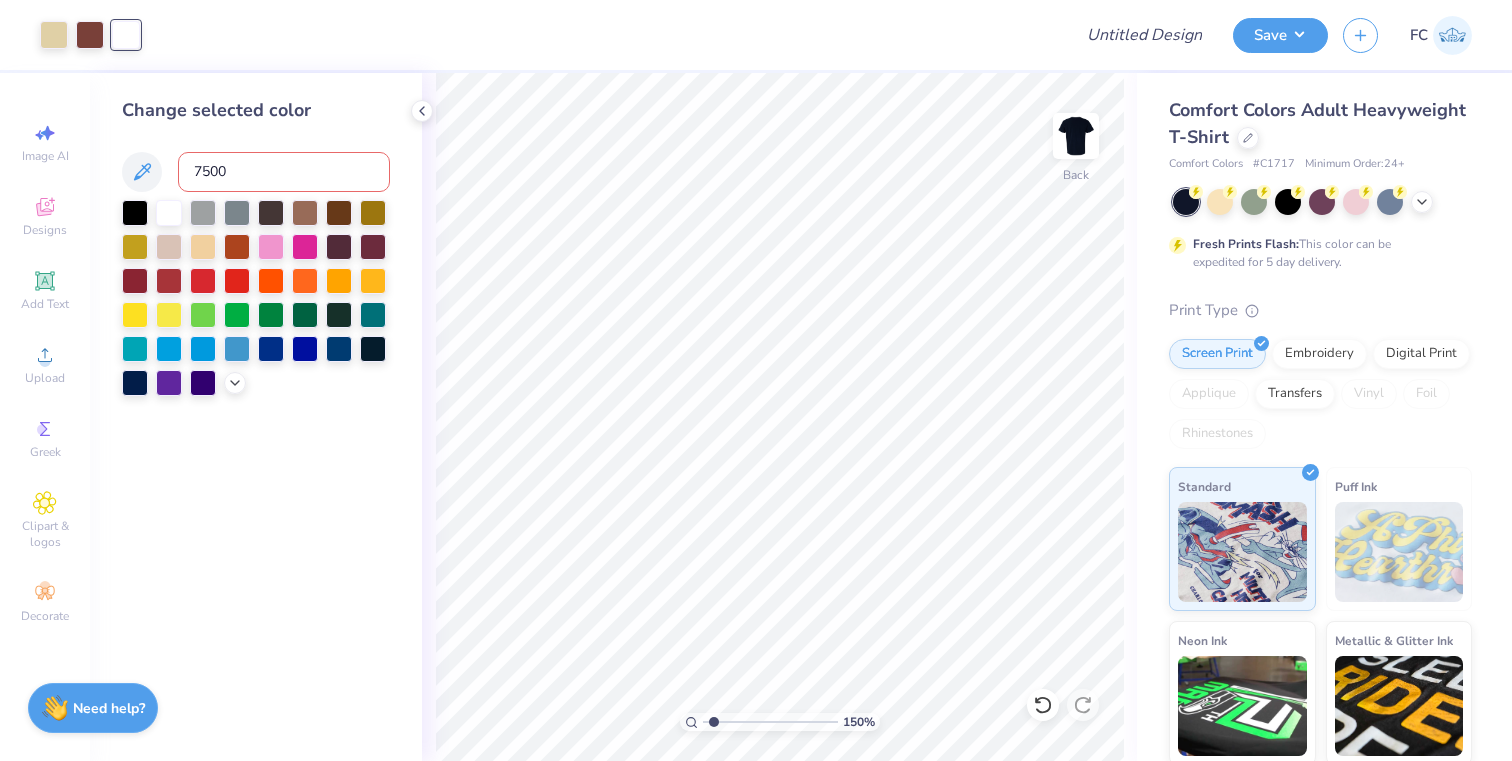 type 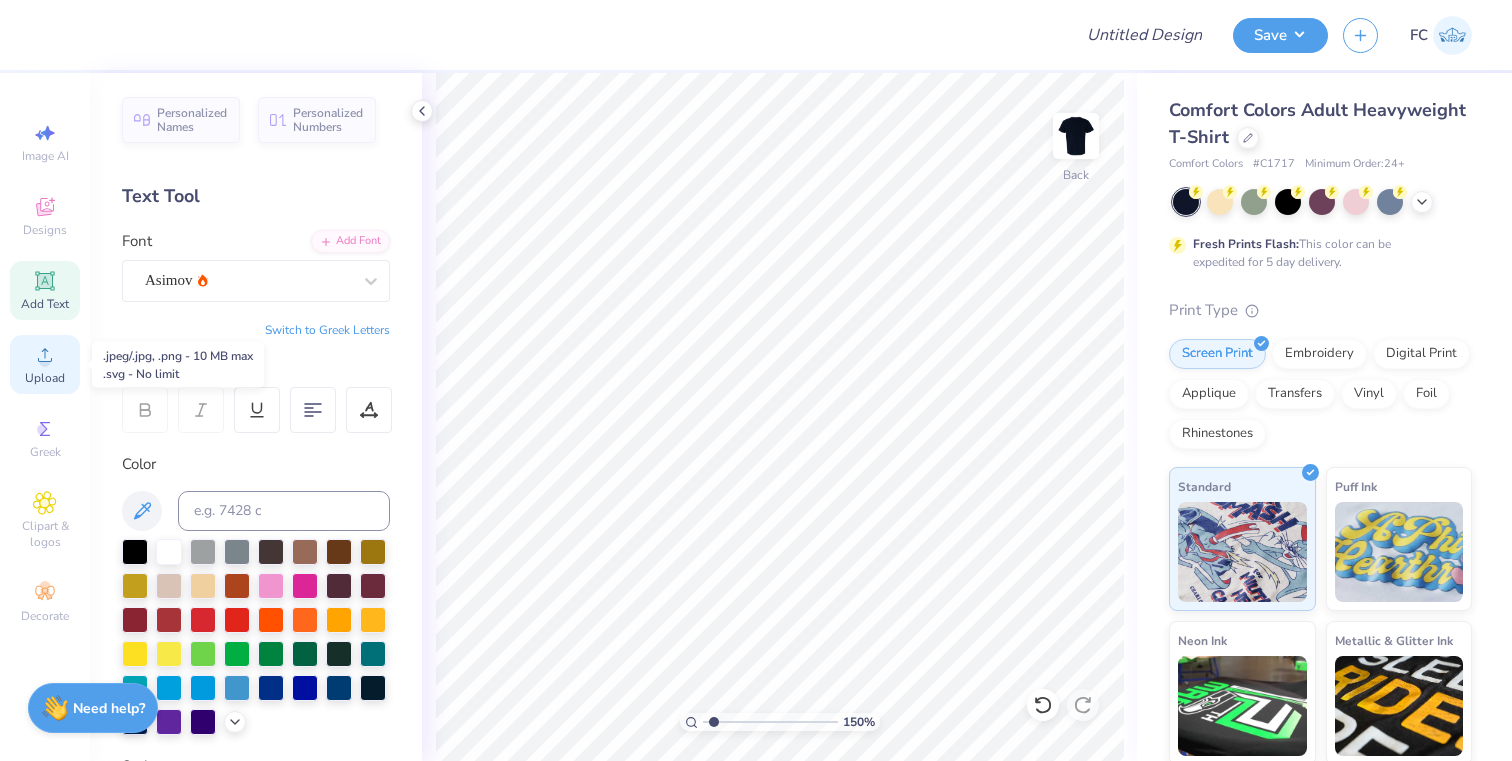 click 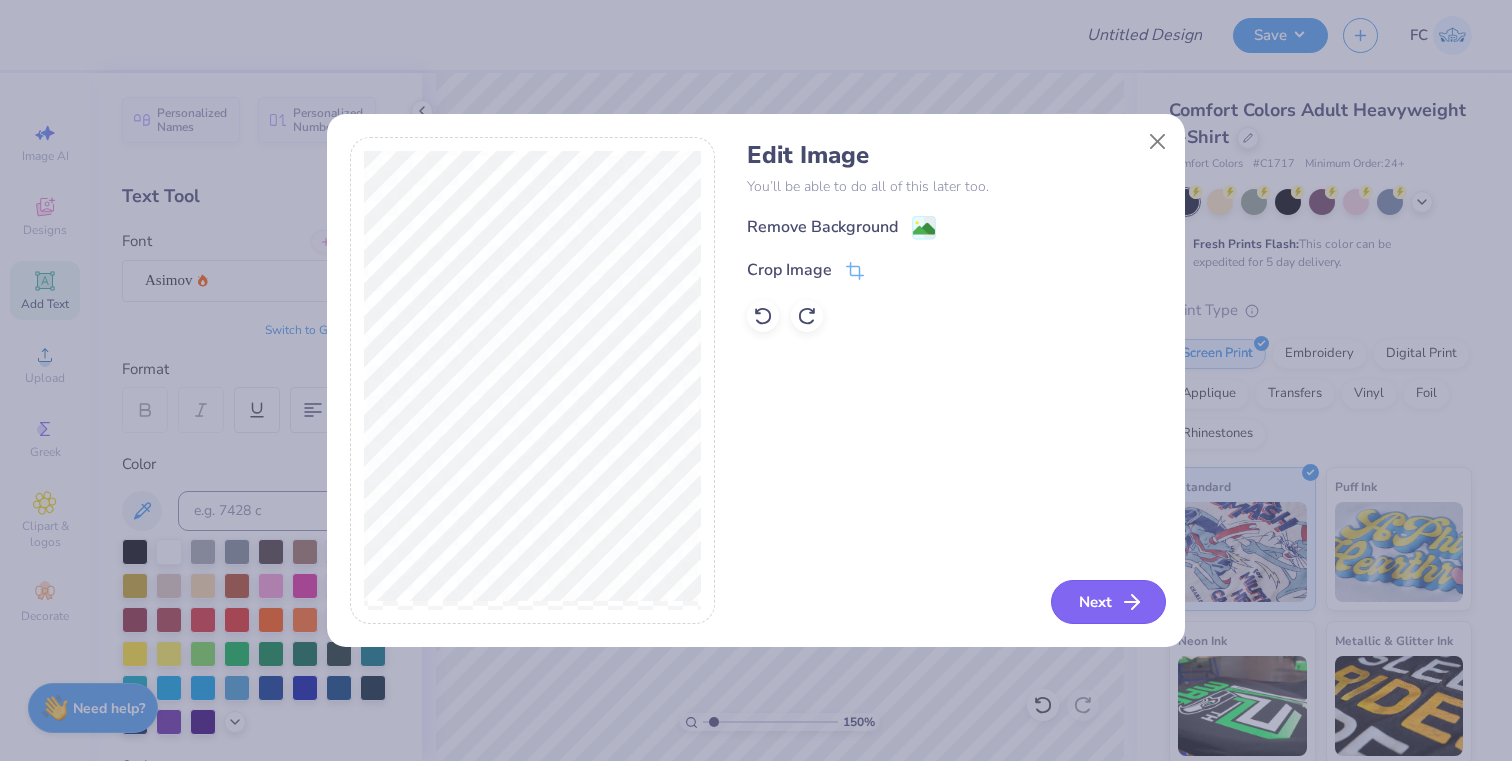 click on "Next" at bounding box center [1108, 602] 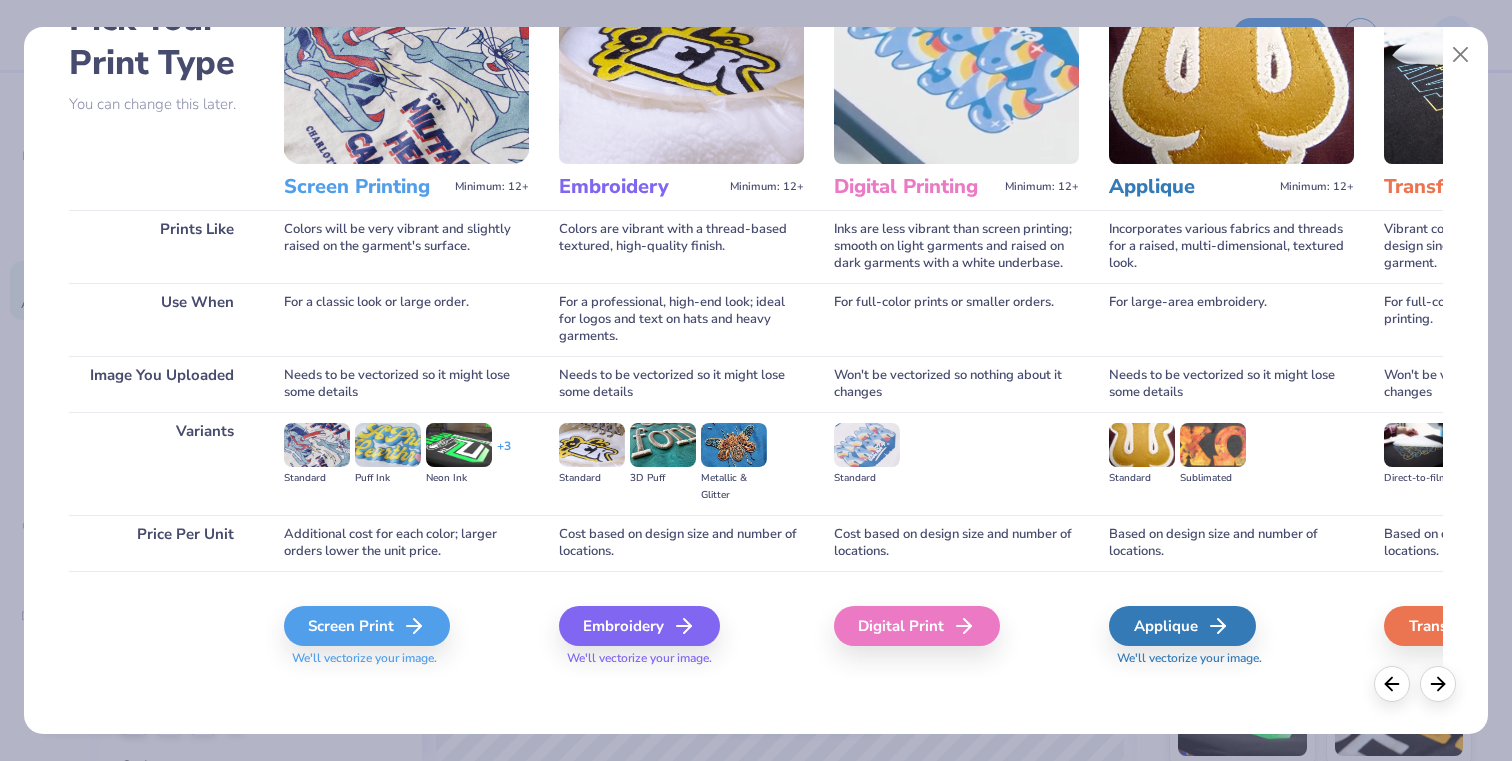scroll, scrollTop: 136, scrollLeft: 0, axis: vertical 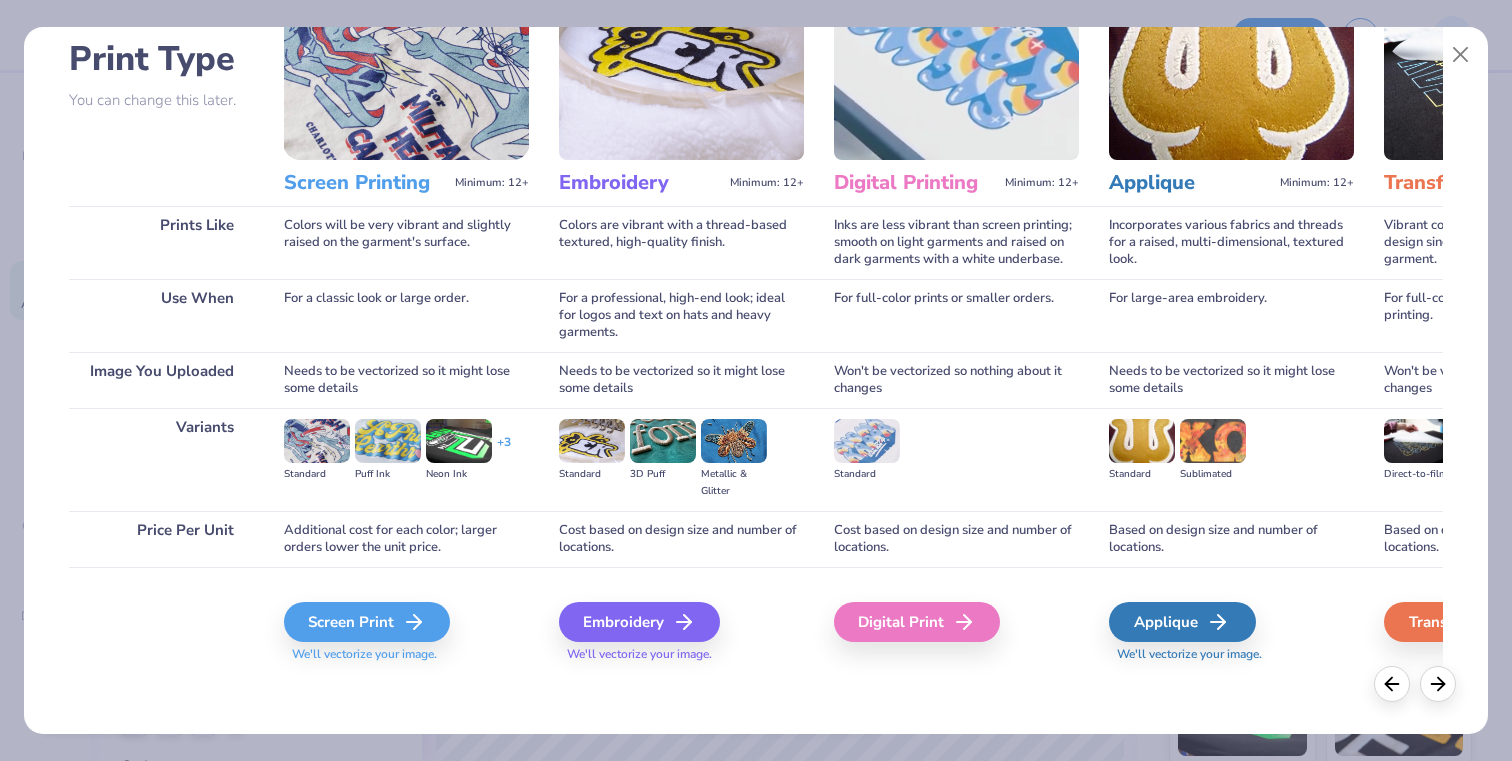 click on "Screen Print We'll vectorize your image." at bounding box center (406, 620) 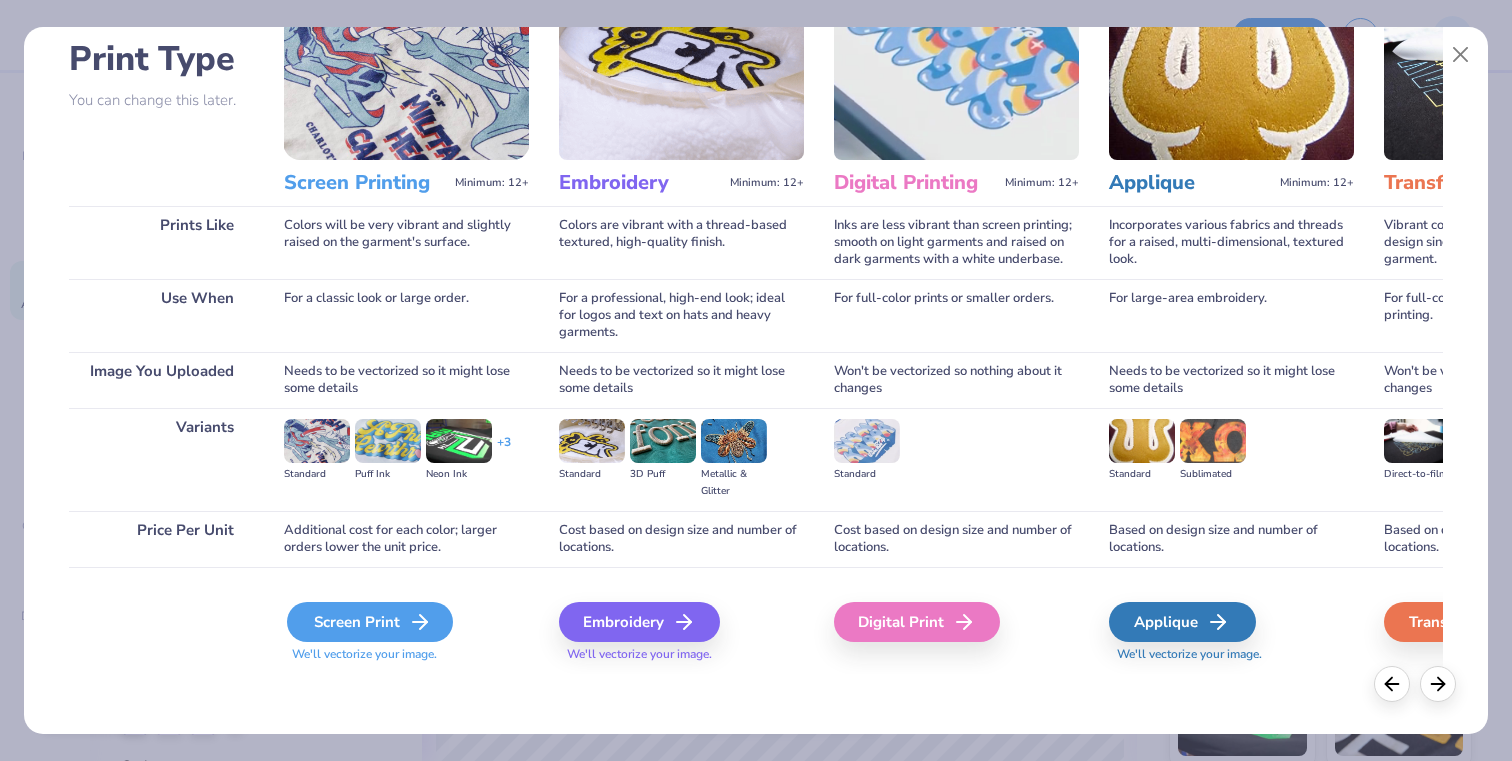 click on "Screen Print" at bounding box center [370, 622] 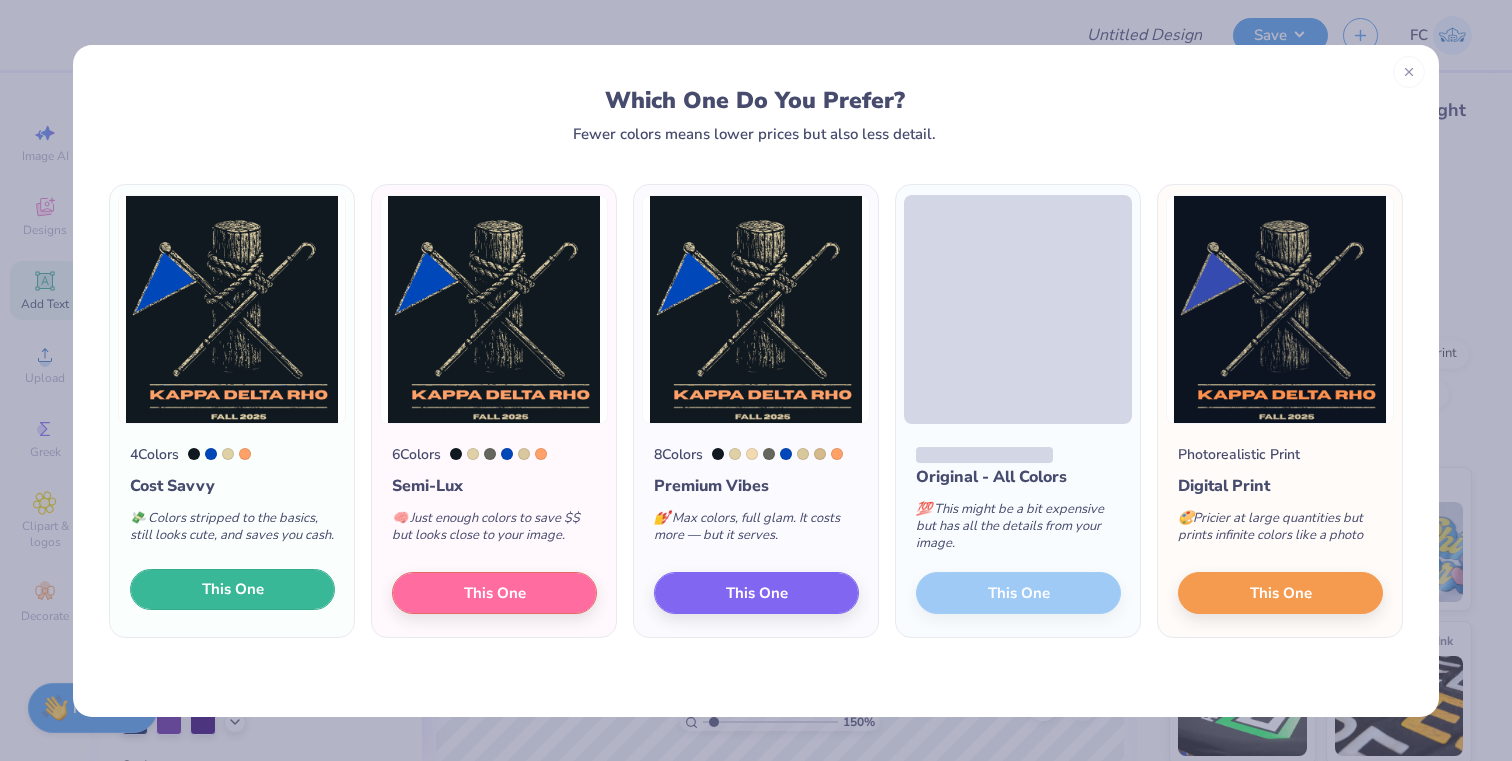 click on "This One" at bounding box center (233, 589) 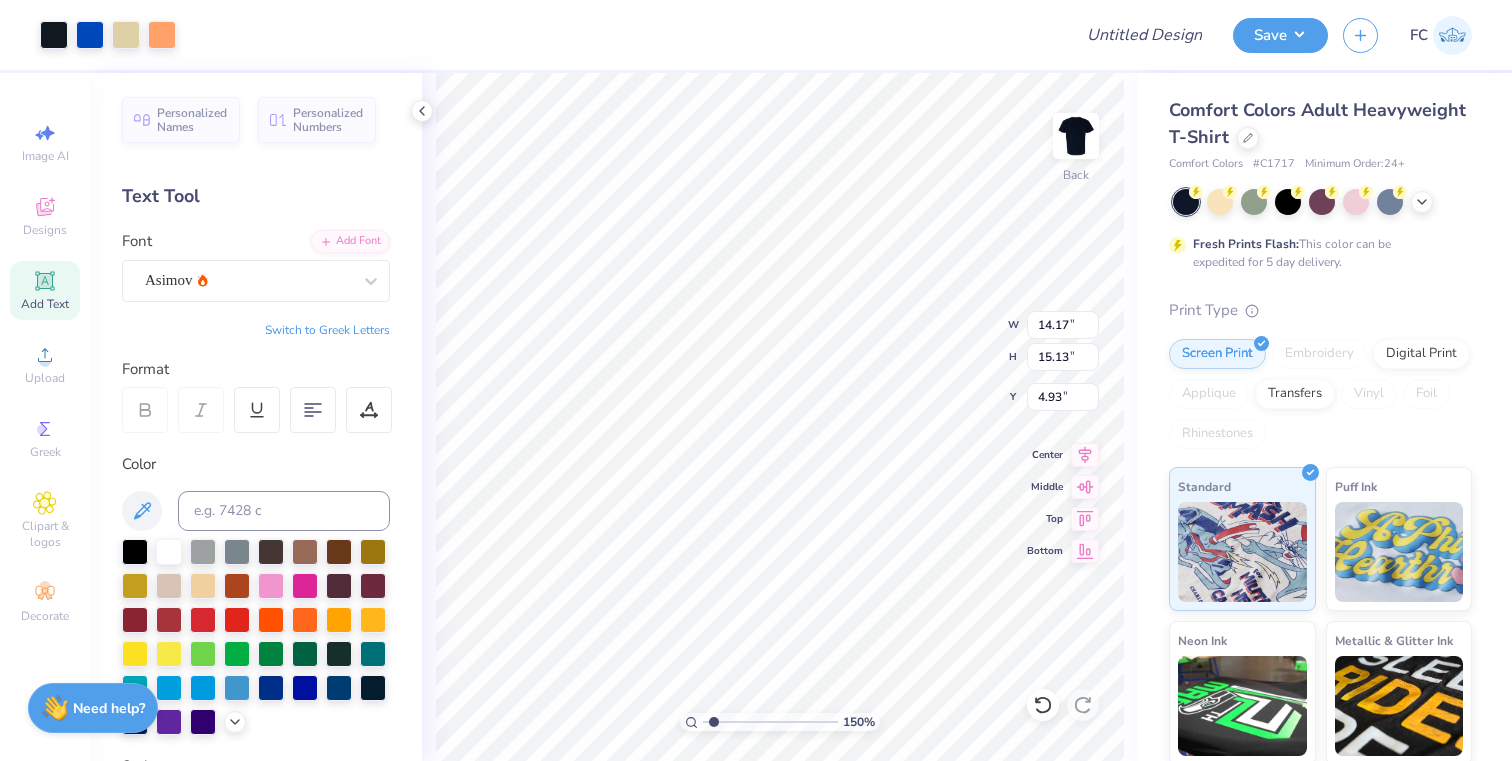 type on "11.03" 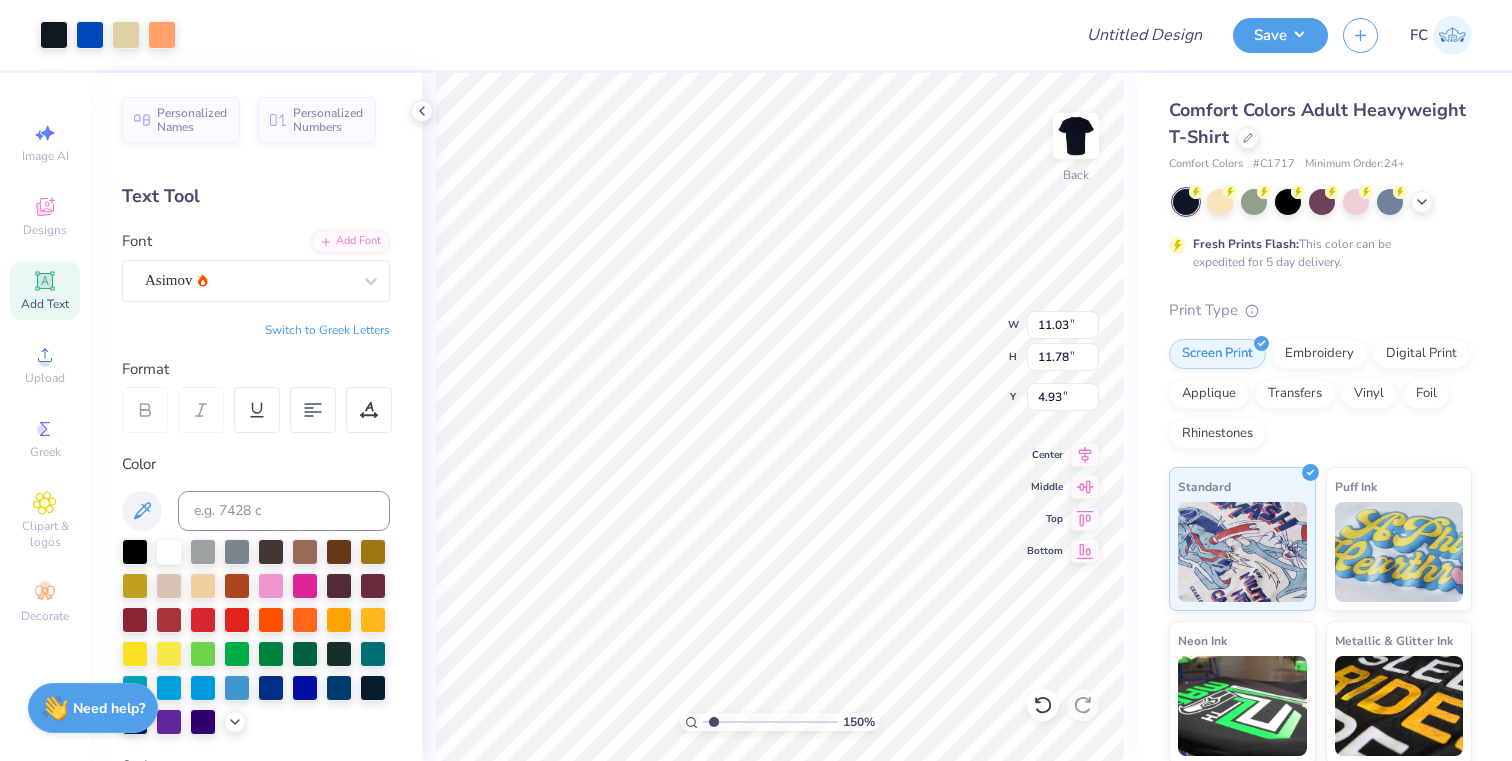 type on "3.00" 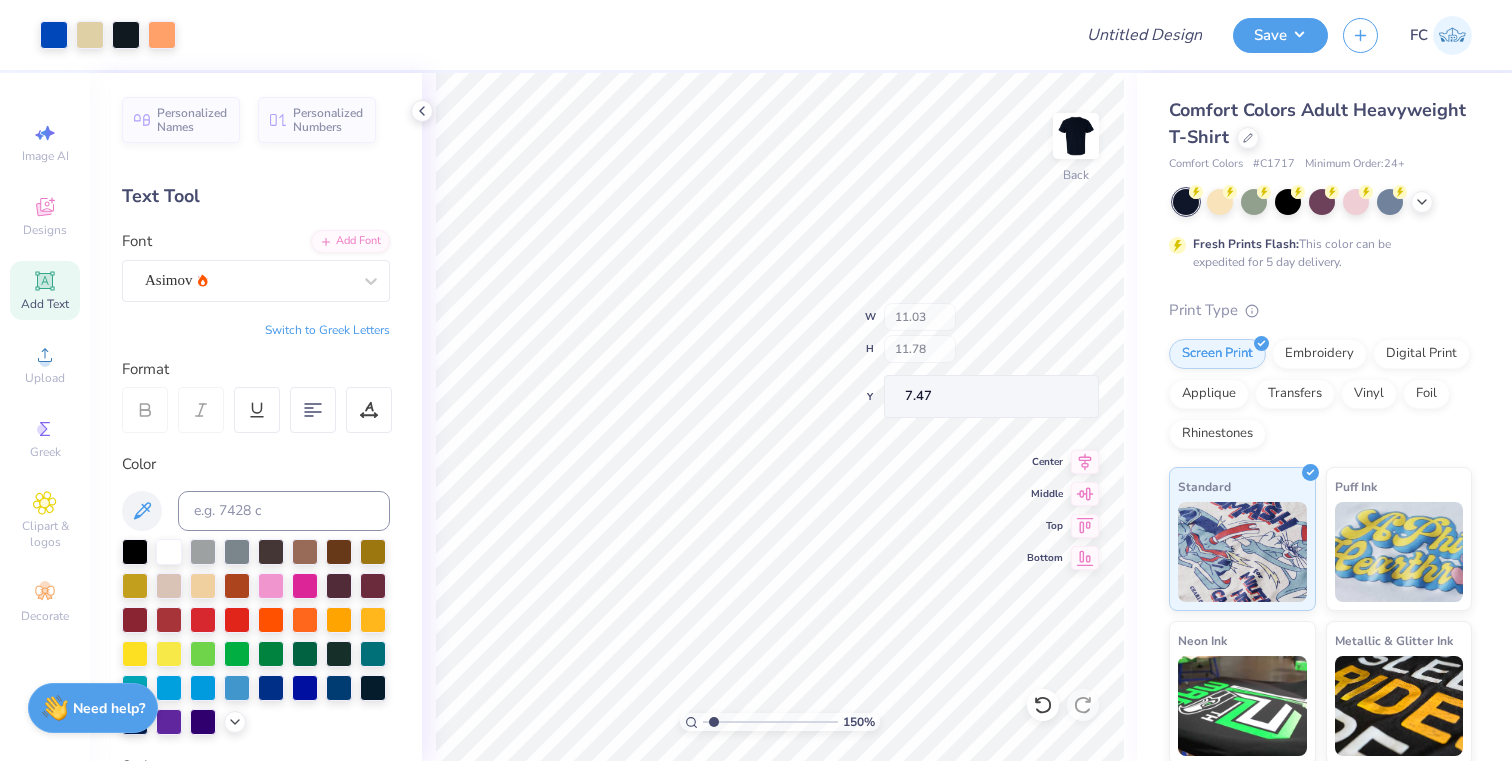 type on "7.47" 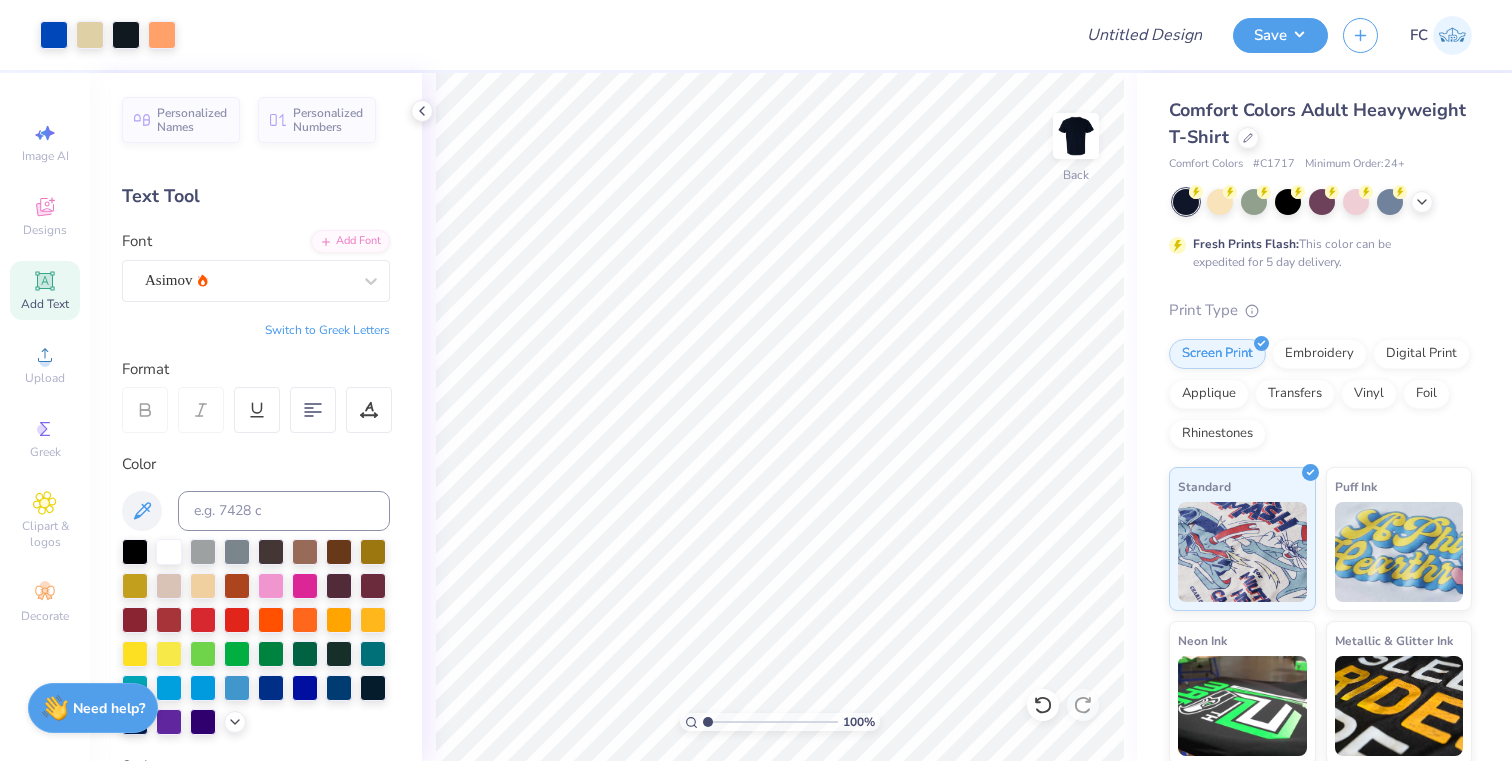 drag, startPoint x: 713, startPoint y: 722, endPoint x: 702, endPoint y: 719, distance: 11.401754 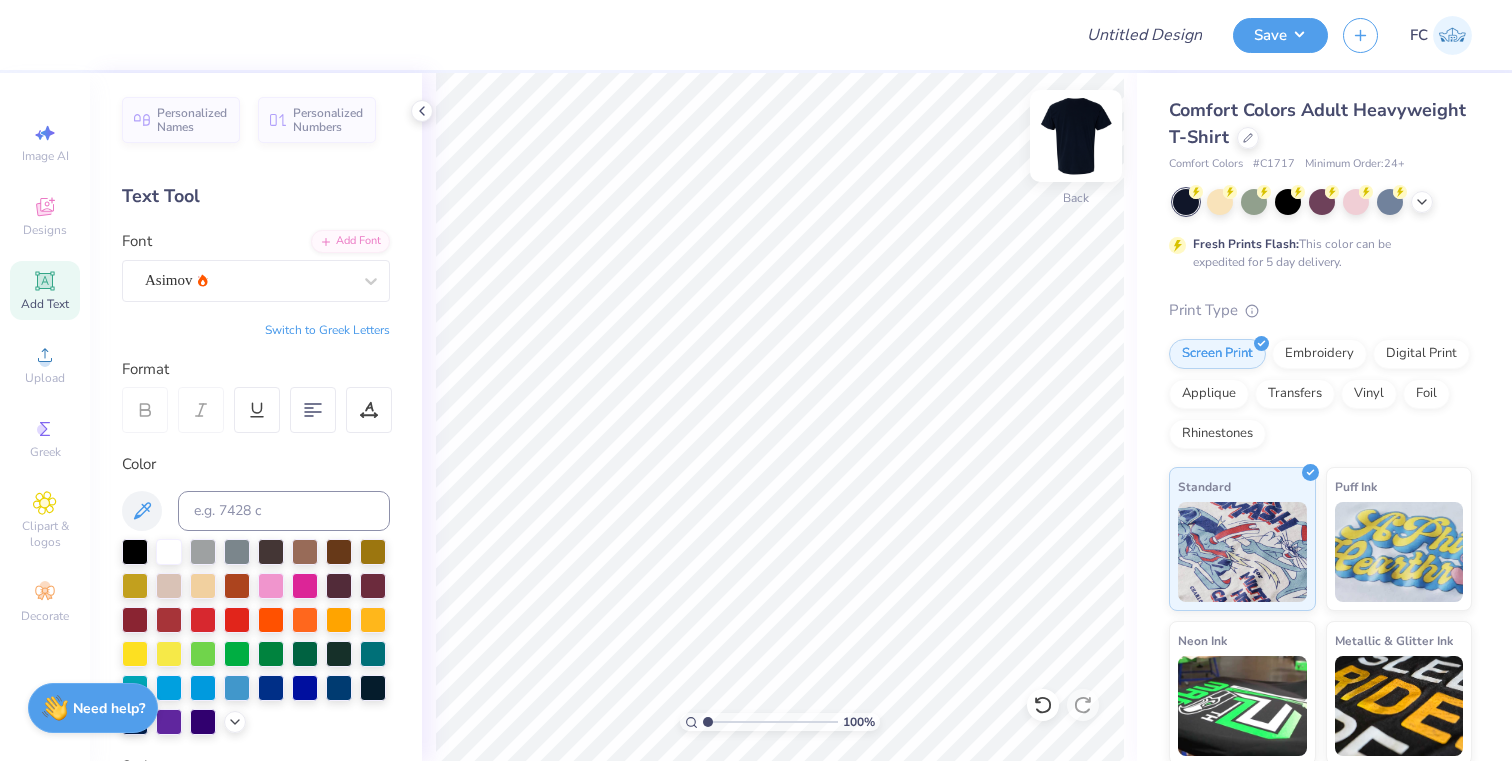 click at bounding box center [1076, 136] 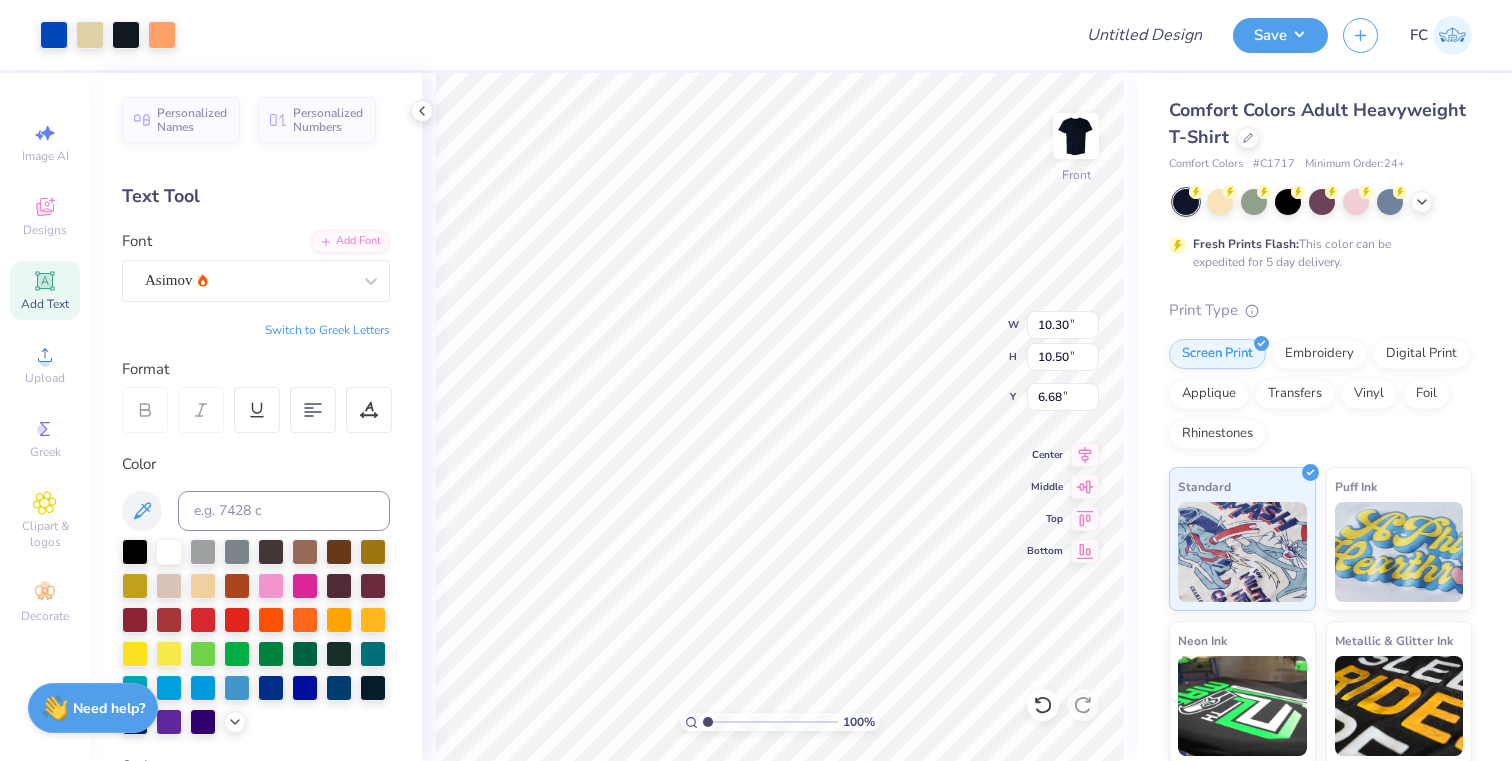 type on "3.00" 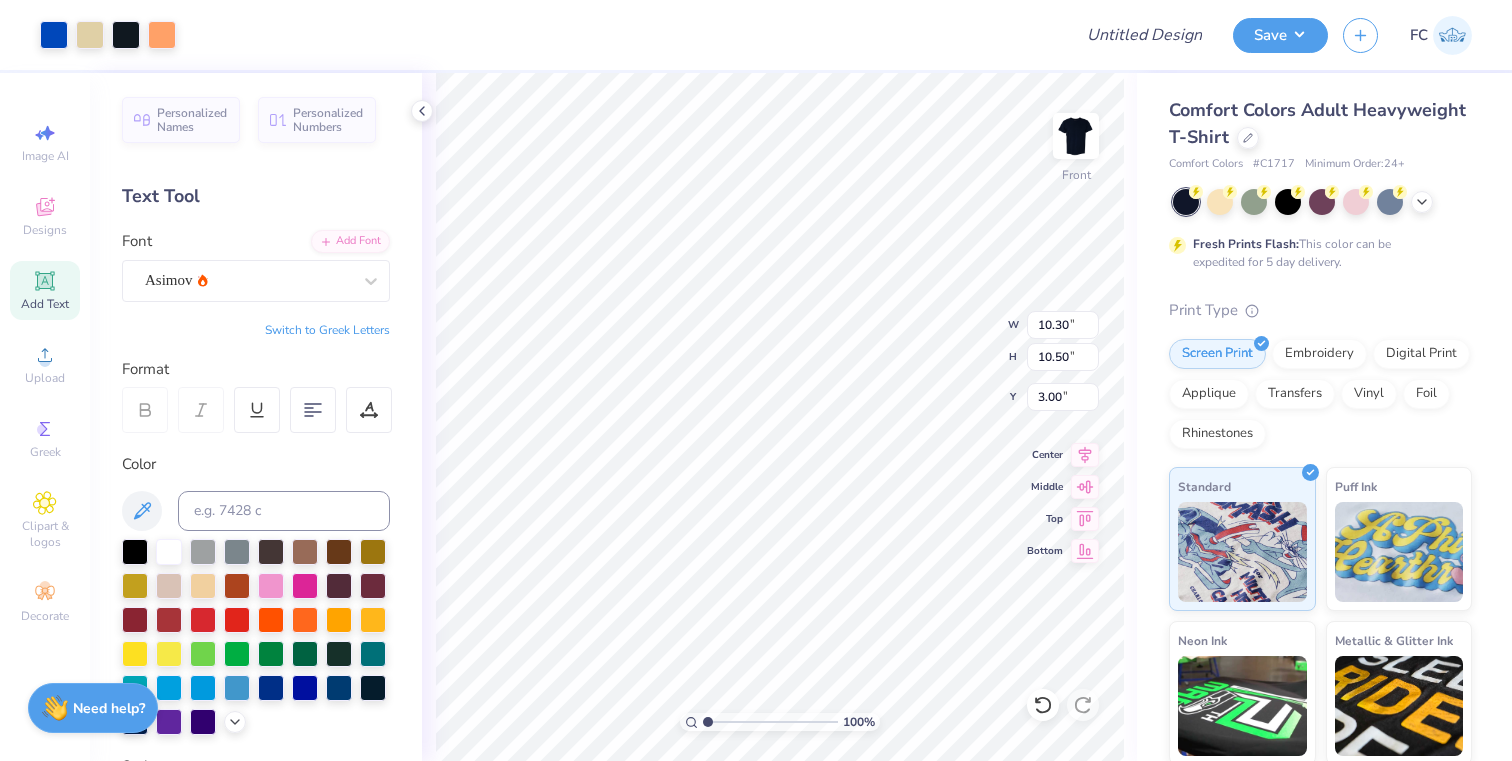 type on "11.65" 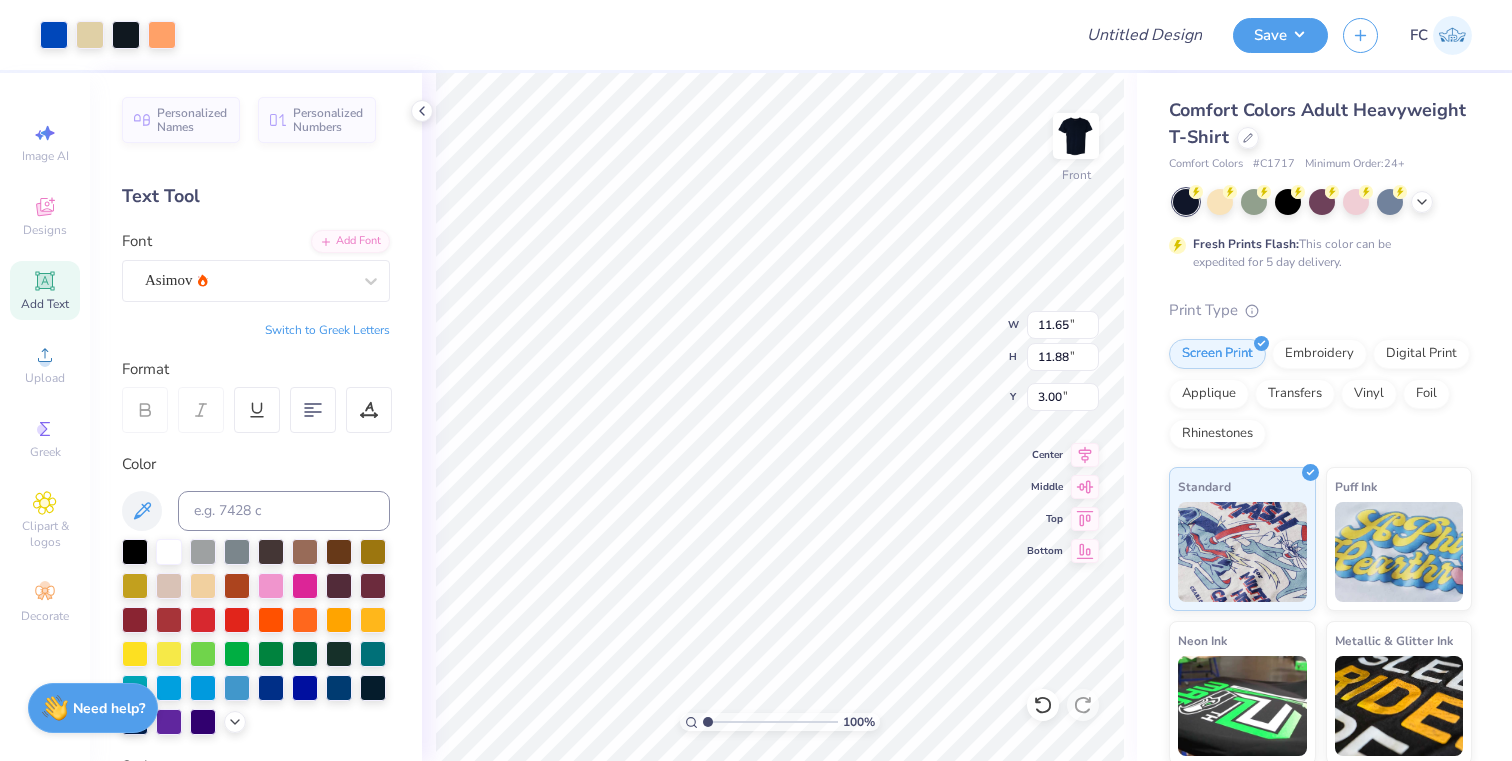 type on "11.14" 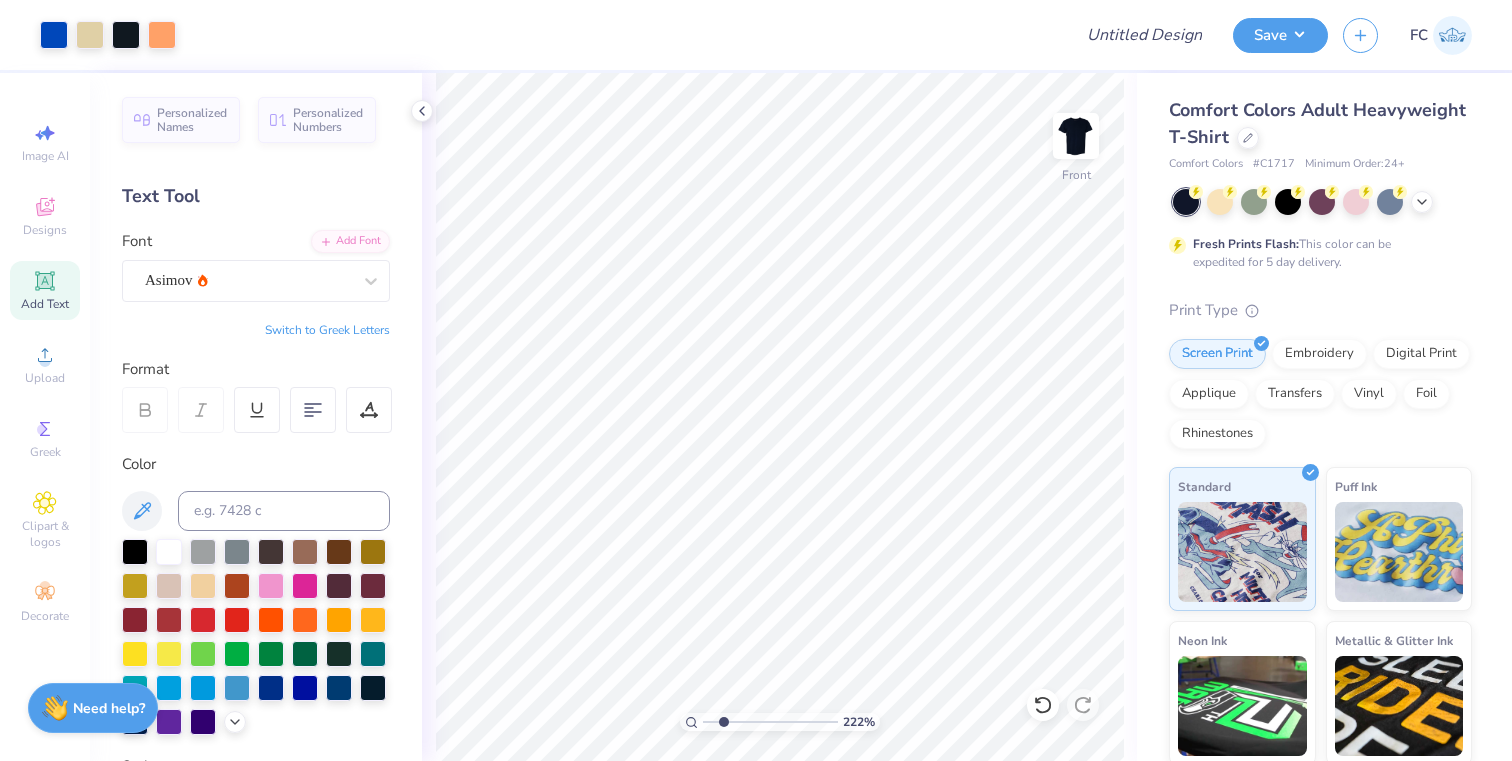 type on "2.22" 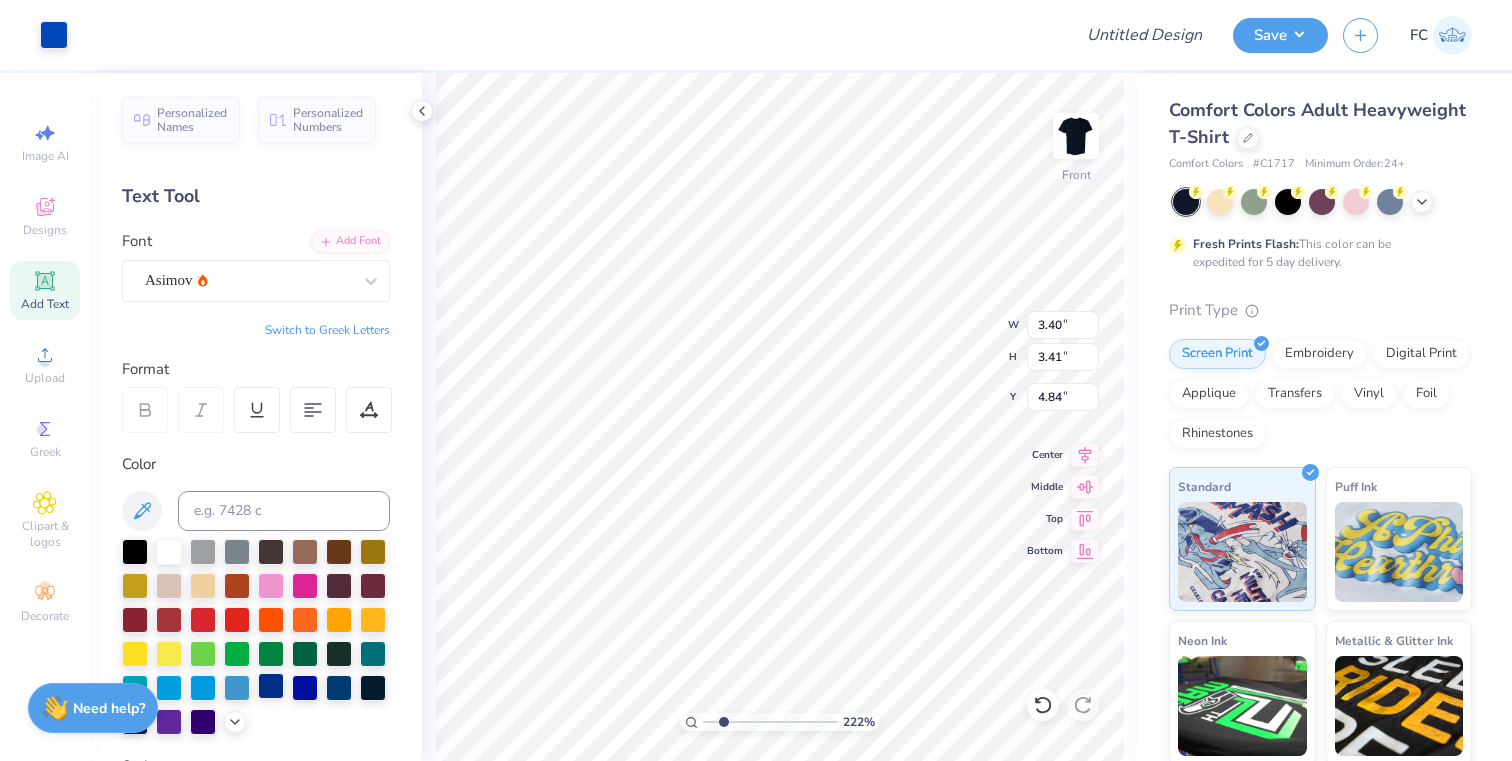 click at bounding box center (271, 686) 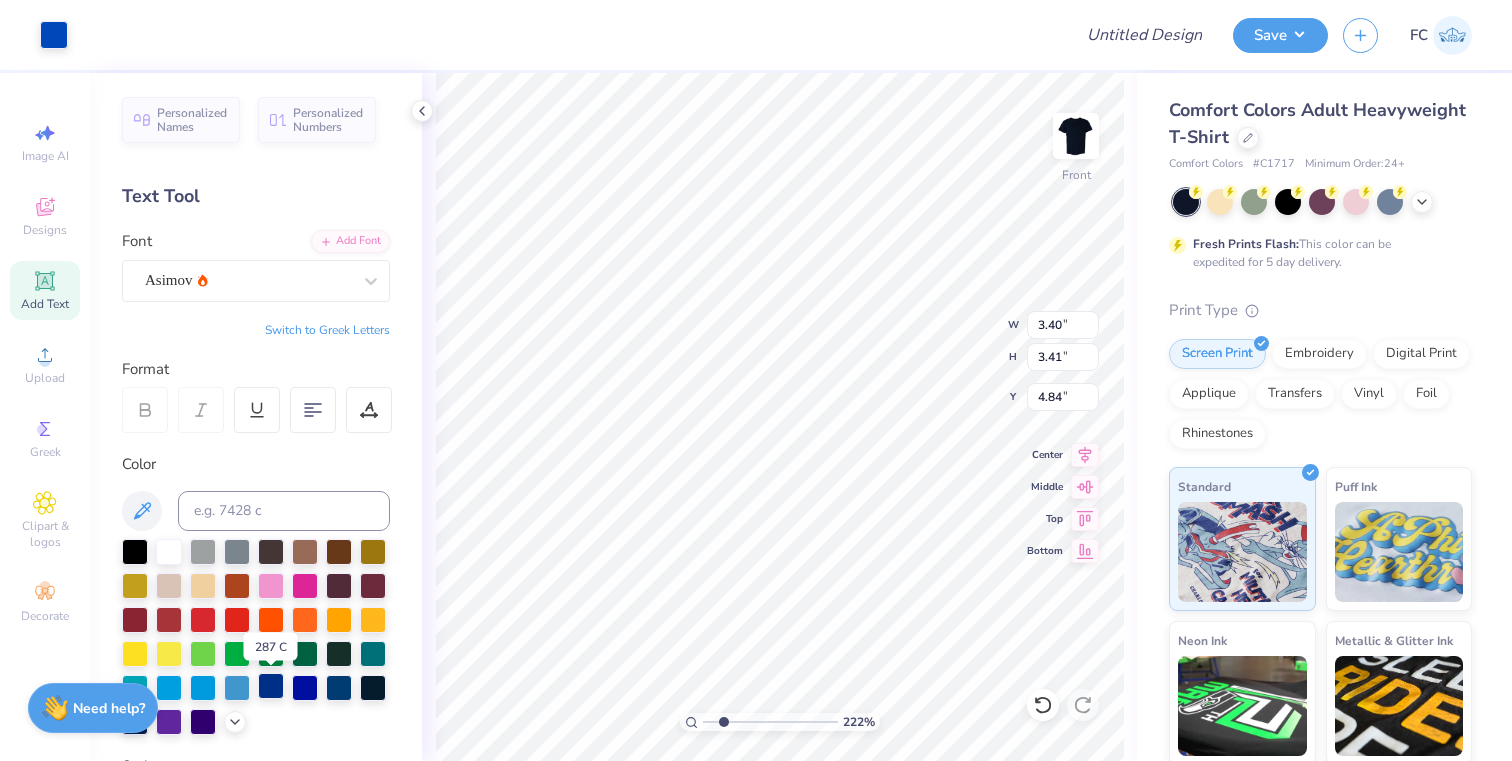 click at bounding box center (271, 686) 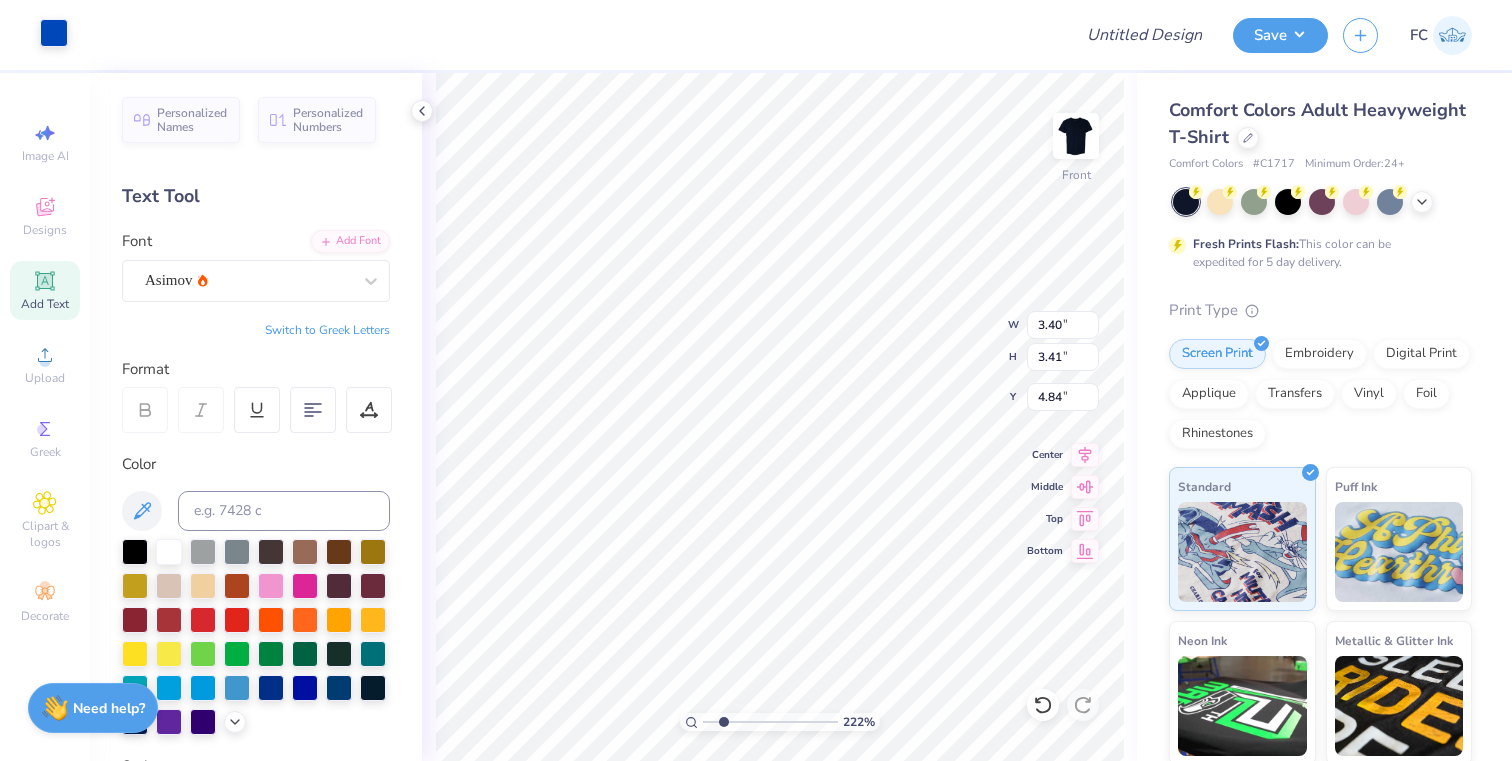 click at bounding box center (54, 33) 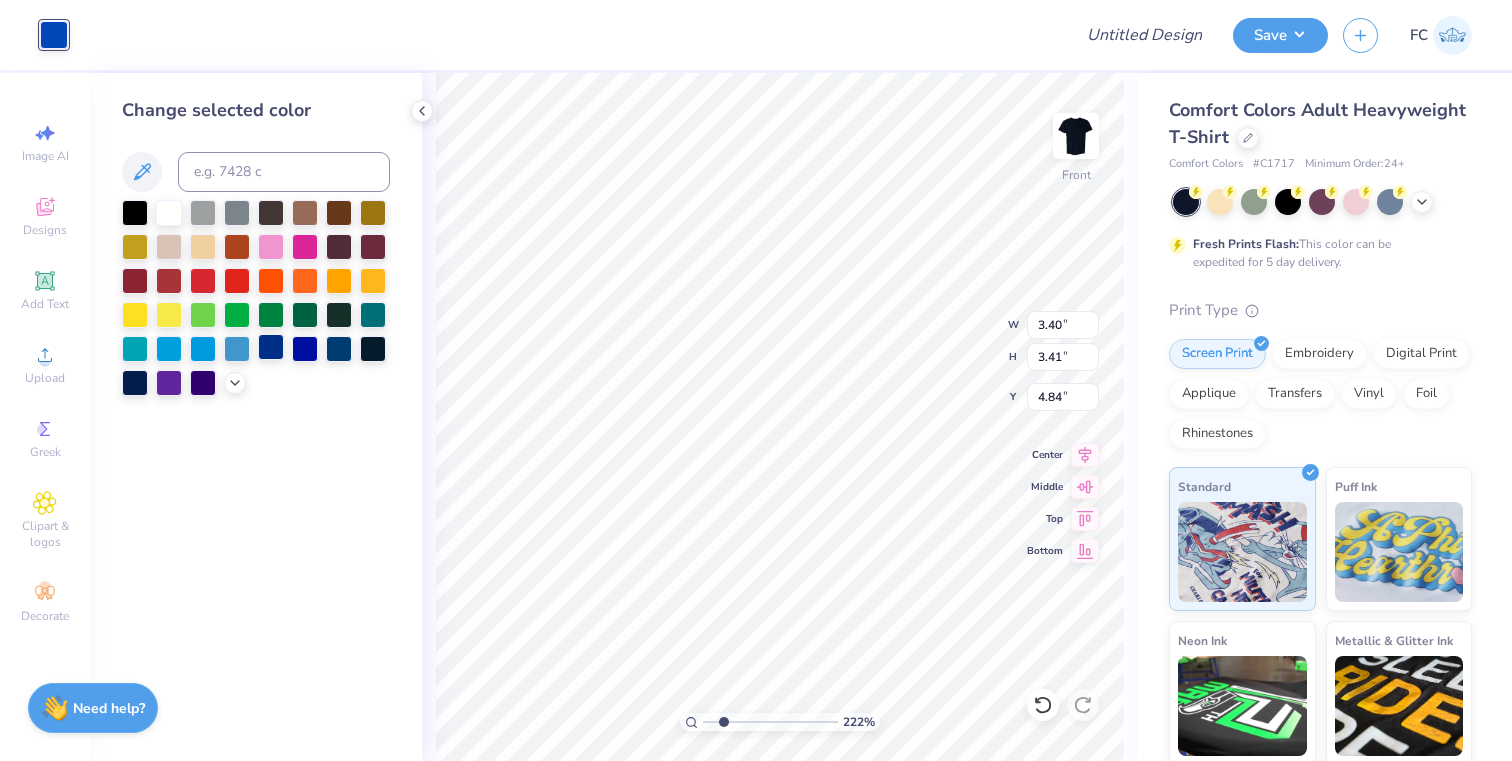 click at bounding box center (271, 347) 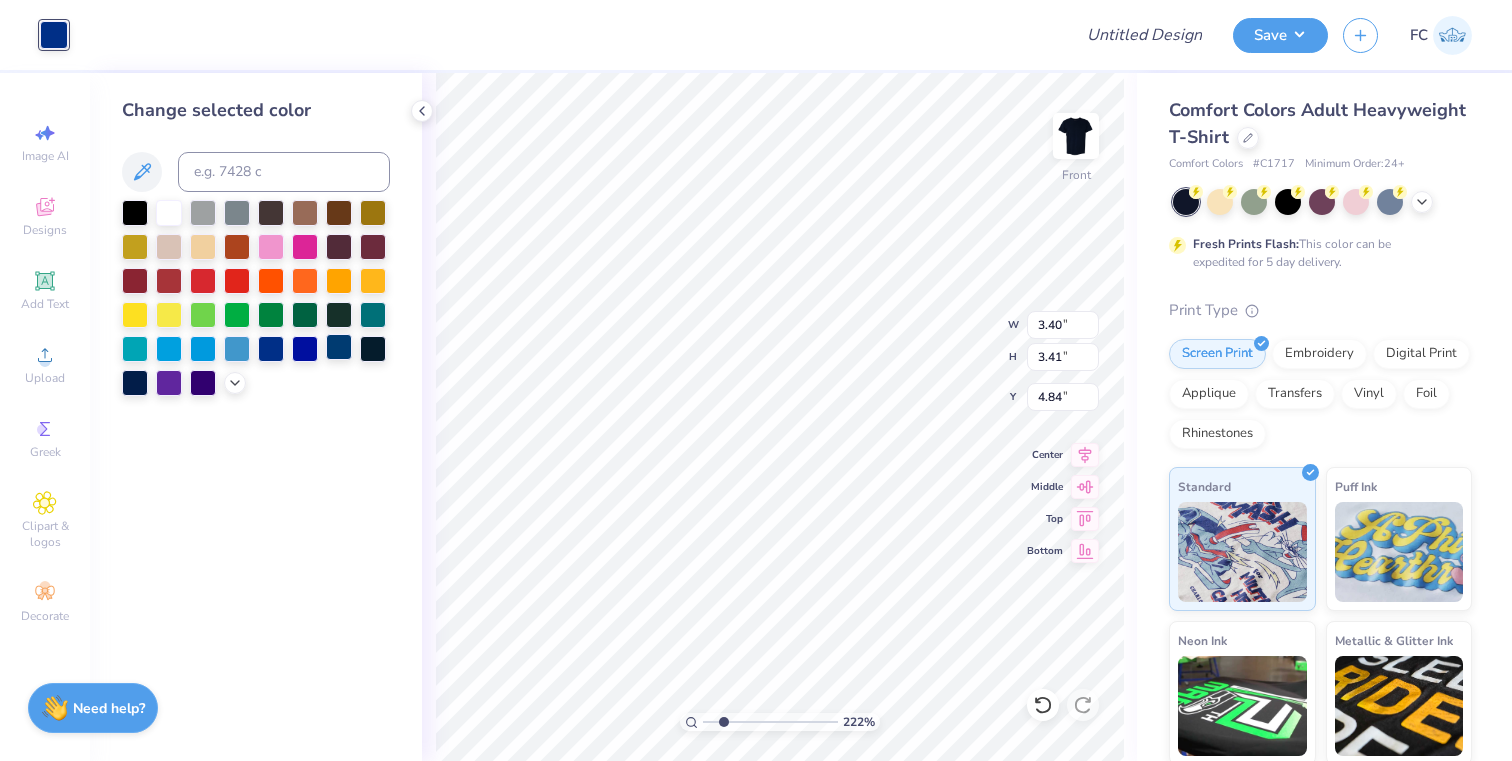 click at bounding box center [339, 347] 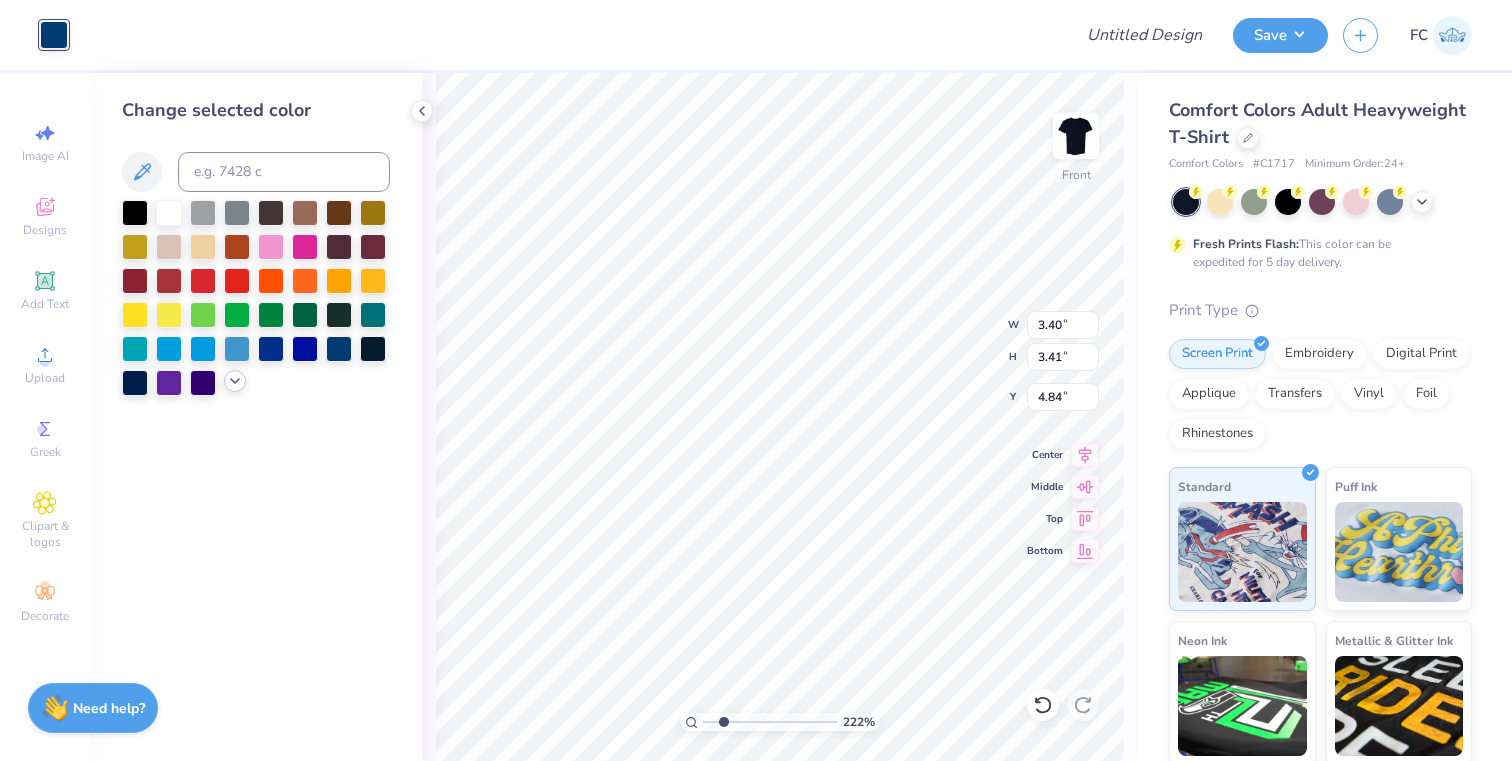 click 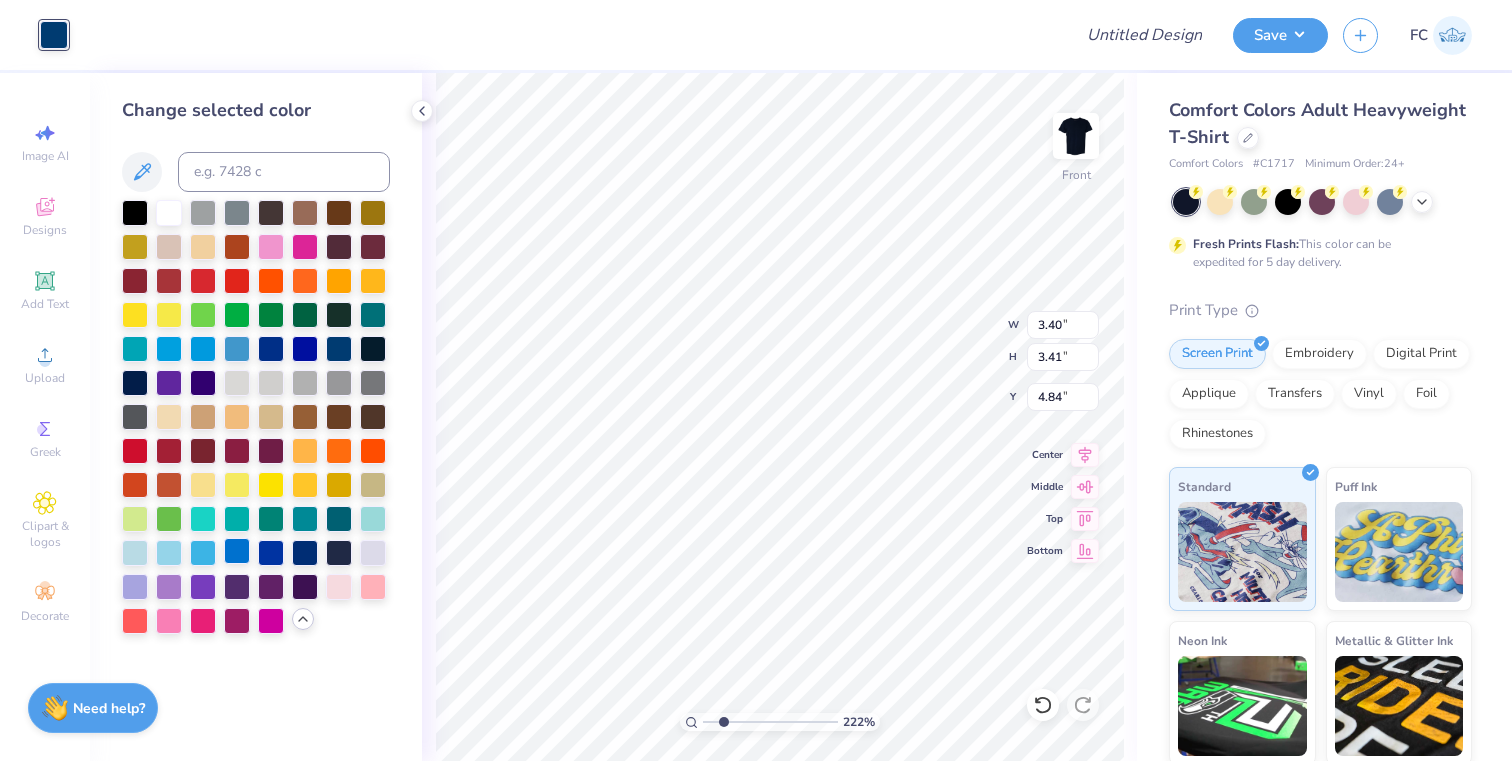 click at bounding box center [237, 551] 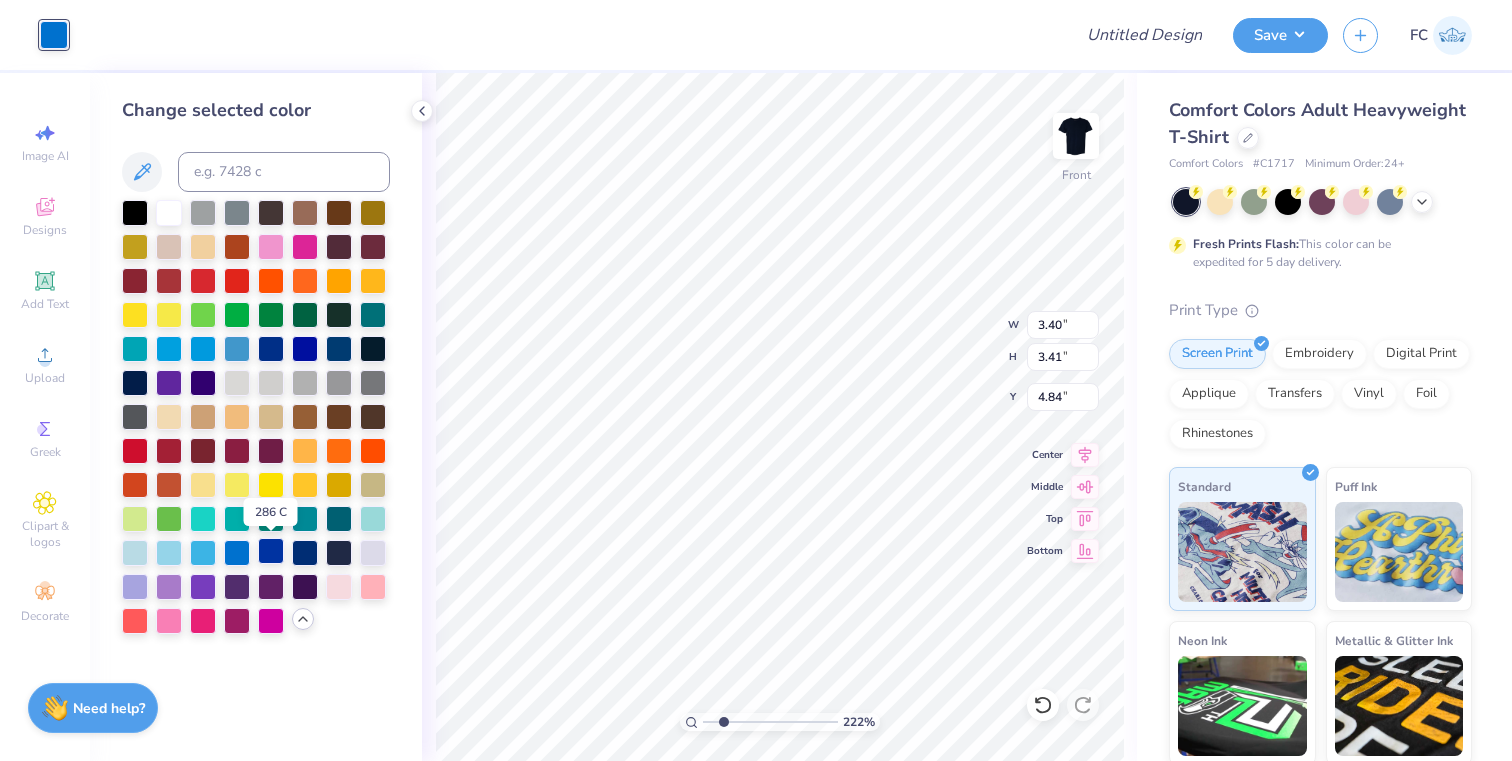 click at bounding box center [271, 551] 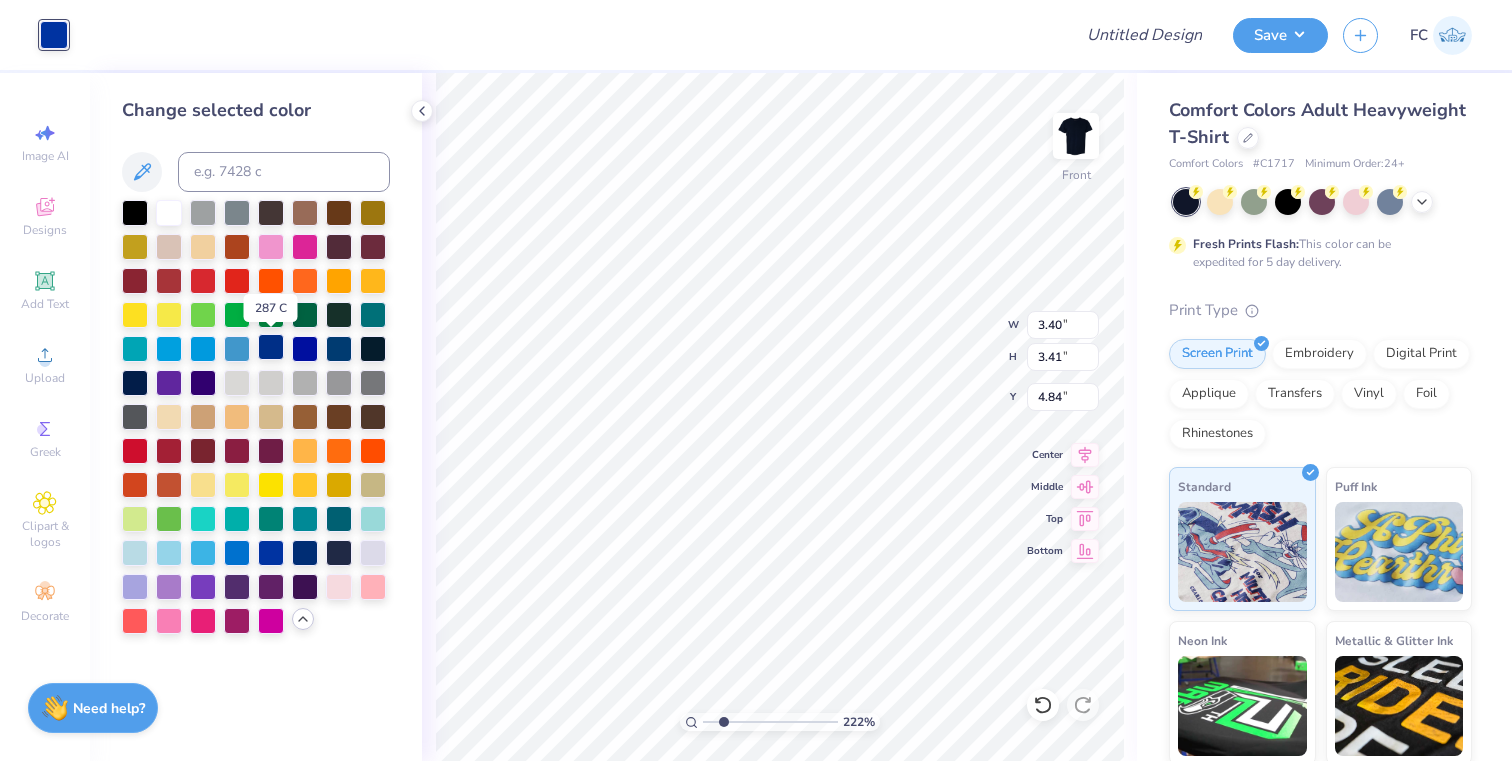 click at bounding box center [271, 347] 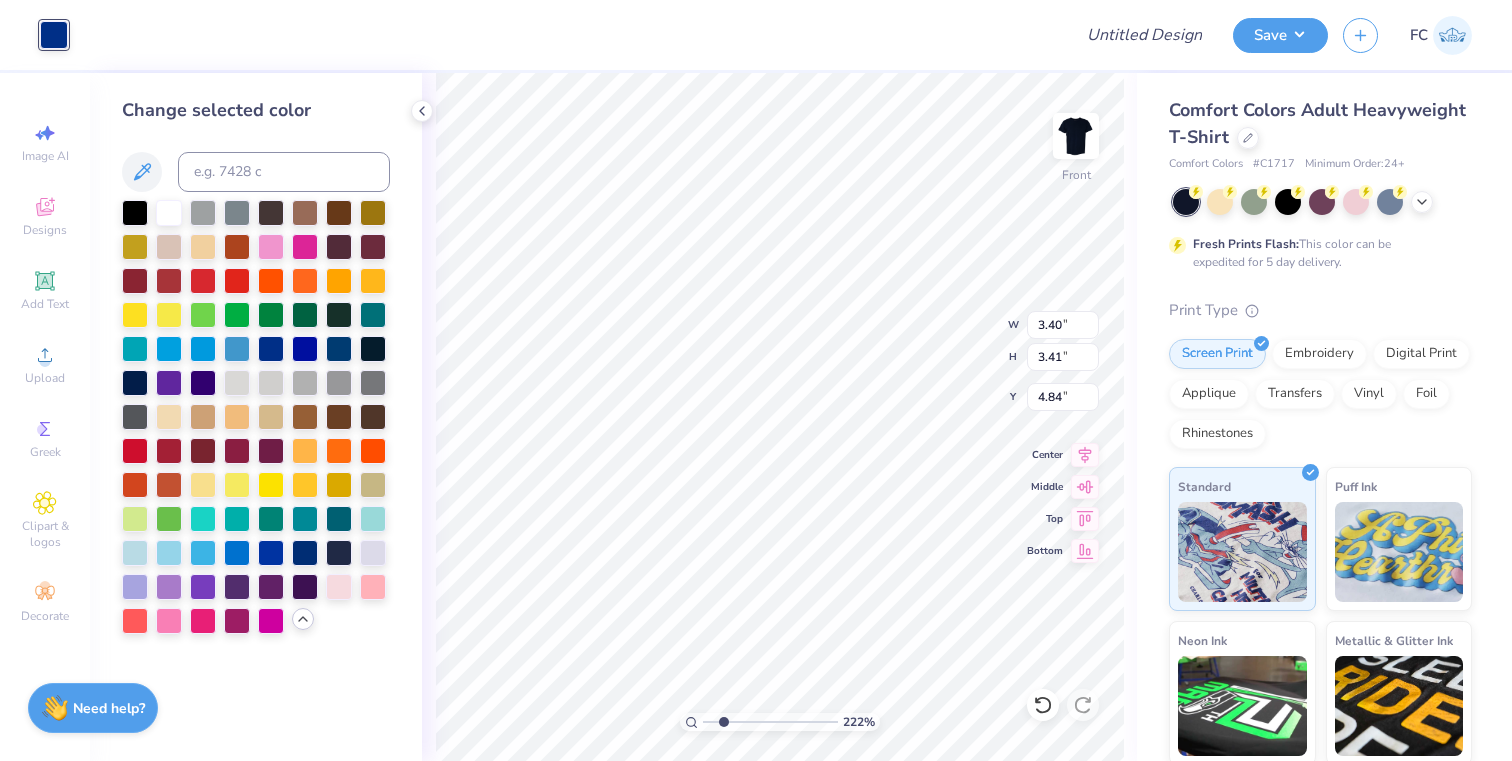 click at bounding box center [256, 417] 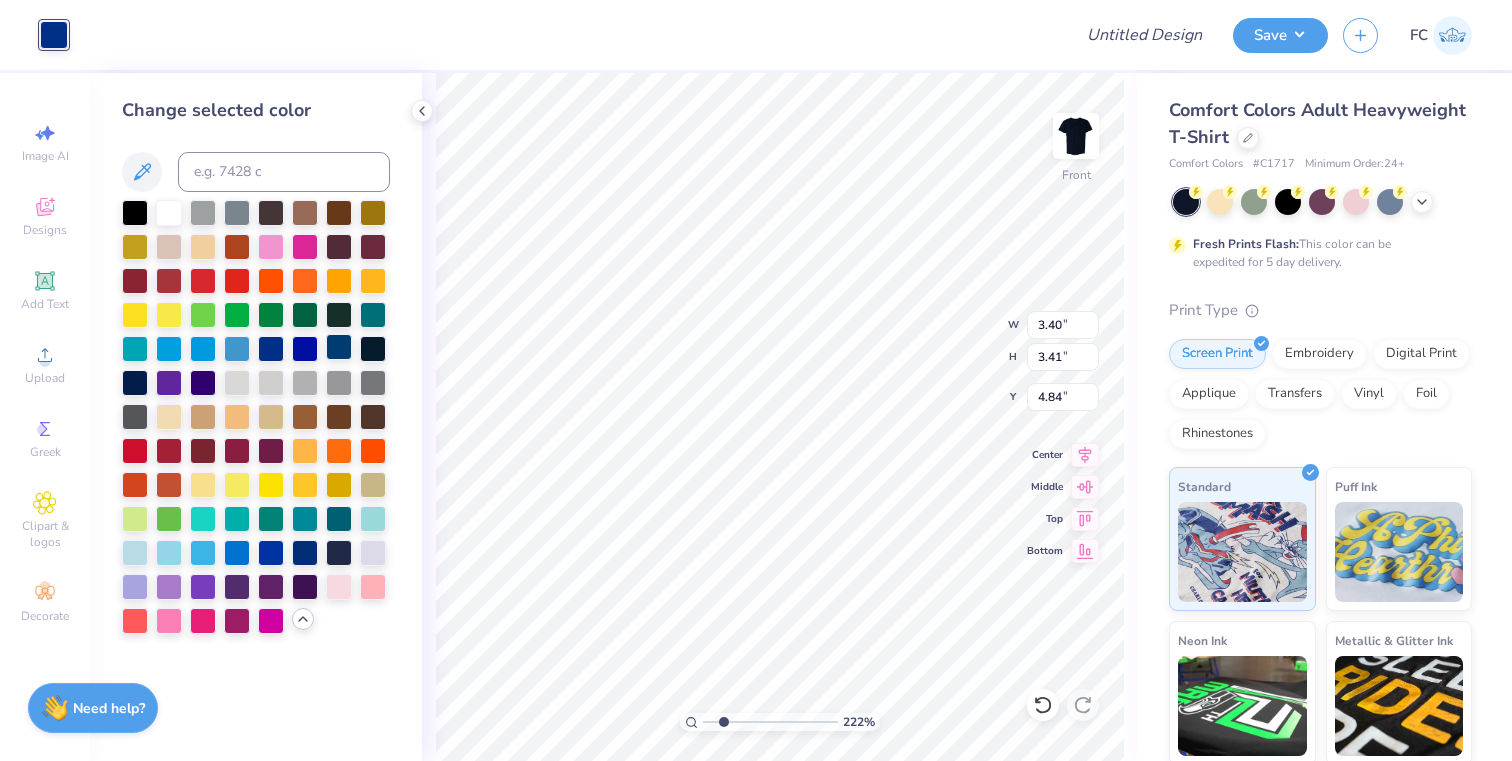 click at bounding box center (339, 347) 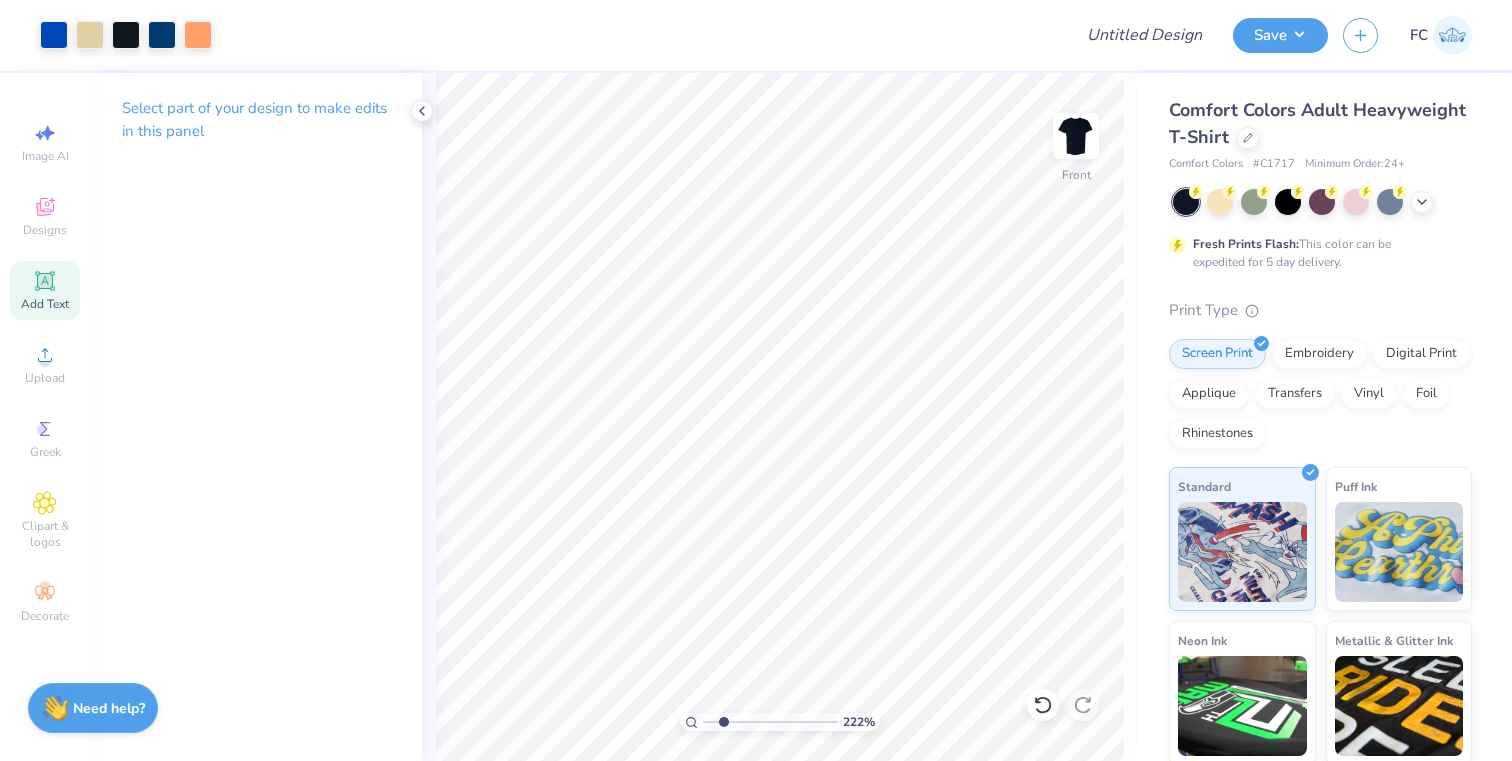 click 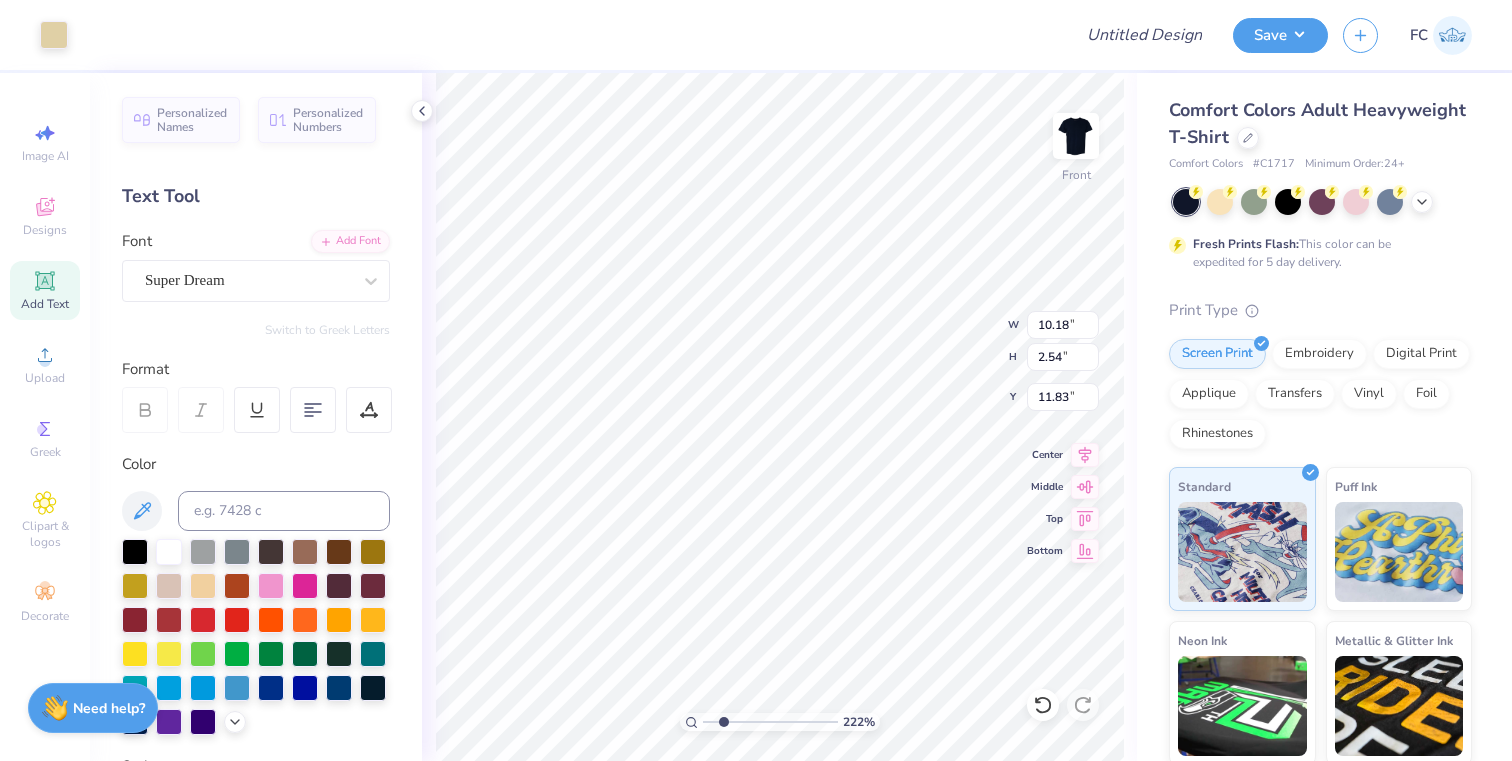 type on "11.74" 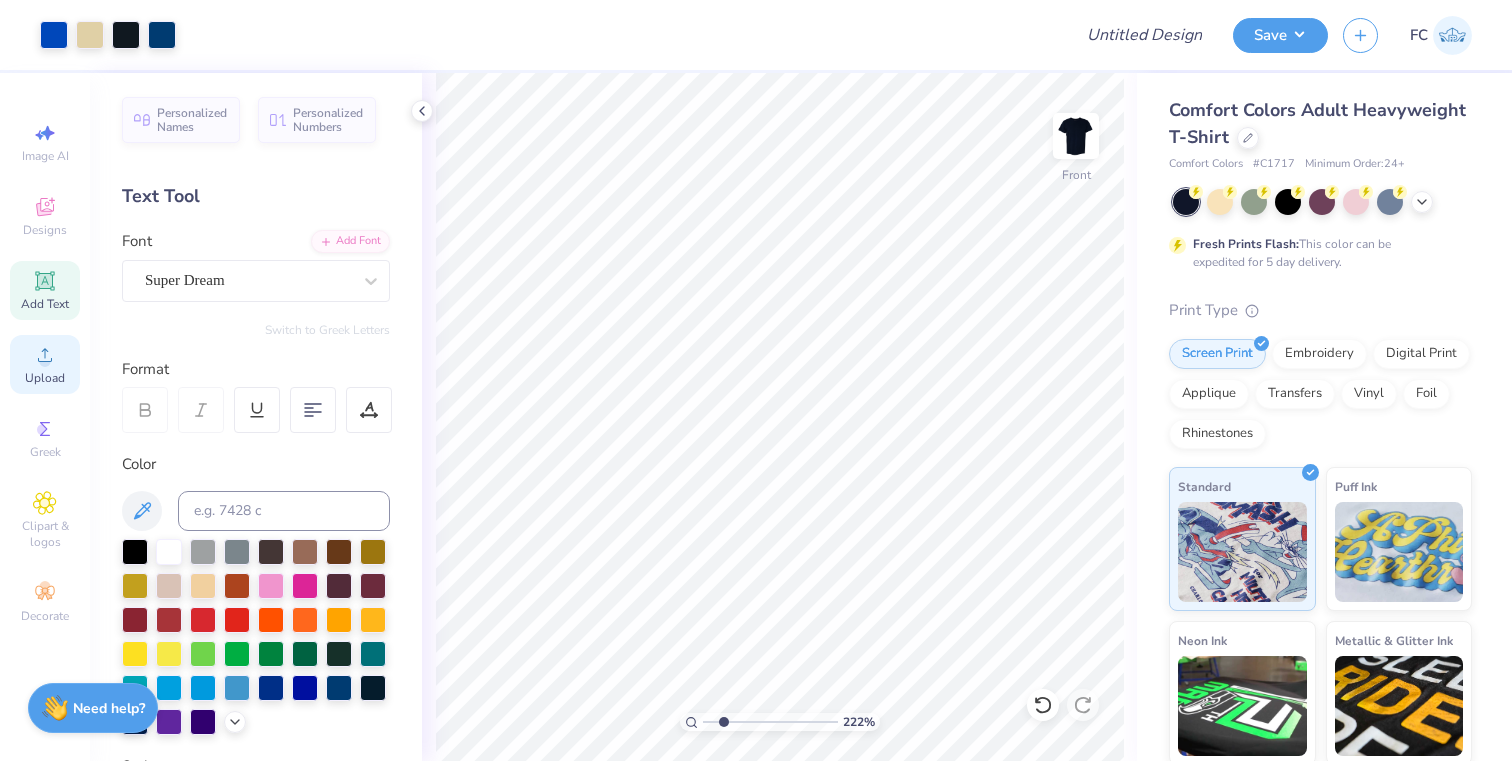 click on "Upload" at bounding box center [45, 364] 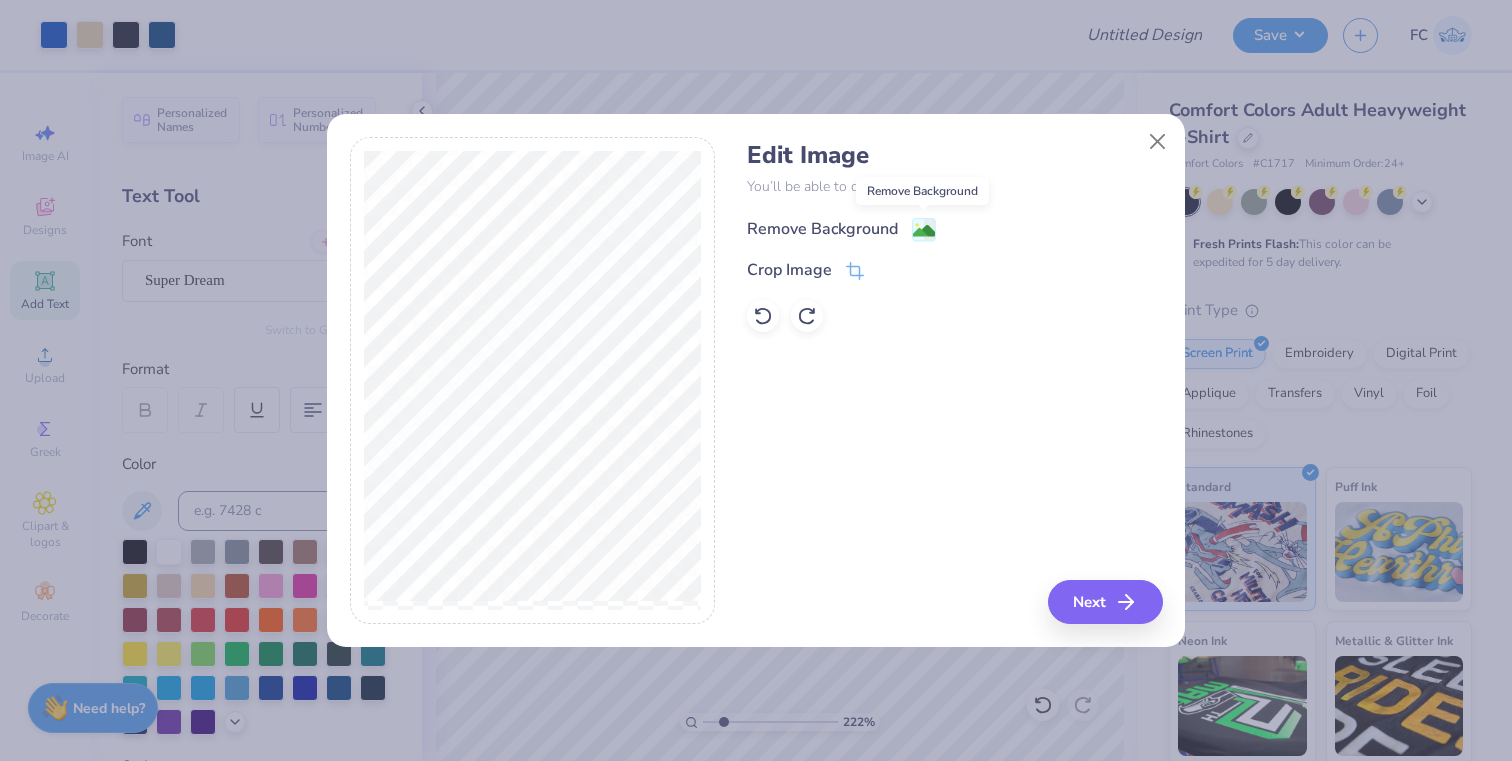click 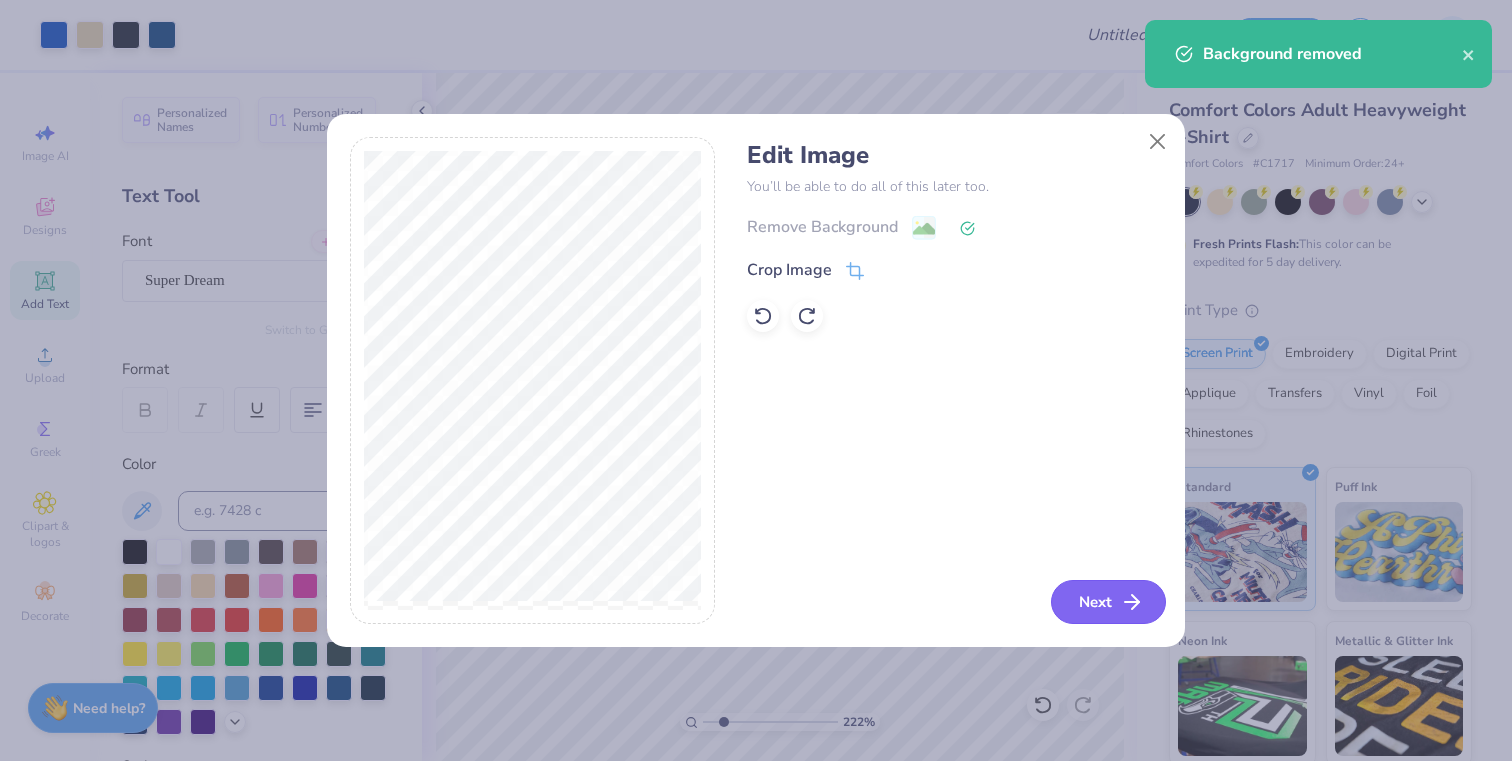 click on "Next" at bounding box center (1108, 602) 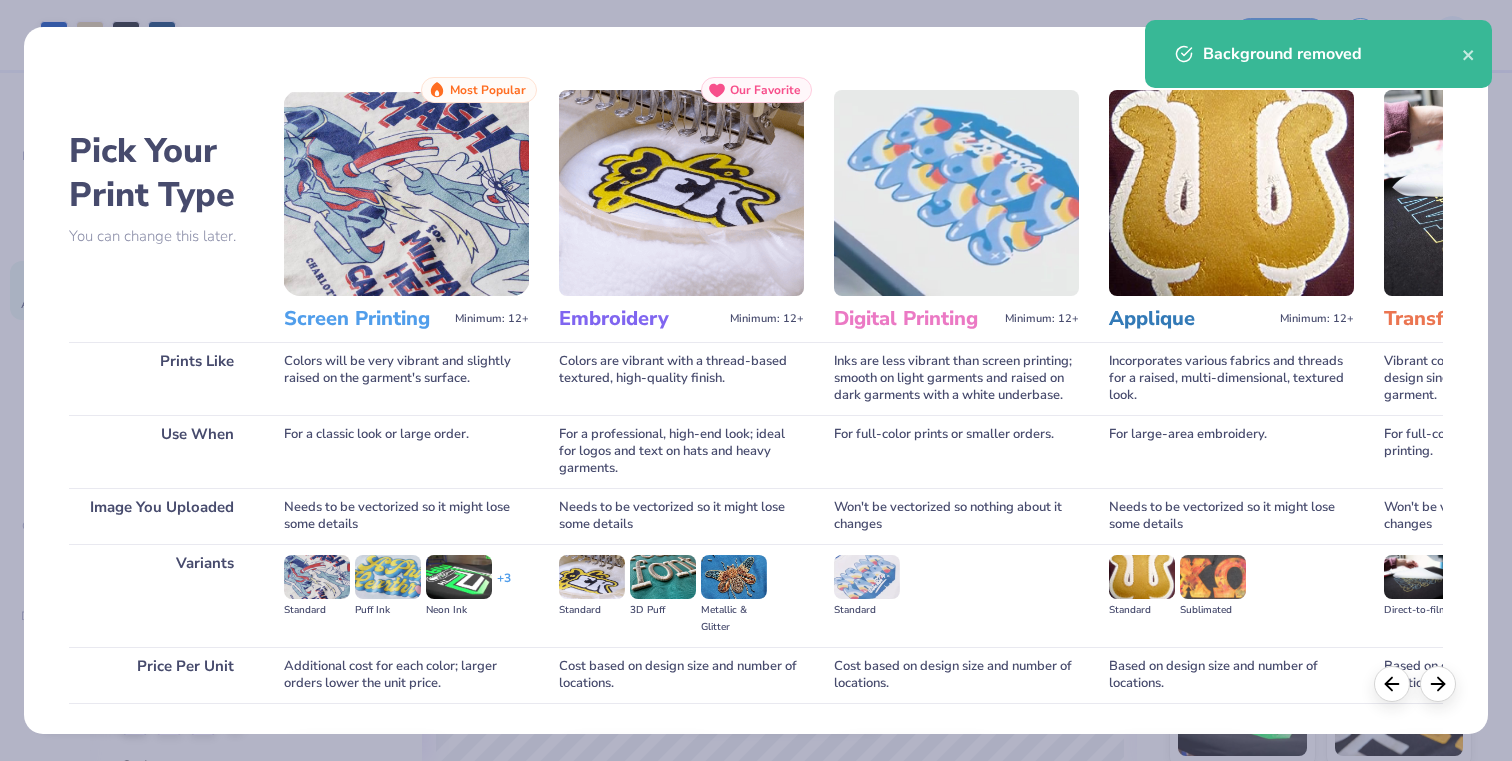 scroll, scrollTop: 136, scrollLeft: 0, axis: vertical 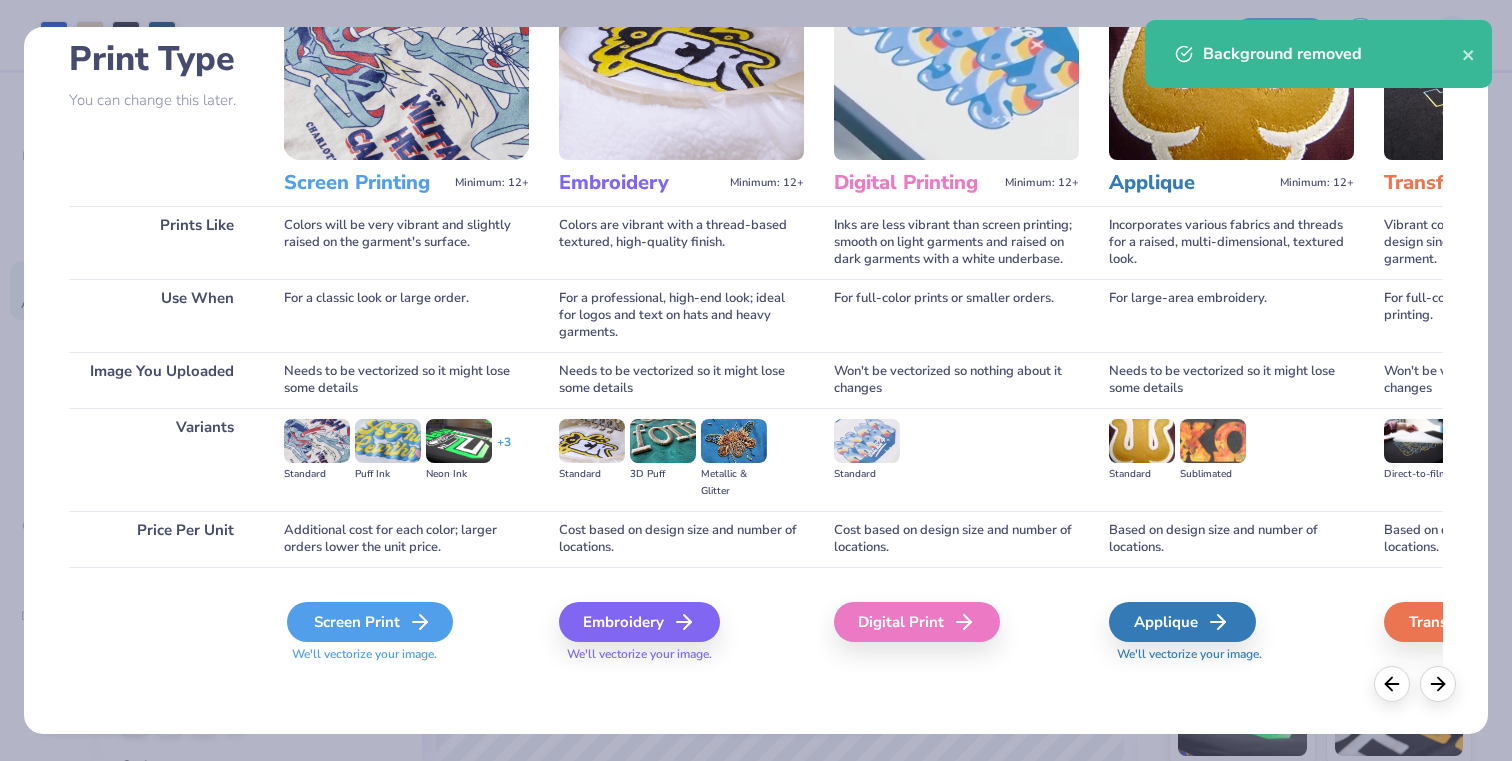 click on "Screen Print" at bounding box center (370, 622) 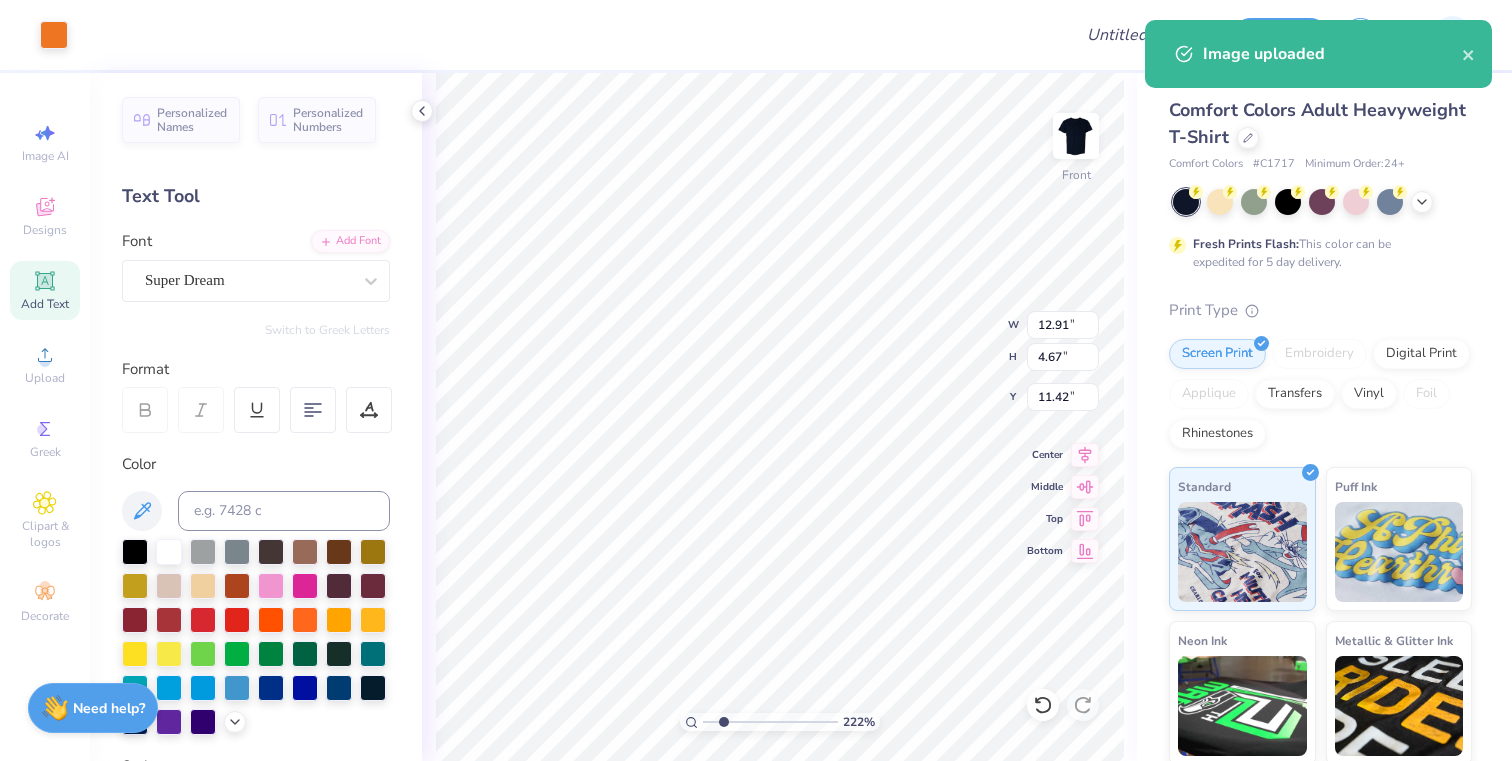 type on "3.08" 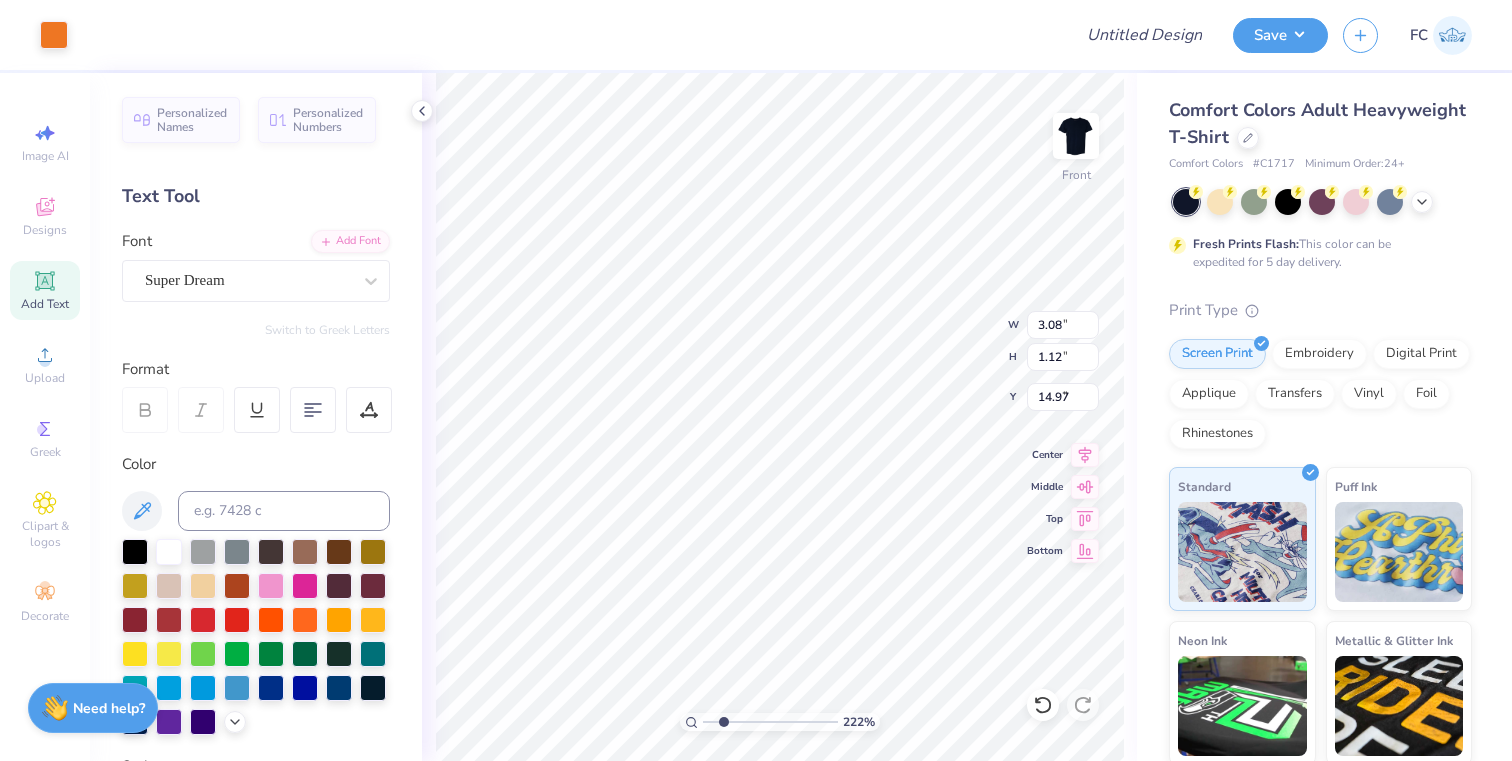 type on "6.13" 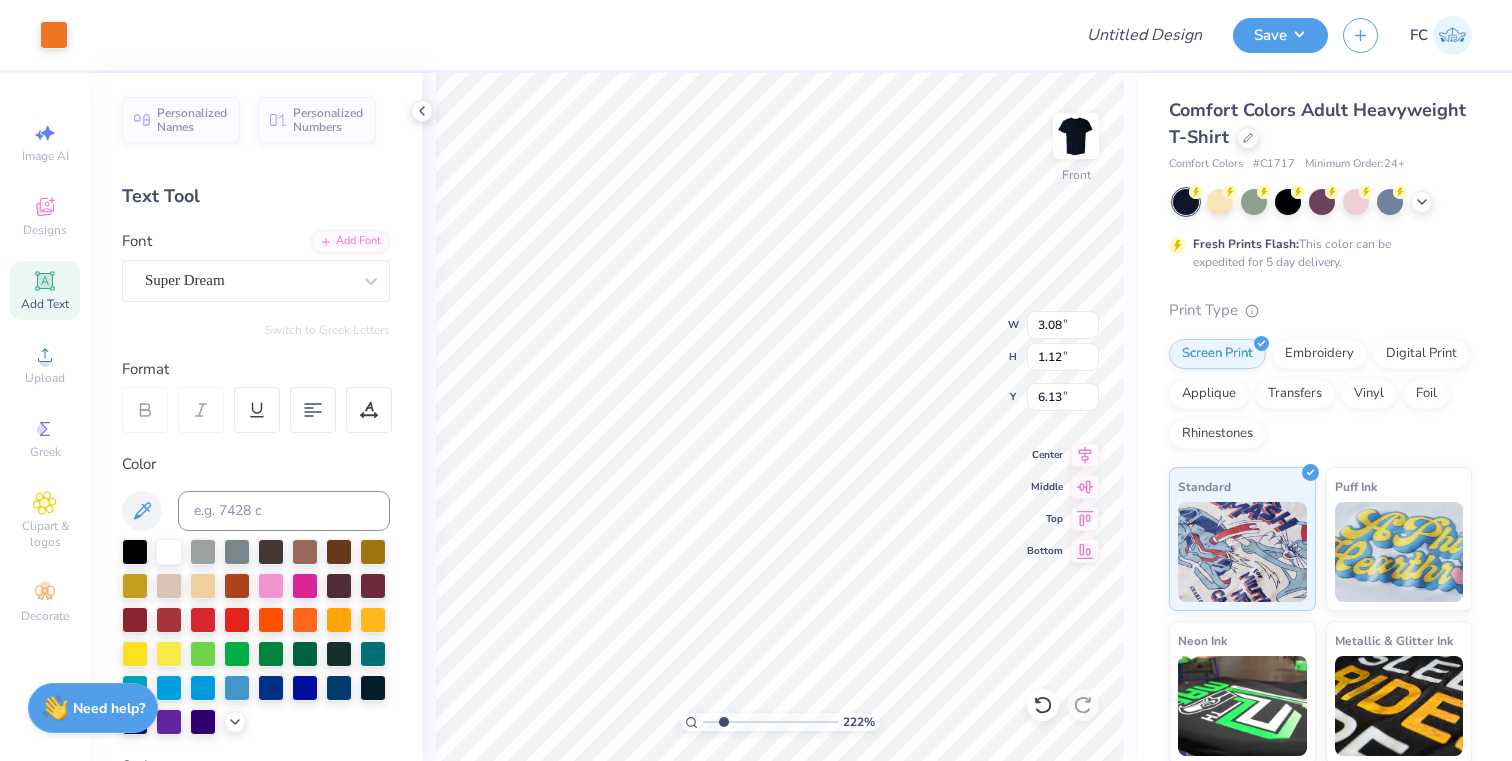 type on "2.73" 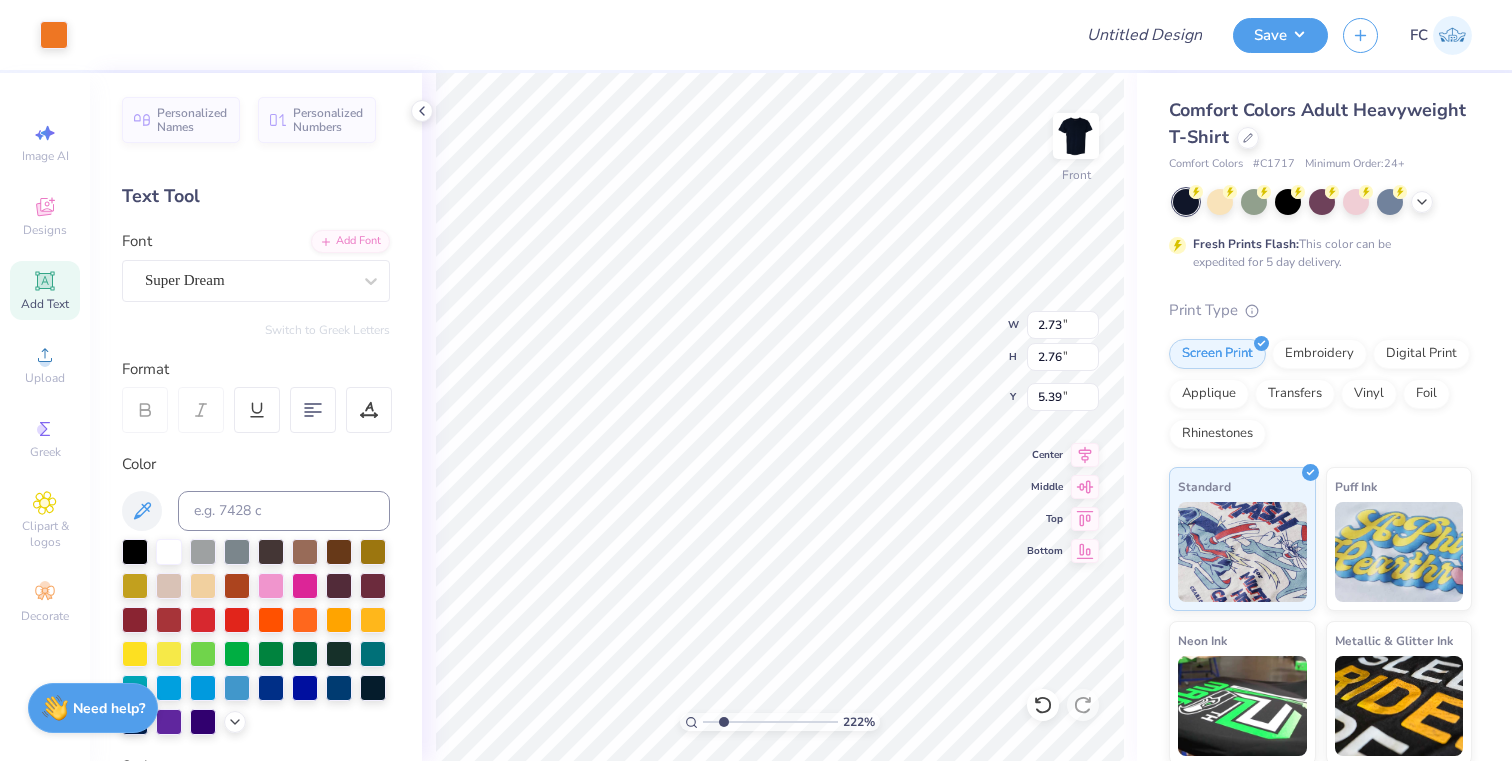 type on "5.25" 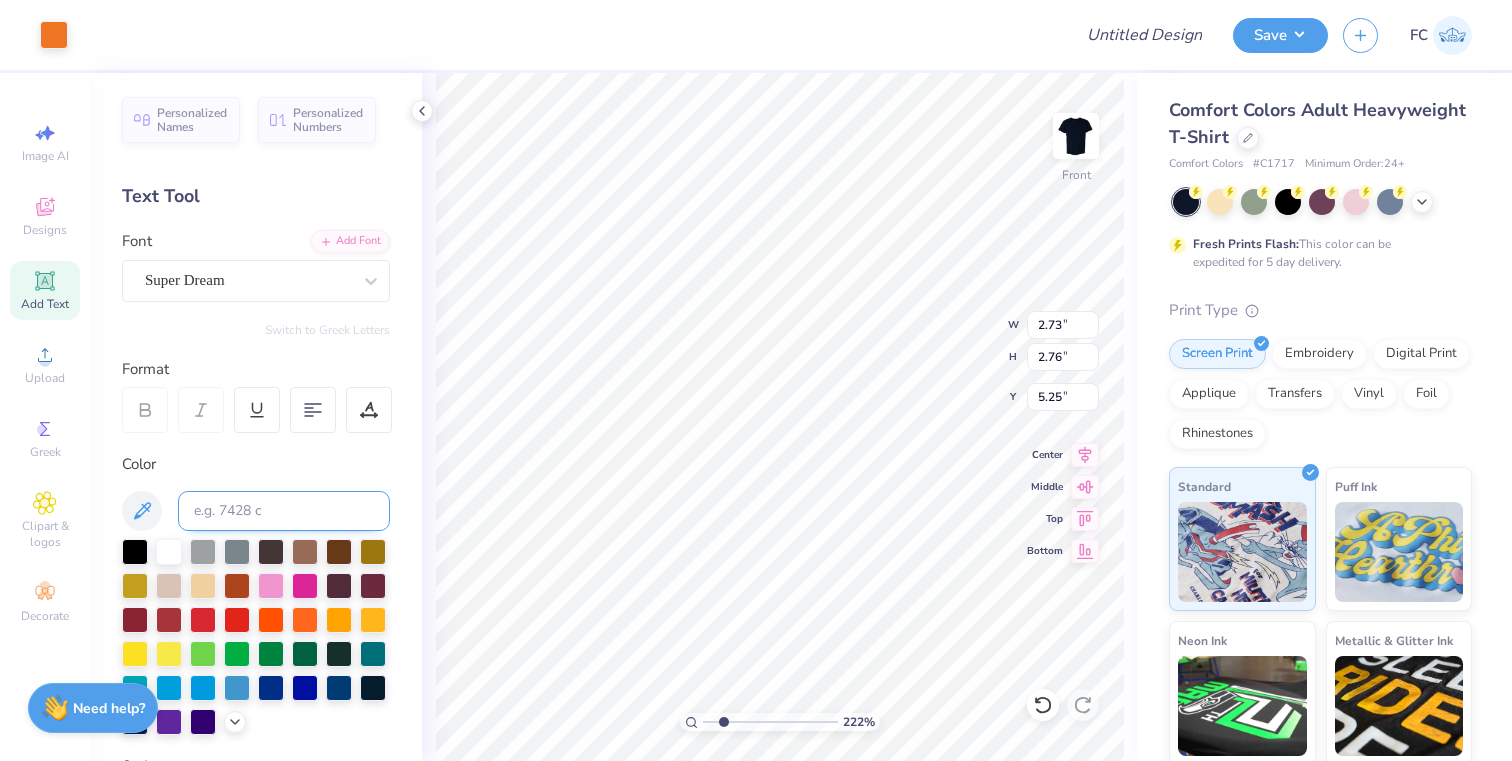 scroll, scrollTop: 401, scrollLeft: 0, axis: vertical 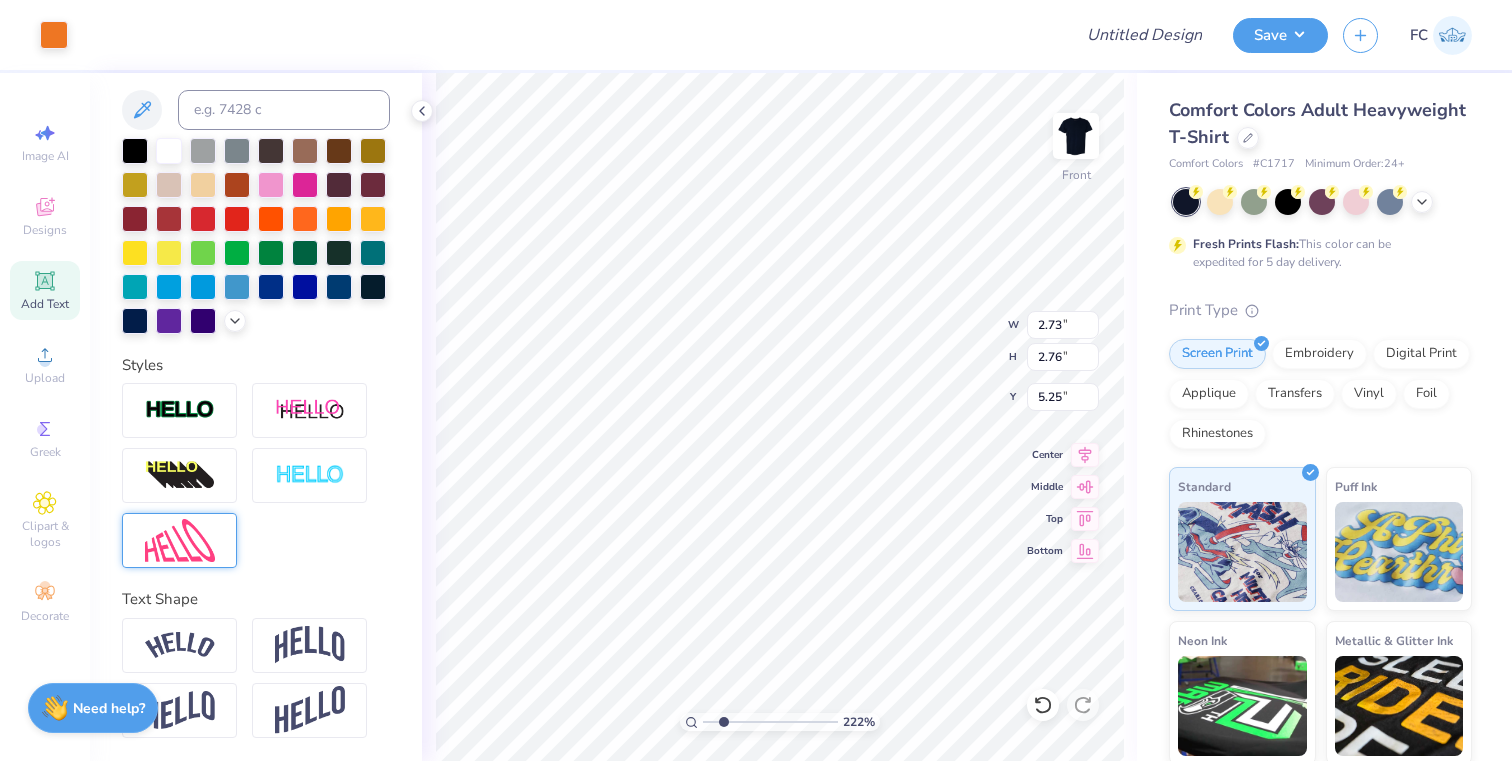 click at bounding box center (180, 540) 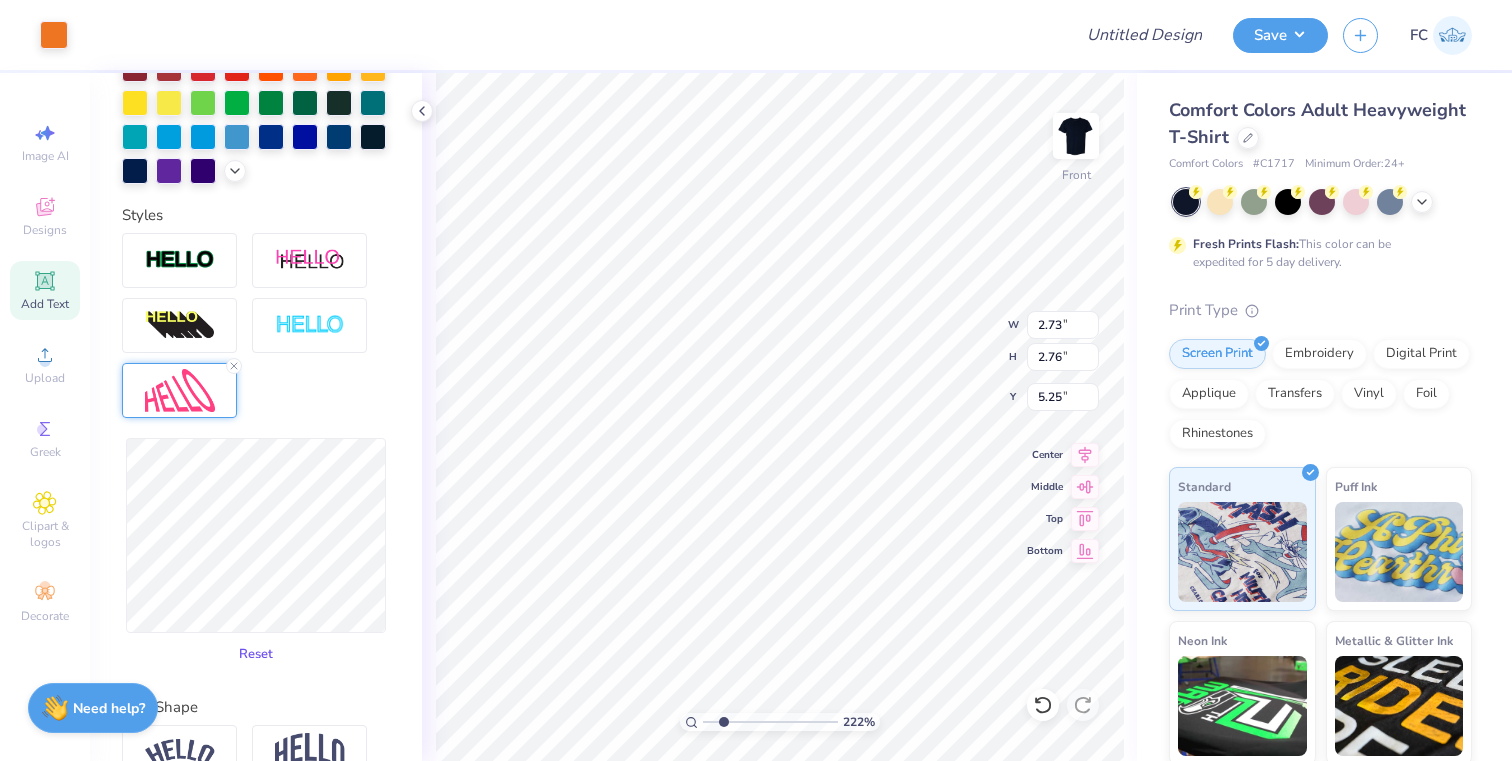 scroll, scrollTop: 659, scrollLeft: 0, axis: vertical 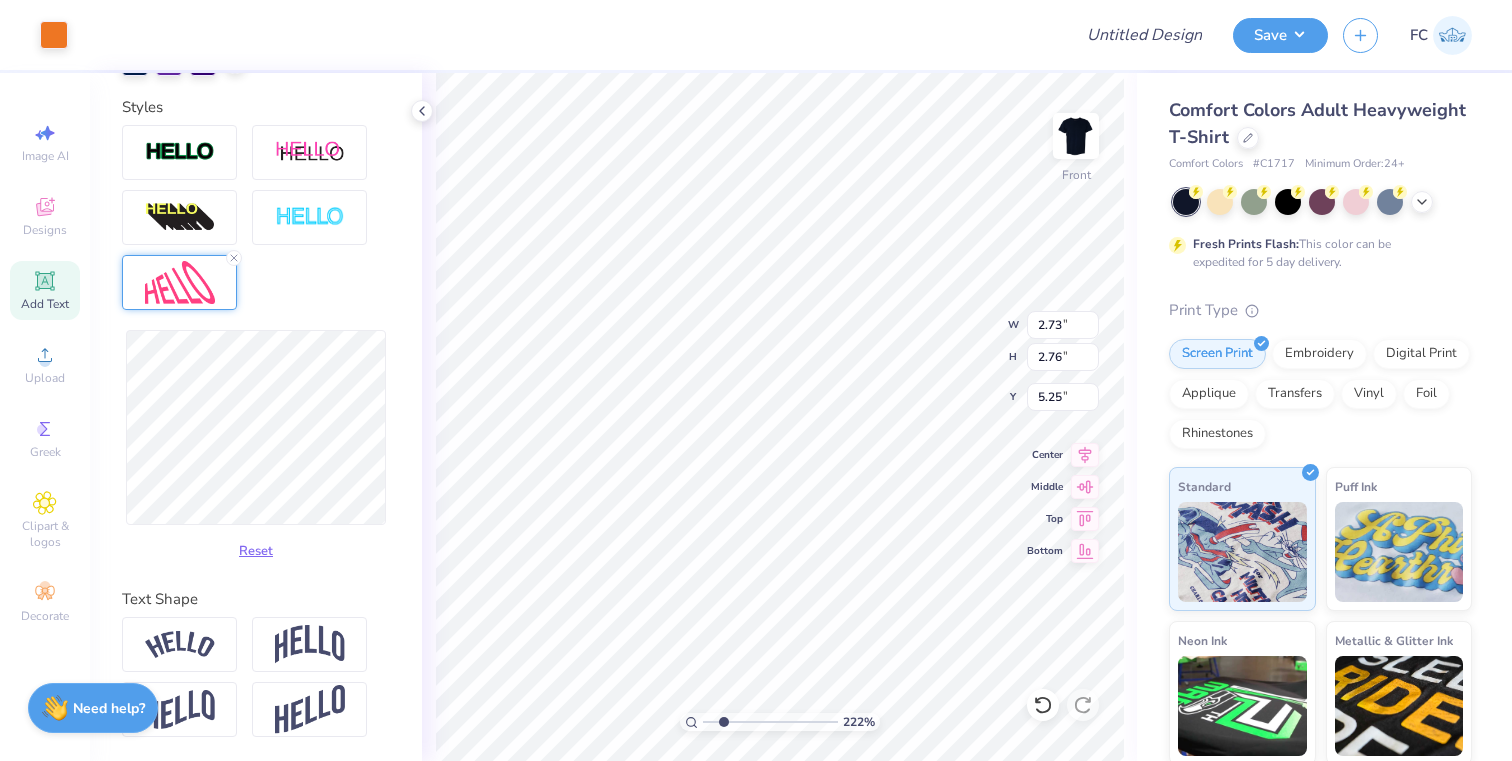 click on "Reset" at bounding box center [256, 449] 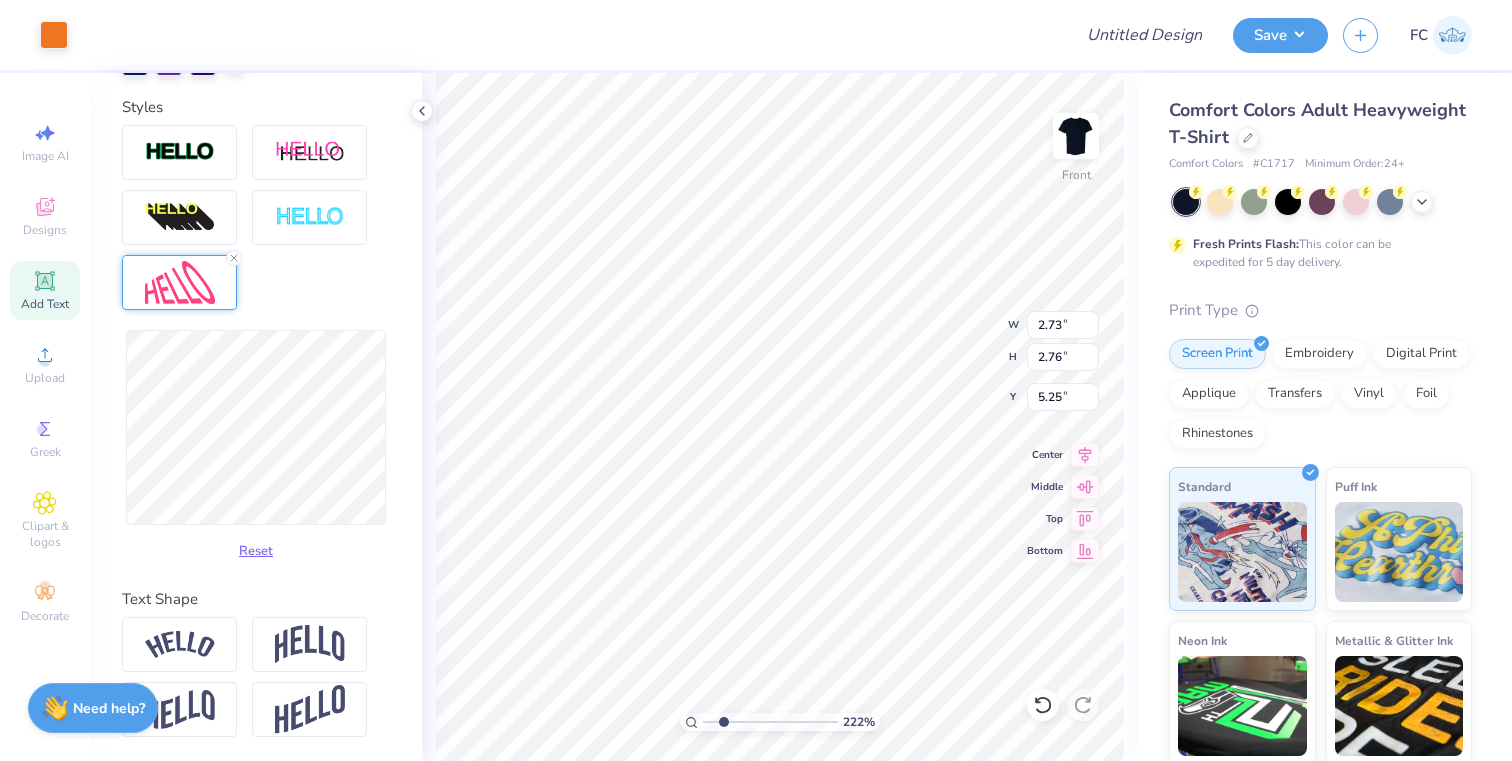 click on "Reset" at bounding box center [256, 346] 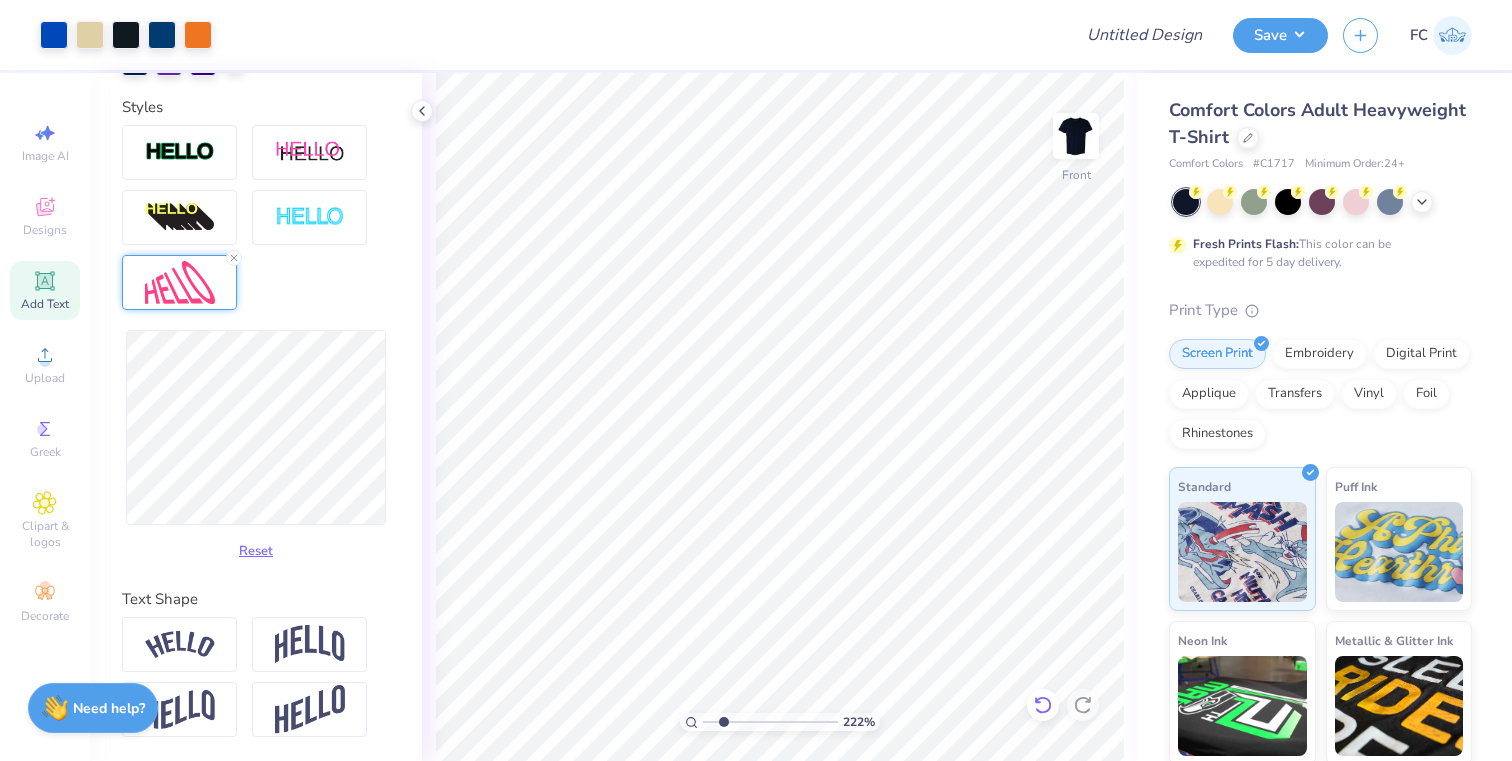 click at bounding box center (1043, 705) 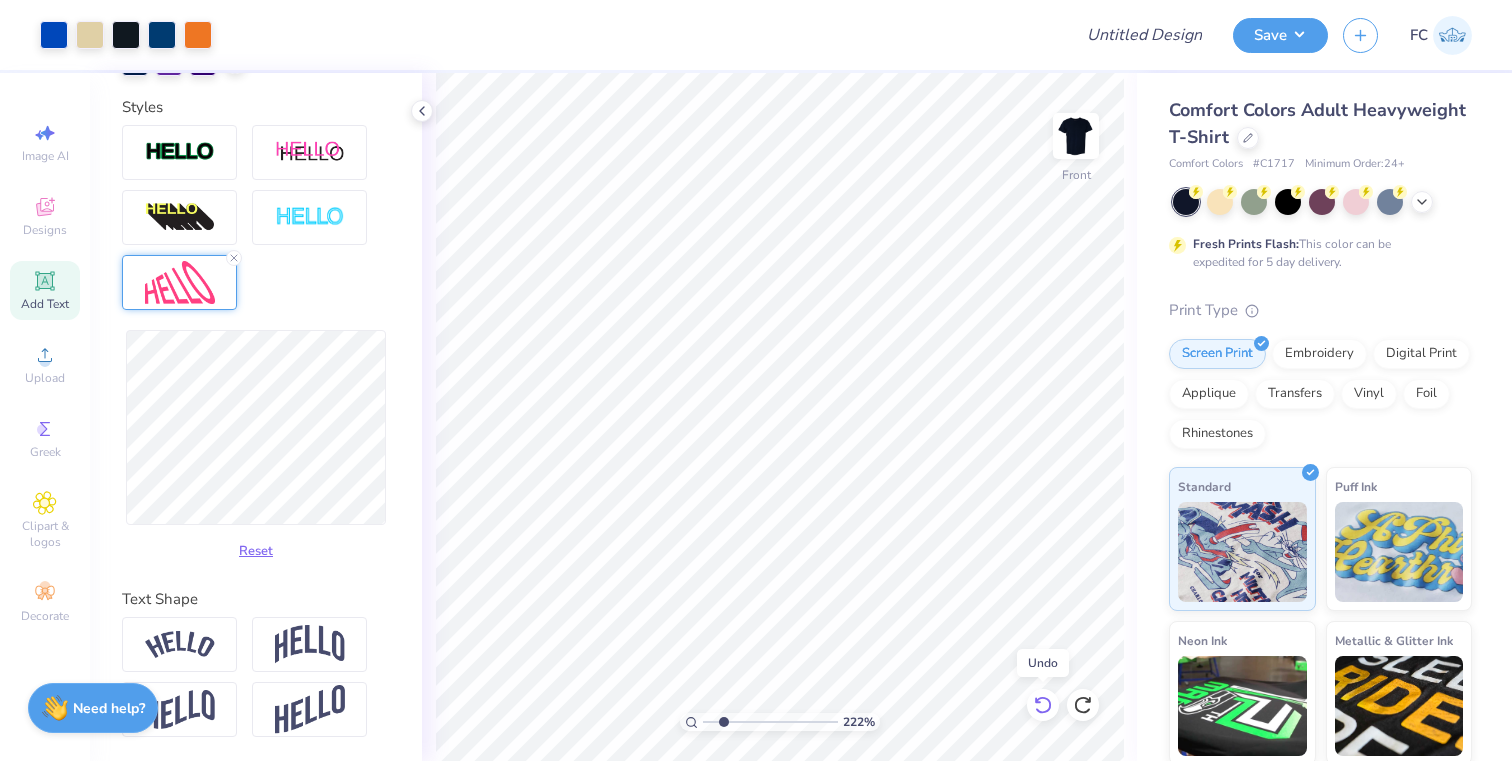 click at bounding box center (1043, 705) 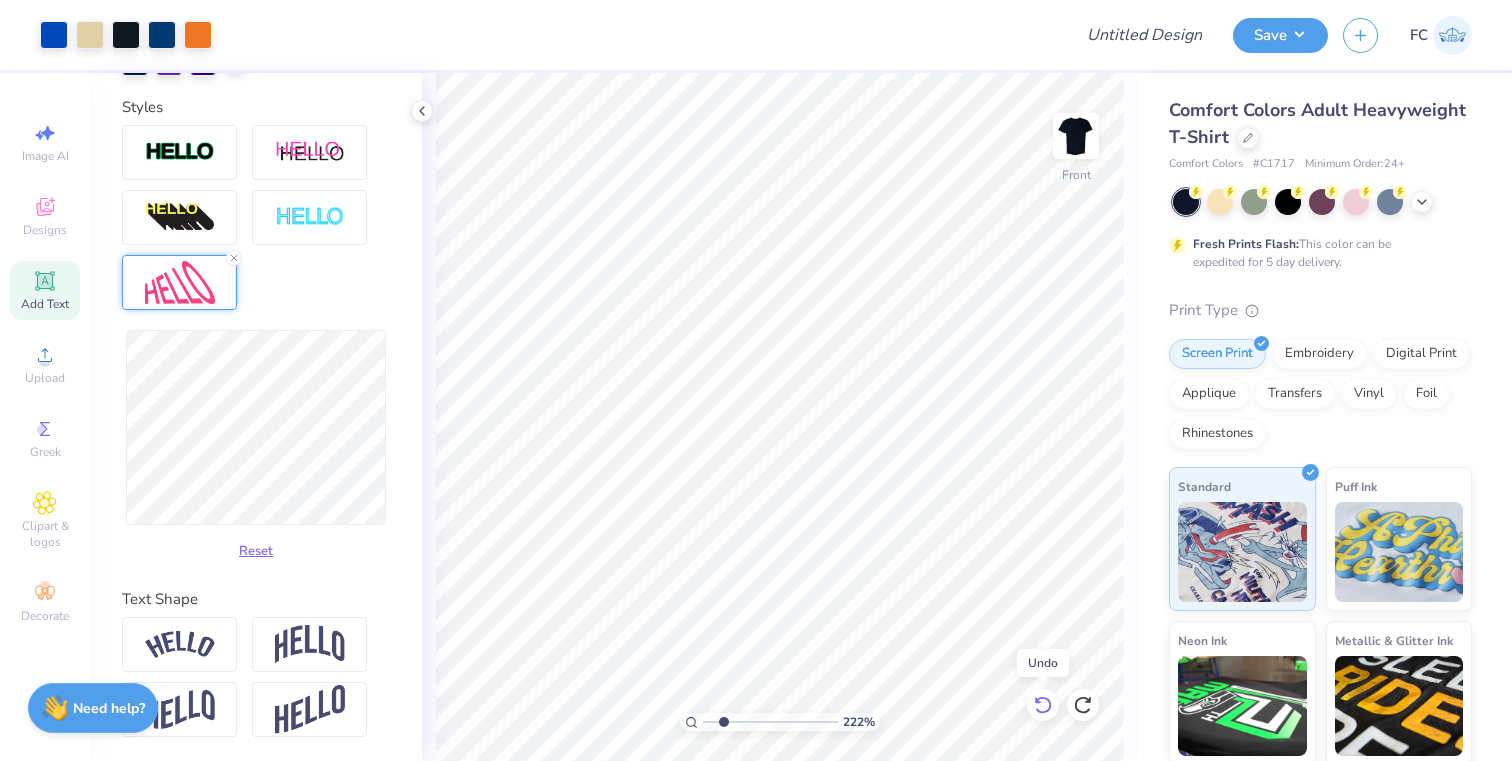 click 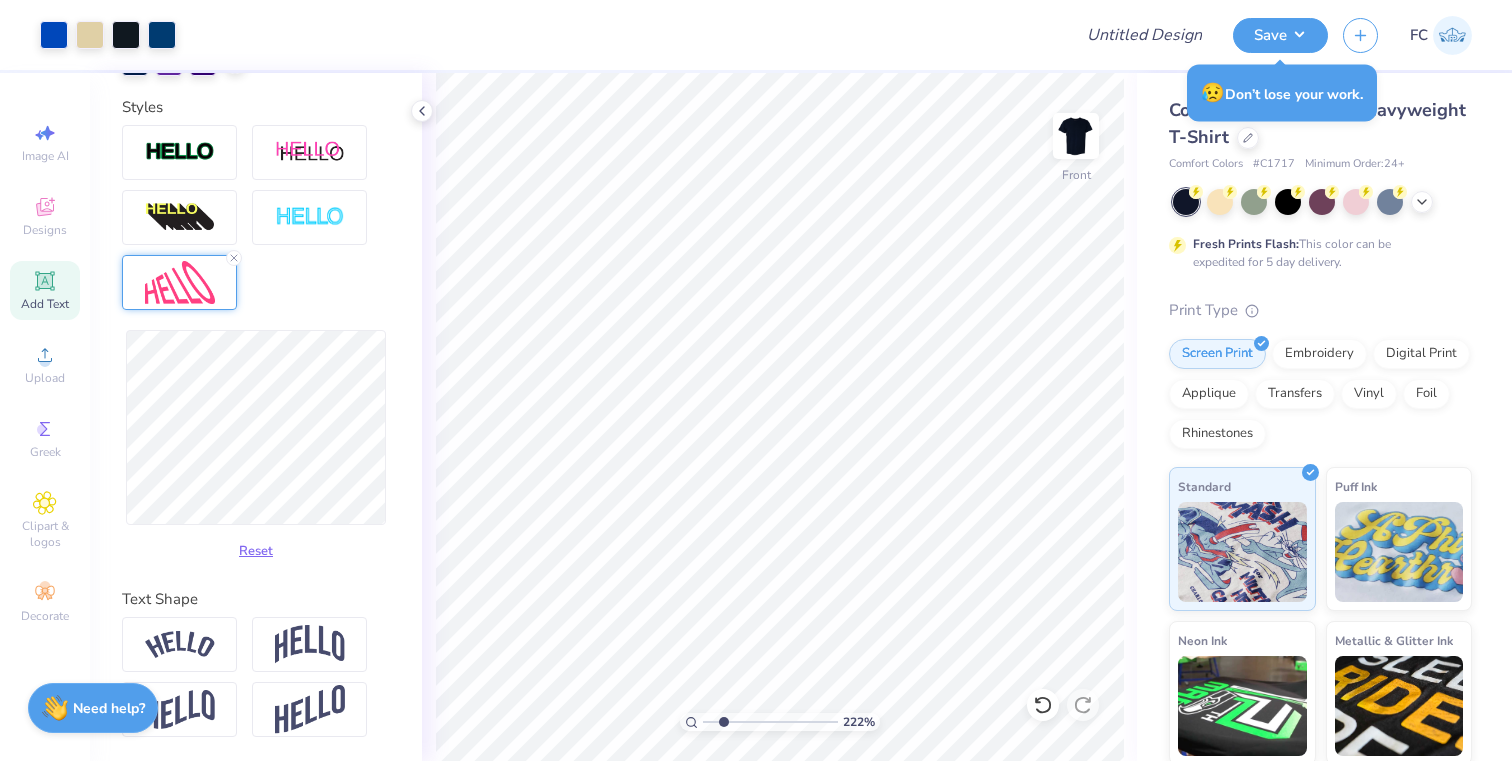 click 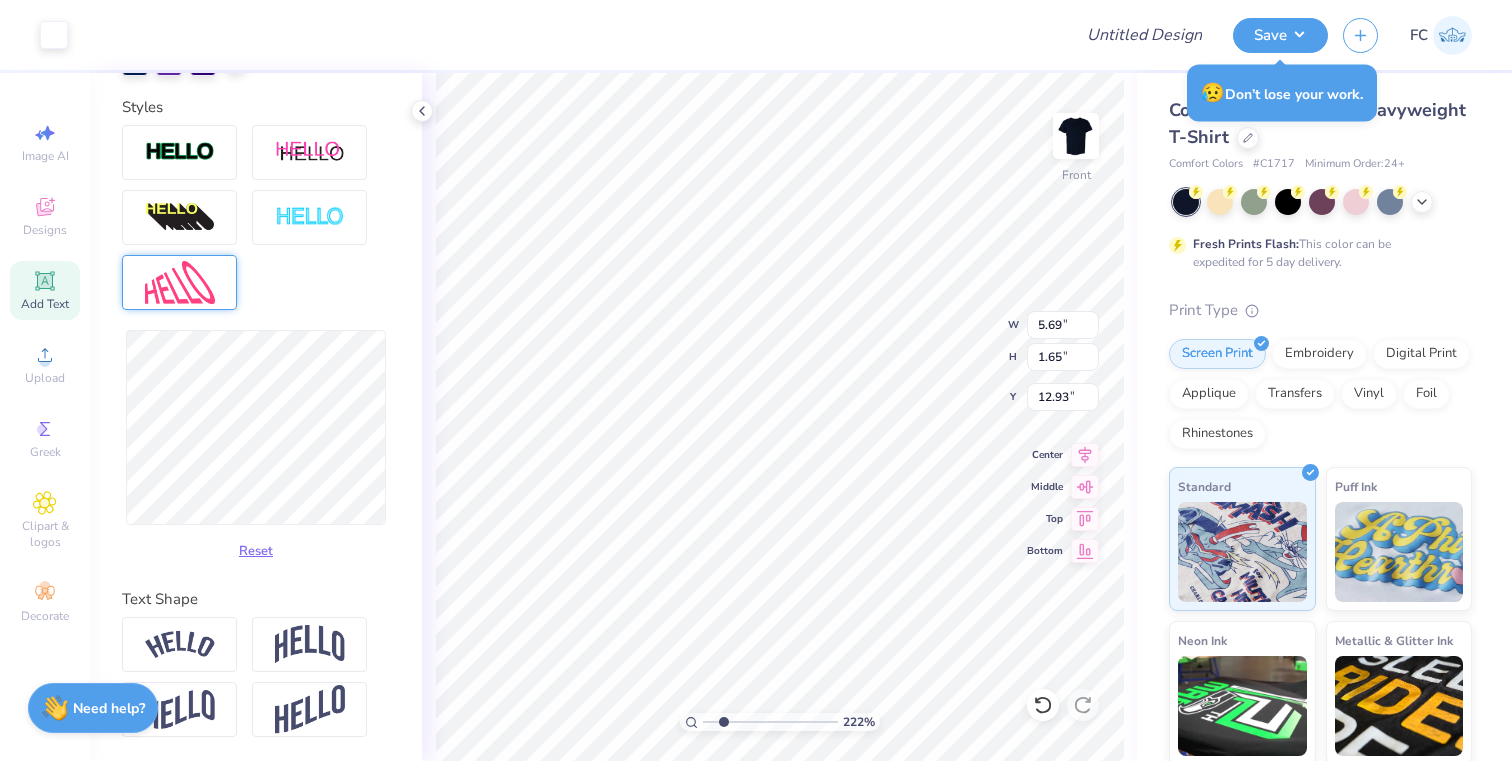 scroll, scrollTop: 401, scrollLeft: 0, axis: vertical 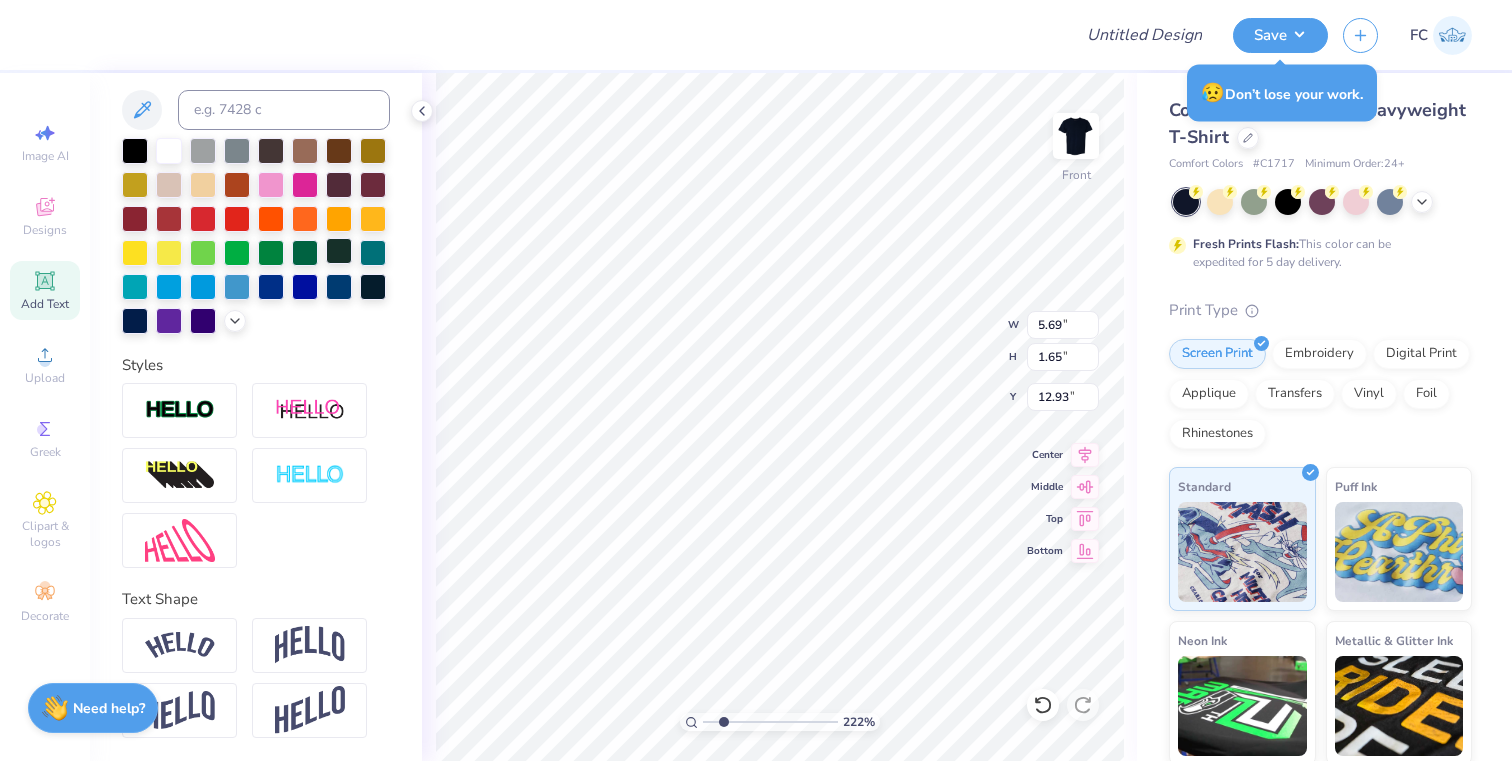 type on "TET" 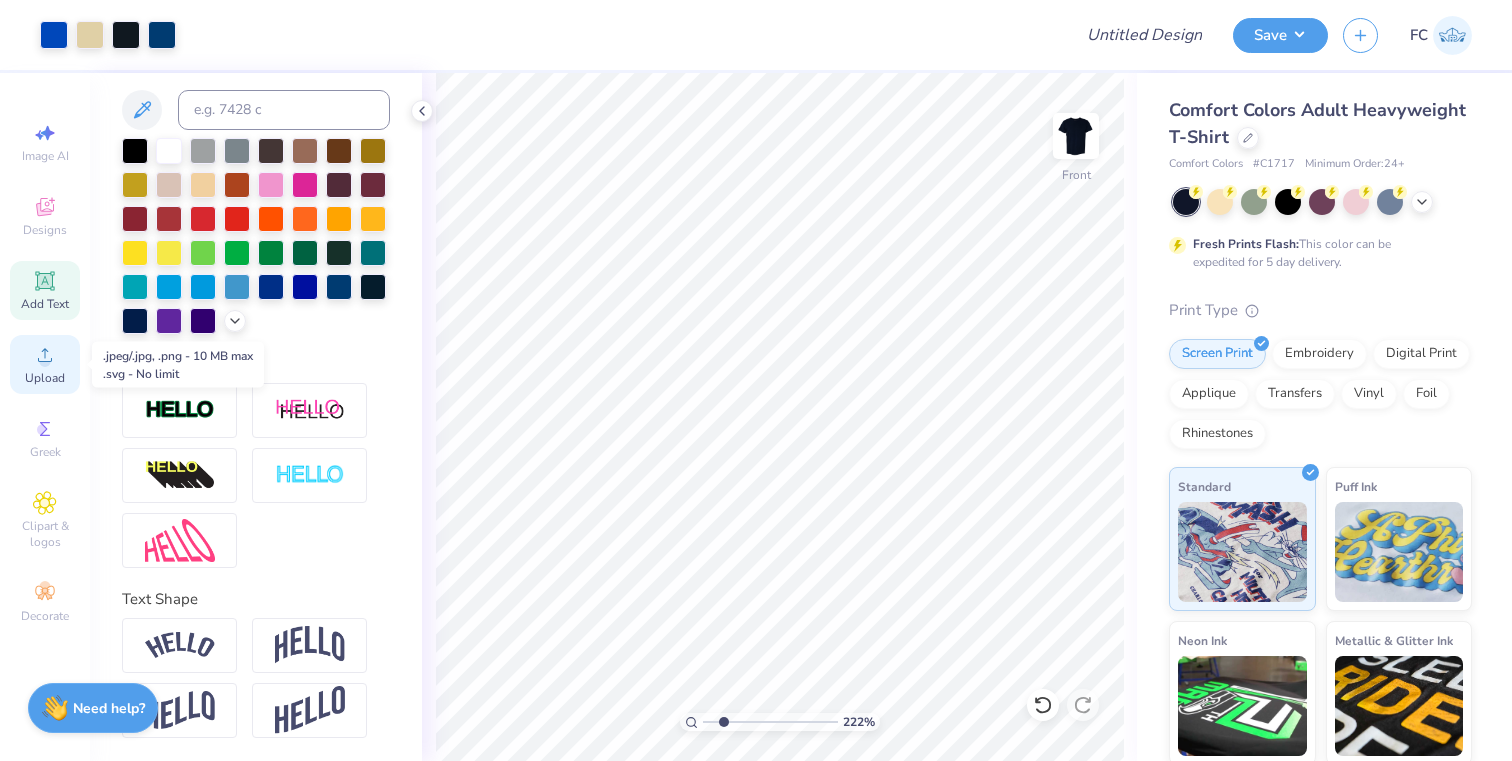 click on "Upload" at bounding box center (45, 364) 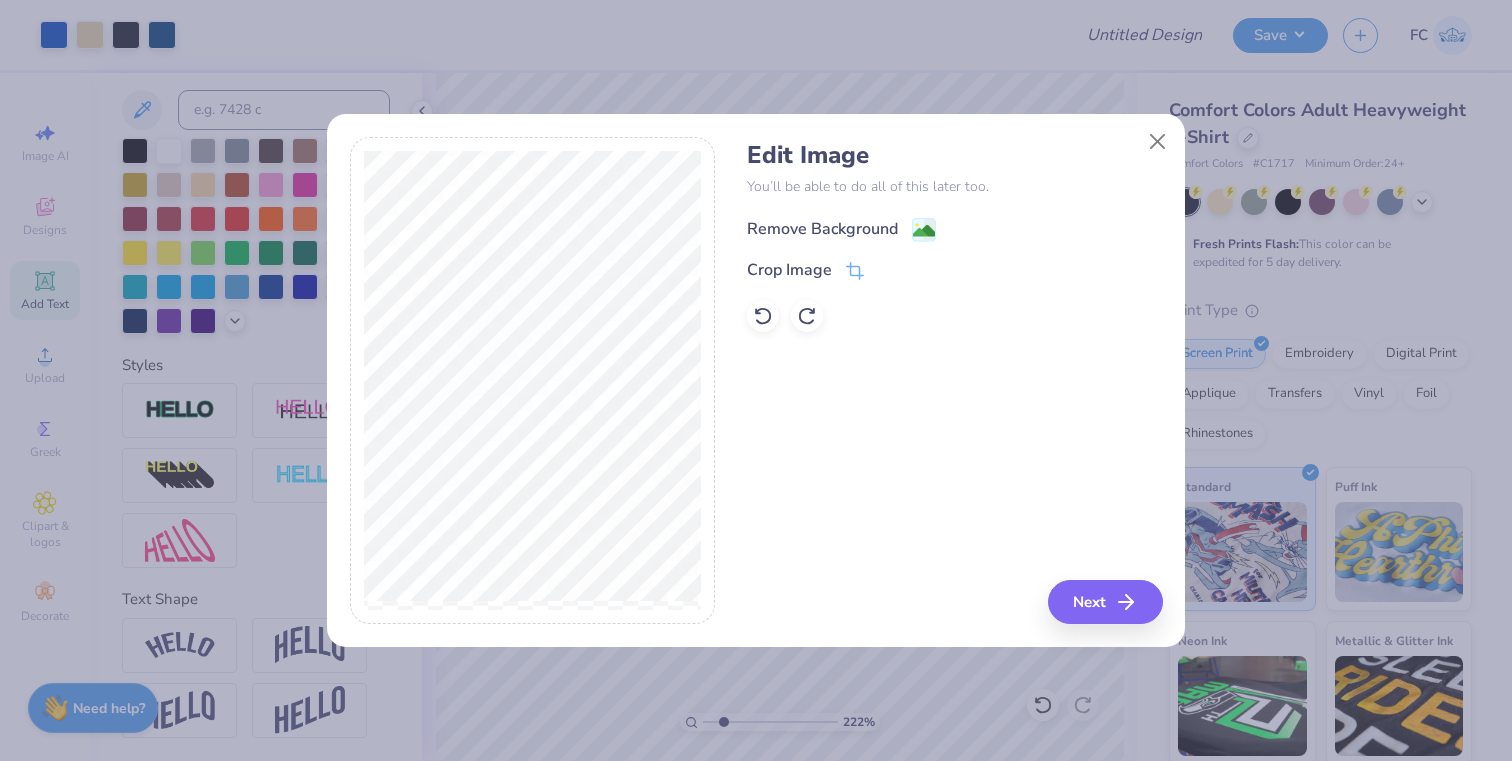 click 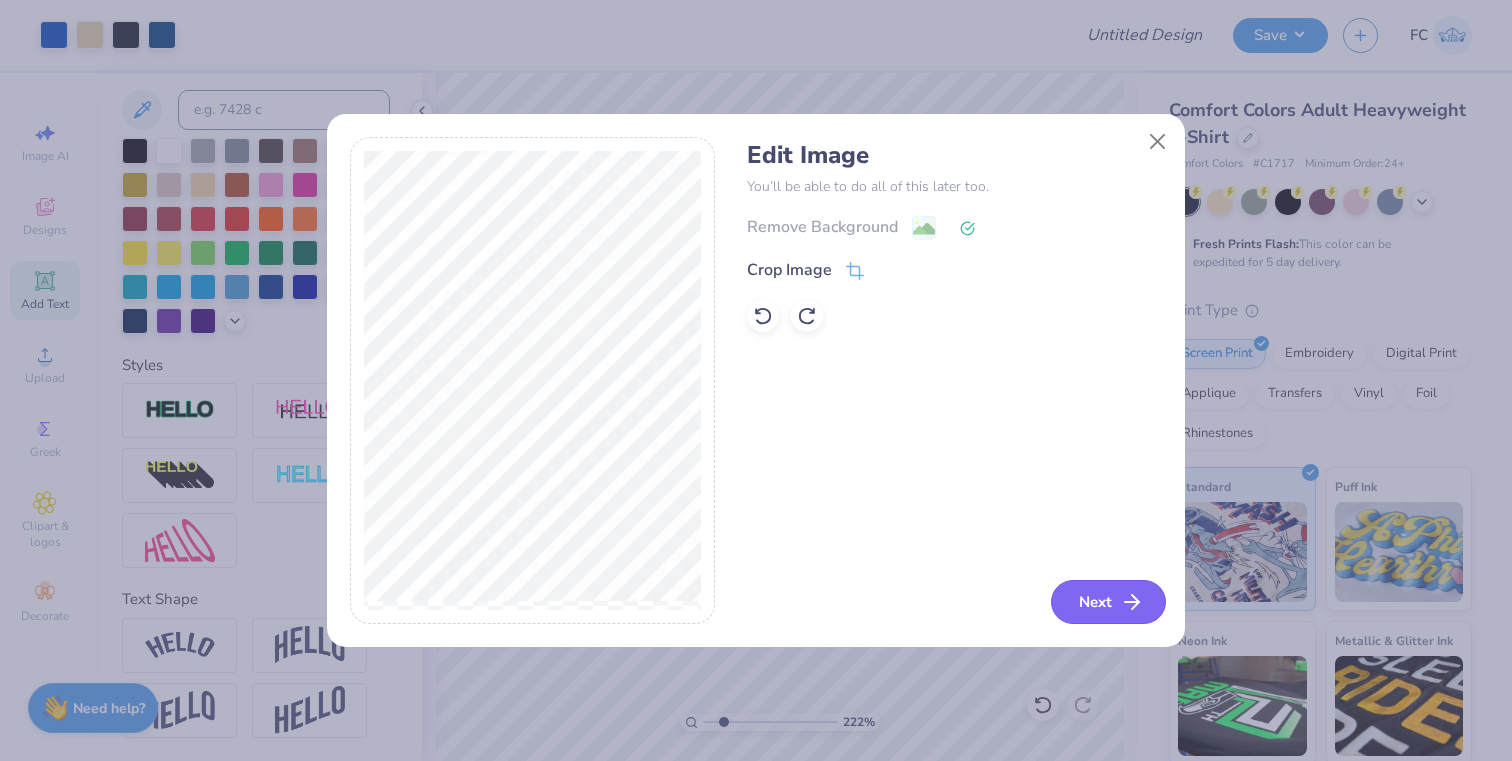 click on "Next" at bounding box center (1108, 602) 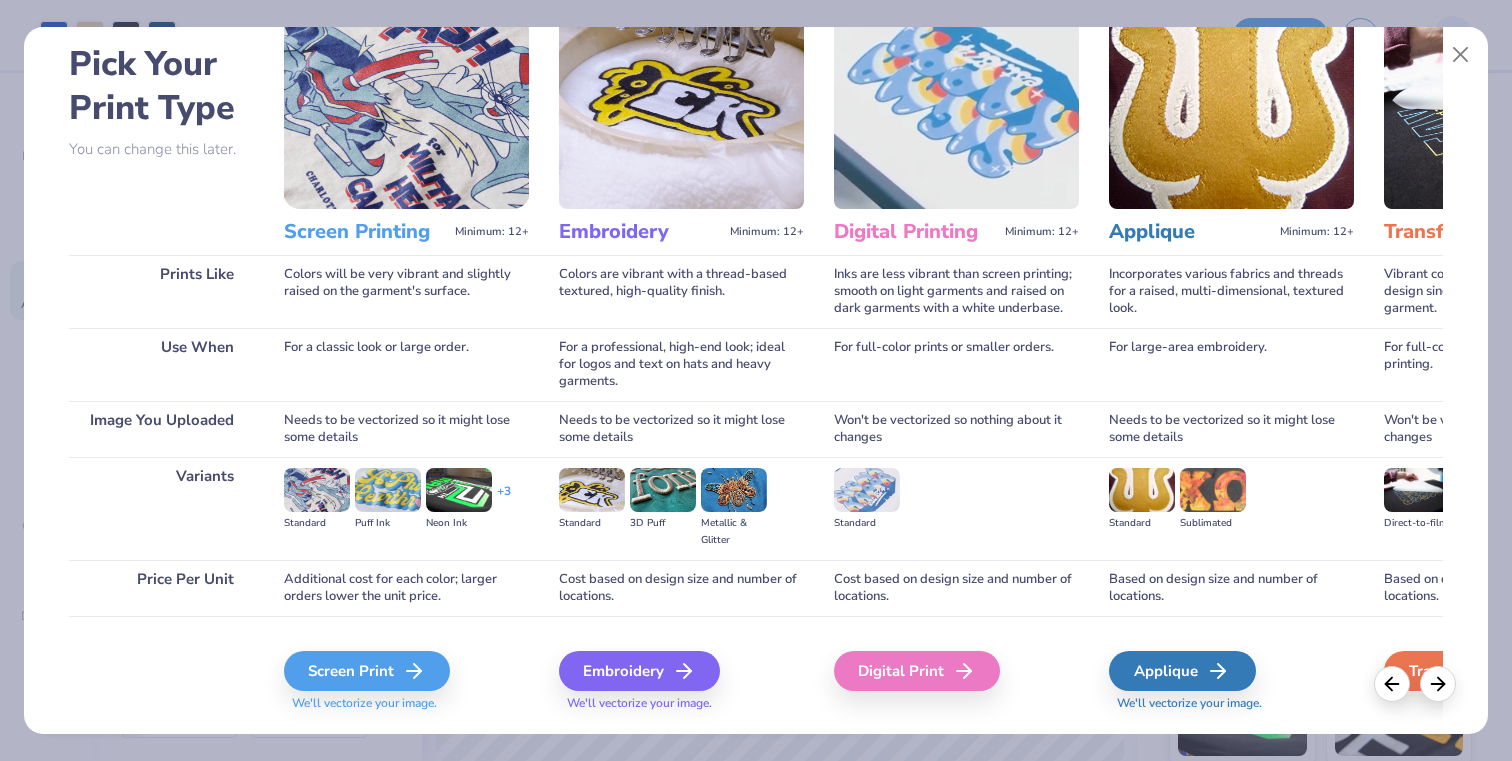 scroll, scrollTop: 90, scrollLeft: 0, axis: vertical 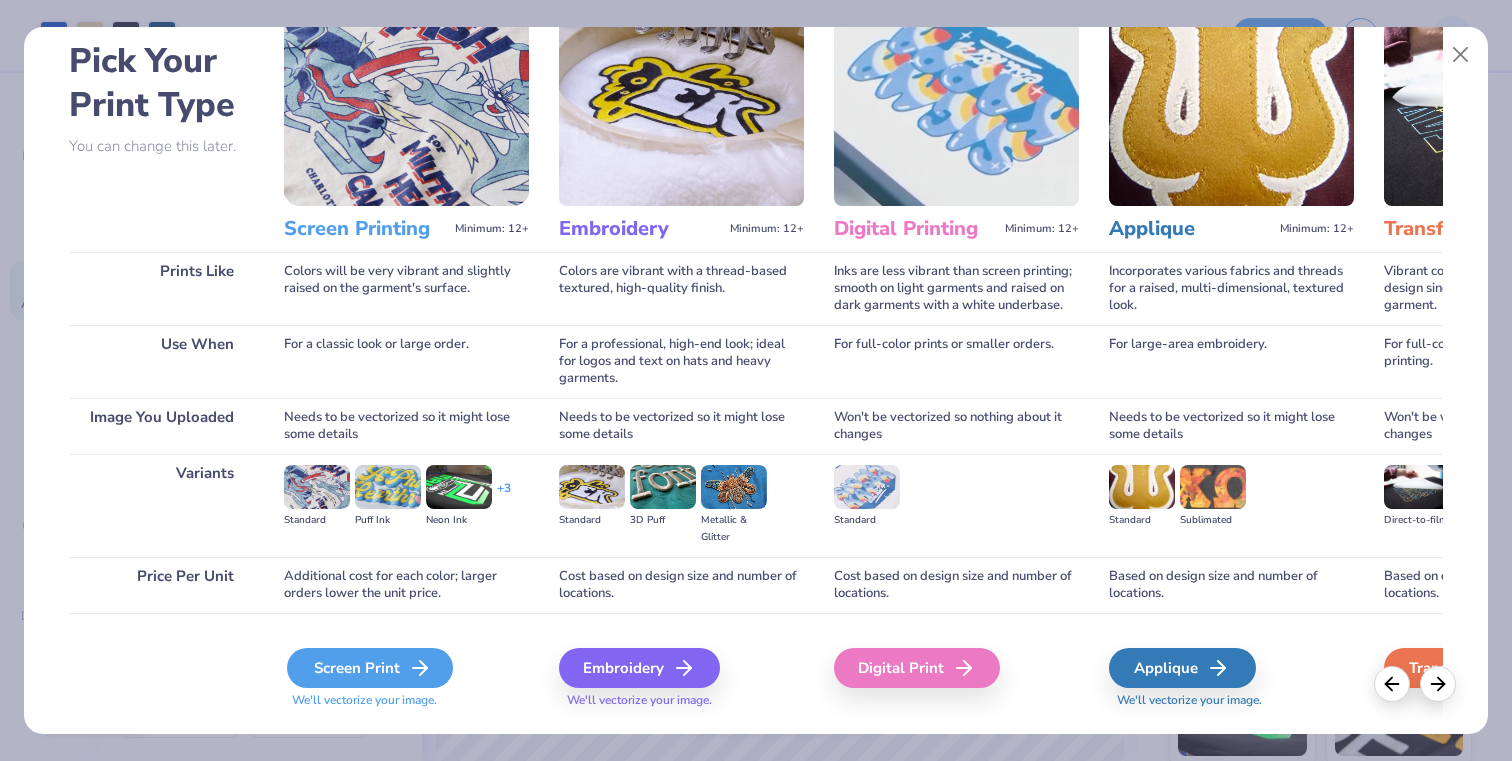 click on "Screen Print" at bounding box center [370, 668] 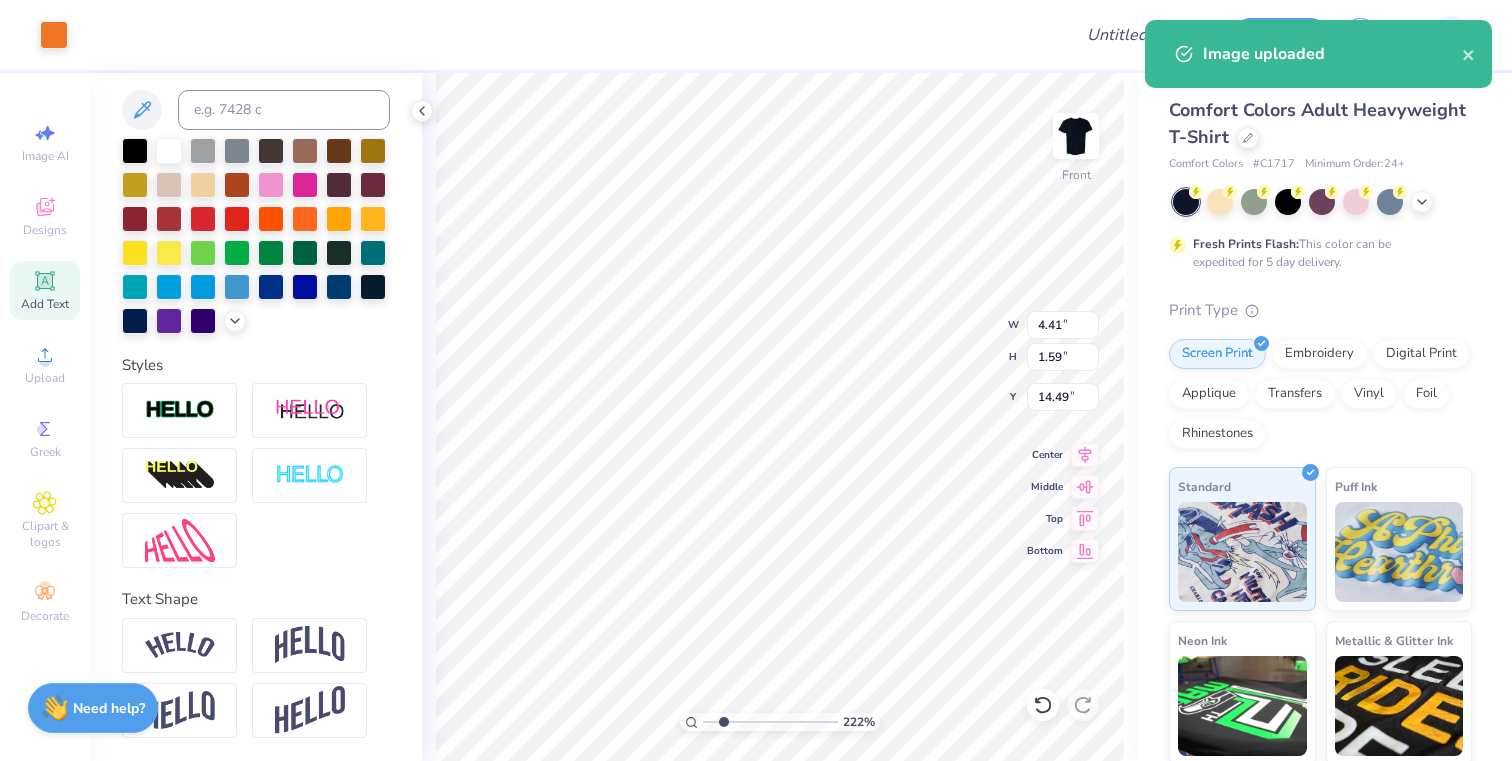 type on "4.41" 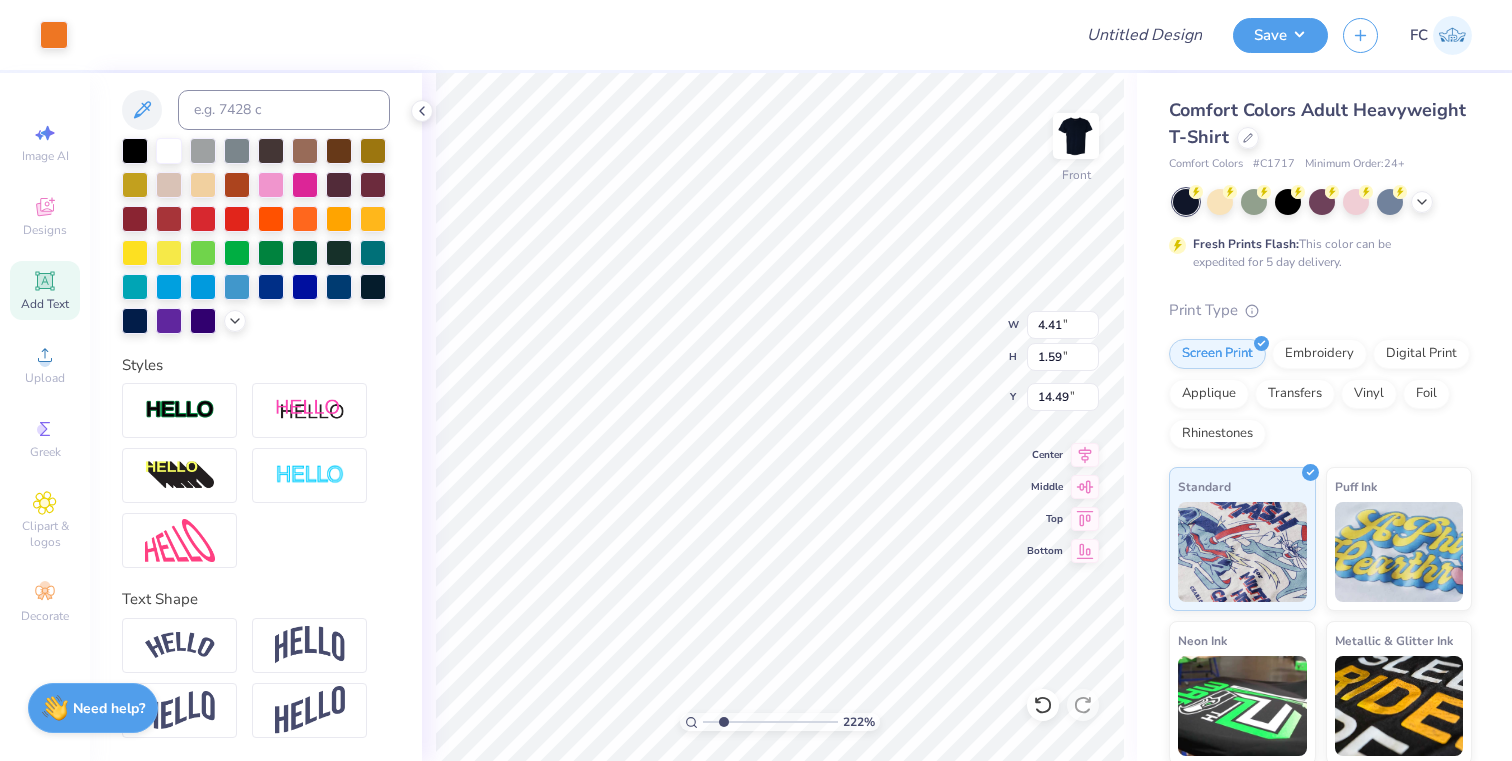 type on "5.90" 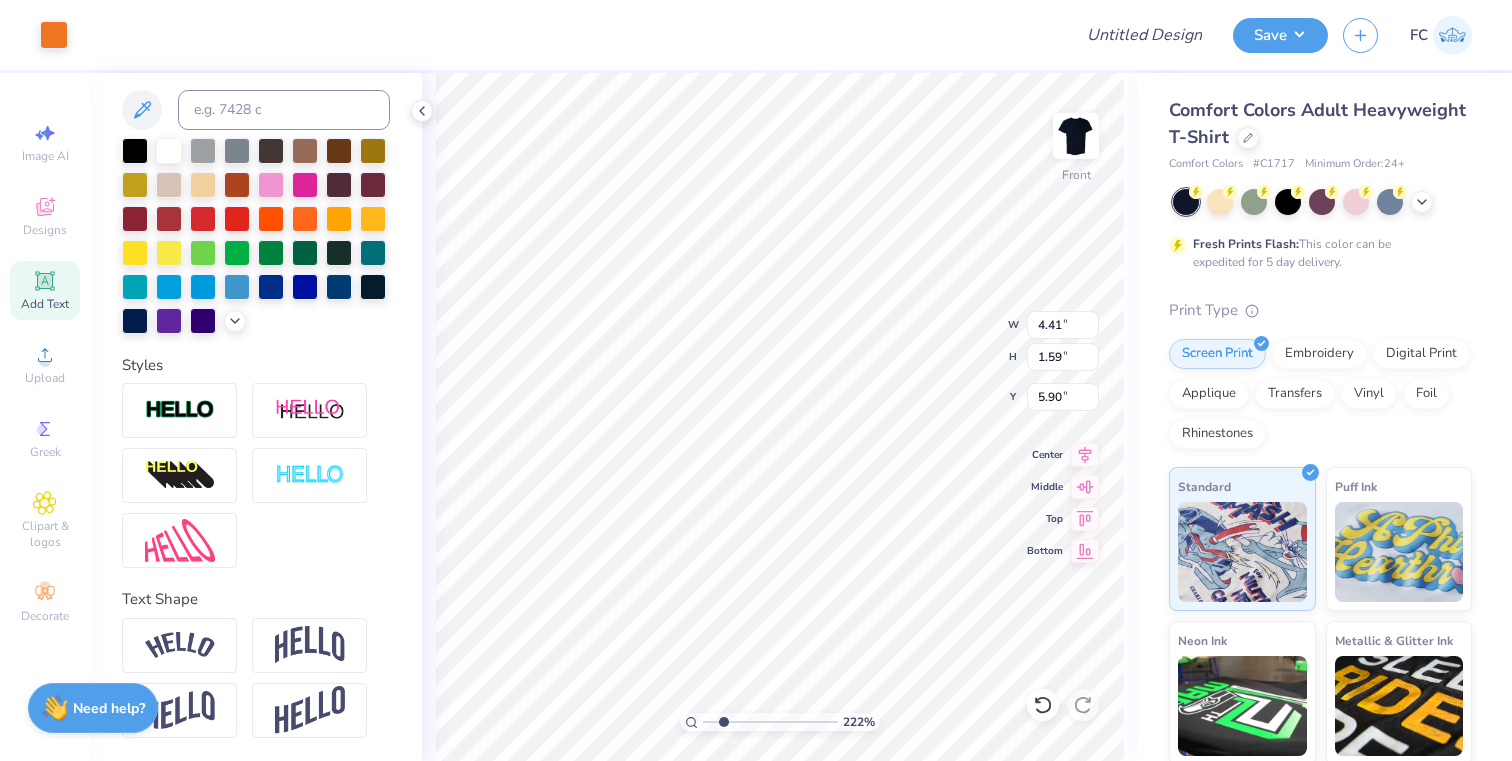 type on "3.23" 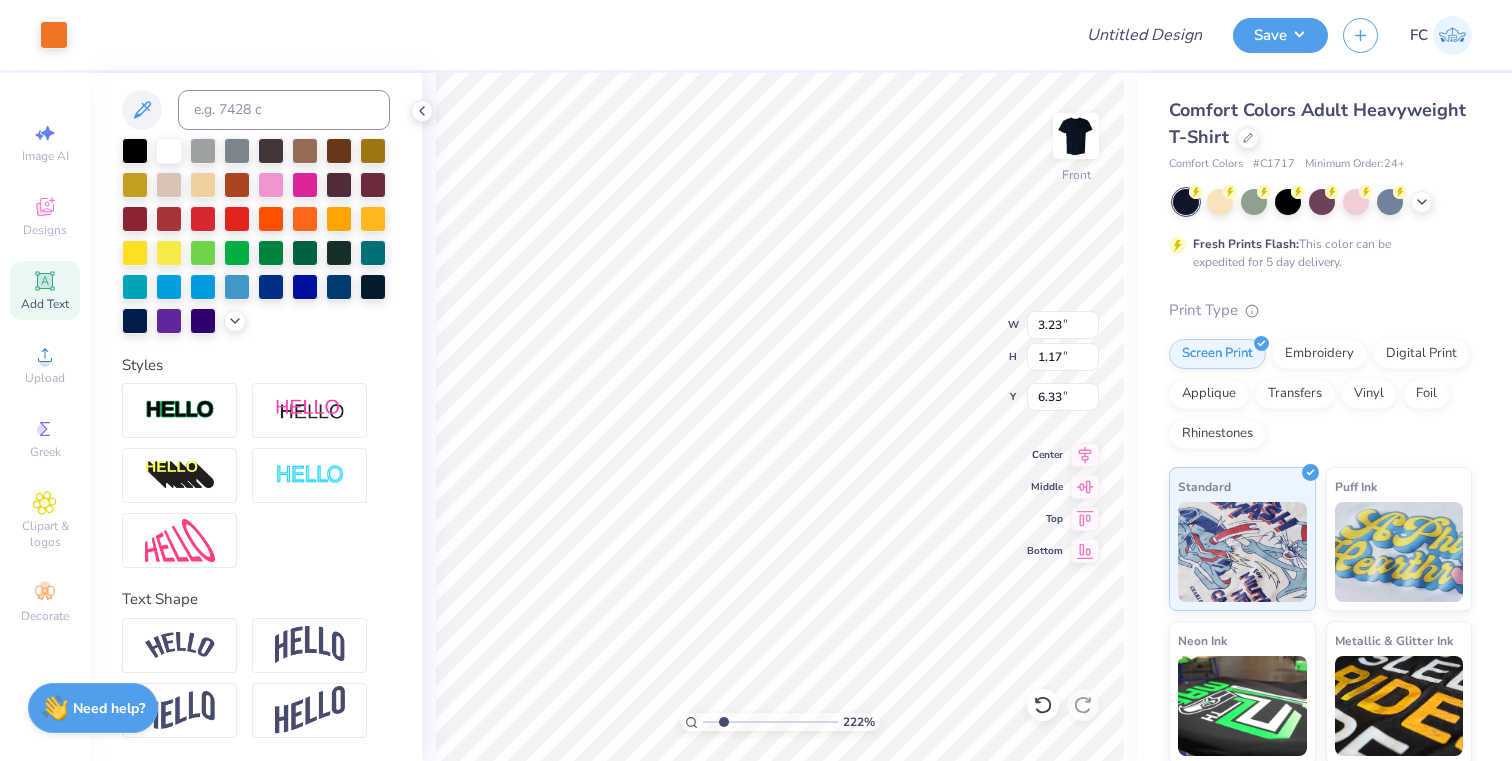 type on "2.89" 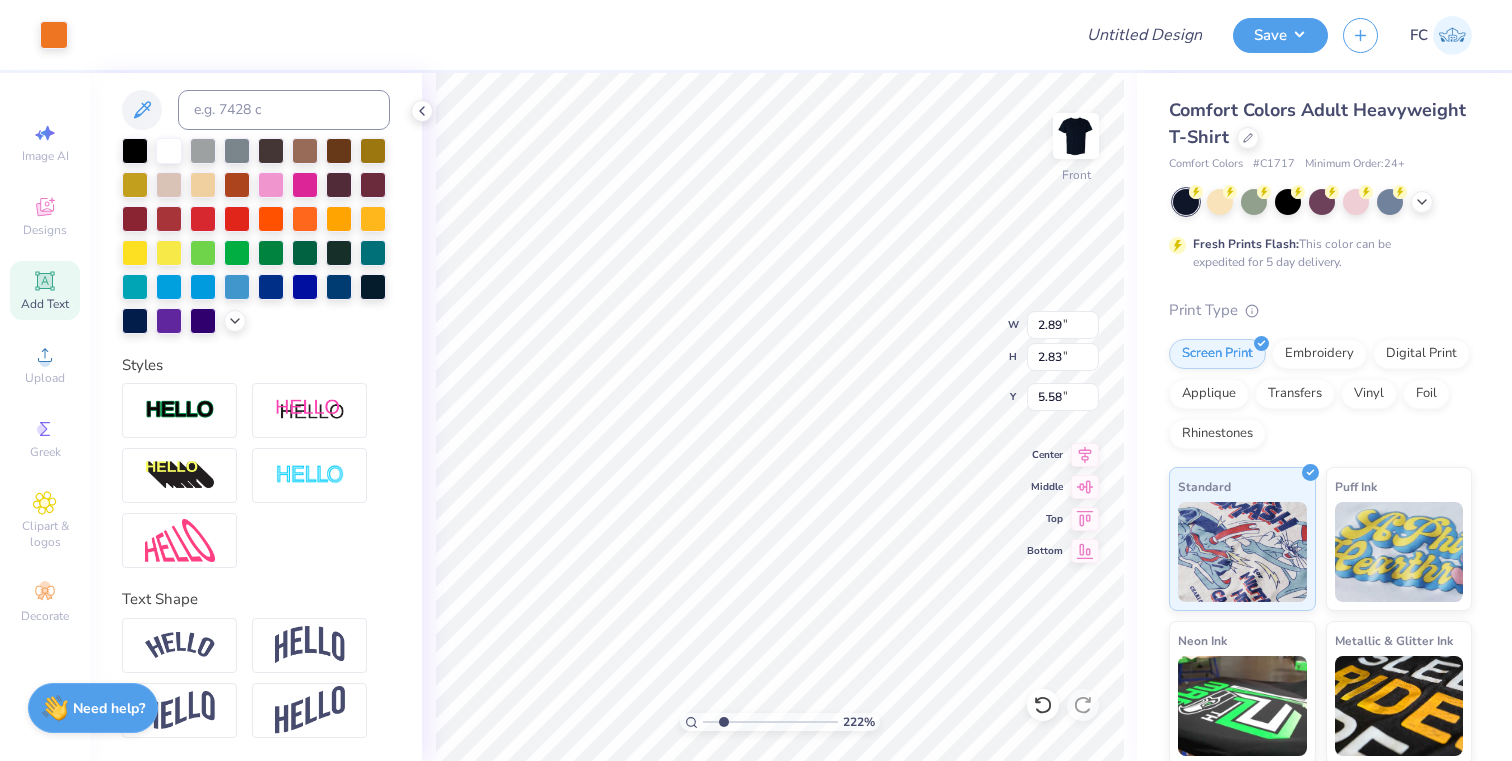 type on "5.55" 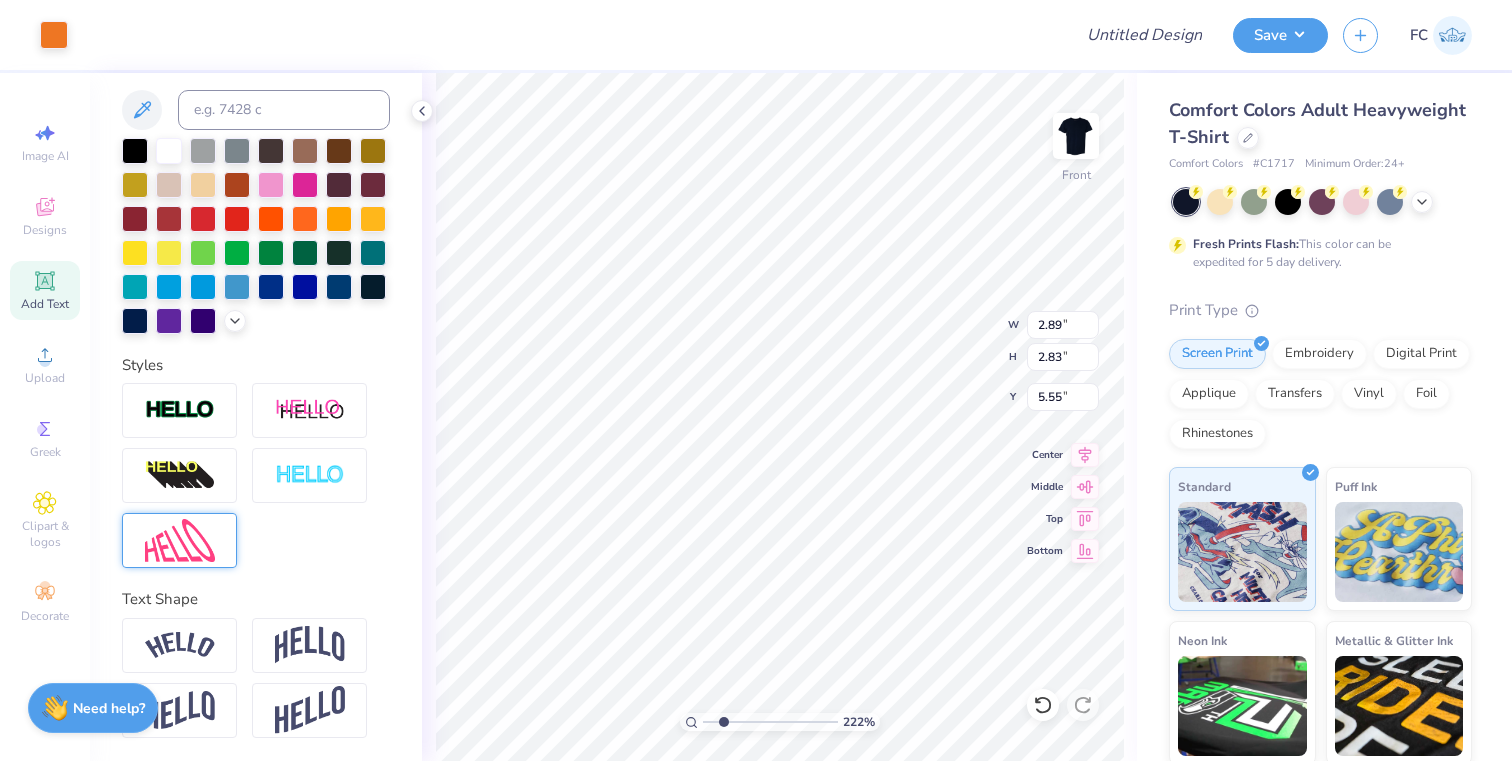 click at bounding box center [180, 540] 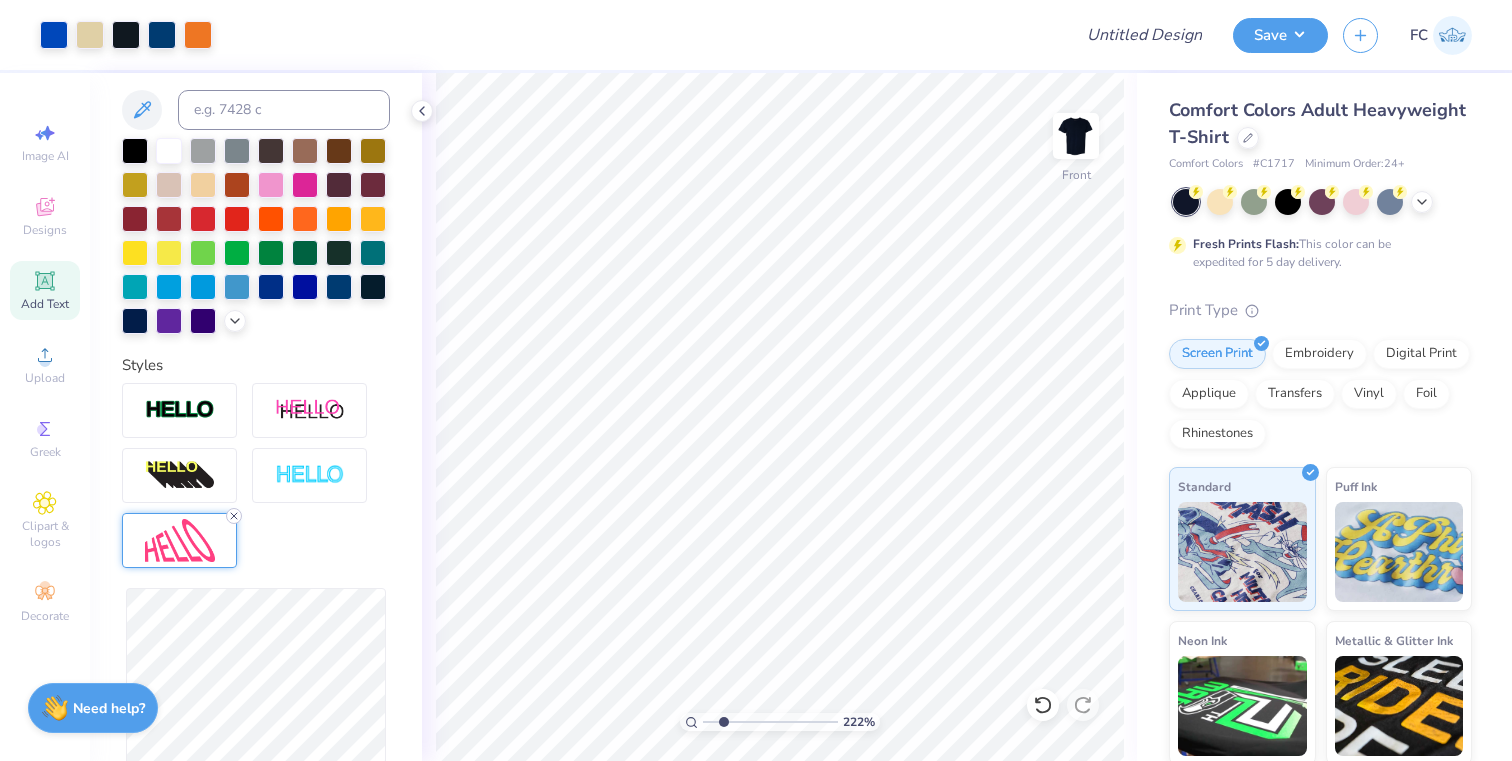 click 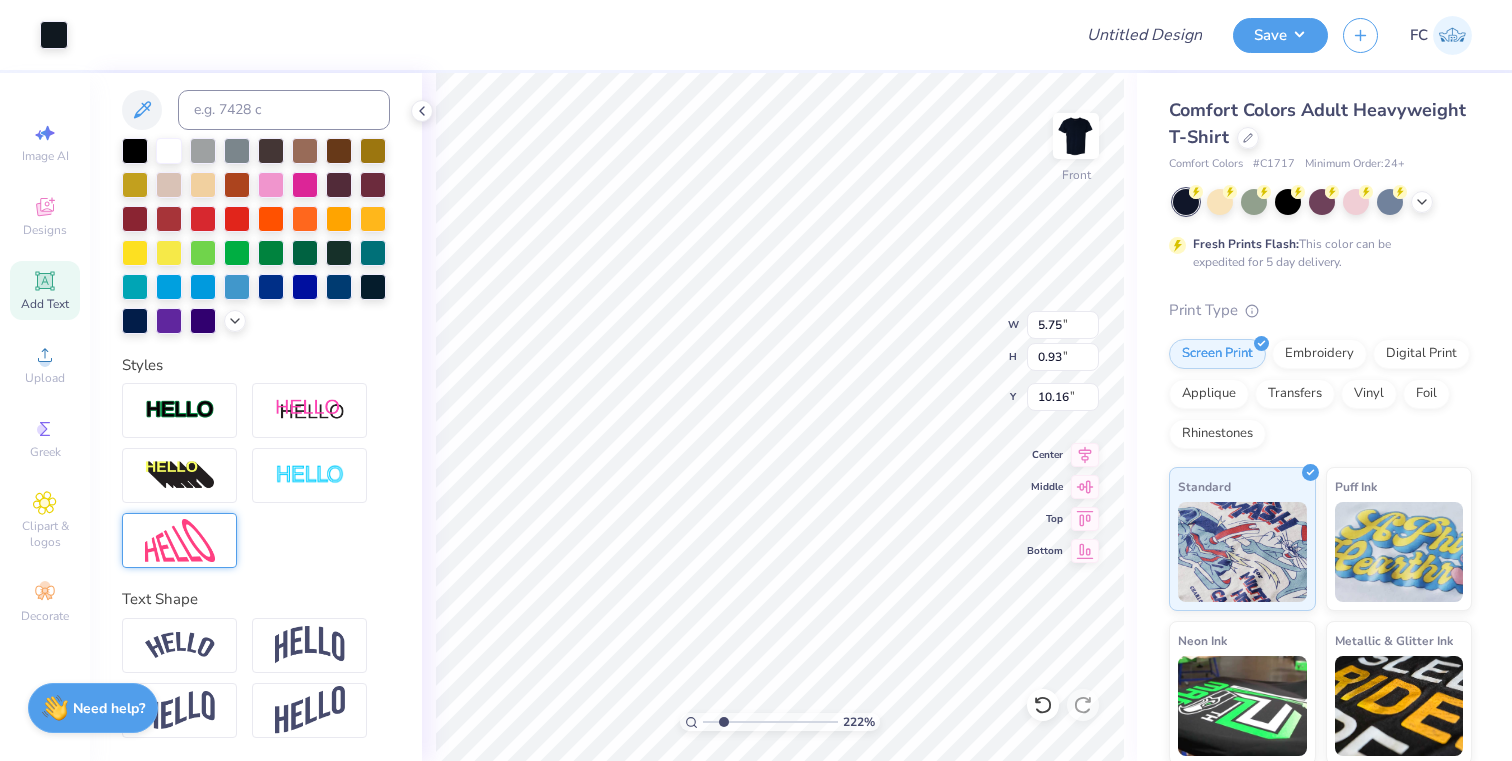 type on "2.89" 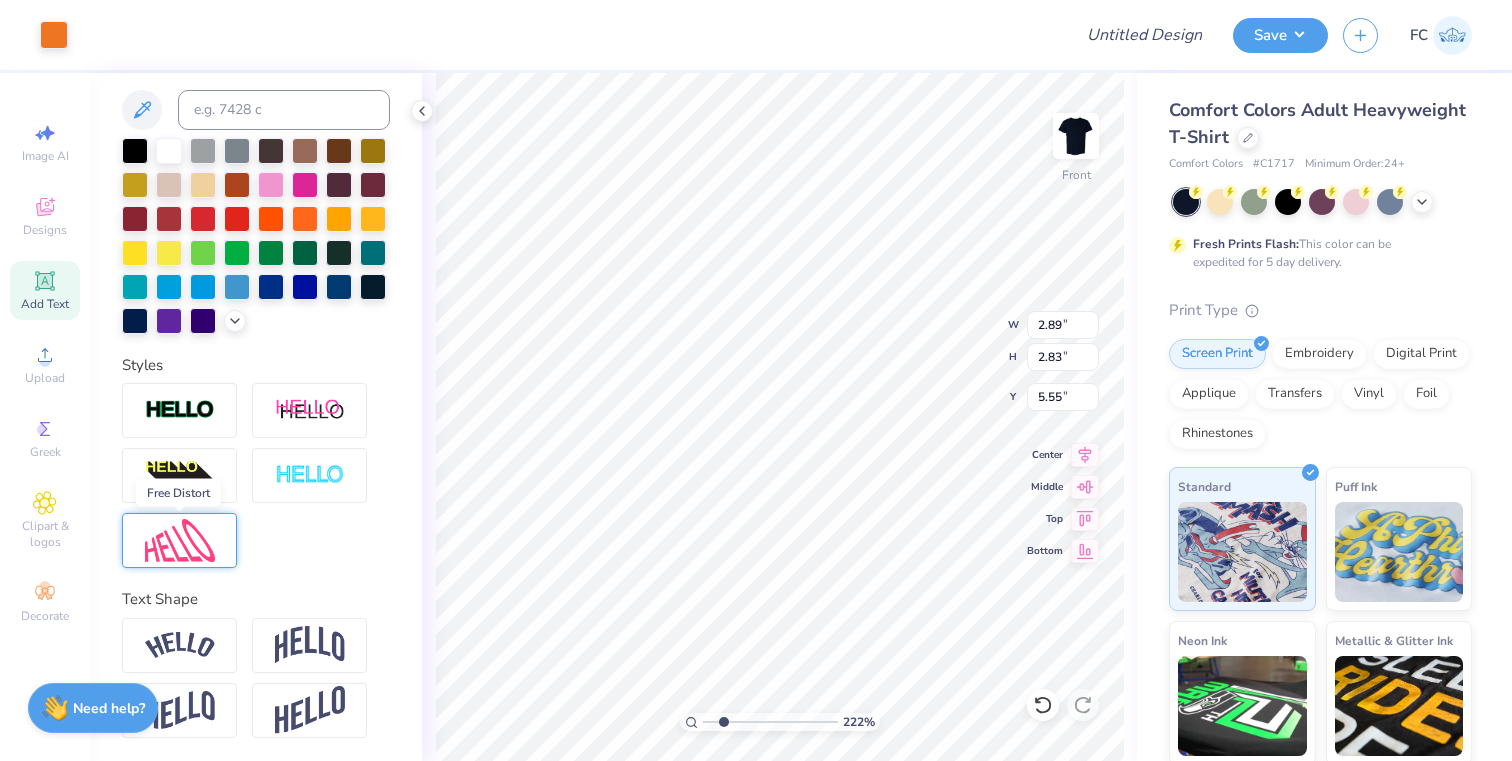click at bounding box center [180, 540] 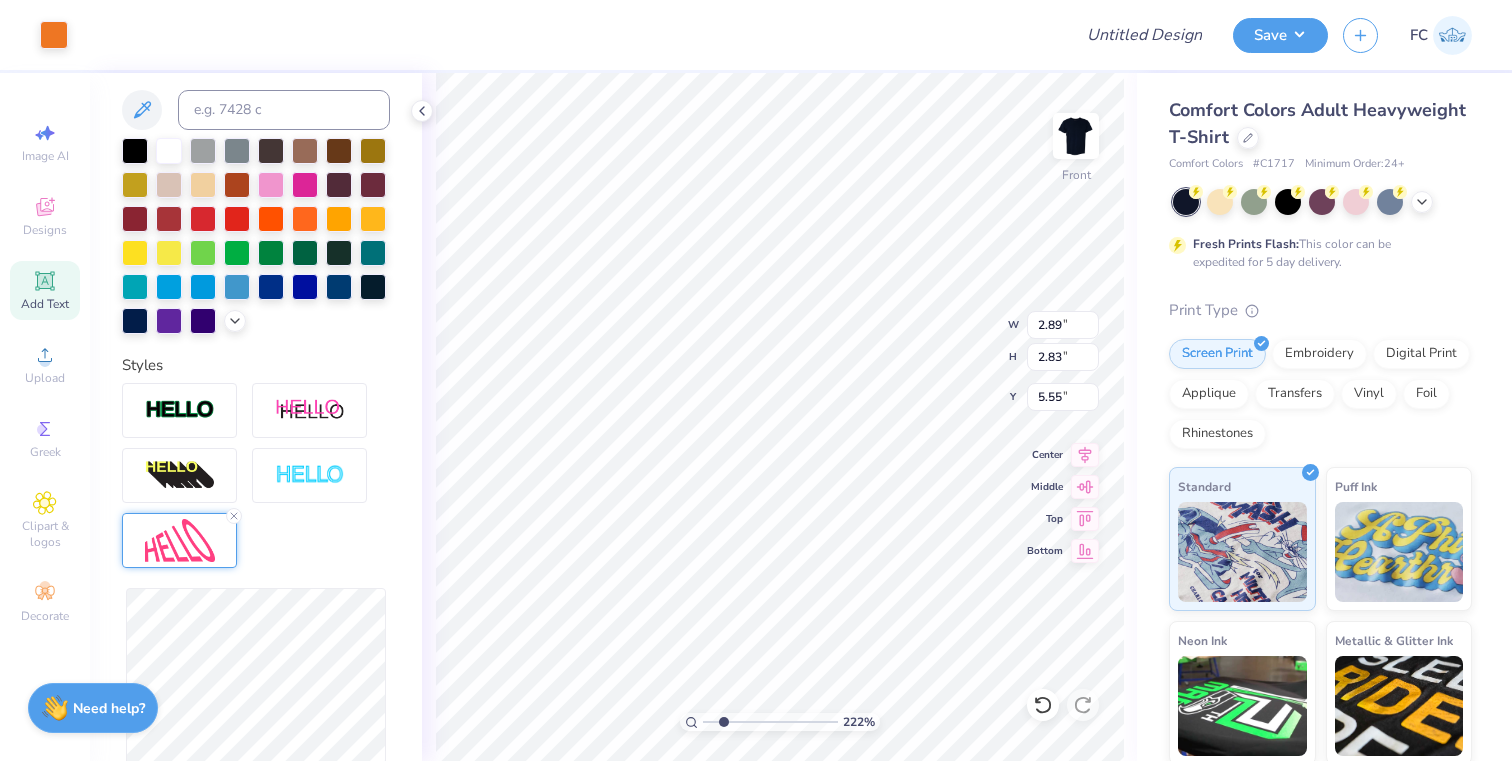 click on "Art colors Design Title Save FC Image AI Designs Add Text Upload Greek Clipart & logos Decorate Personalized Names Personalized Numbers Text Tool  Add Font Font Super Dream Switch to Greek Letters Format Color Styles Reset Text Shape 222  % Front W 2.89 2.89 " H 2.83 2.83 " Y 5.55 5.55 " Center Middle Top Bottom Comfort Colors Adult Heavyweight T-Shirt Comfort Colors # C1717 Minimum Order:  24 +   Fresh Prints Flash:  This color can be expedited for 5 day delivery. Print Type Screen Print Embroidery Digital Print Applique Transfers Vinyl Foil Rhinestones Standard Puff Ink Neon Ink Metallic & Glitter Ink Glow in the Dark Ink Water based Ink Need help?  Chat with us." at bounding box center (756, 380) 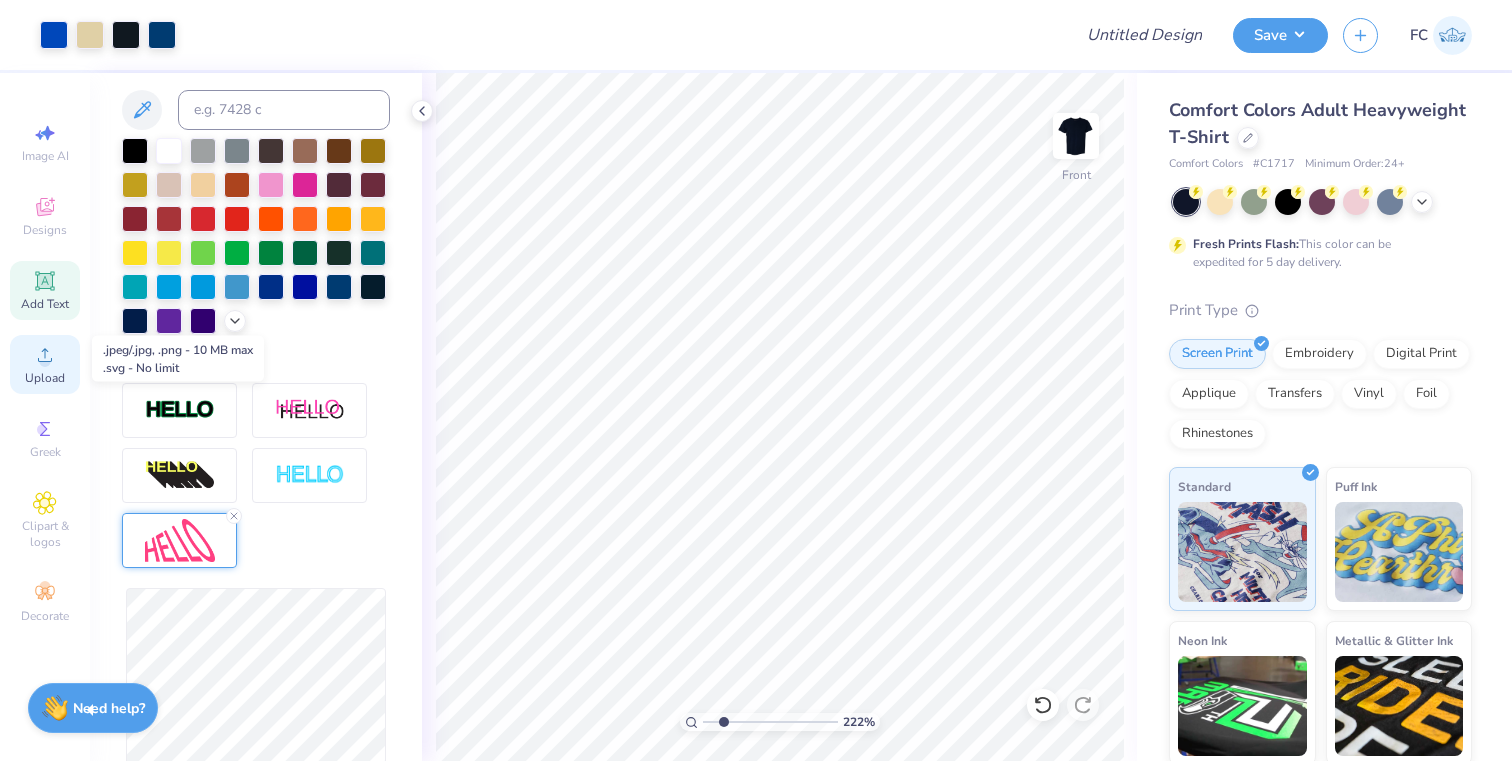 click on "Upload" at bounding box center [45, 378] 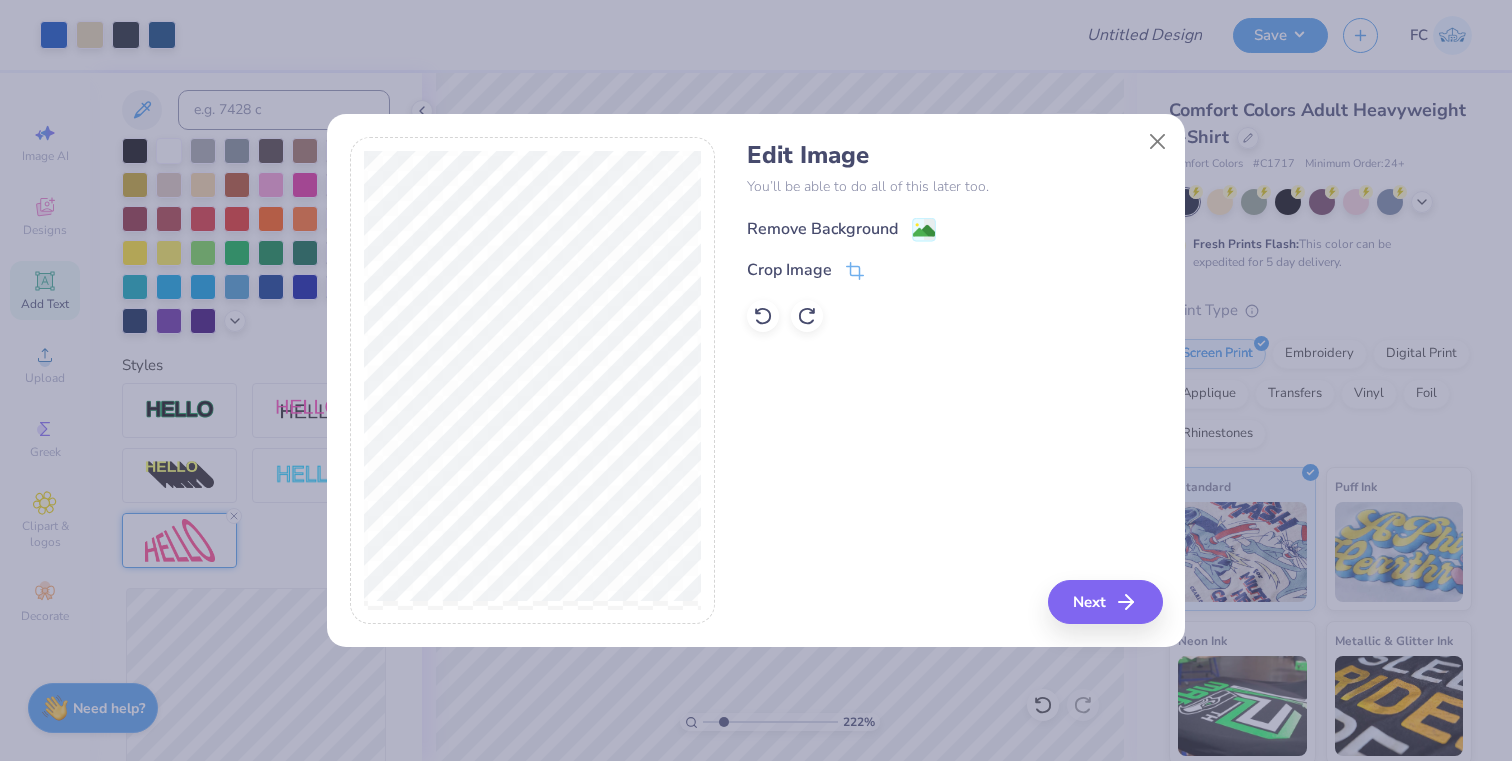 click on "Remove Background" at bounding box center (841, 229) 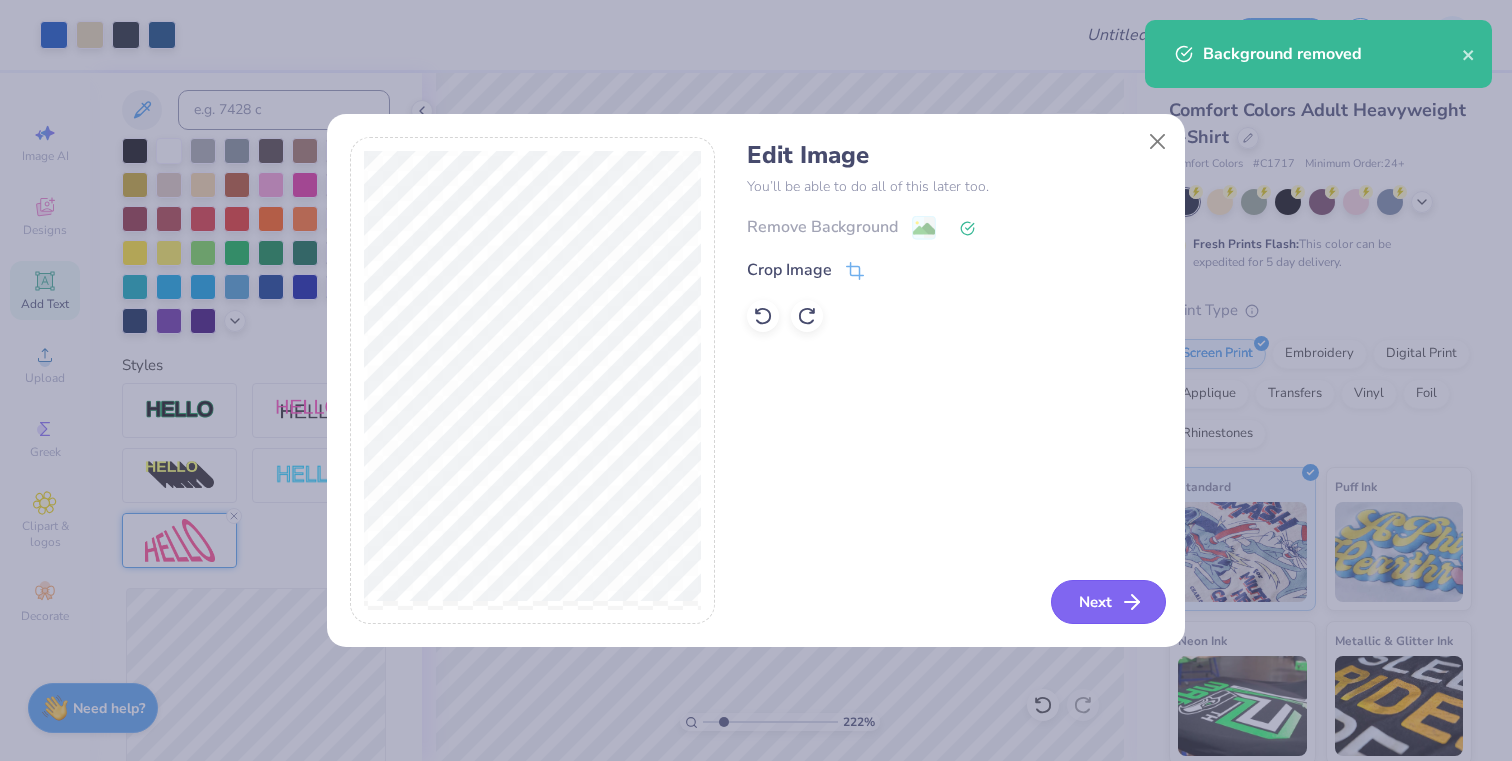 click on "Next" at bounding box center [1108, 602] 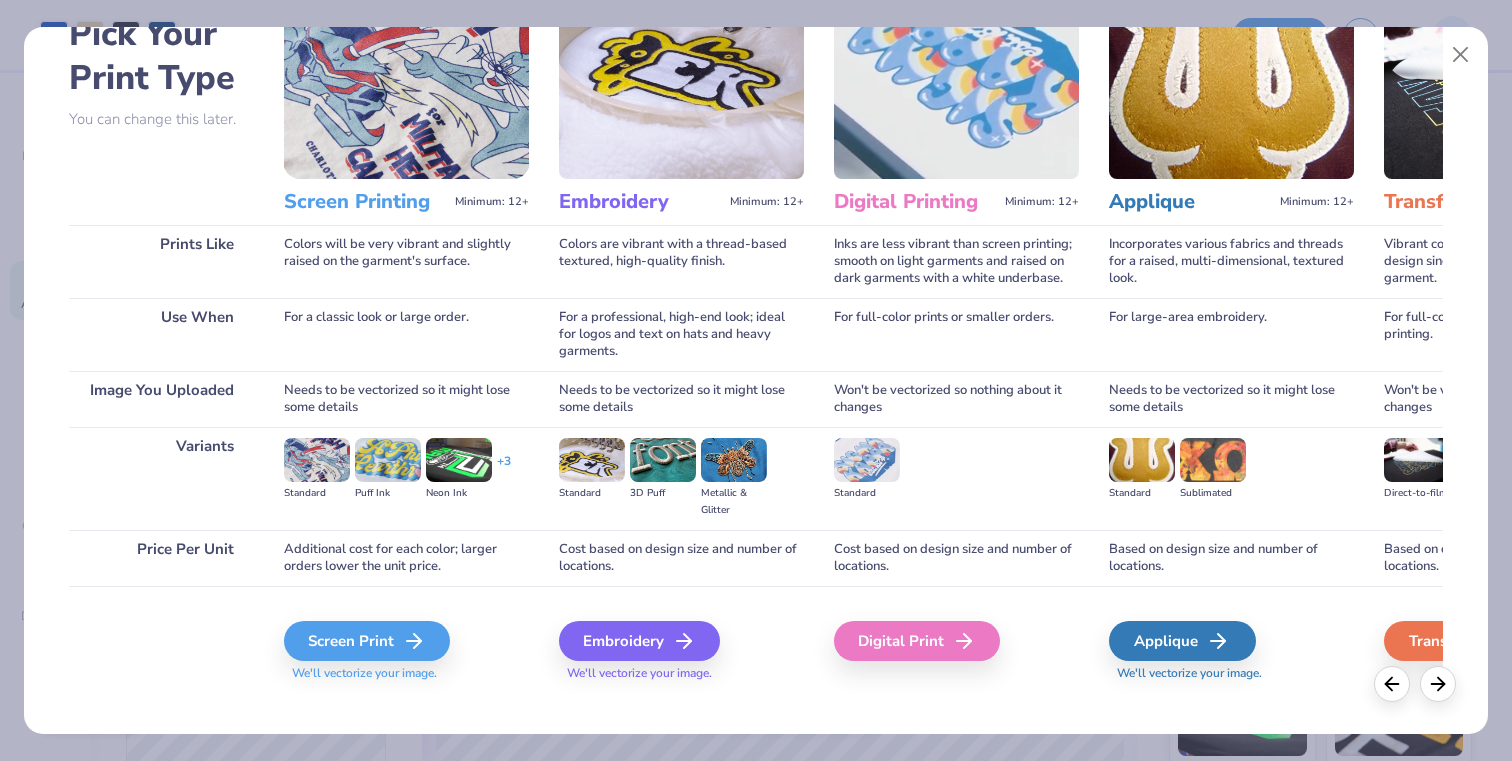 scroll, scrollTop: 119, scrollLeft: 0, axis: vertical 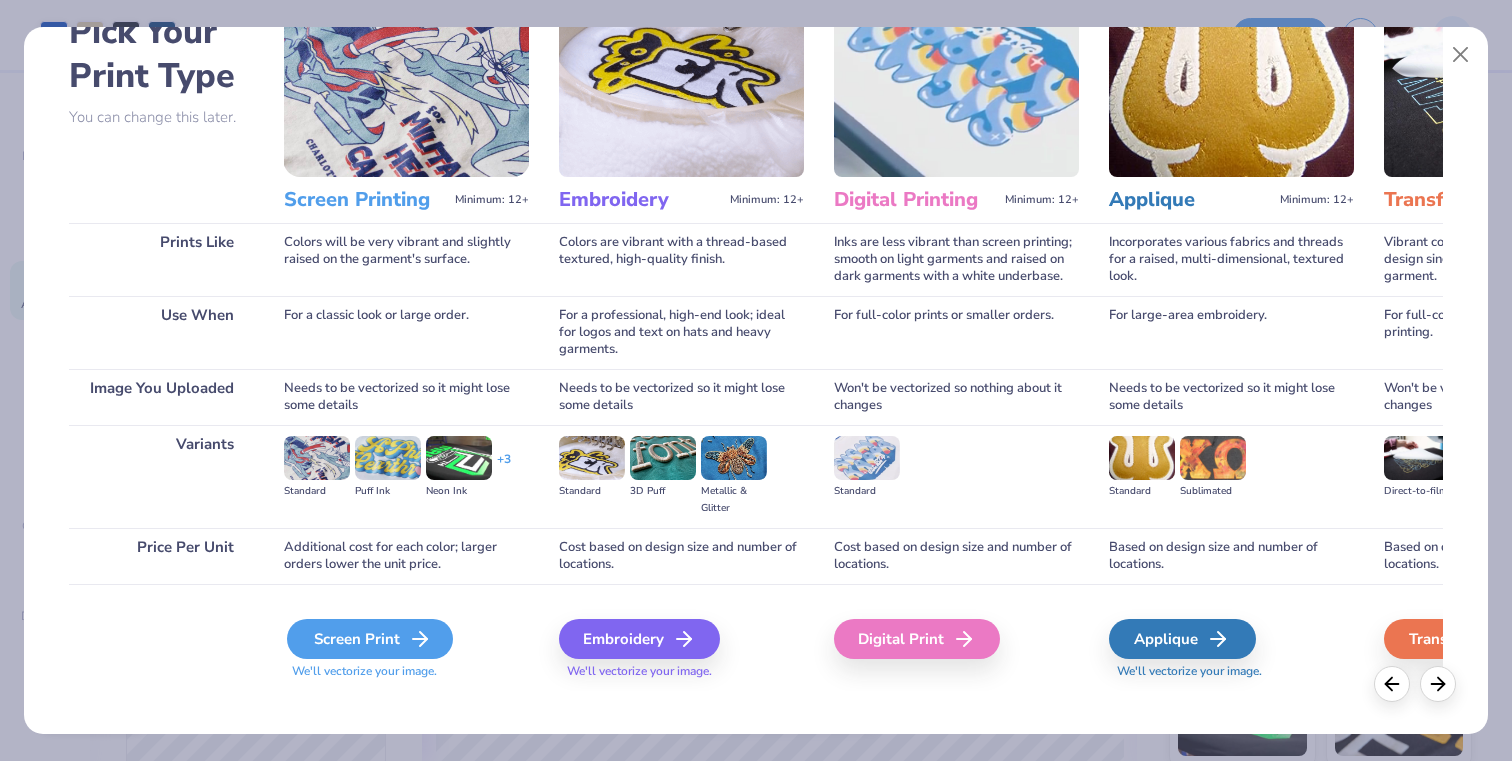 click 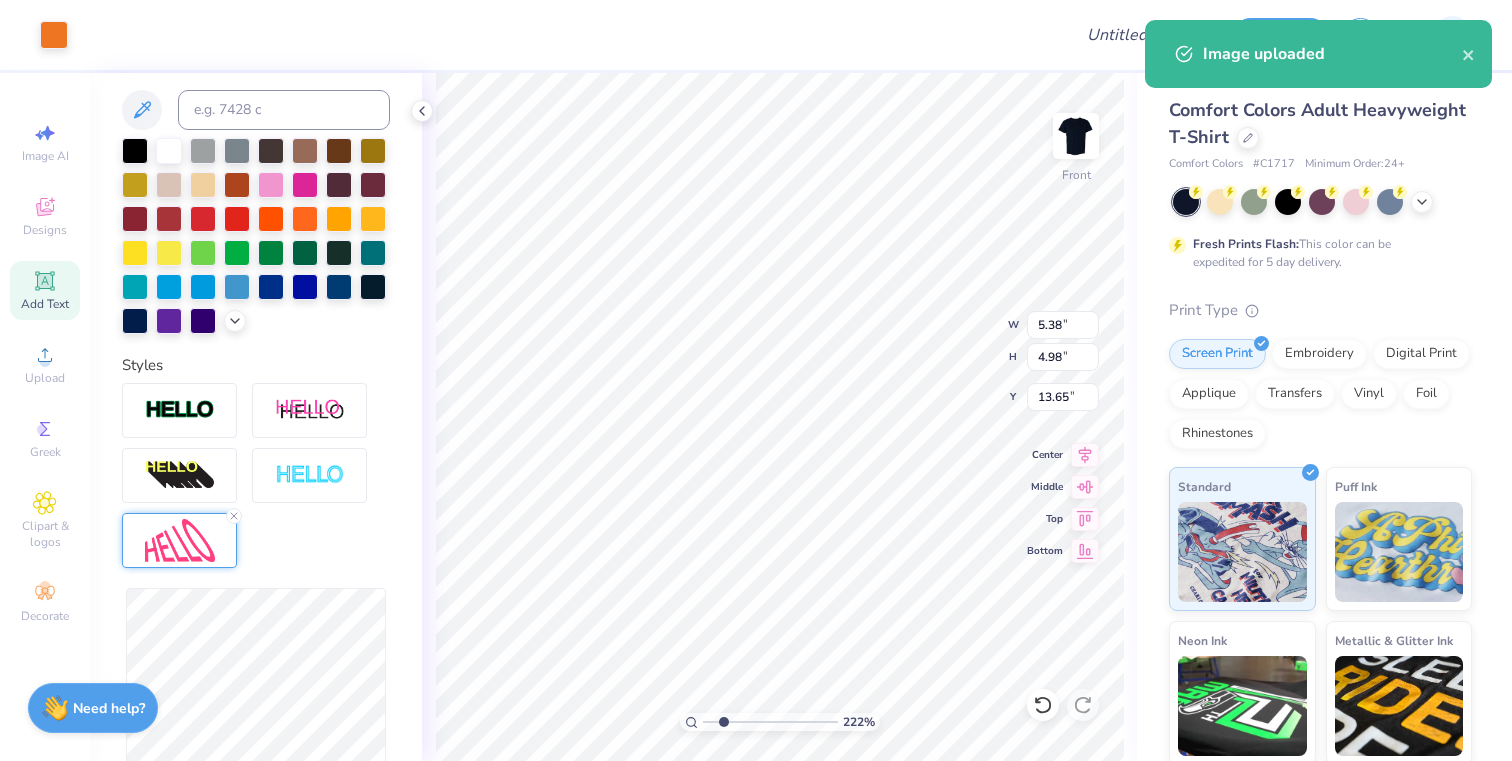 type on "5.38" 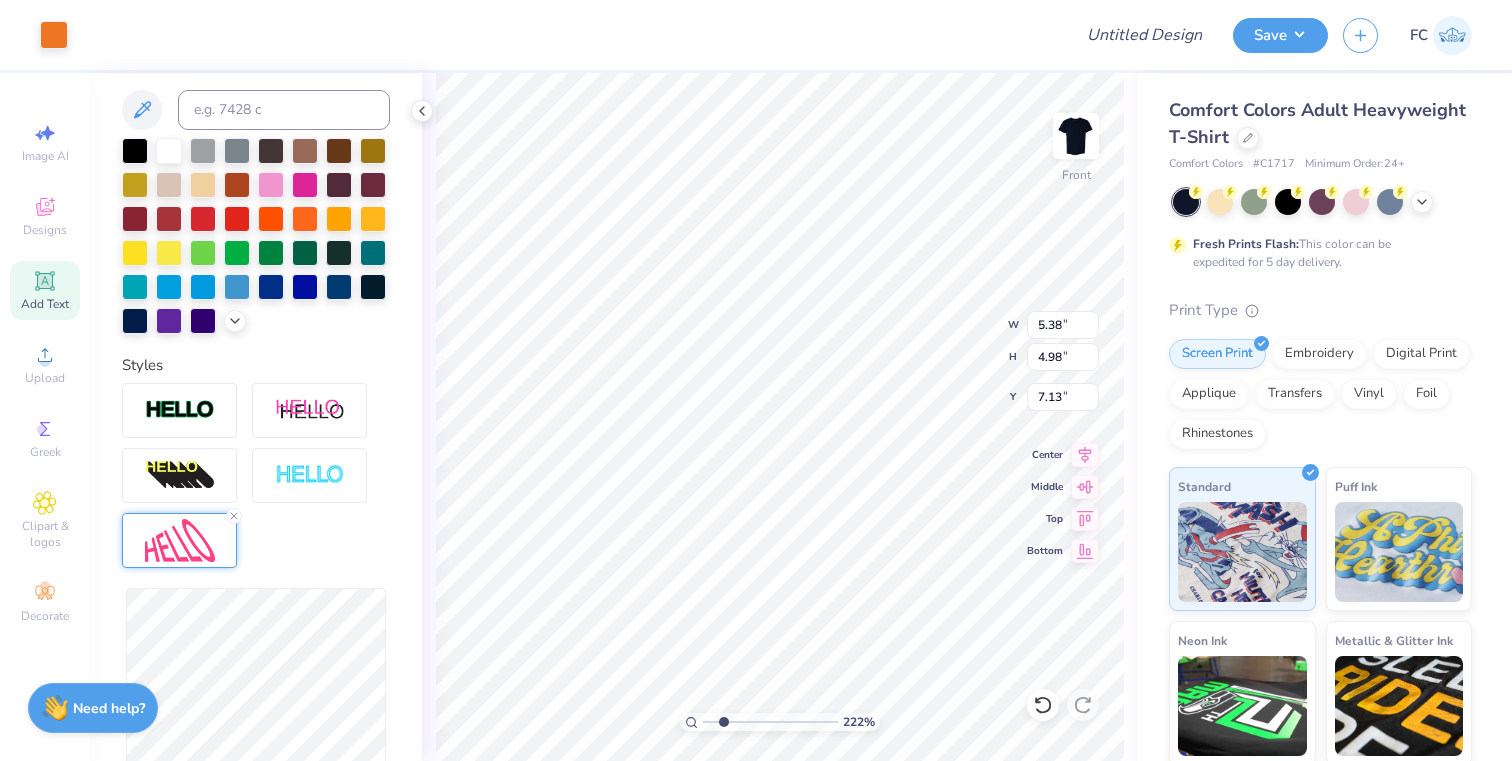 type on "1.15" 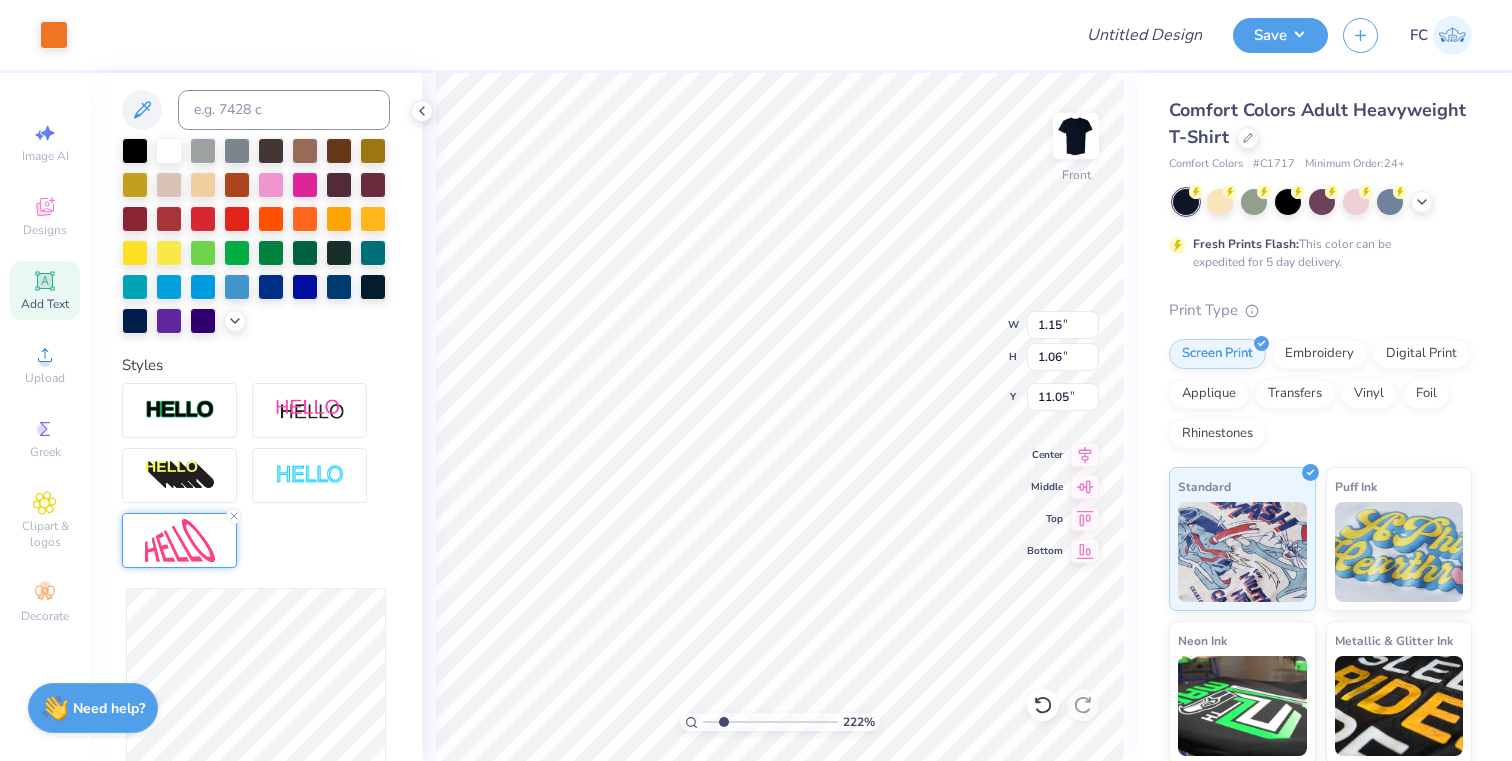 type on "1.55" 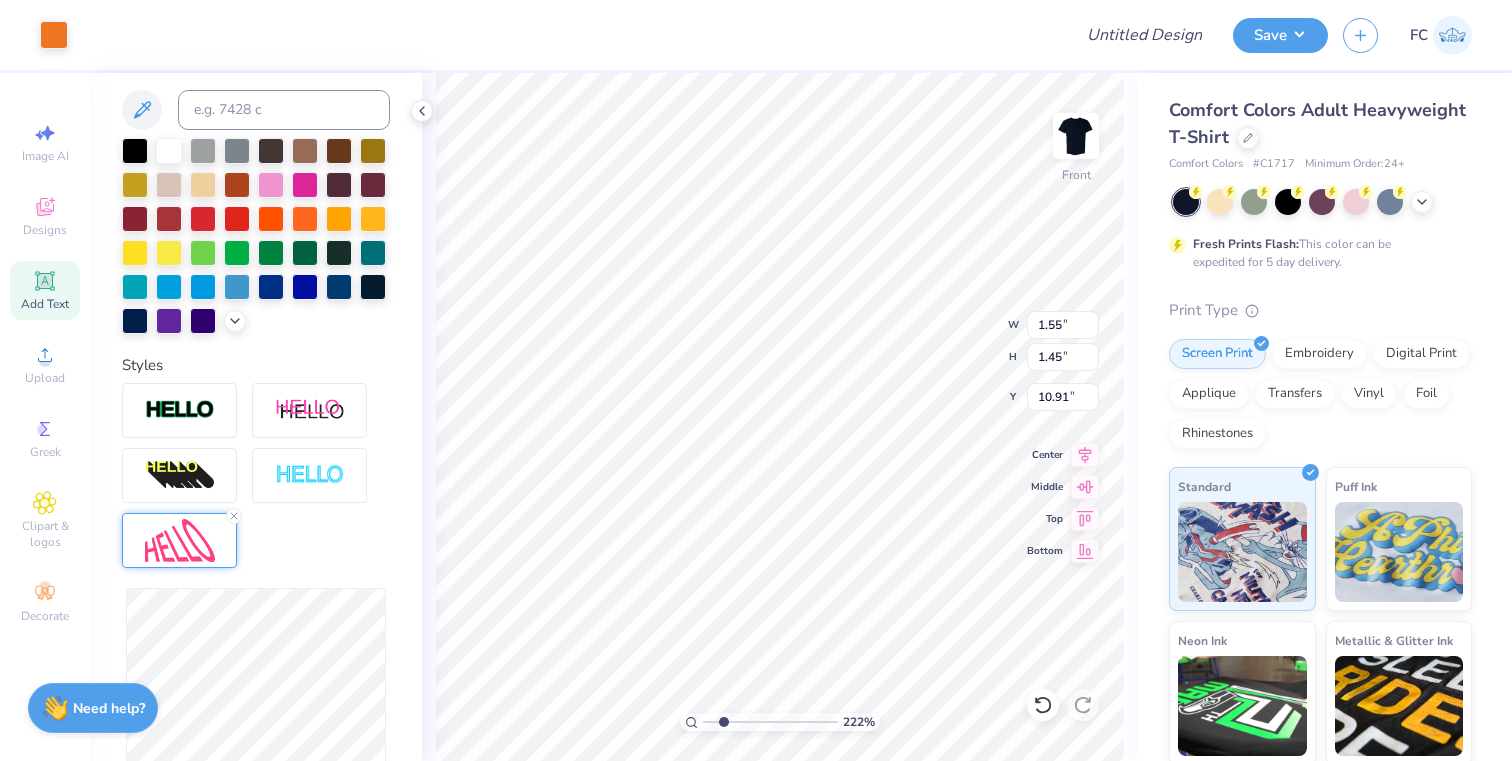 type on "1.08" 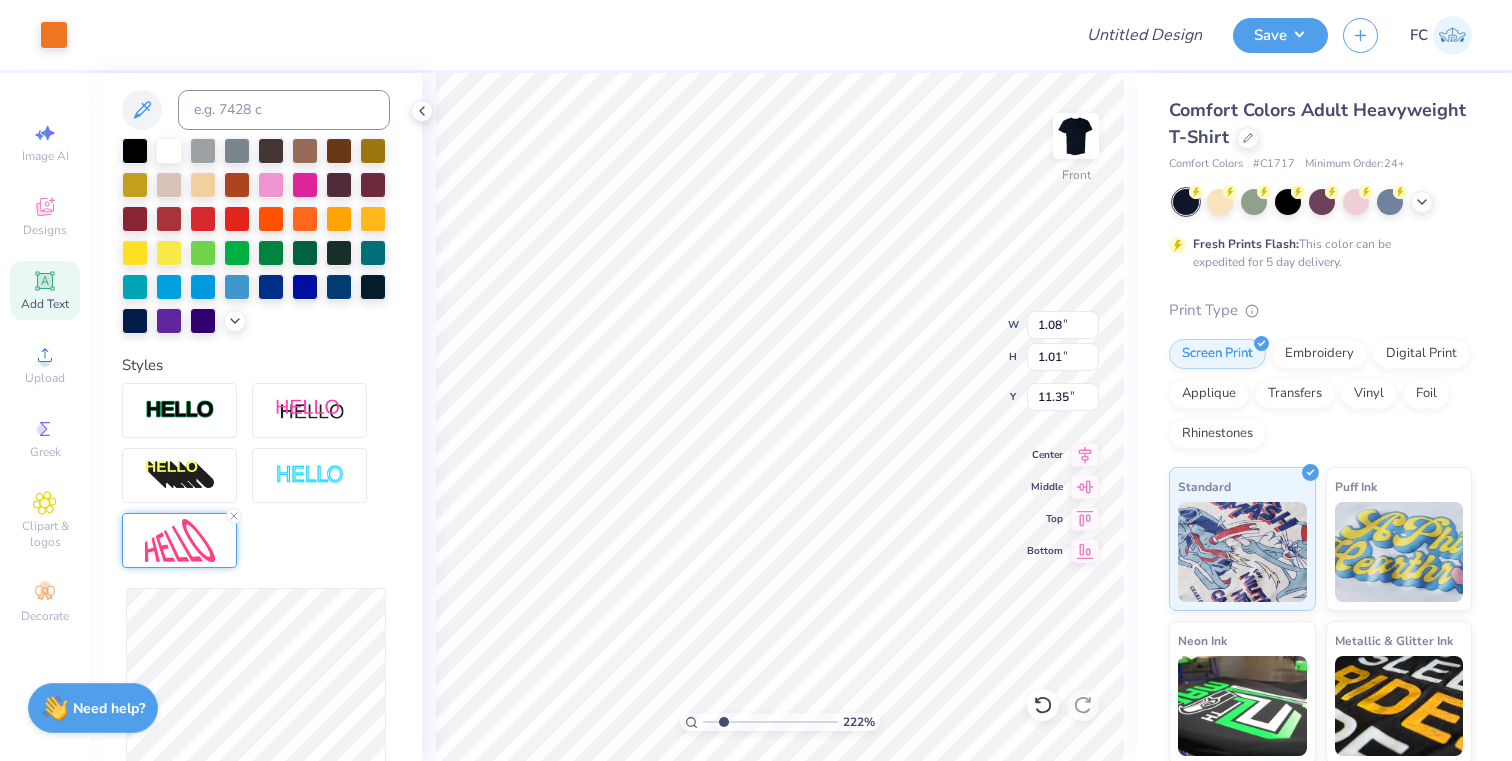 type on "6.64" 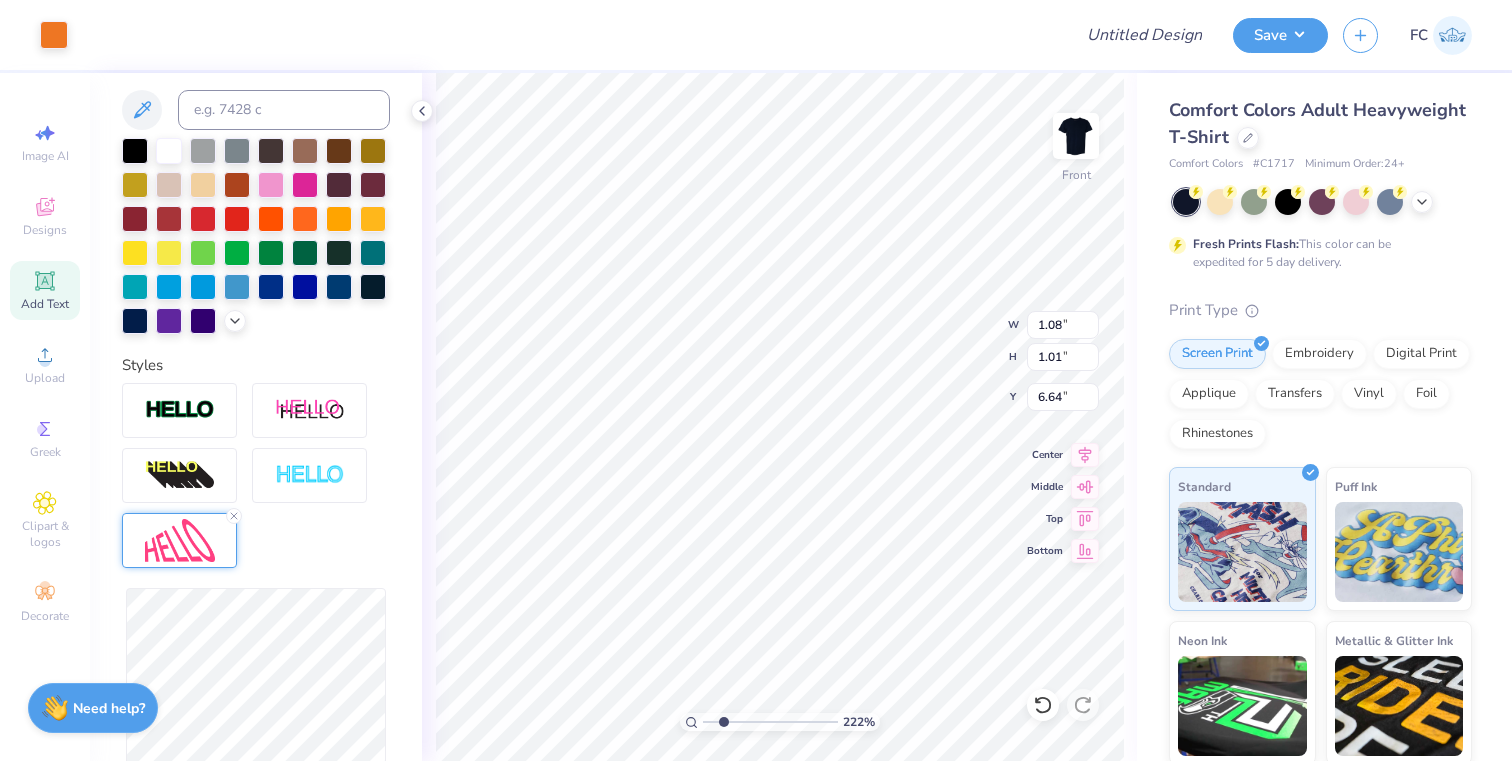 type on "0.86" 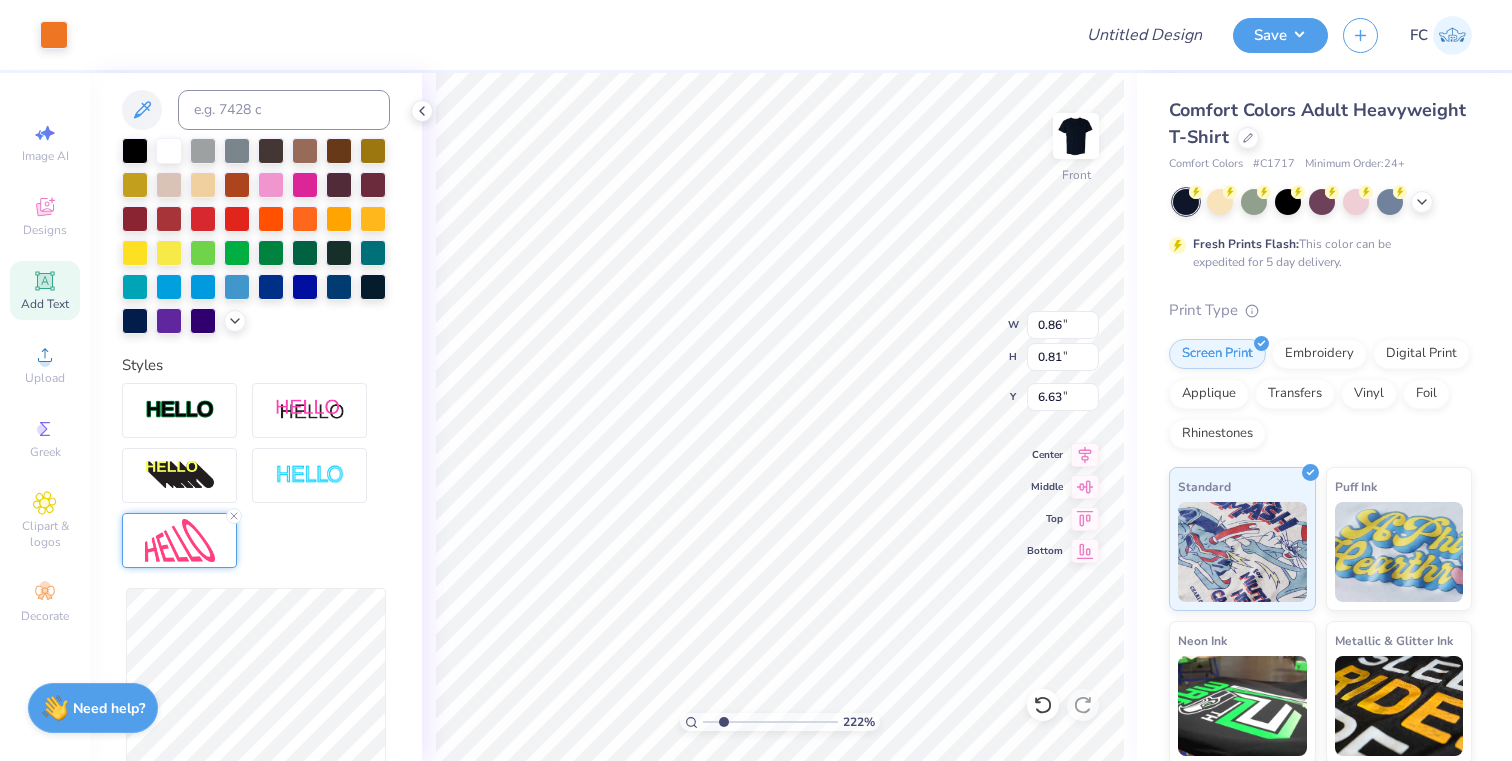 type on "6.84" 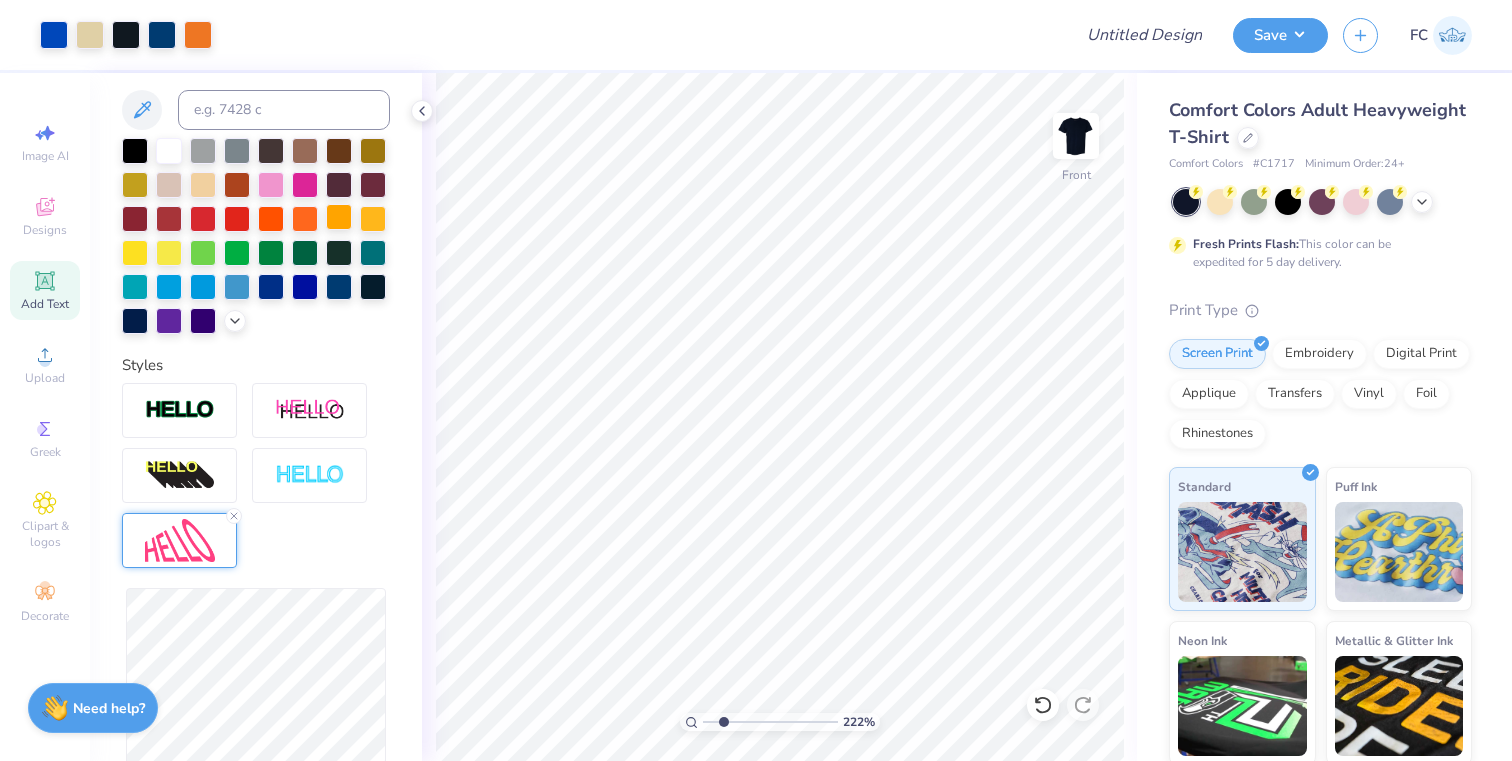 click 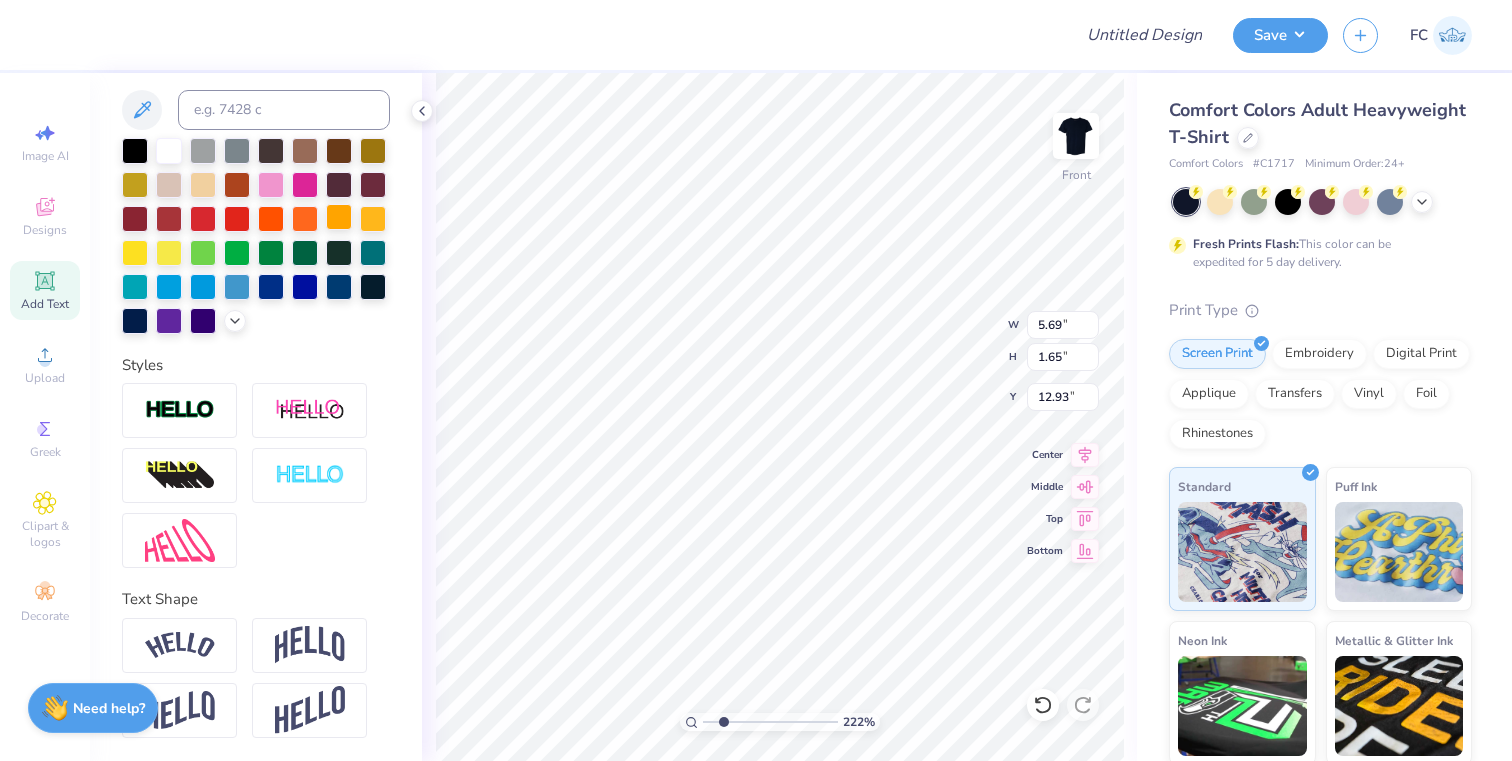 type 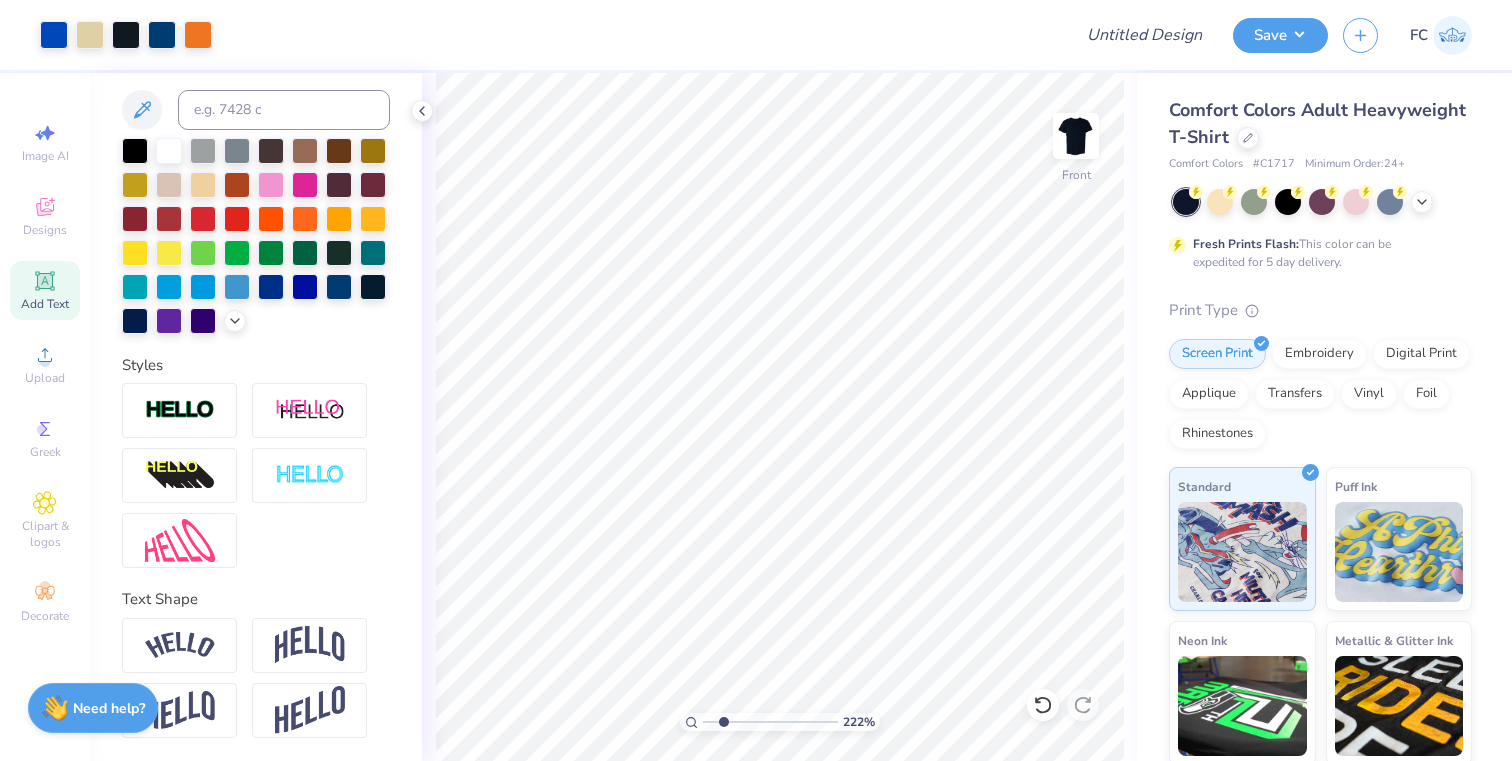 click on "Add Text" at bounding box center (45, 304) 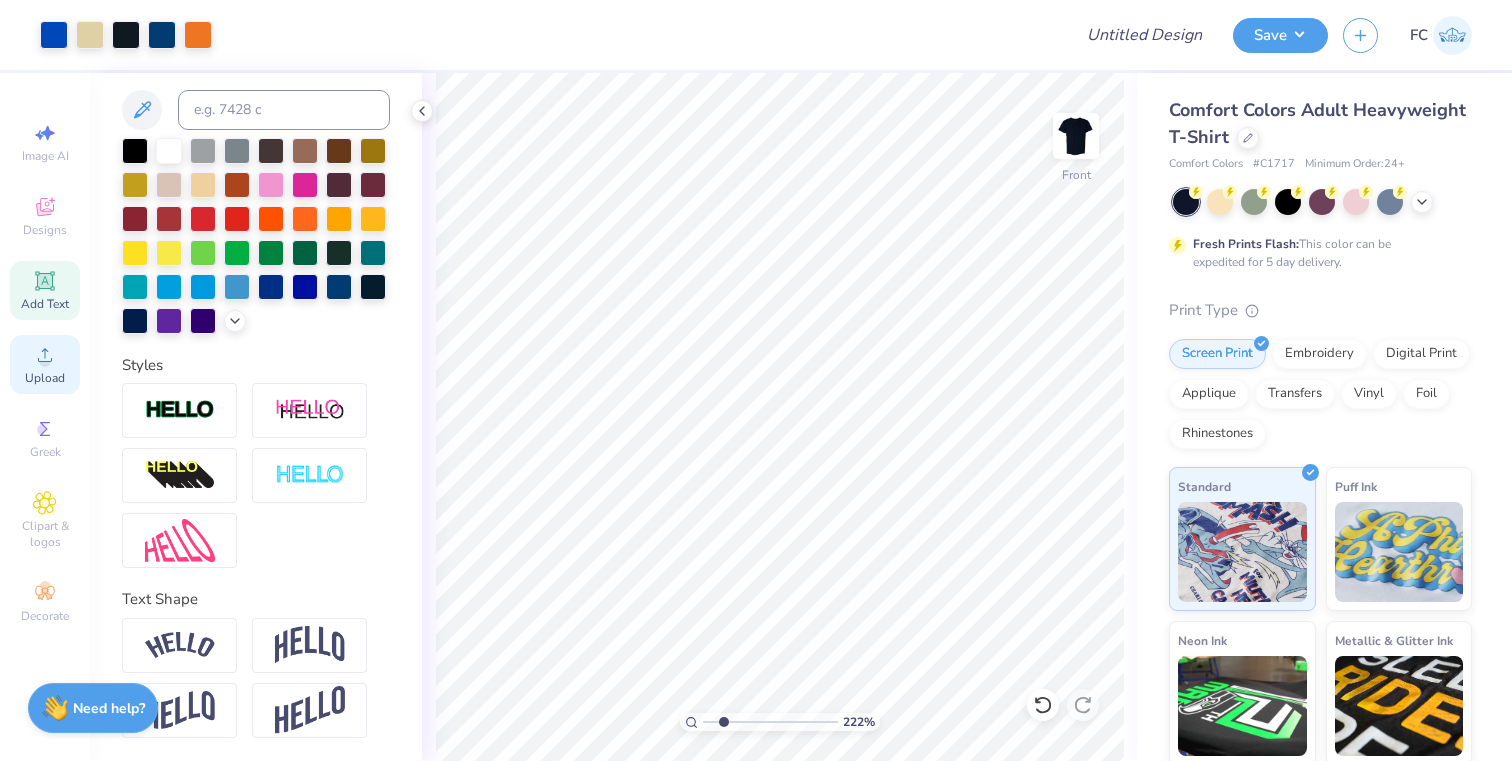 click 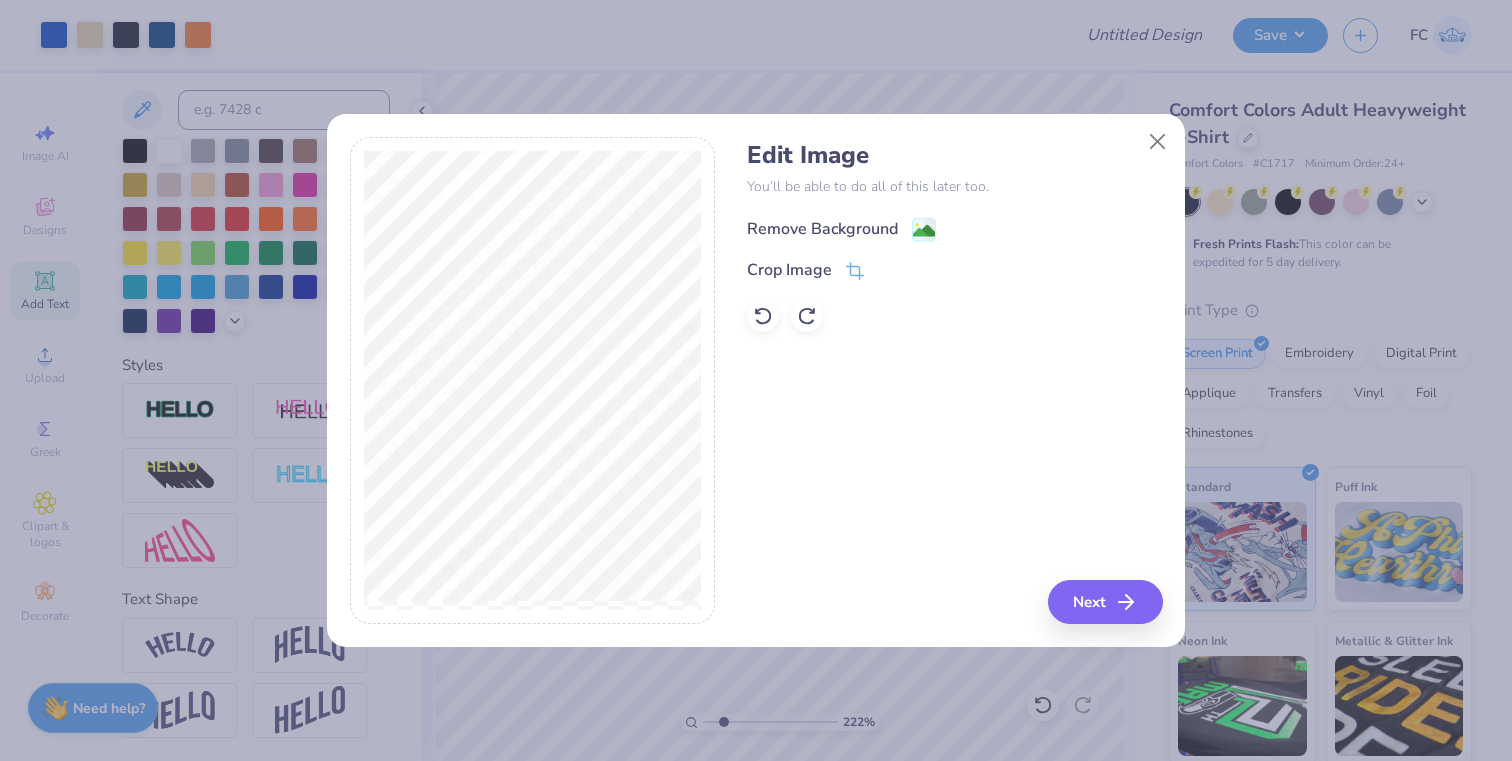 click 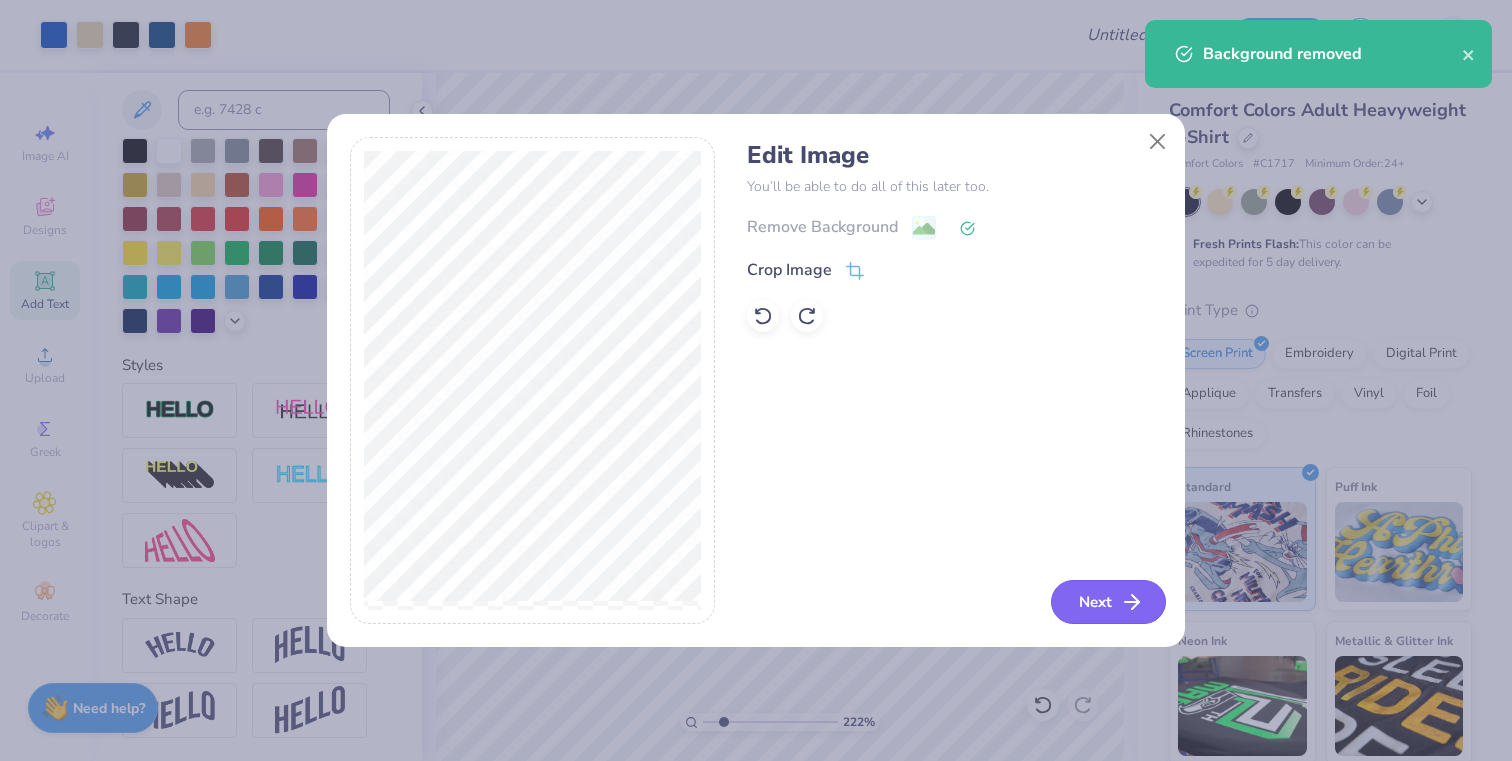 click on "Next" at bounding box center [1108, 602] 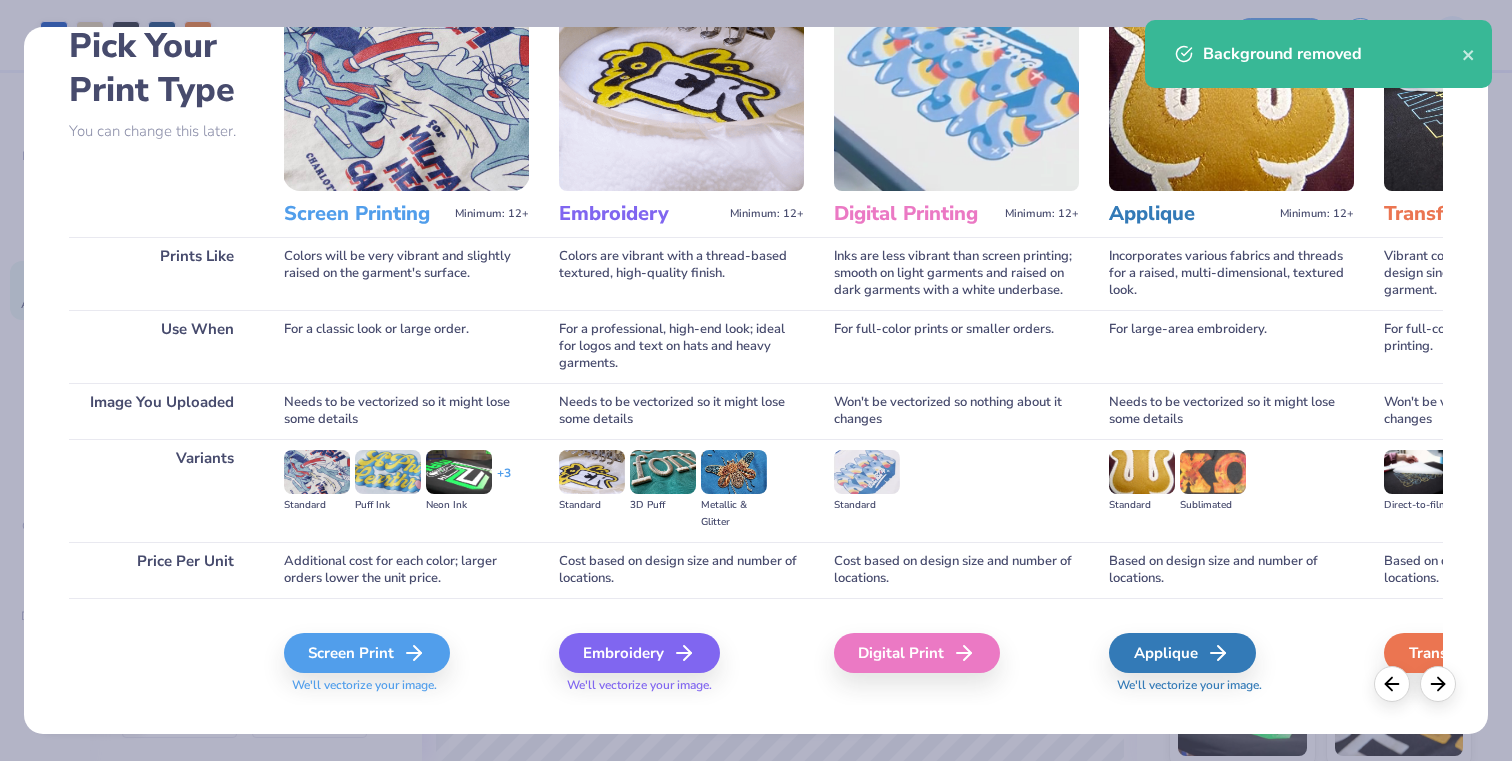 scroll, scrollTop: 107, scrollLeft: 0, axis: vertical 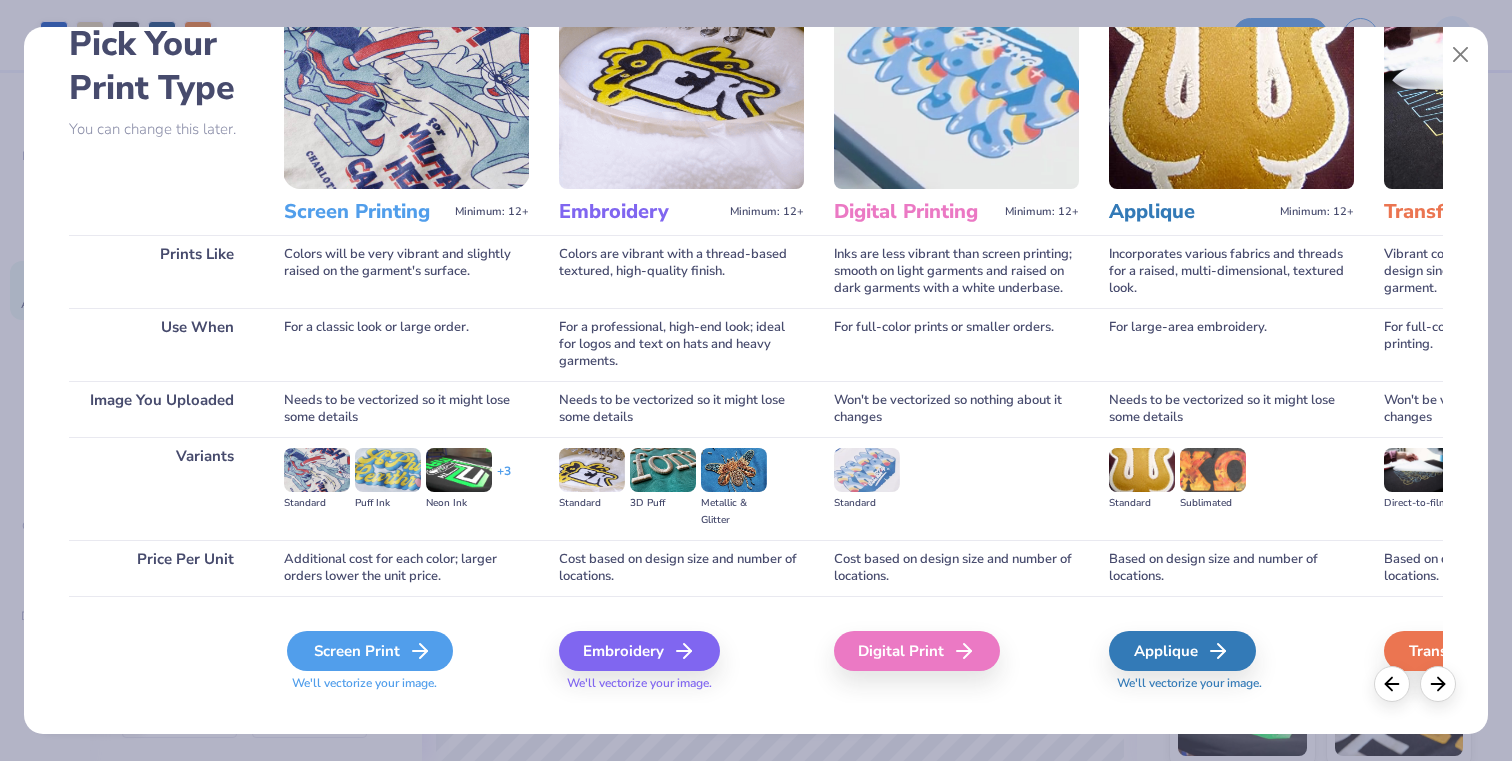 click 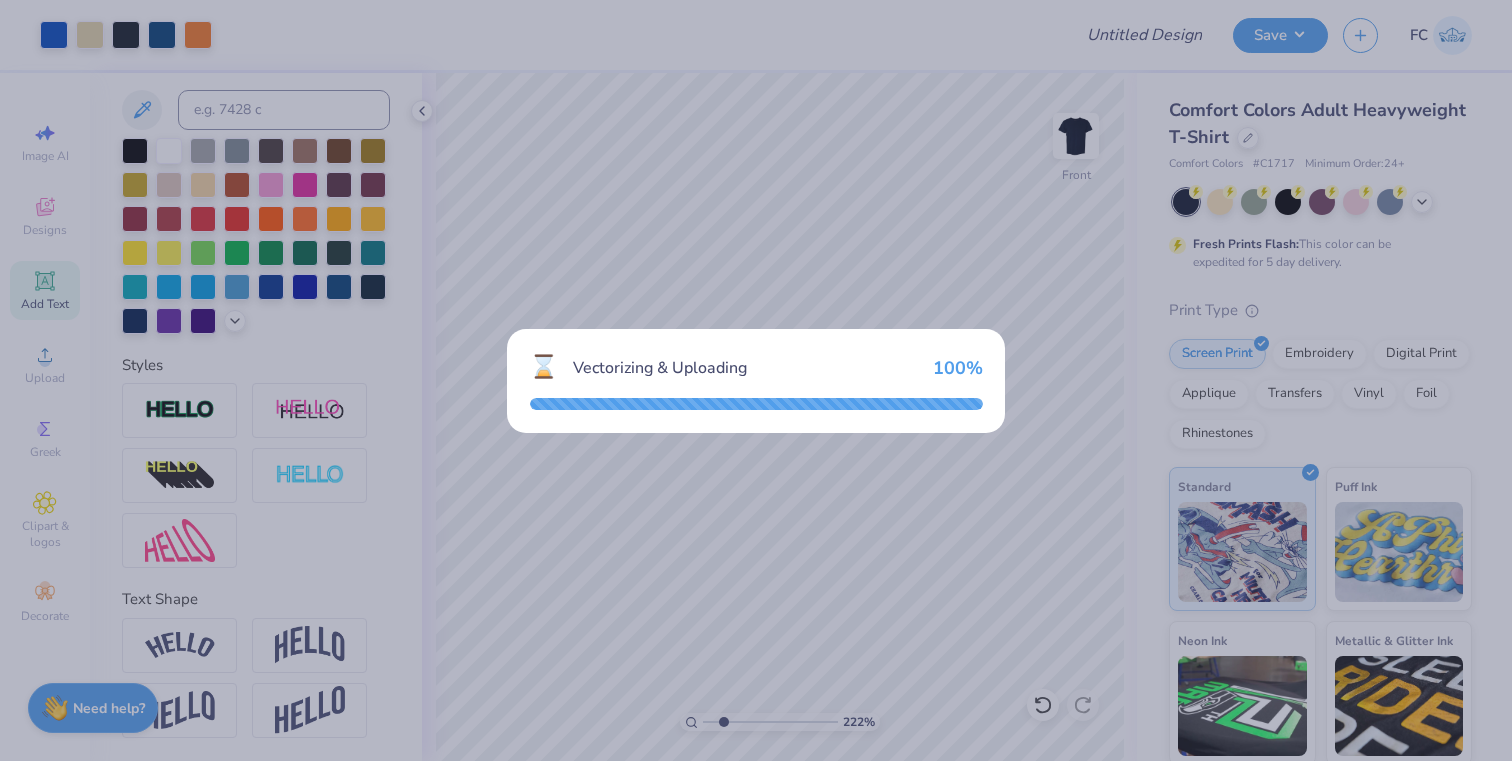 click on "⌛ Vectorizing & Uploading 100 %" at bounding box center (756, 380) 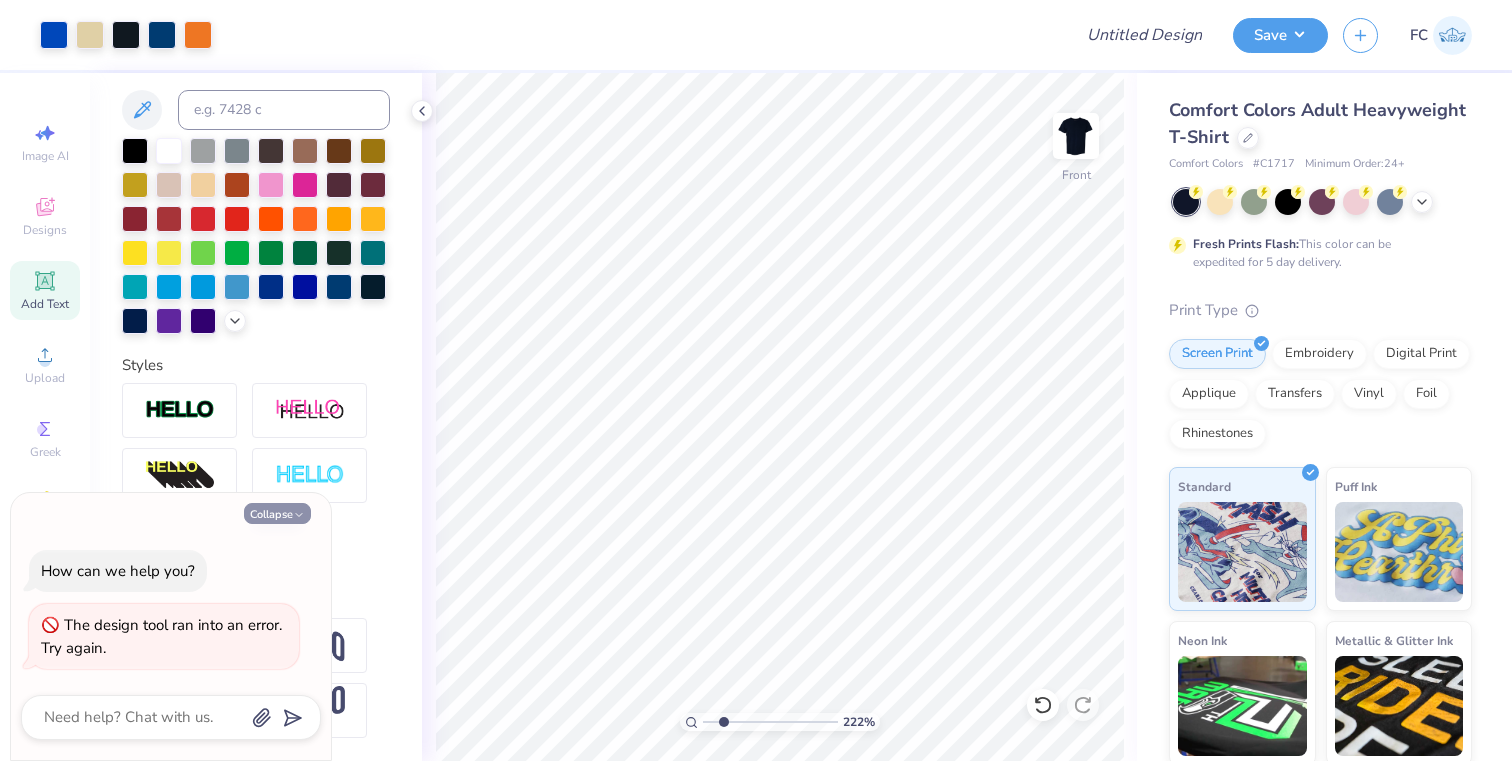 click on "Collapse" at bounding box center [277, 513] 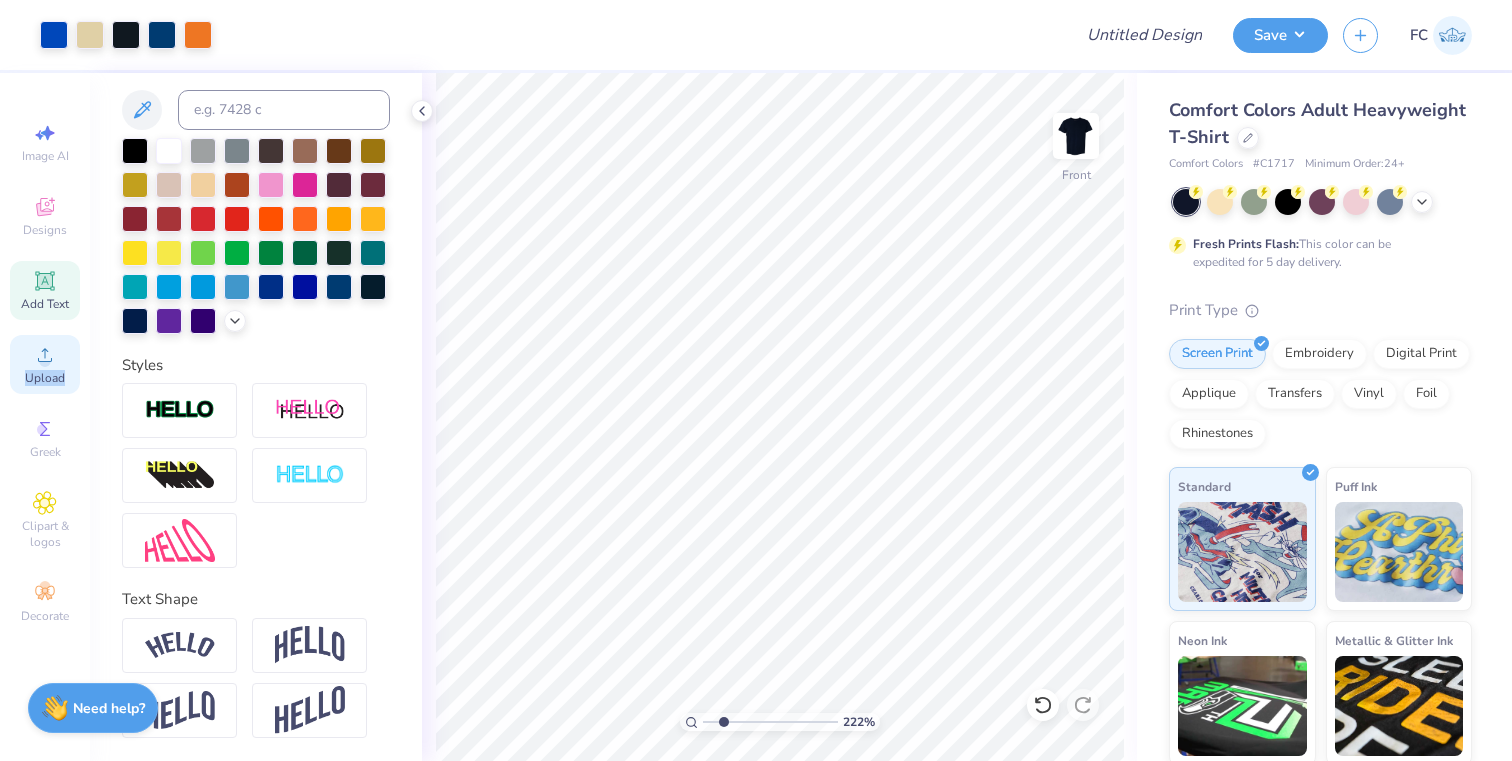 click on "Upload" at bounding box center [45, 364] 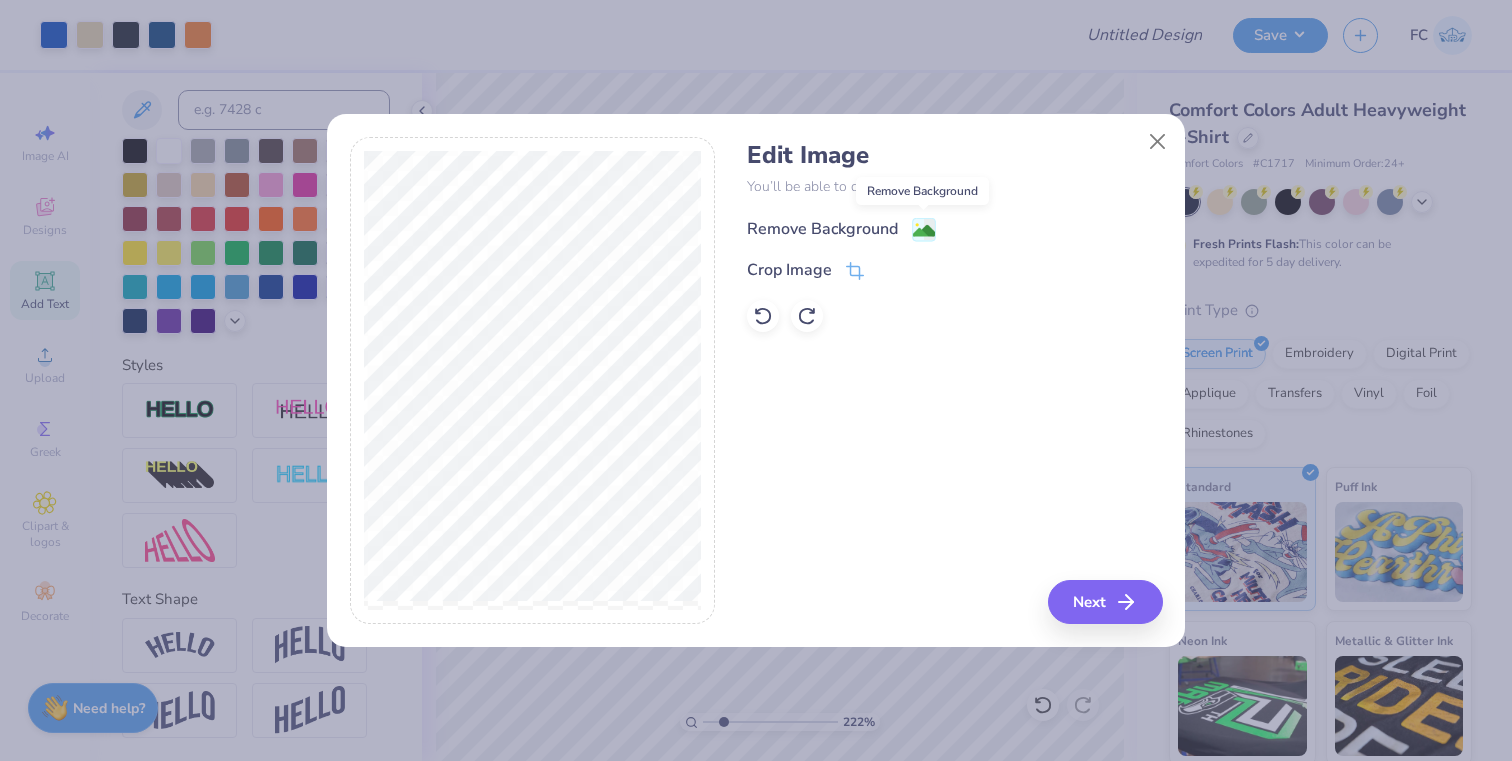 click 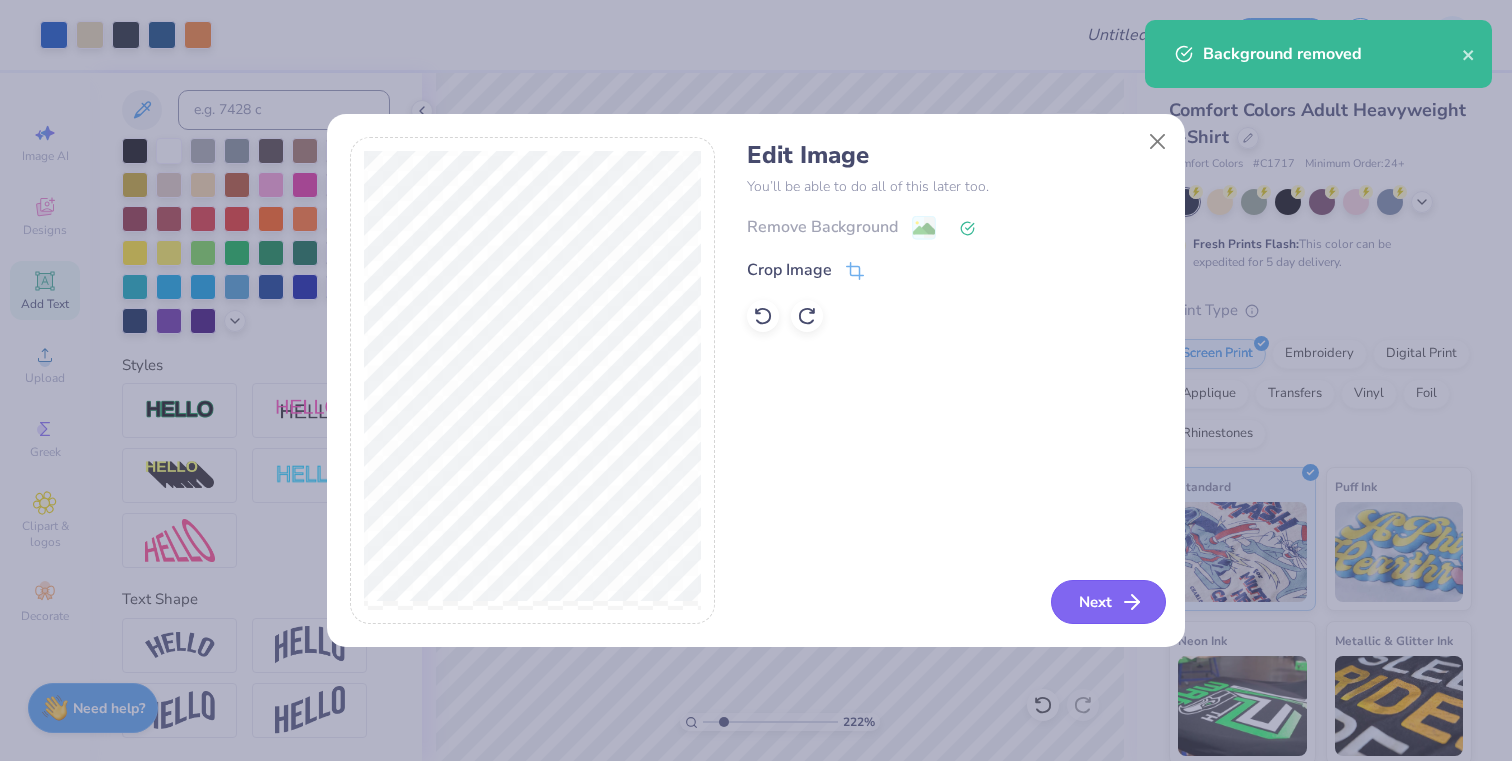 click on "Next" at bounding box center [1108, 602] 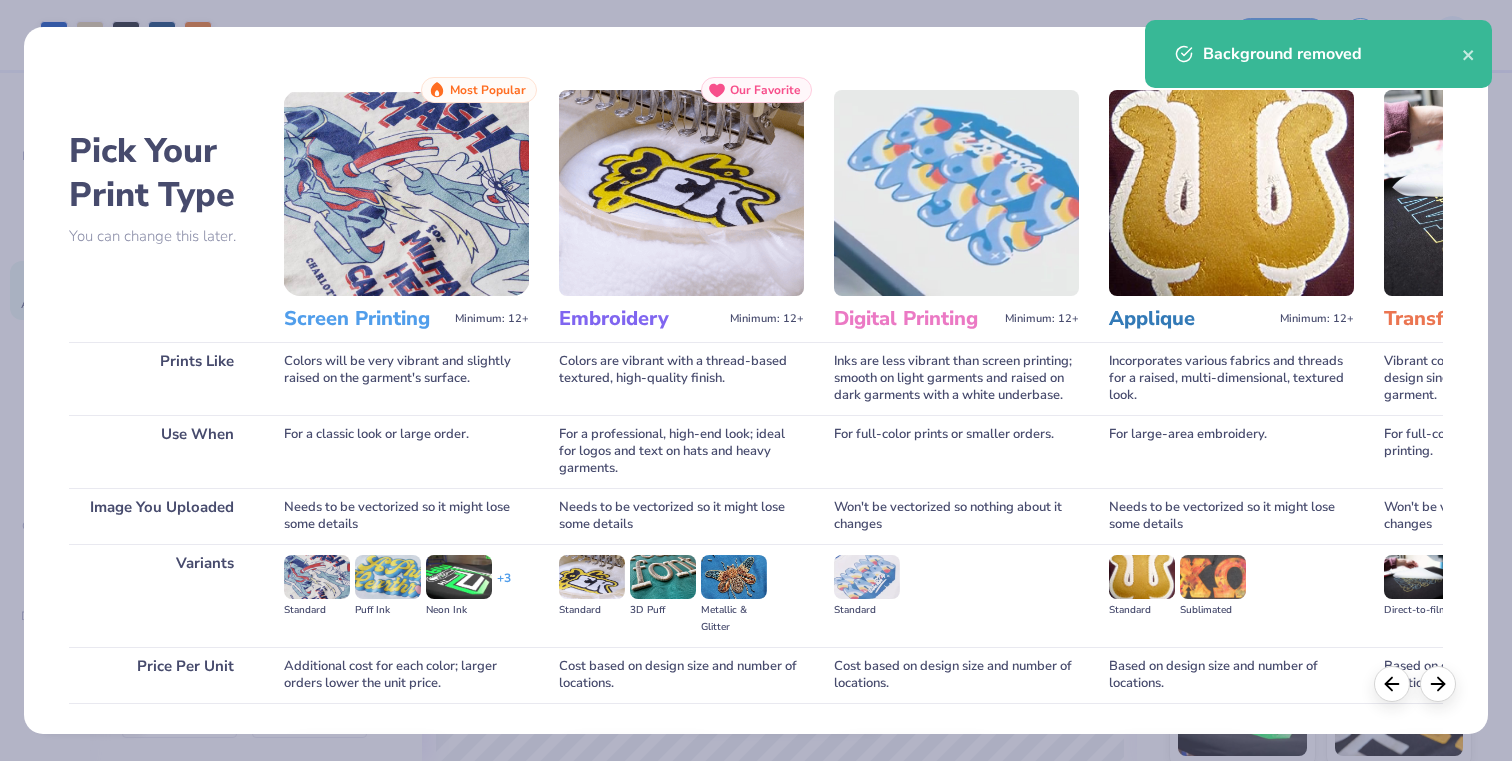 scroll, scrollTop: 70, scrollLeft: 0, axis: vertical 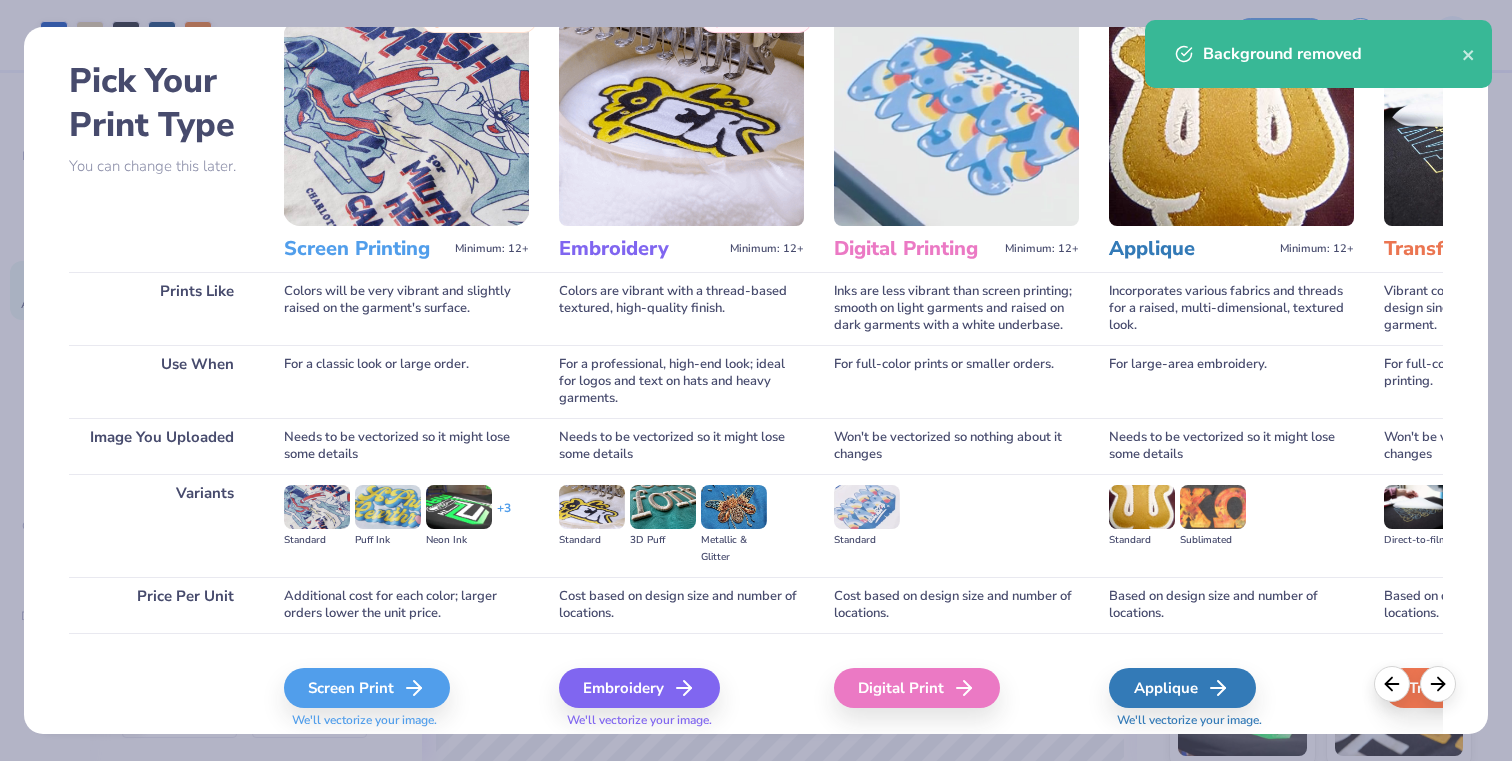 click on "Screen Print We'll vectorize your image." at bounding box center [406, 686] 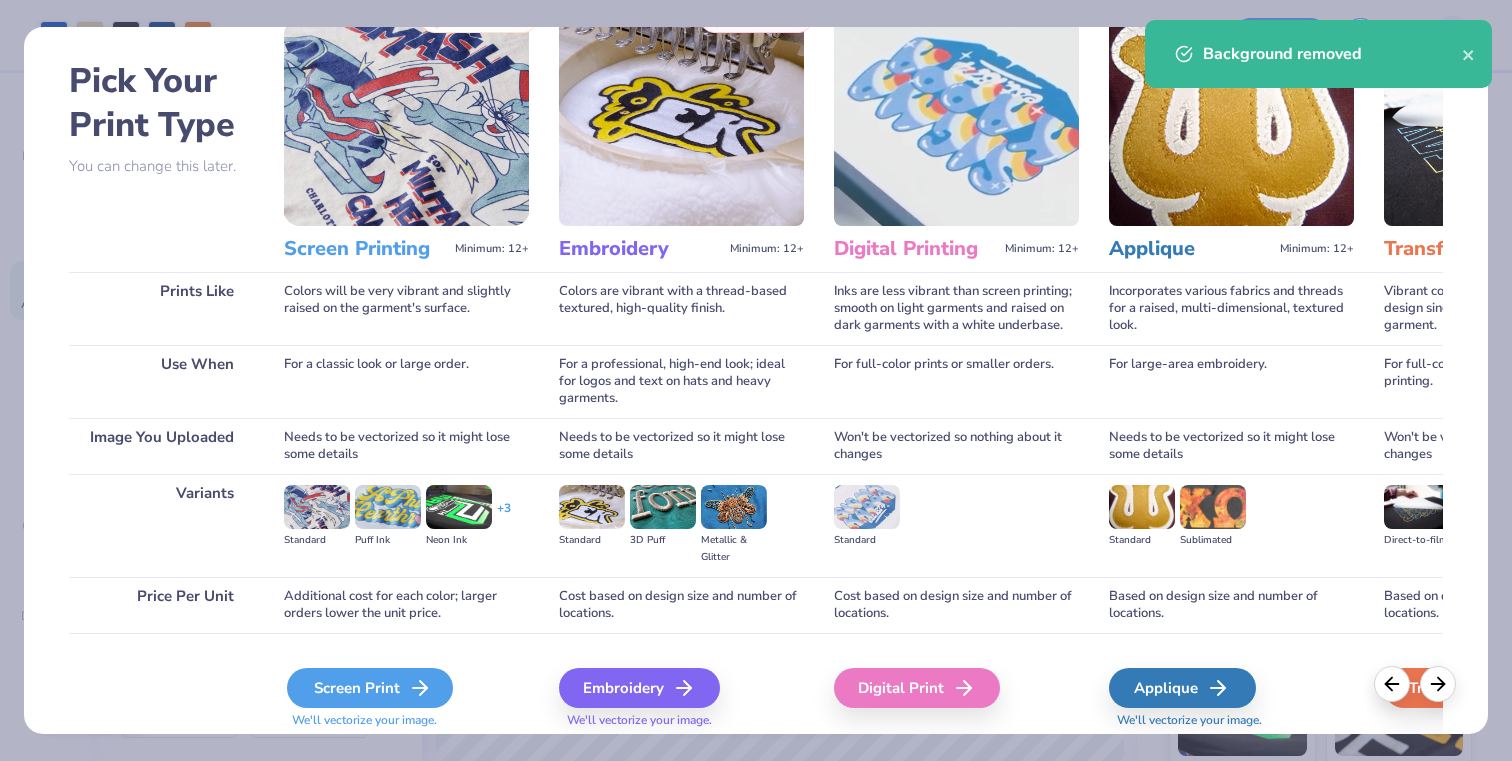 click 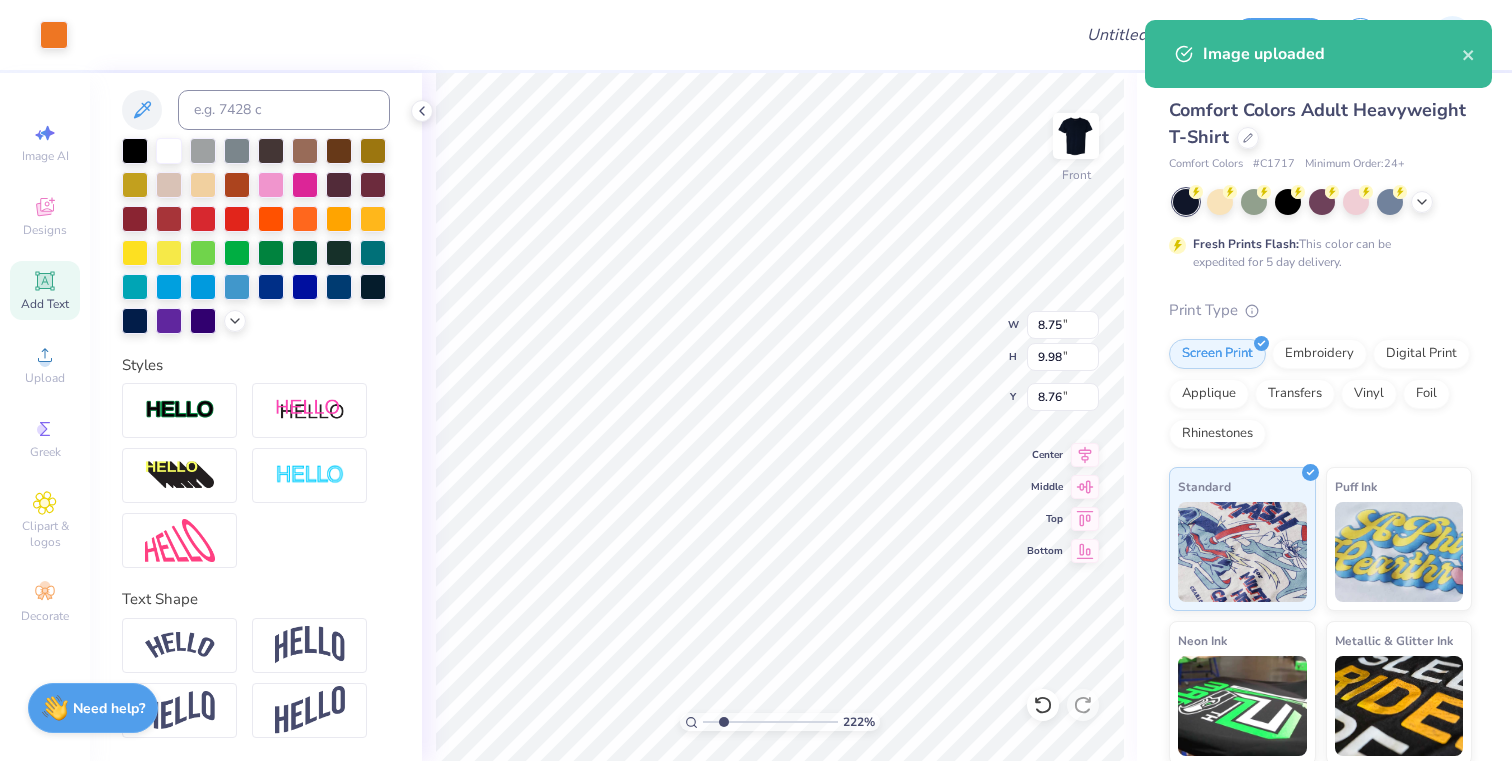 type on "2.57" 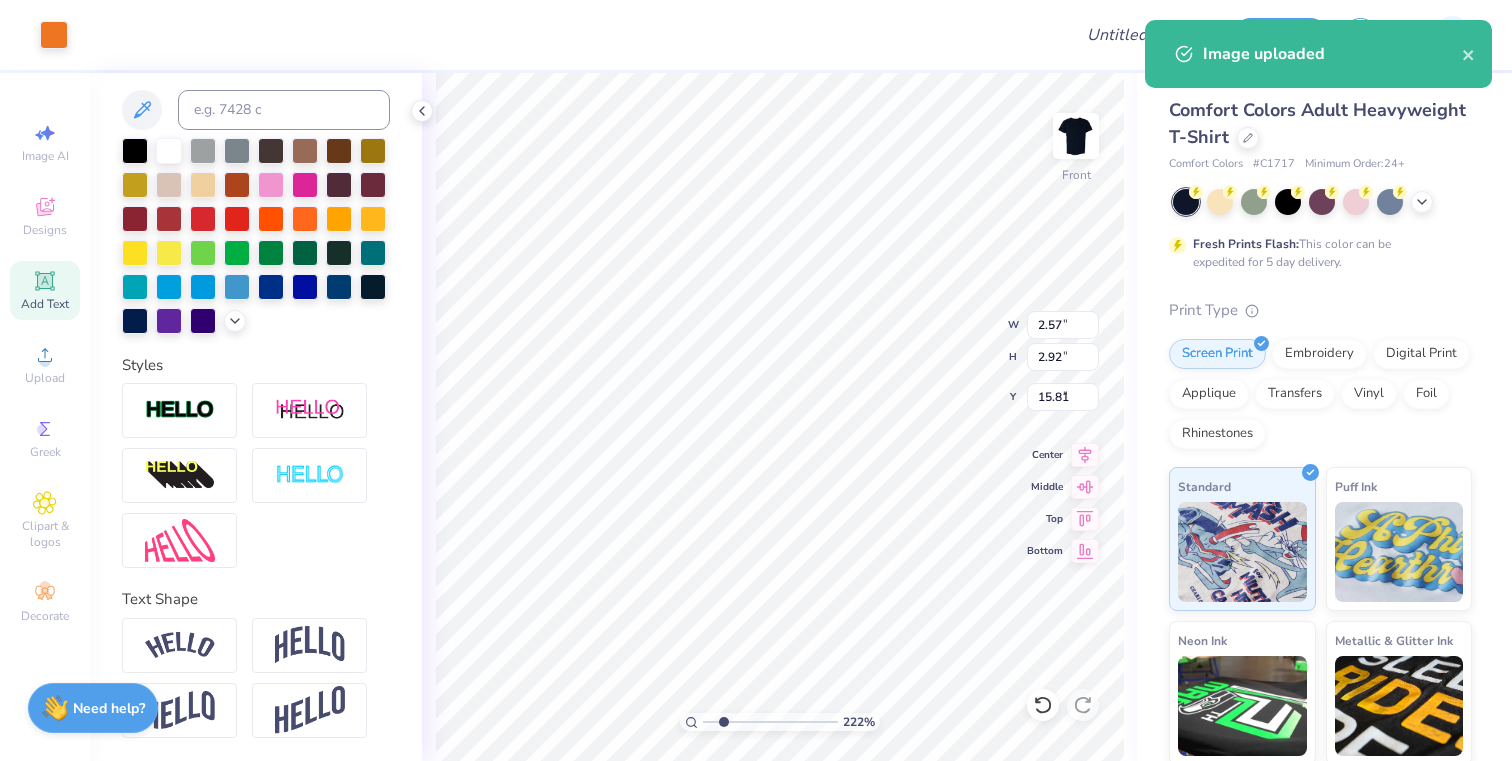type on "7.65" 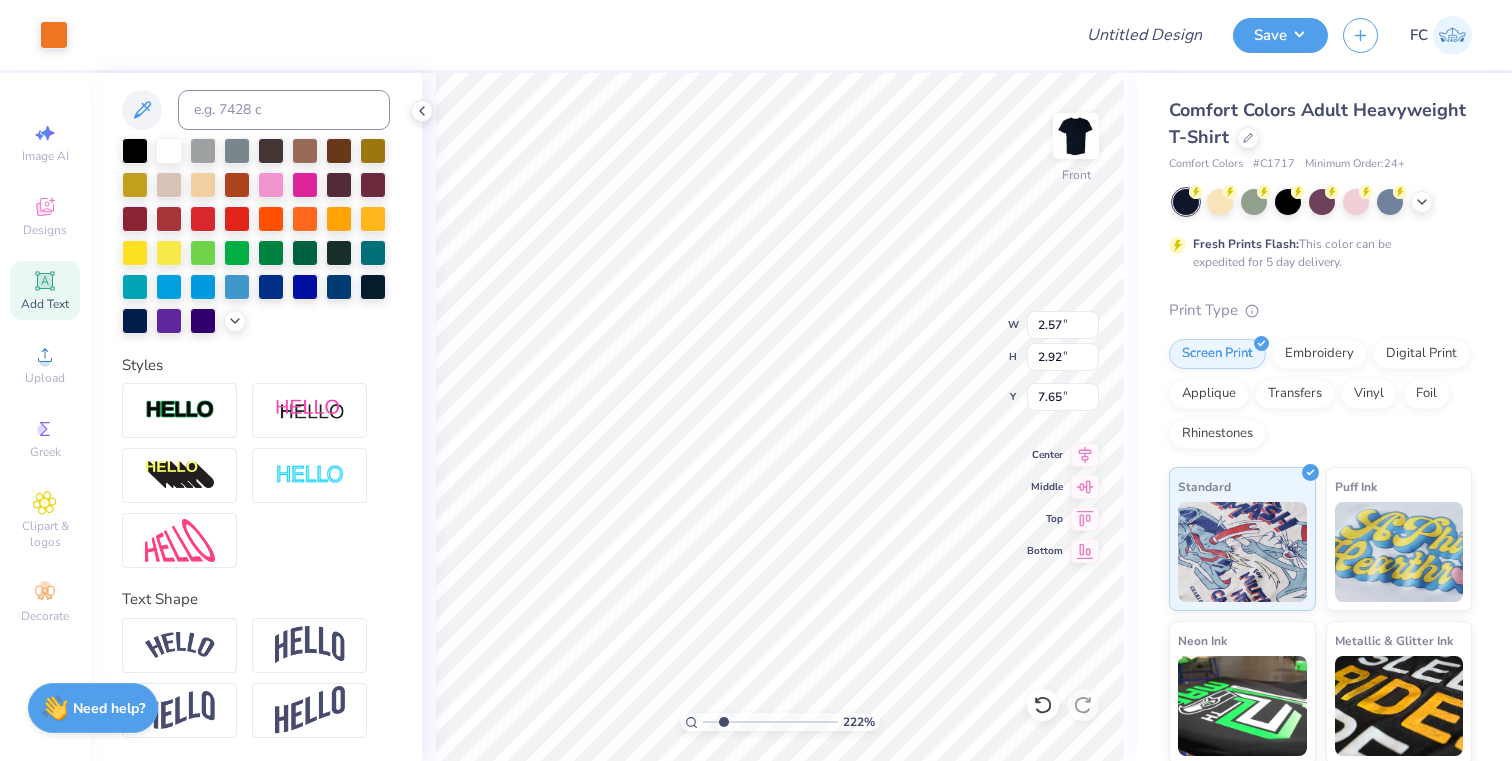 type on "0.88" 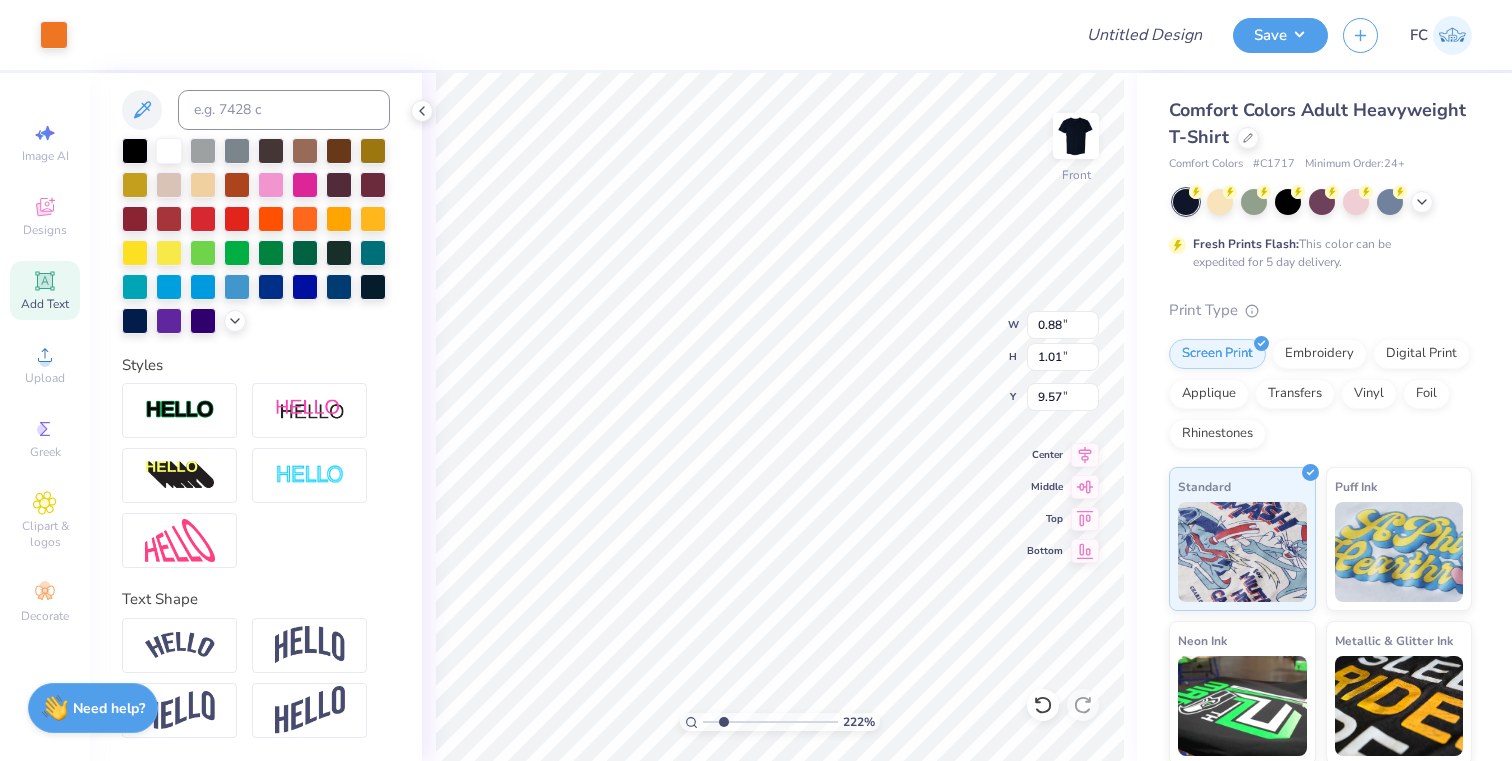 type on "1.02" 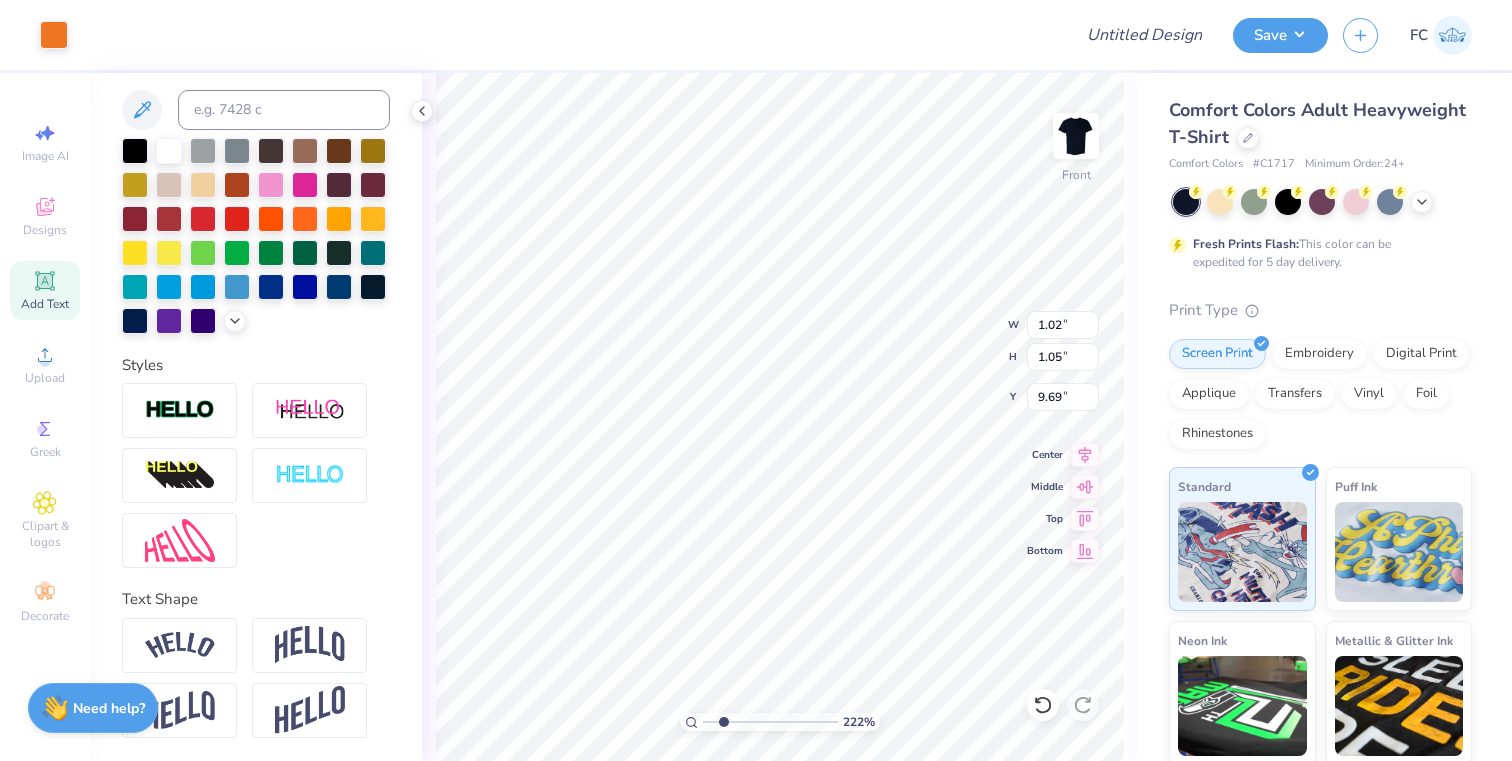 type on "6.20" 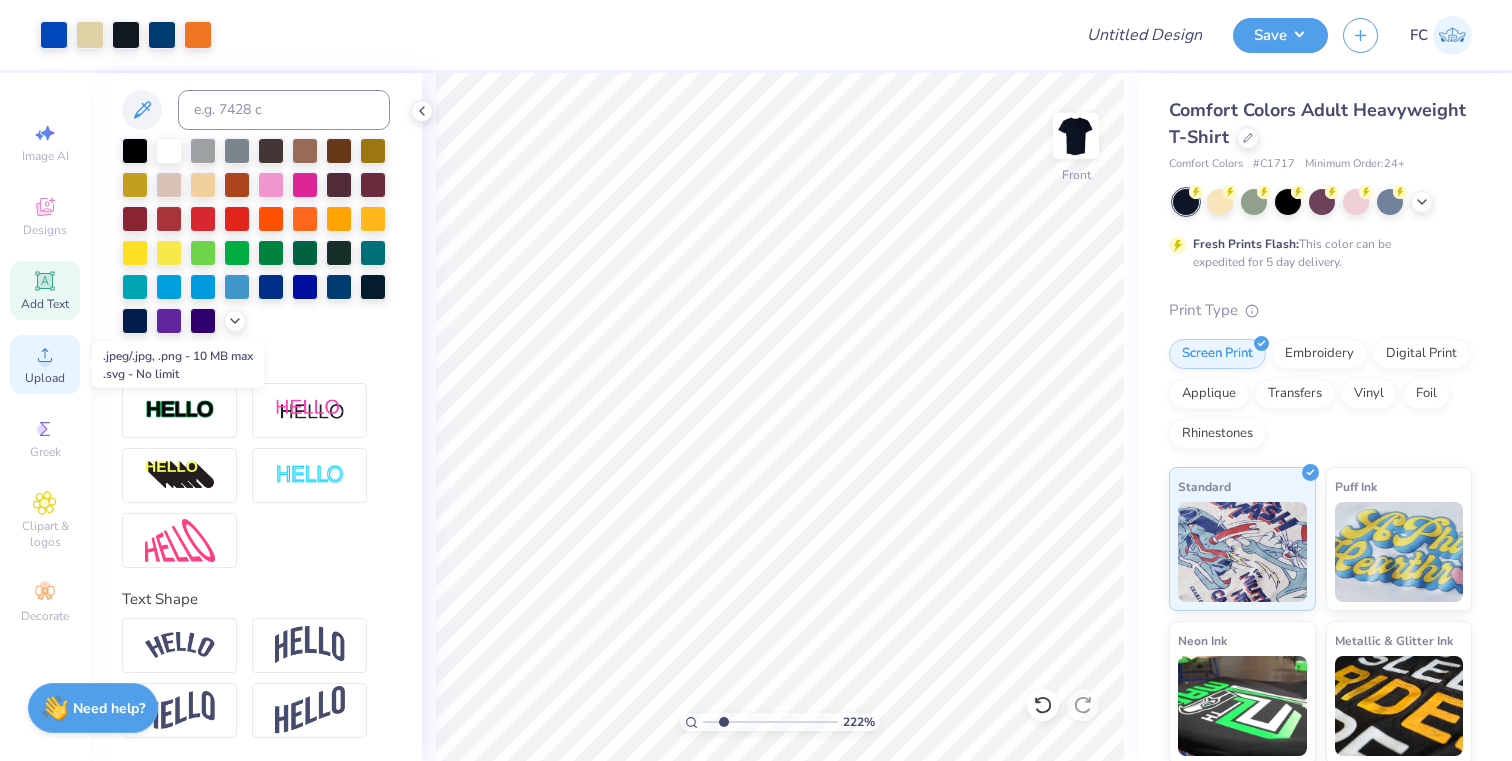 click 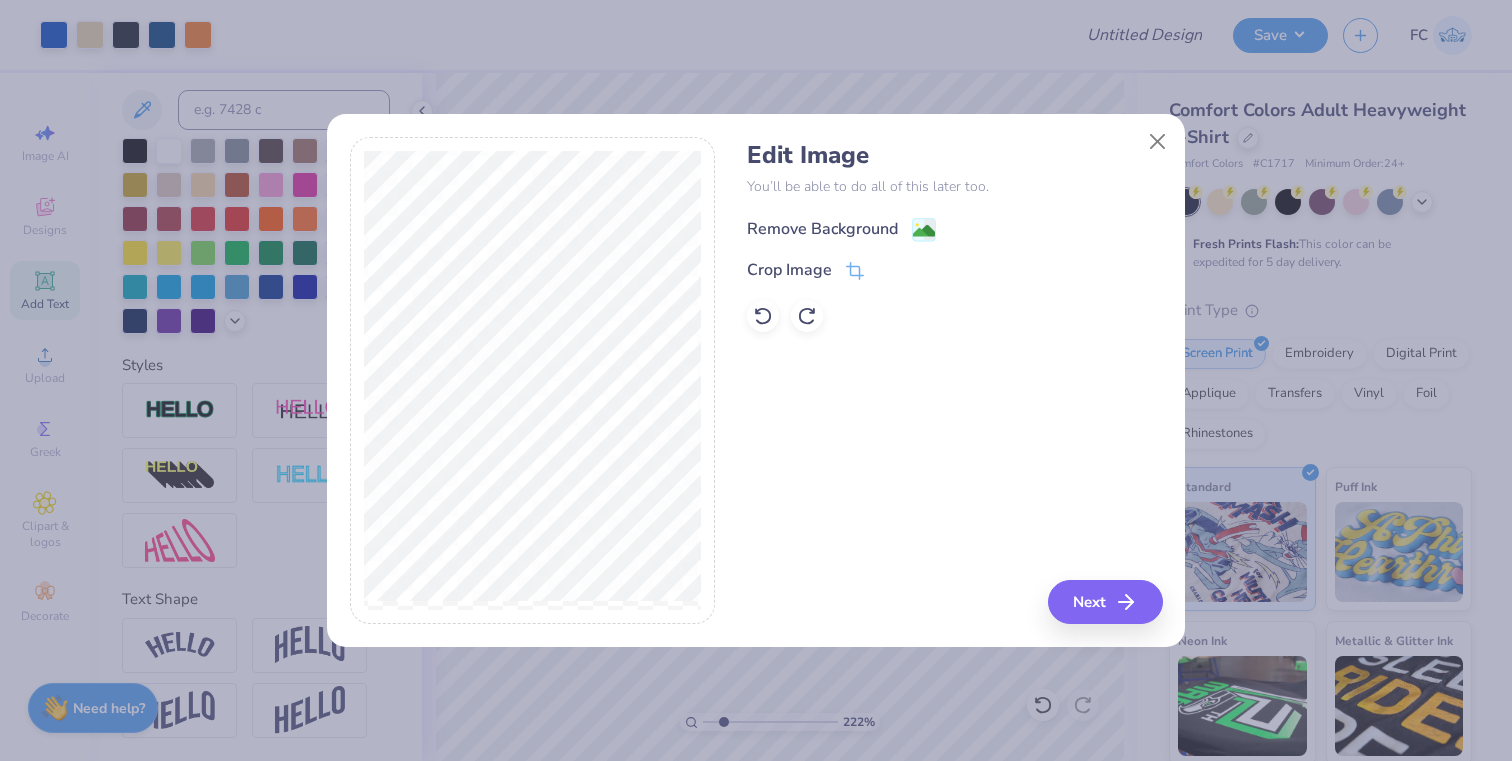 click 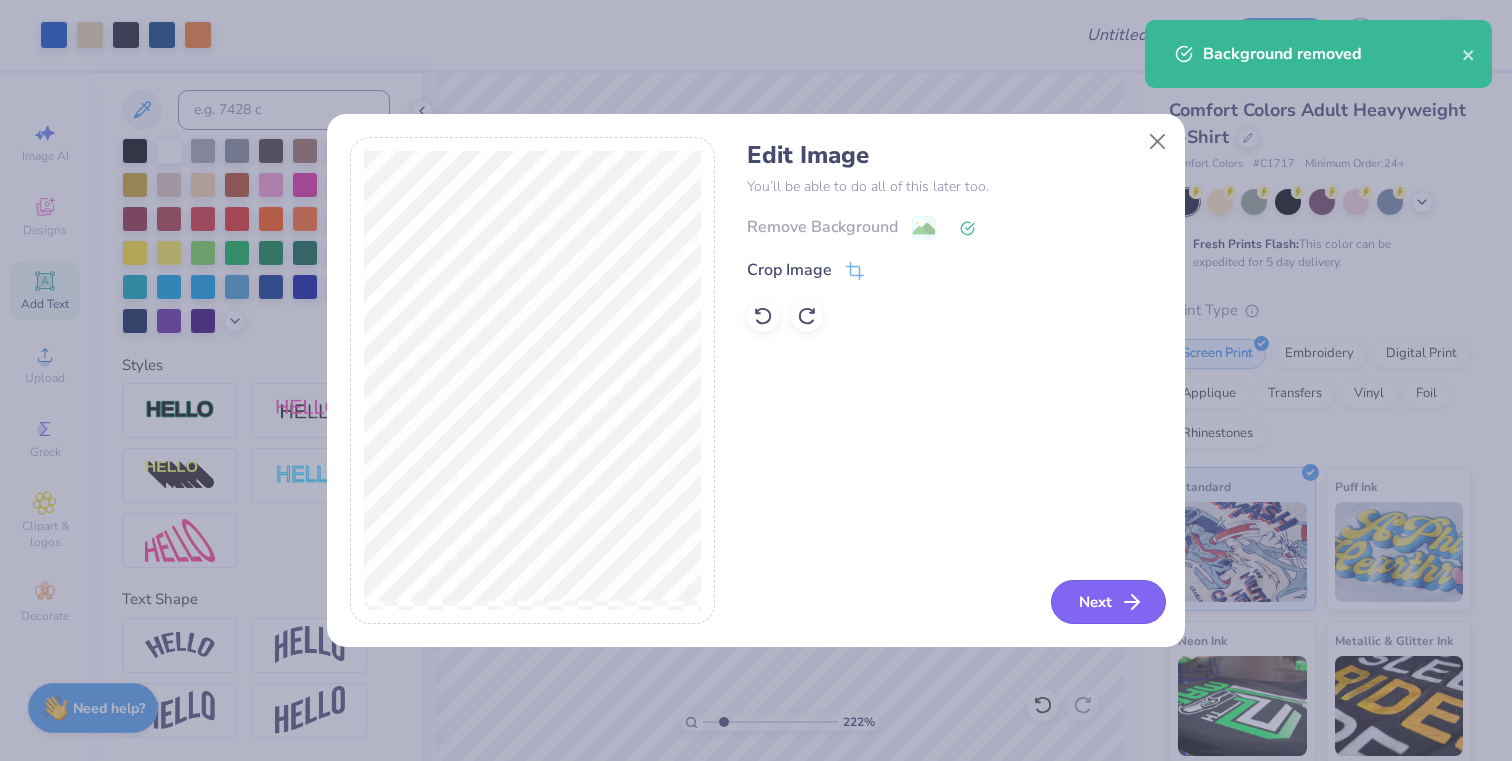 click on "Next" at bounding box center (1108, 602) 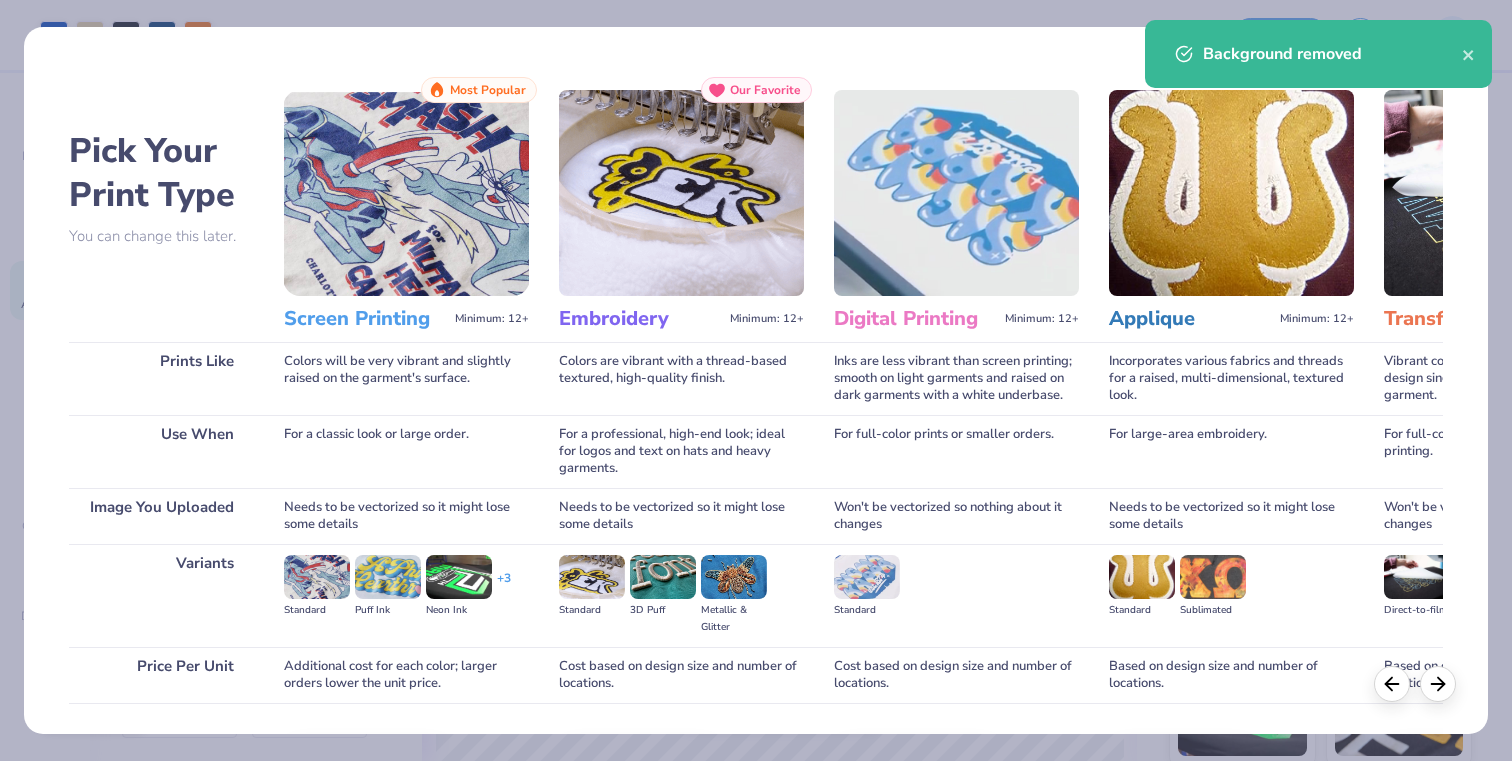 scroll, scrollTop: 136, scrollLeft: 0, axis: vertical 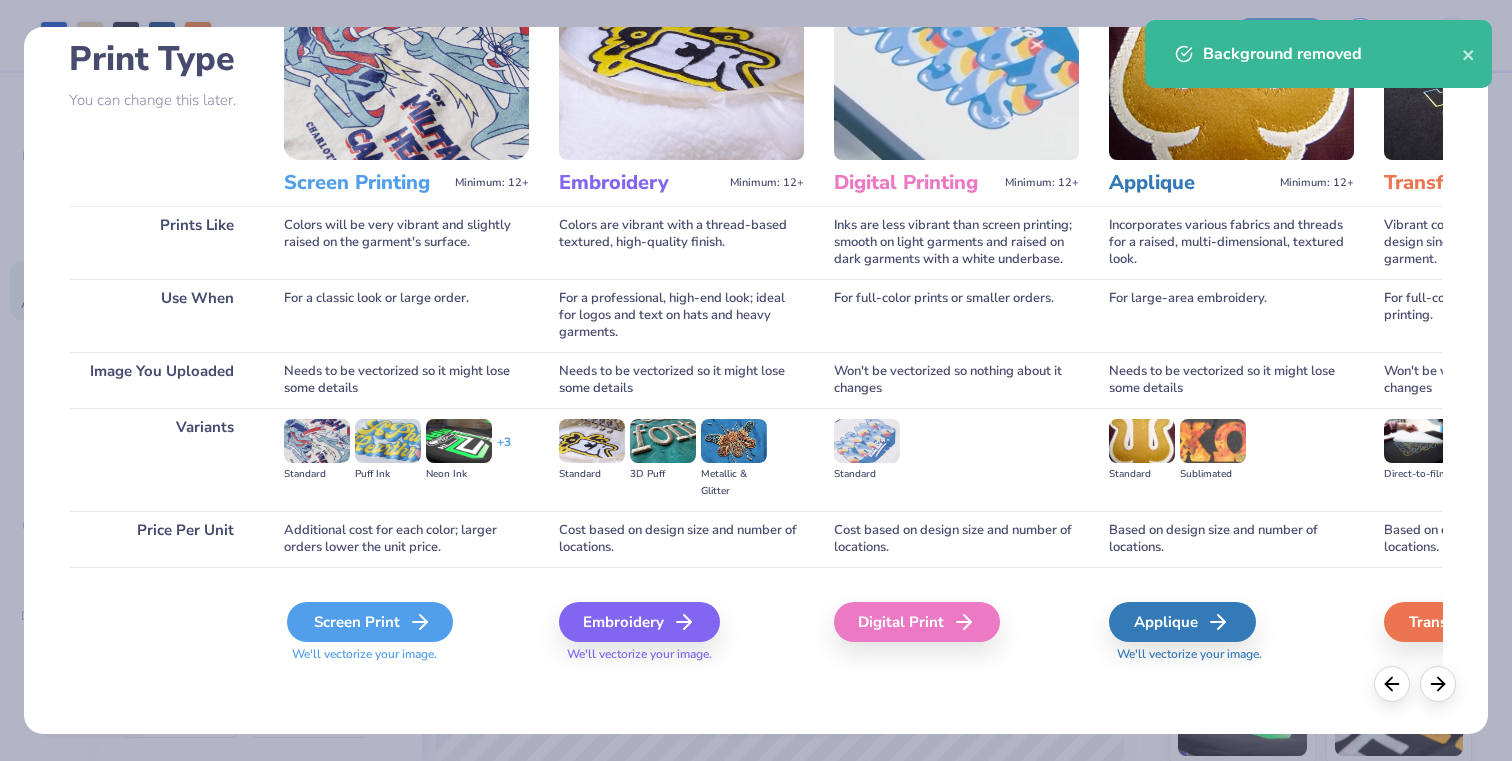 click 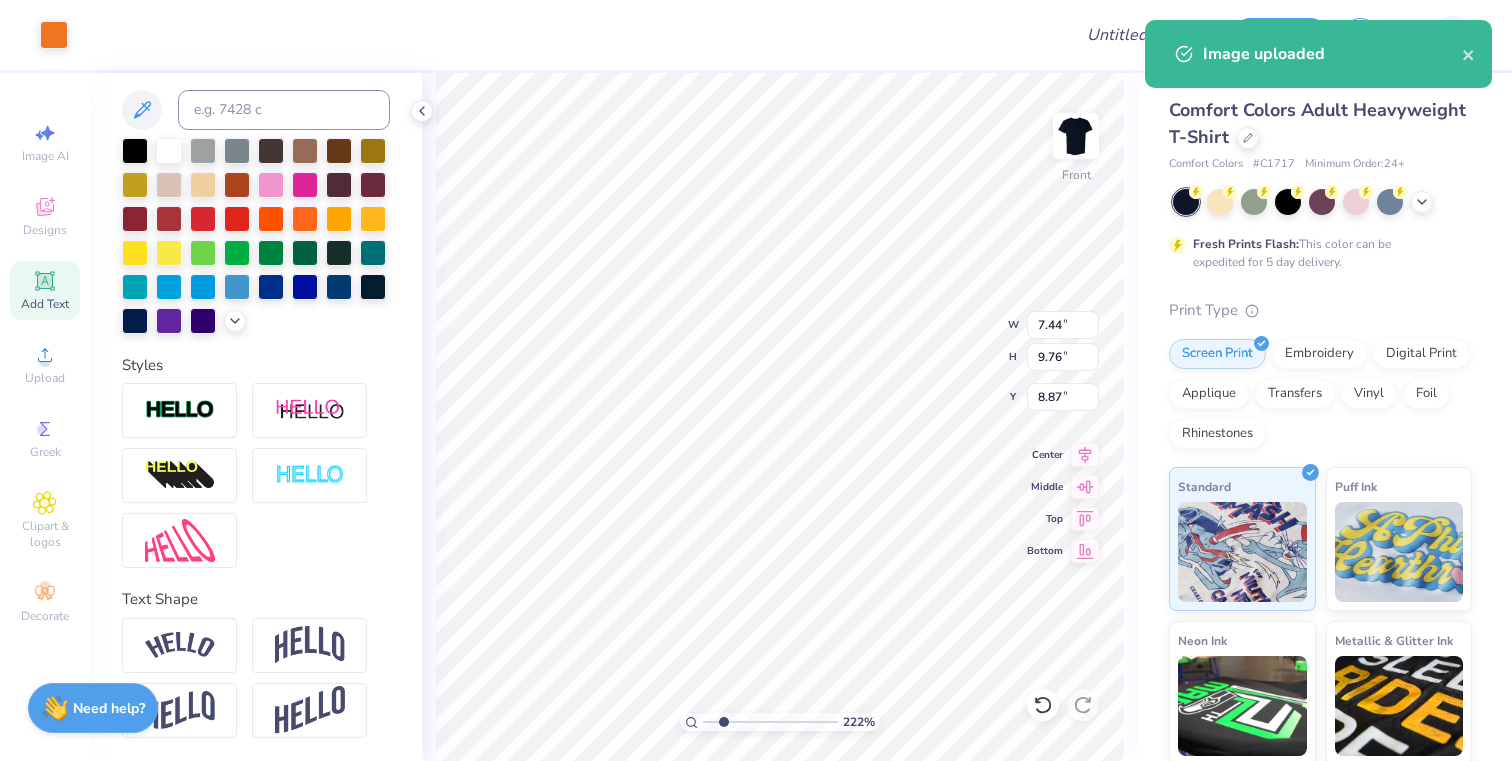 type on "2.58" 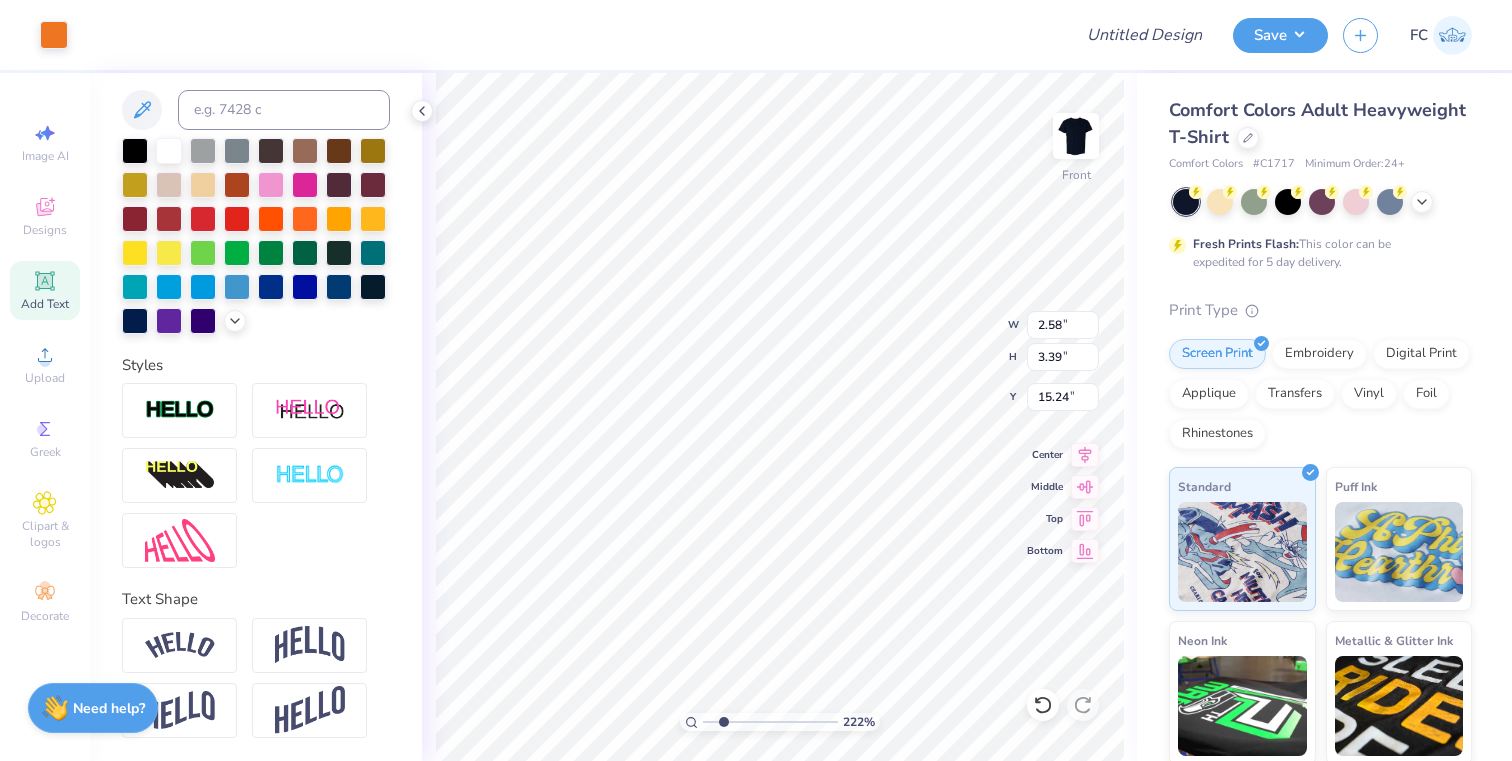 type on "8.47" 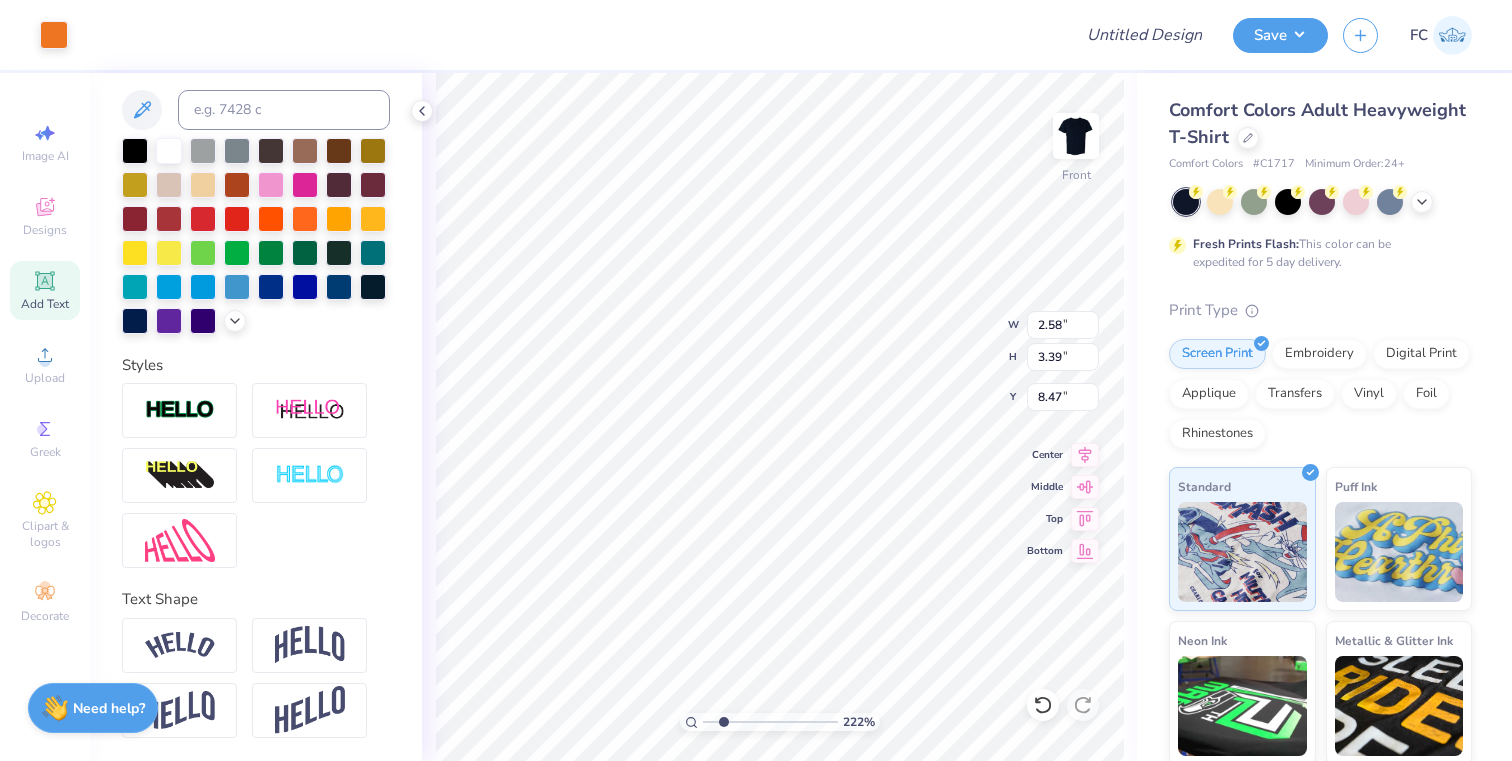 type on "1.09" 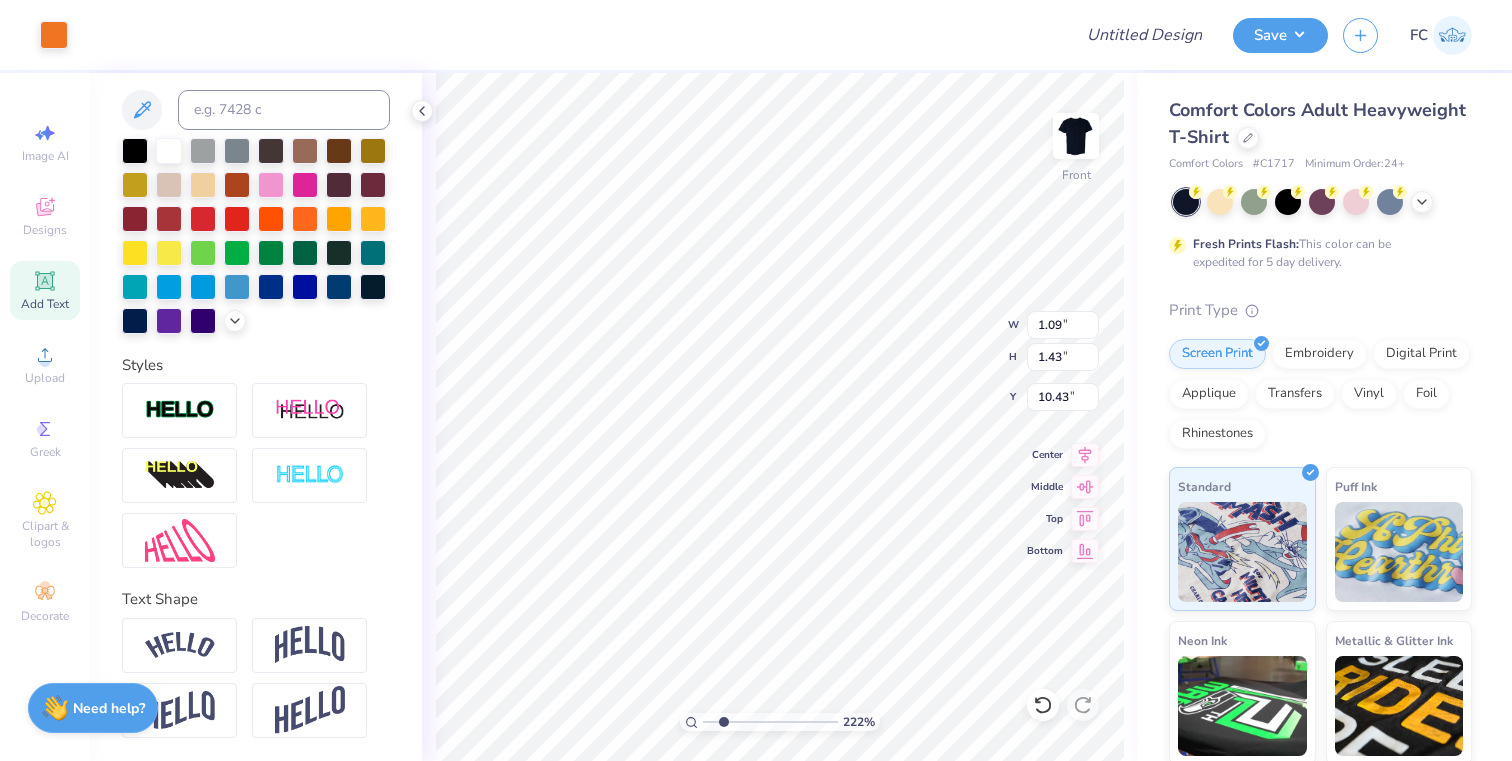 type on "1.47" 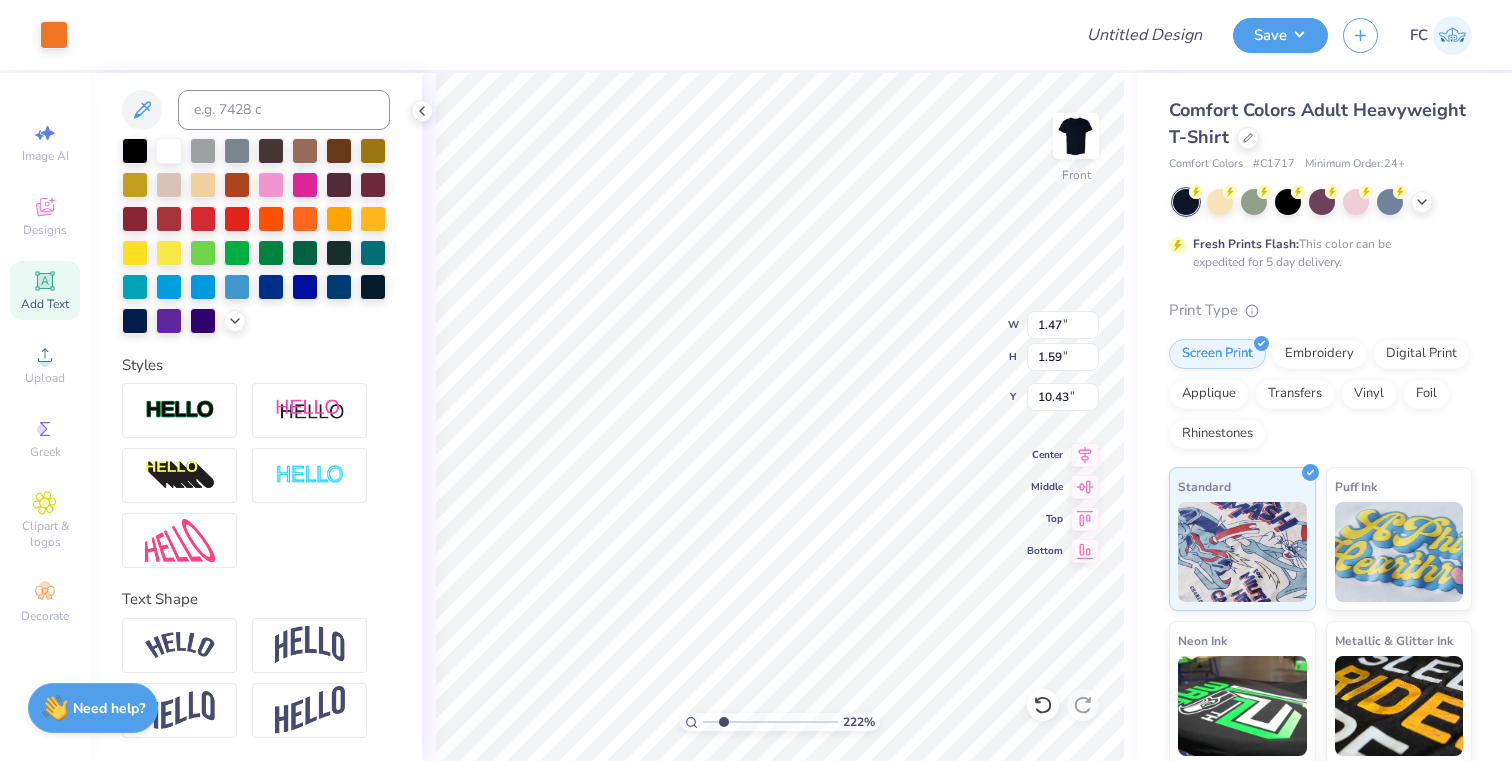 type on "1.29" 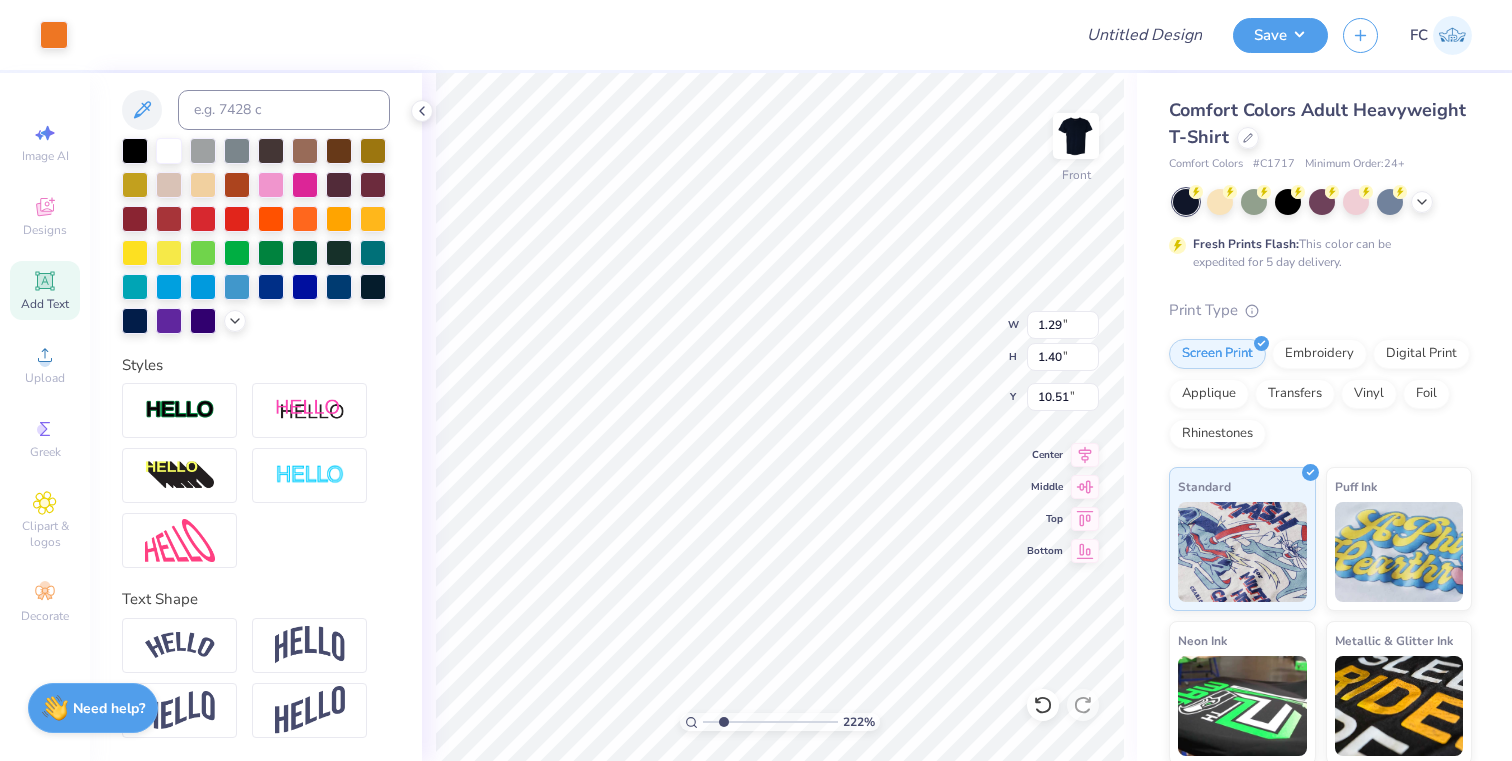 type on "5.50" 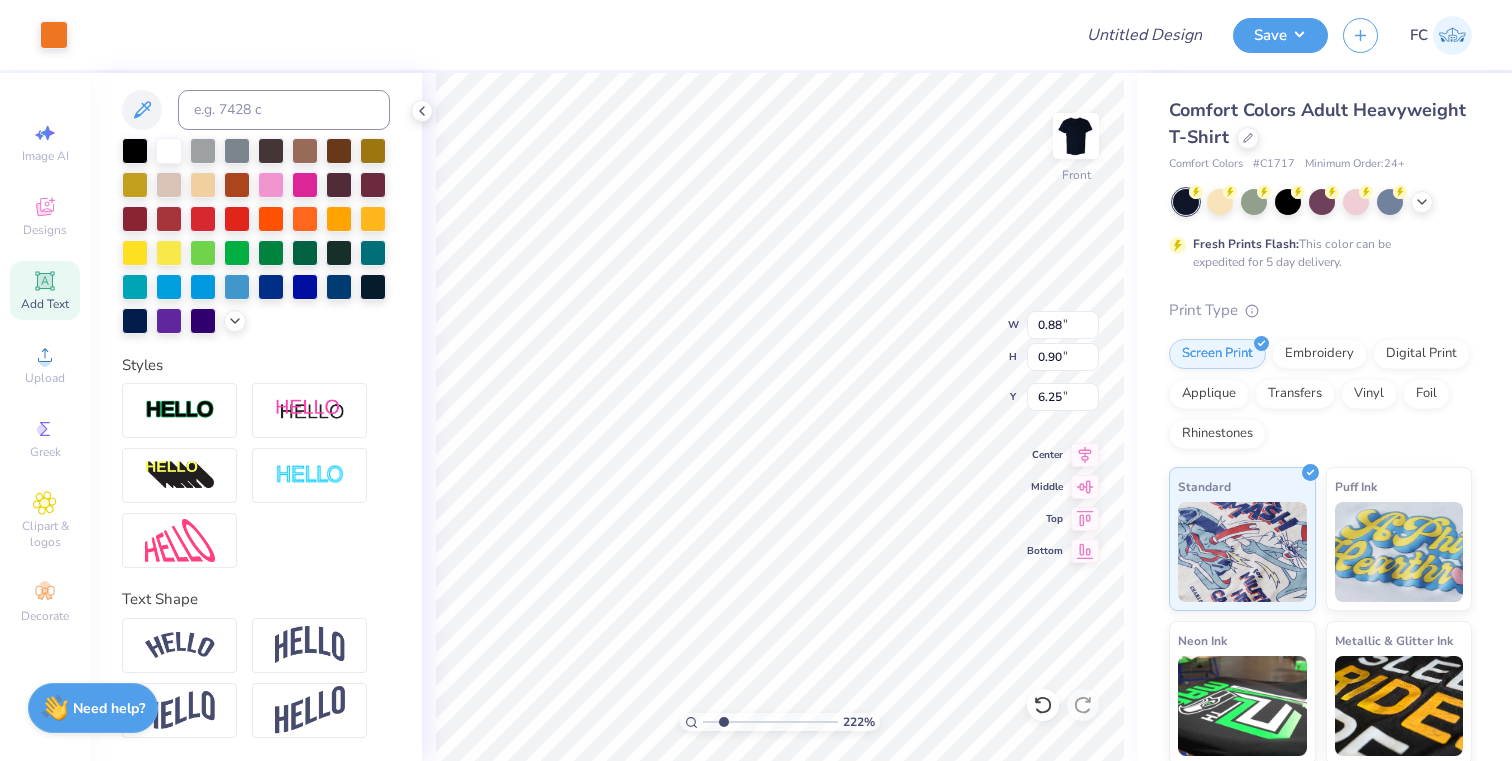 type on "0.88" 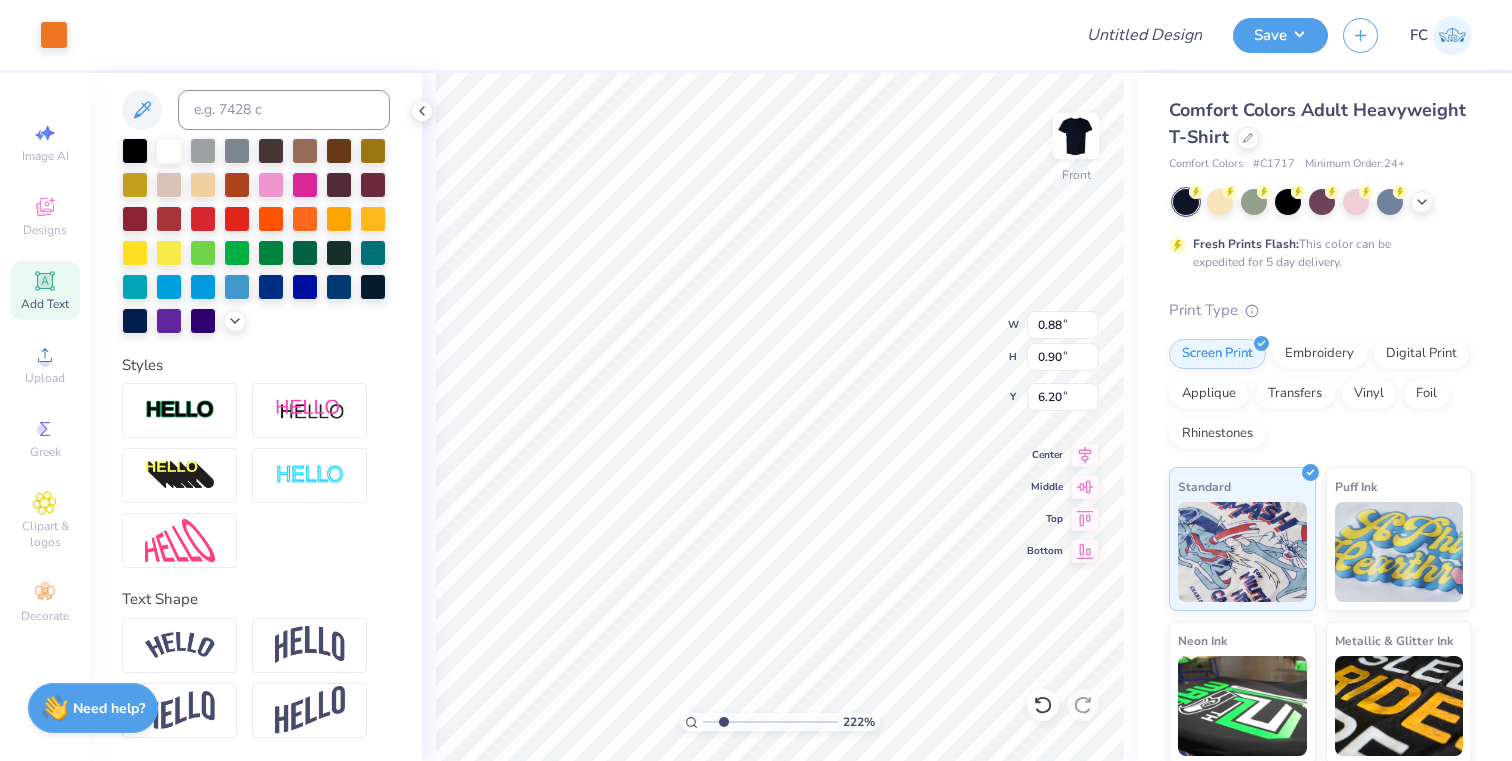 type on "0.67" 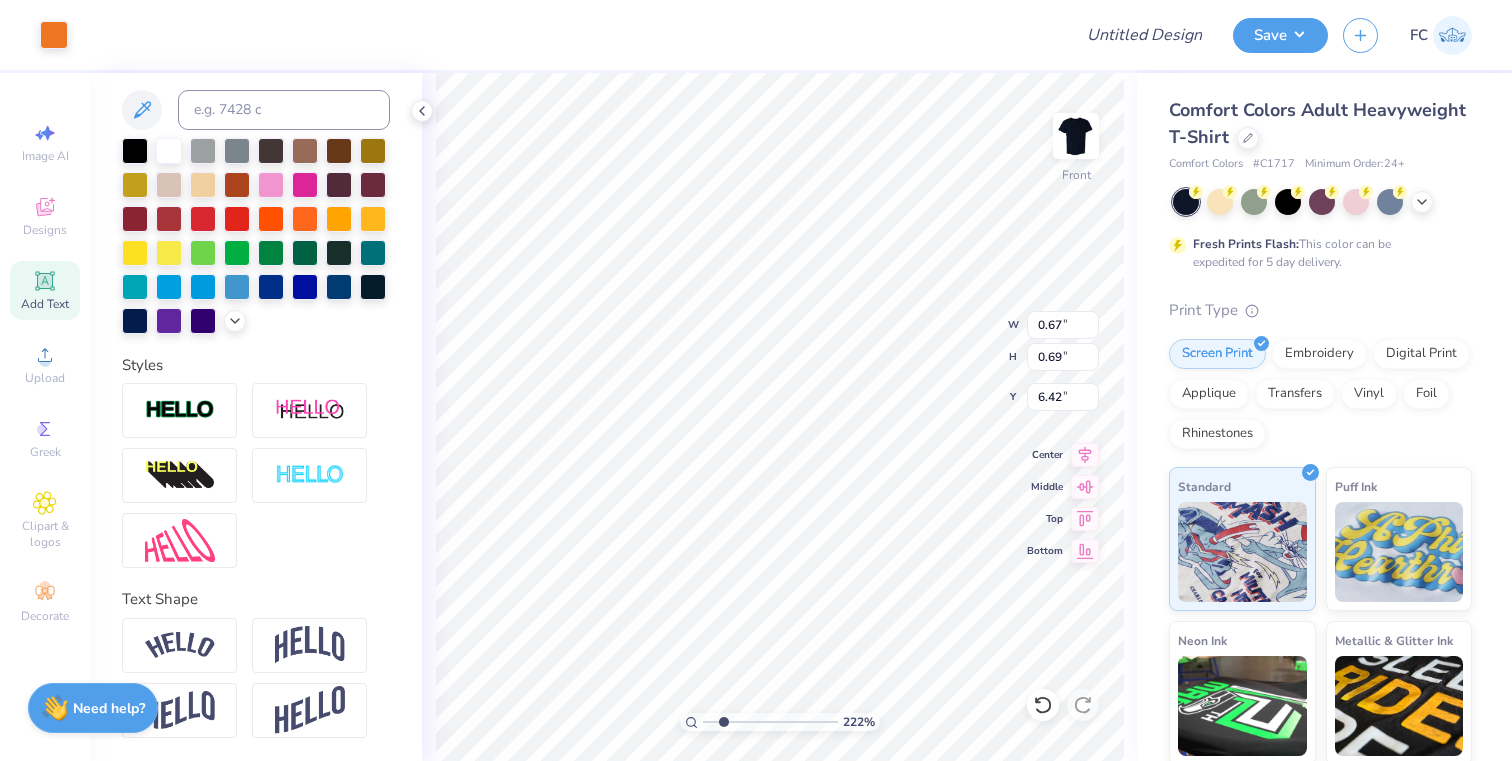 type on "1.29" 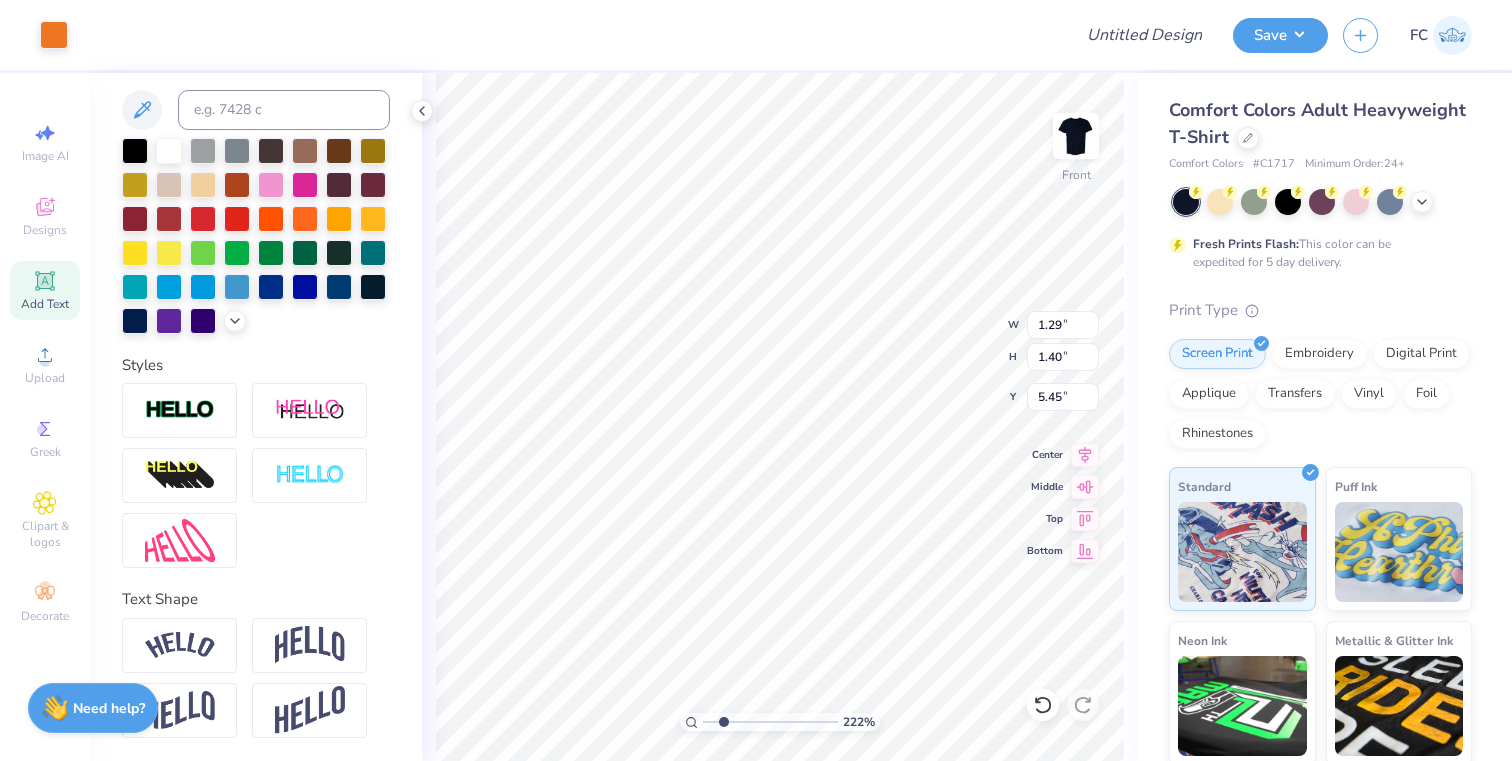 type on "0.93" 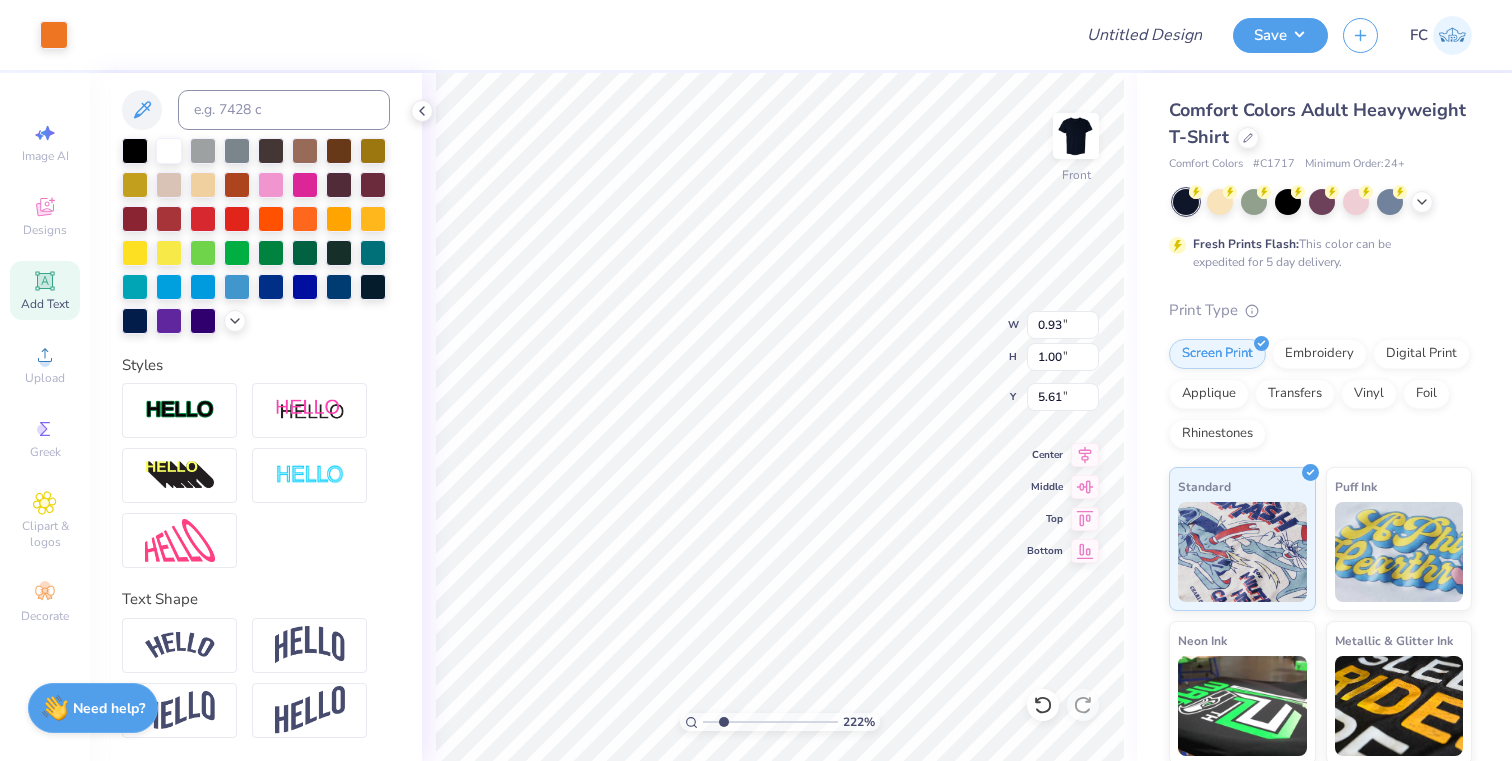 type on "0.71" 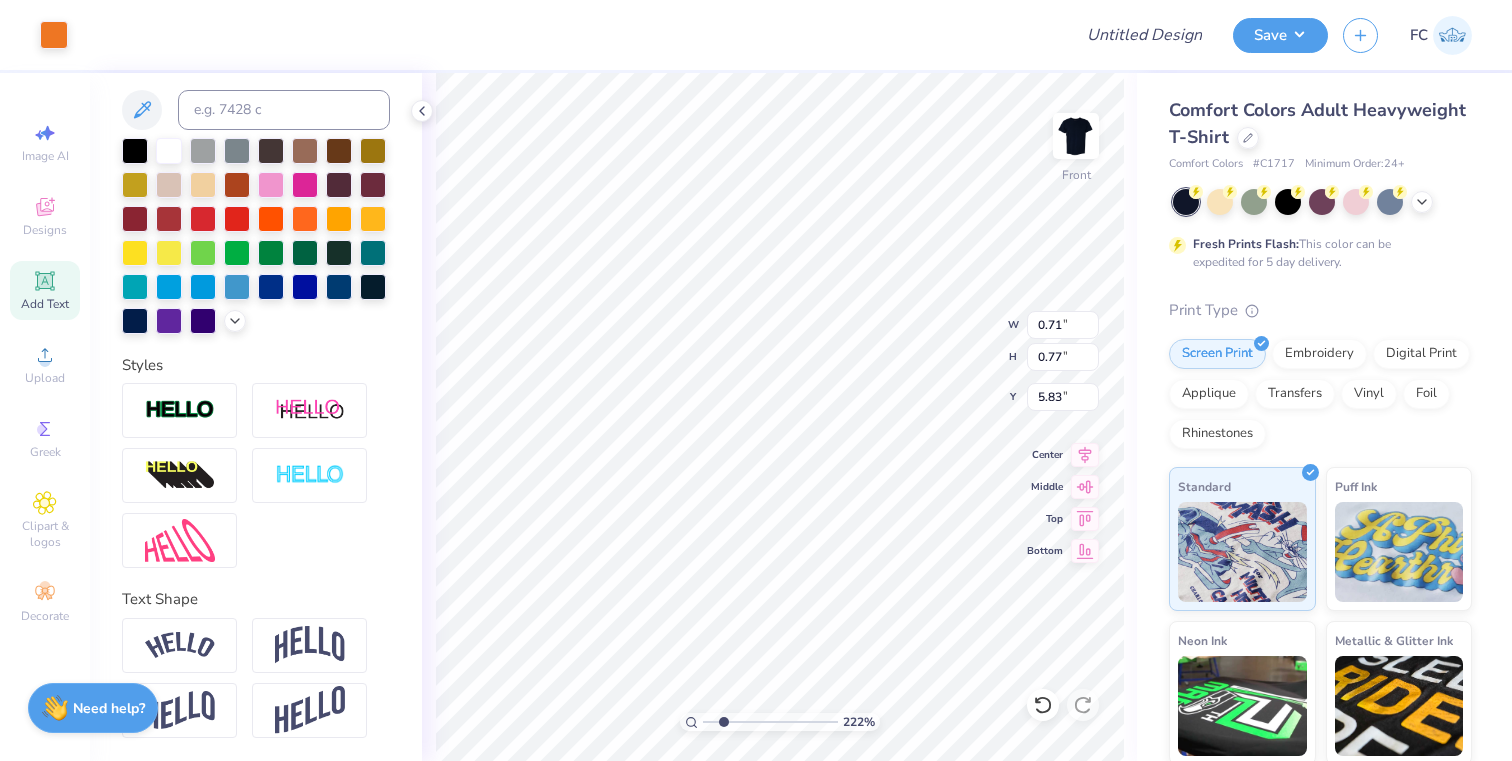 type on "5.64" 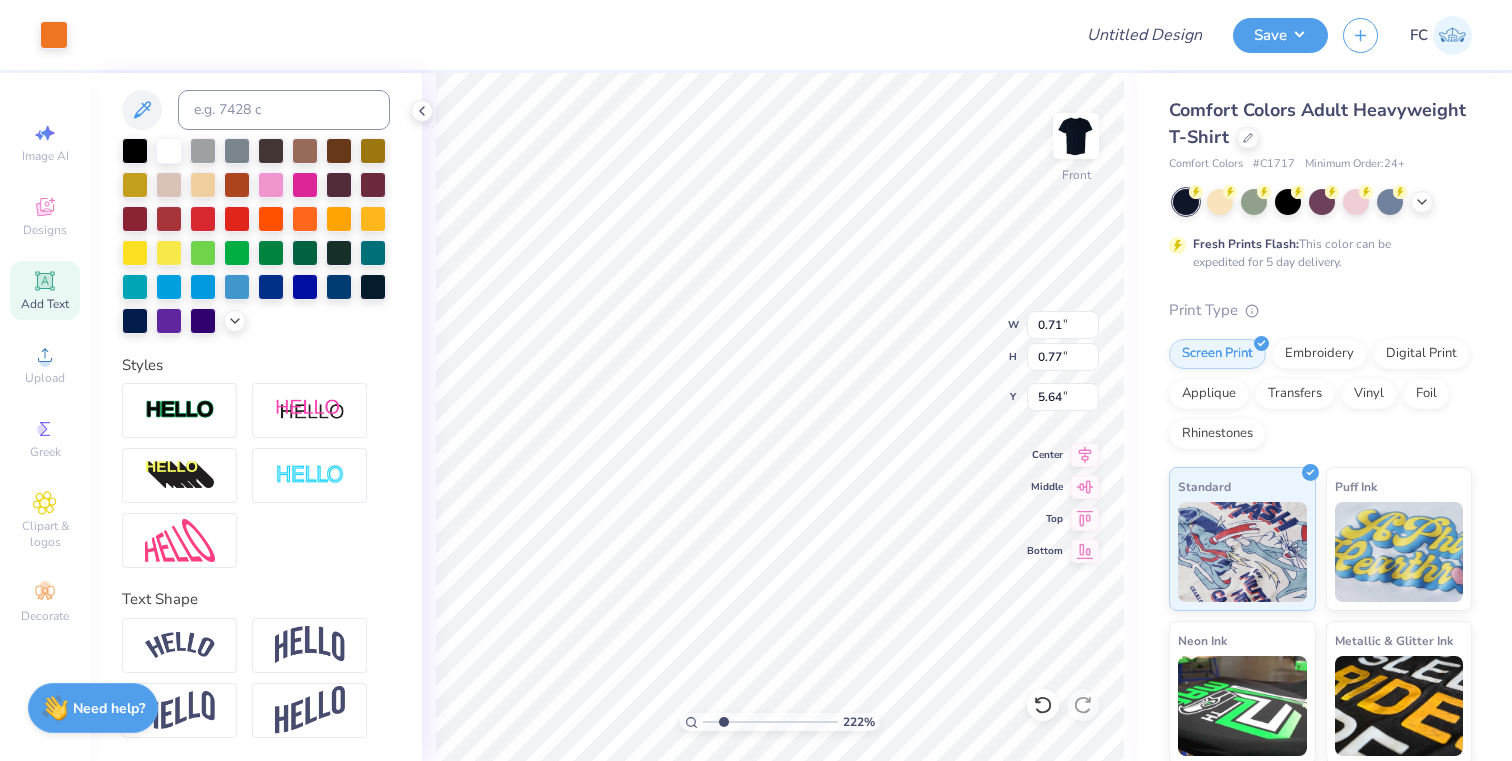 type on "0.67" 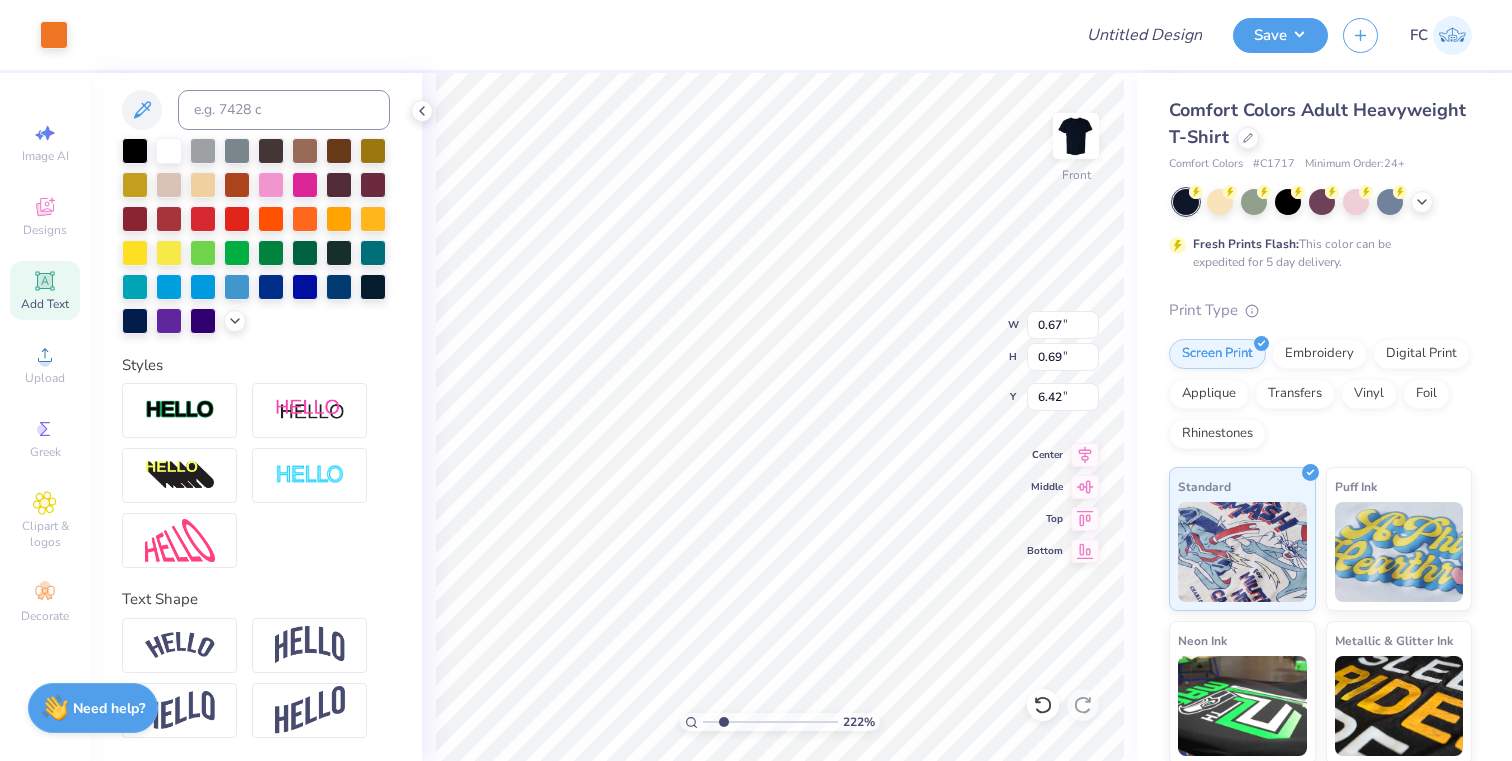 type on "6.20" 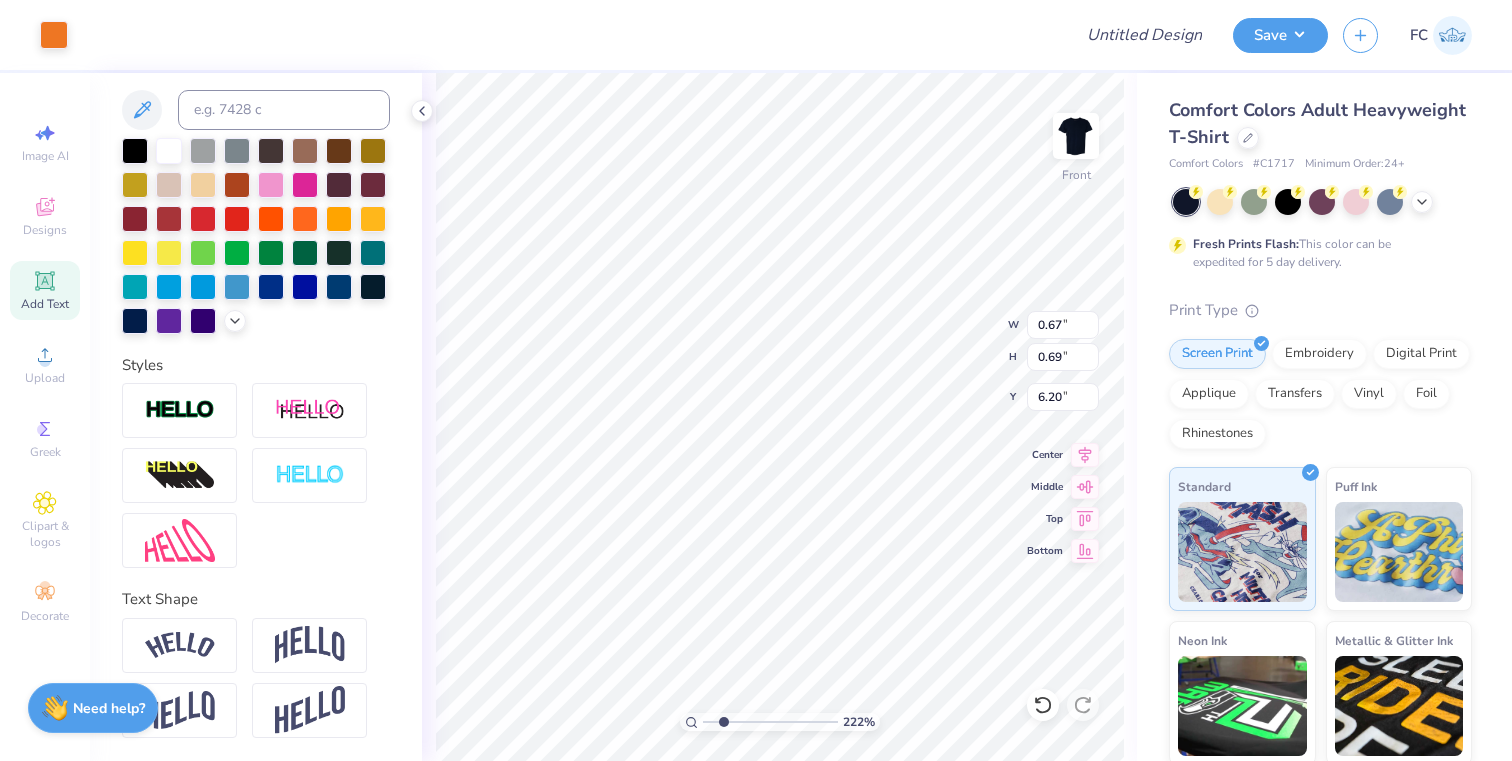 type on "0.86" 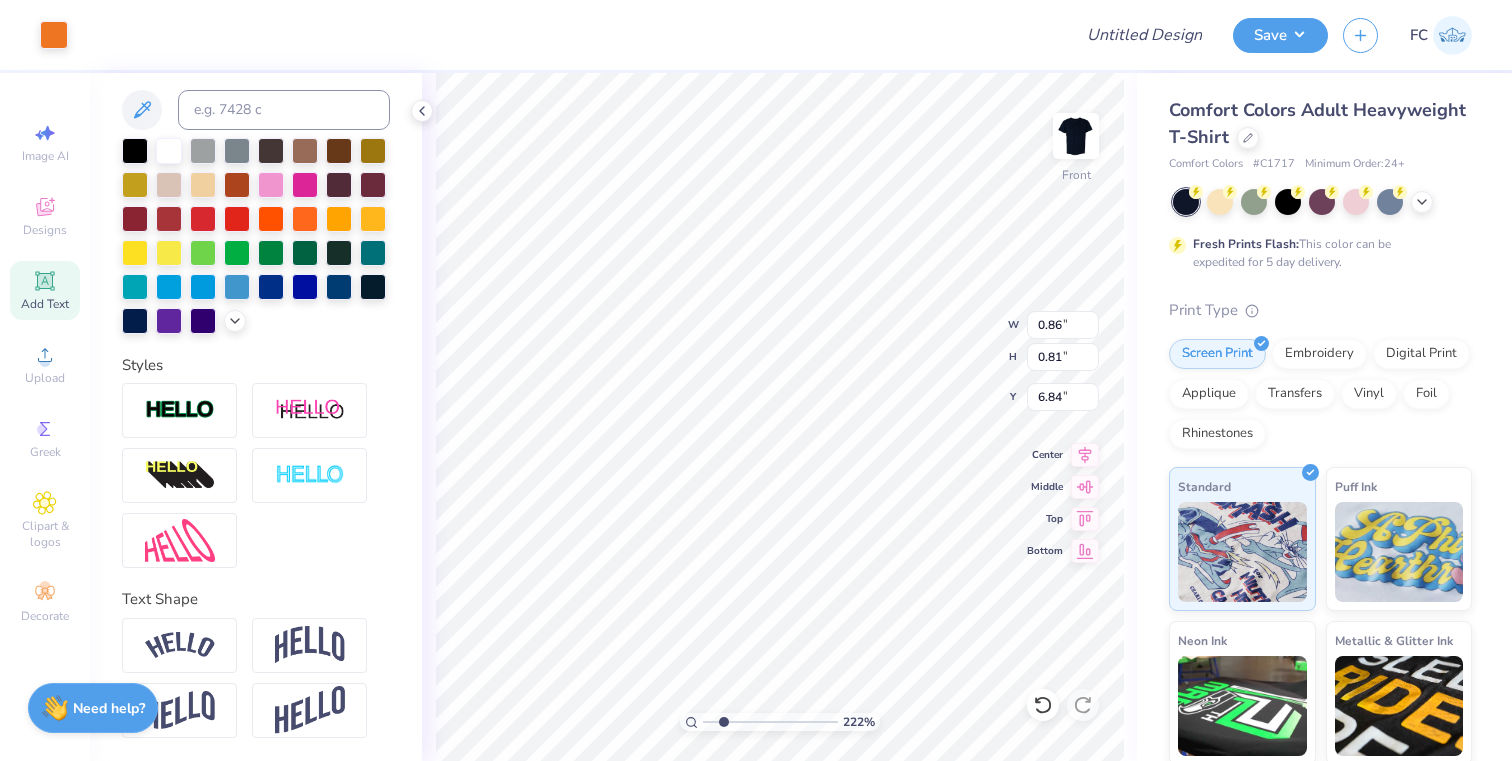 type on "6.69" 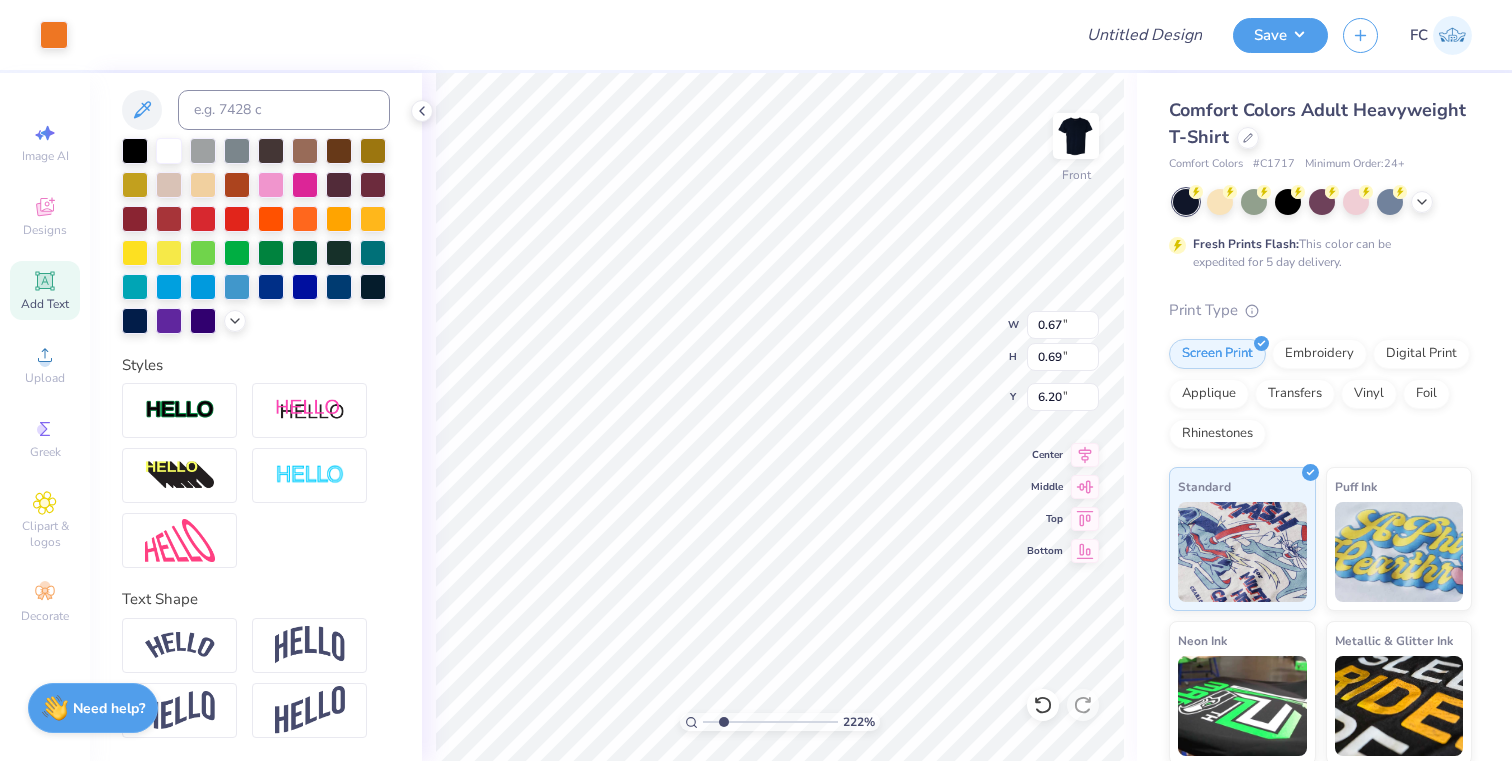 type on "0.69" 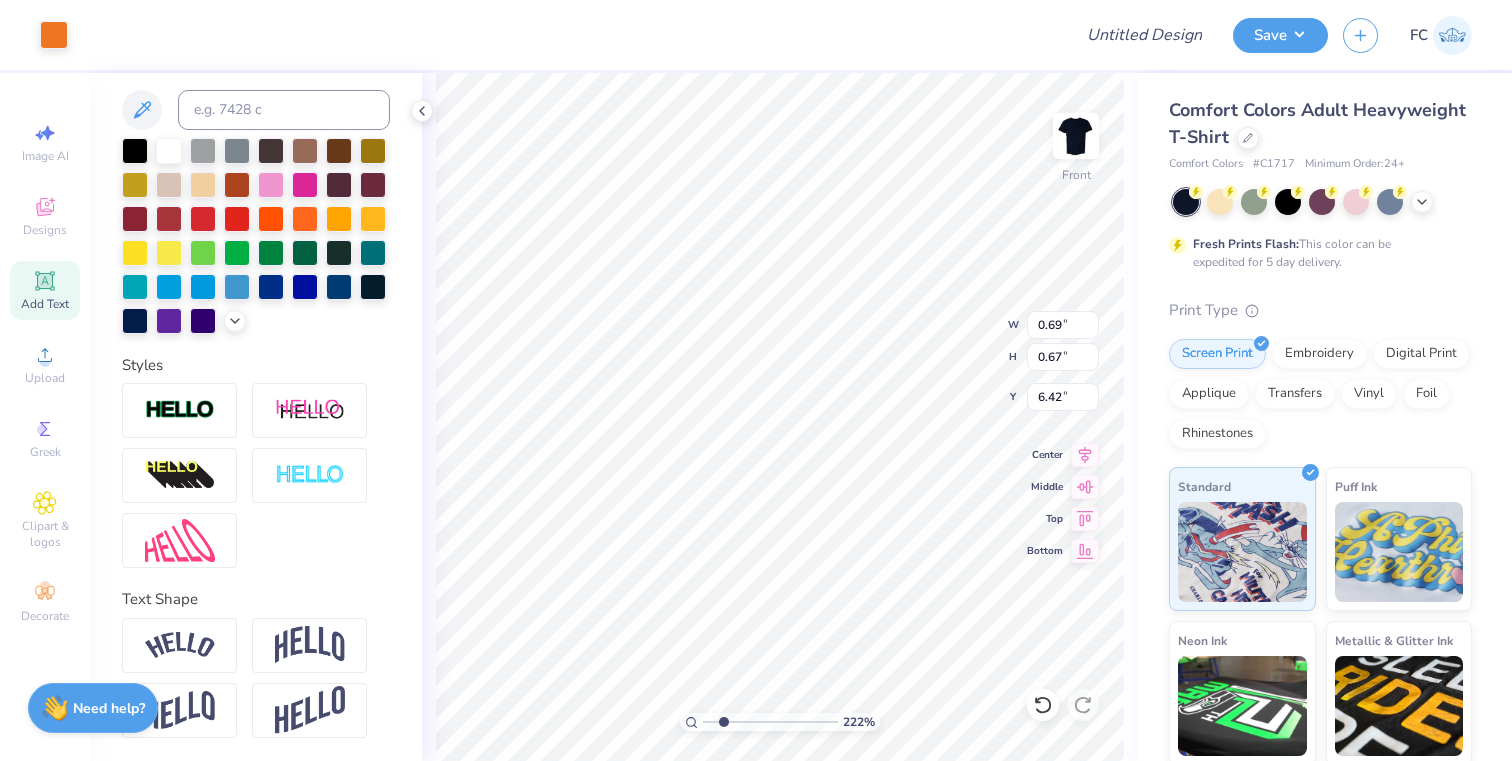 type on "6.22" 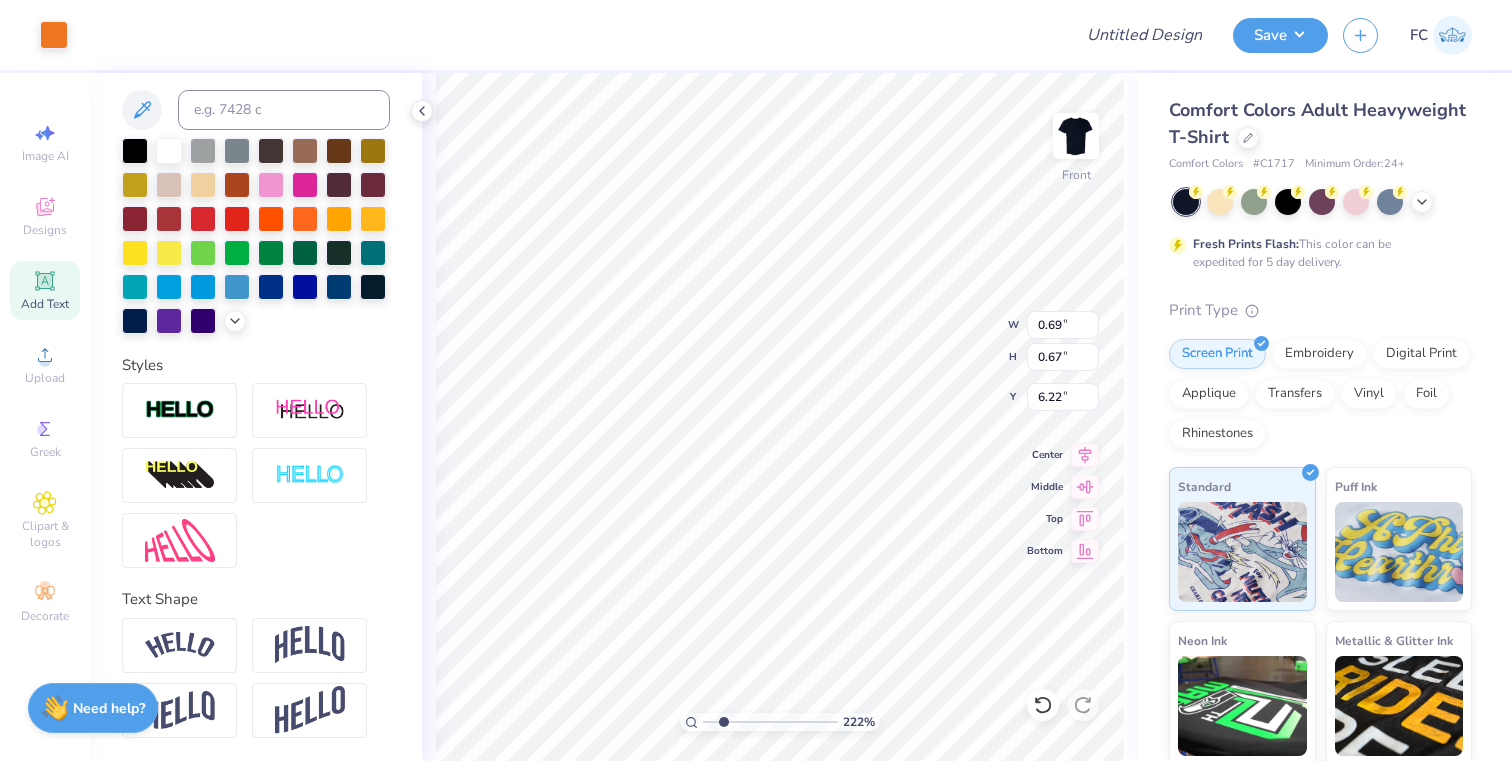 type on "0.71" 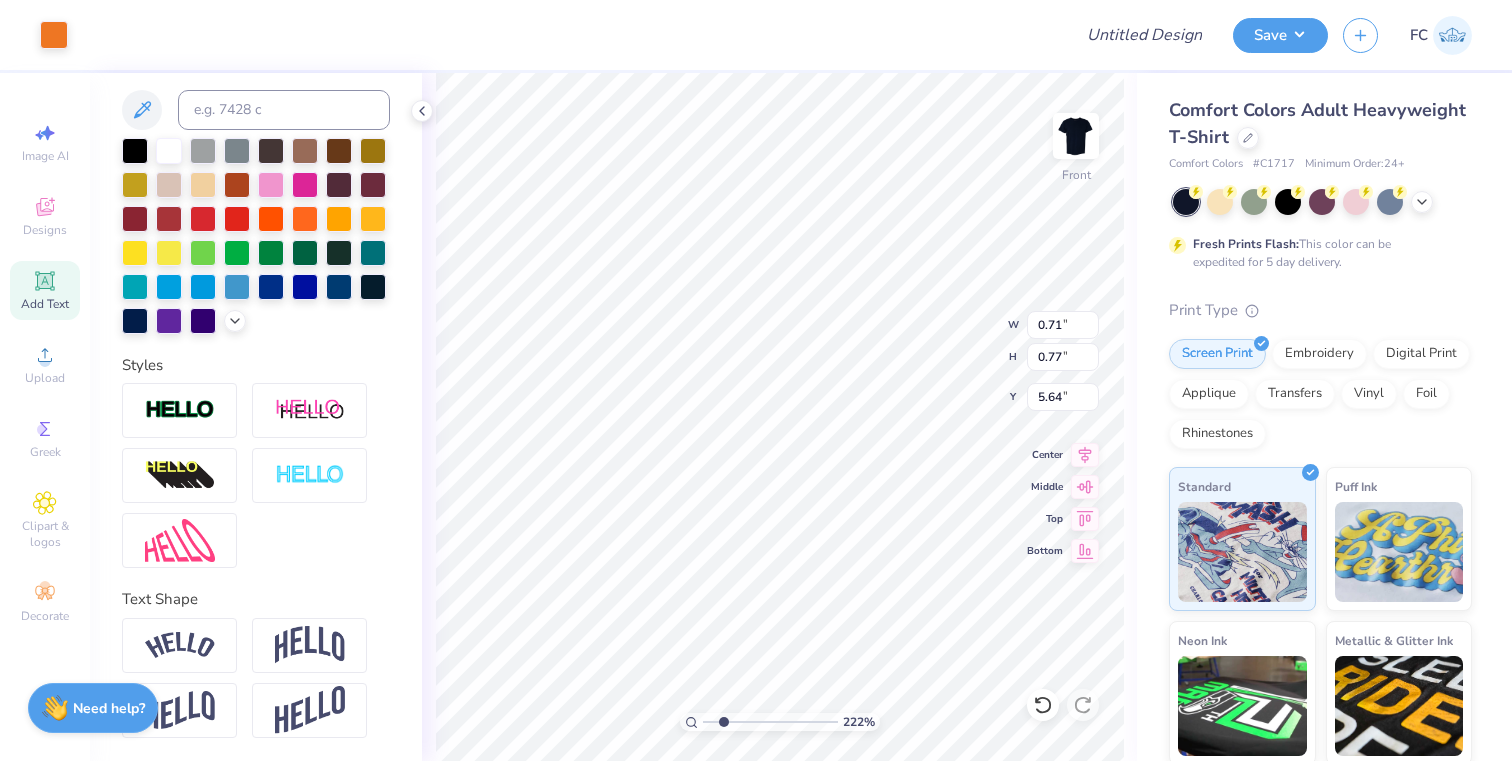 type on "0.72" 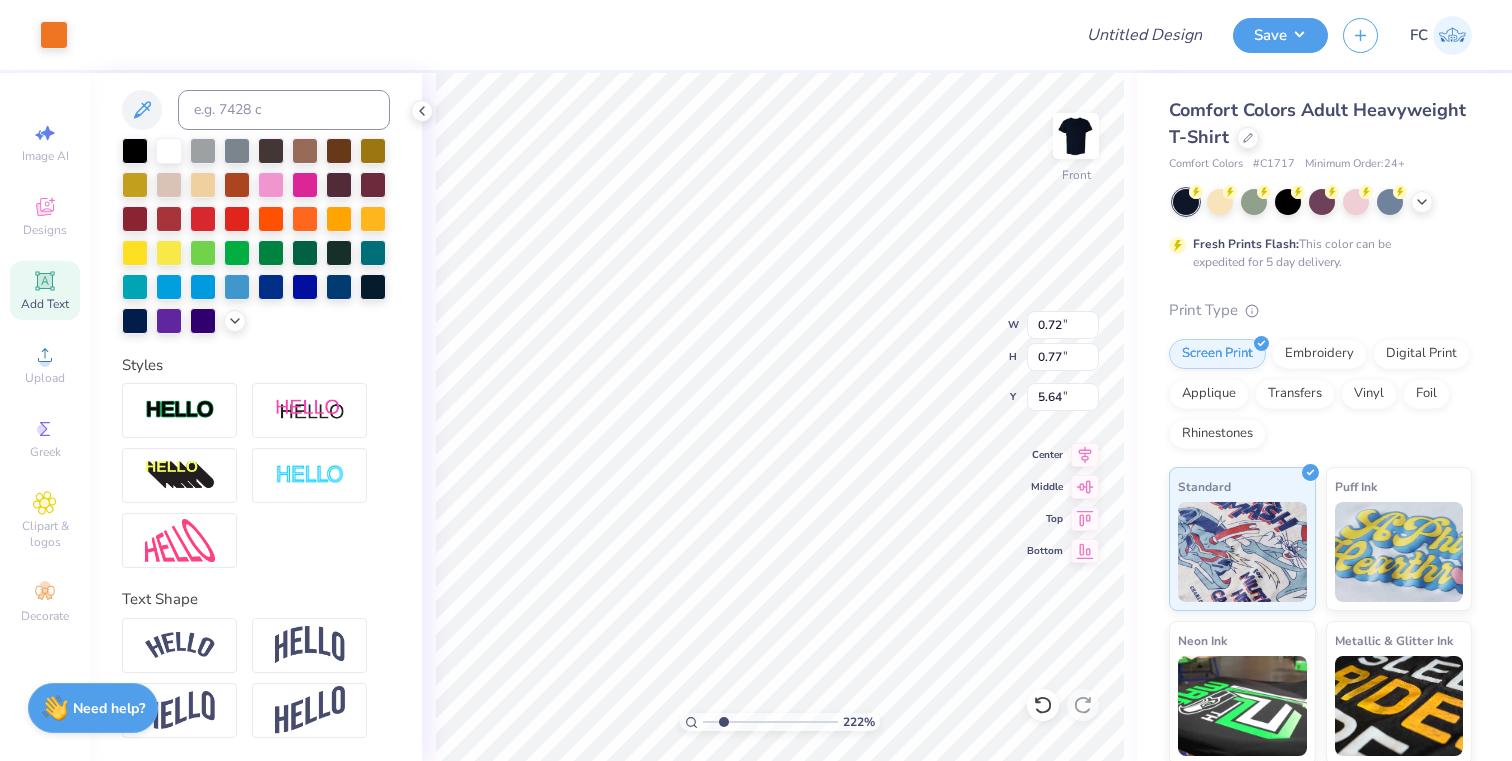 type on "5.65" 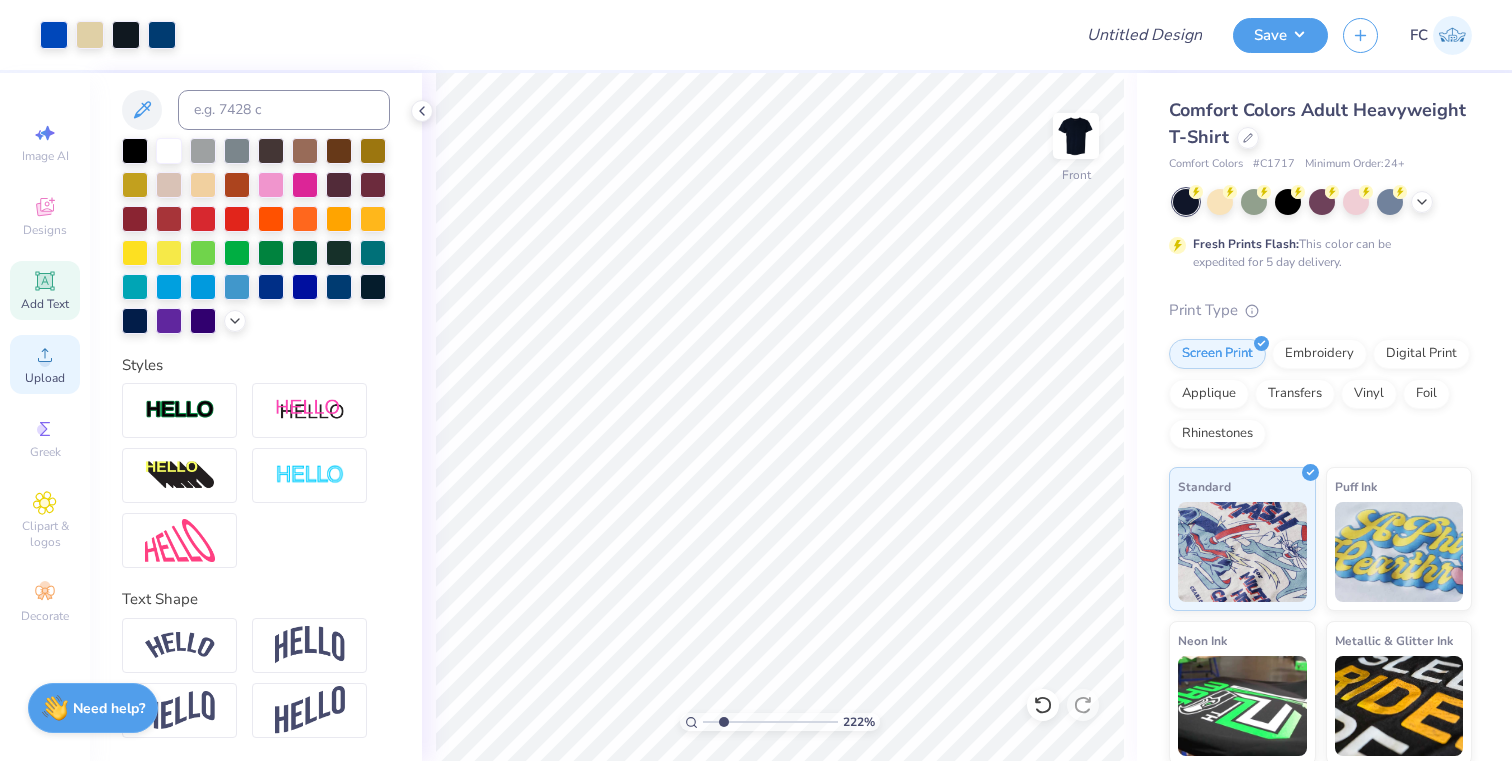 click on "Upload" at bounding box center (45, 378) 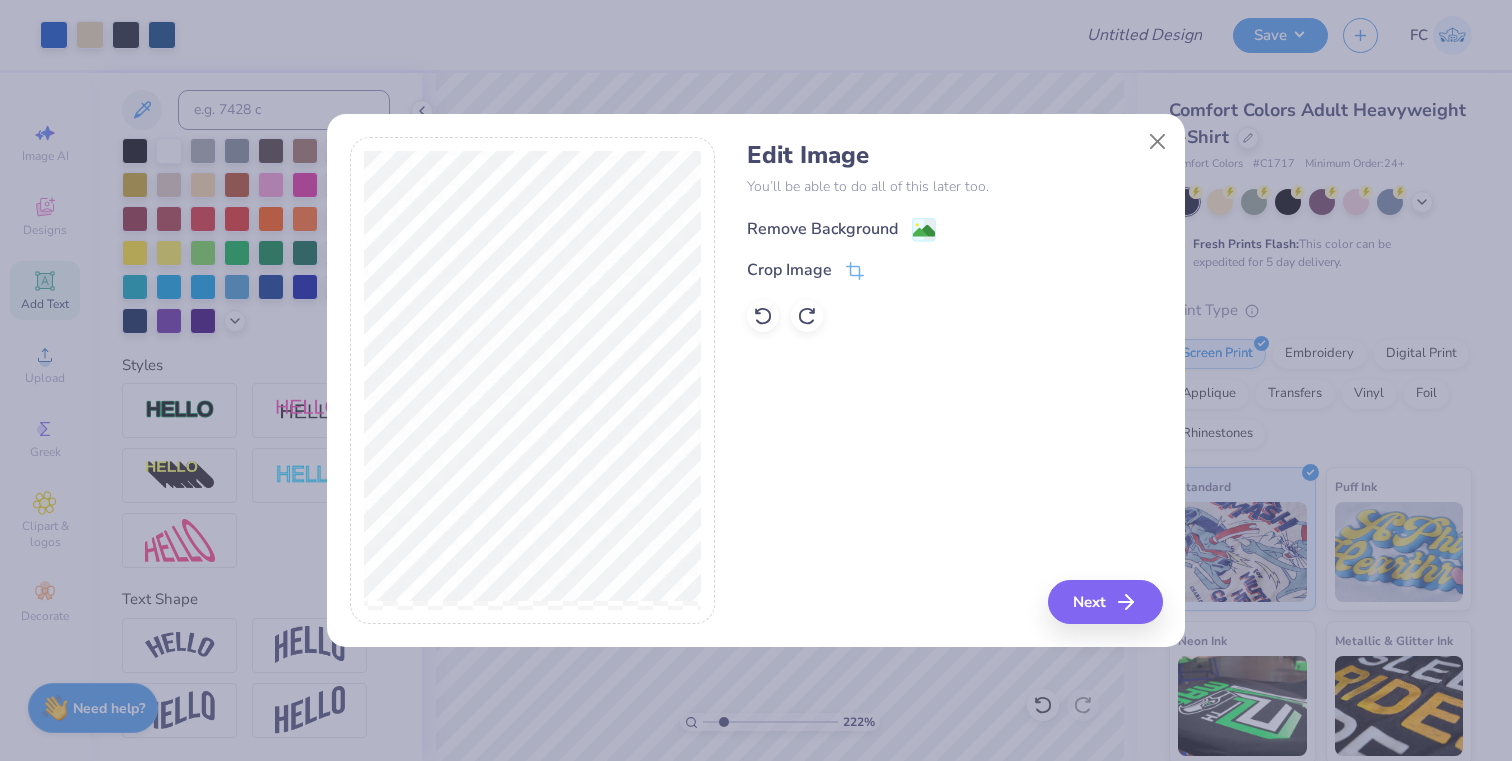 click 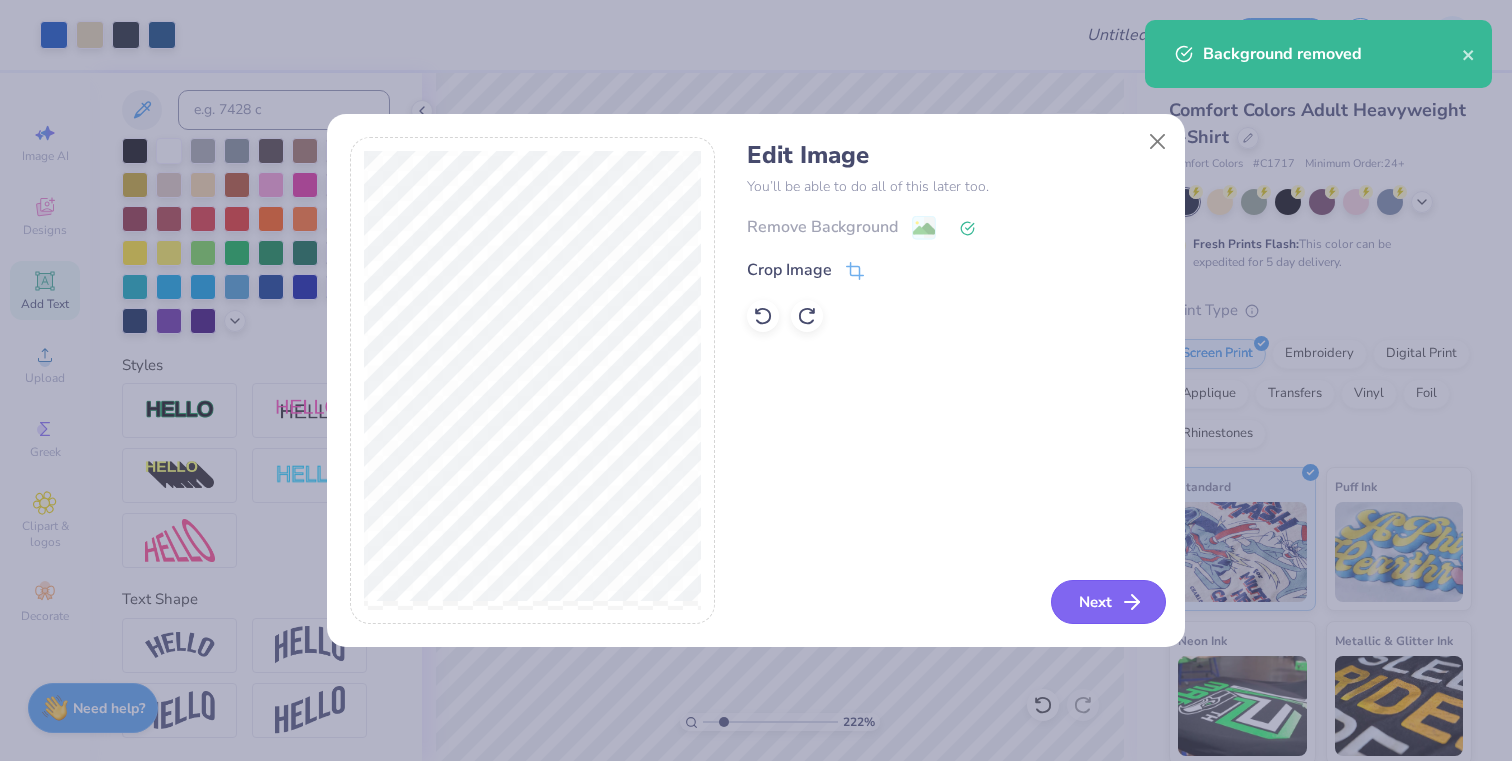 click on "Next" at bounding box center (1108, 602) 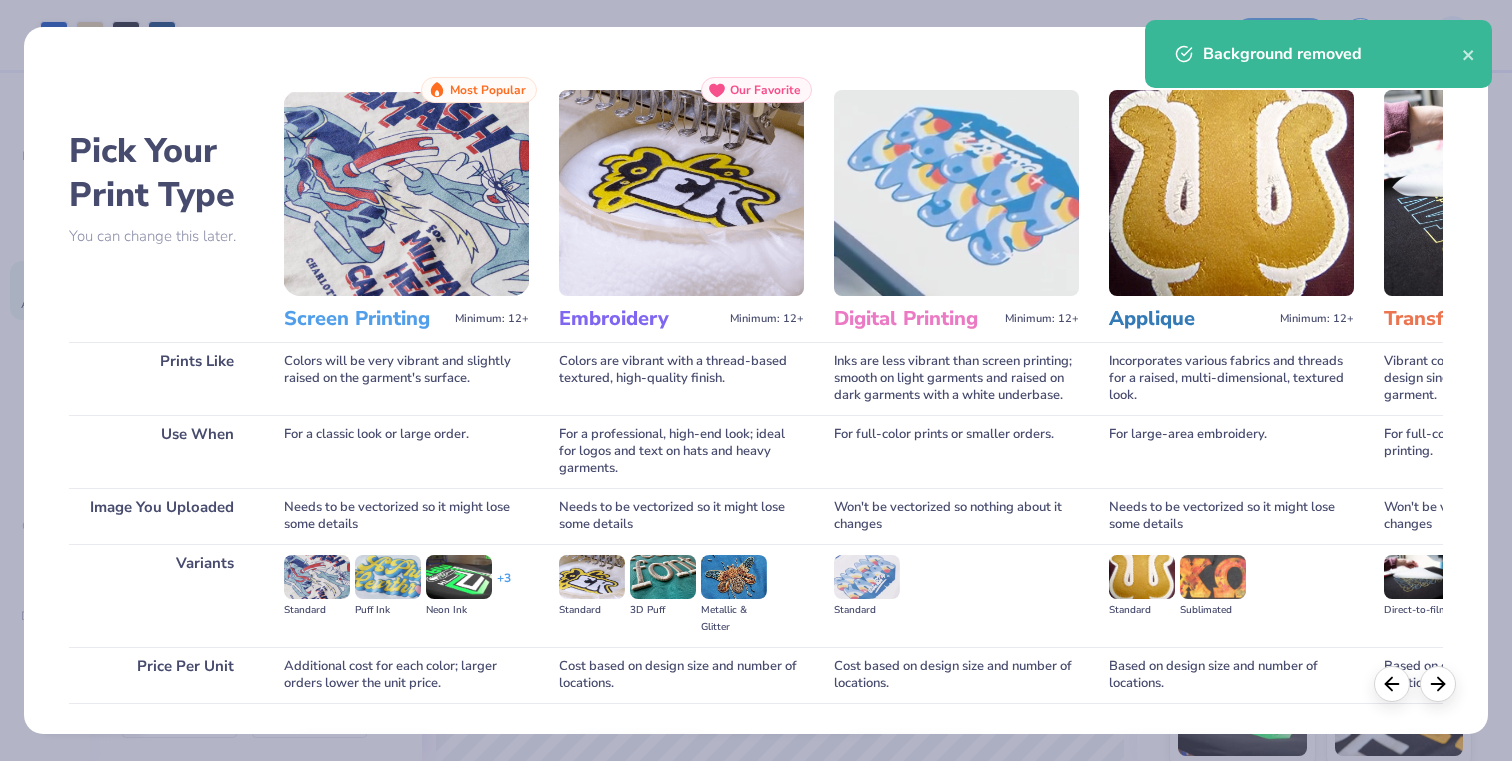scroll, scrollTop: 136, scrollLeft: 0, axis: vertical 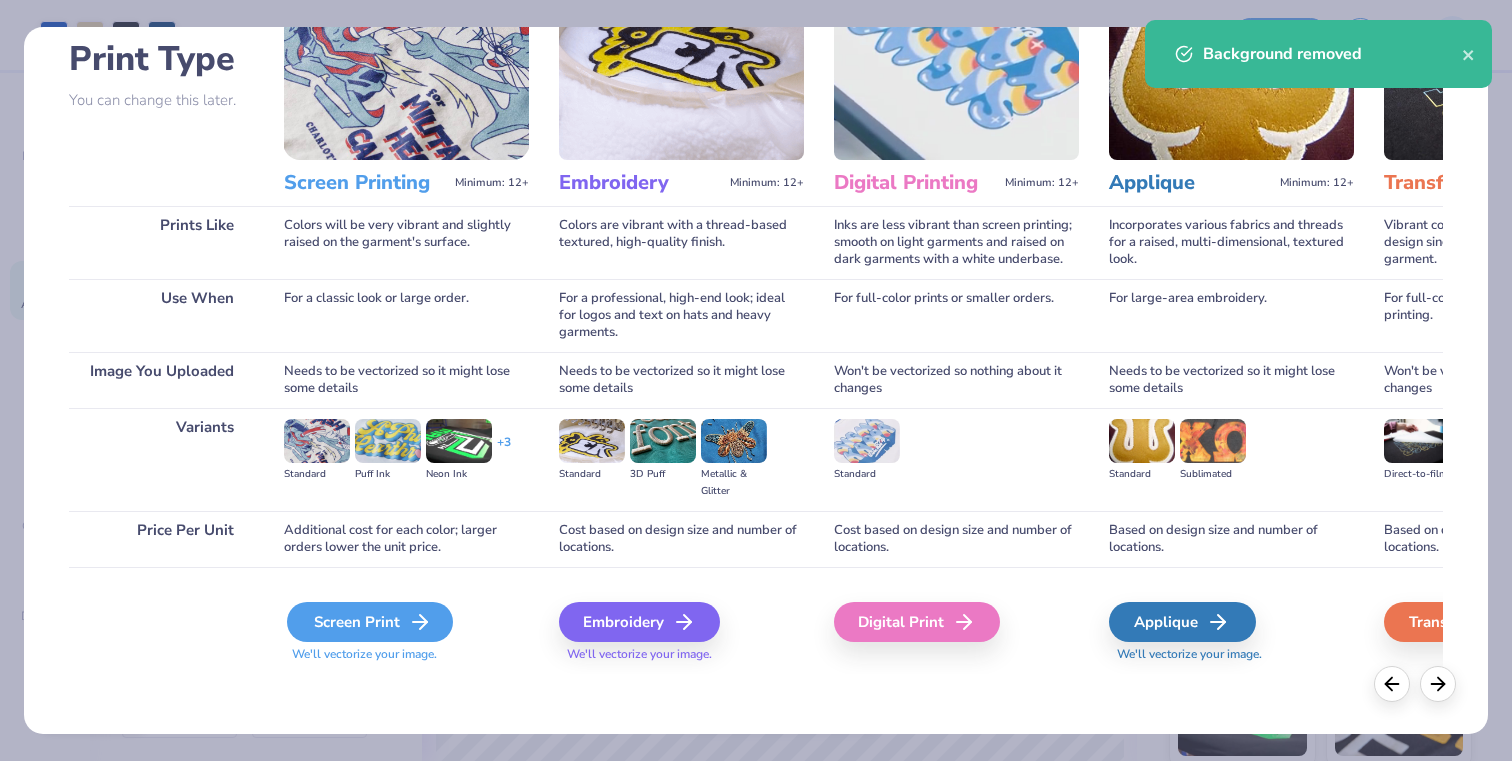 click 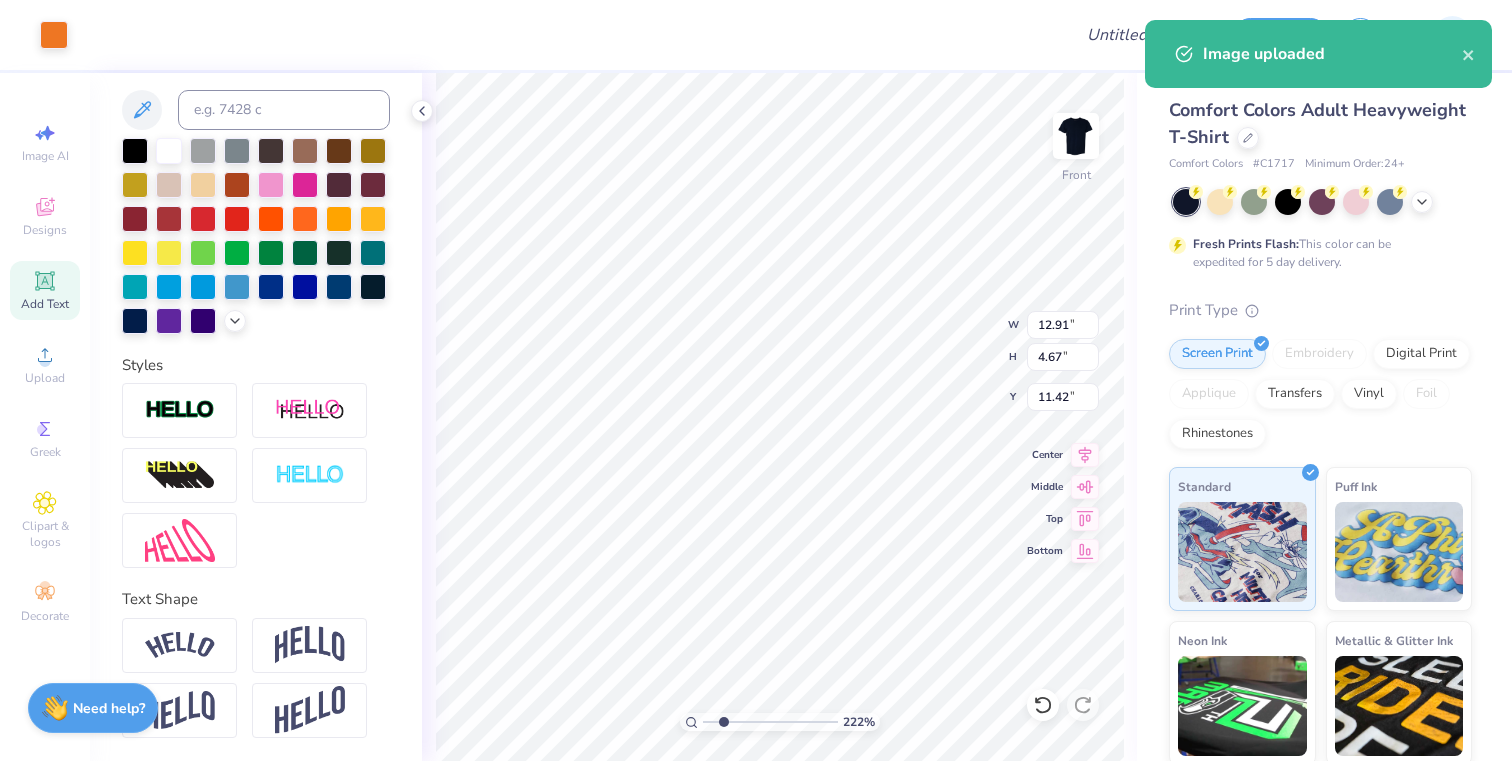 type on "7.18" 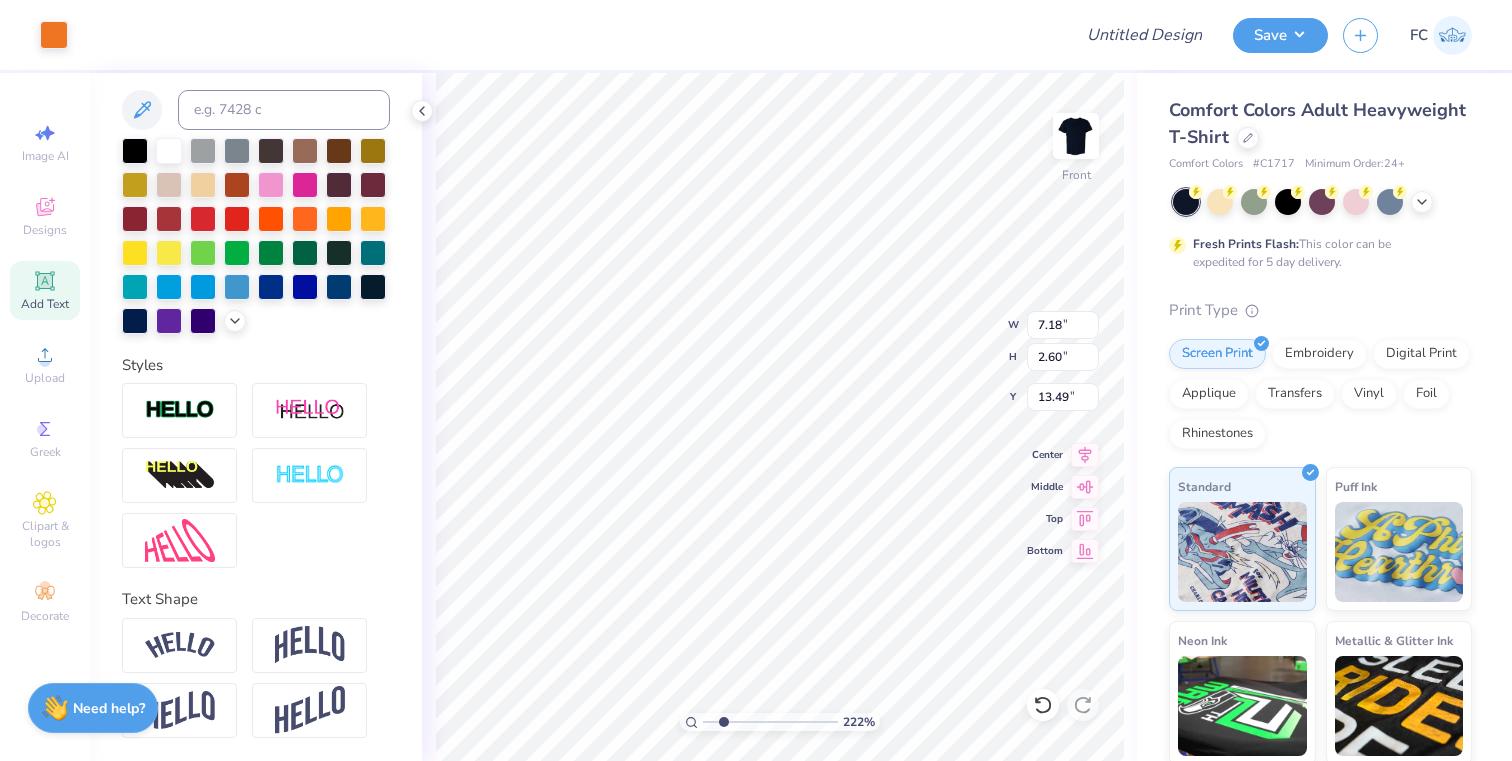 type on "10.16" 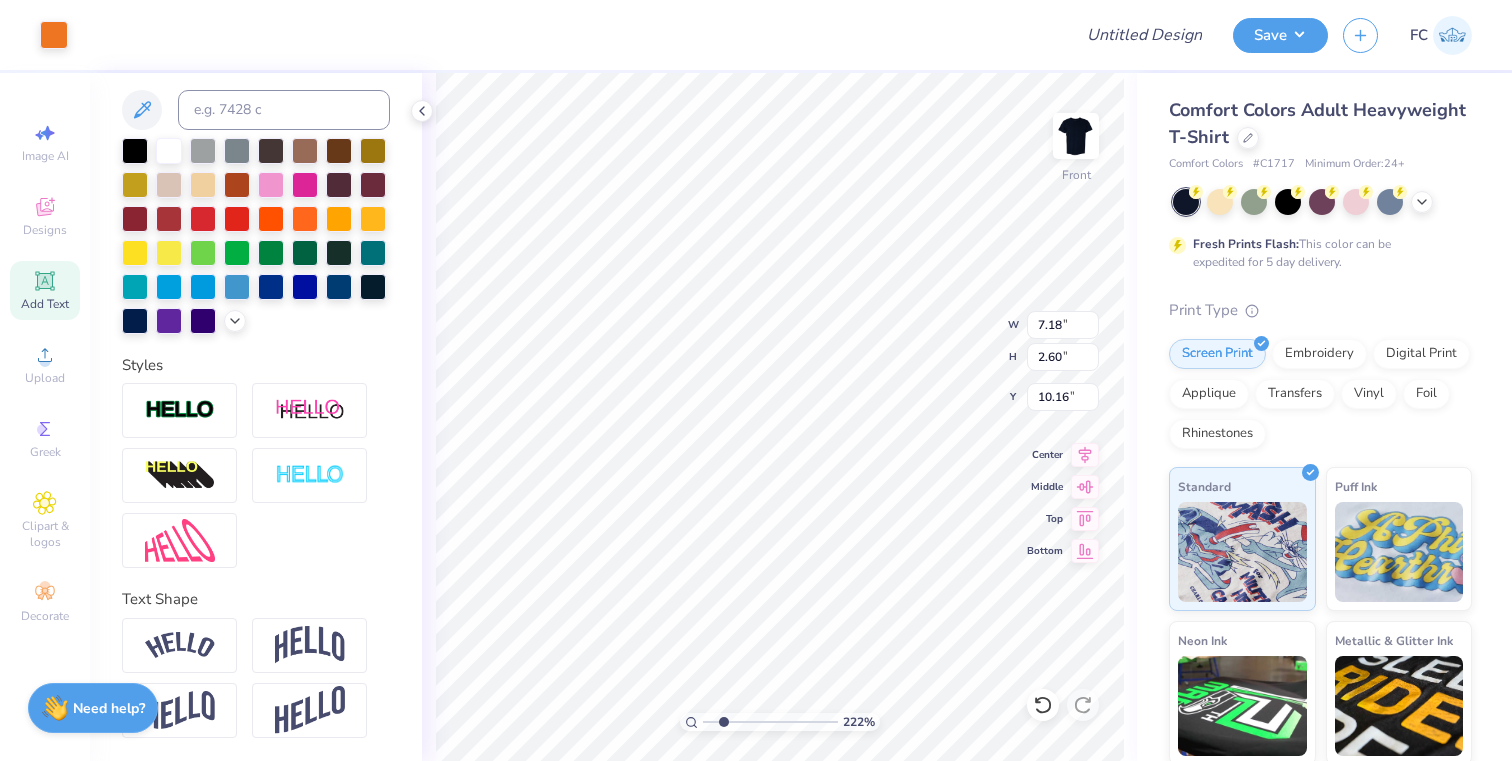 type on "2.28" 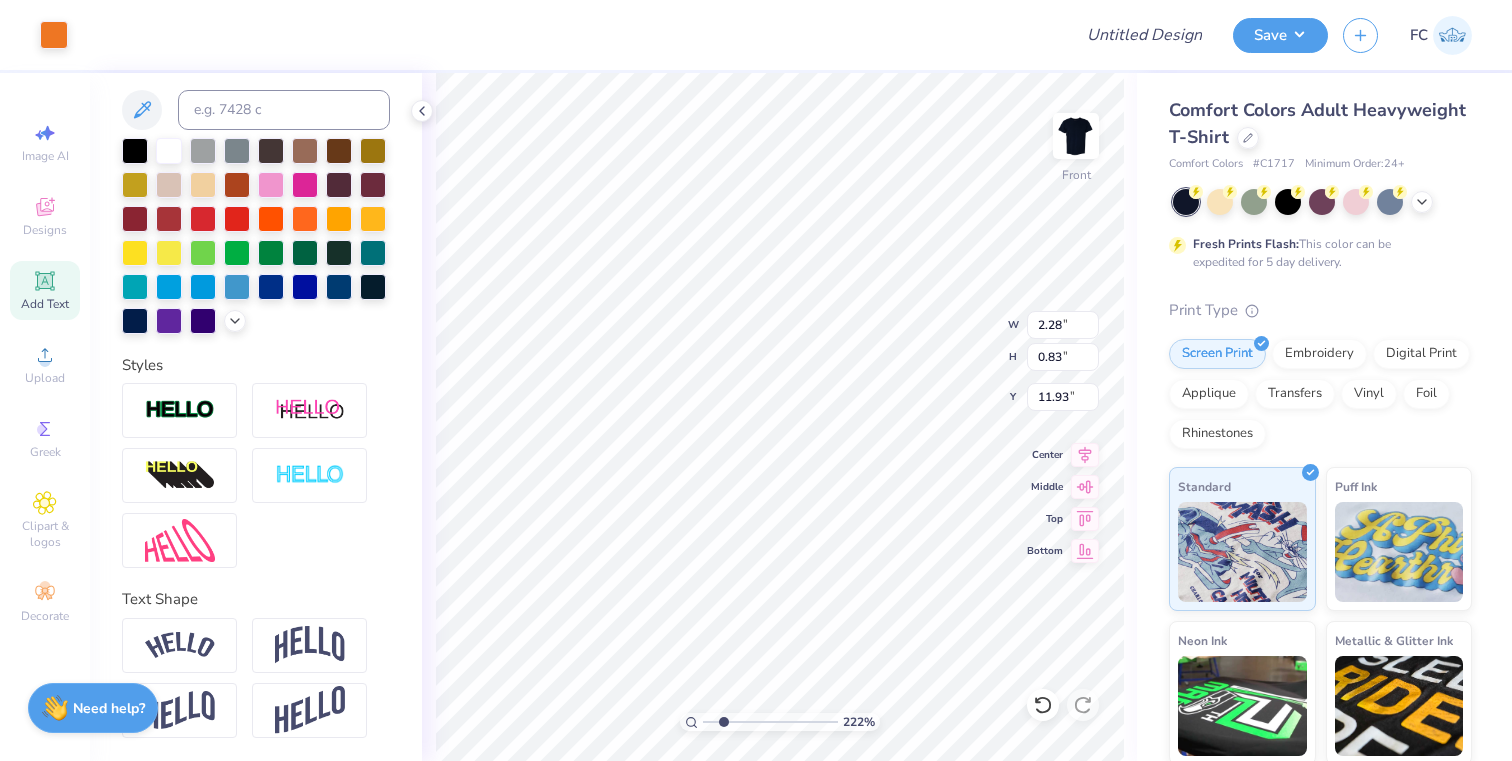 type on "1.96" 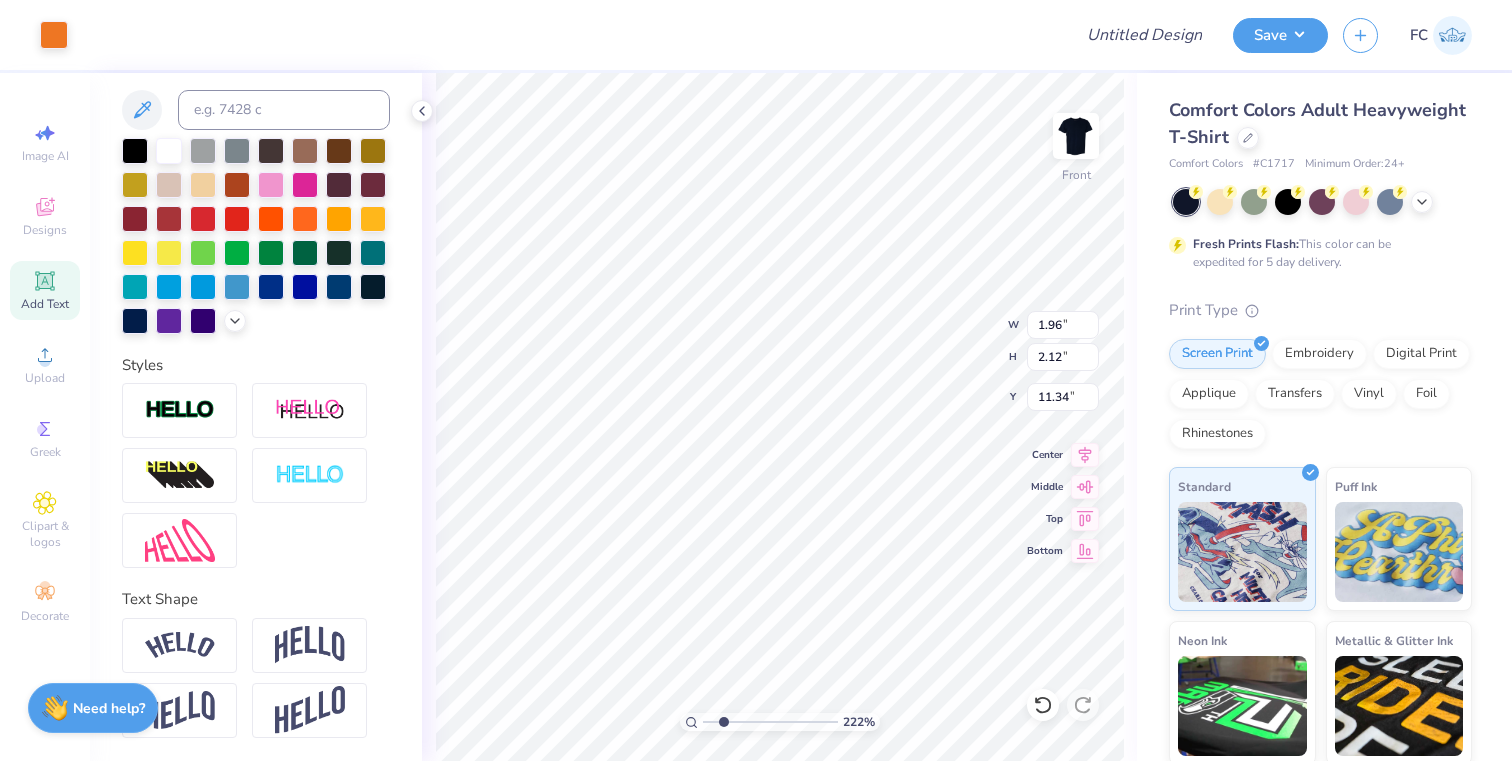 type on "5.53" 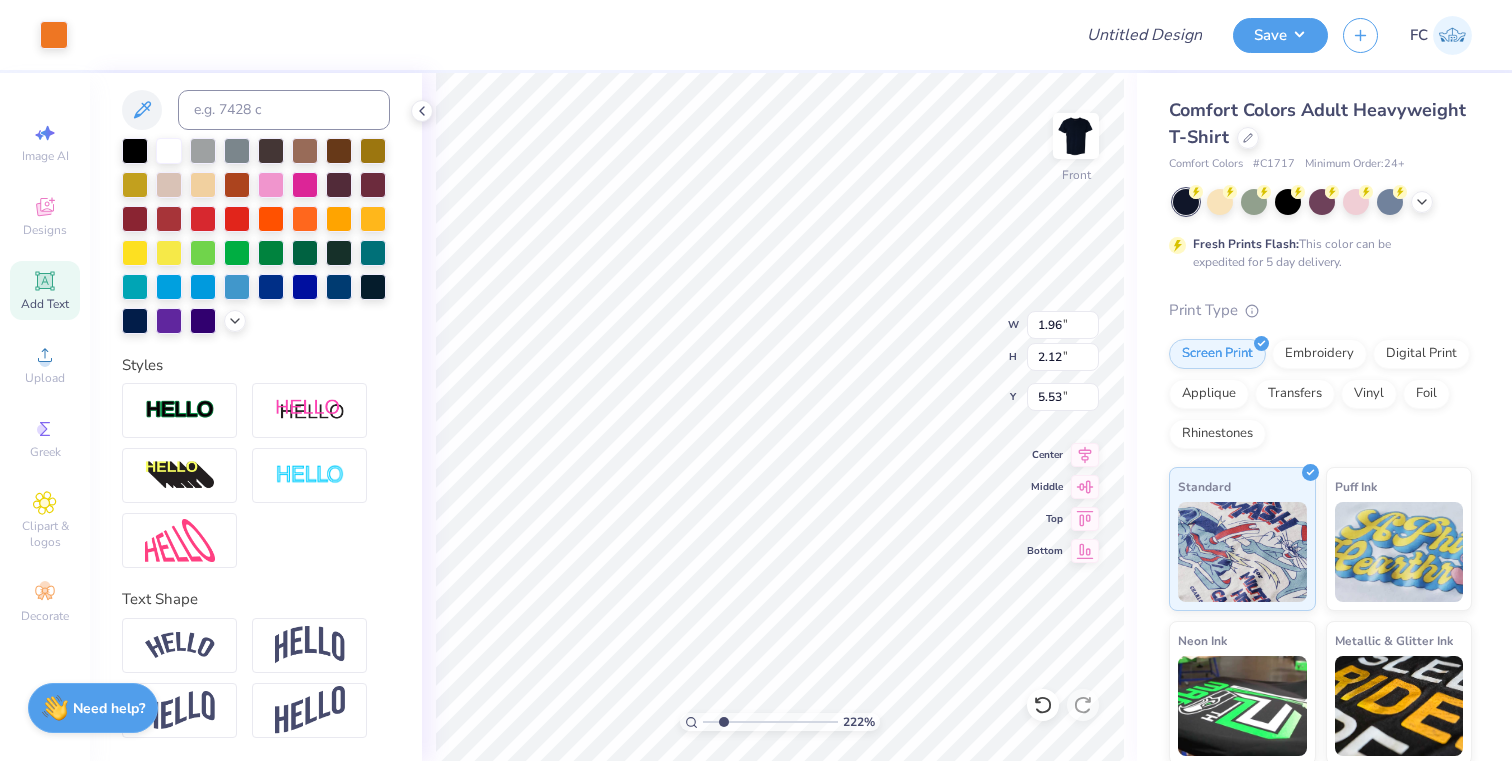 type on "1.75" 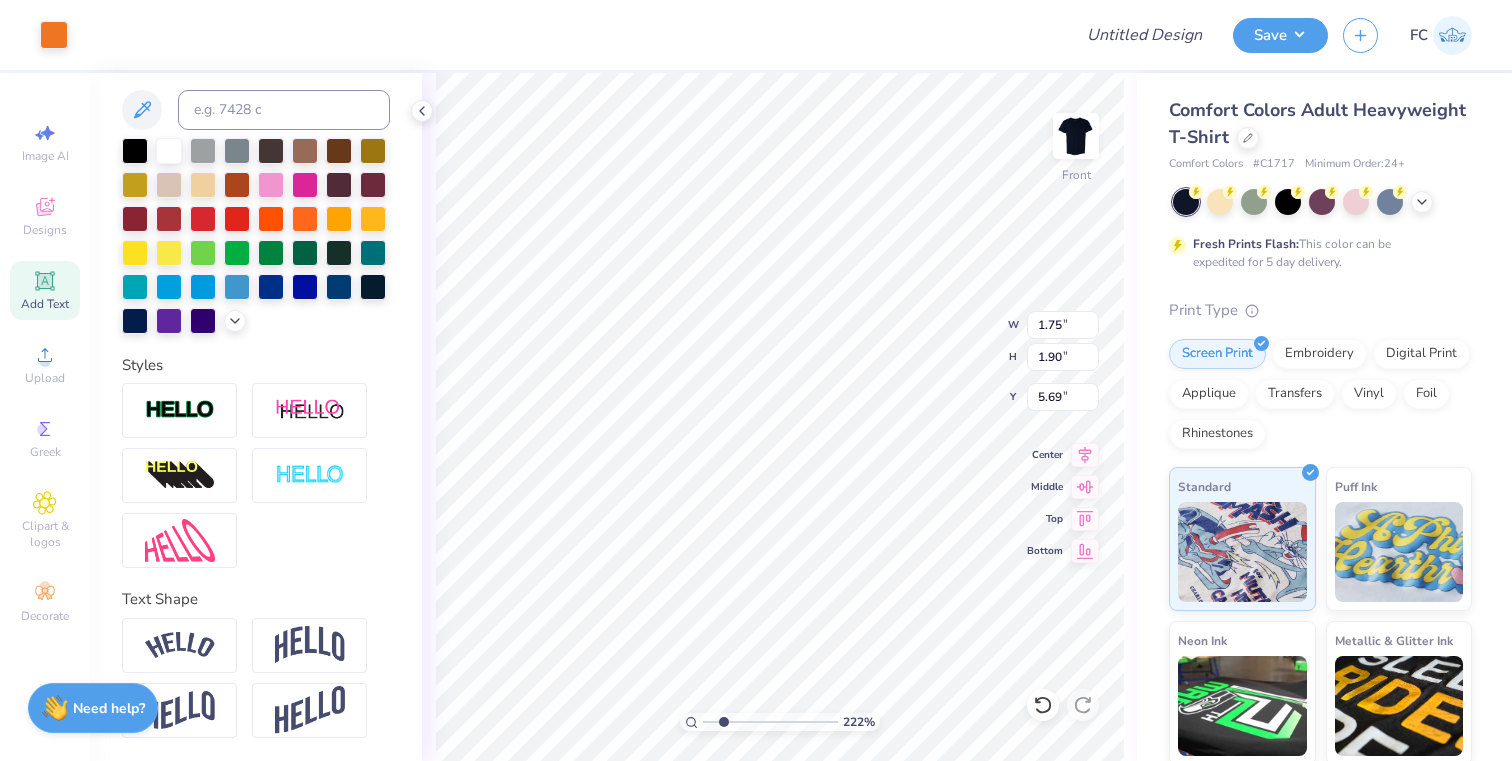 type on "1.83" 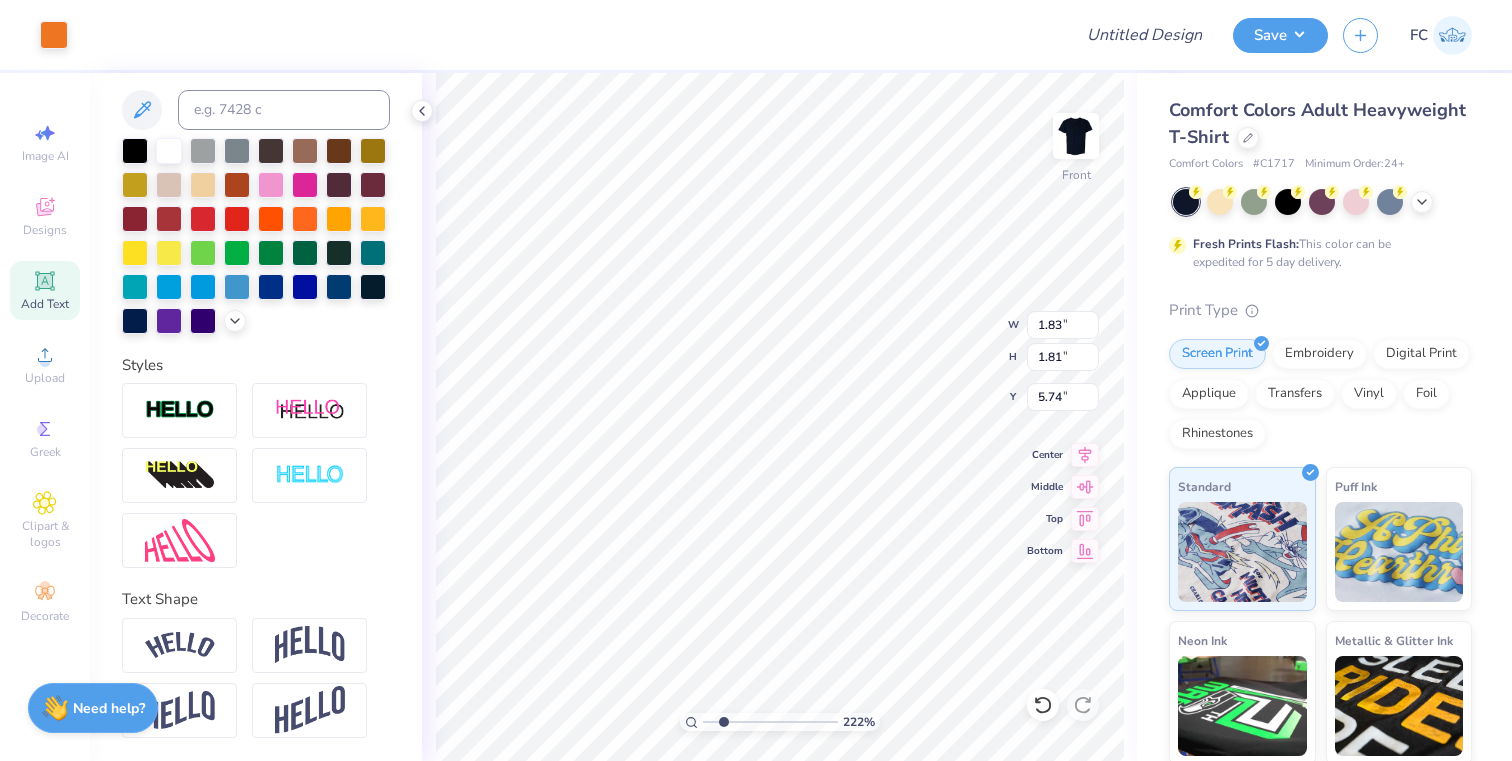 type on "5.69" 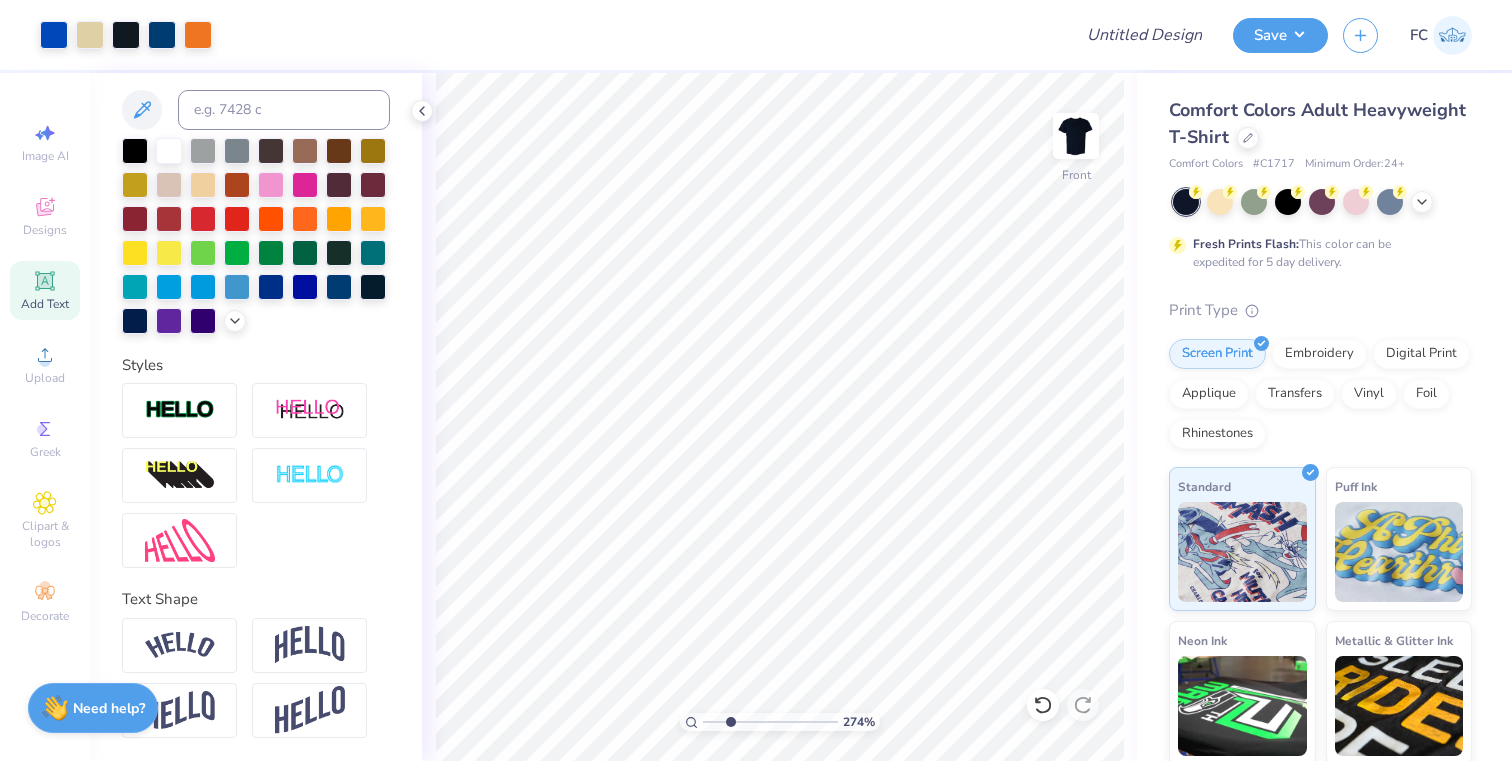 drag, startPoint x: 721, startPoint y: 719, endPoint x: 730, endPoint y: 704, distance: 17.492855 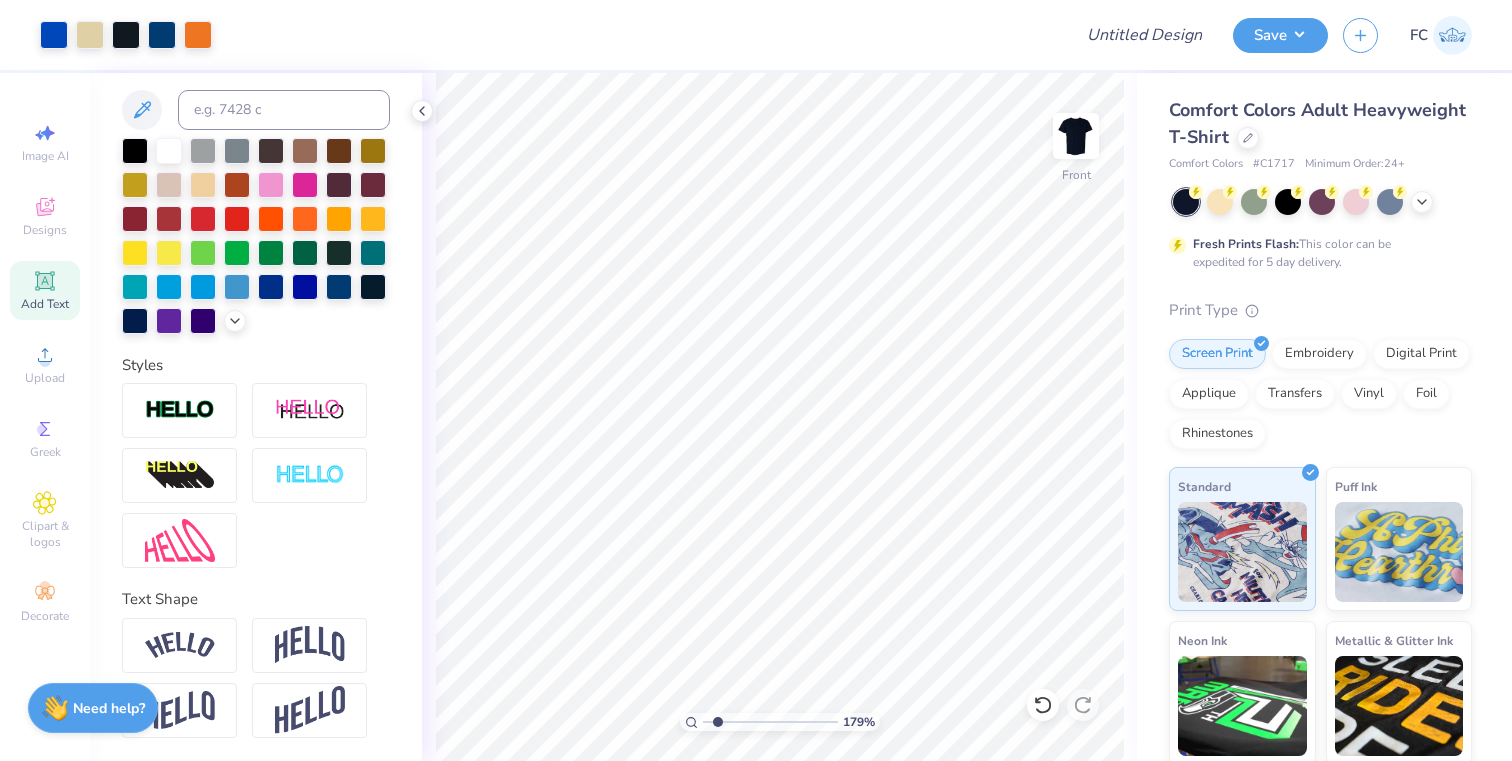 type on "1.79" 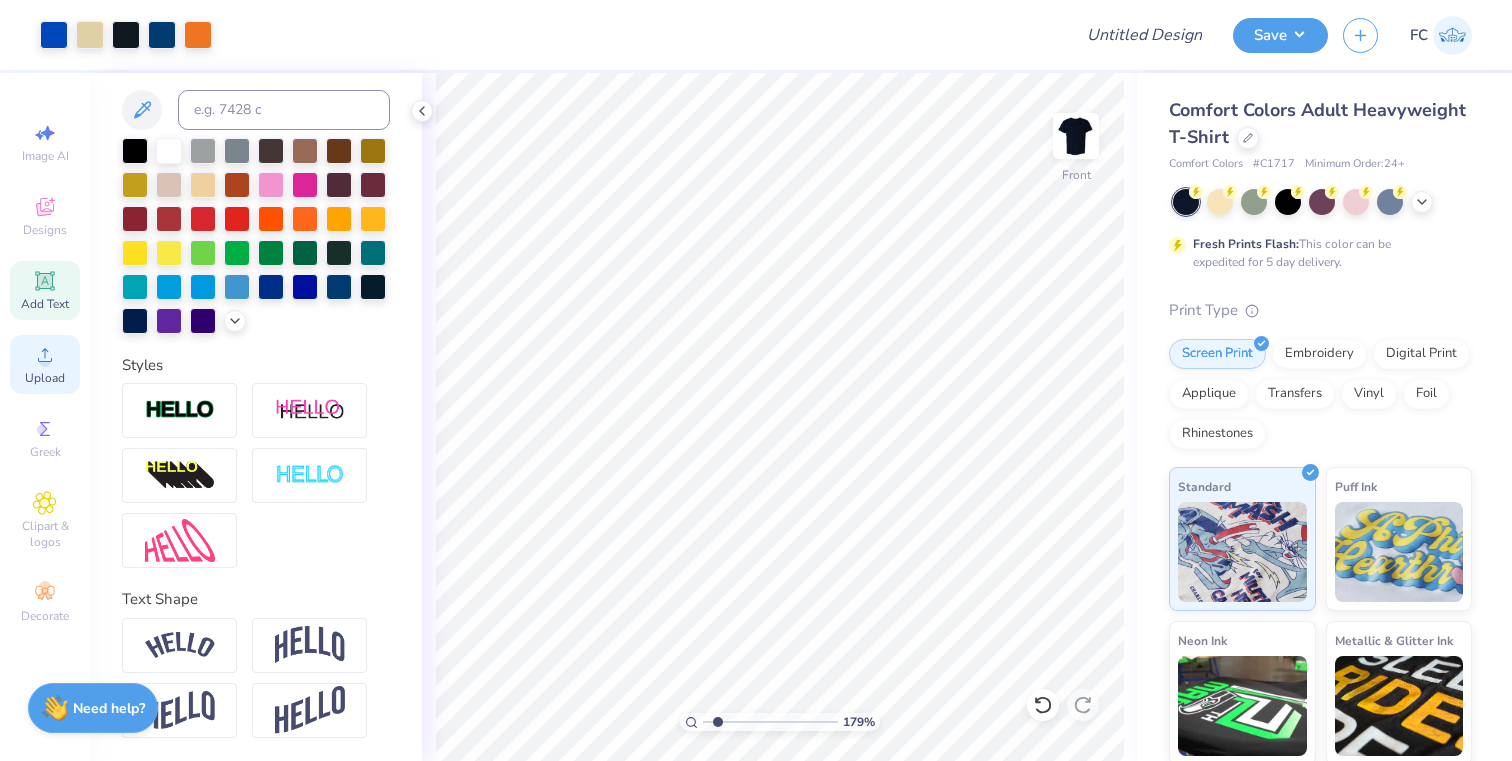 click on "Upload" at bounding box center (45, 378) 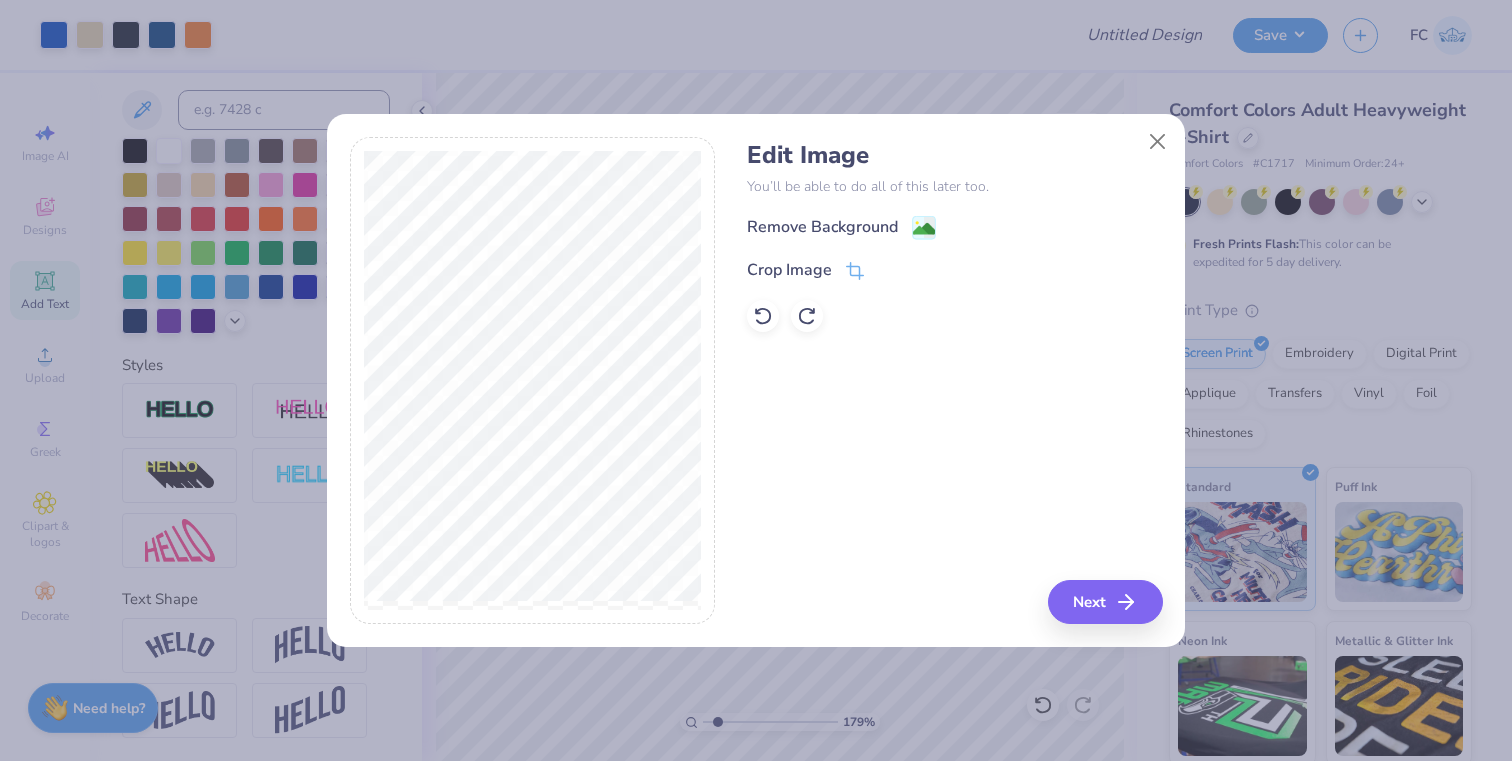 click on "Edit Image You’ll be able to do all of this later too. Remove Background Crop Image" at bounding box center [954, 236] 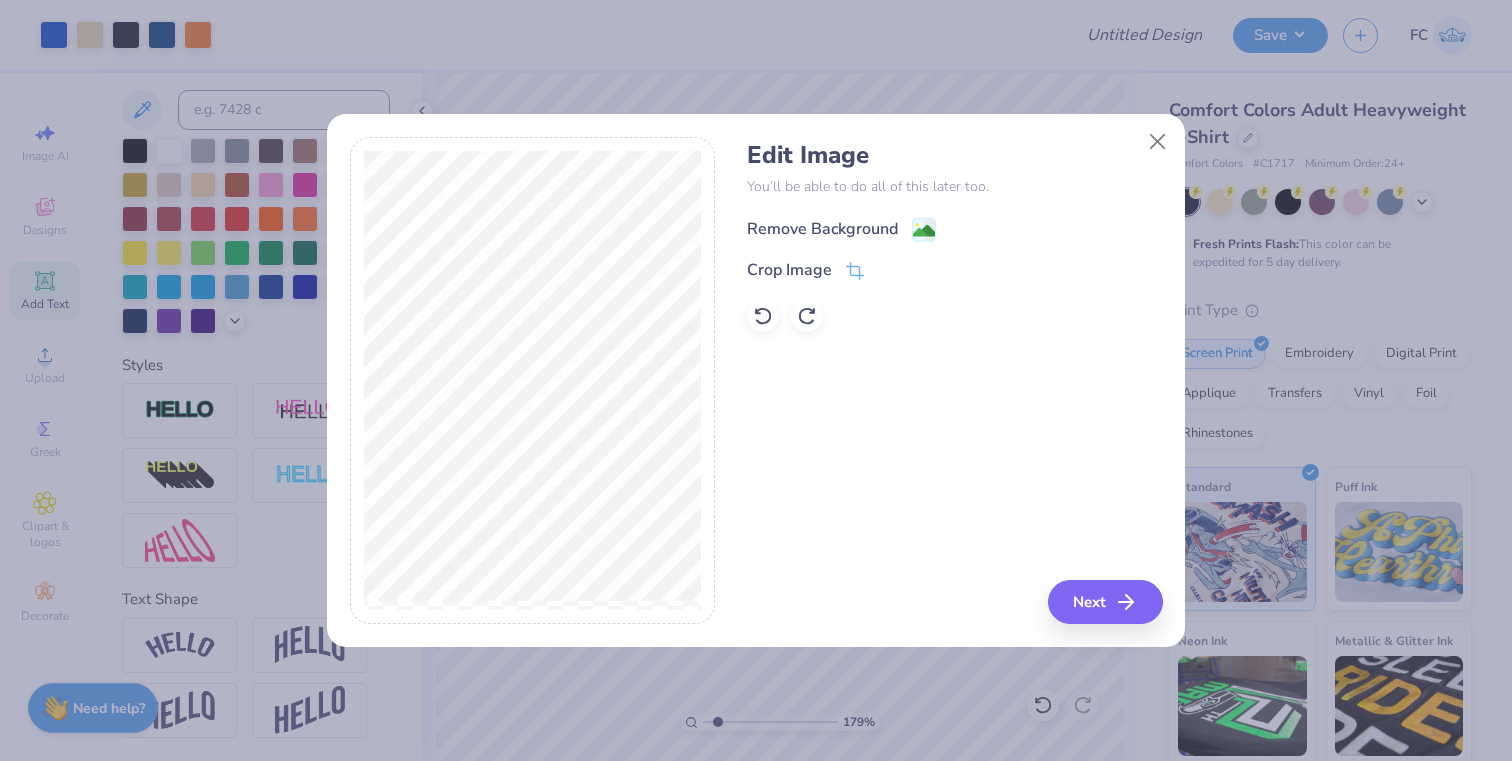 click 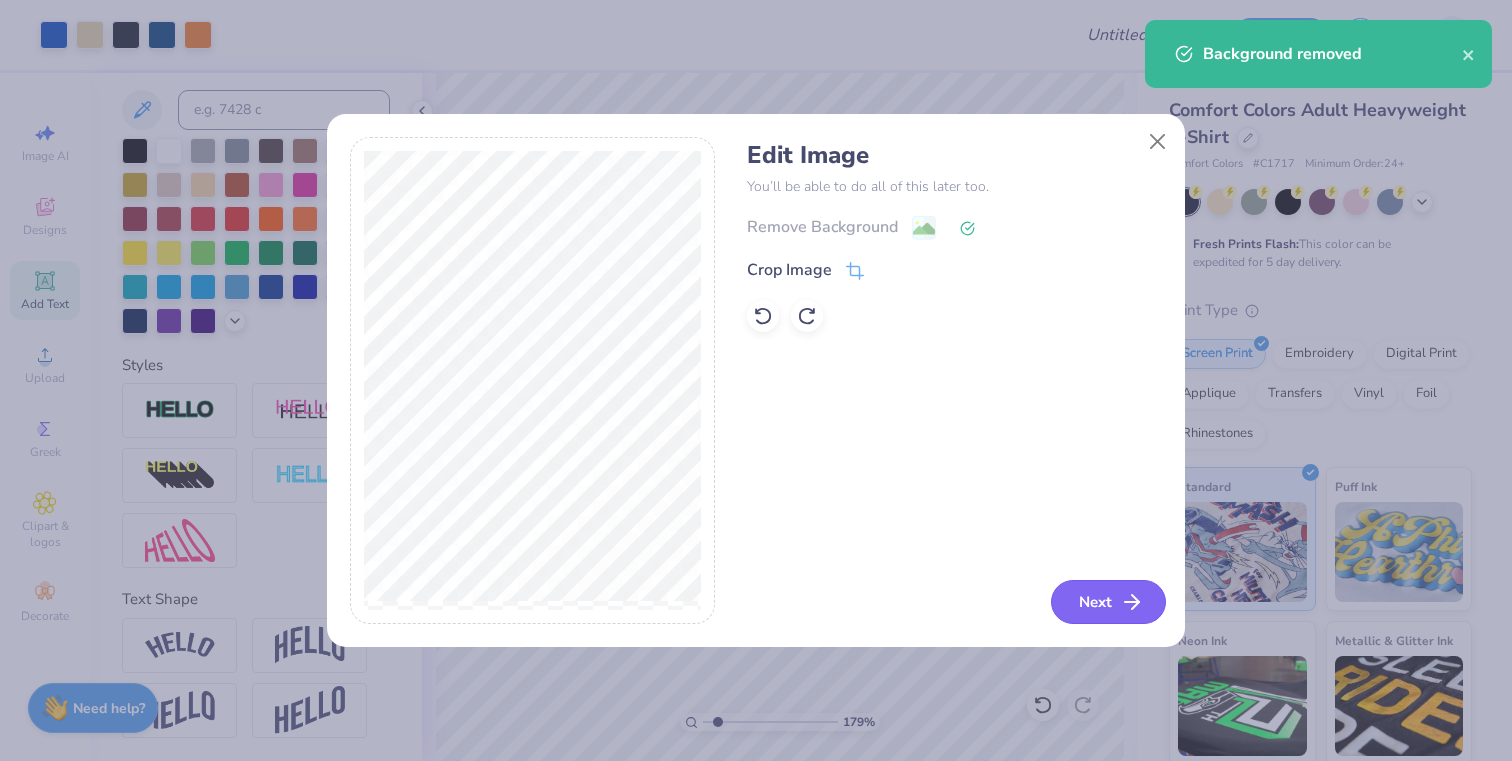 click 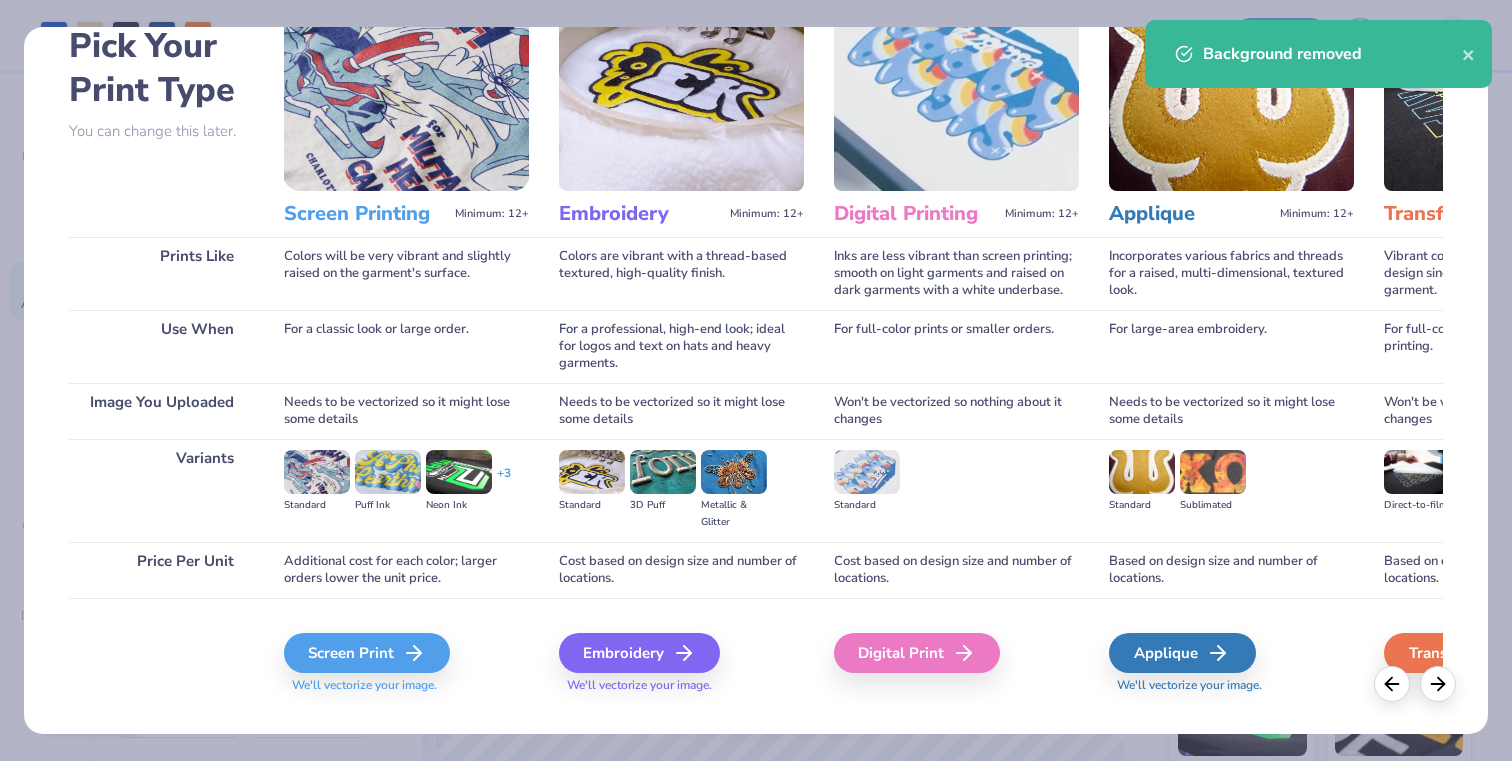 scroll, scrollTop: 114, scrollLeft: 0, axis: vertical 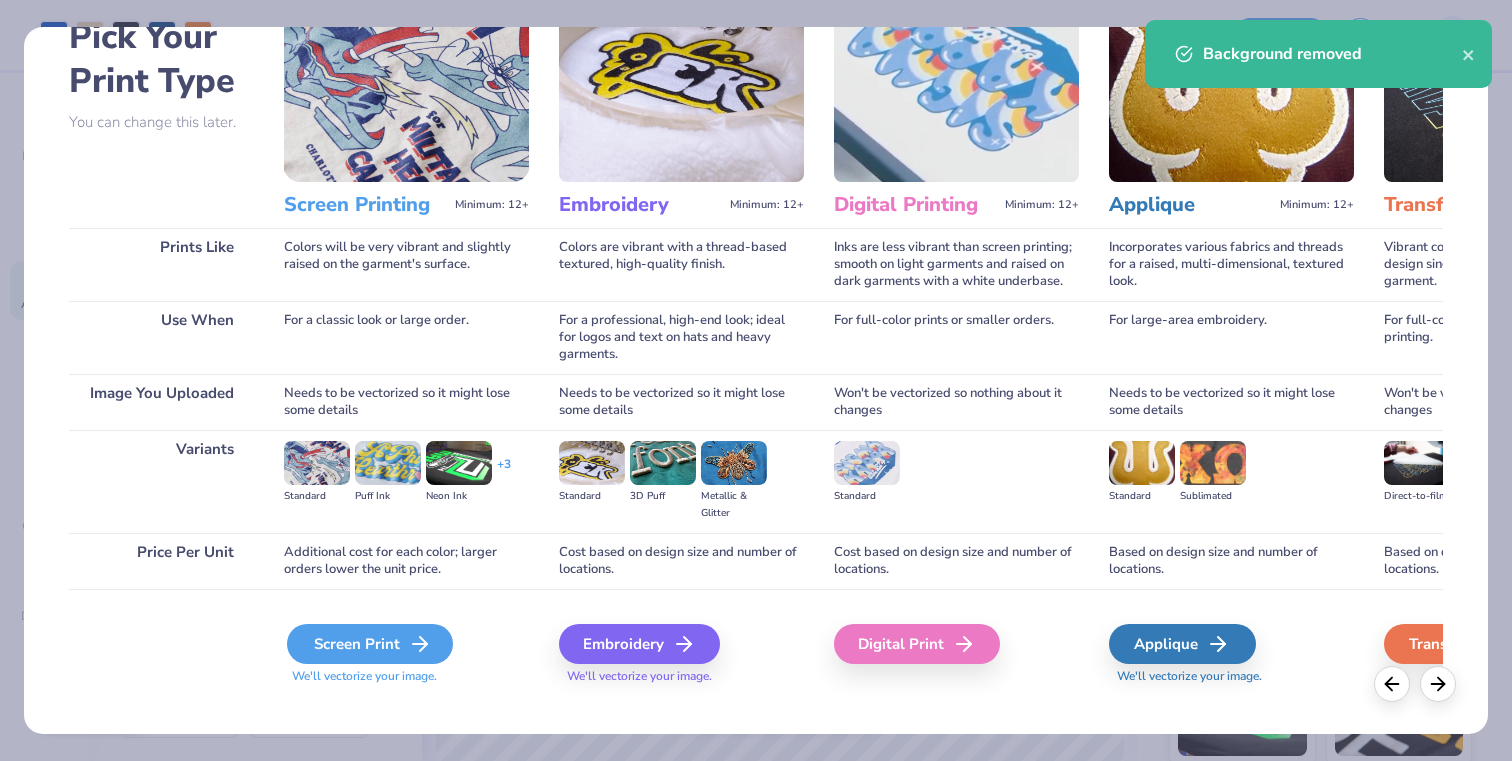 click 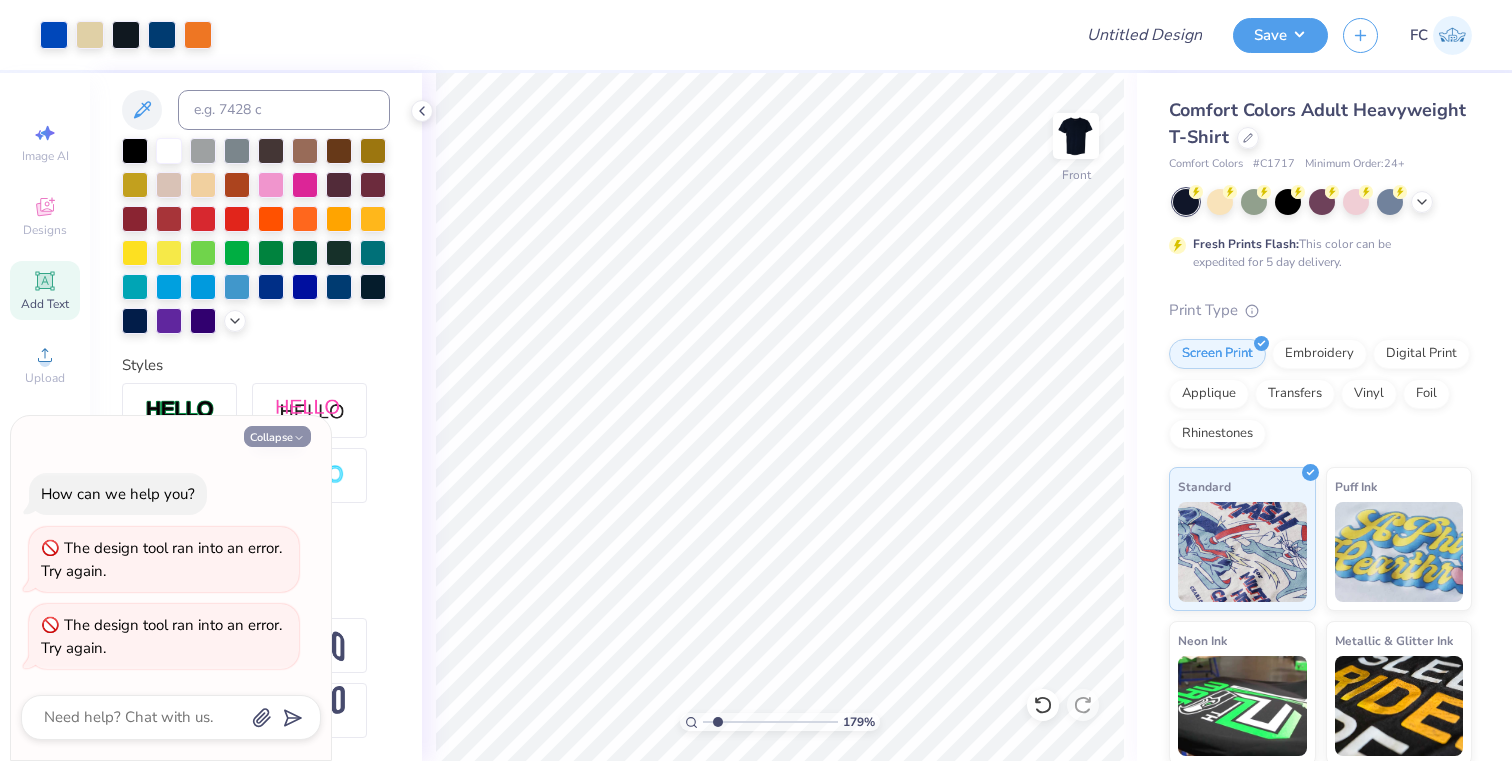 click on "Collapse" at bounding box center [277, 436] 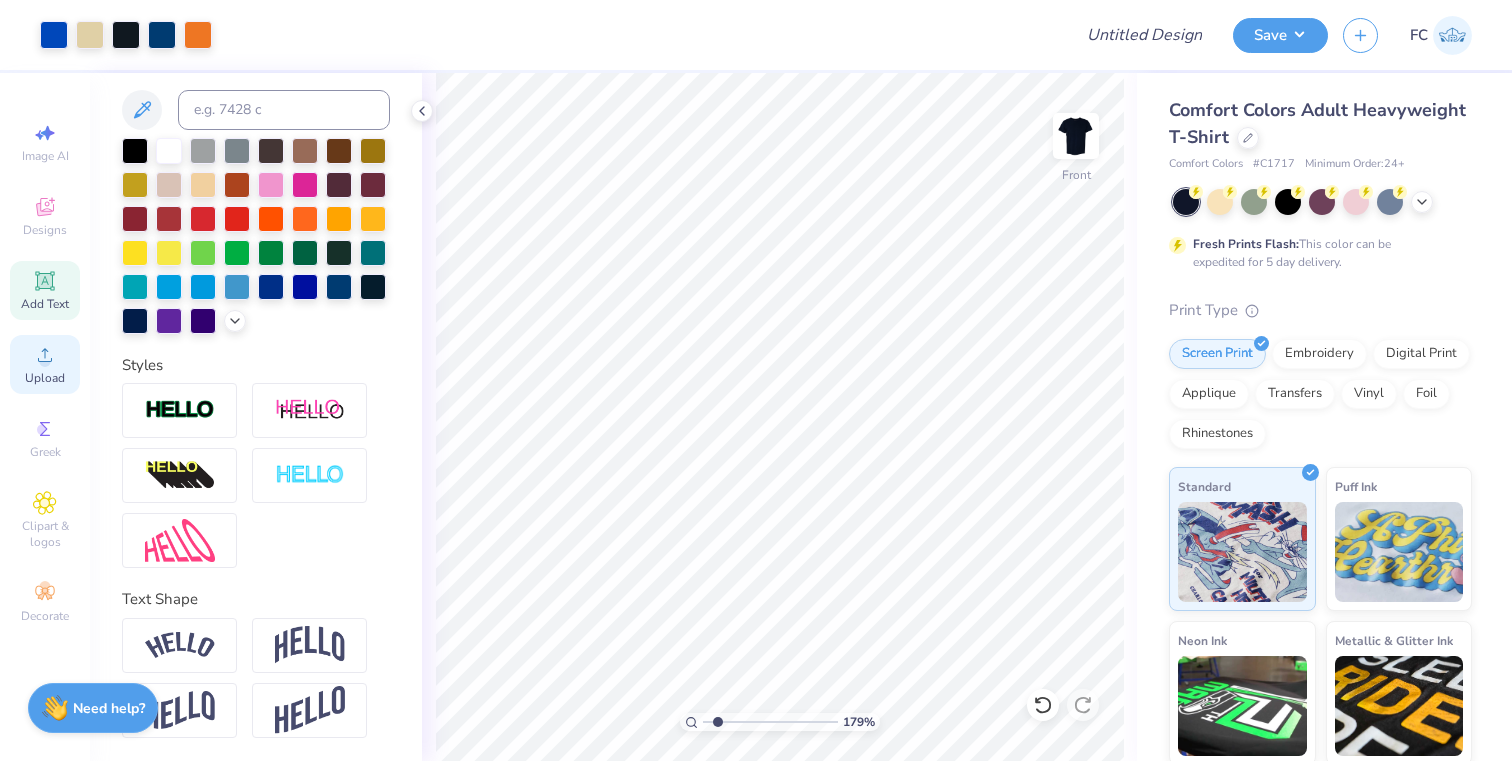click on "Upload" at bounding box center (45, 378) 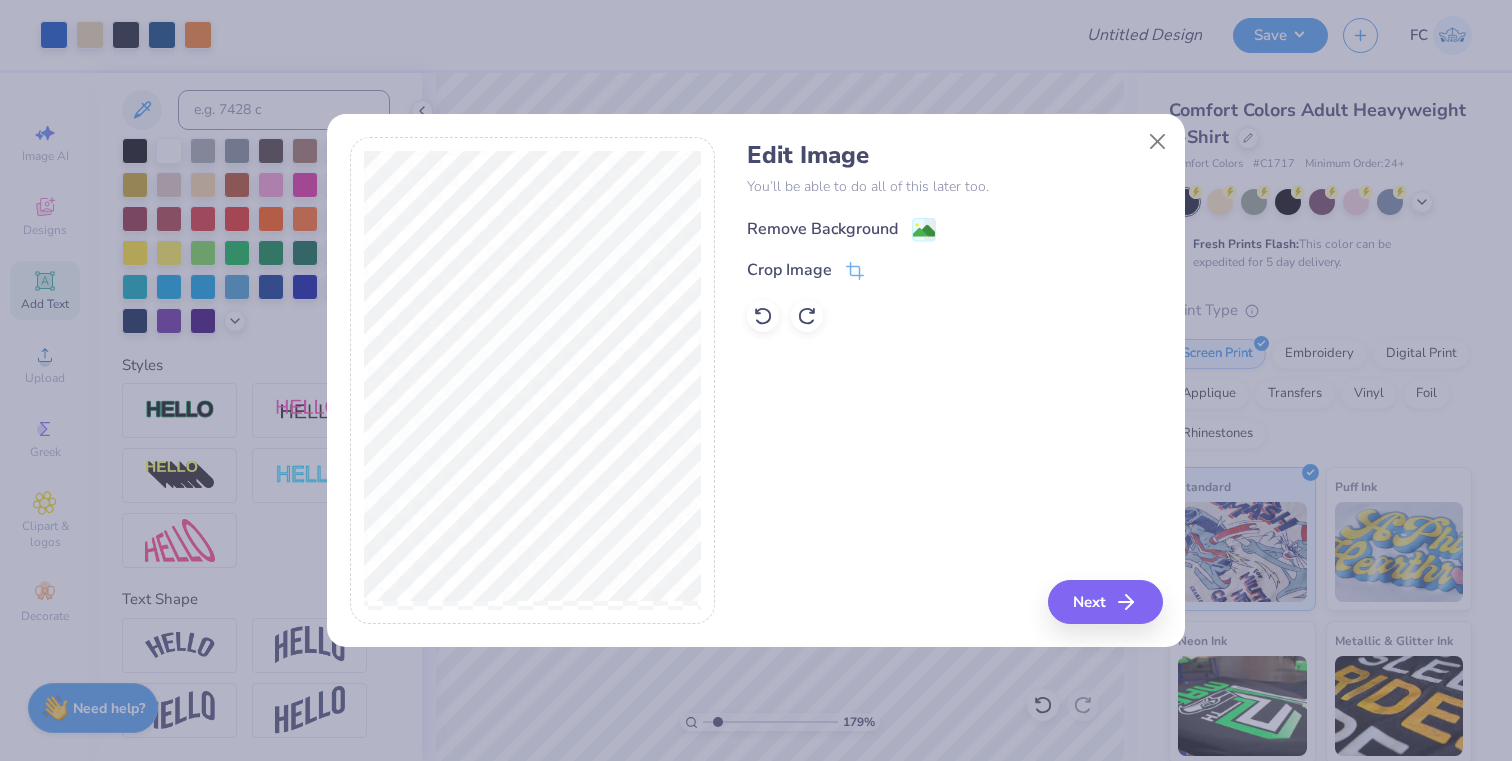 click 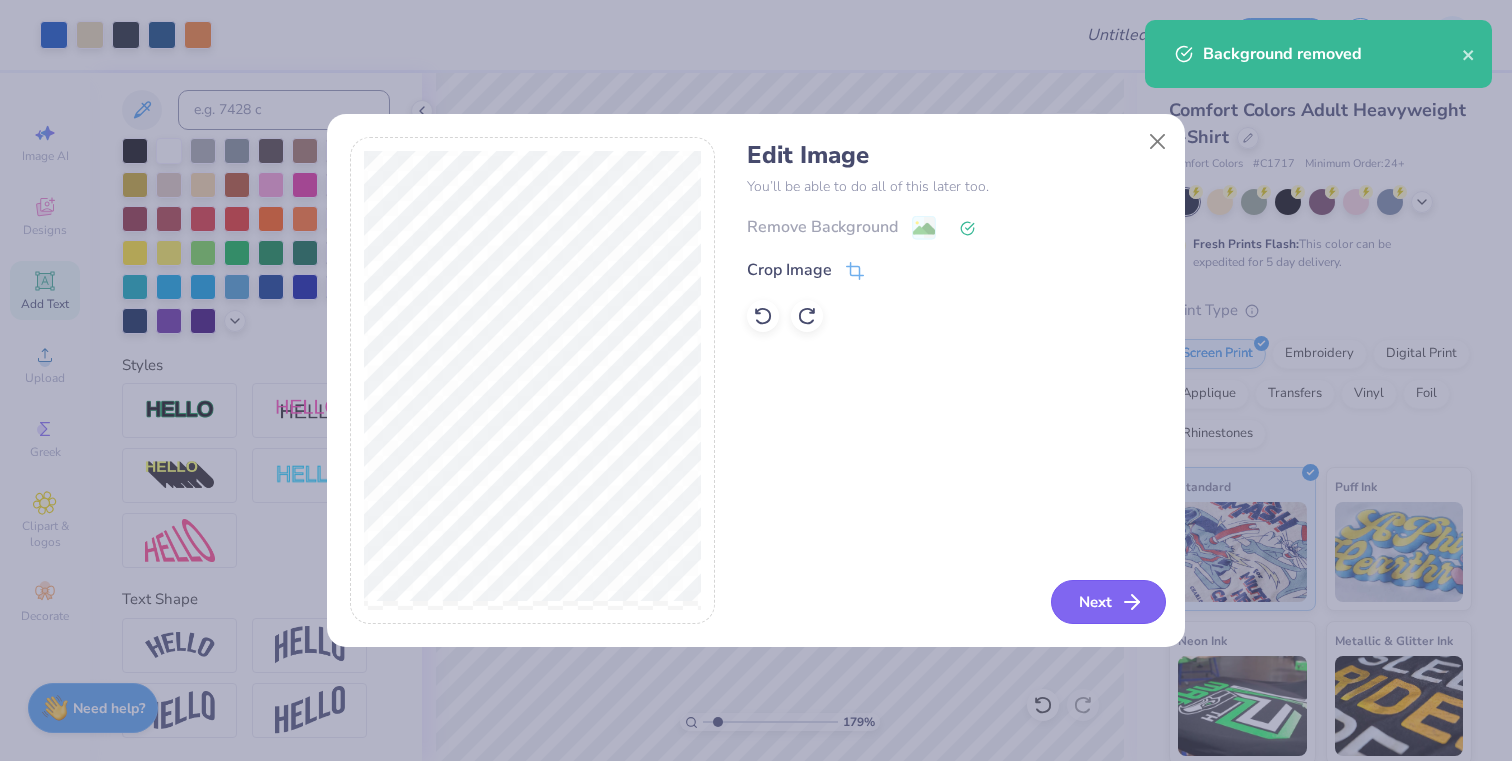 click on "Next" at bounding box center (1108, 602) 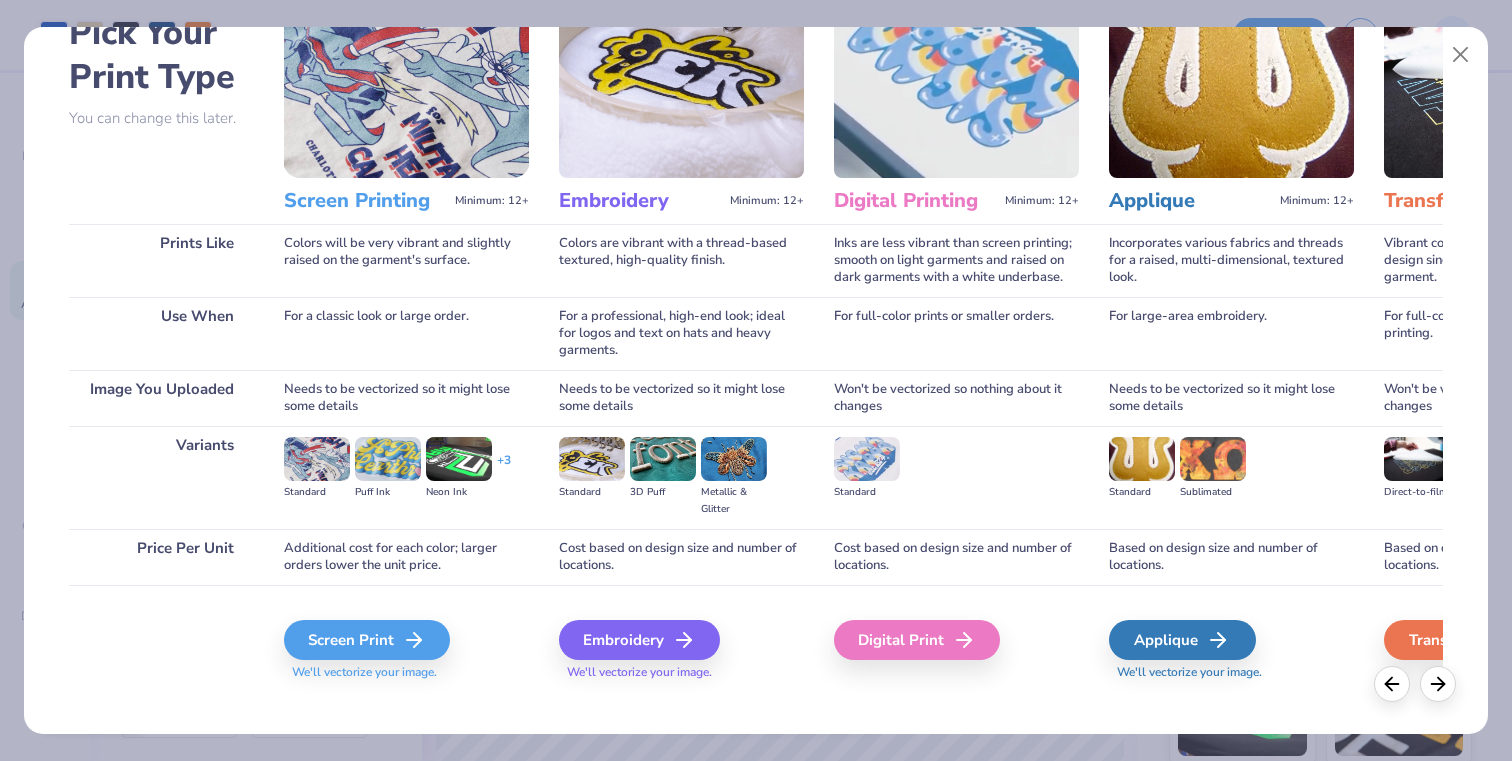 scroll, scrollTop: 127, scrollLeft: 0, axis: vertical 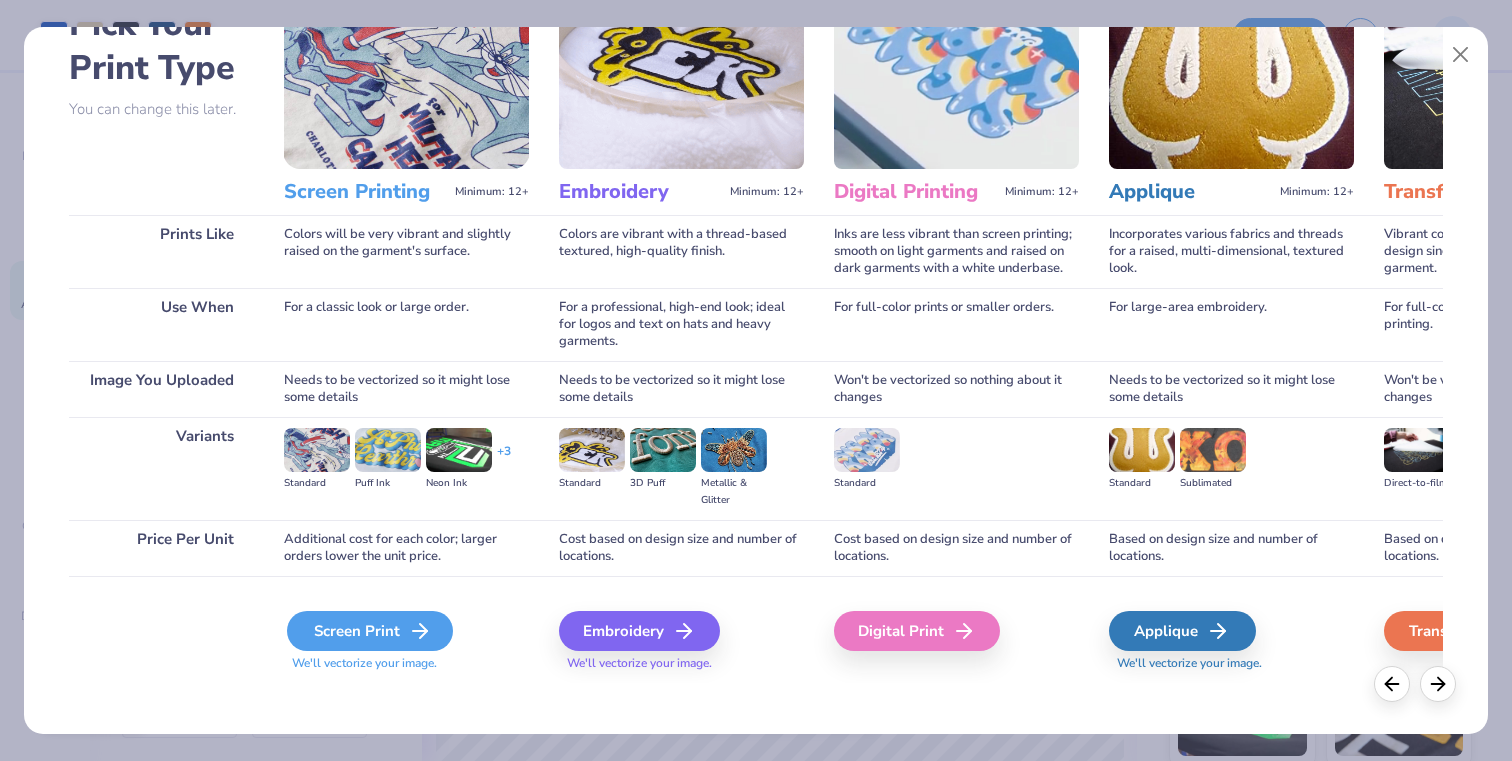 click 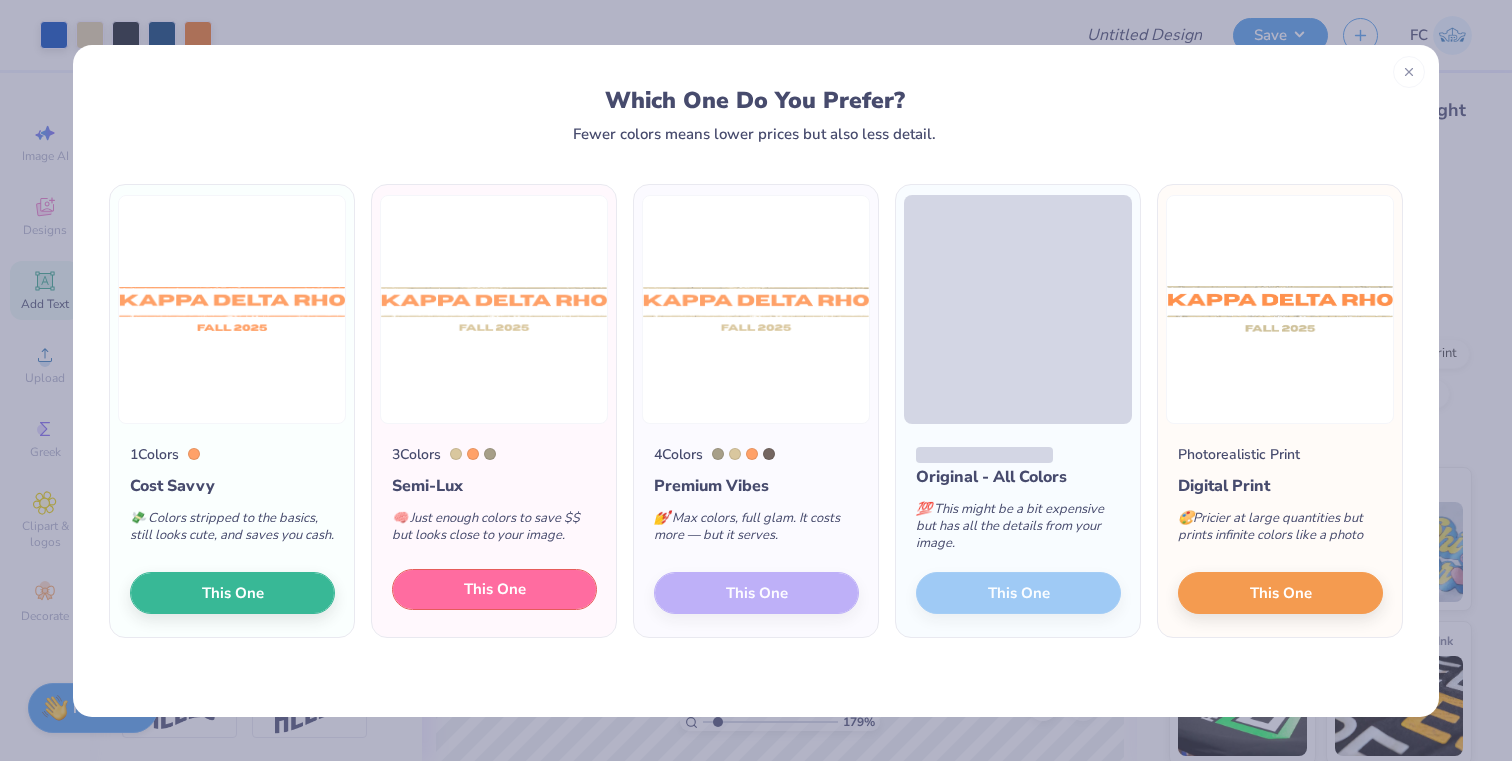 click on "This One" at bounding box center (495, 589) 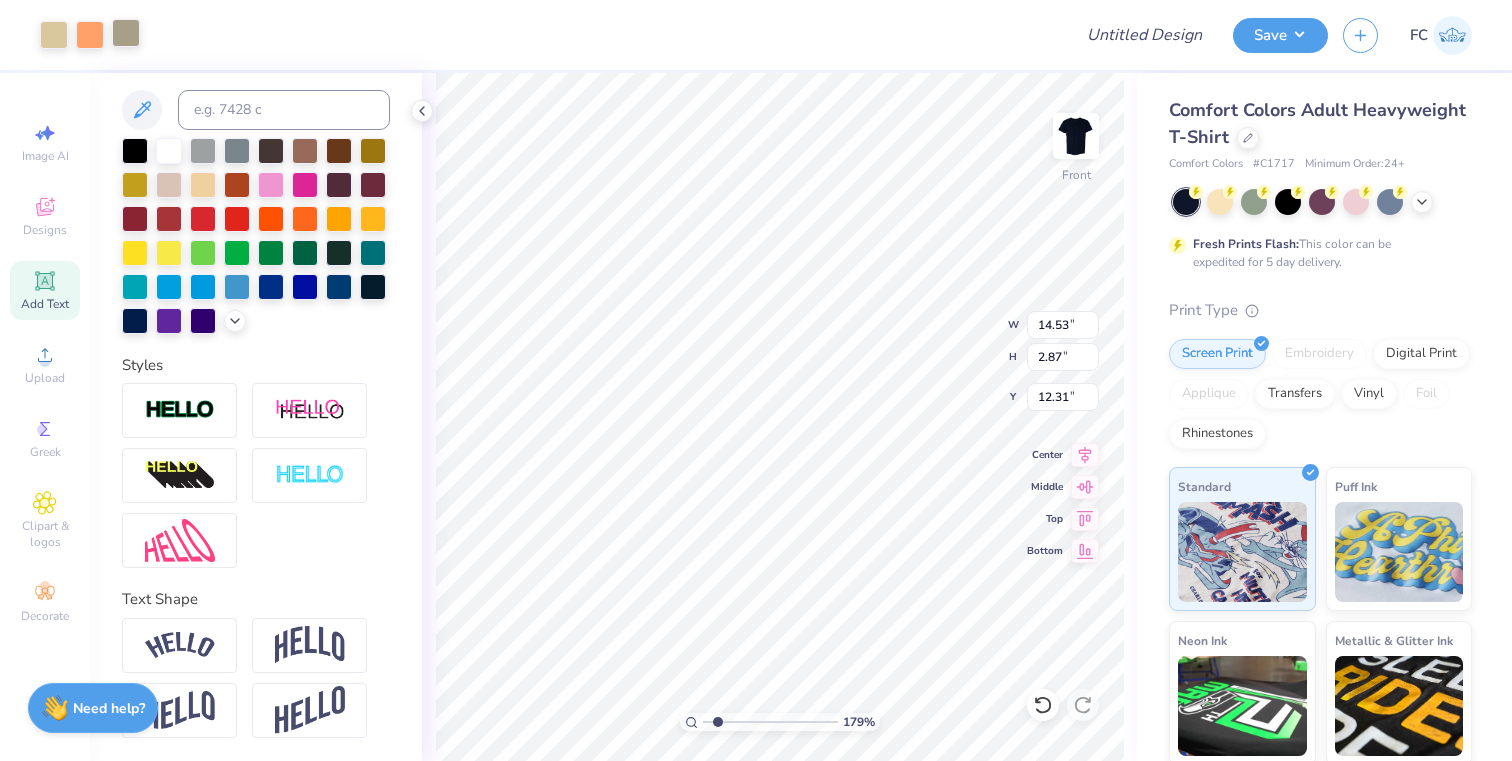 click at bounding box center (126, 33) 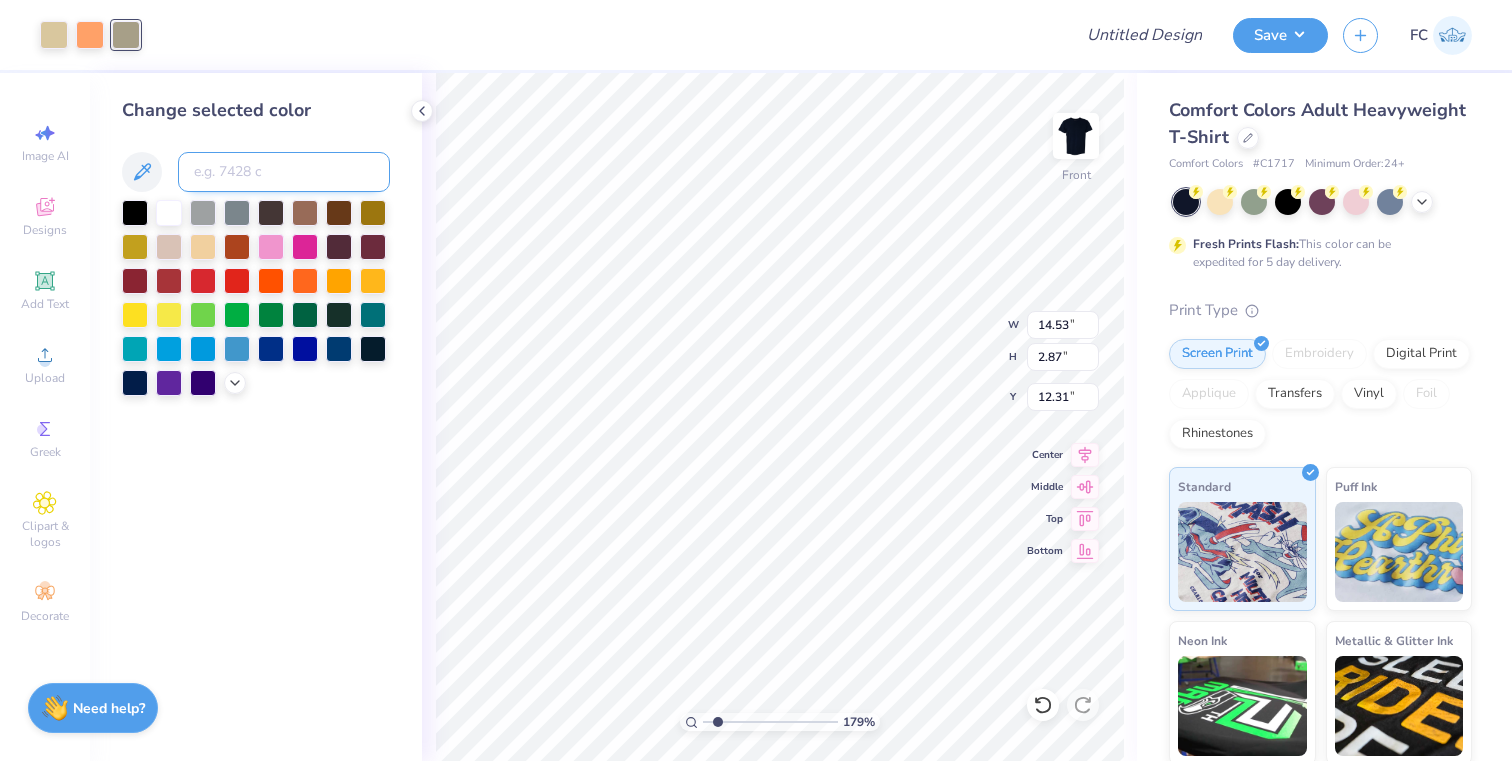 click at bounding box center [284, 172] 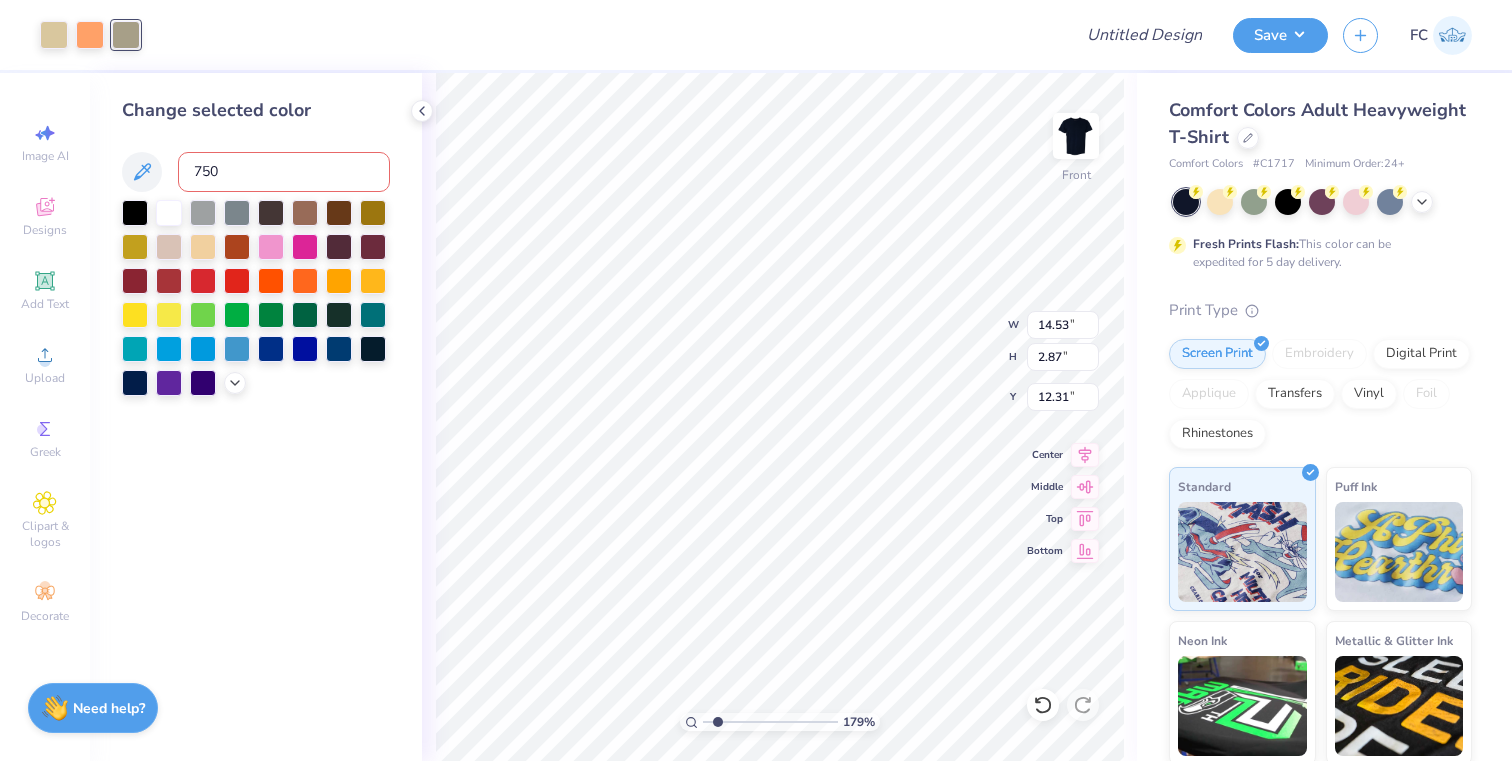 type on "7501" 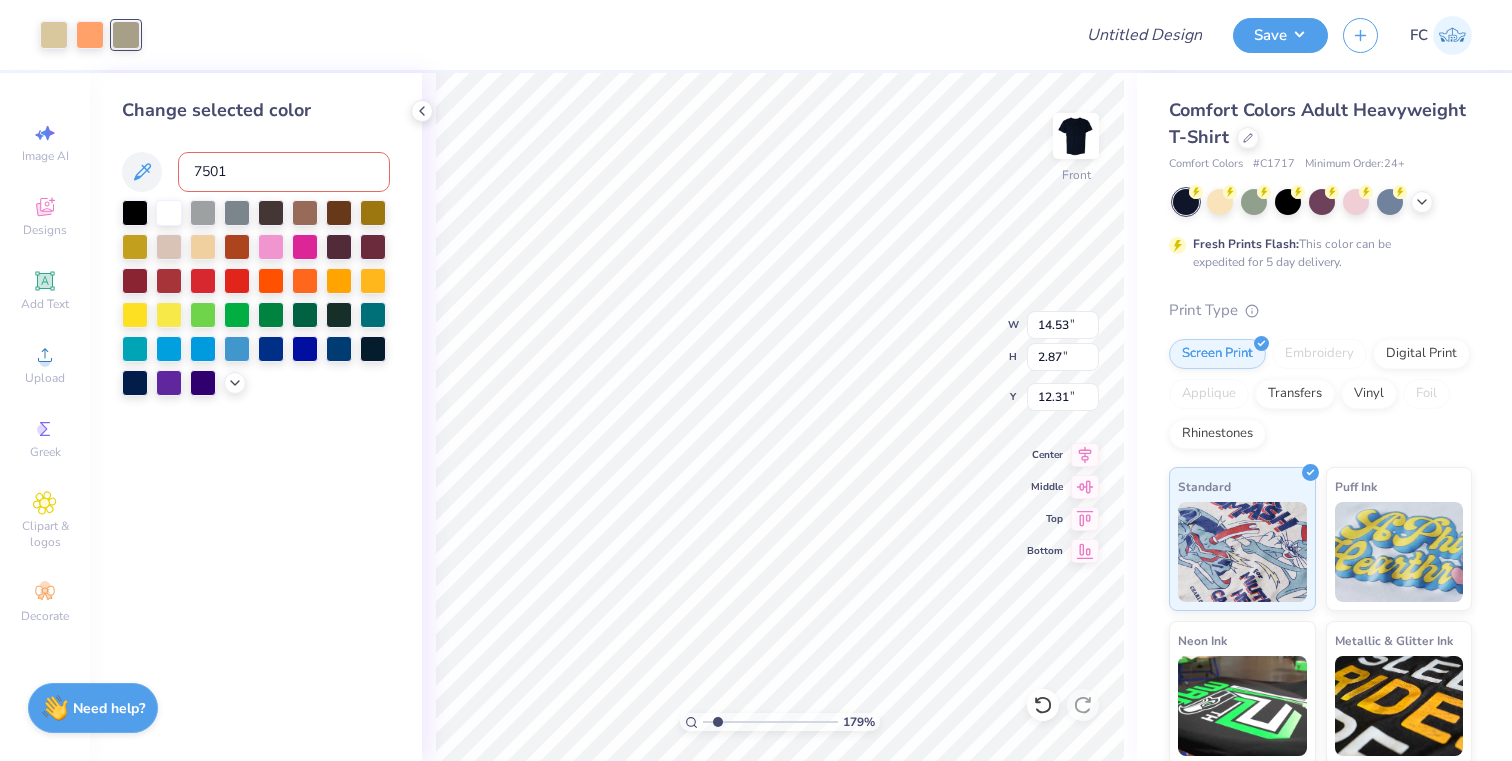 type 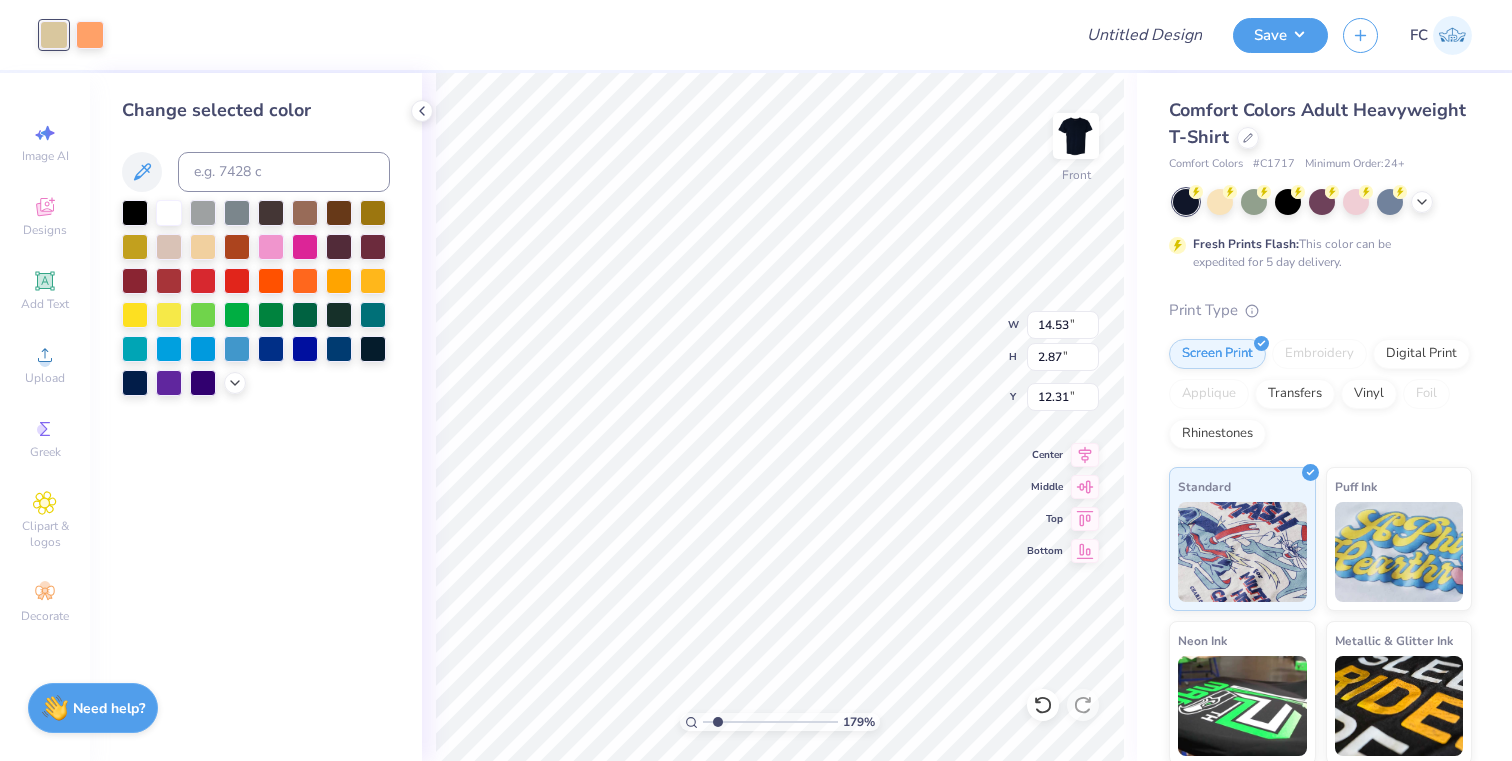 type on "9.19" 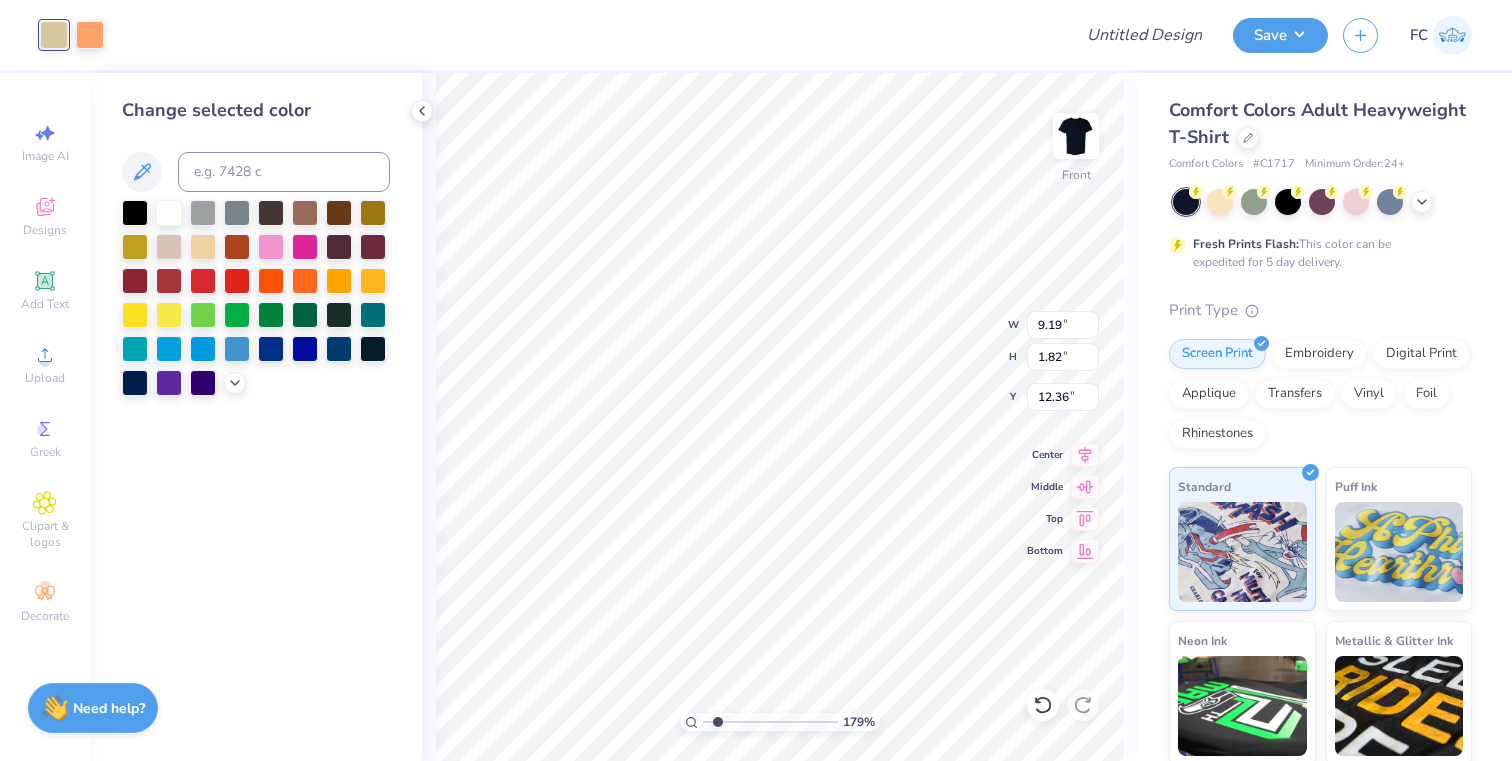 type on "12.36" 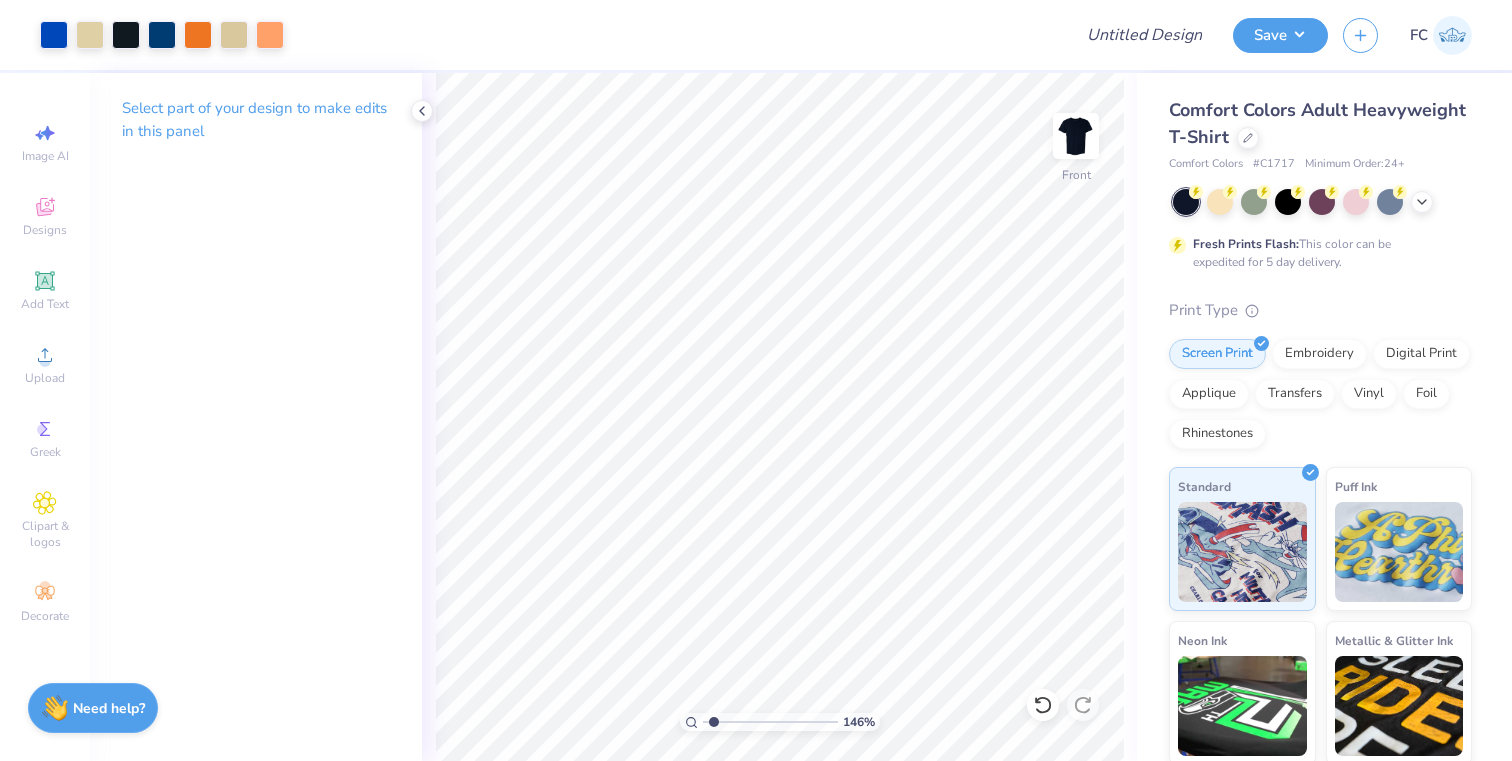 type on "1.46" 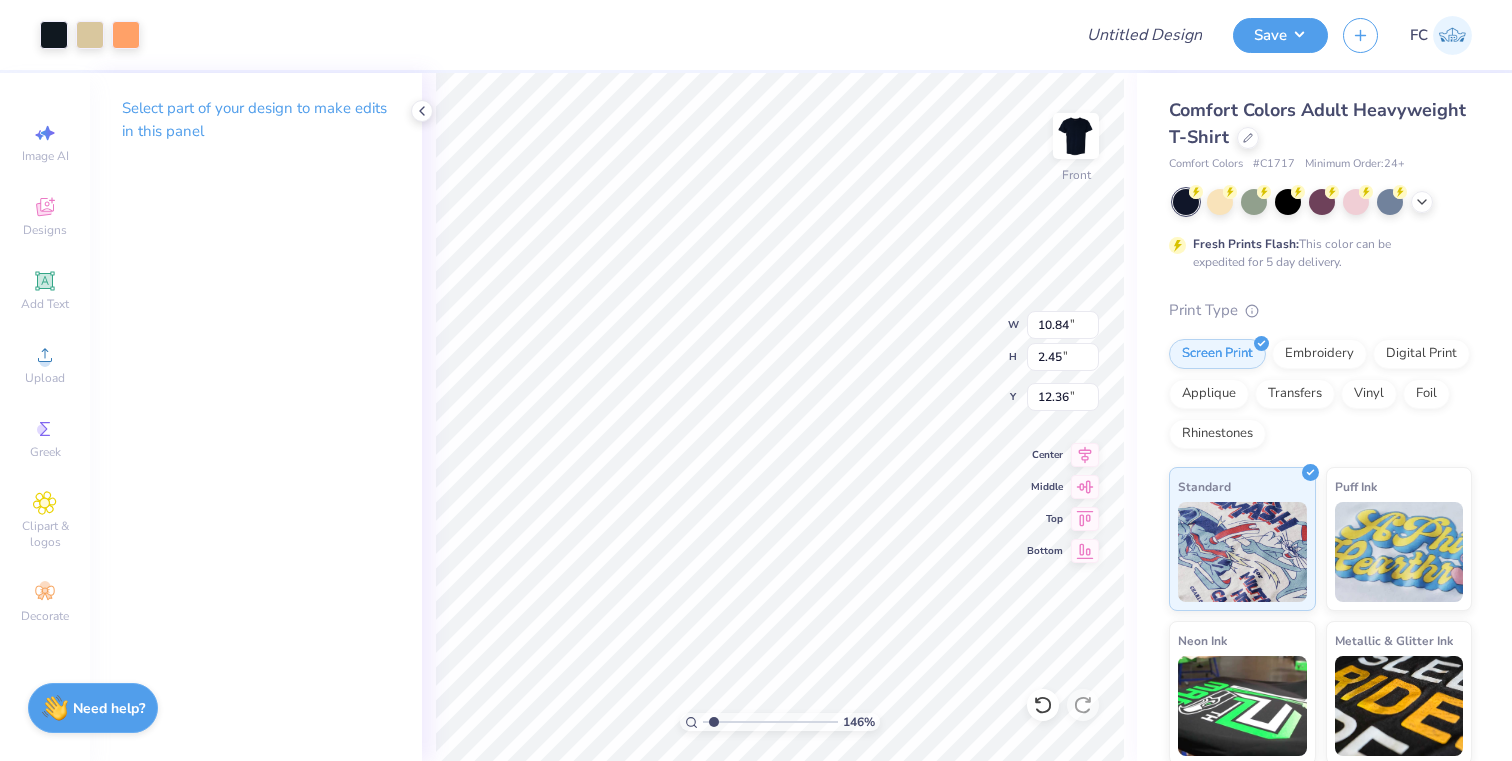 type on "12.53" 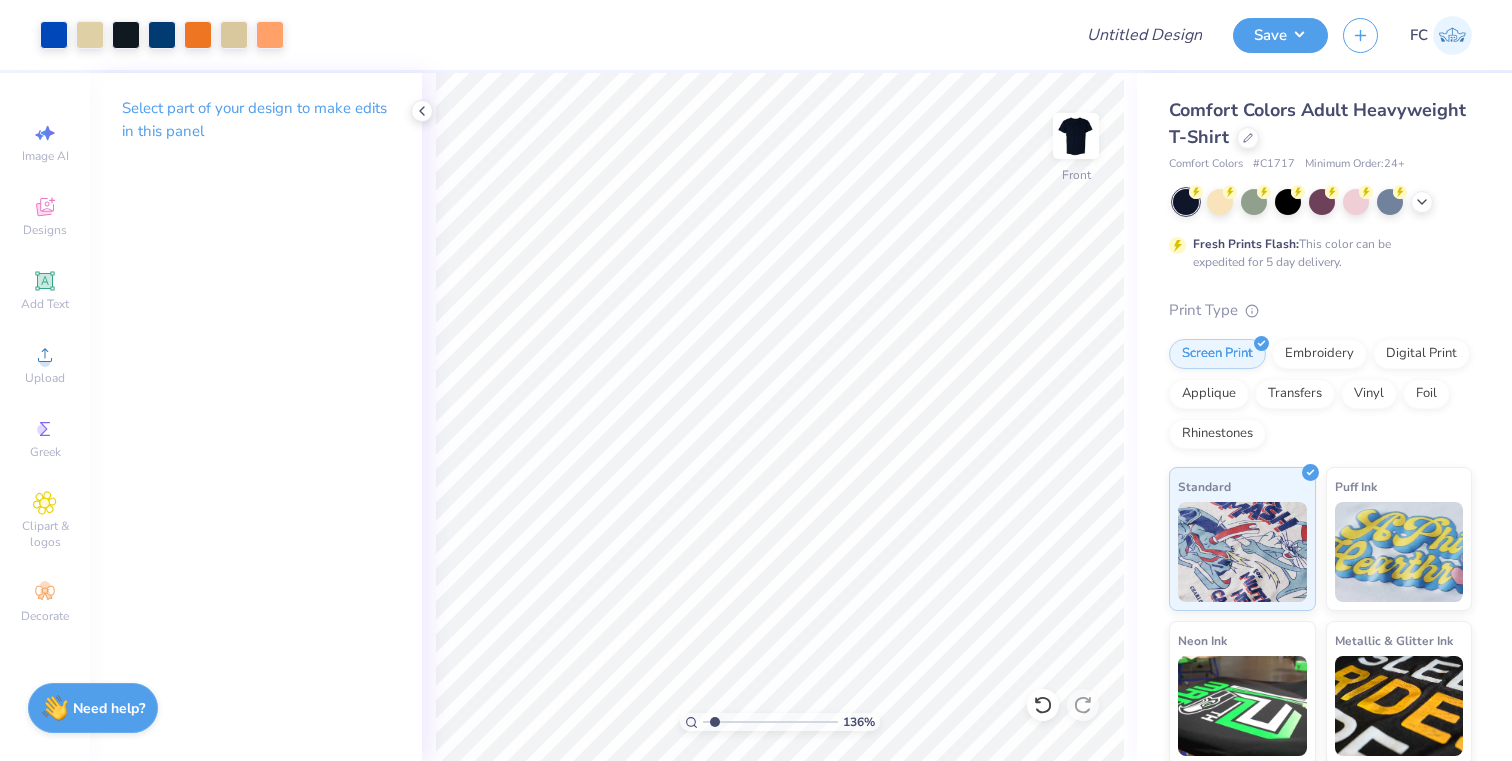 type on "1.52" 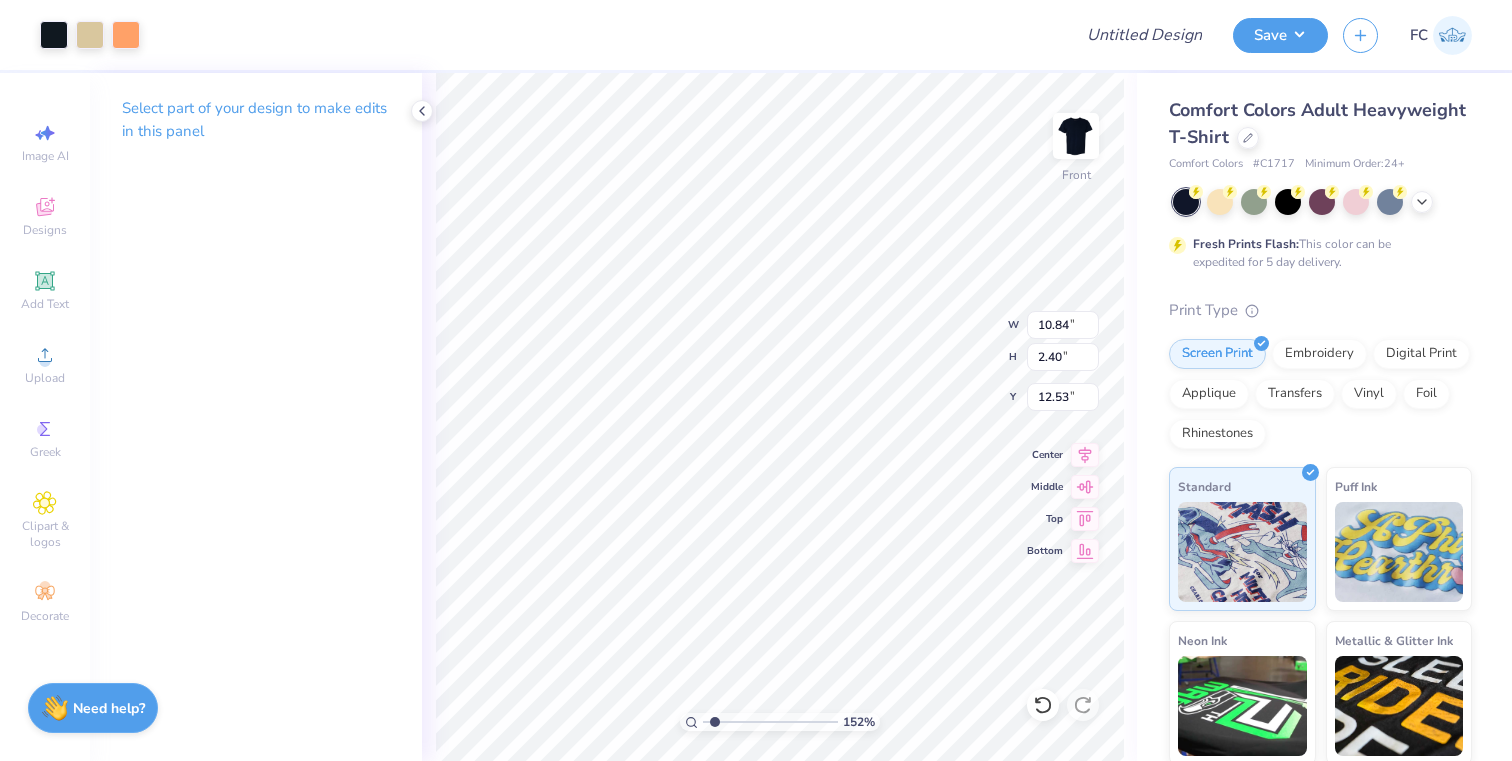 type on "13.13" 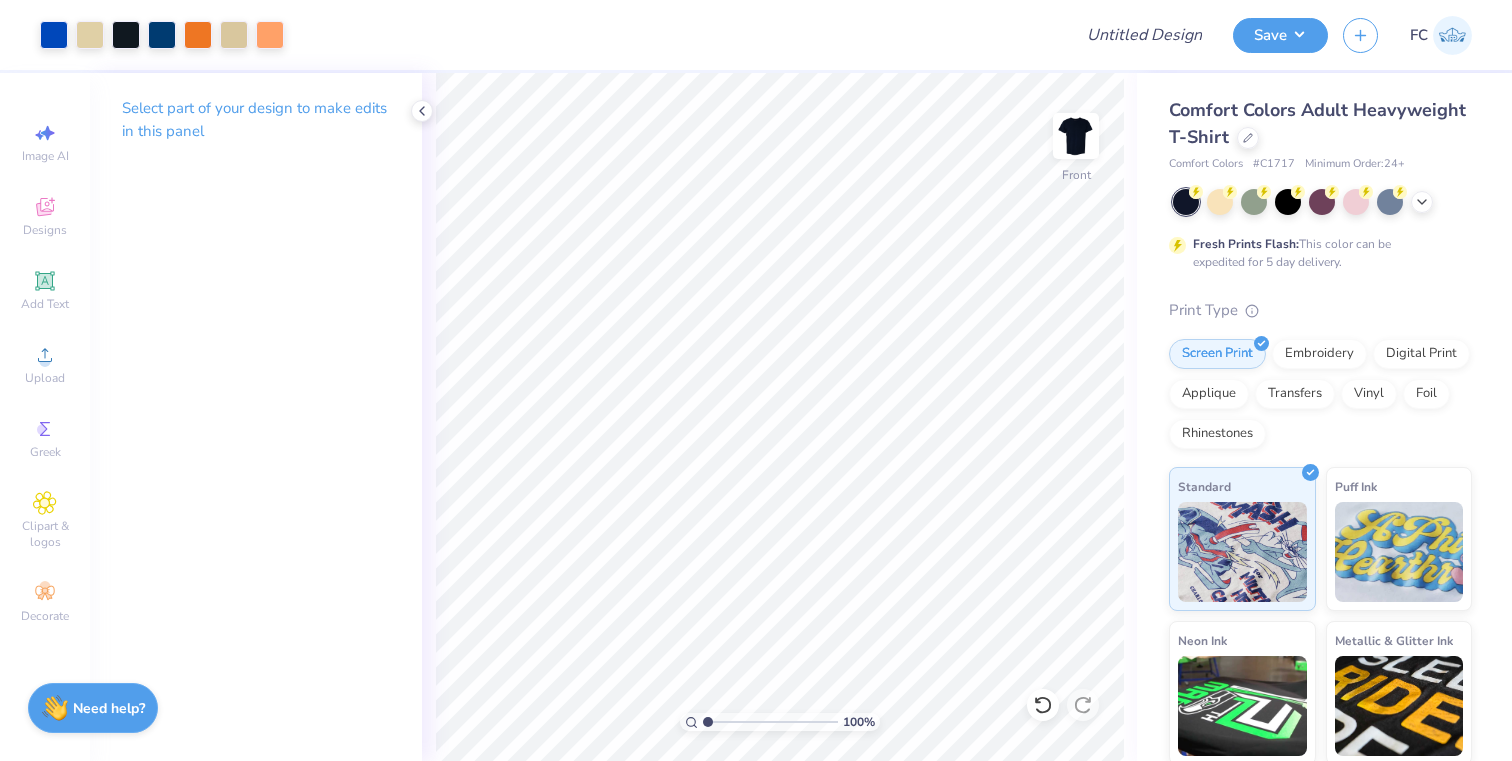 drag, startPoint x: 715, startPoint y: 719, endPoint x: 702, endPoint y: 719, distance: 13 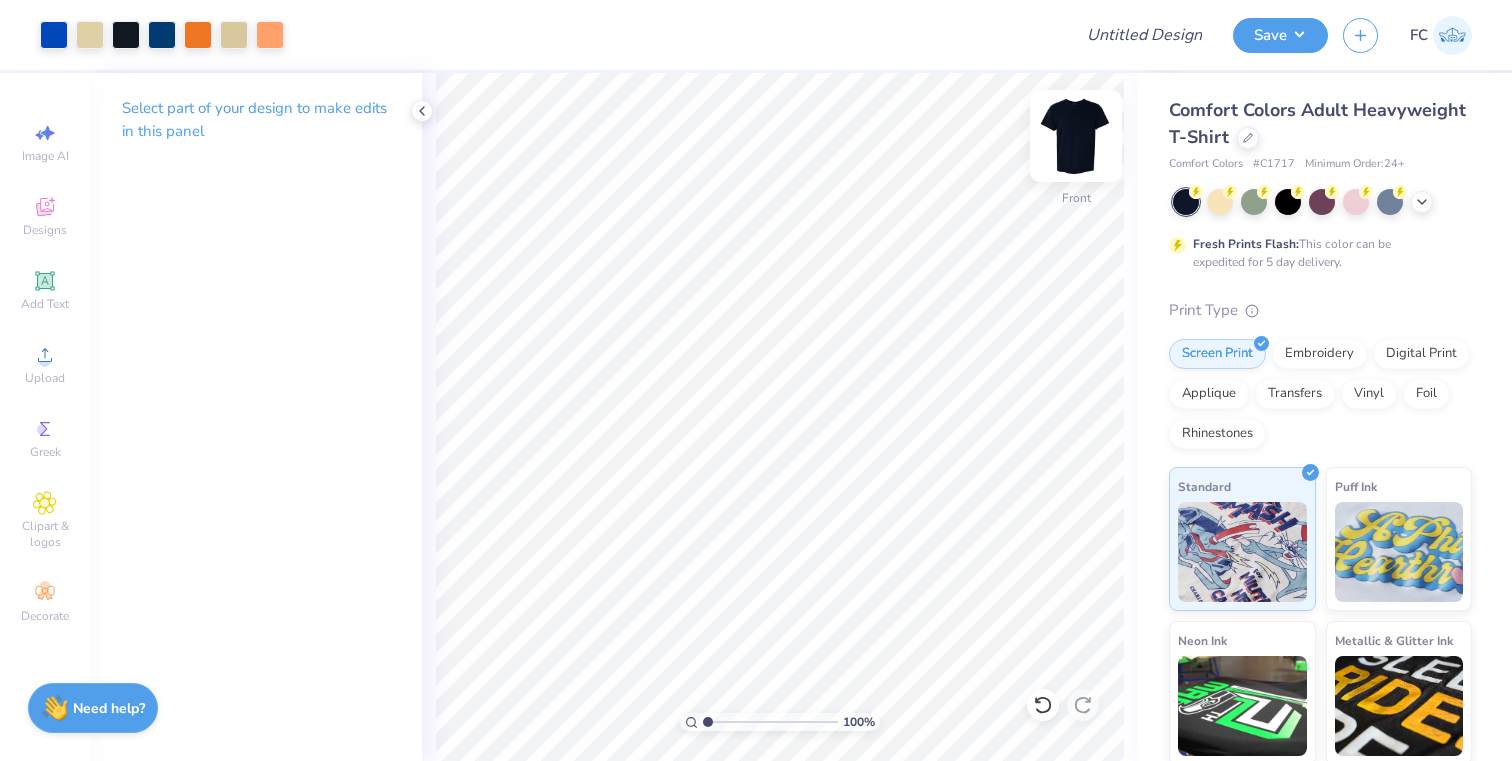 click at bounding box center [1076, 136] 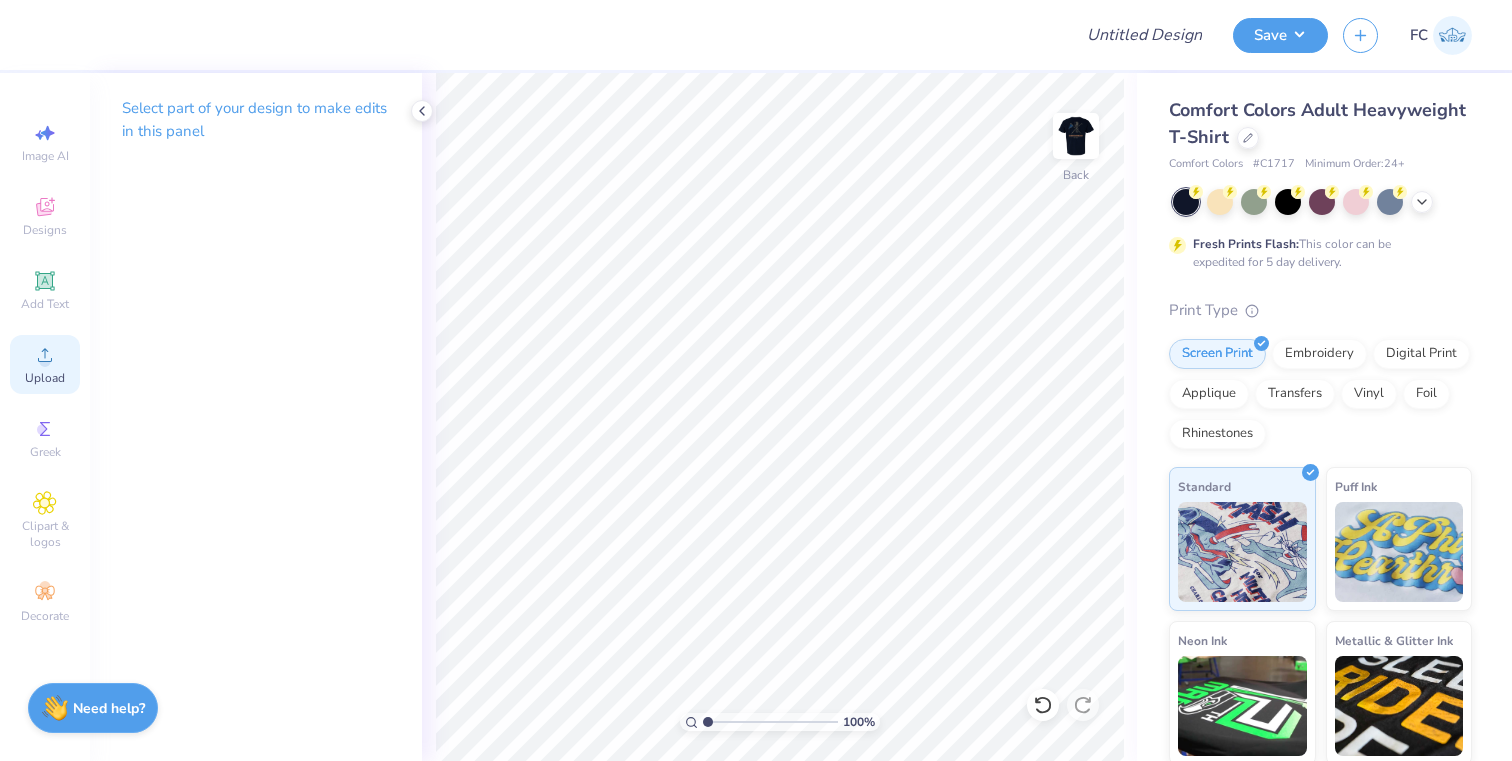 click on "Upload" at bounding box center [45, 364] 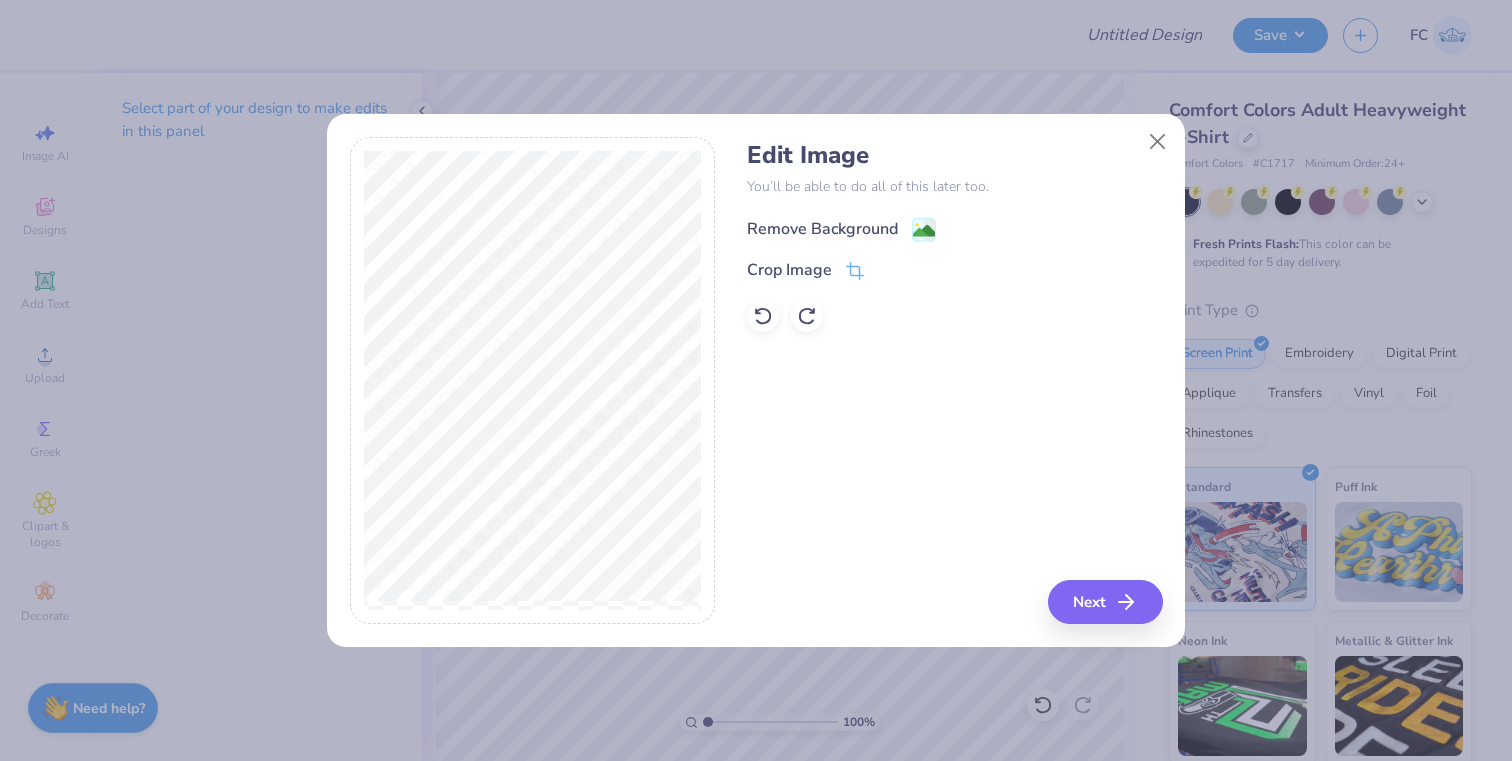 click 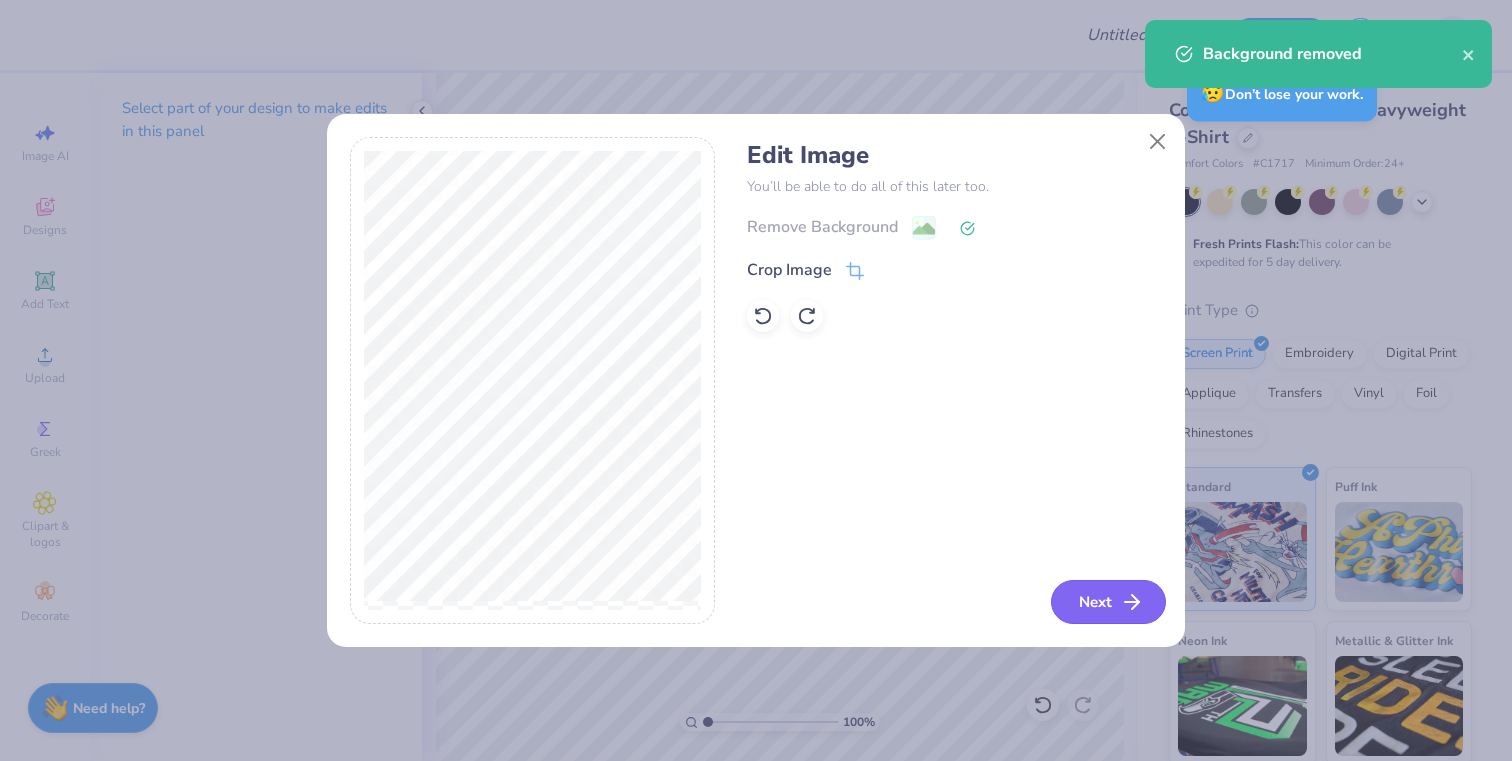 click on "Next" at bounding box center [1108, 602] 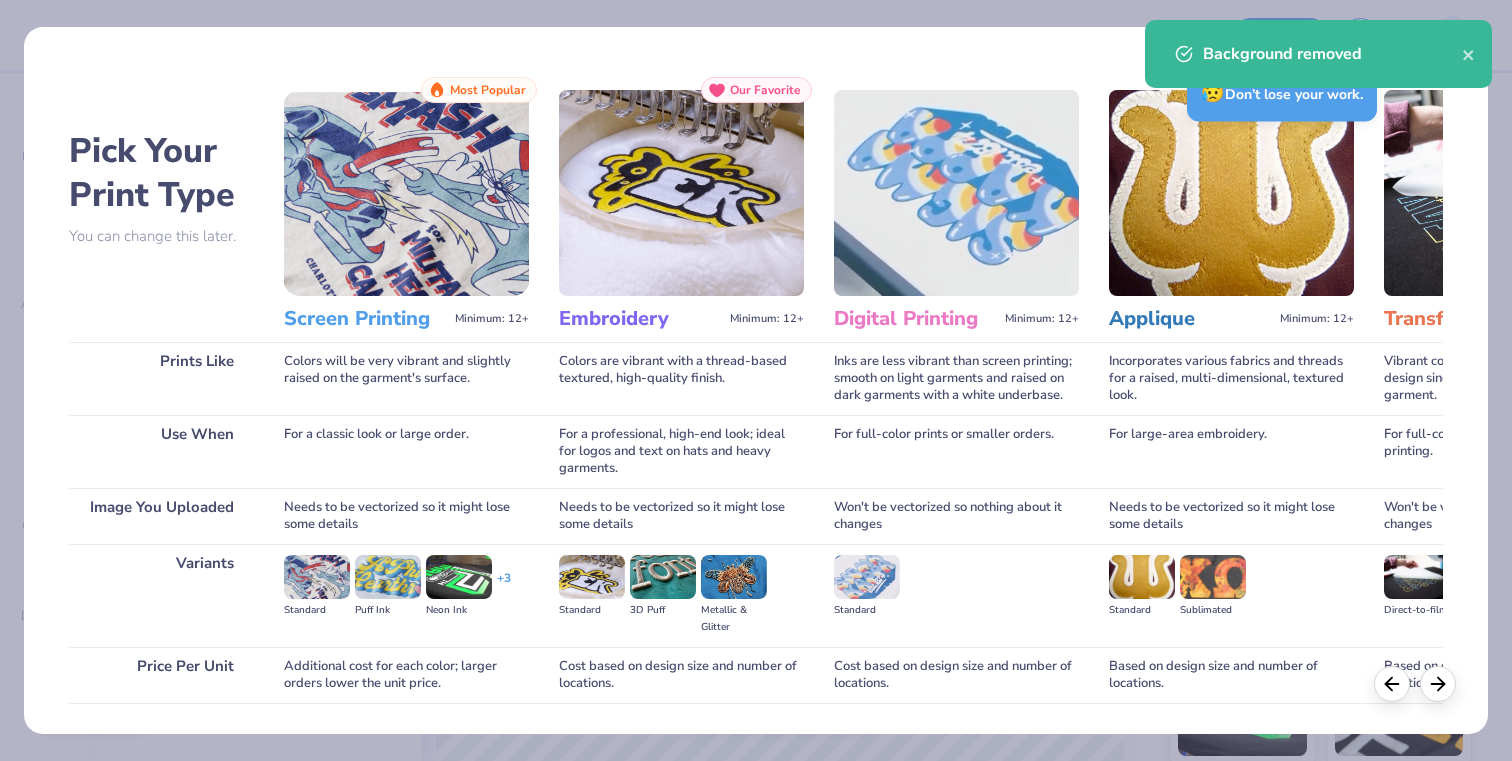 scroll, scrollTop: 122, scrollLeft: 0, axis: vertical 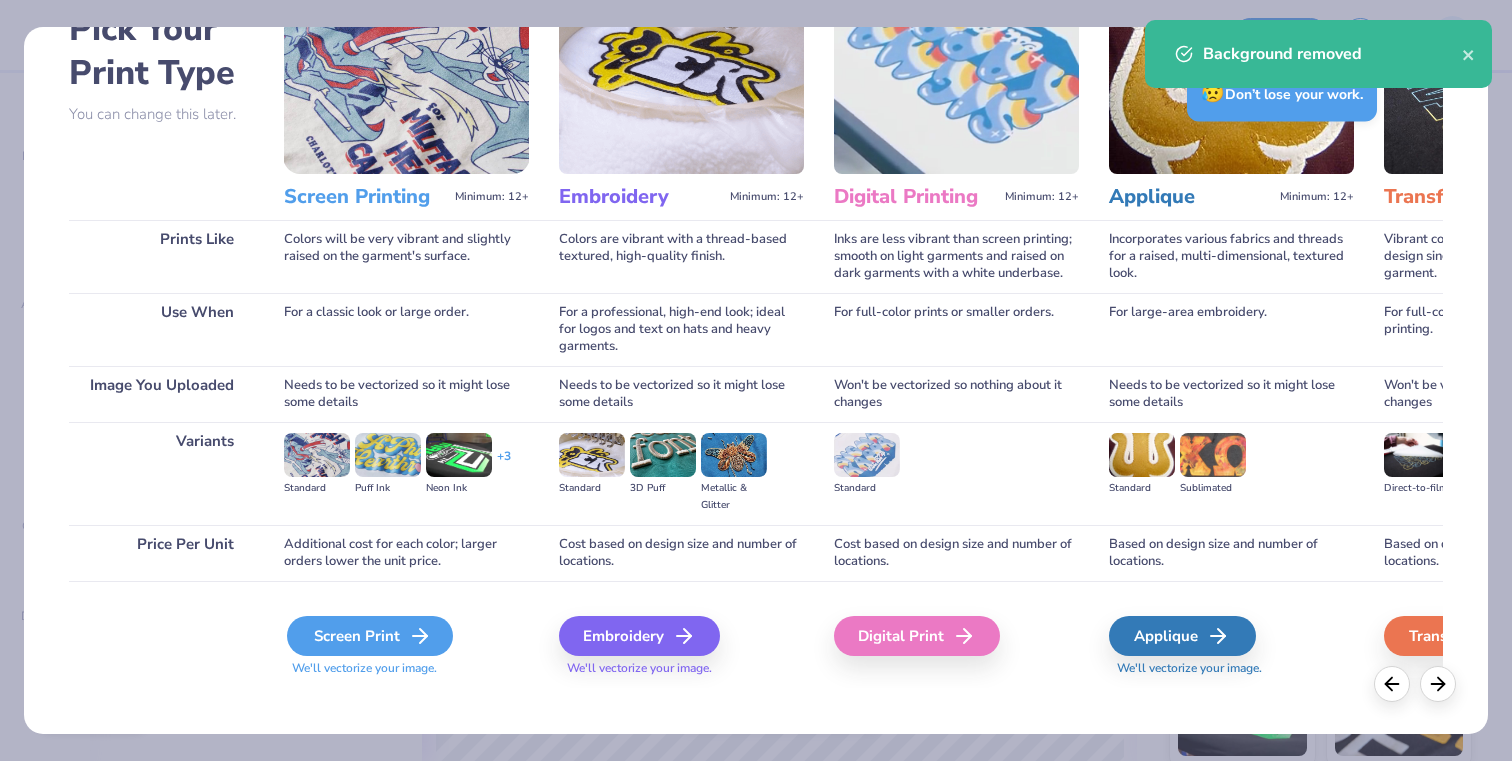 click on "Screen Print" at bounding box center [370, 636] 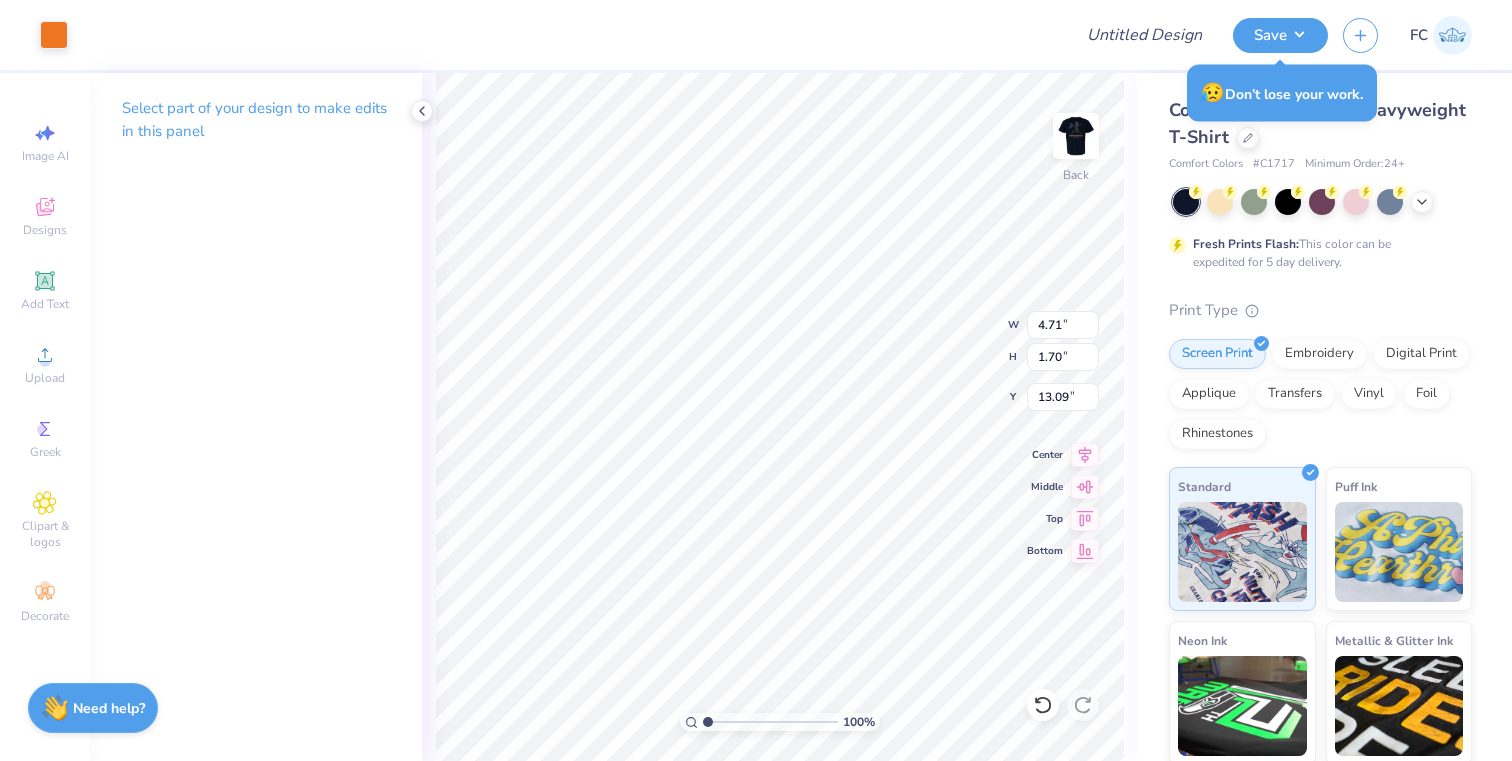 type on "4.71" 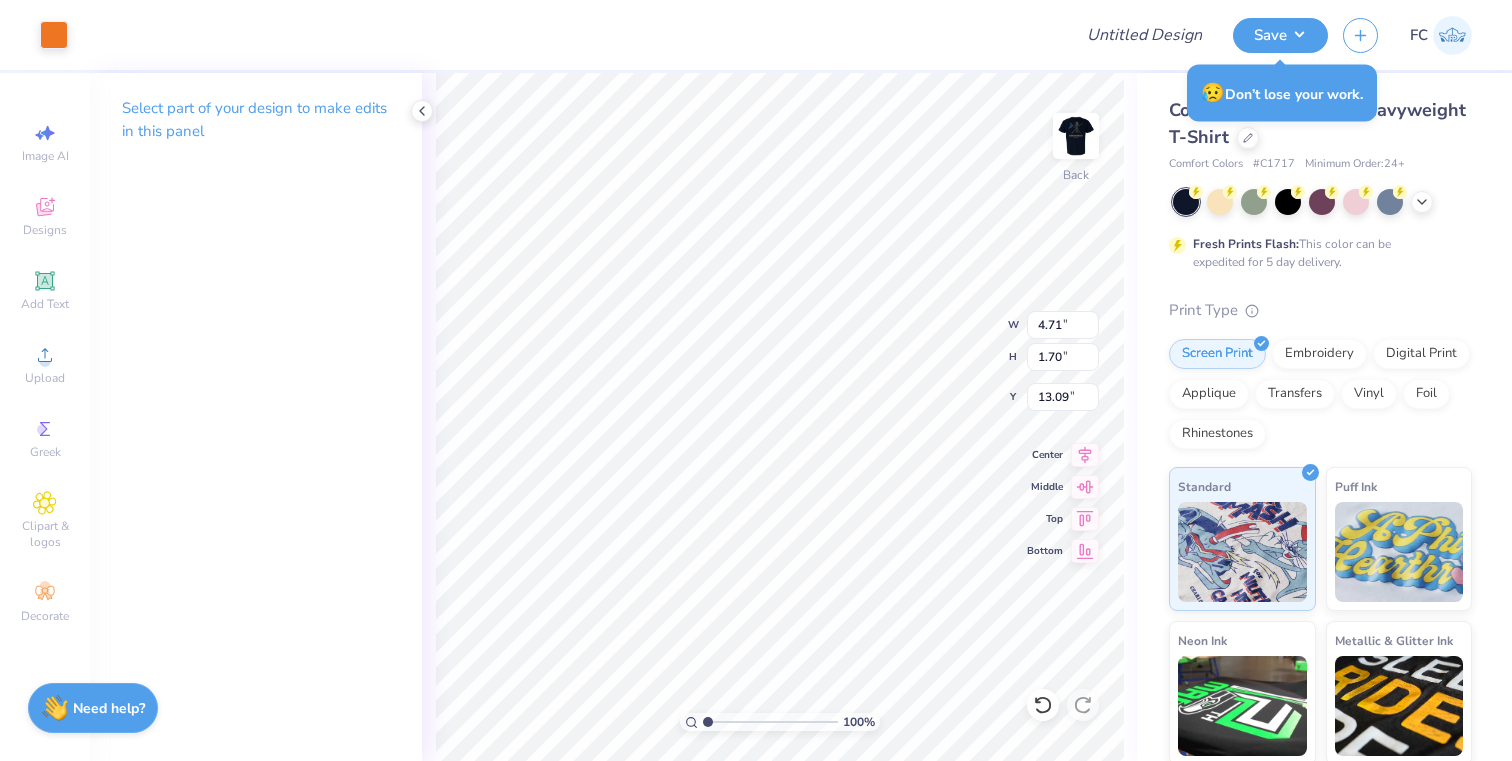 type on "3.00" 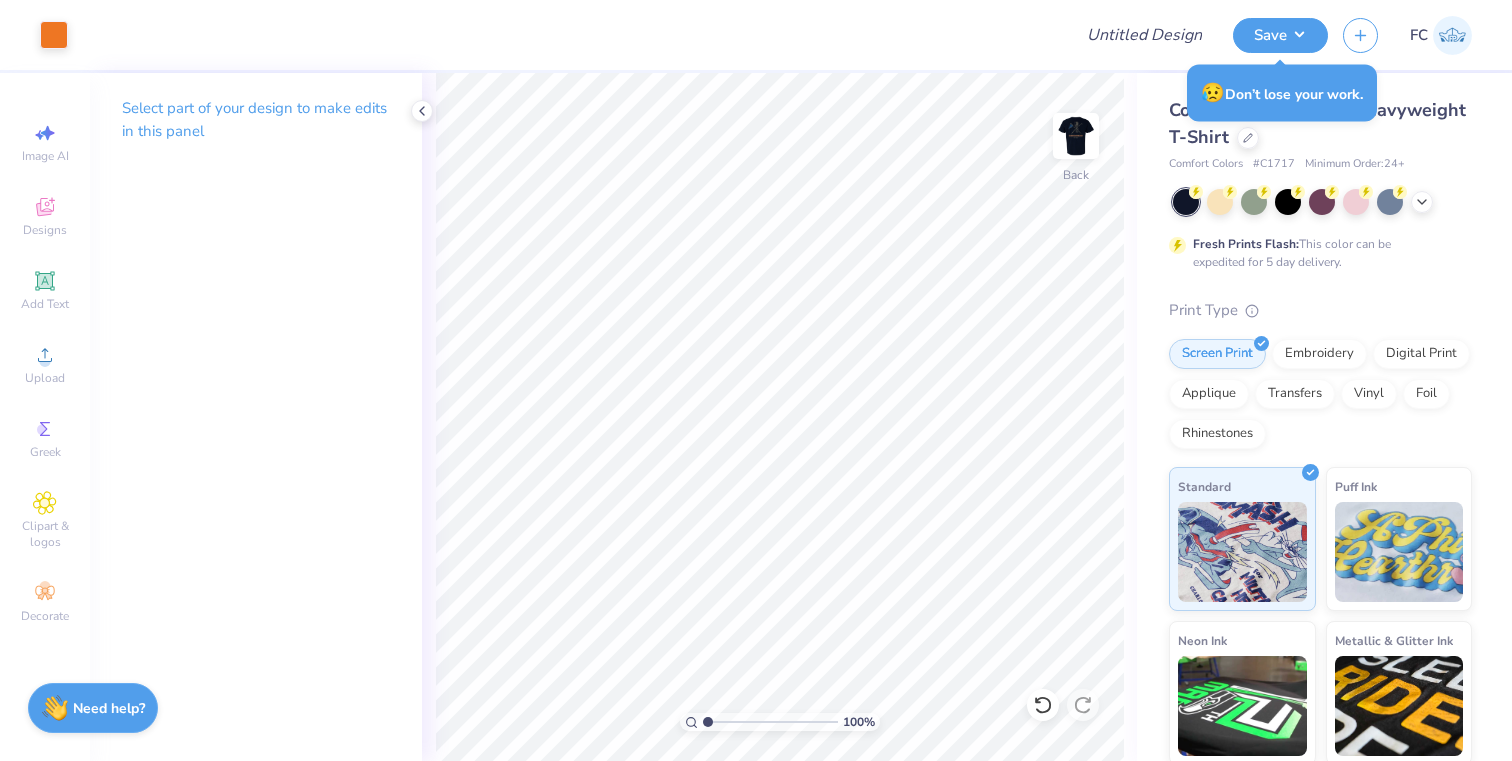 click on "Comfort Colors Adult Heavyweight T-Shirt" at bounding box center (1320, 124) 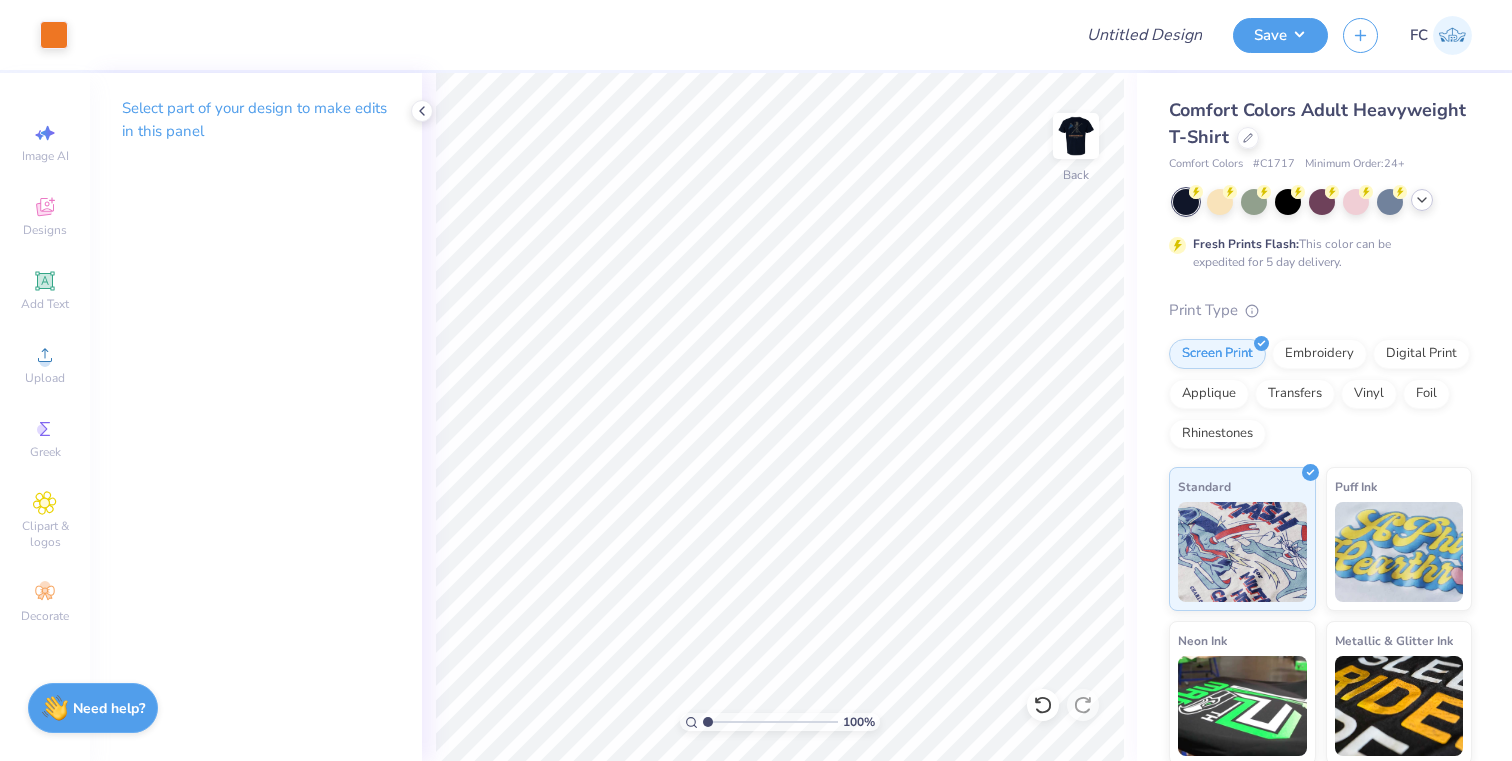 click 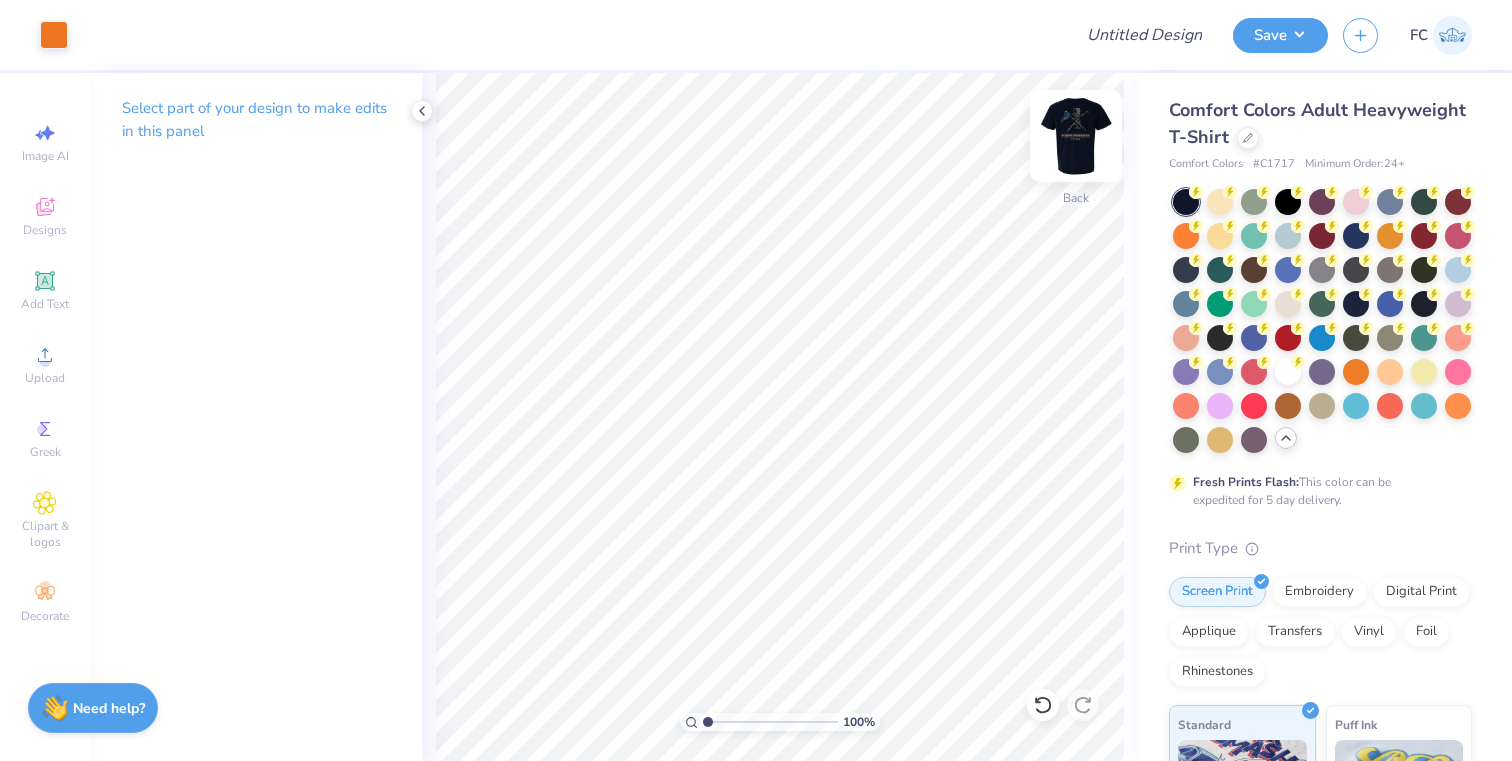 click at bounding box center (1076, 136) 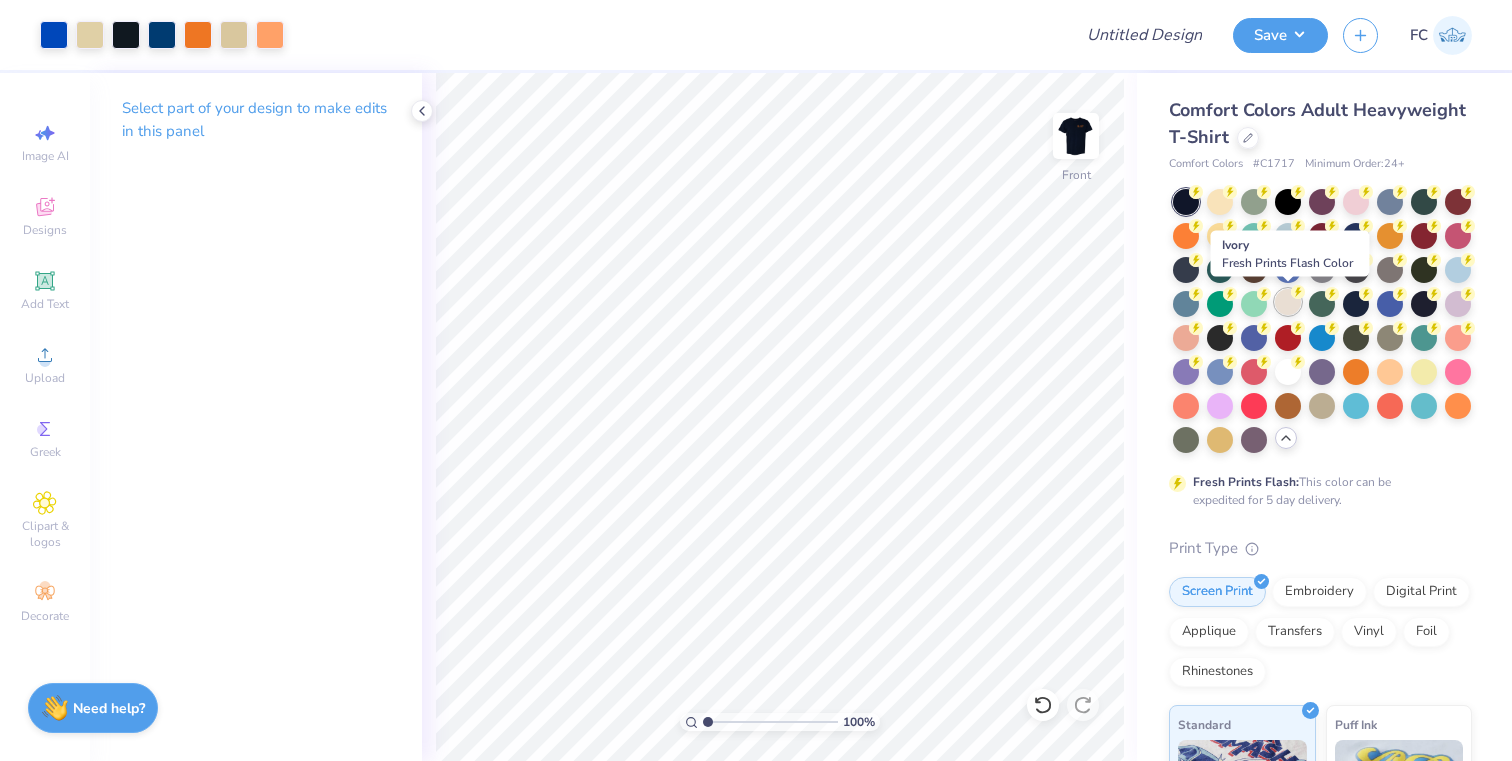 click at bounding box center [1288, 302] 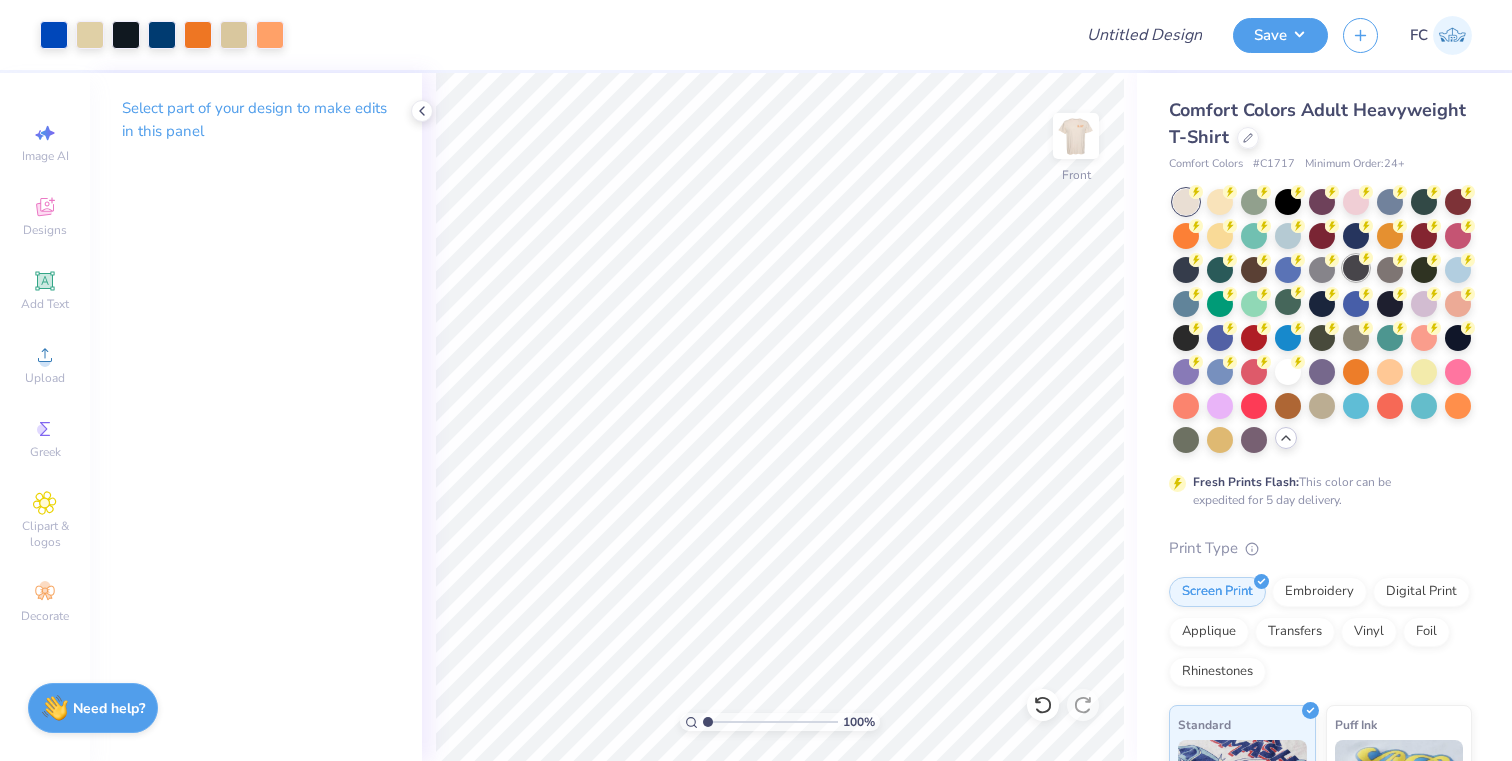 click at bounding box center [1356, 268] 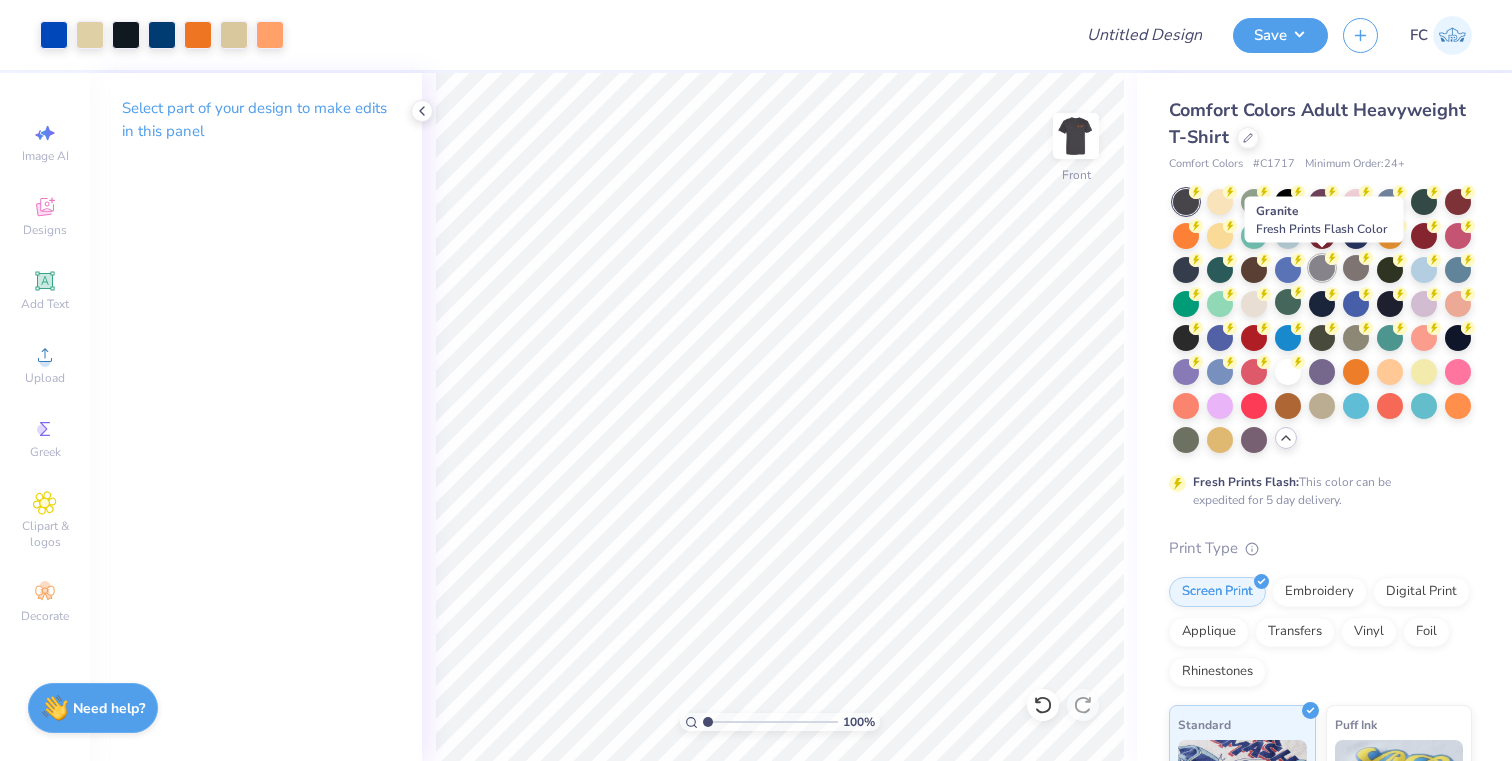 click at bounding box center [1322, 268] 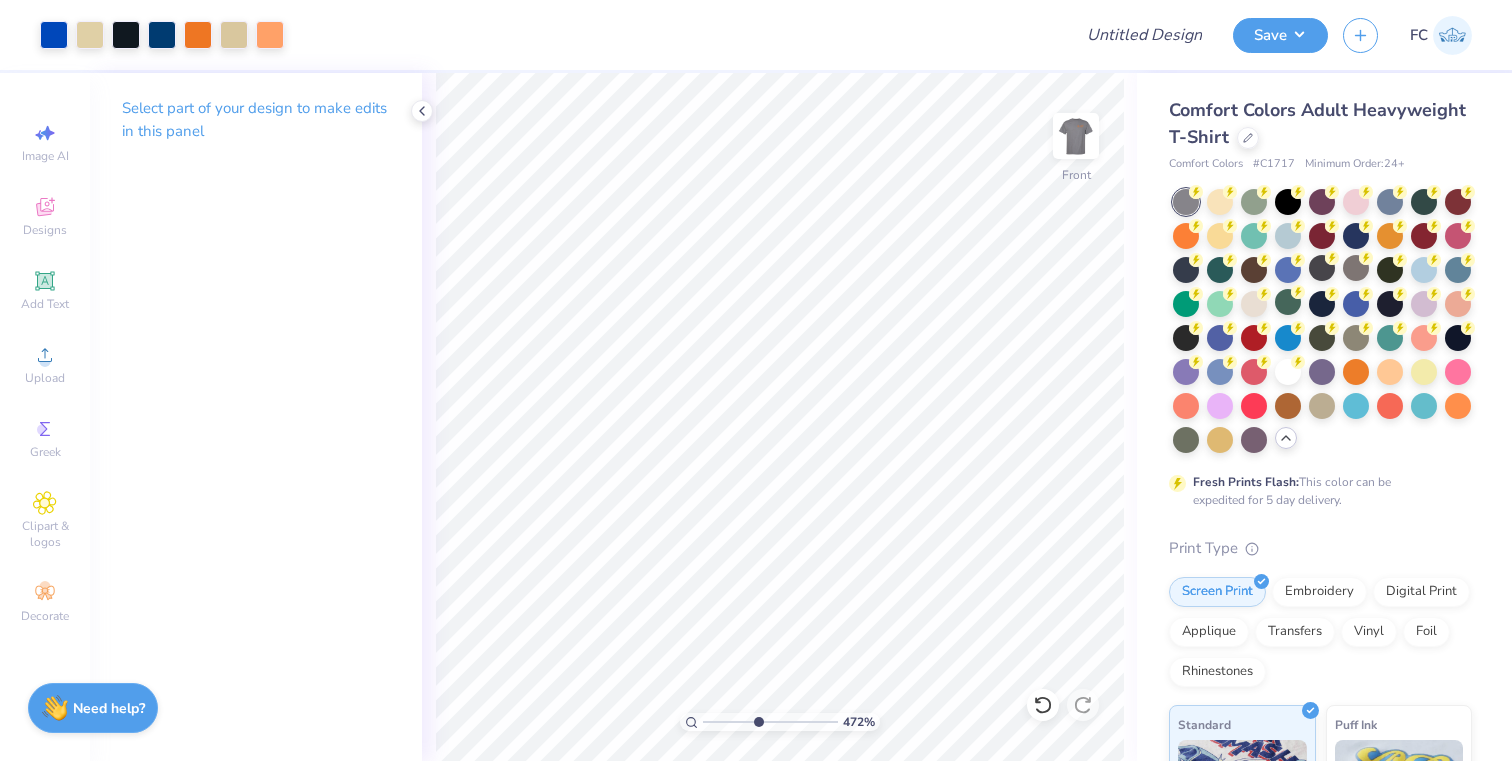 drag, startPoint x: 709, startPoint y: 720, endPoint x: 757, endPoint y: 715, distance: 48.259712 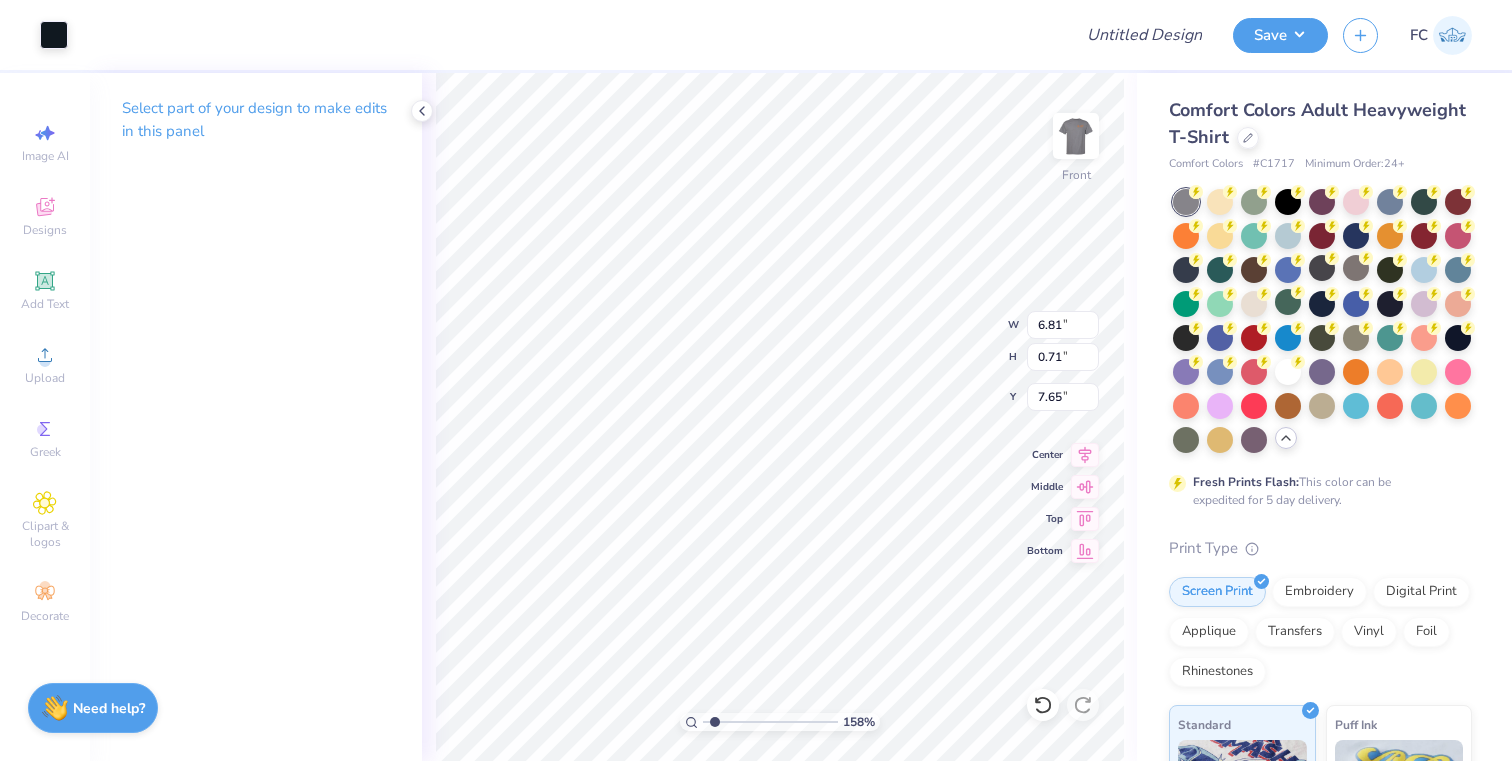 drag, startPoint x: 760, startPoint y: 721, endPoint x: 715, endPoint y: 721, distance: 45 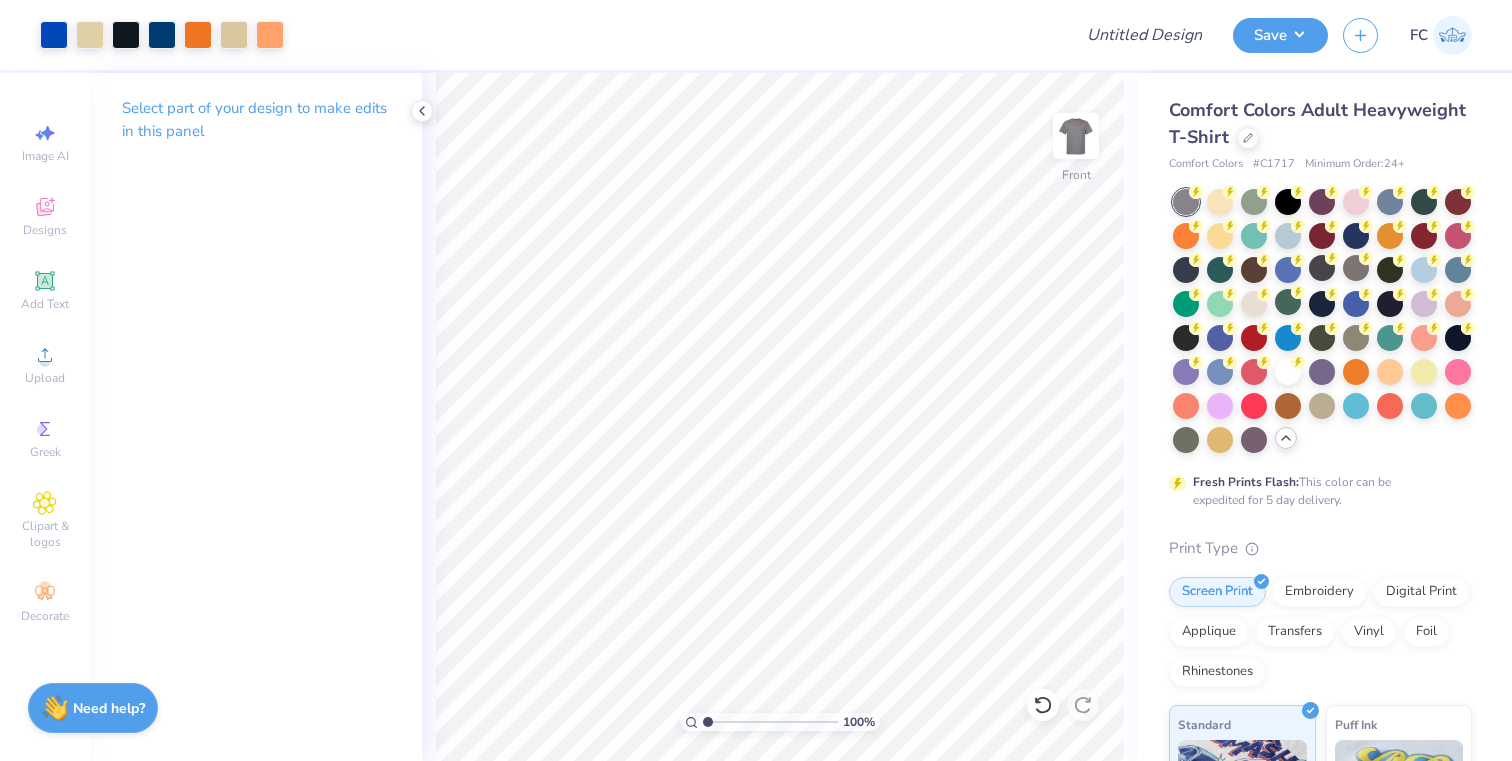 type on "1" 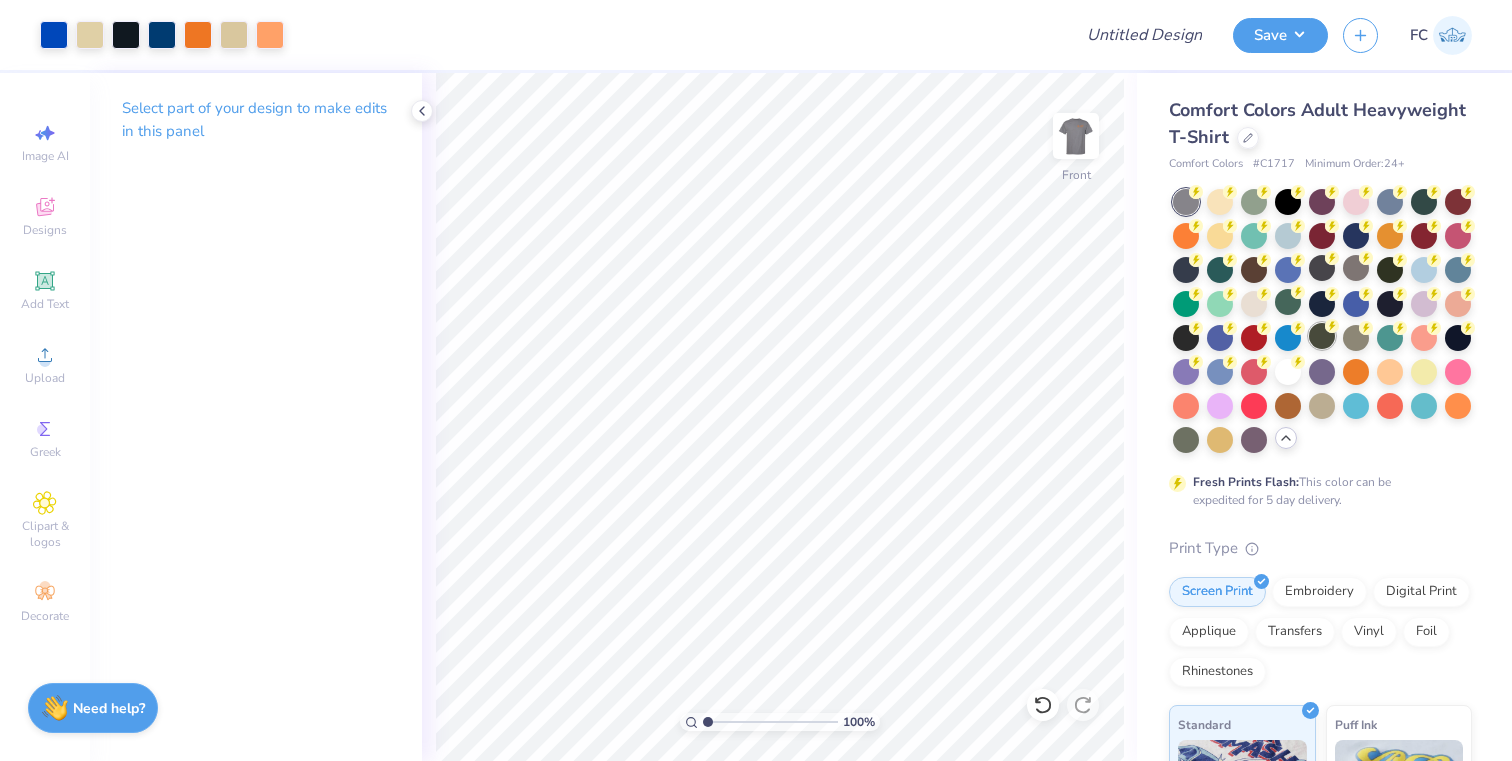 click at bounding box center (1322, 336) 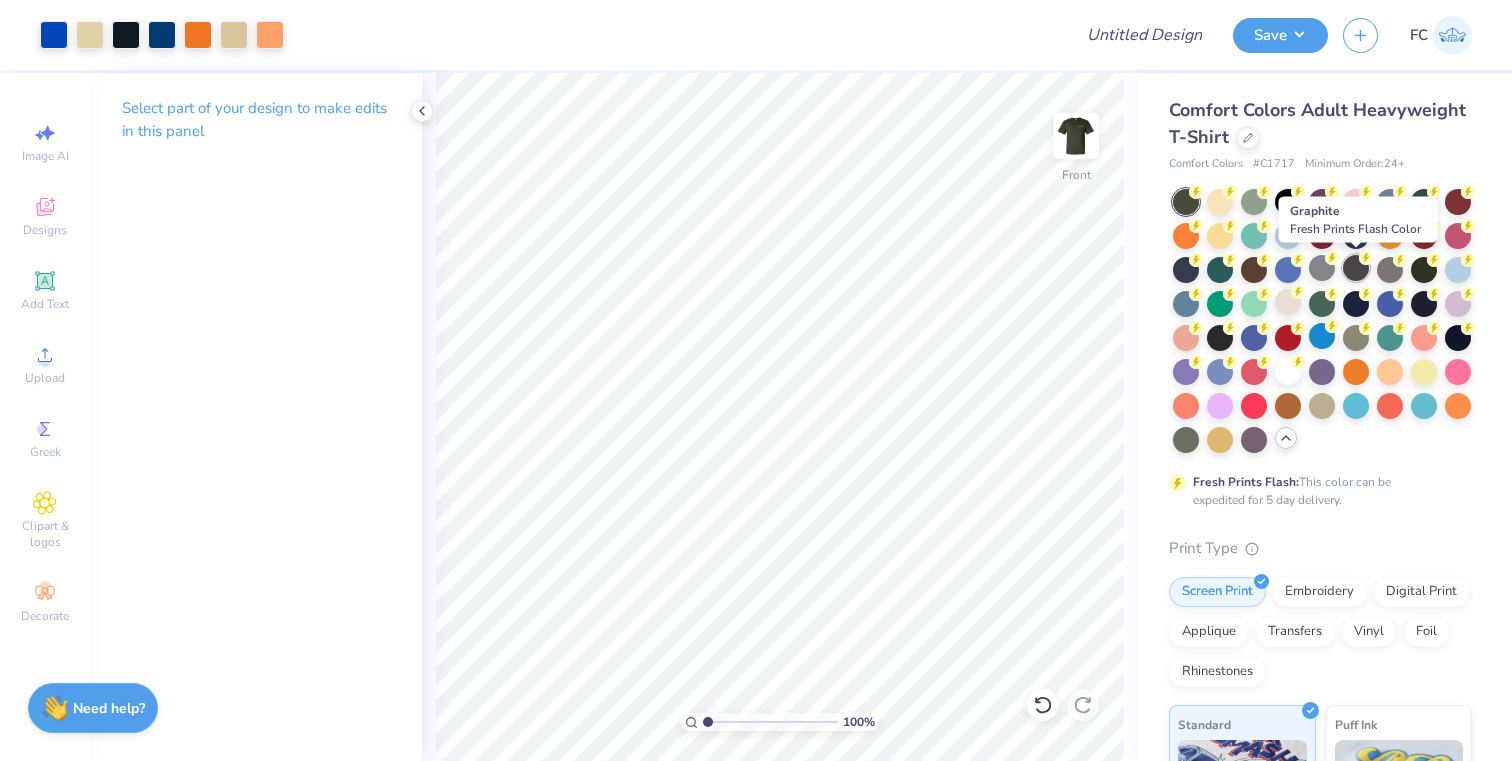 click at bounding box center (1356, 268) 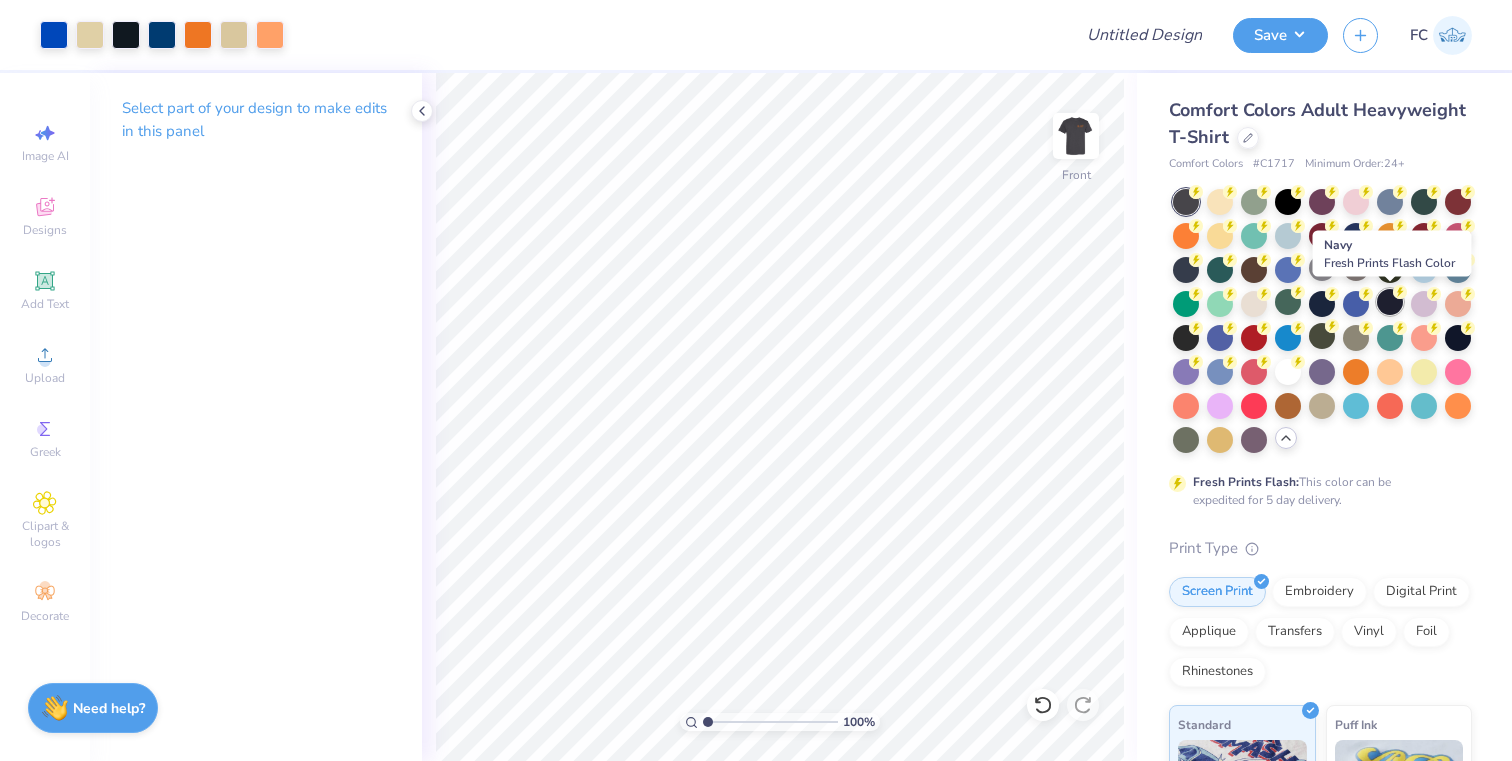 click at bounding box center (1390, 302) 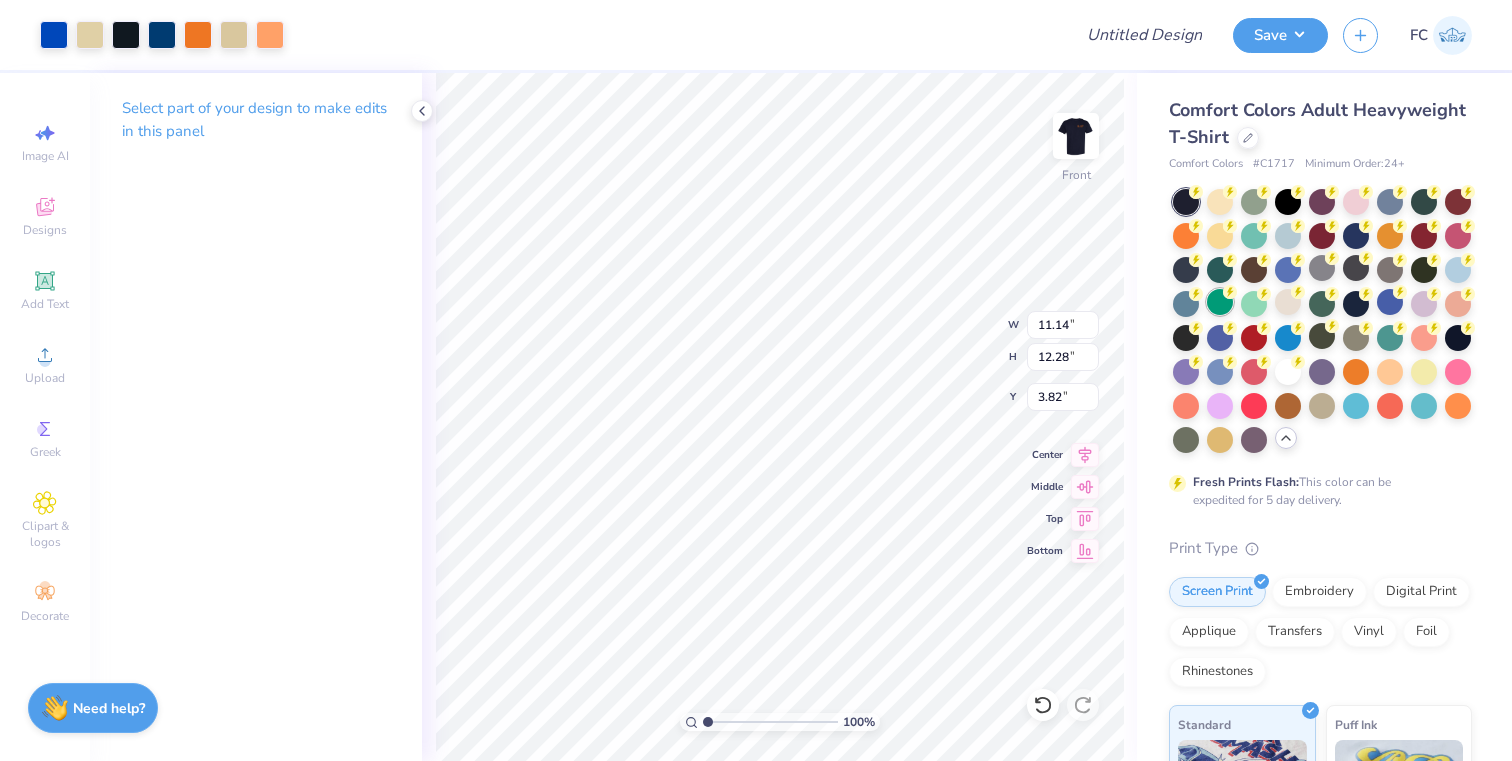 type on "3.82" 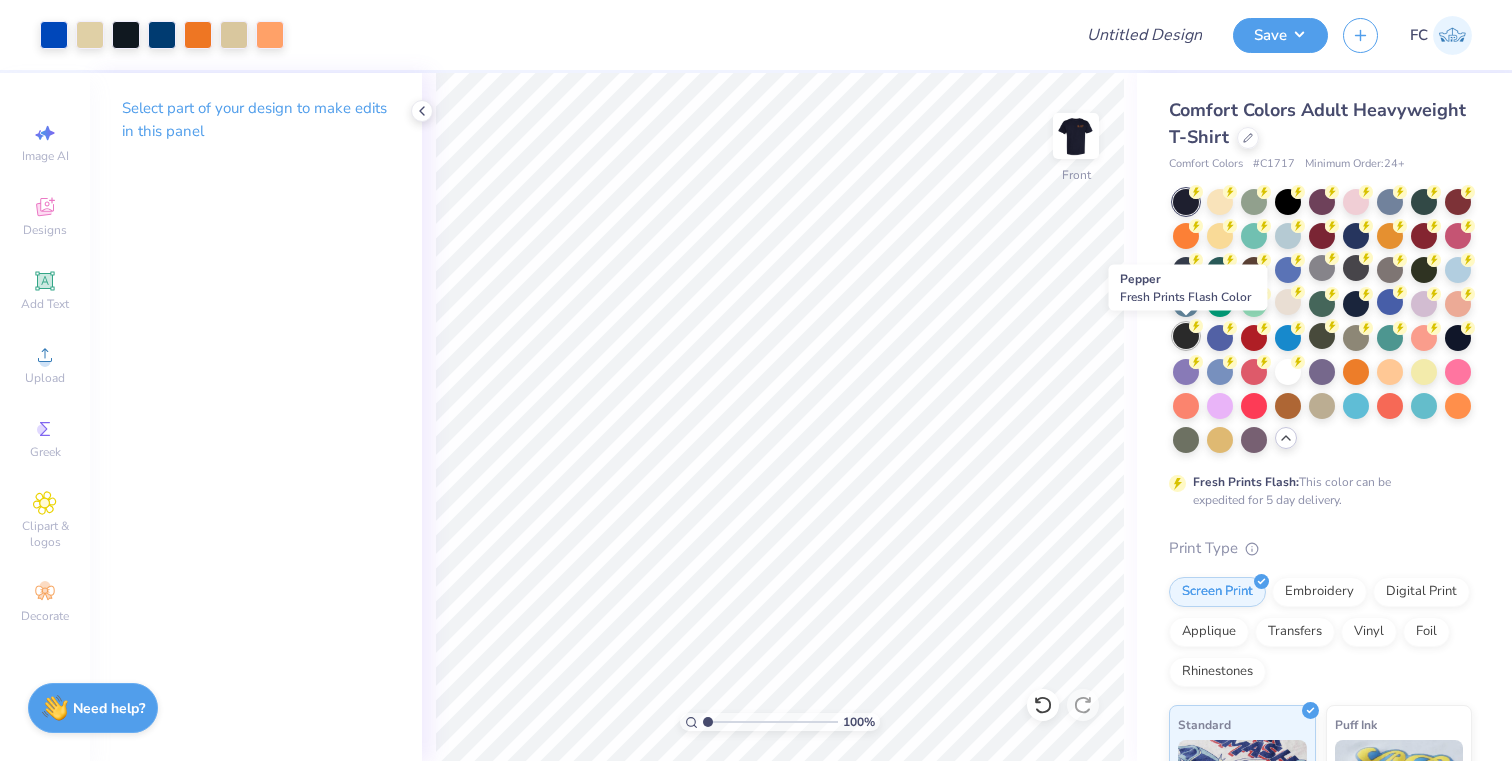 click at bounding box center [1186, 336] 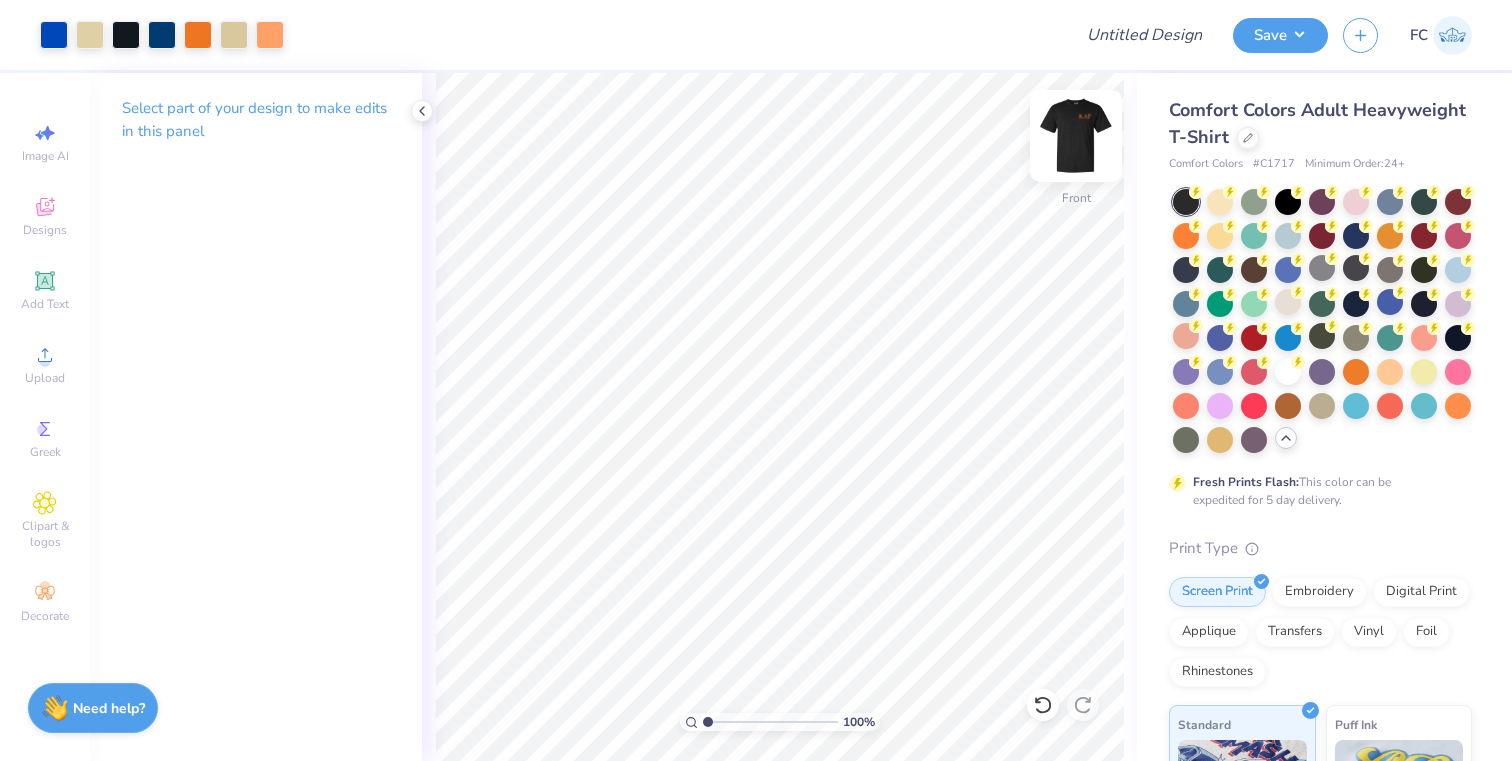 click at bounding box center [1076, 136] 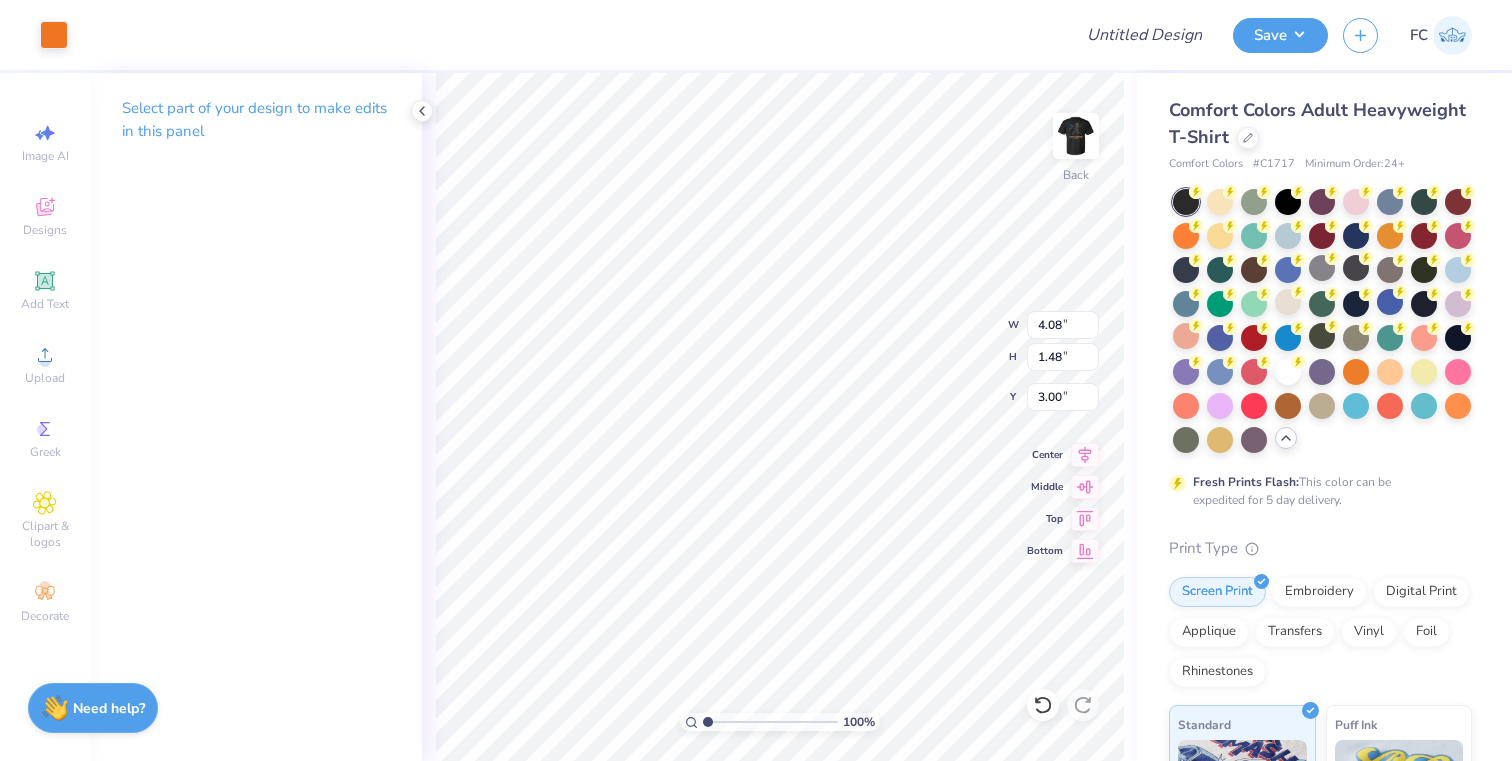 type on "4.08" 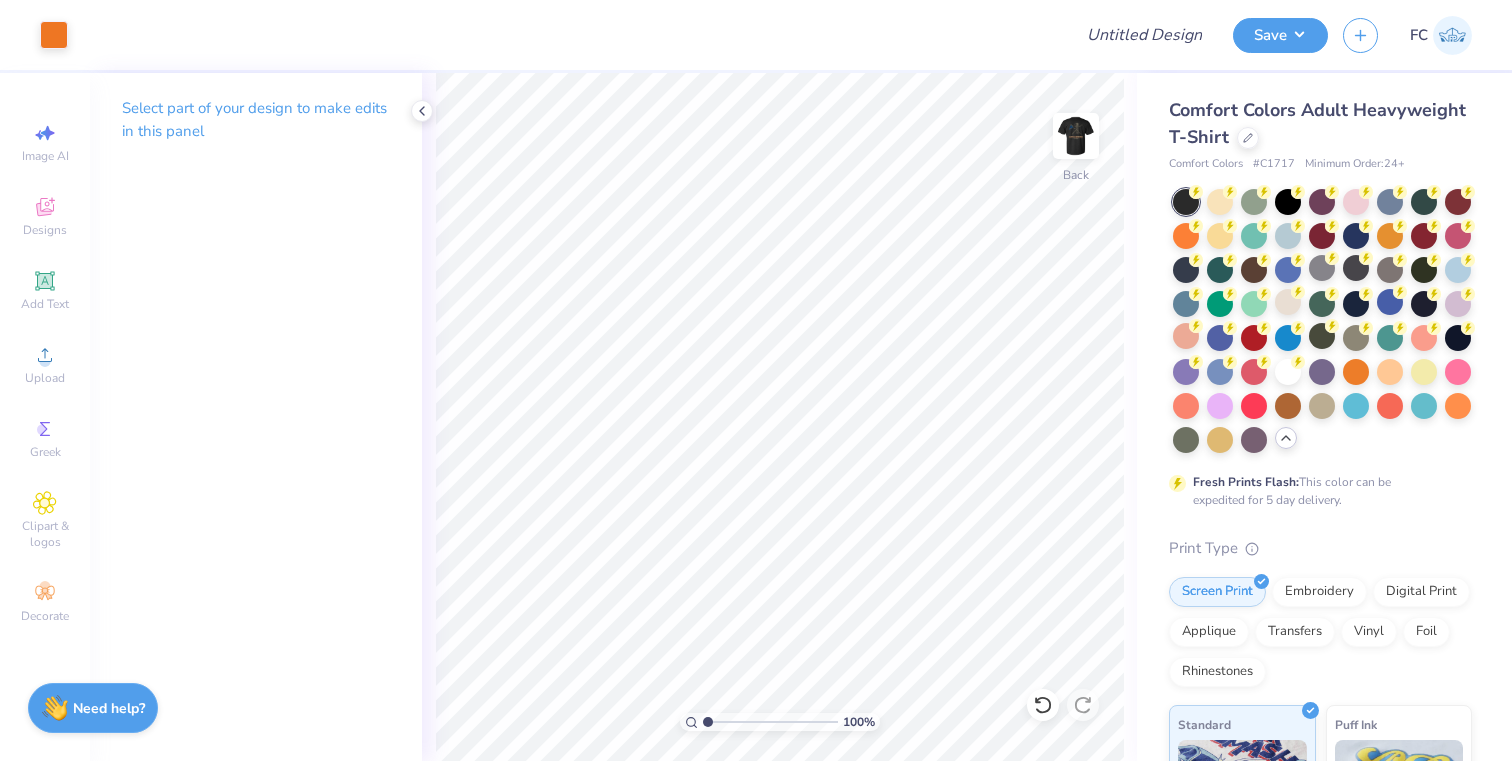 click at bounding box center (1076, 136) 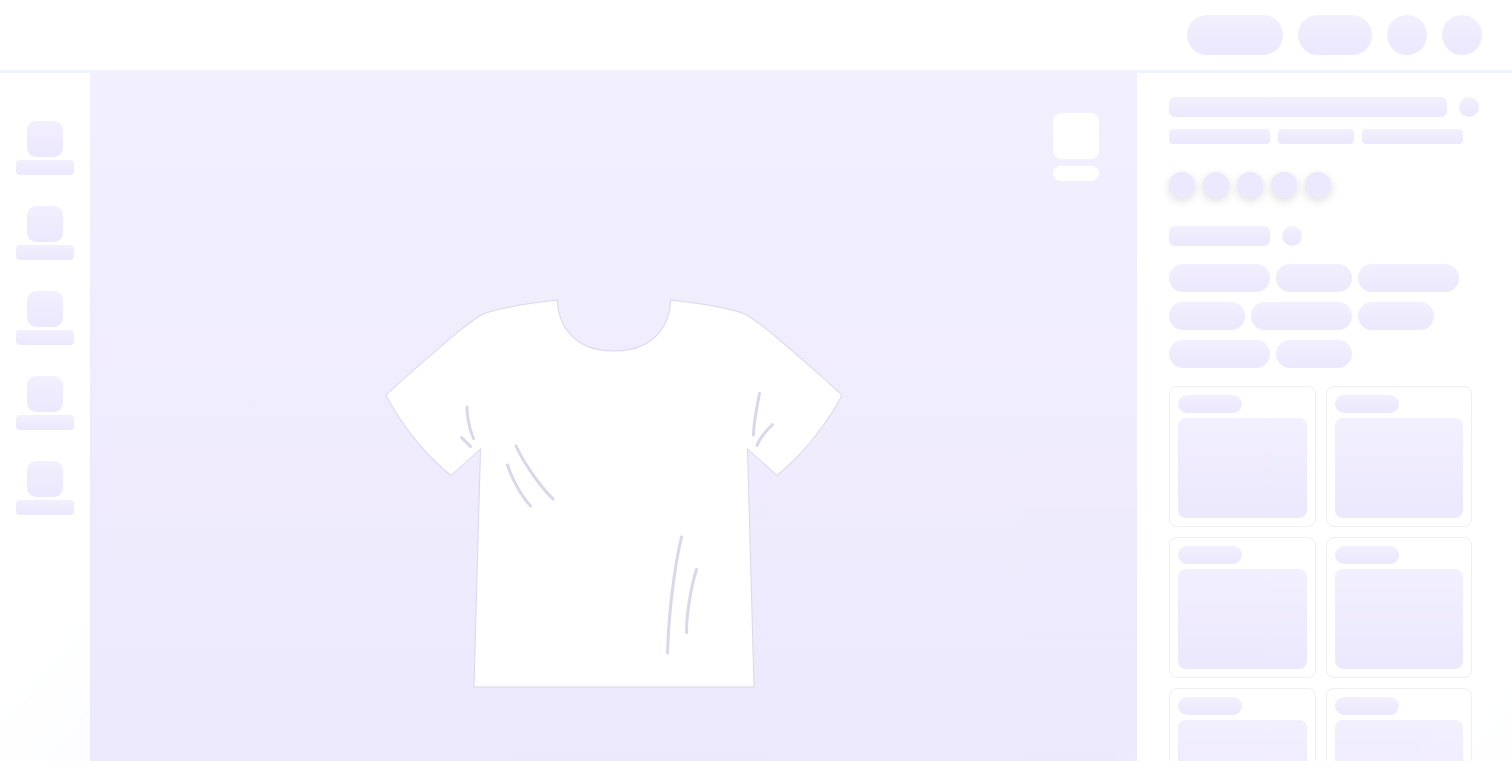 scroll, scrollTop: 0, scrollLeft: 0, axis: both 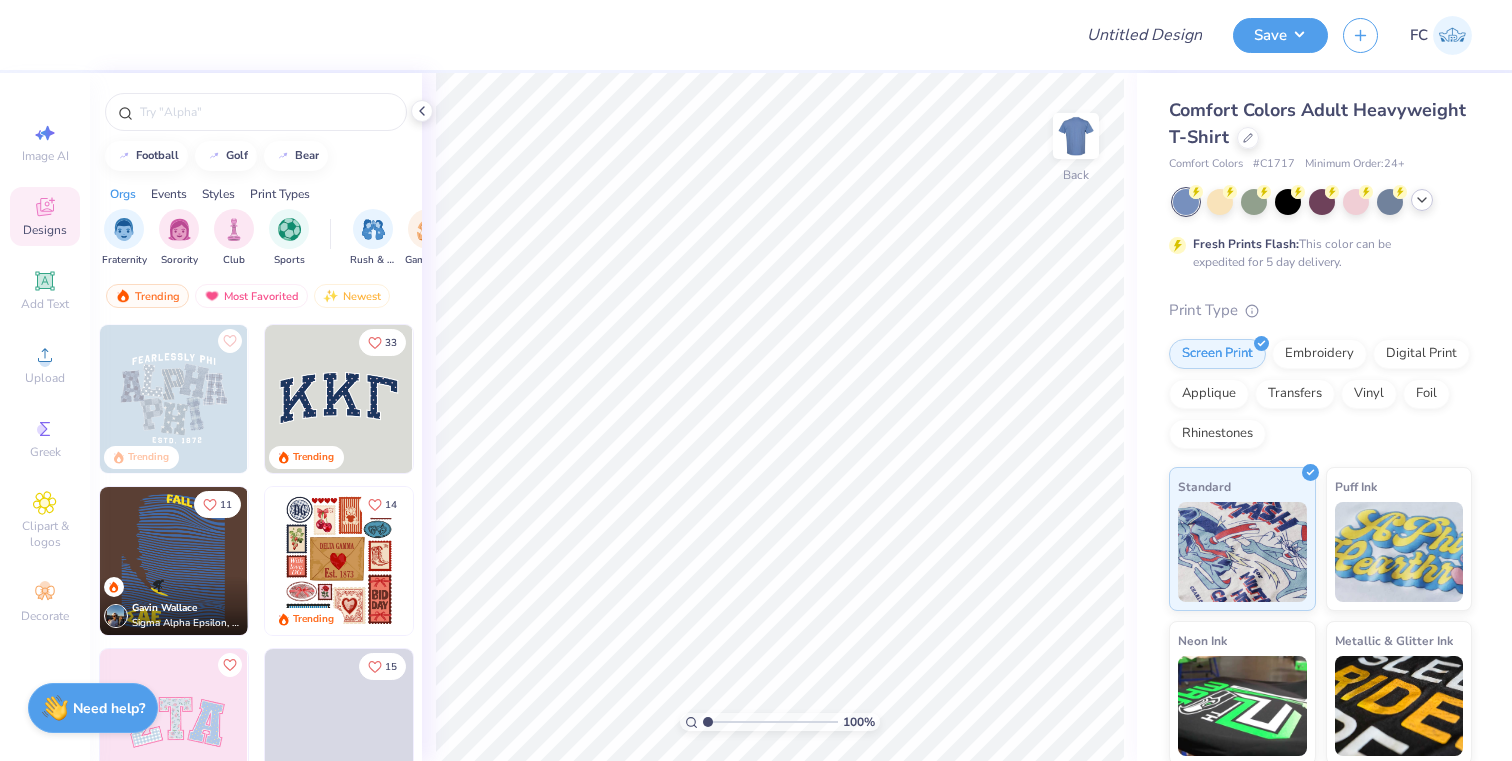 click 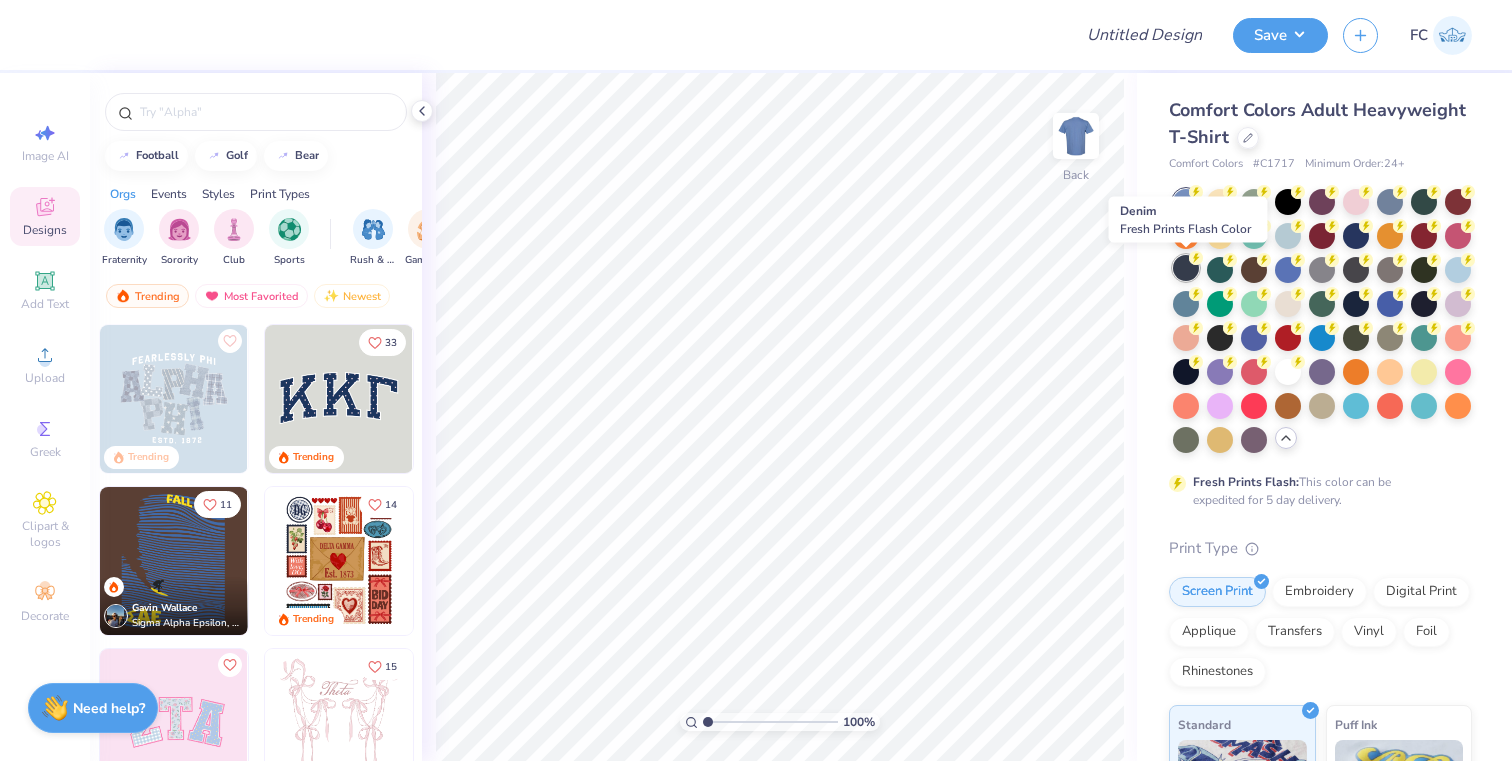 click 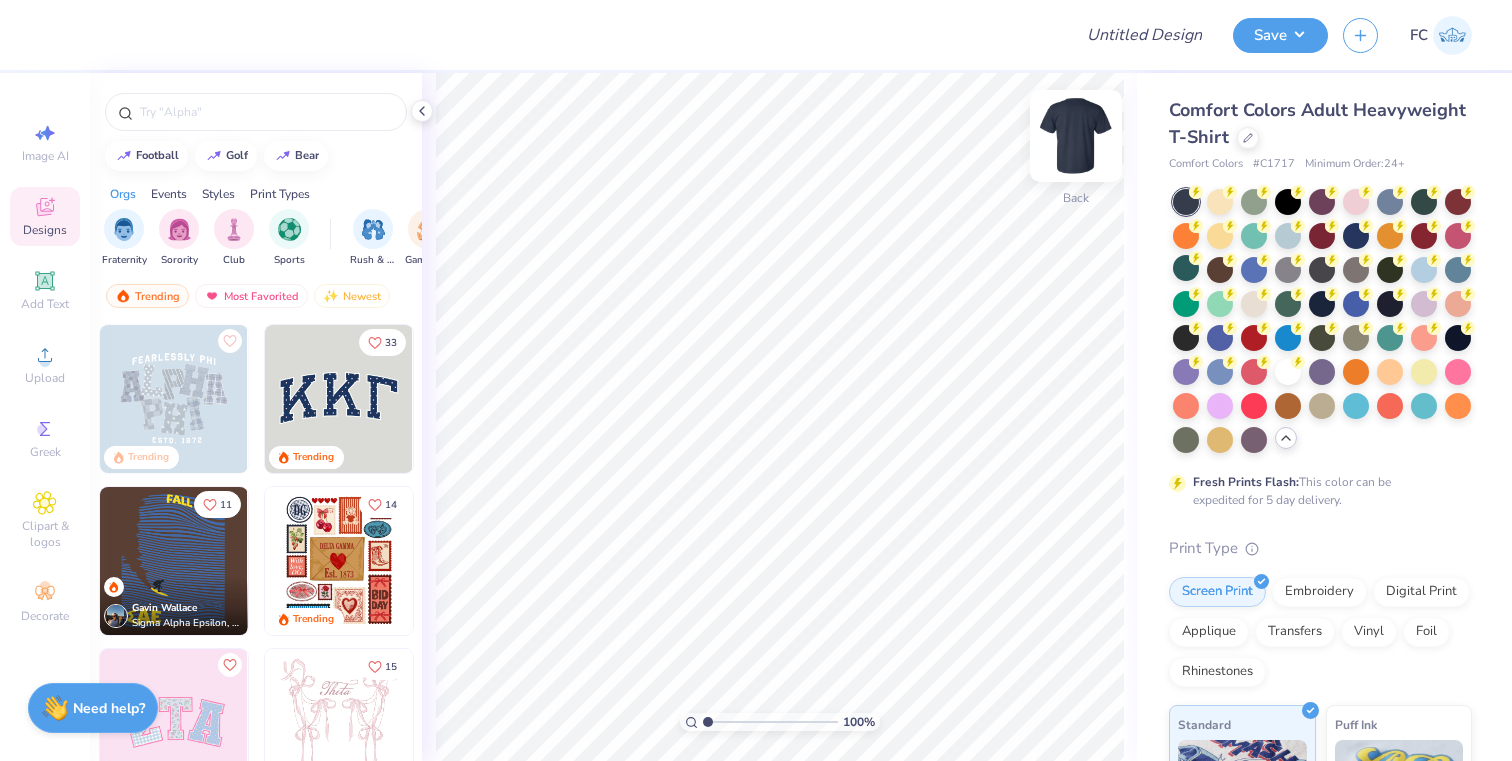 click at bounding box center [1076, 136] 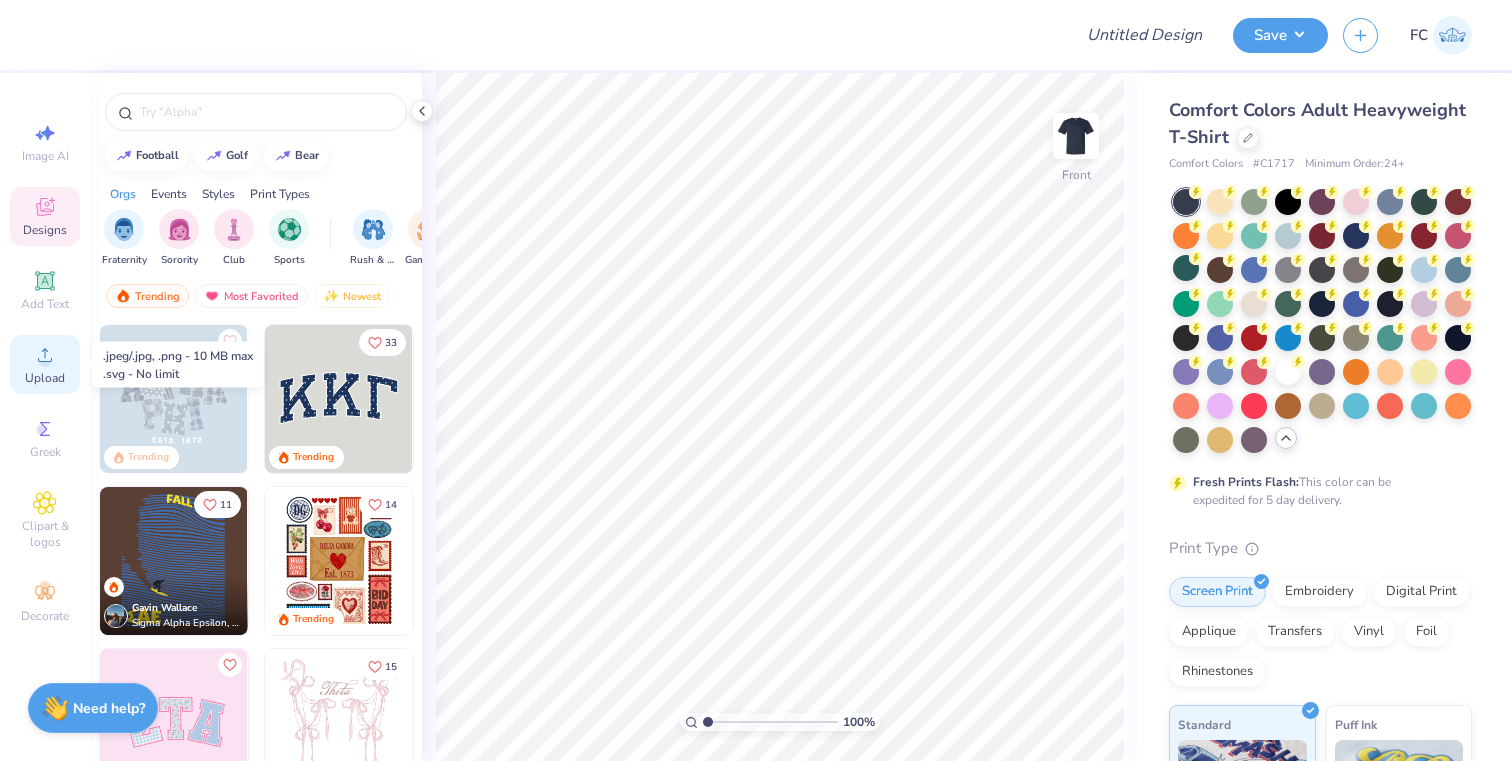click on "Upload" at bounding box center (45, 364) 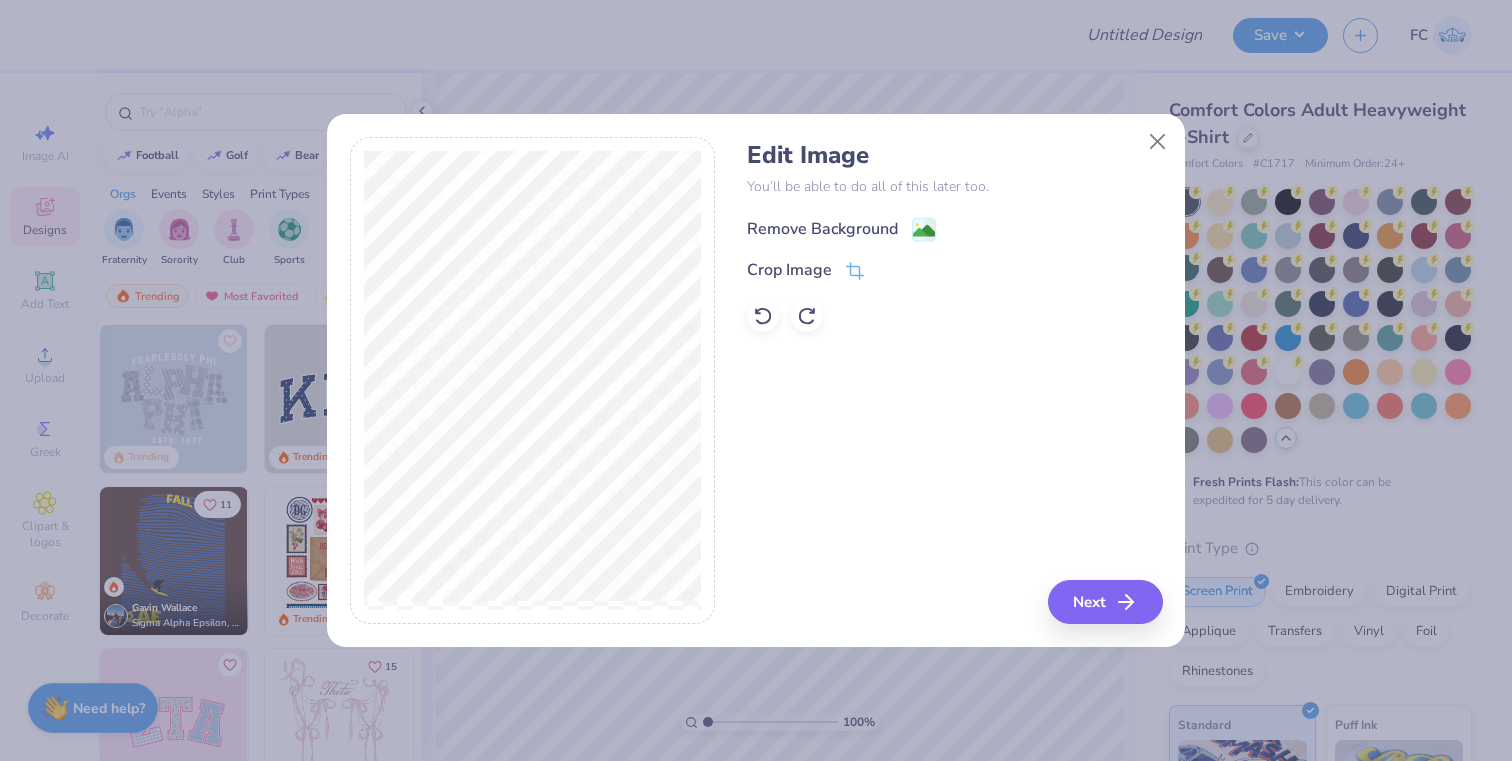 click 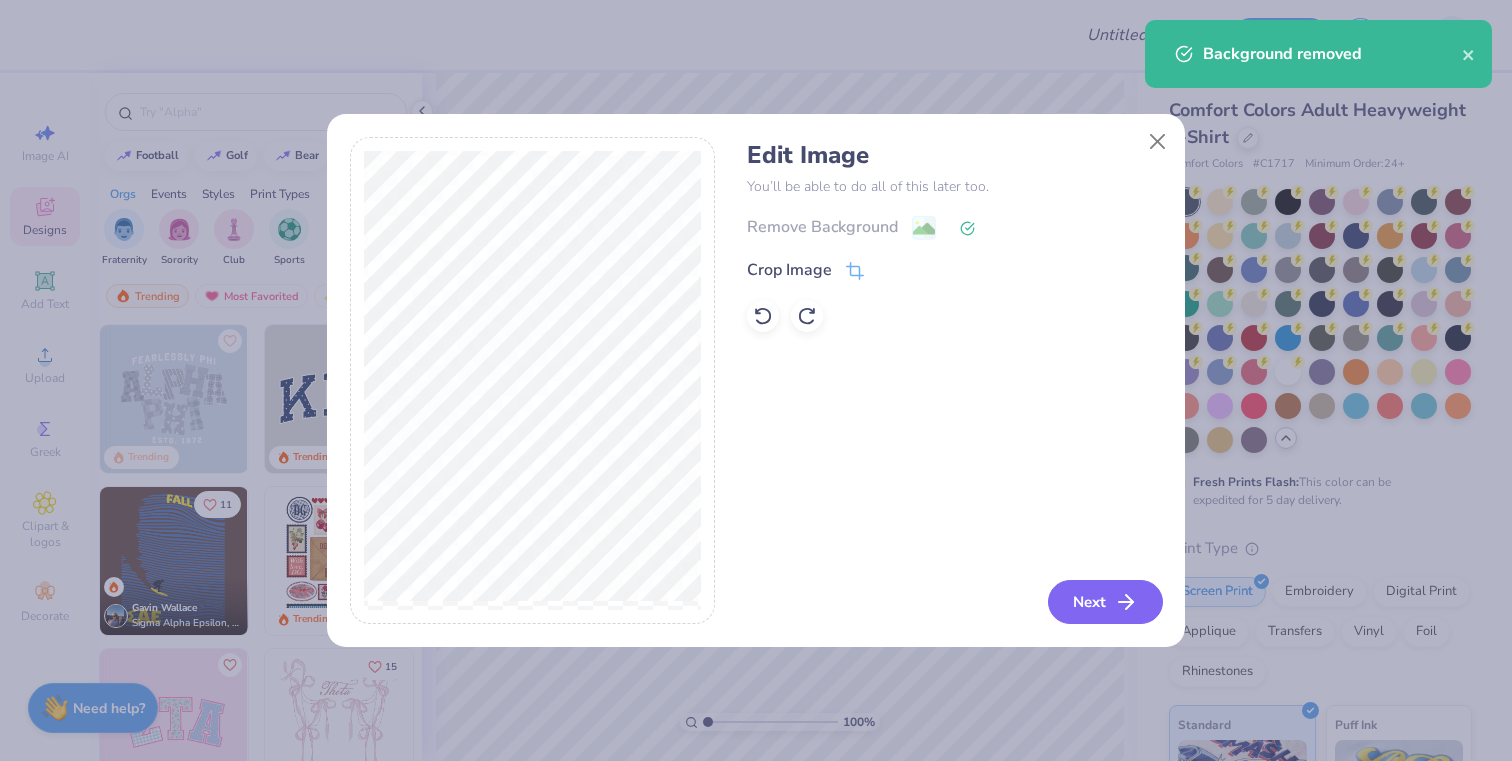 click on "Next" at bounding box center (1105, 602) 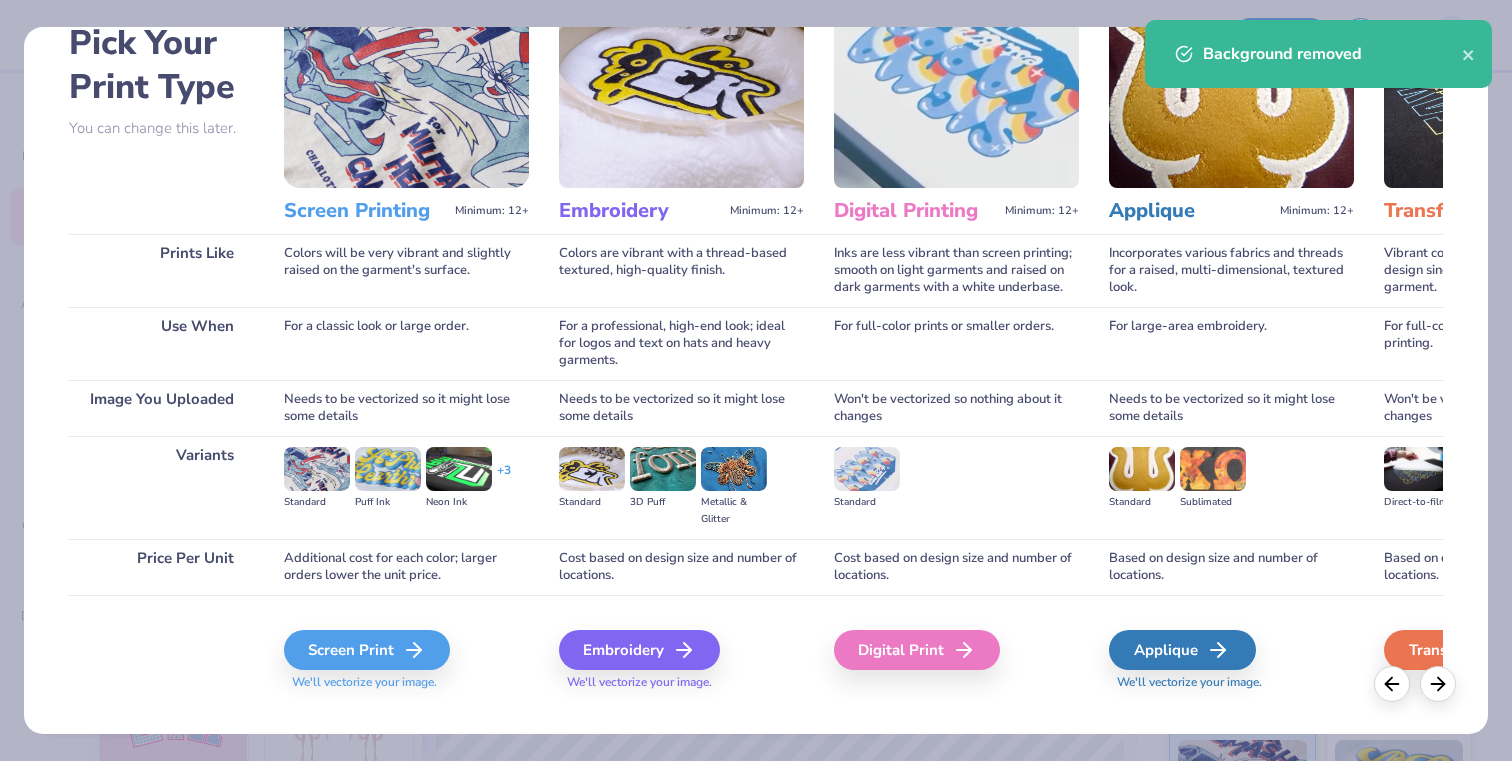 scroll, scrollTop: 129, scrollLeft: 0, axis: vertical 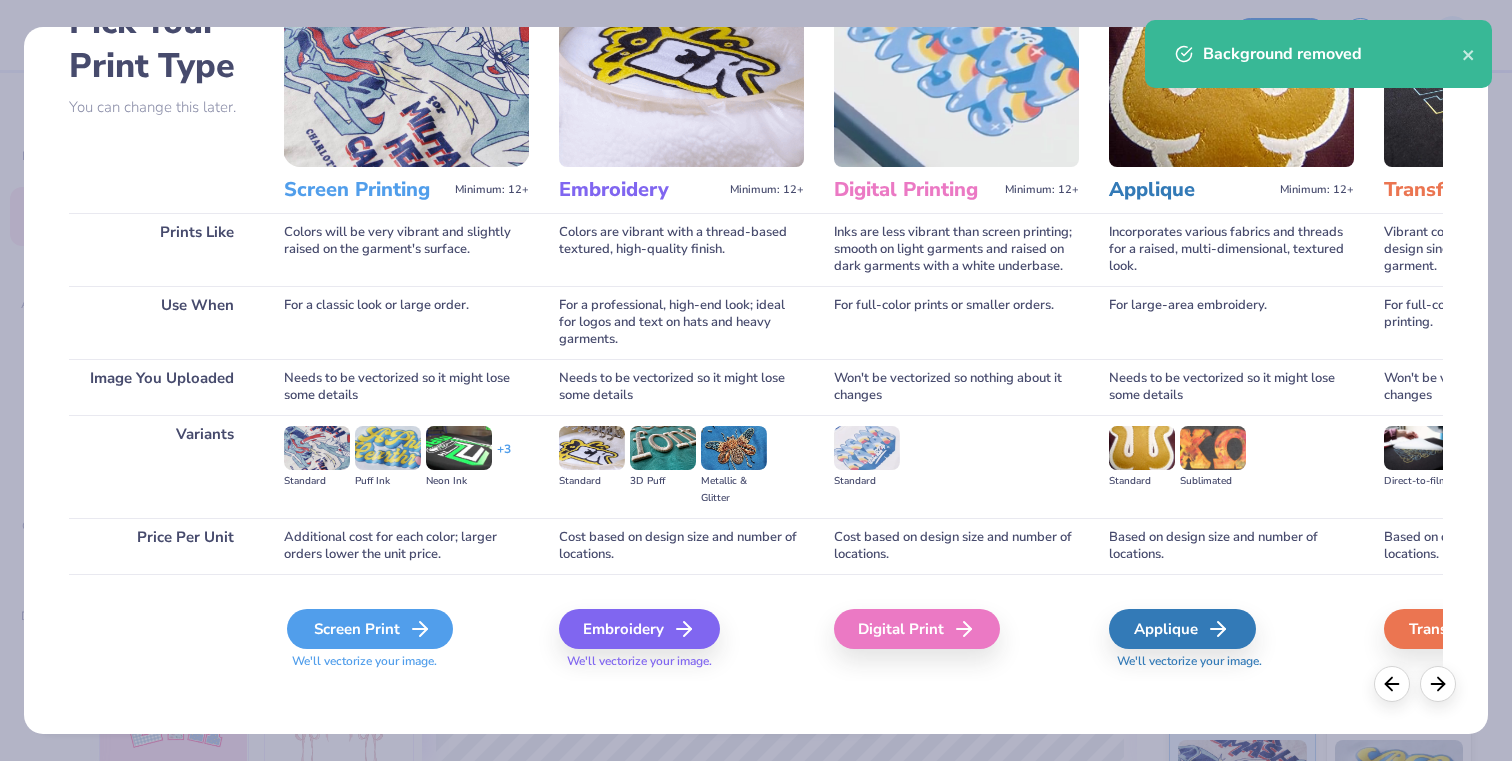 click on "Screen Print" at bounding box center [370, 629] 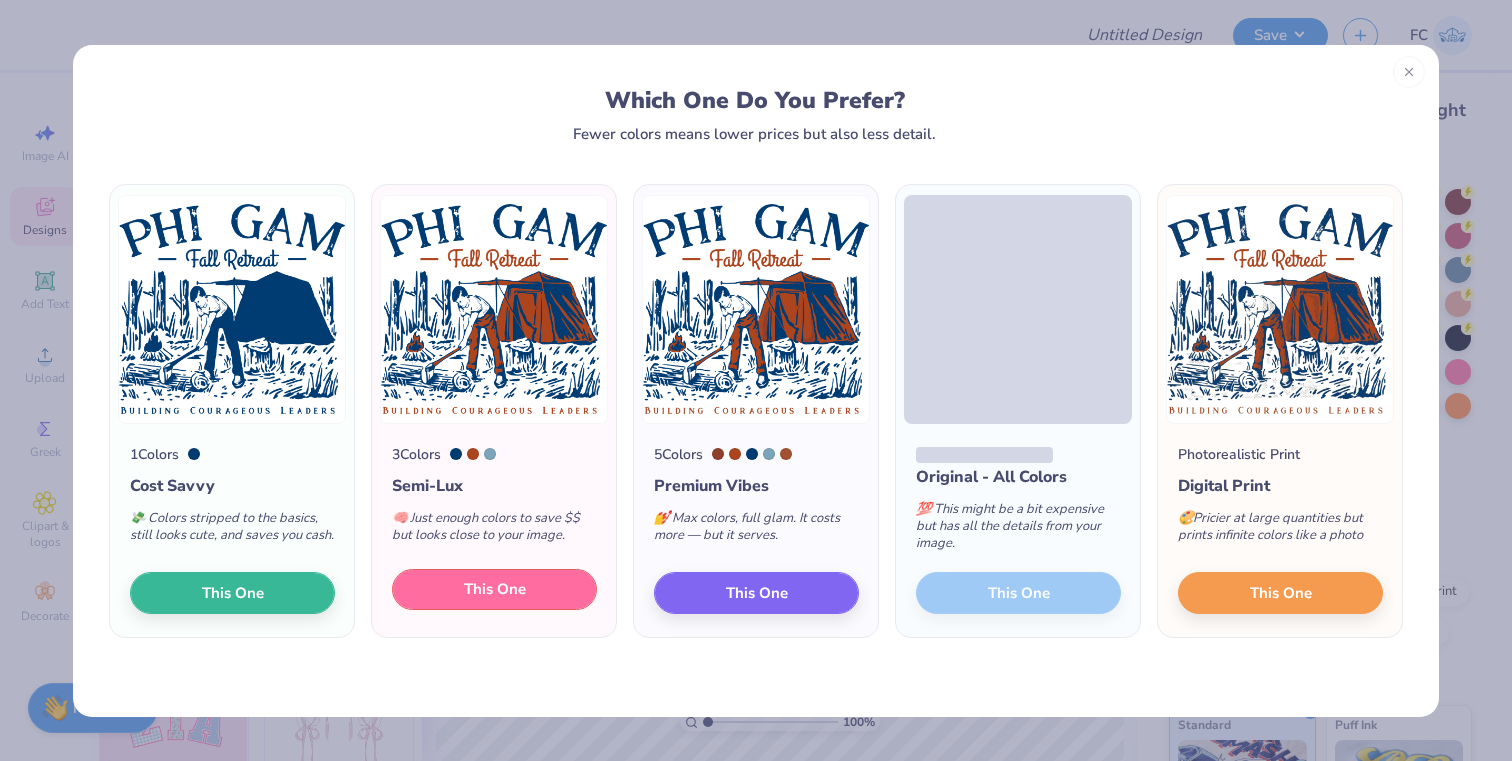 click on "This One" at bounding box center [494, 590] 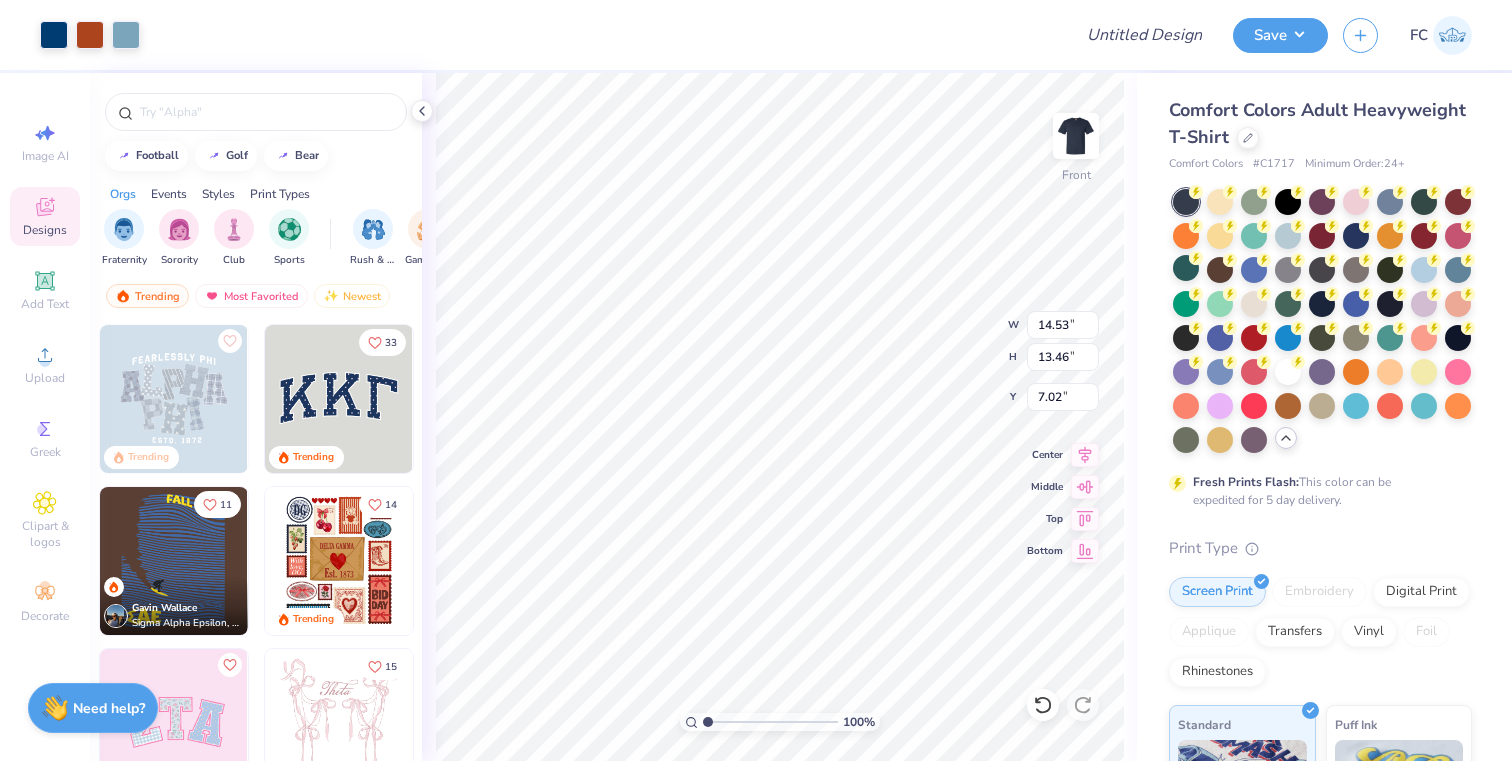 type on "10.73" 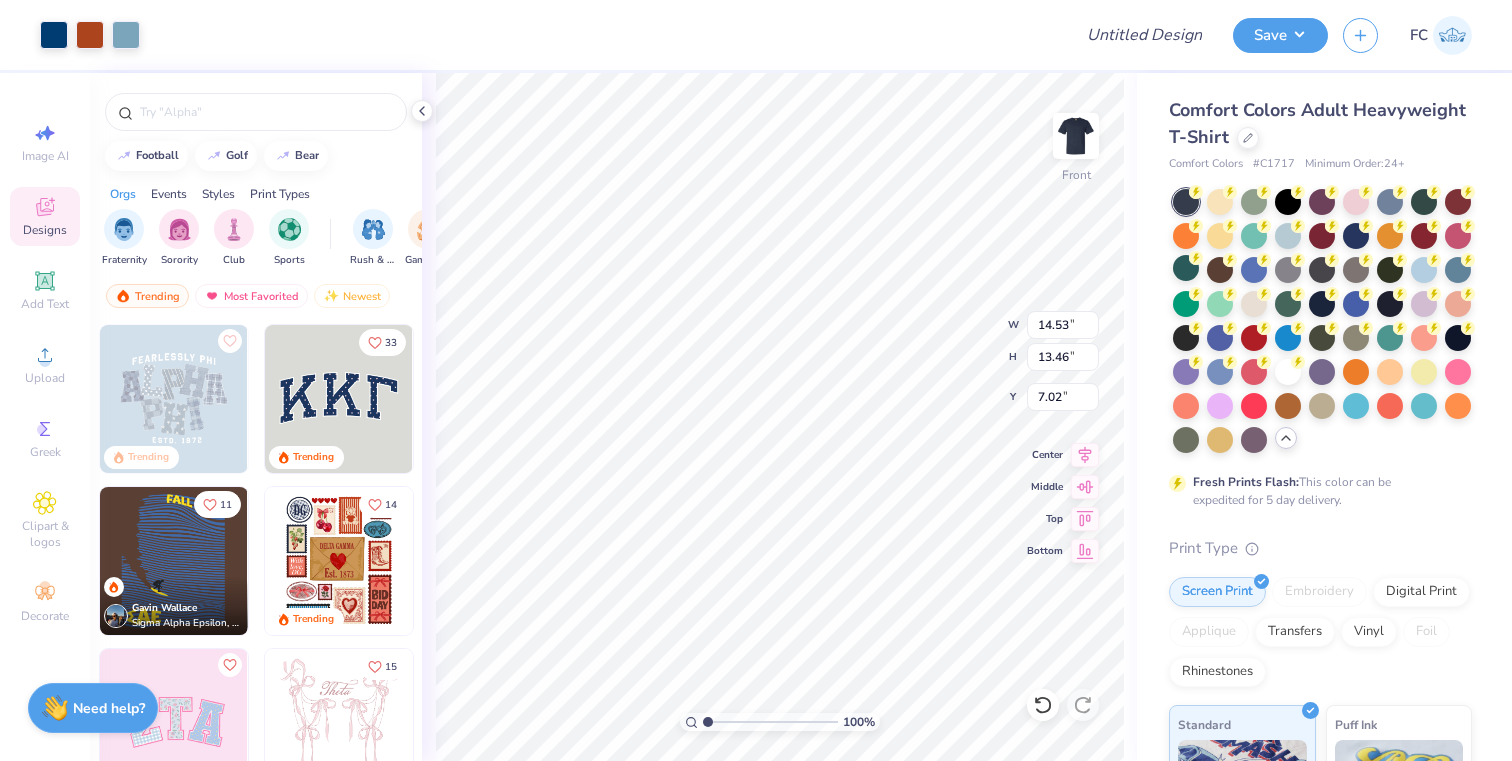 type on "9.94" 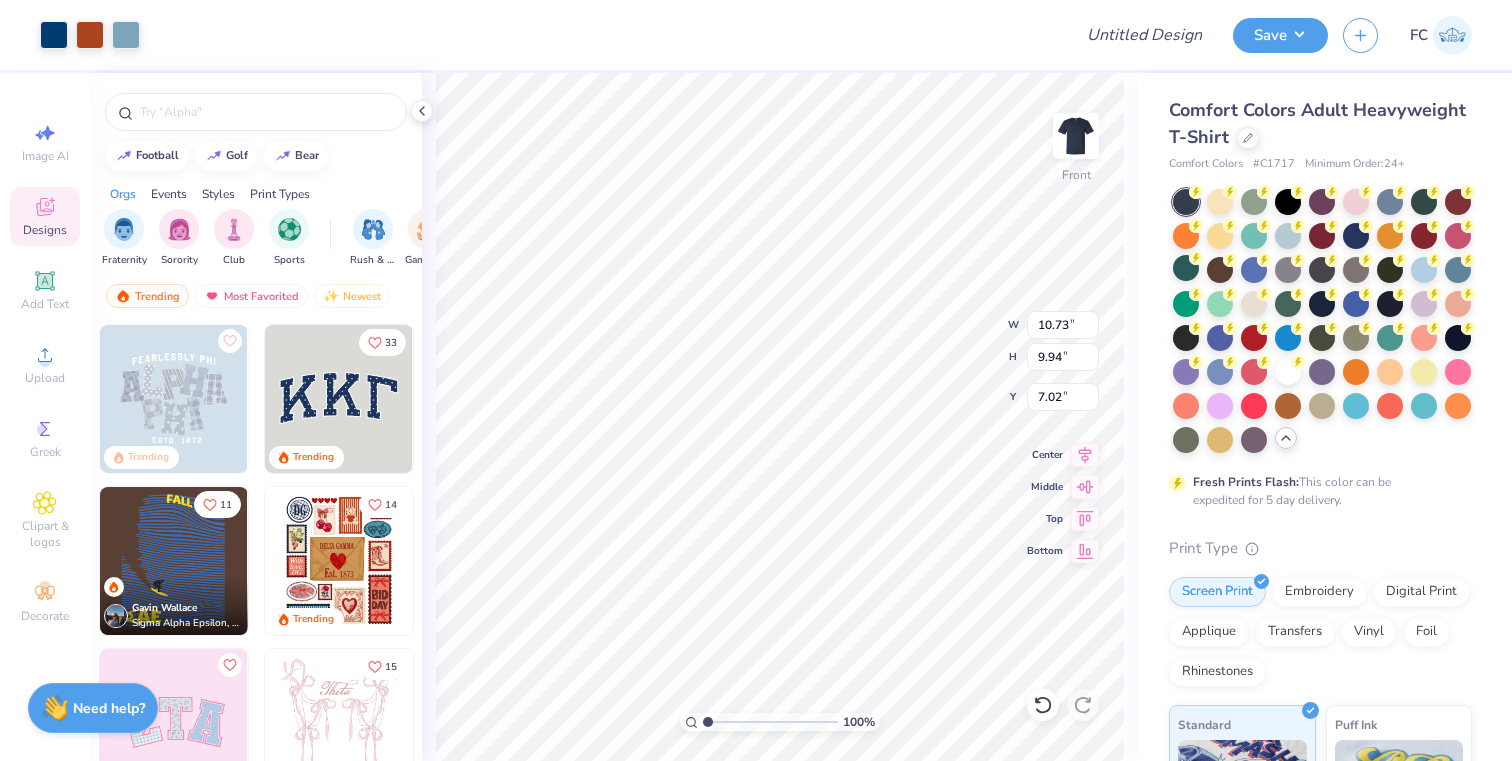type on "5.51" 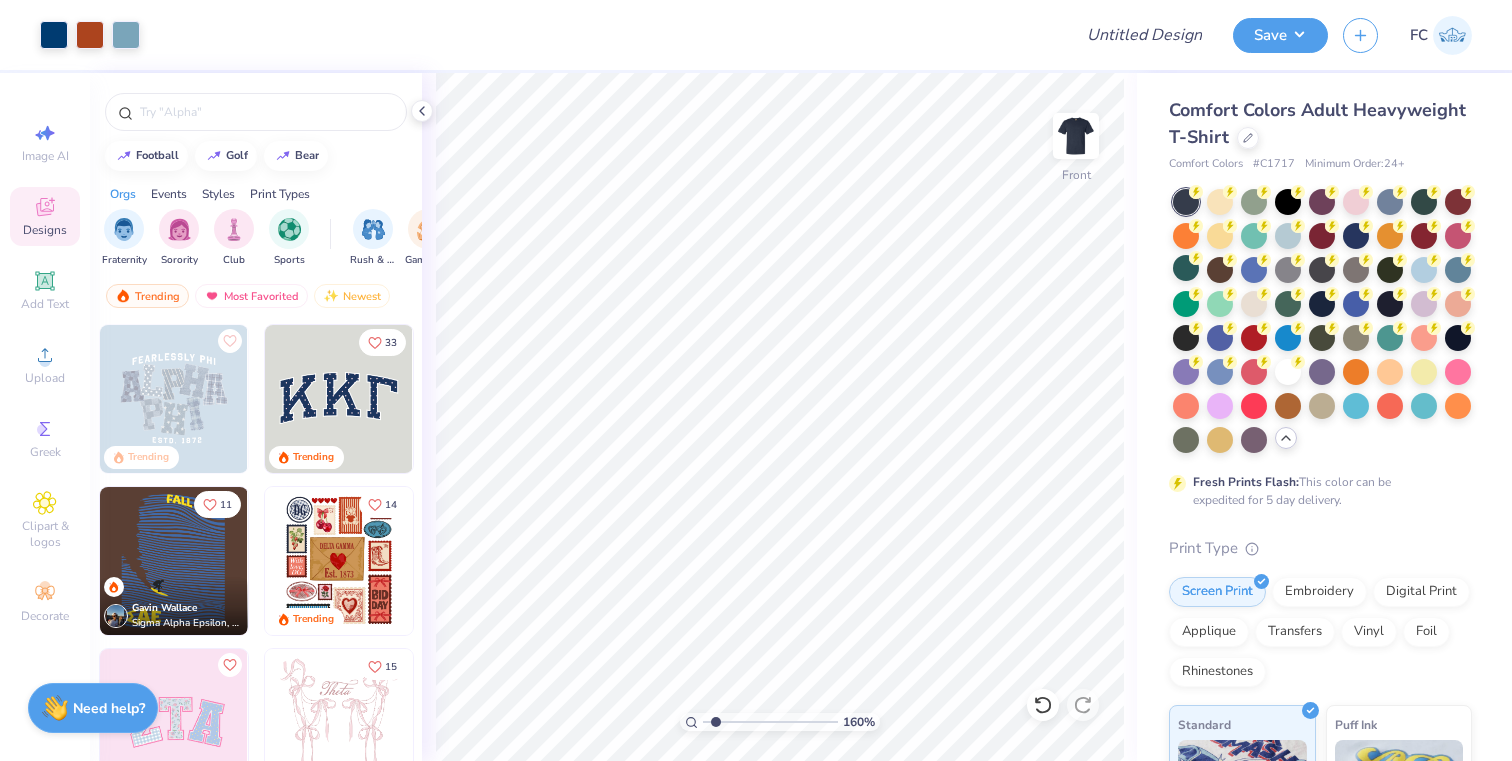 type on "1.6" 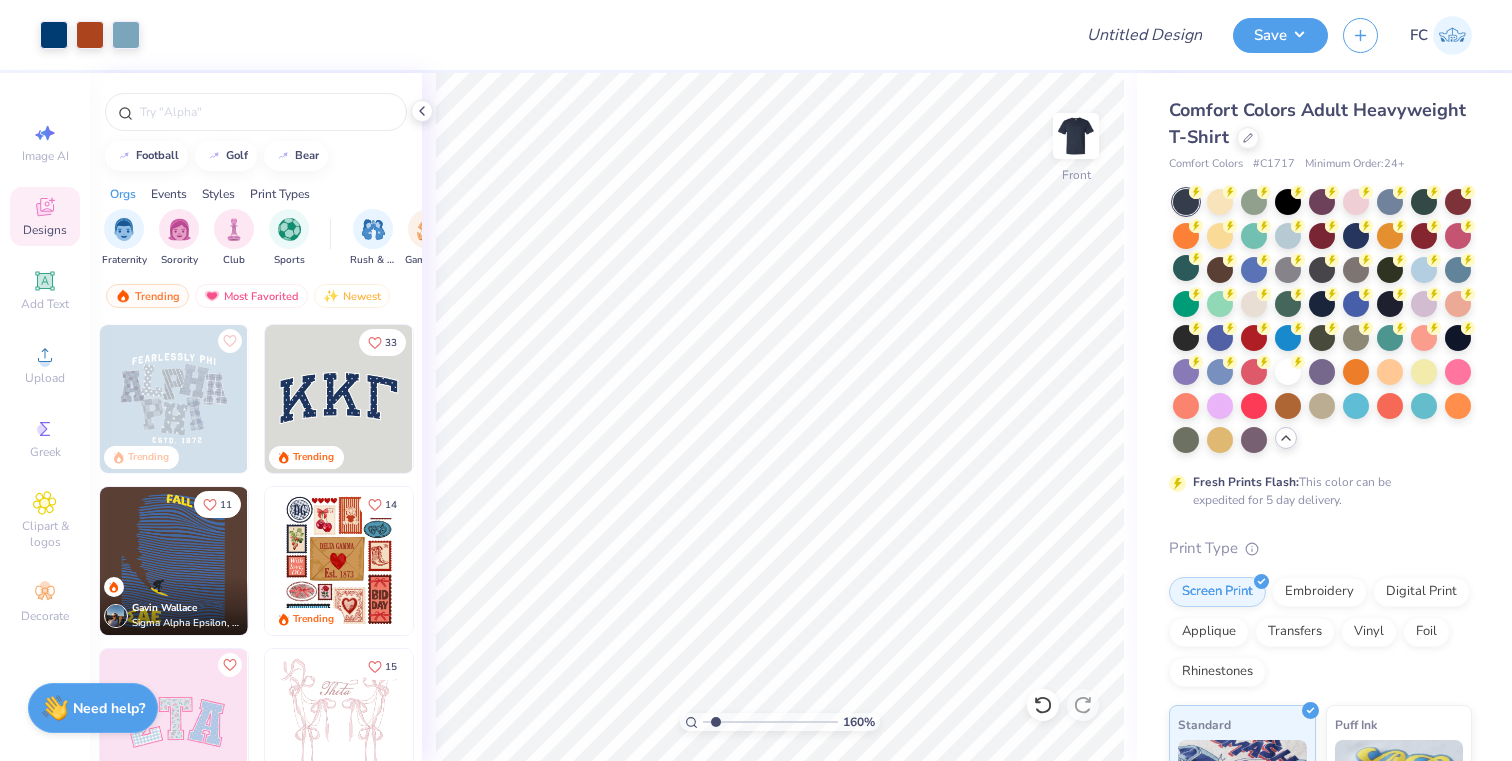 click at bounding box center (770, 722) 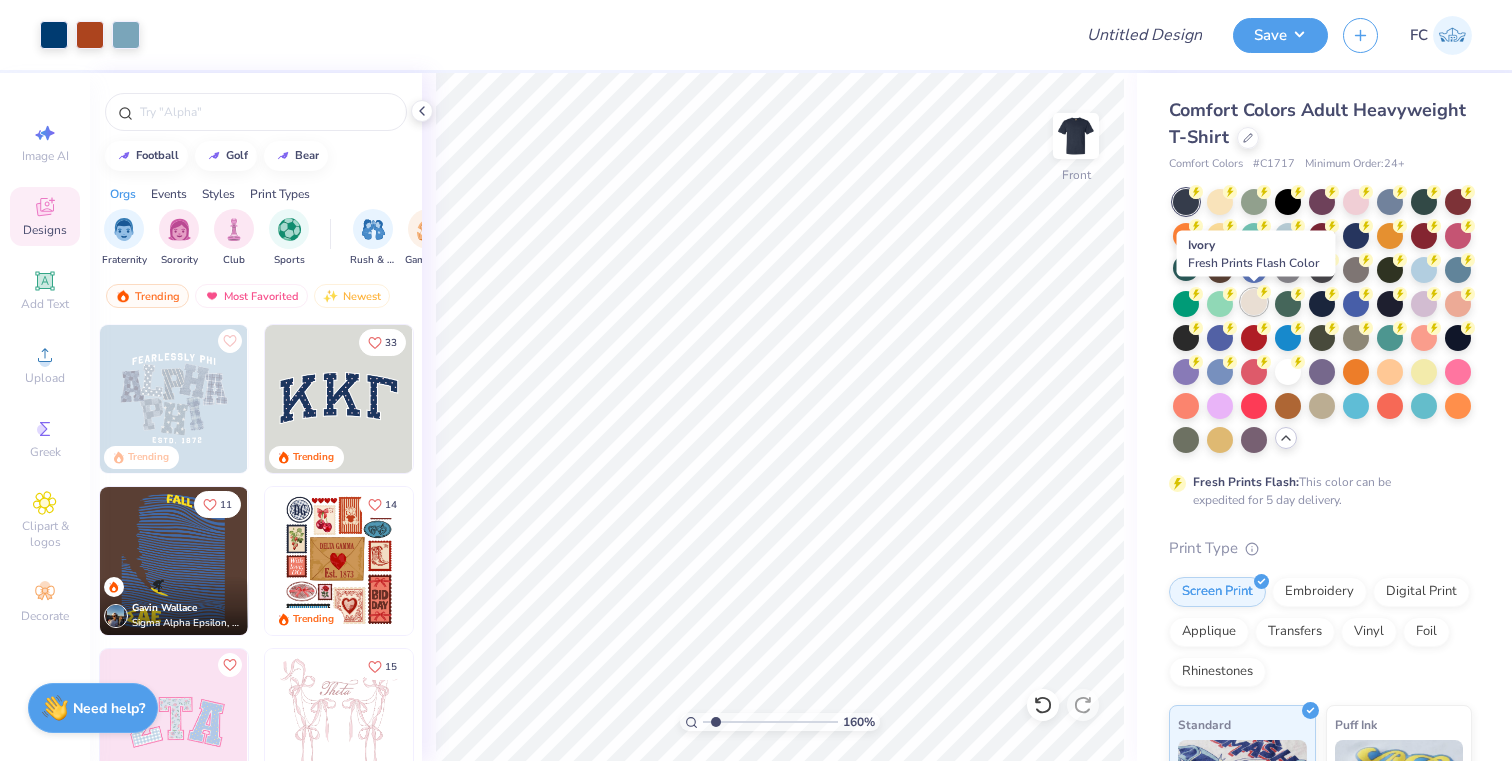 click at bounding box center [1254, 302] 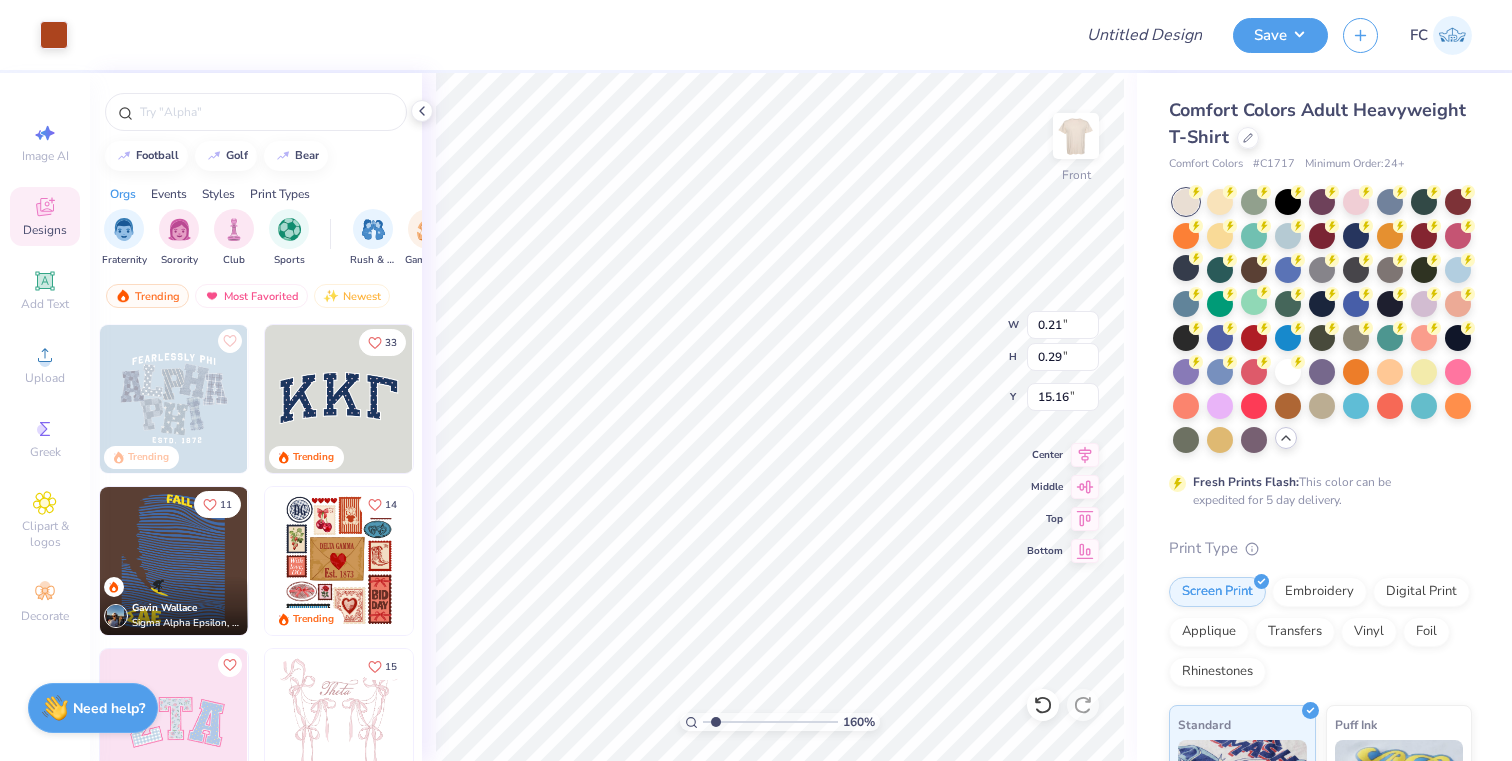 type on "0.21" 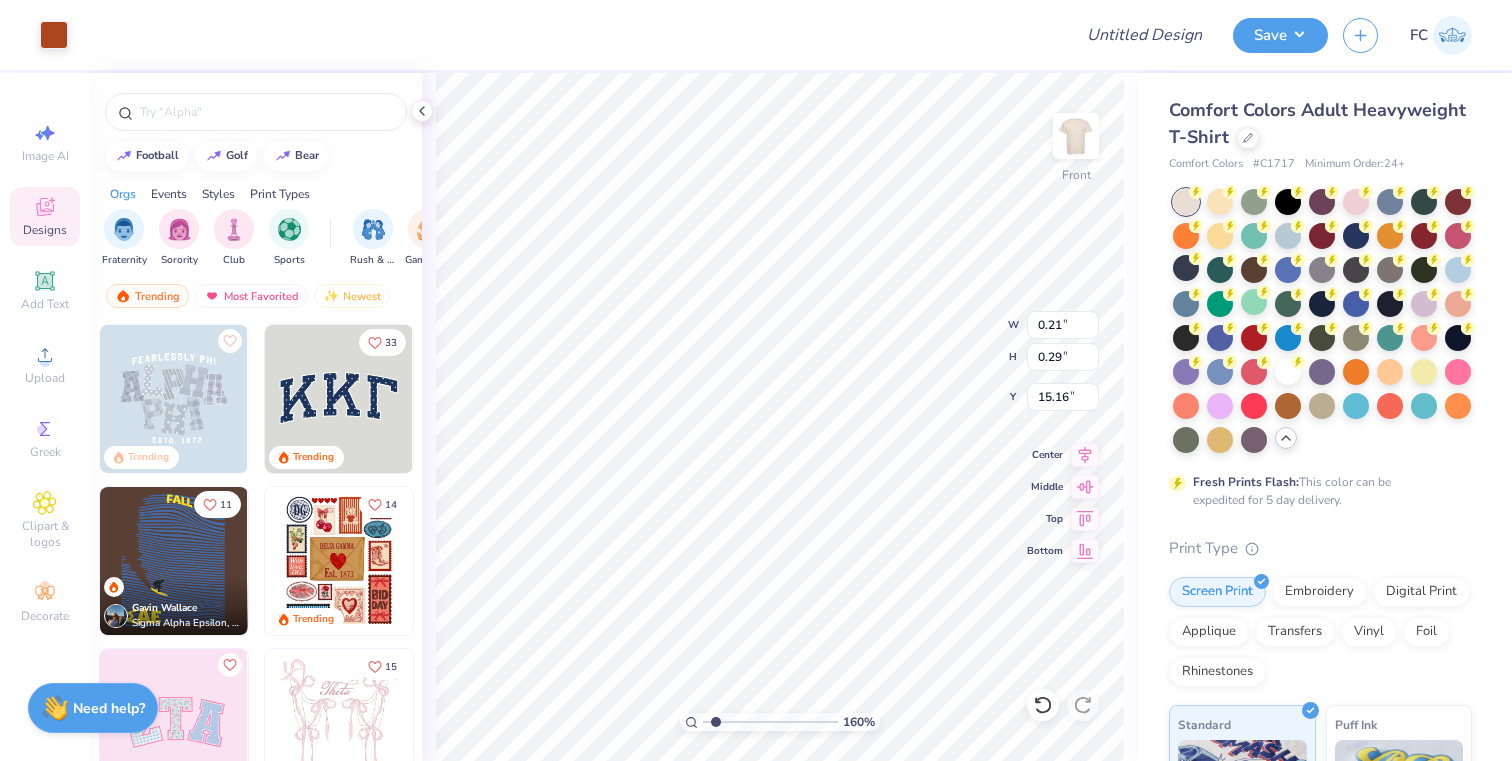 type on "0.29" 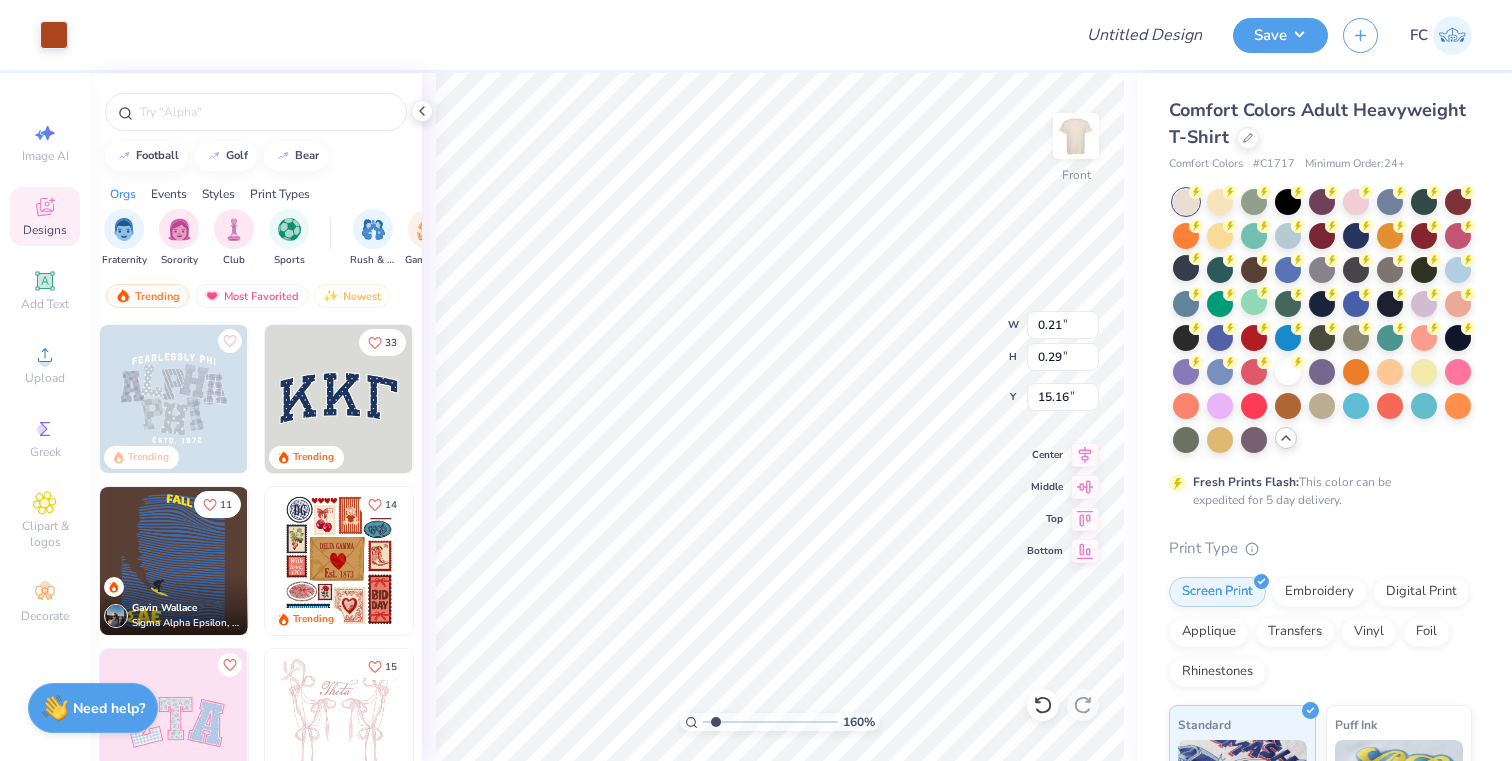 type on "15.16" 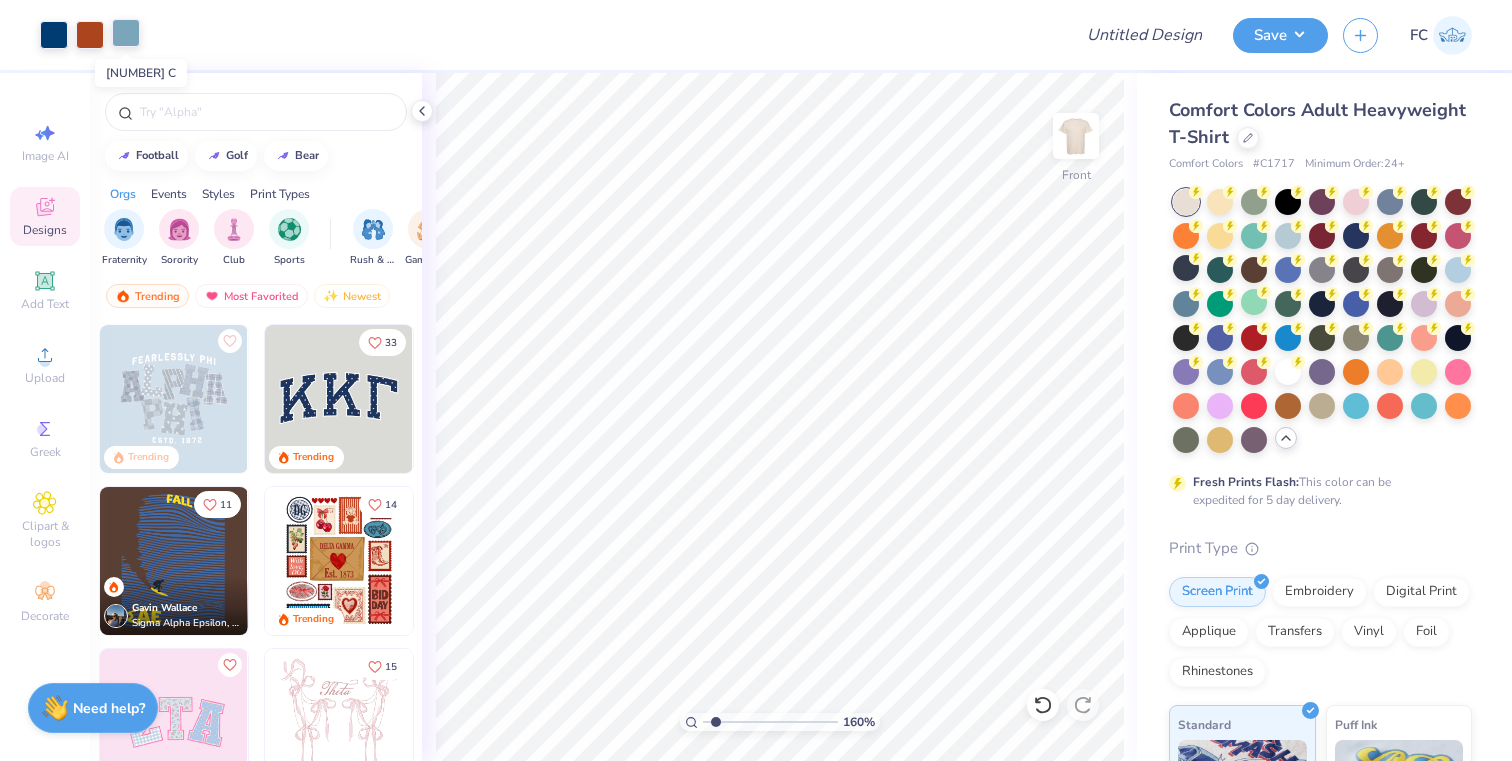 click at bounding box center [126, 33] 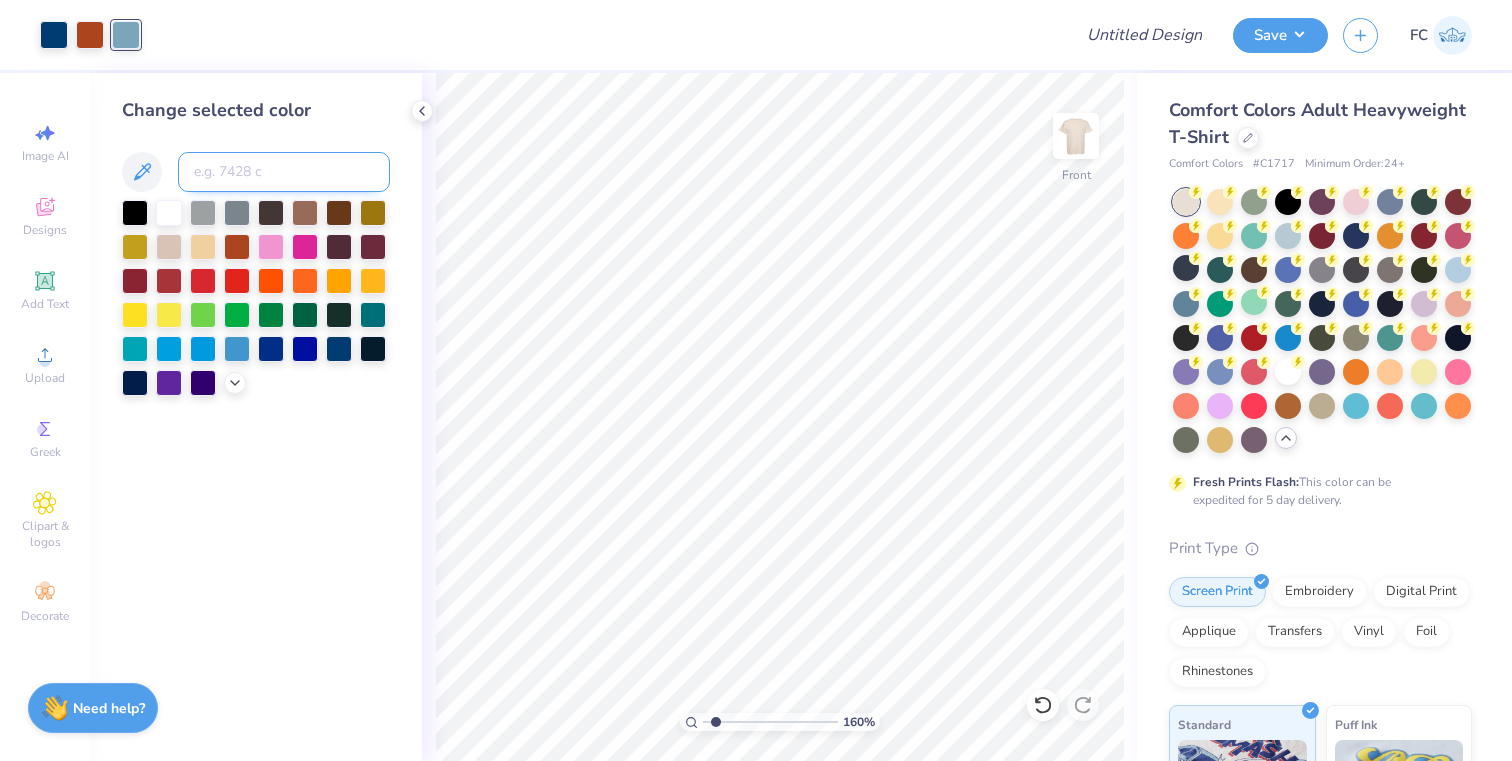 click at bounding box center (284, 172) 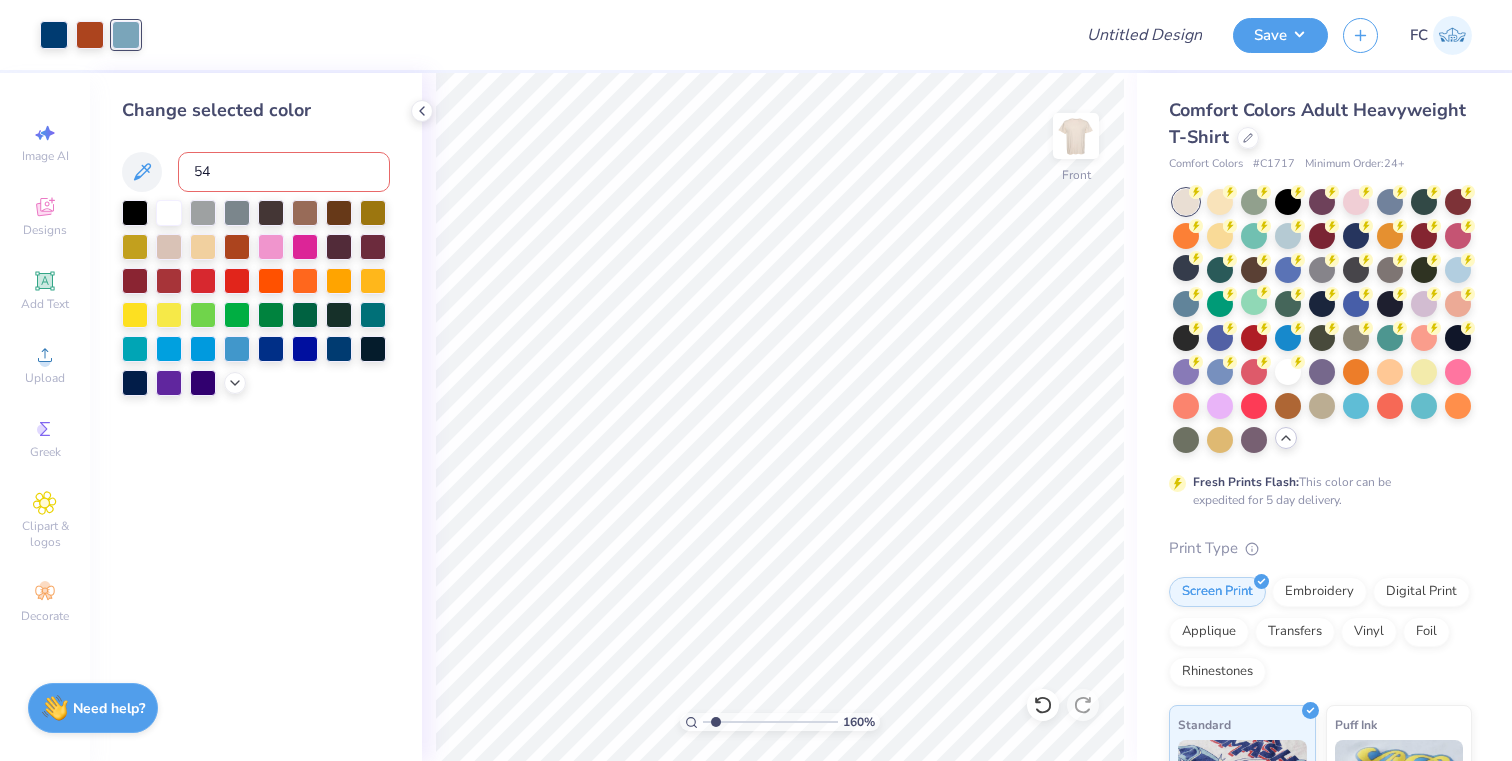 type on "541" 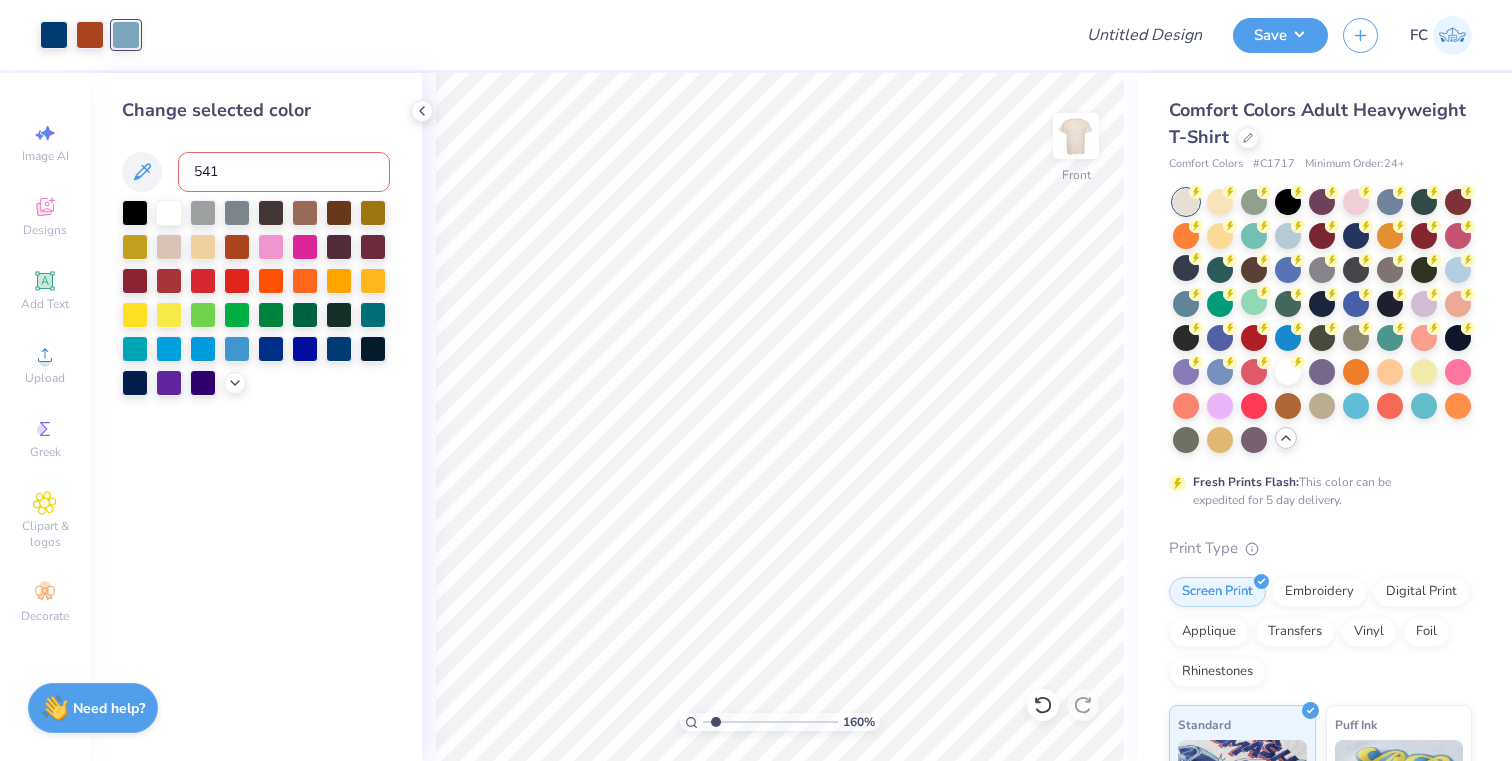 type 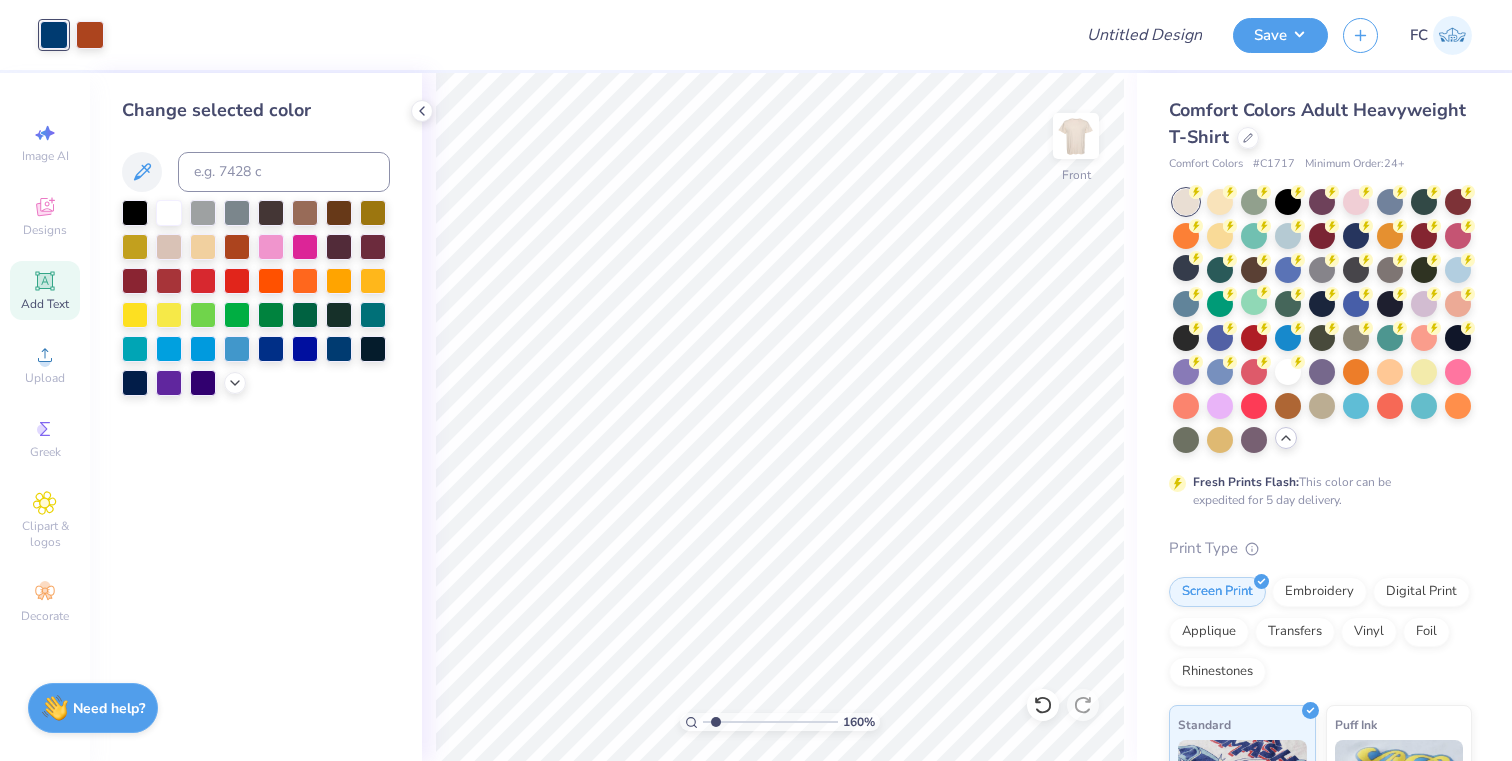 click 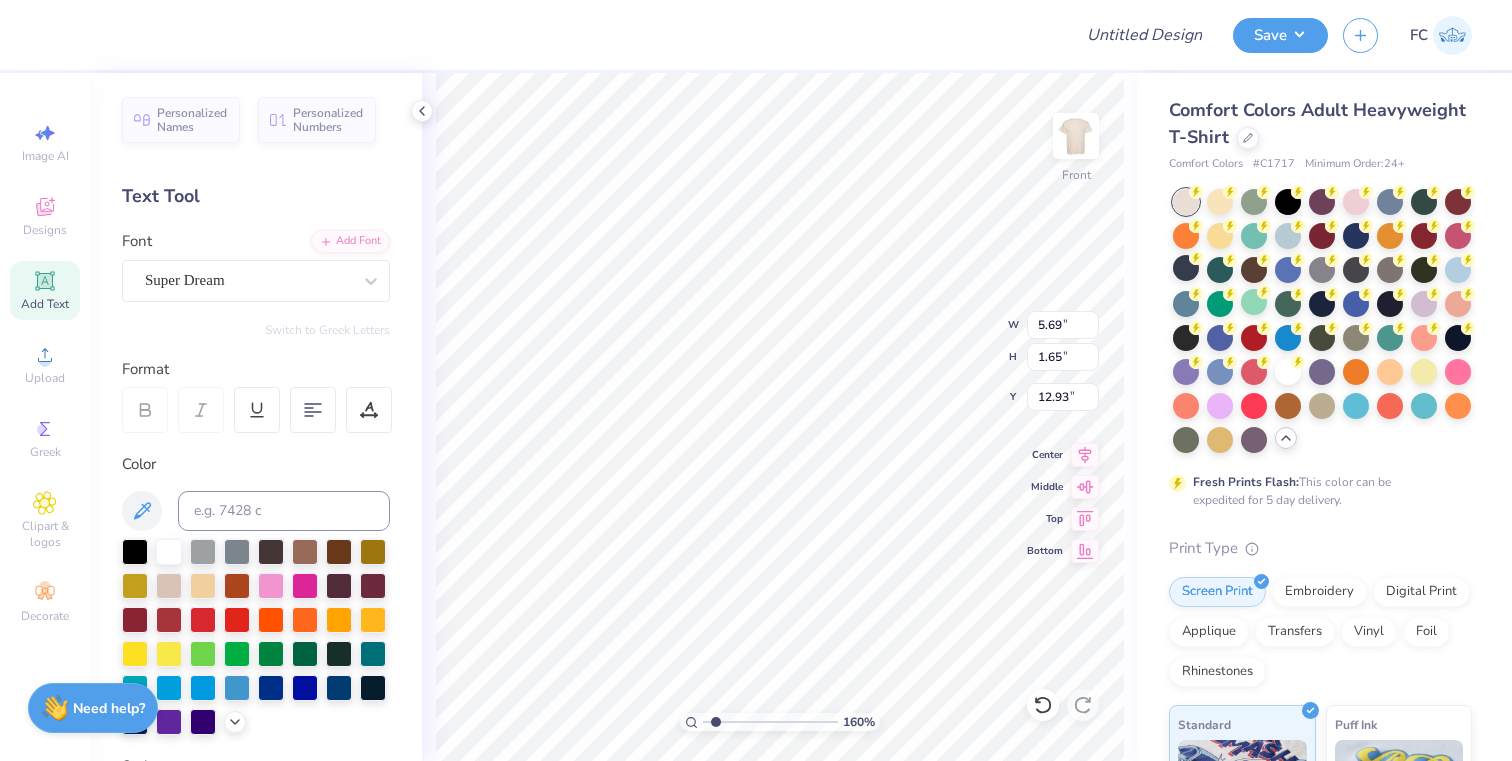 scroll, scrollTop: 0, scrollLeft: 6, axis: horizontal 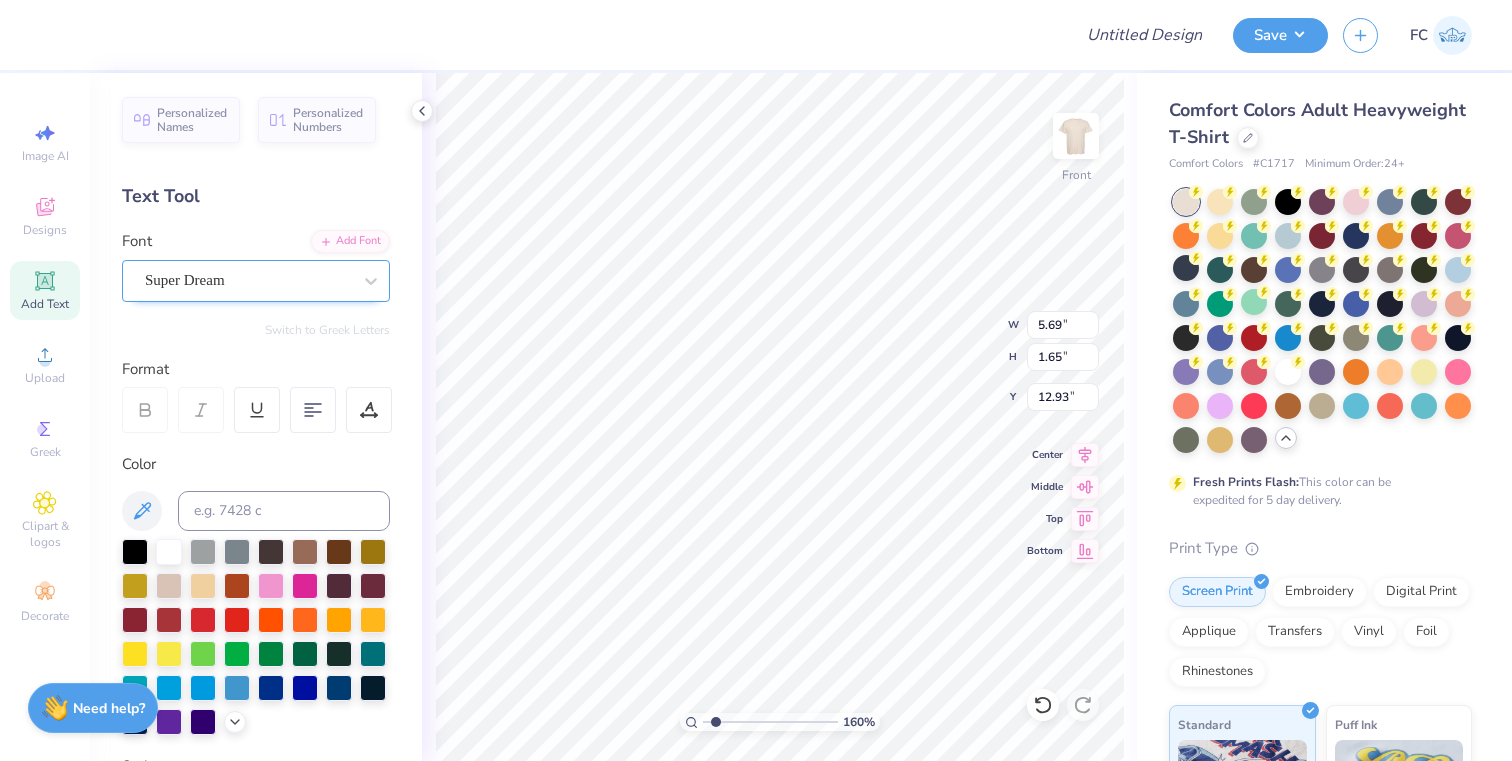 click on "Super Dream" at bounding box center (248, 280) 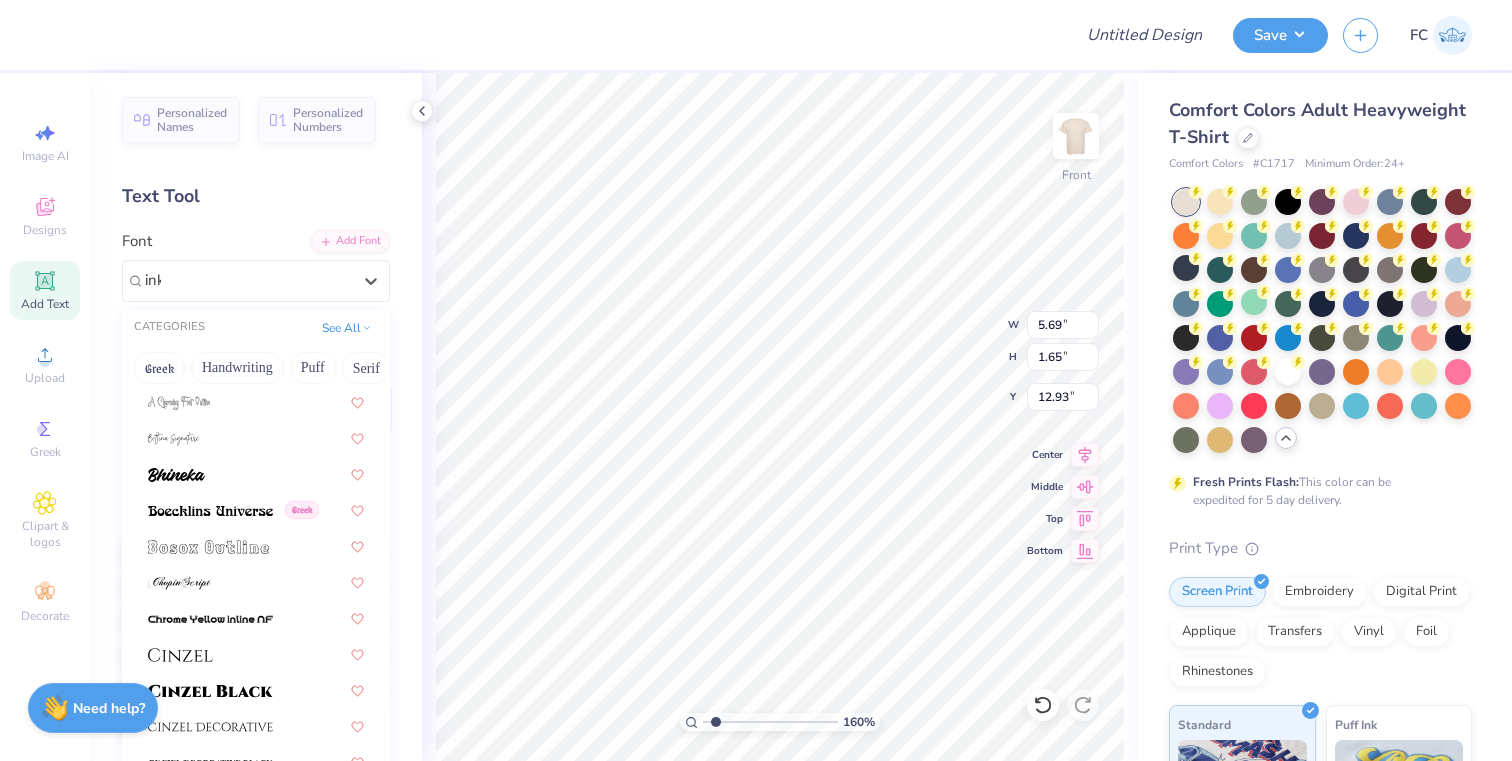 scroll, scrollTop: 0, scrollLeft: 0, axis: both 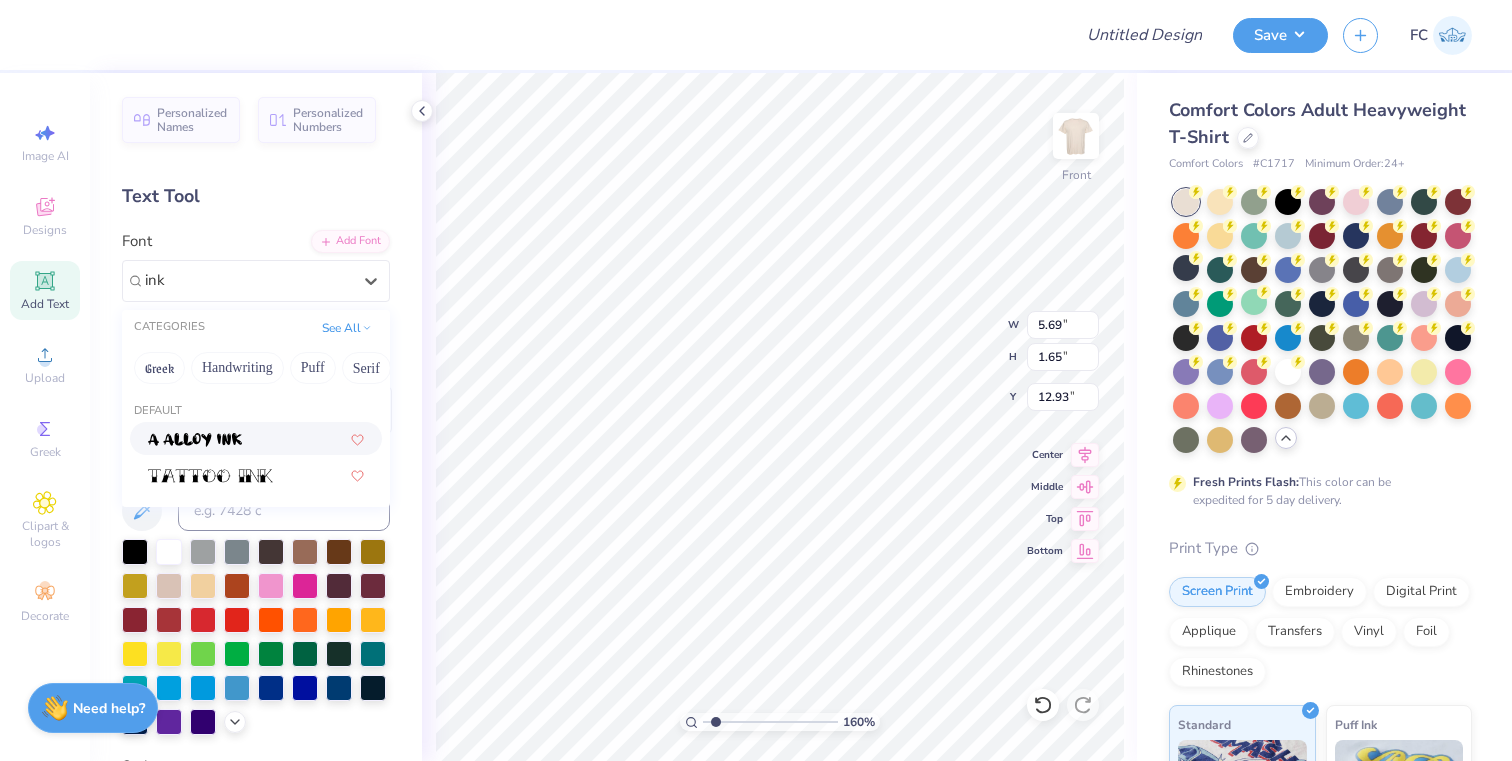 click at bounding box center [256, 438] 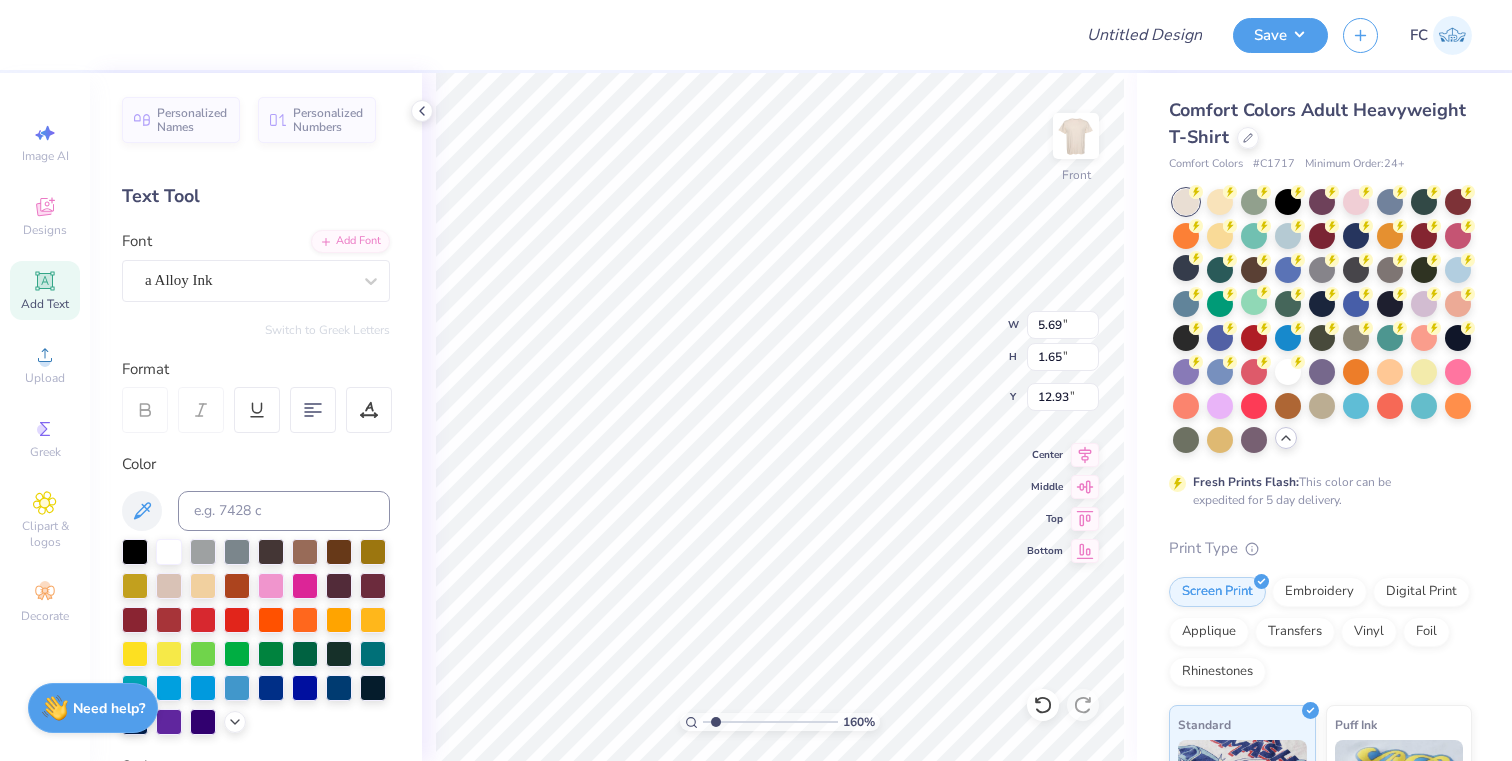 click on "Font a Alloy Ink" at bounding box center (256, 266) 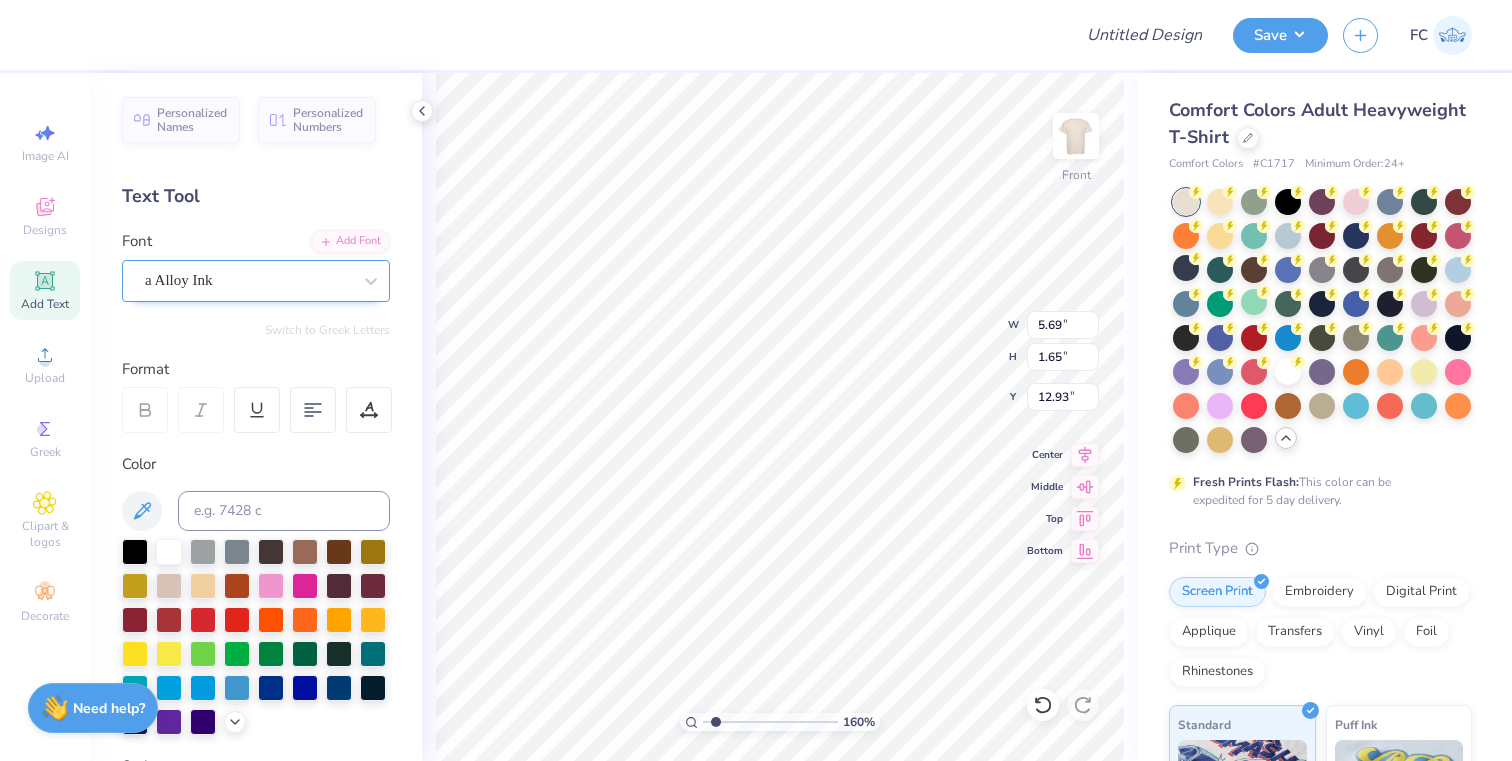 click on "a Alloy Ink" at bounding box center (248, 280) 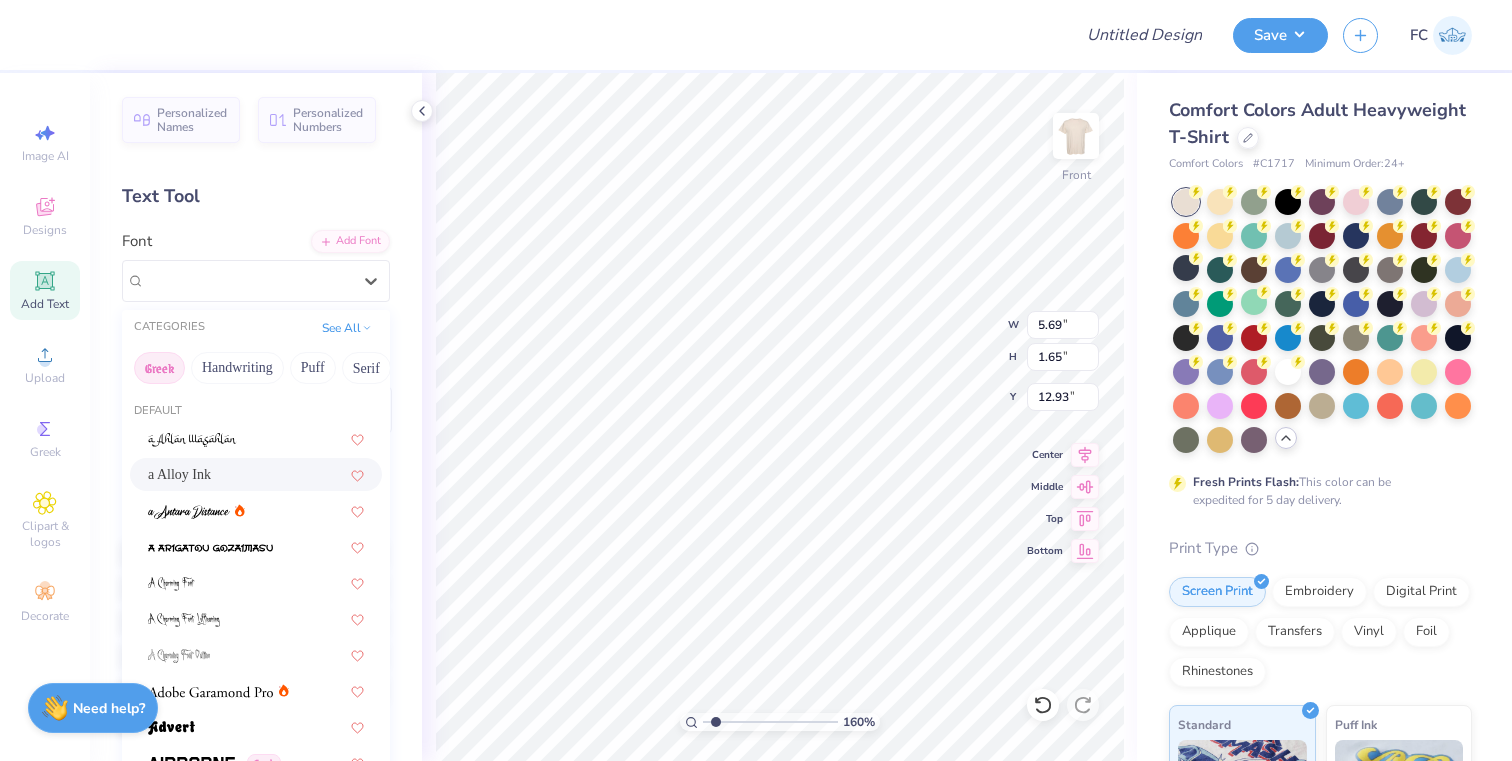 click on "Greek" at bounding box center [159, 368] 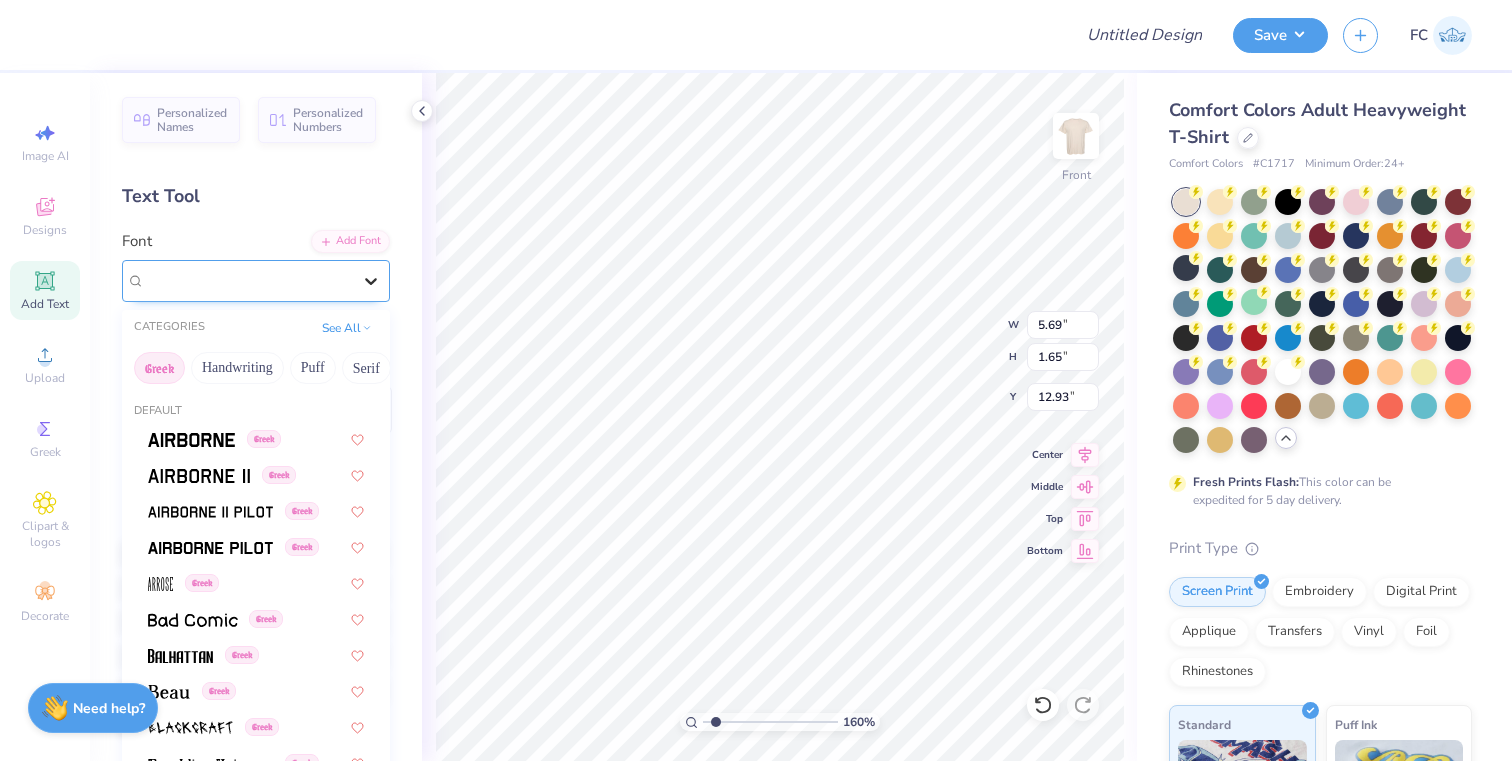 click 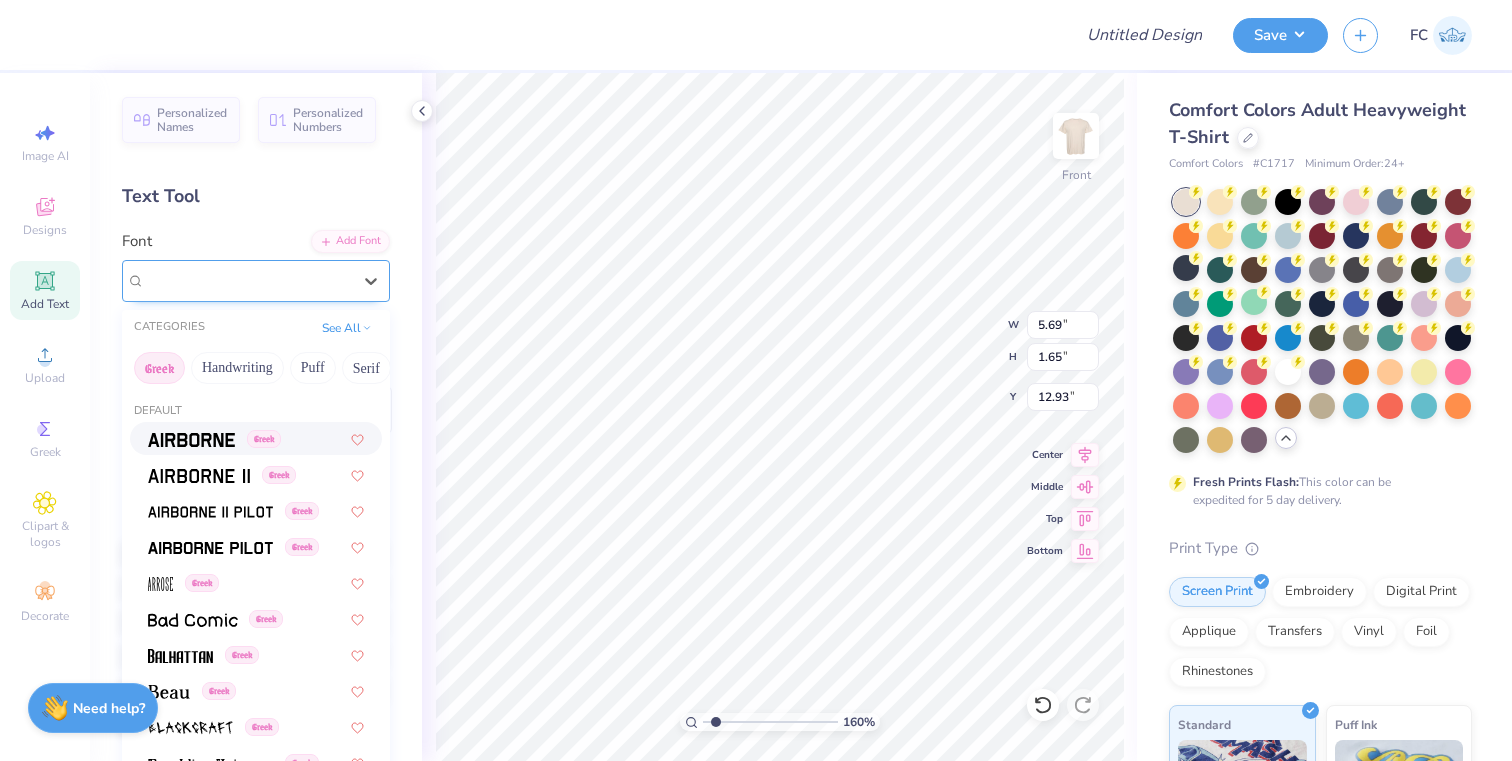 click at bounding box center (248, 280) 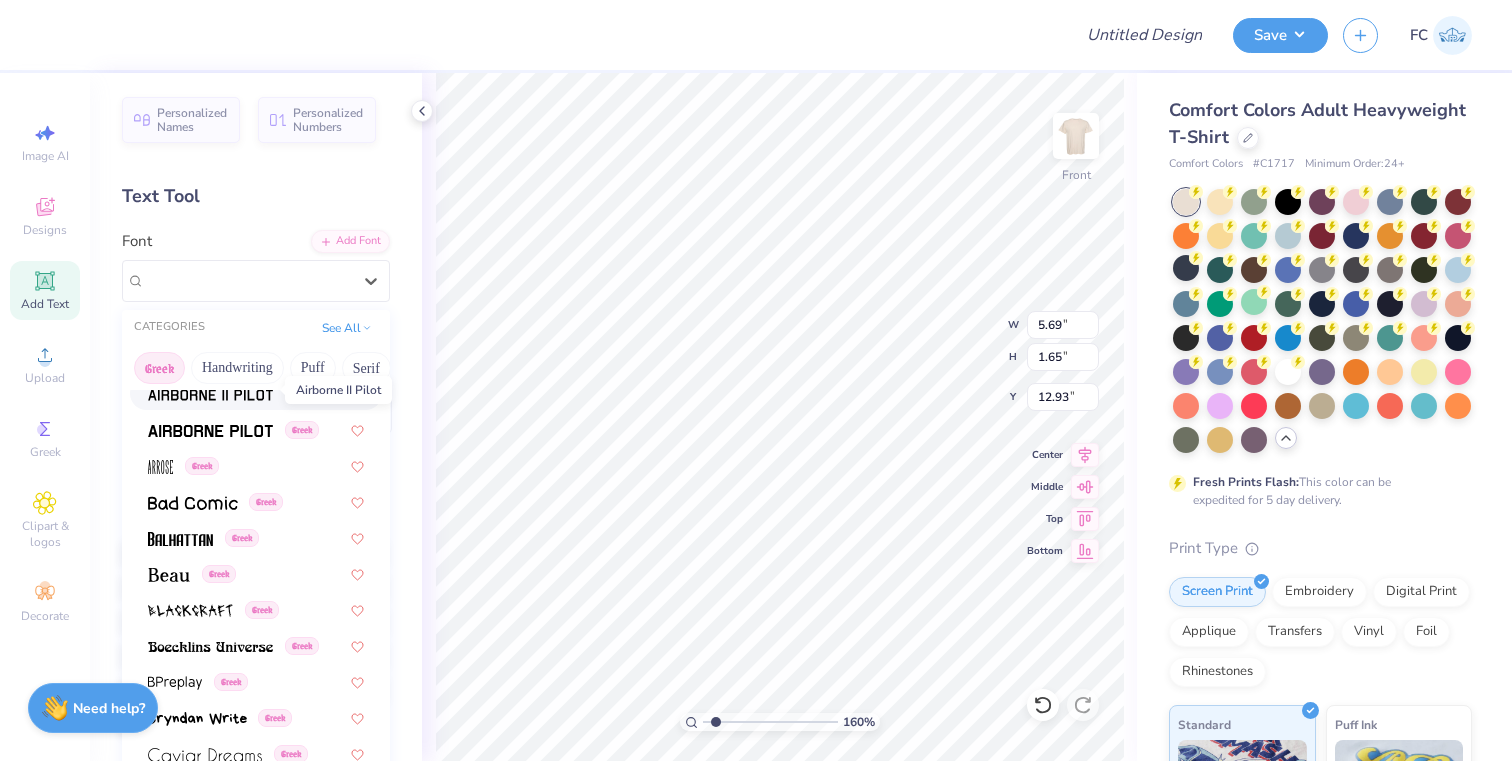 scroll, scrollTop: 123, scrollLeft: 0, axis: vertical 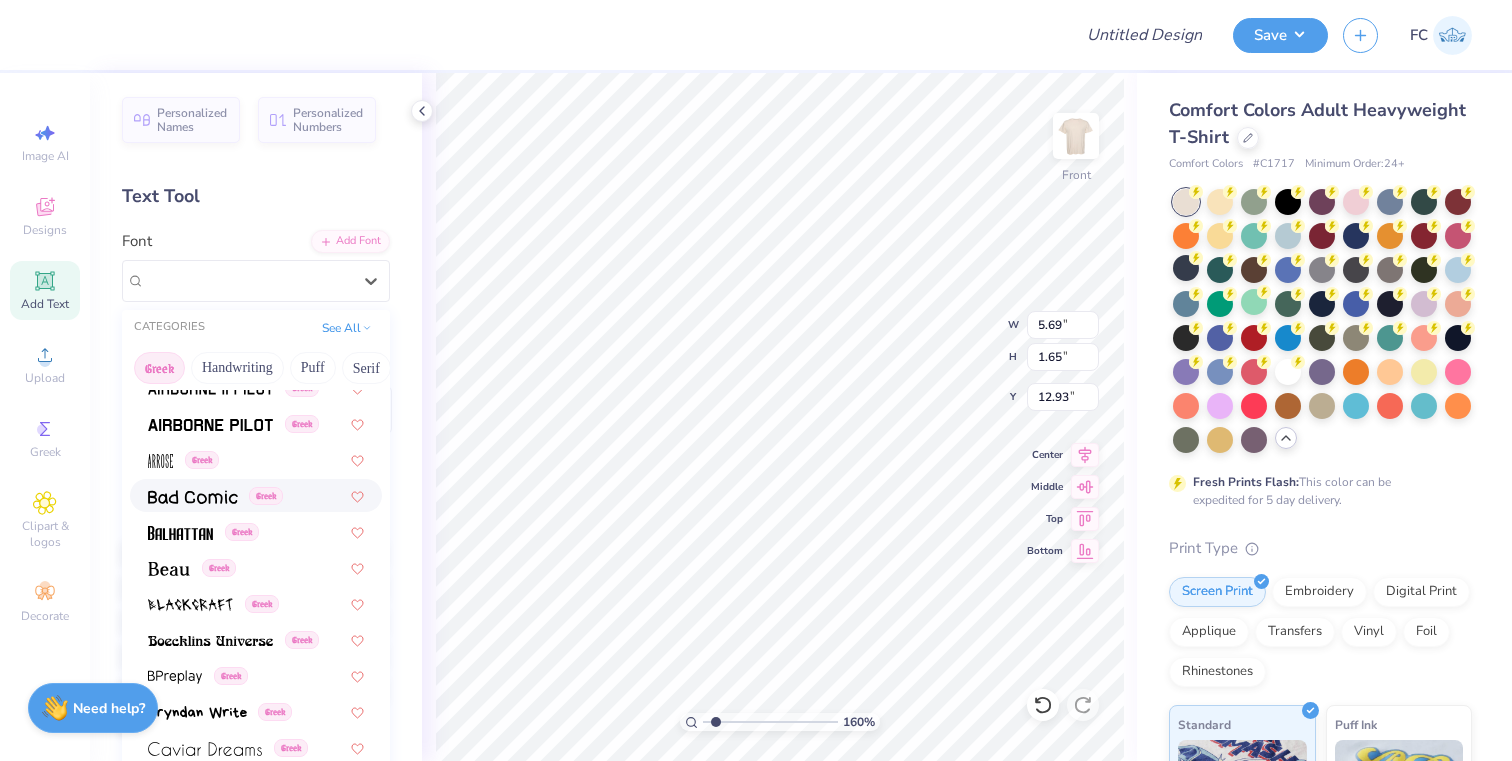 click at bounding box center [193, 495] 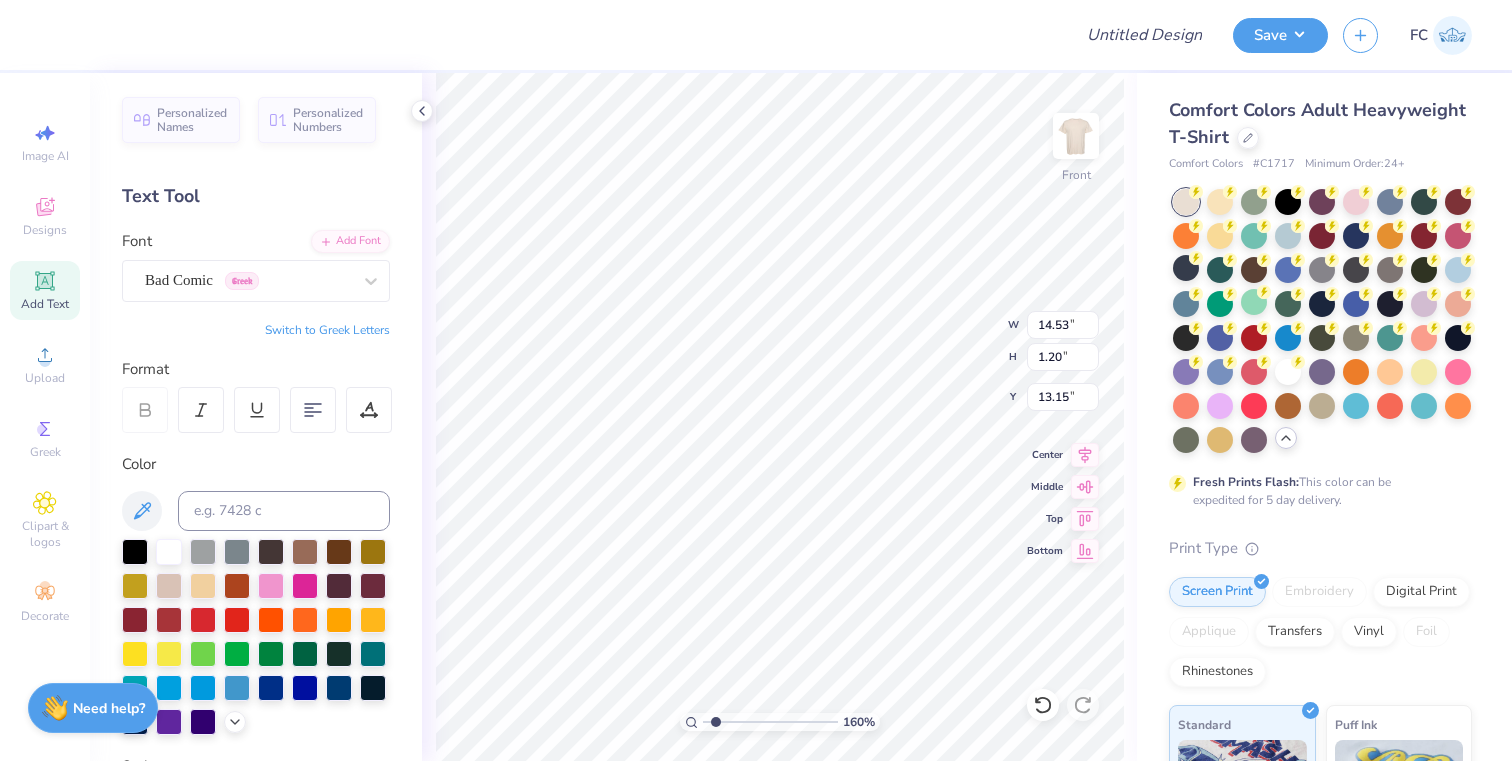 type on "16.69" 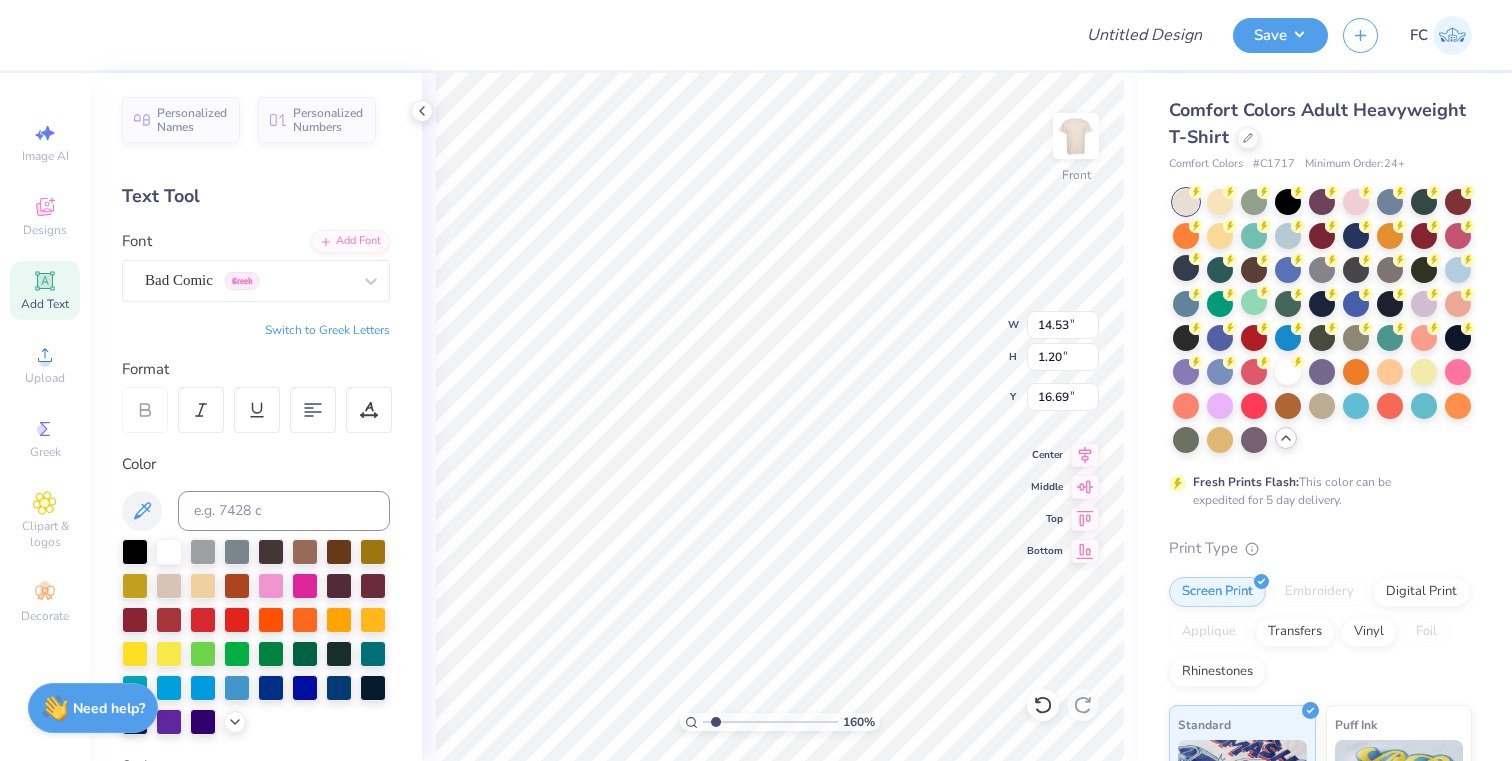 type on "7.57" 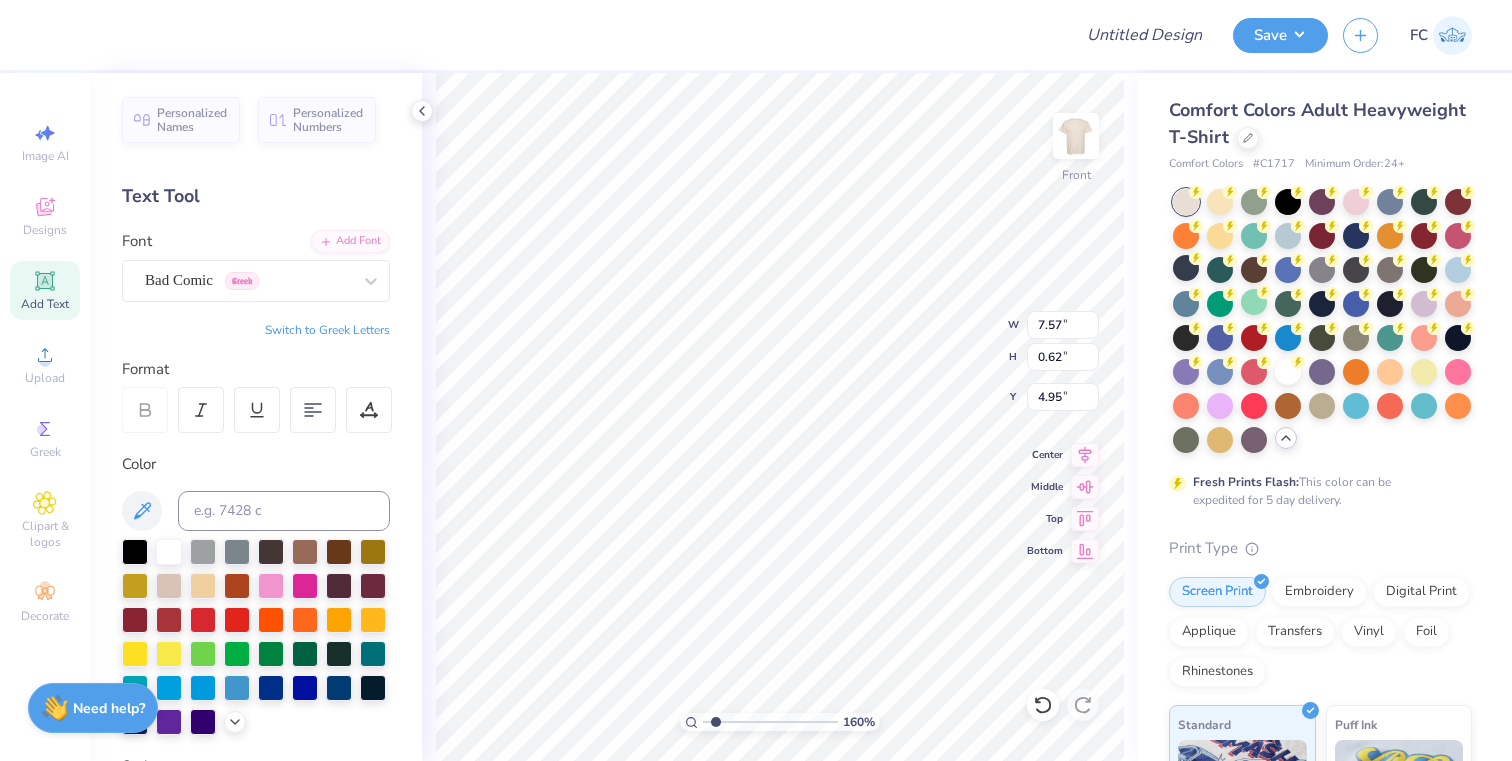 type on "4.61" 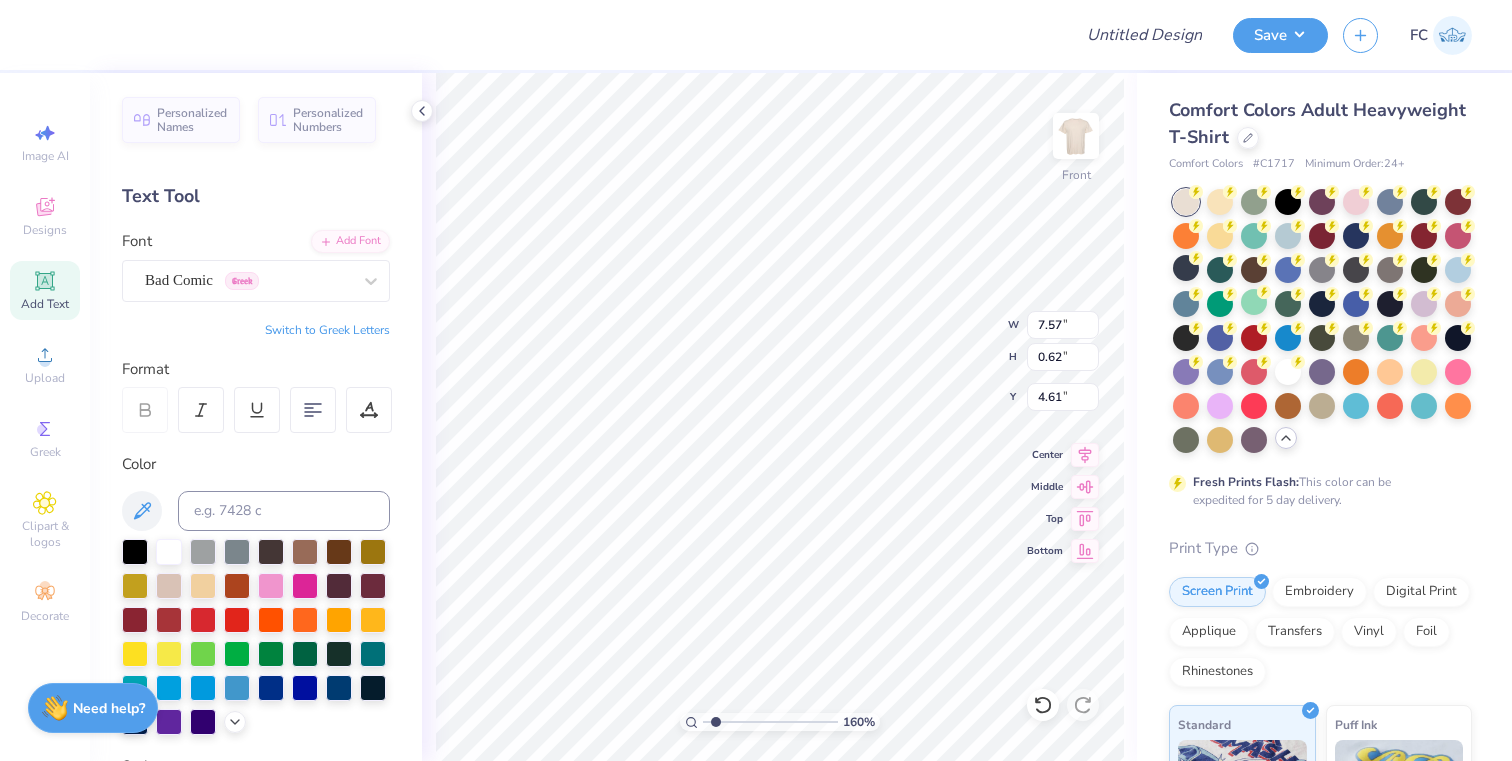 type on "9.70" 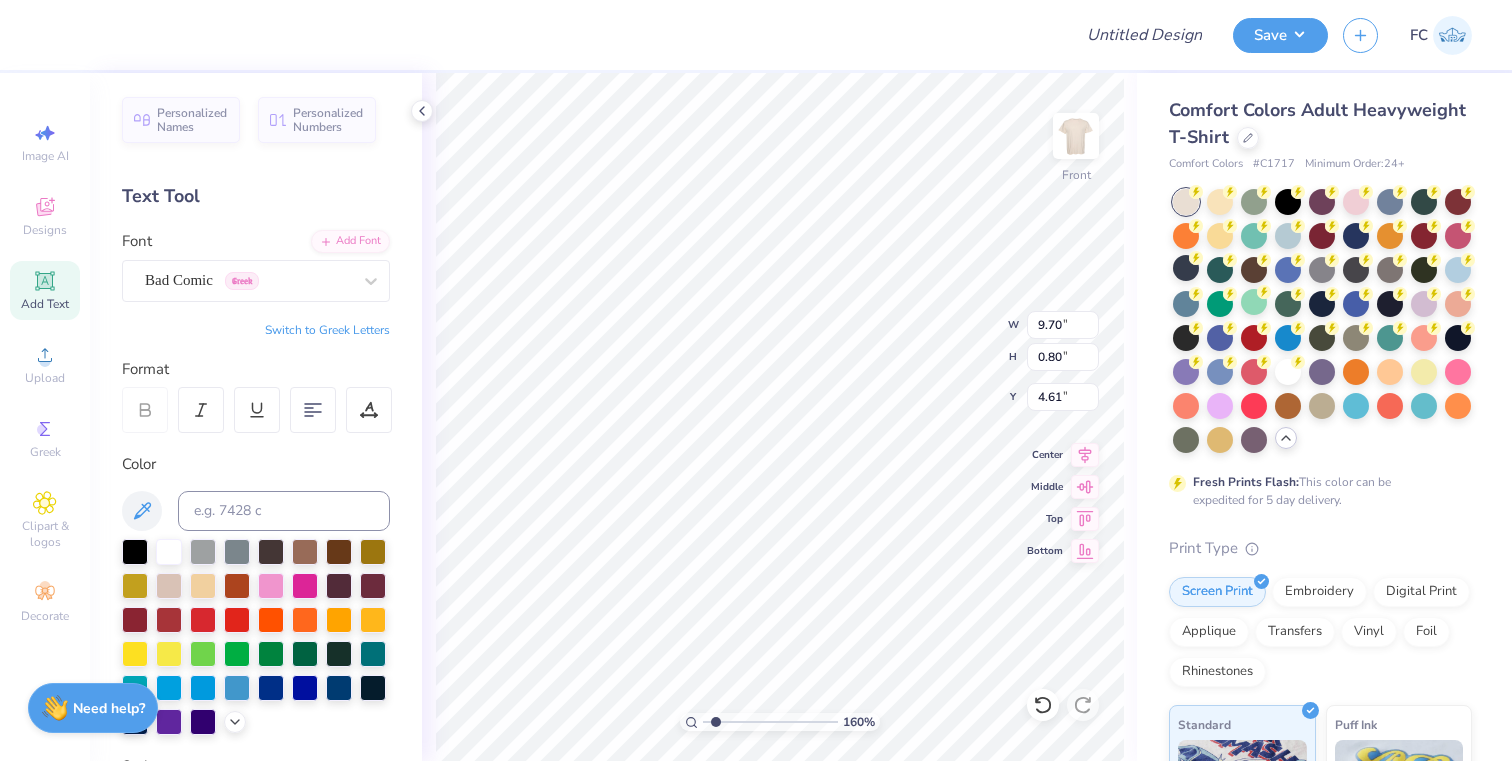 type on "4.55" 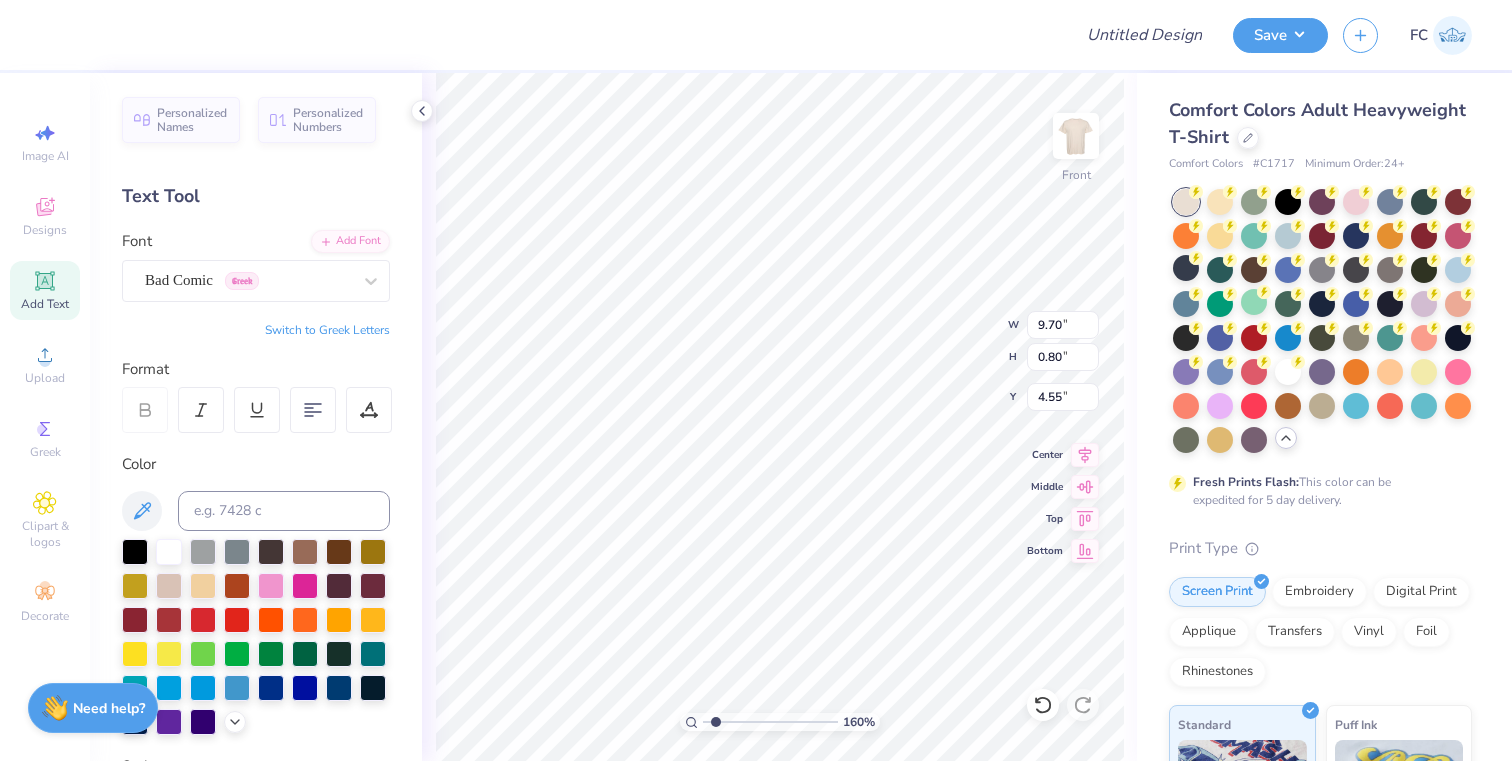 click on "Switch to Greek Letters" at bounding box center [327, 330] 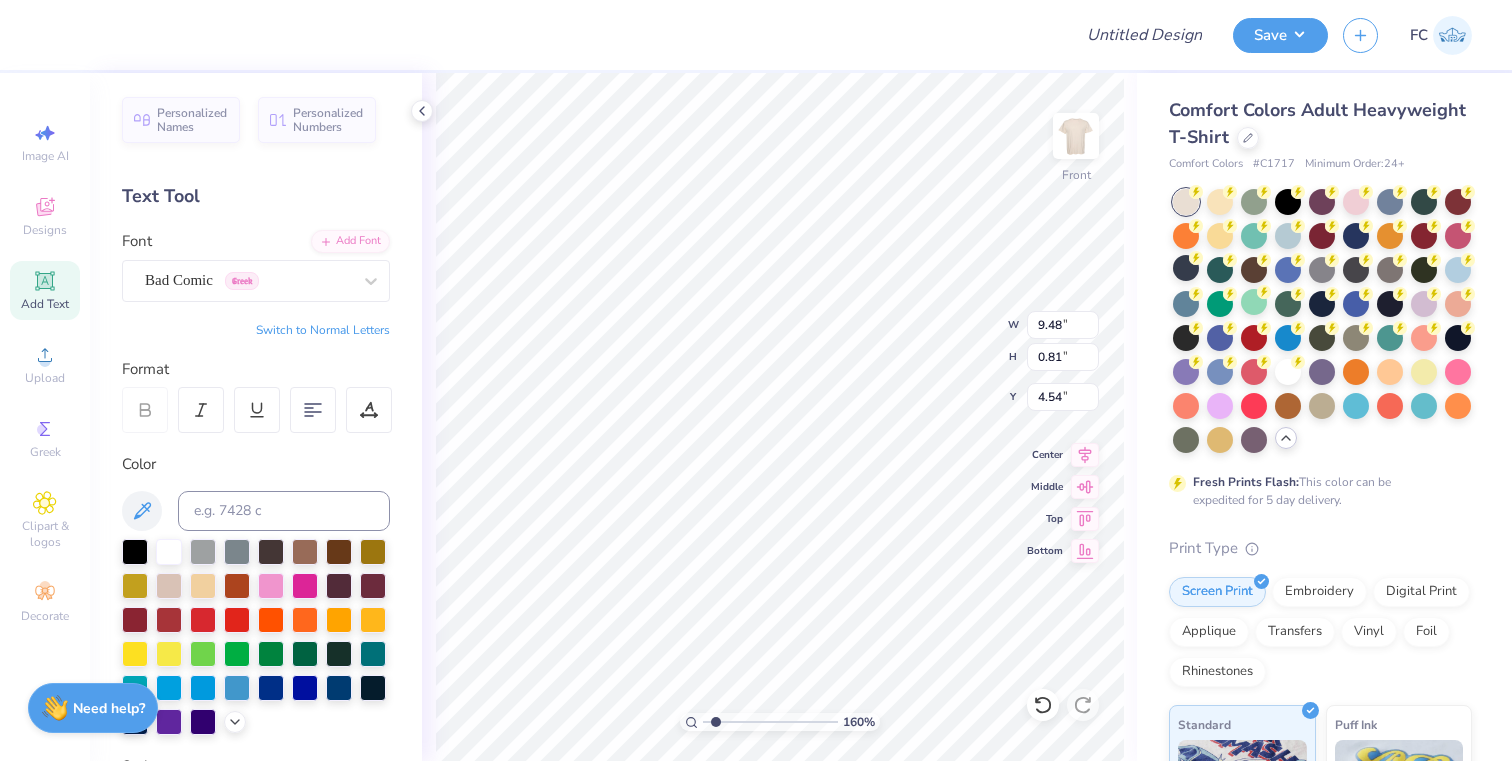click on "Switch to Normal Letters" at bounding box center (323, 330) 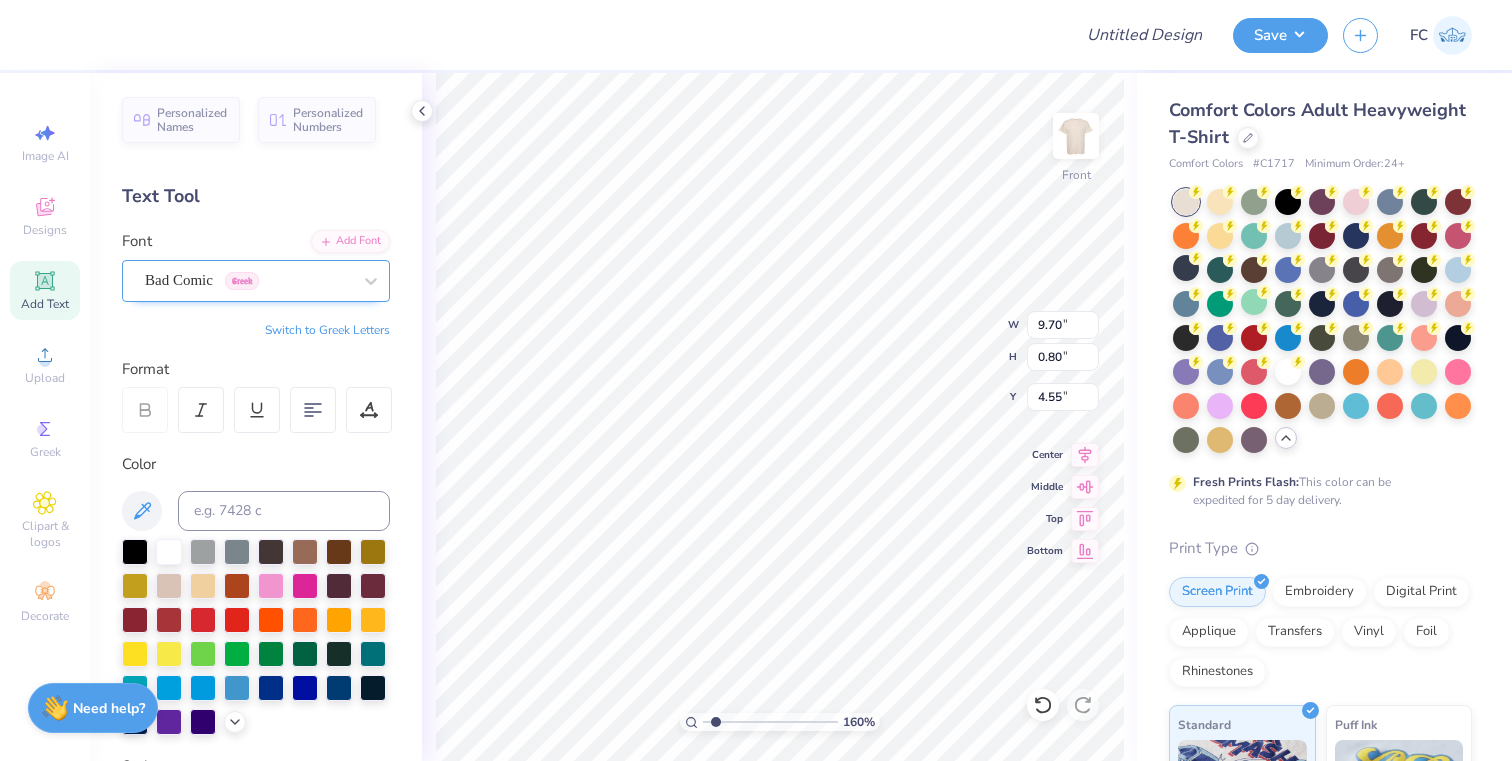 click on "Bad Comic Greek" at bounding box center (248, 280) 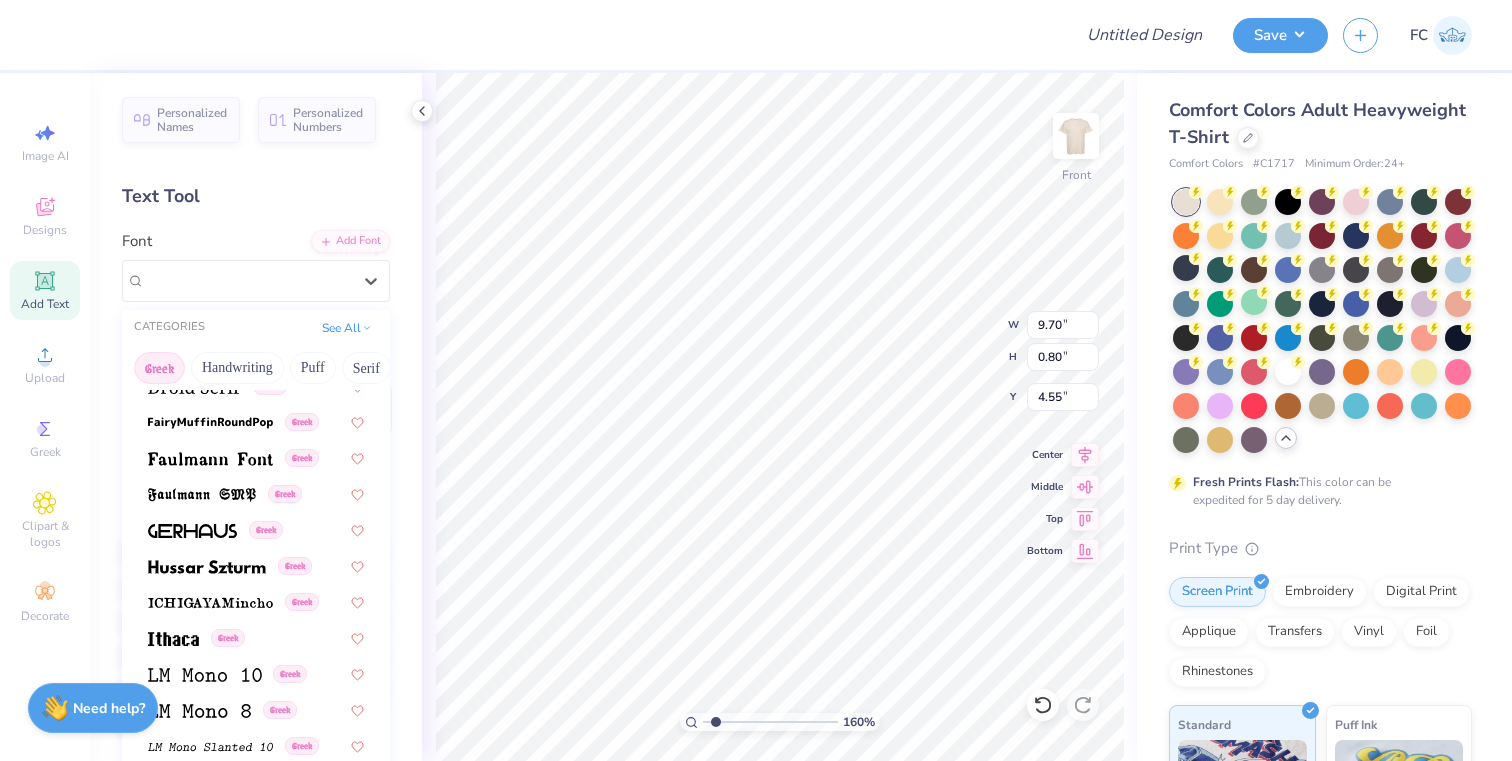 scroll, scrollTop: 644, scrollLeft: 0, axis: vertical 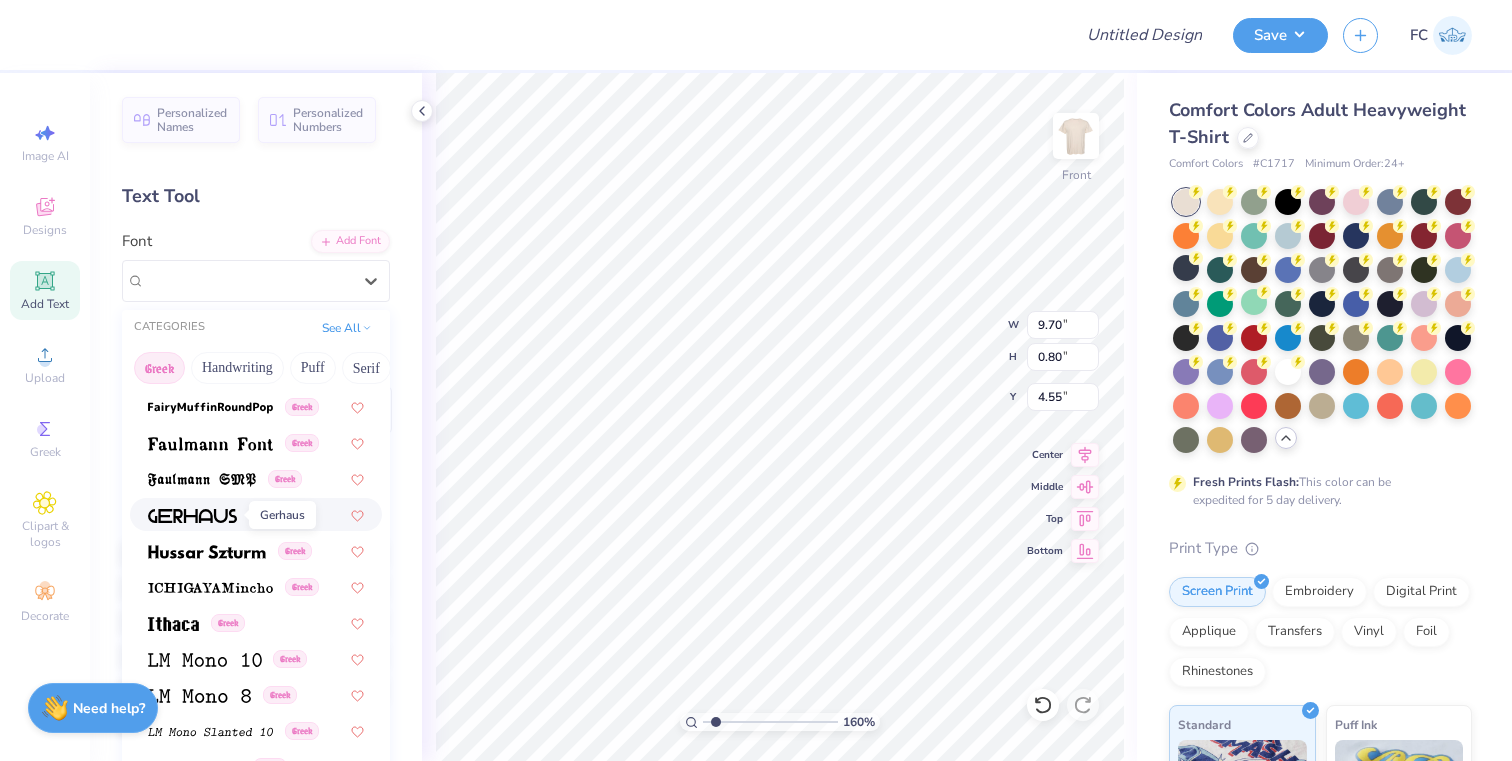 click at bounding box center [192, 516] 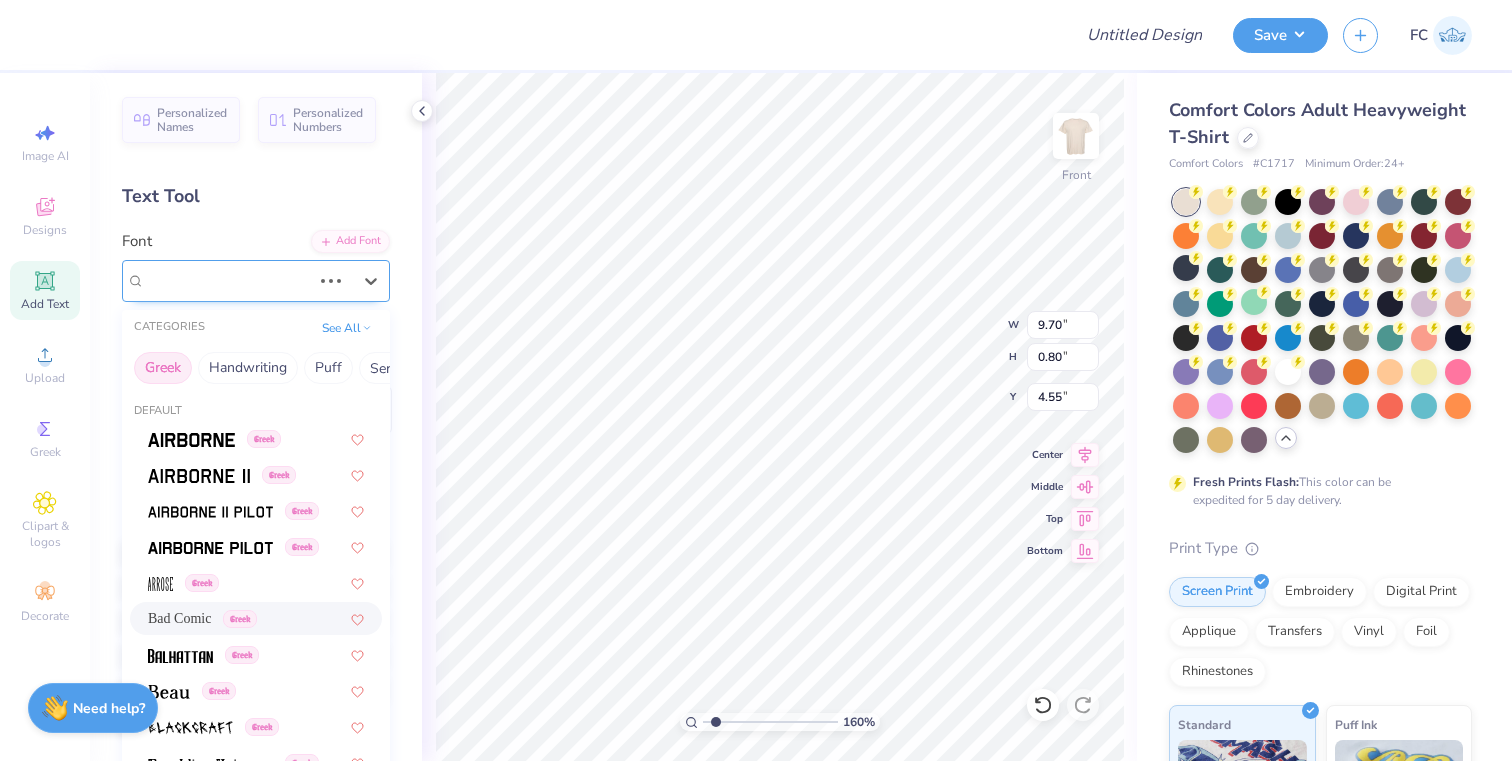 click at bounding box center (331, 281) 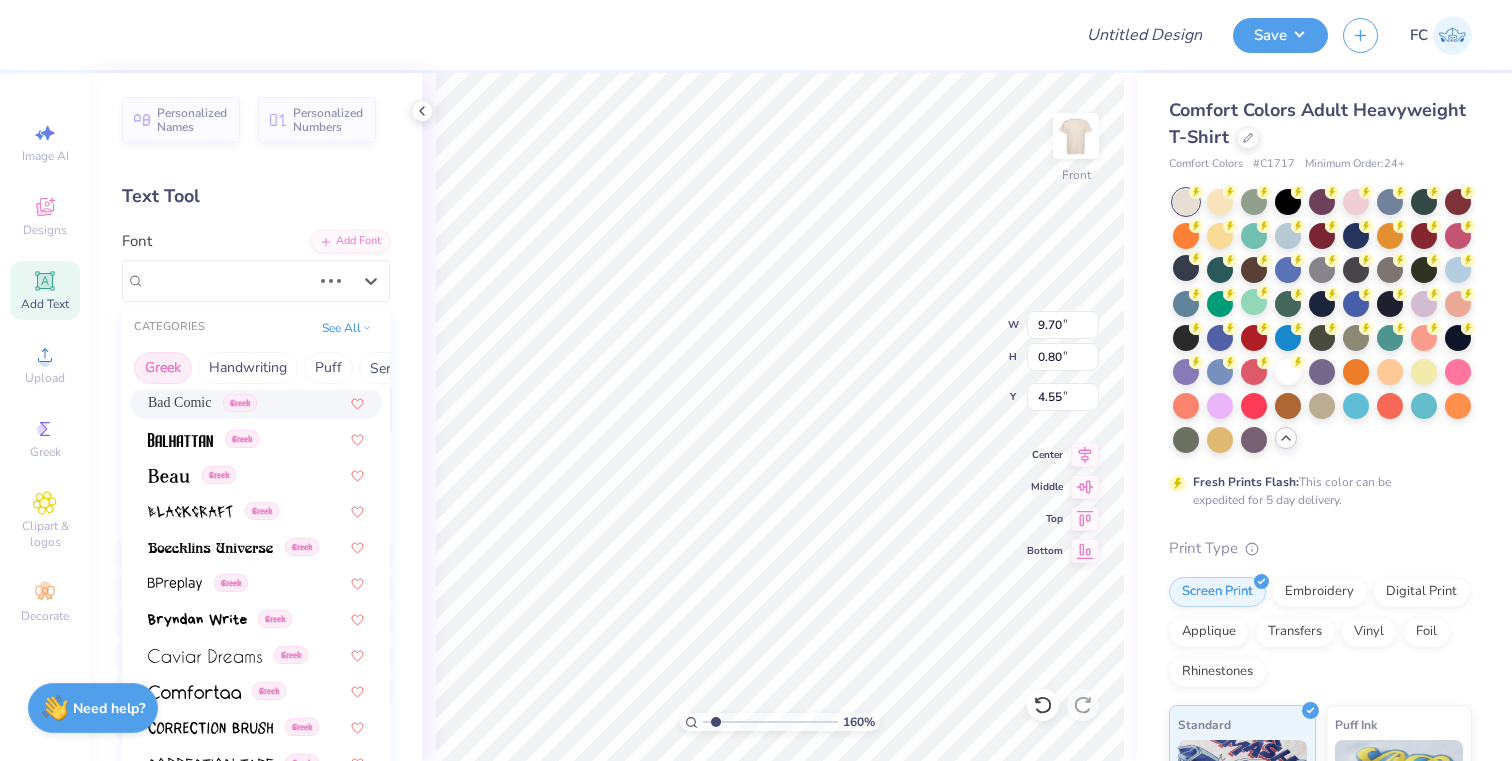 scroll, scrollTop: 310, scrollLeft: 0, axis: vertical 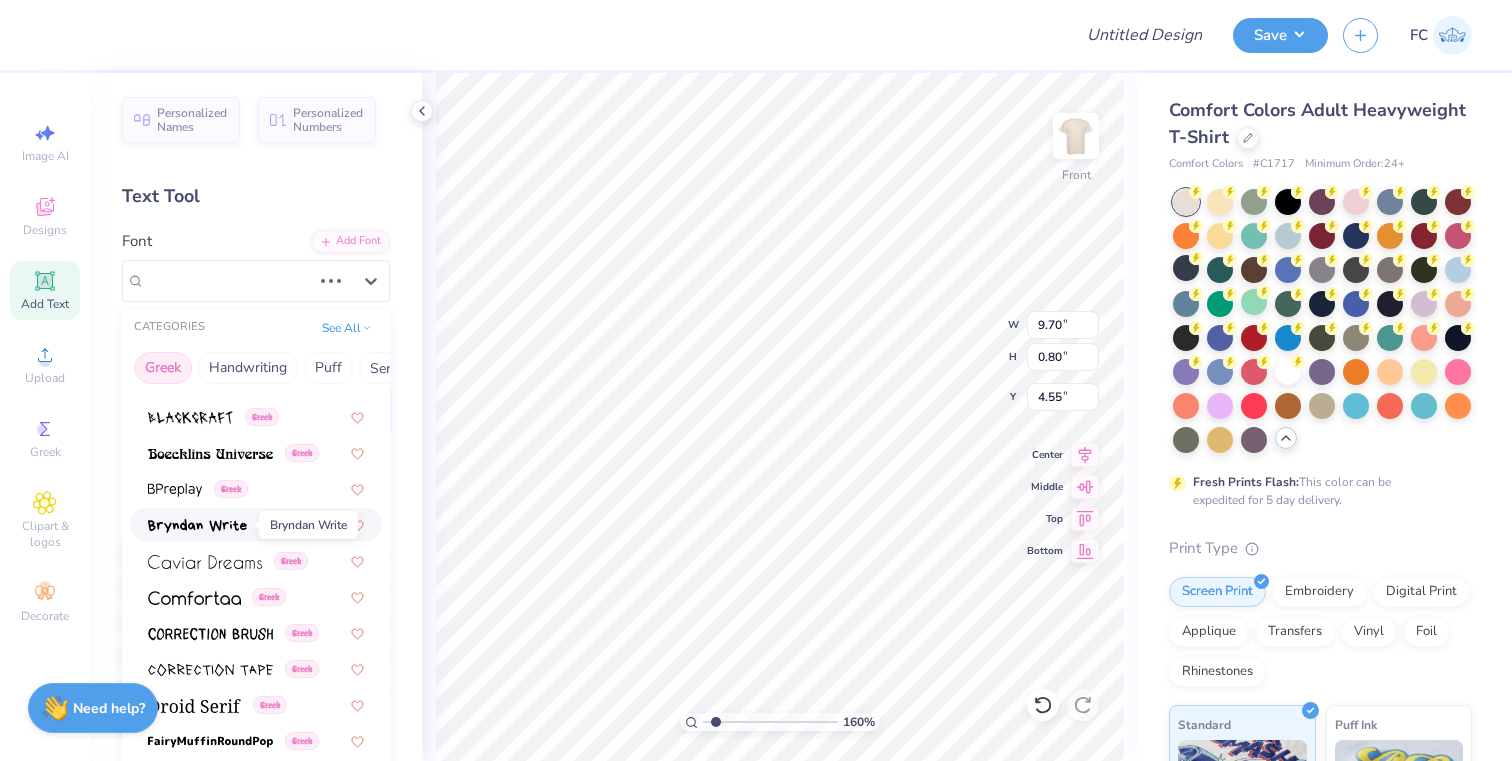 click at bounding box center (197, 526) 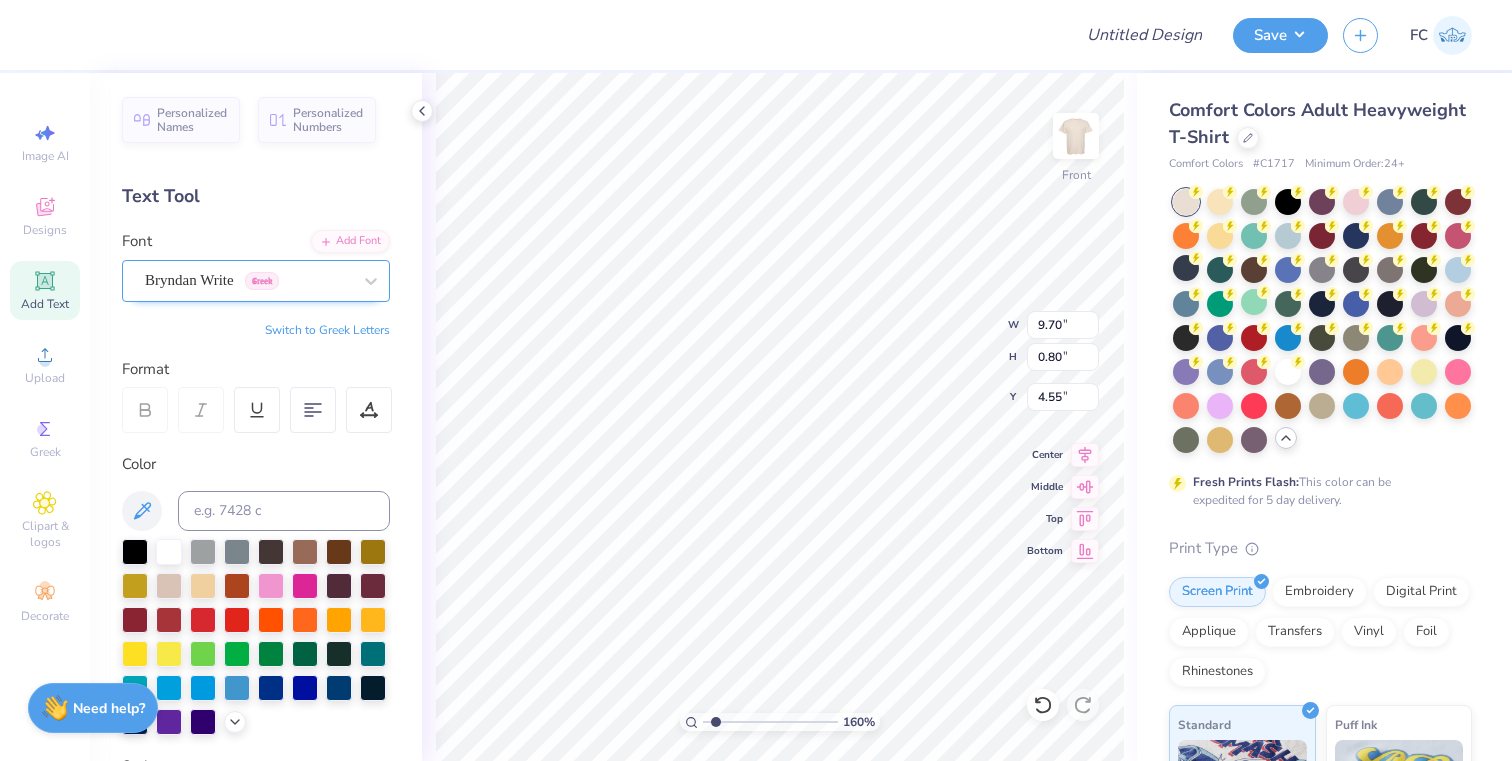 click on "Bryndan Write Greek" at bounding box center [248, 280] 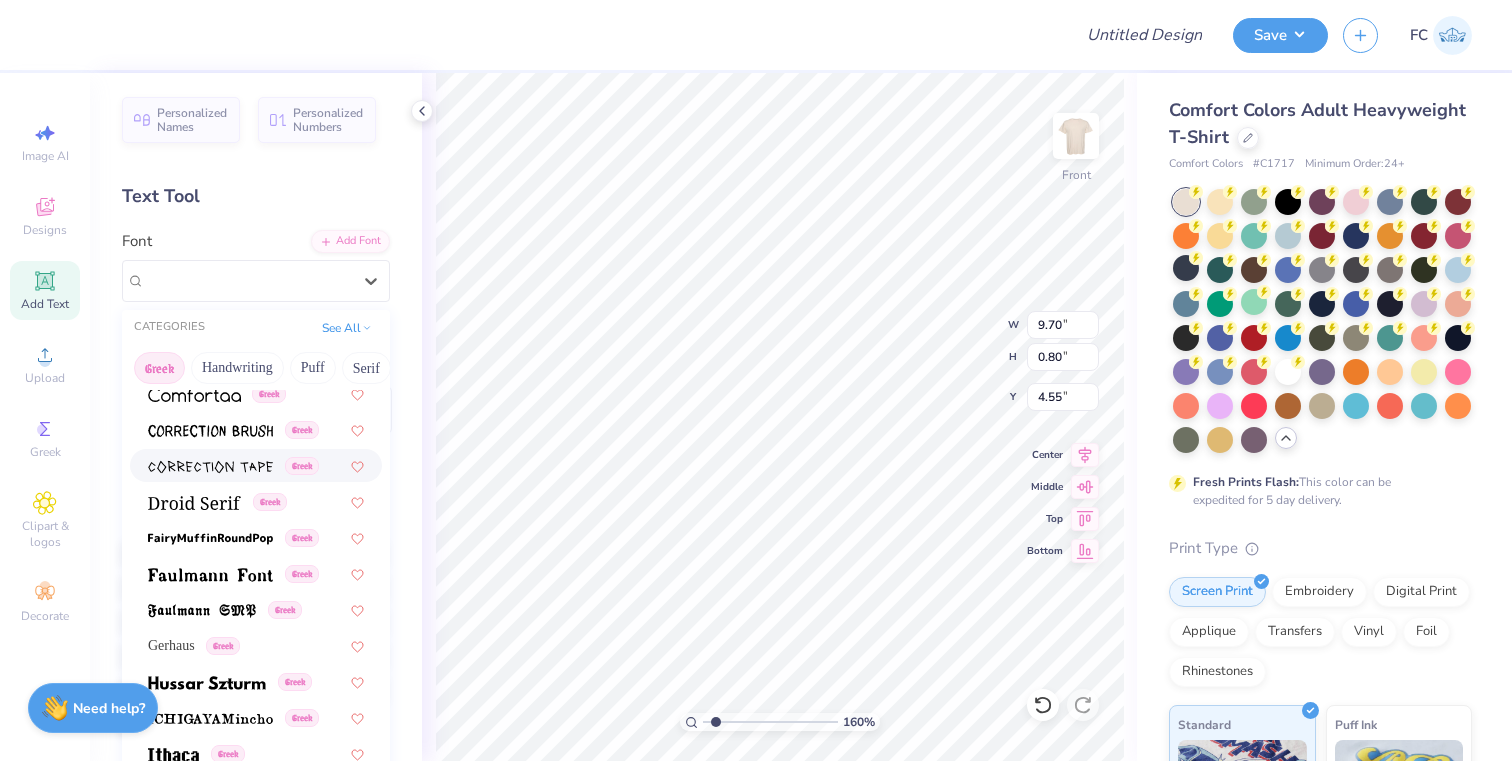 scroll, scrollTop: 573, scrollLeft: 0, axis: vertical 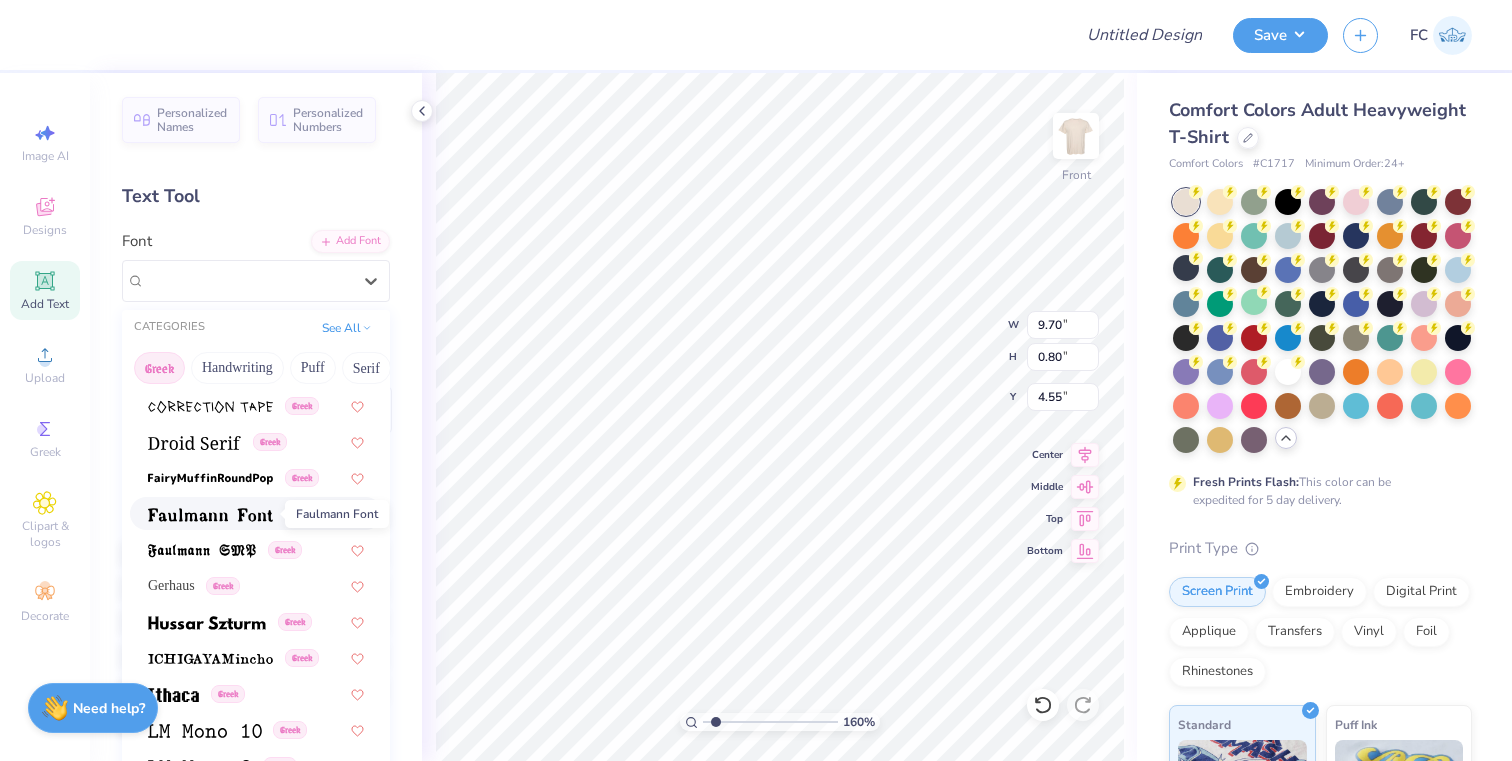 click at bounding box center (210, 515) 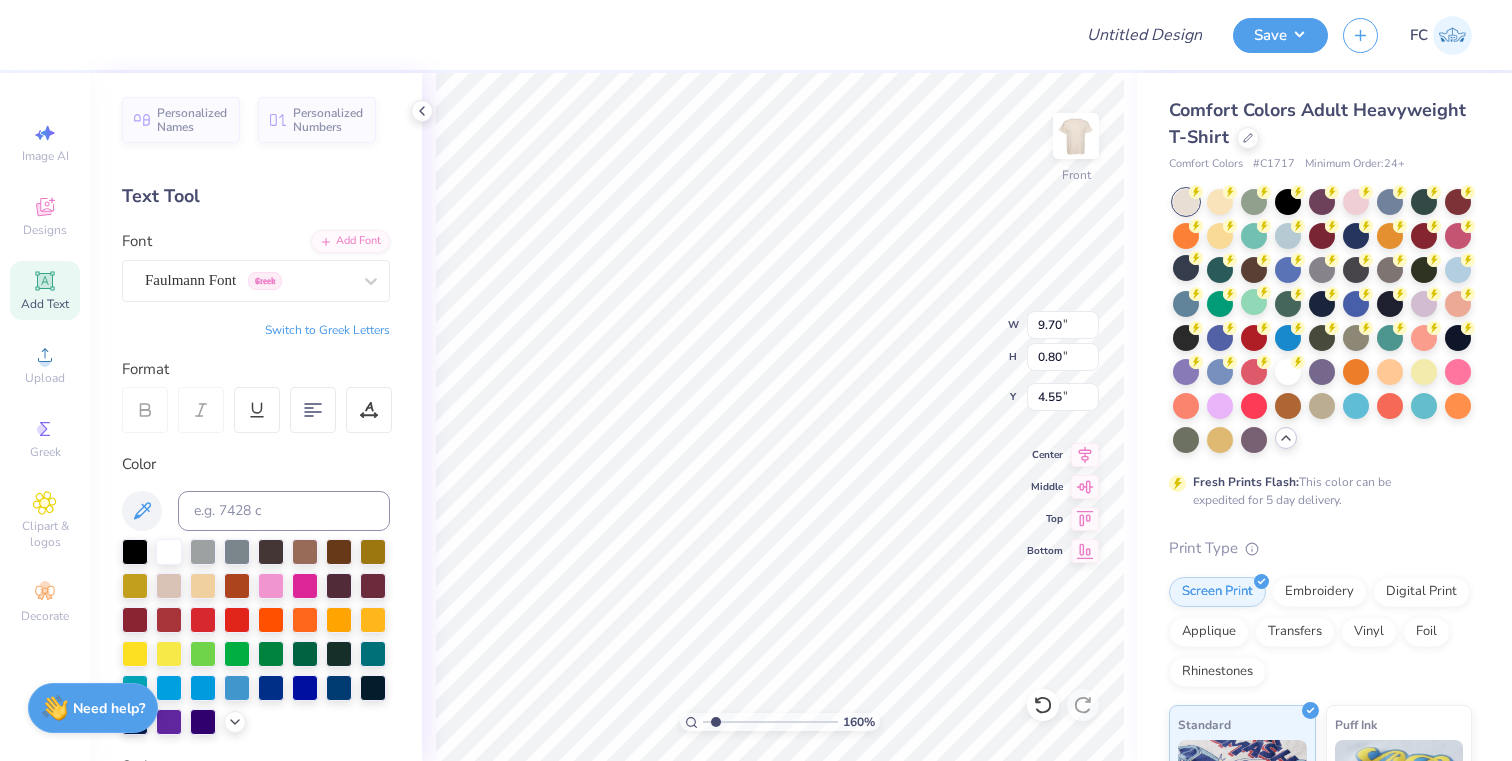 scroll, scrollTop: 0, scrollLeft: 3, axis: horizontal 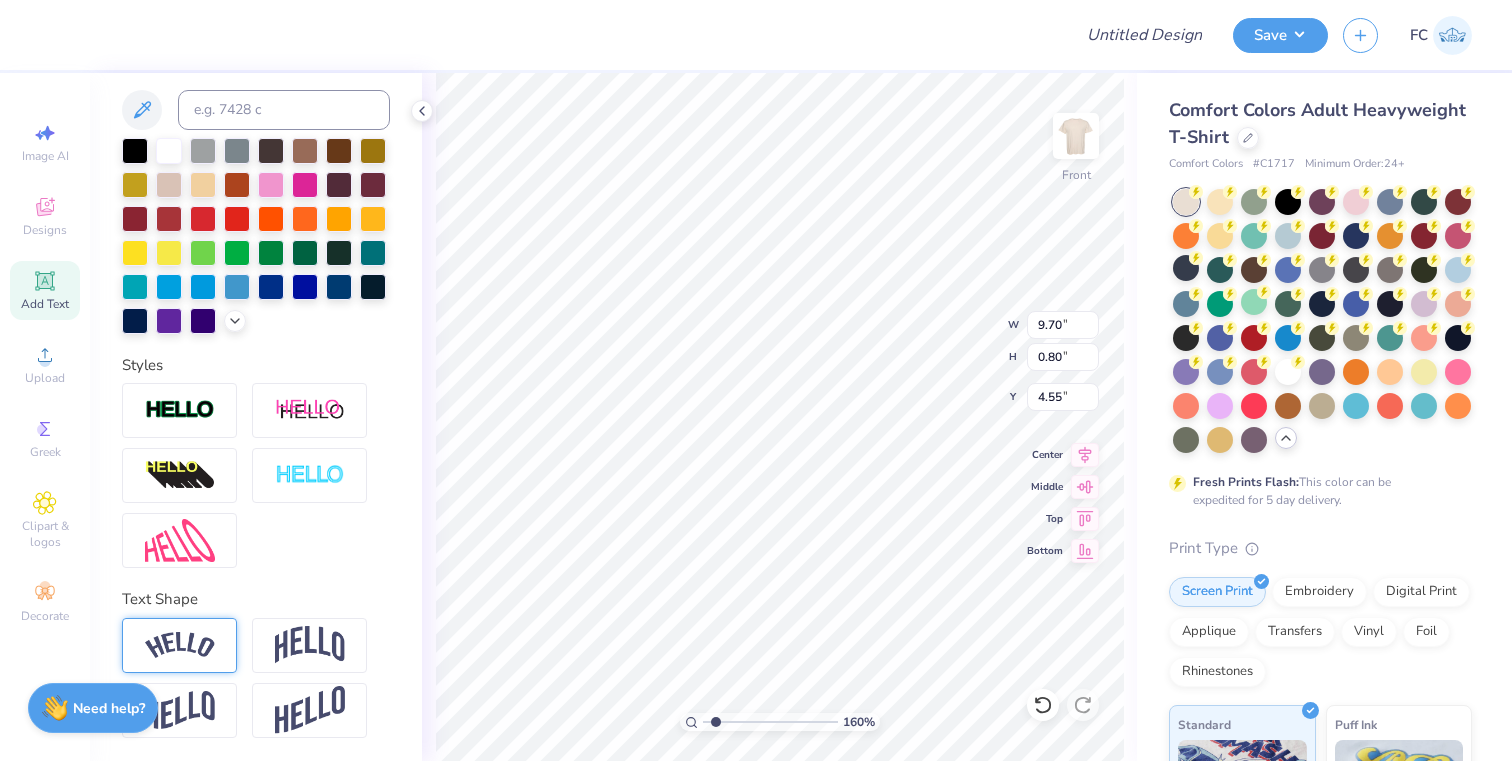 click at bounding box center [180, 645] 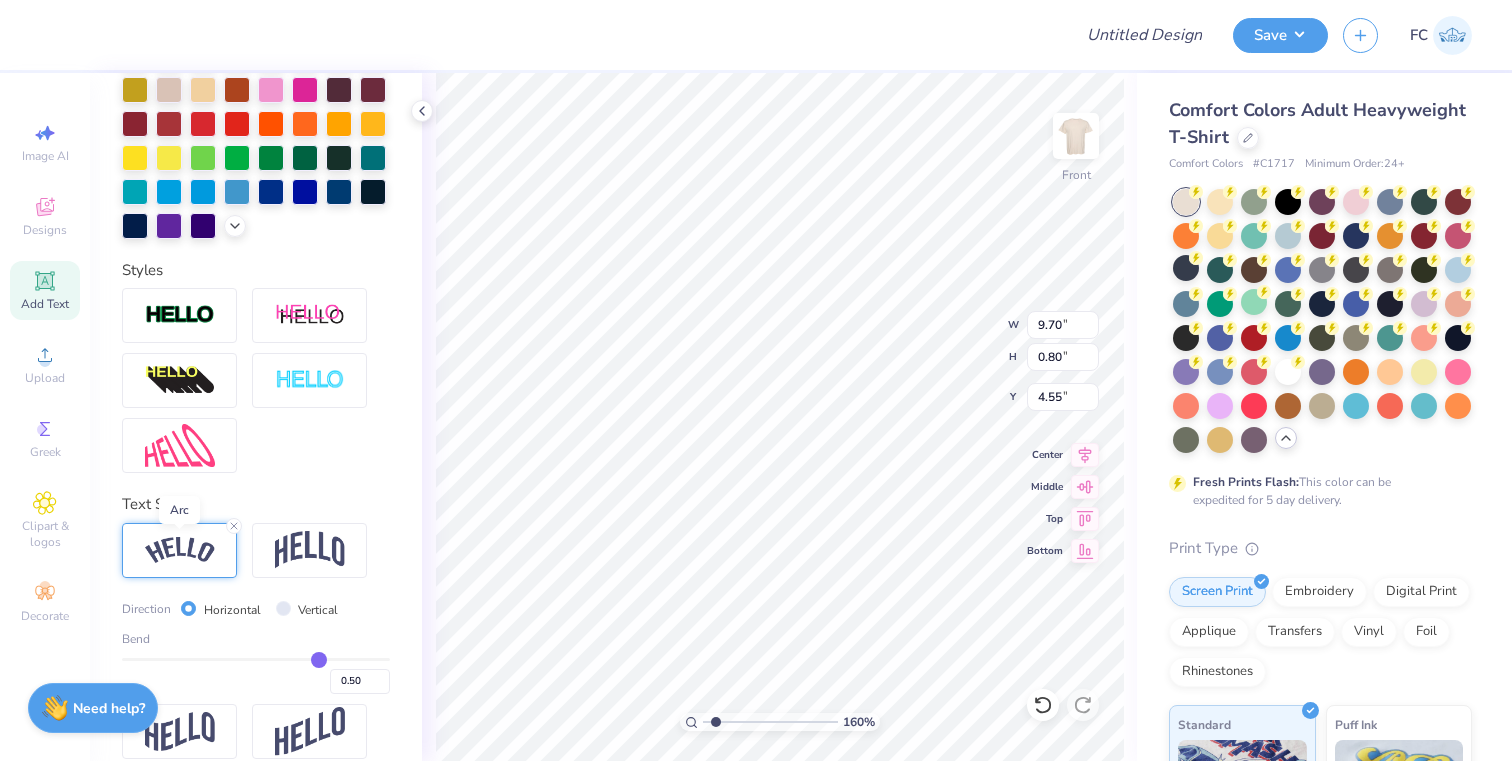 scroll, scrollTop: 518, scrollLeft: 0, axis: vertical 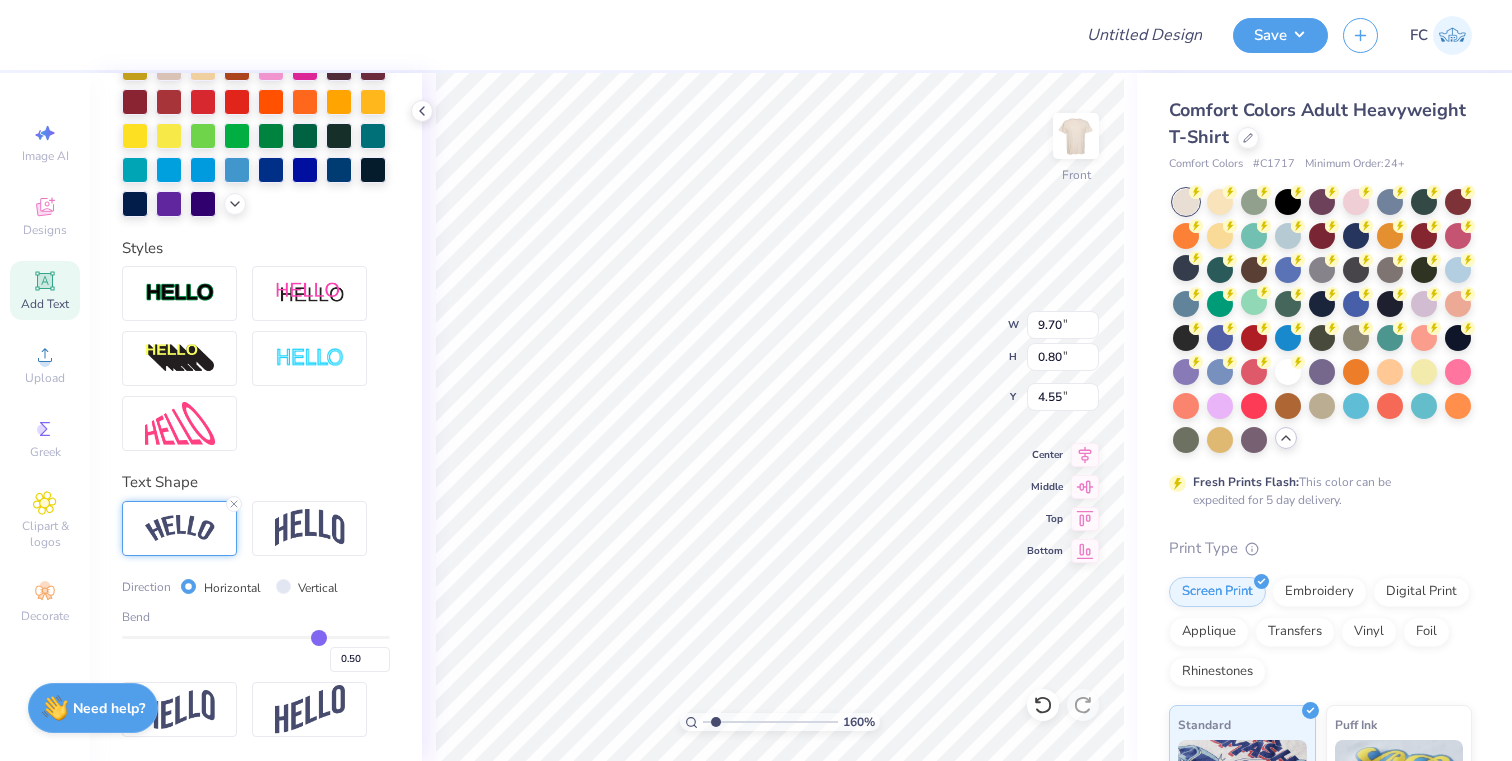 type on "0.48" 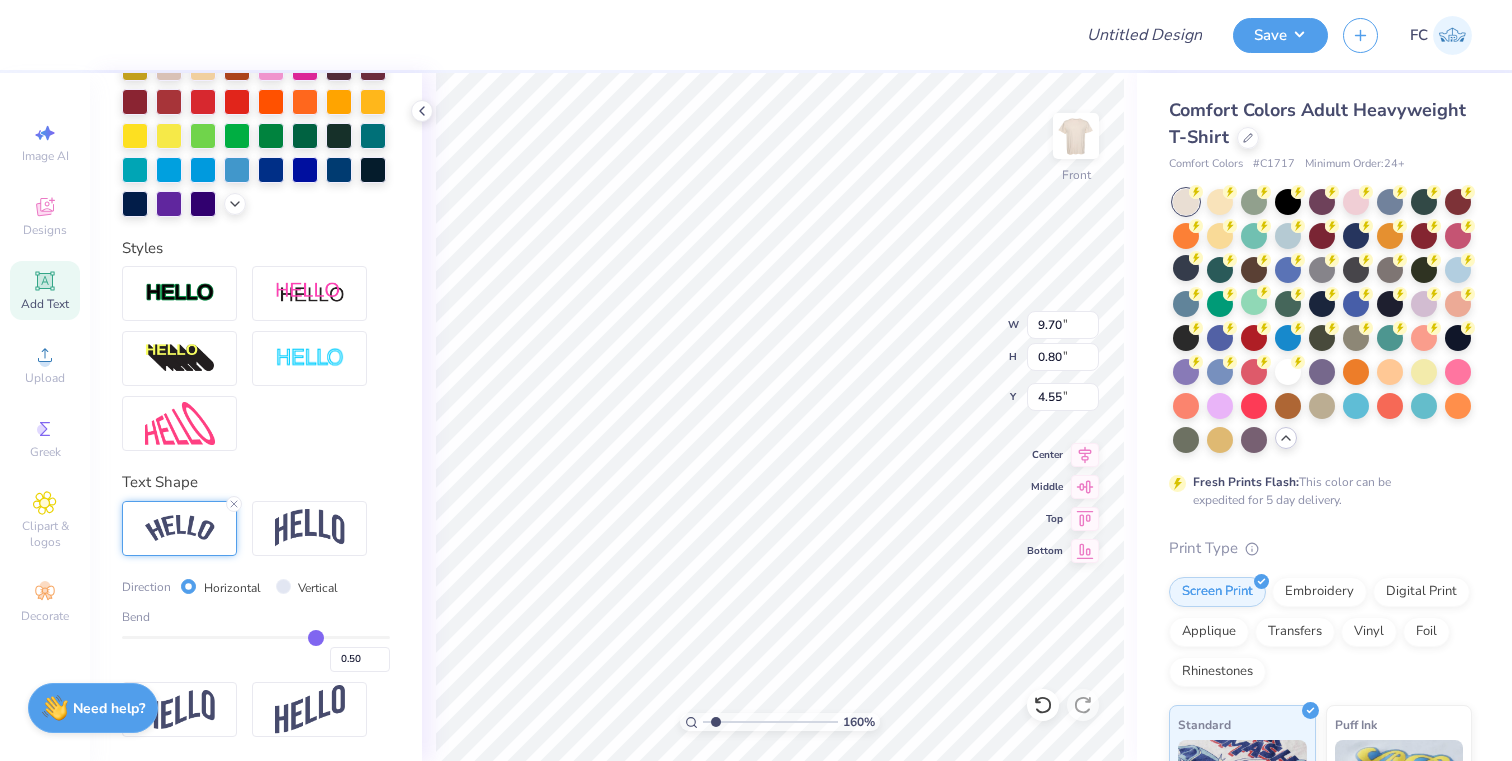 type on "0.48" 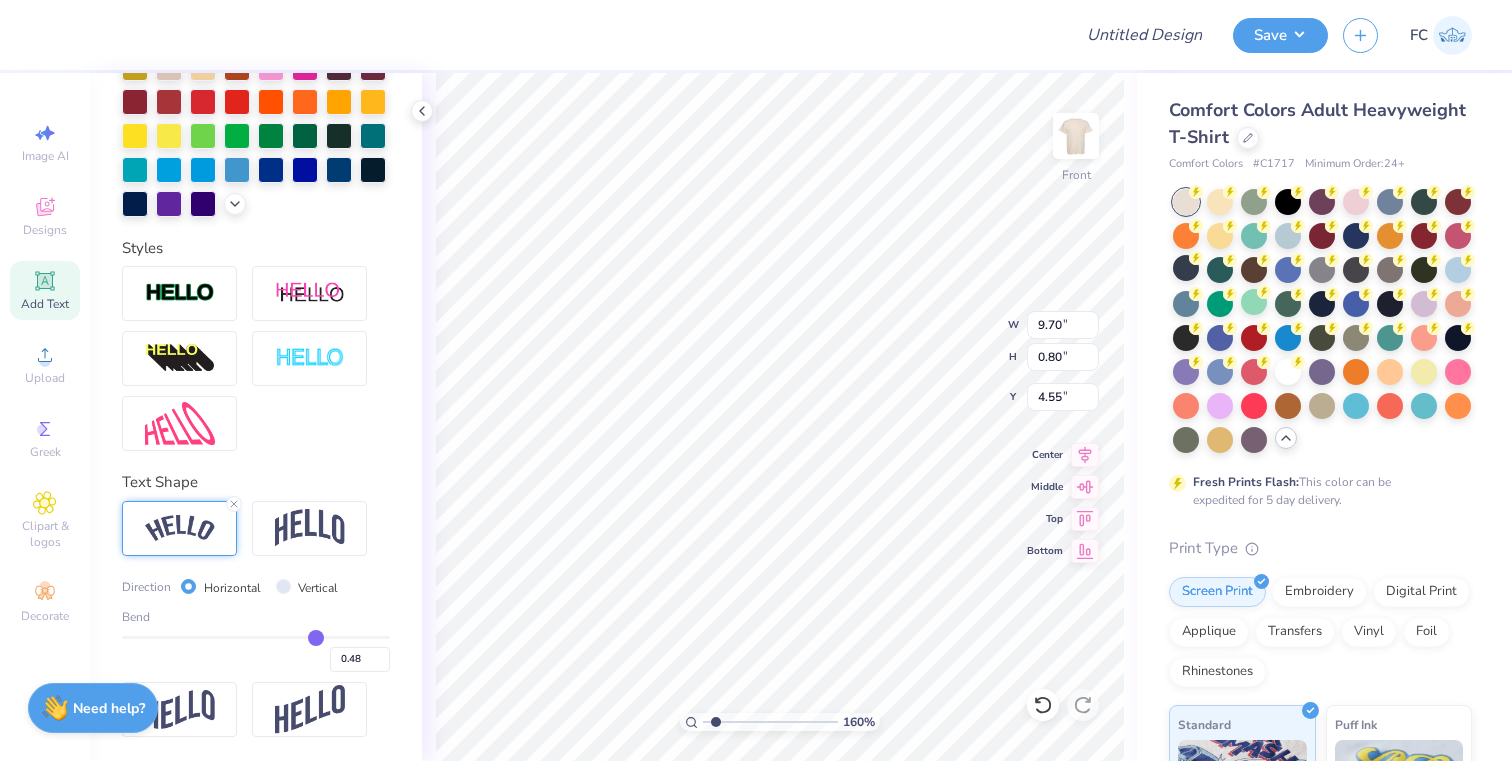 type on "0.47" 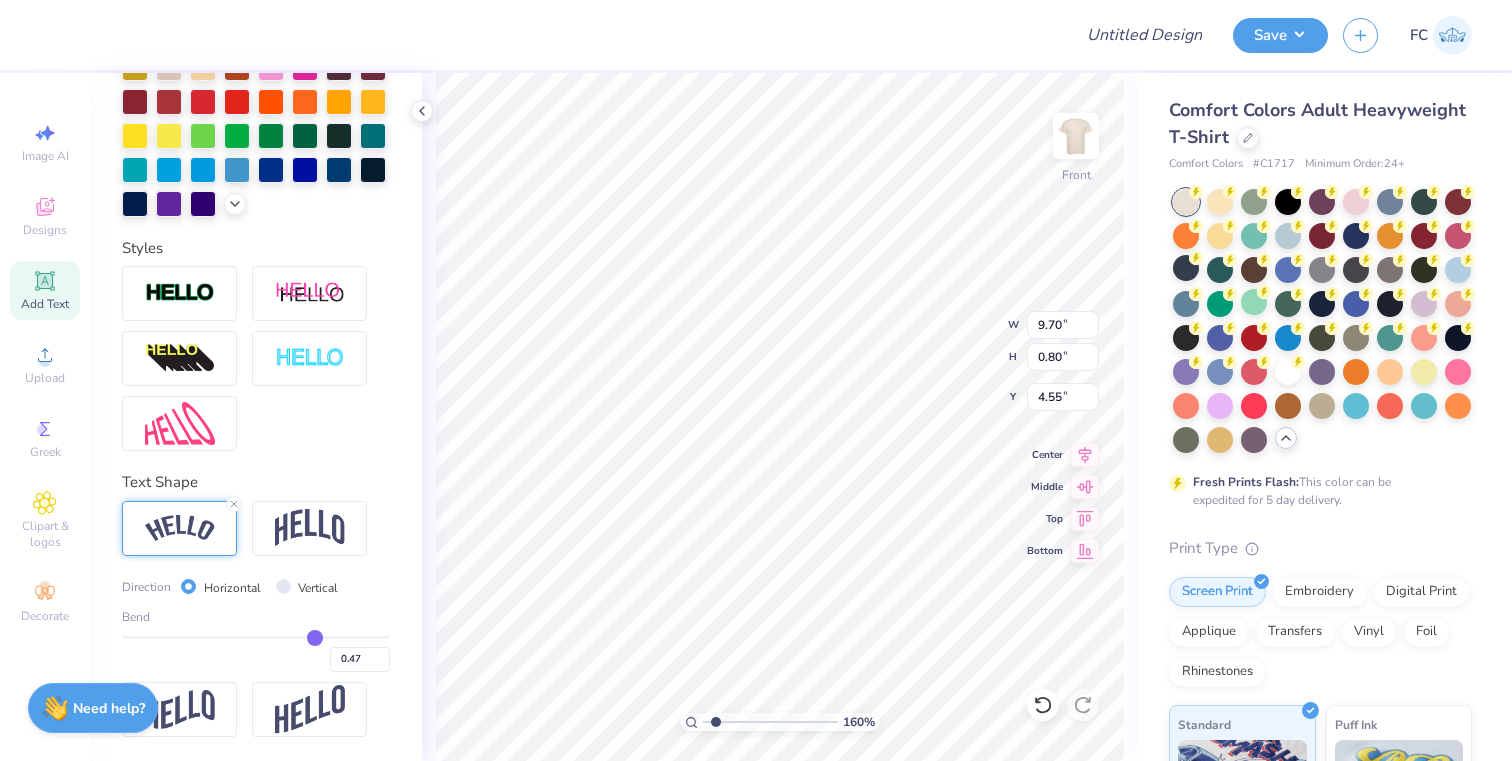 type on "0.46" 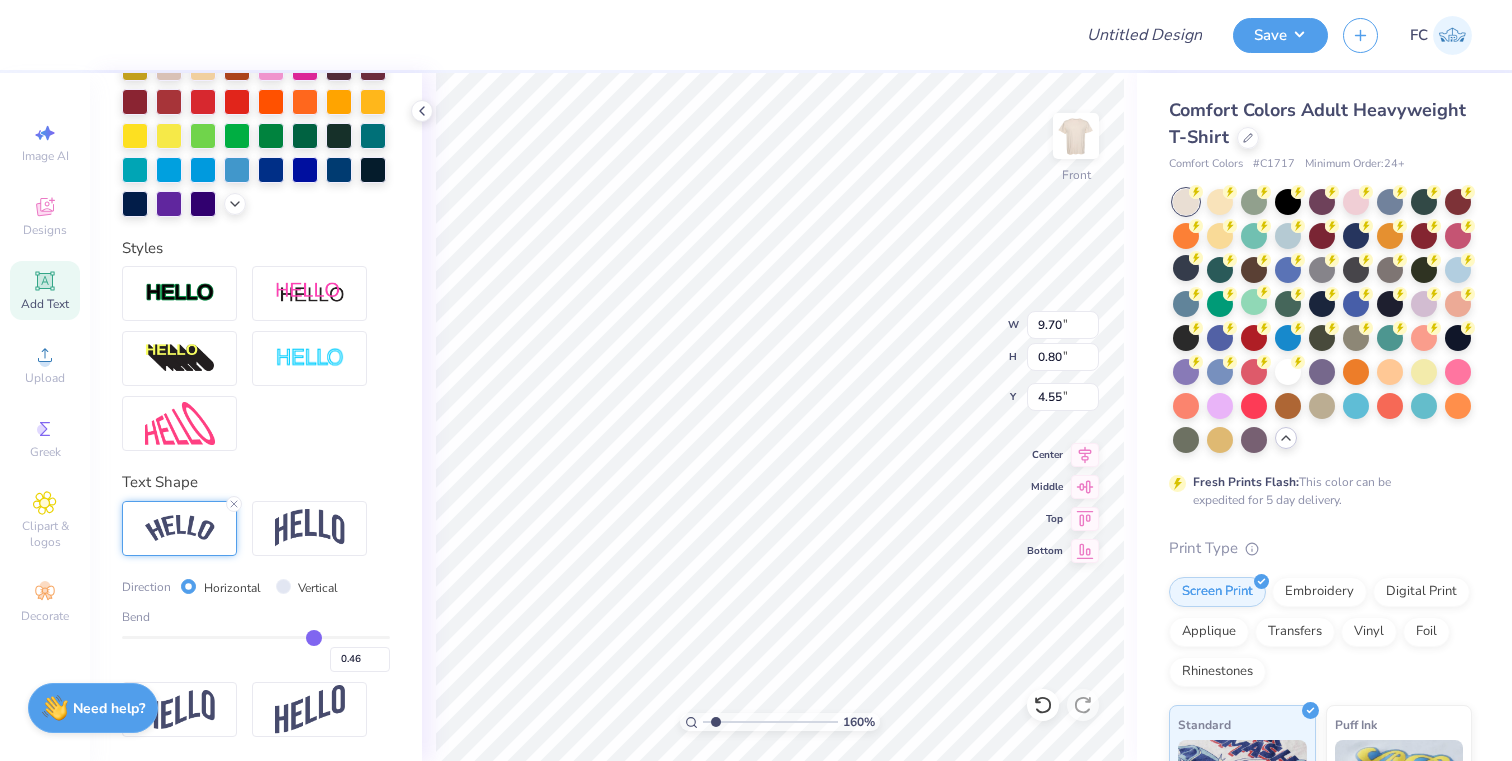 type on "0.45" 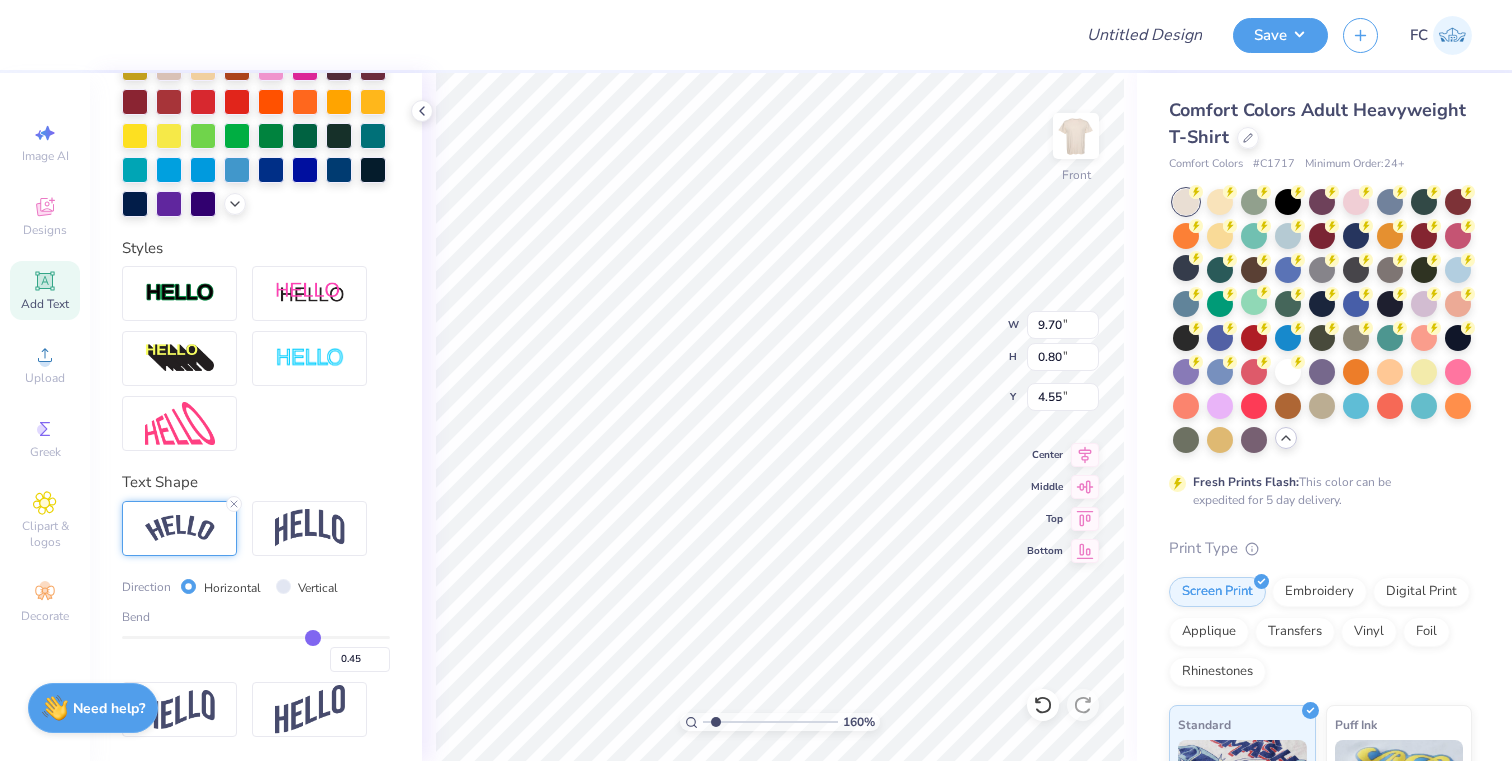 type on "0.44" 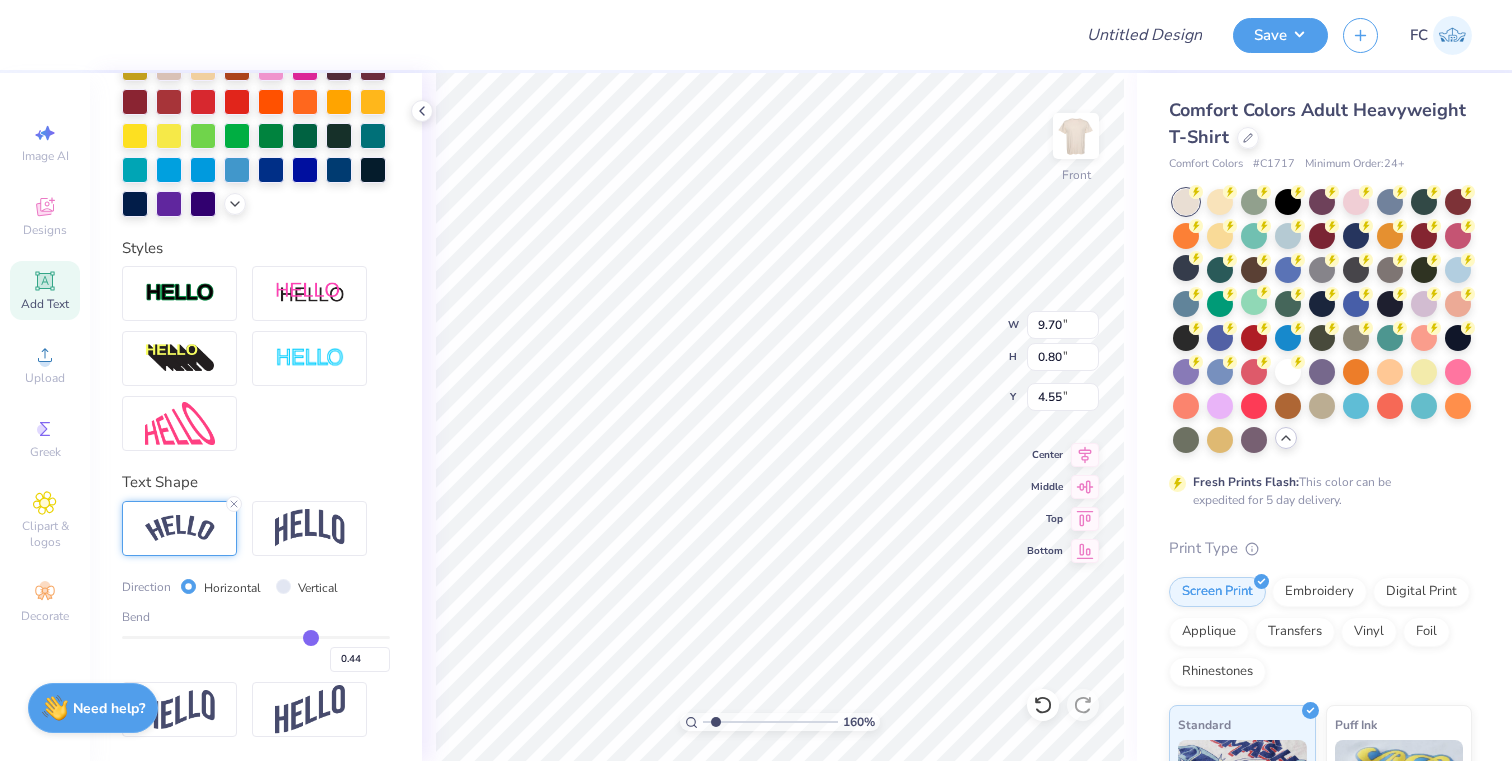 type on "0.43" 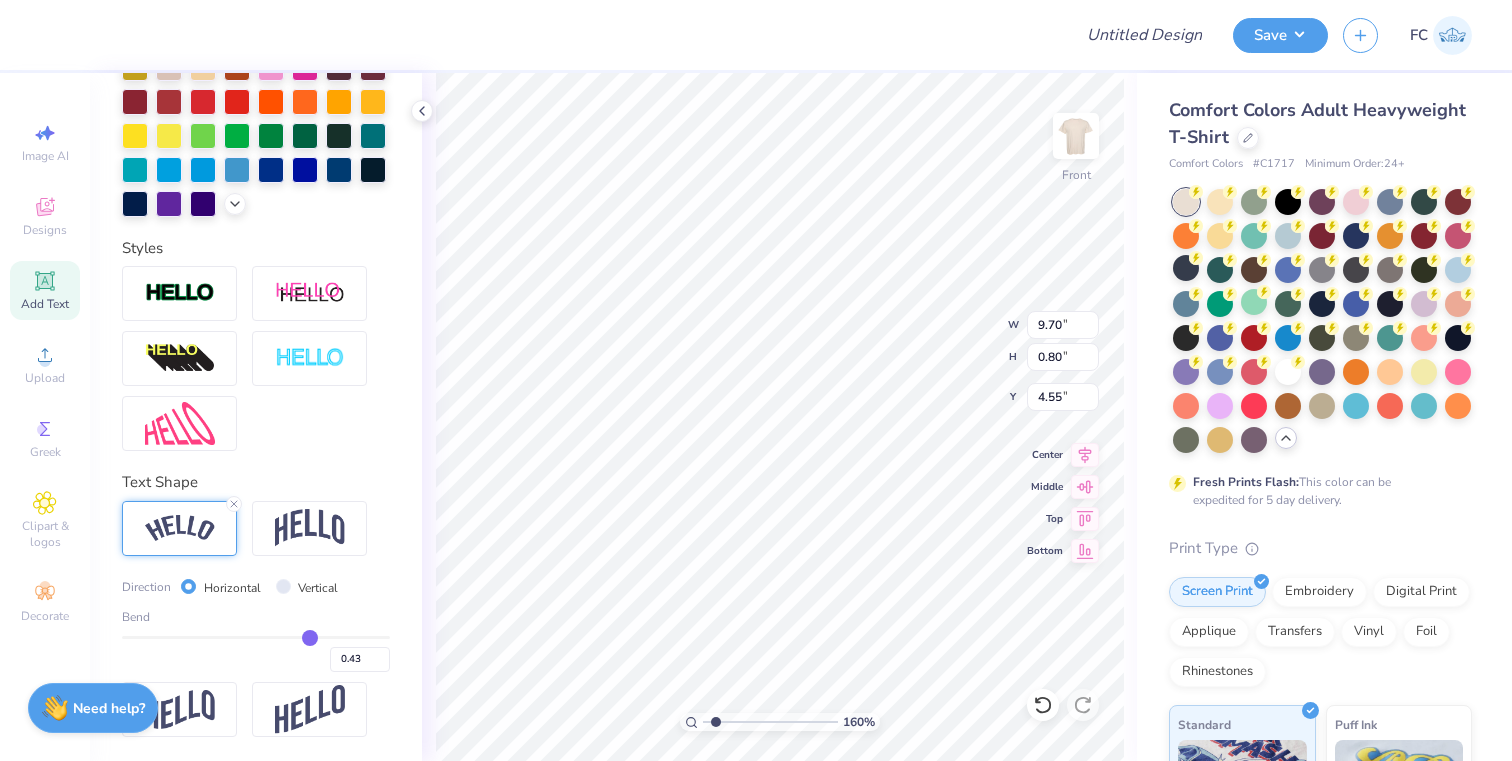 type on "0.42" 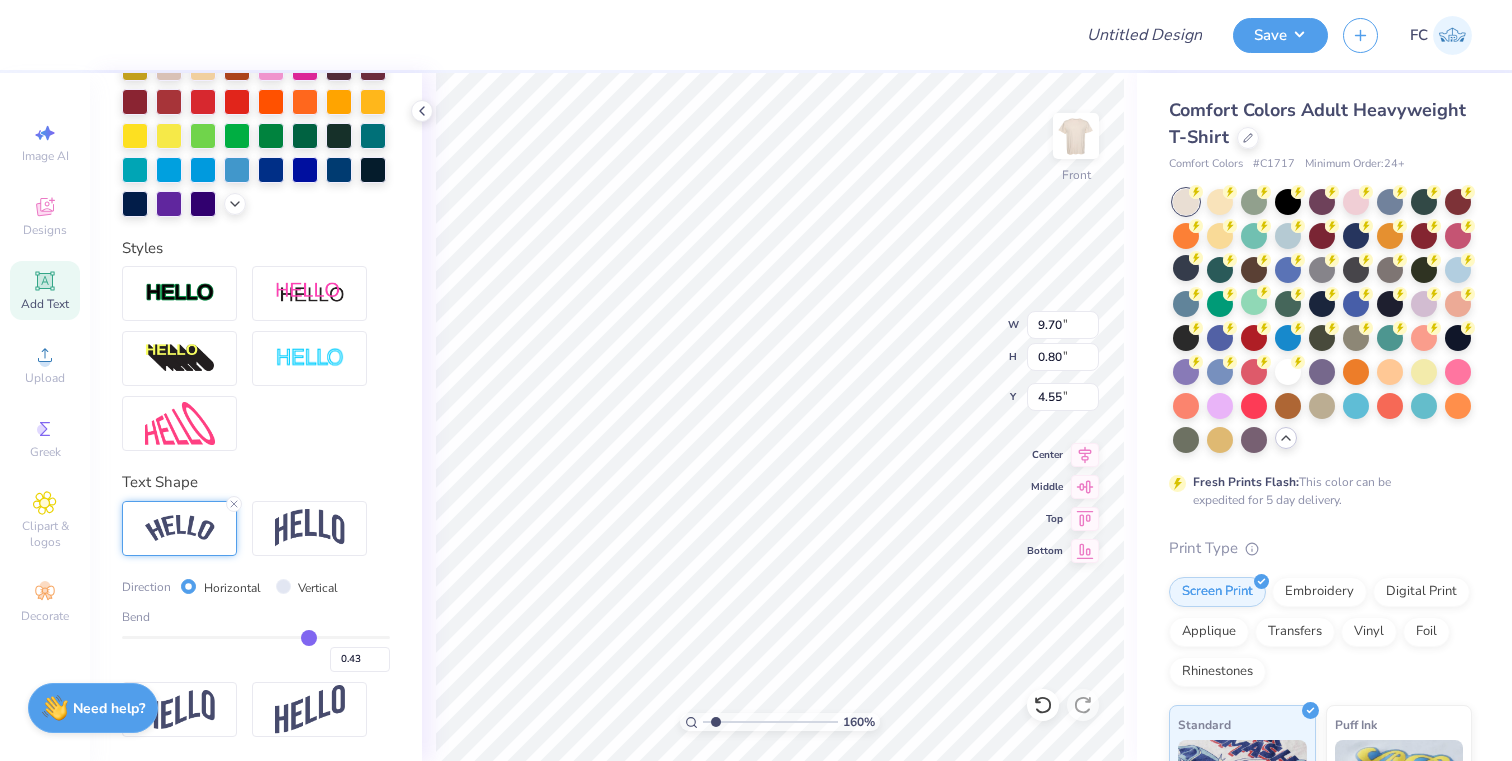 type on "0.42" 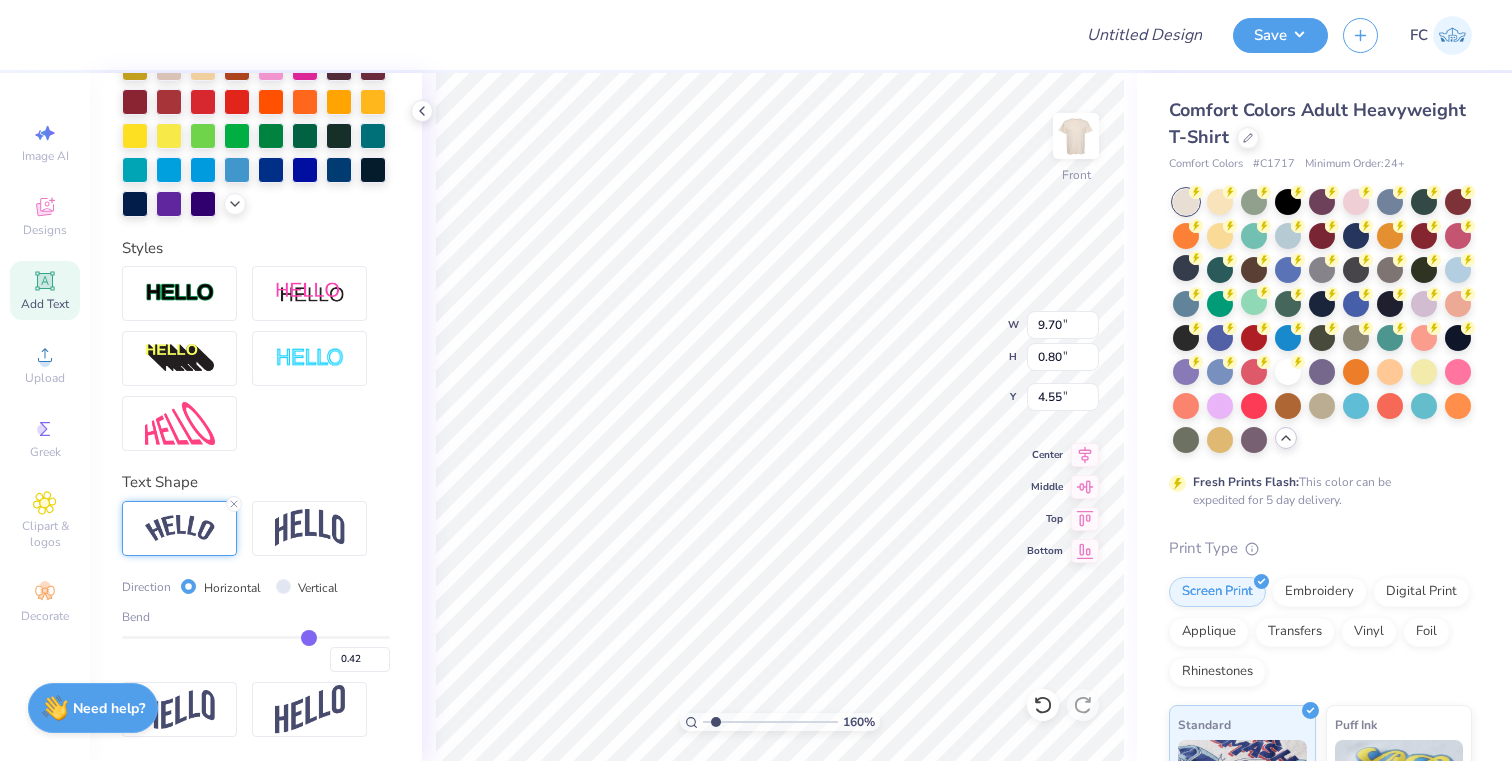 type on "0.39" 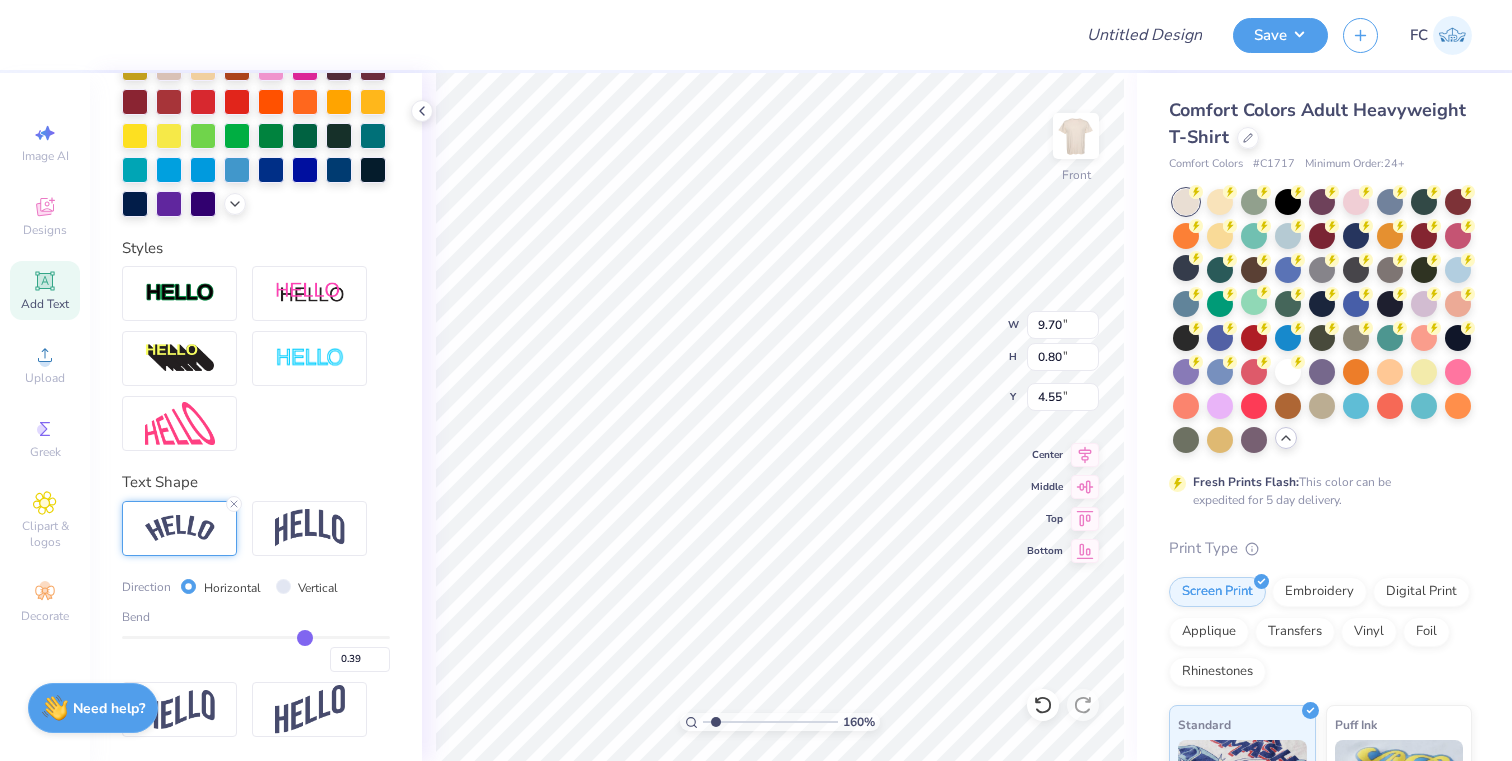 type on "0.38" 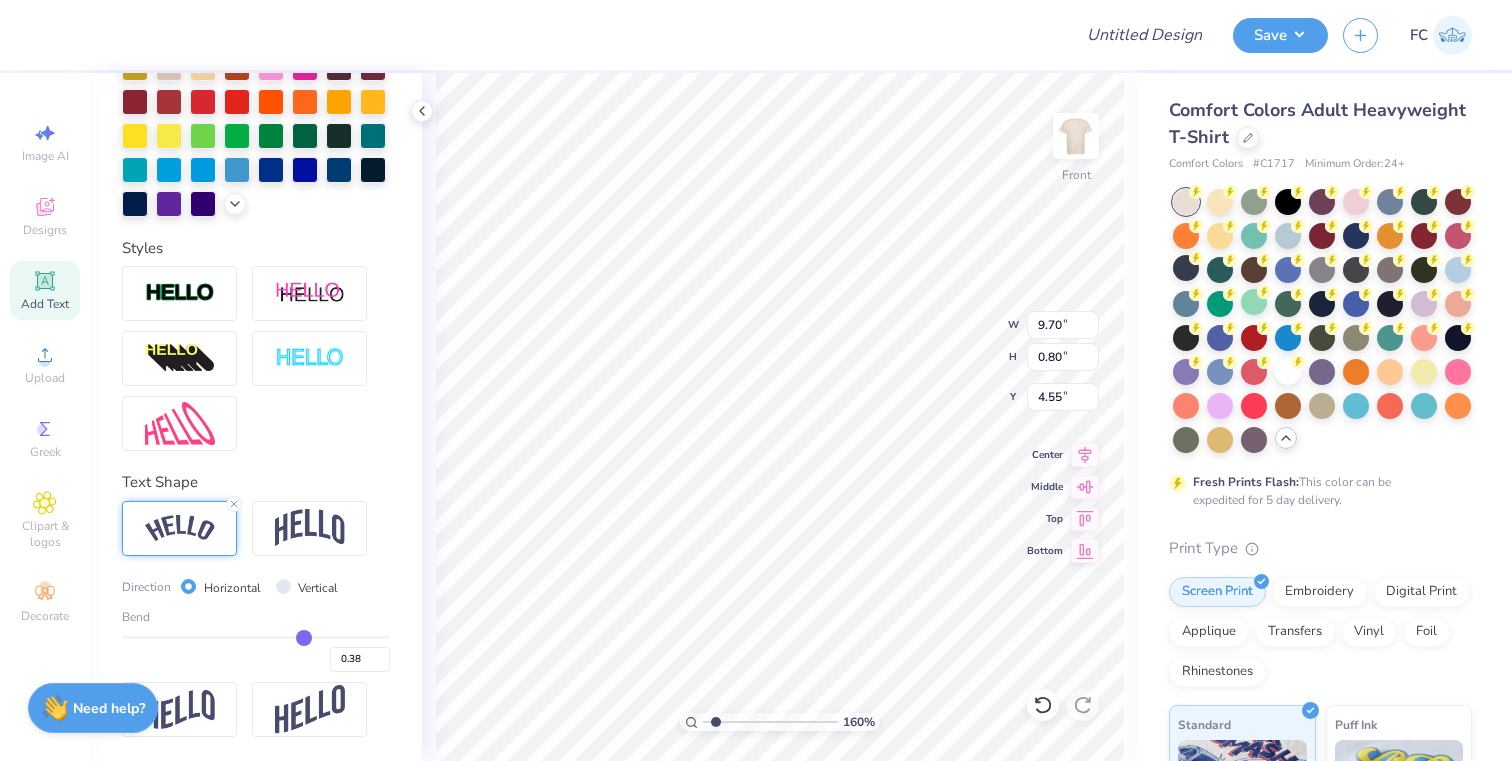 type on "0.37" 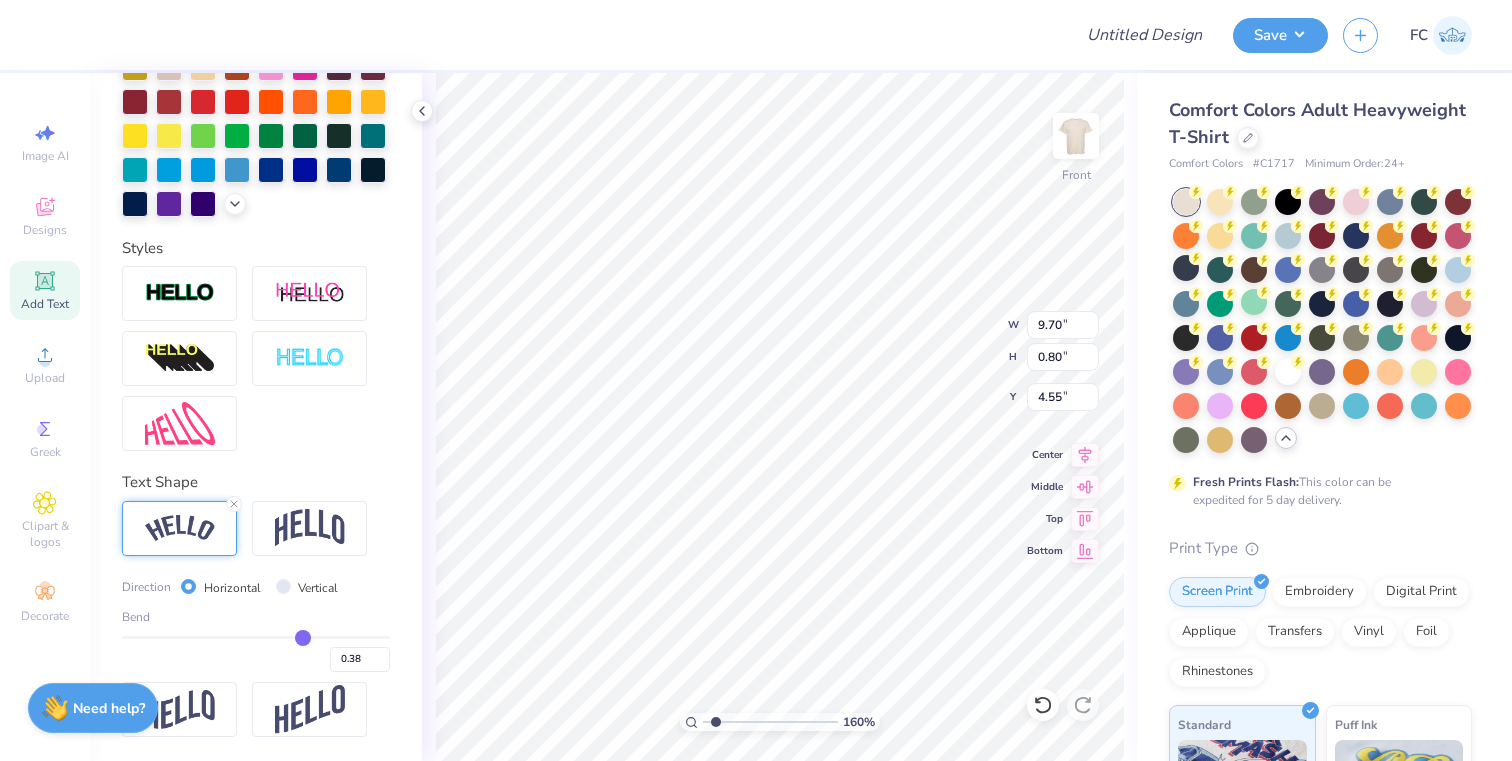 type on "0.37" 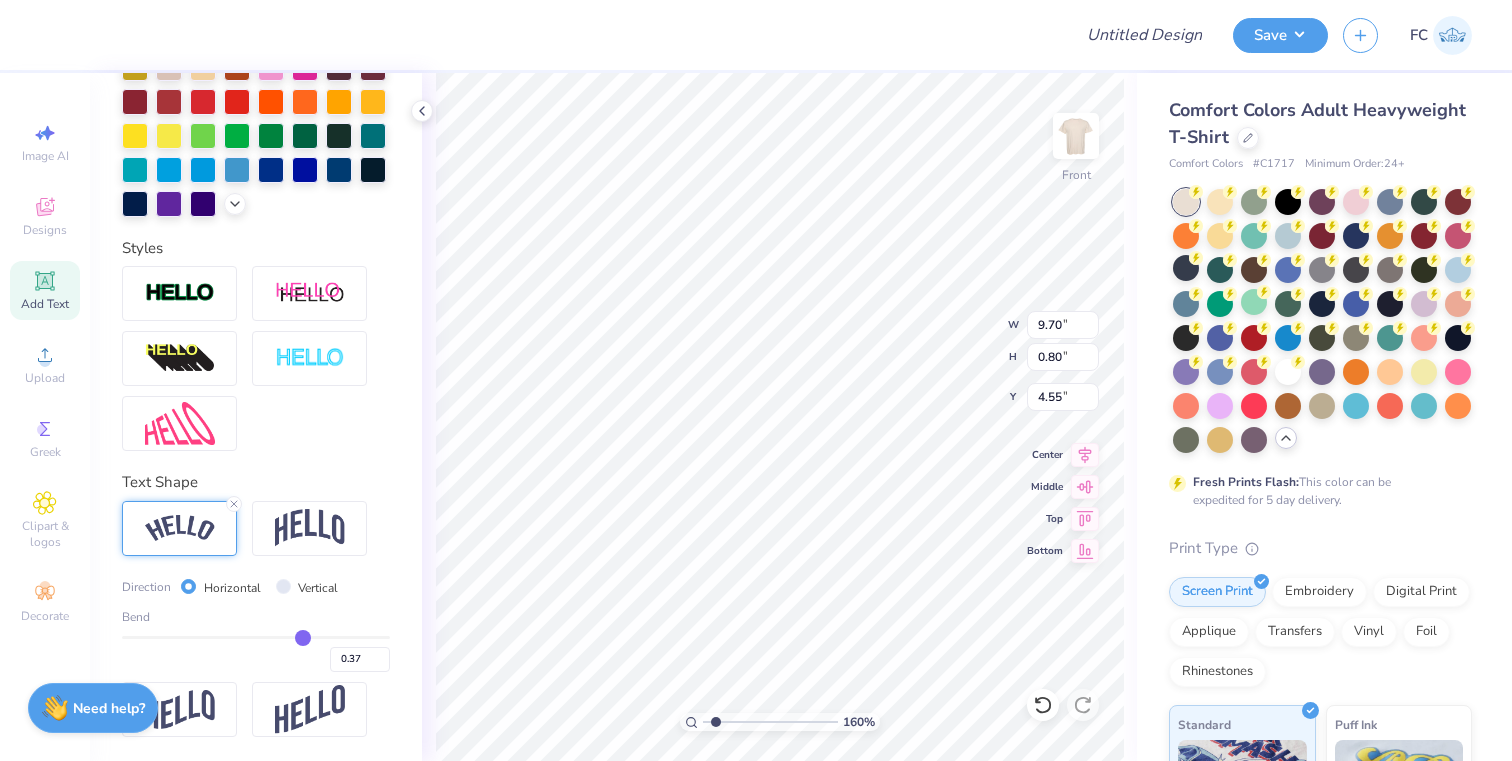 type on "0.35" 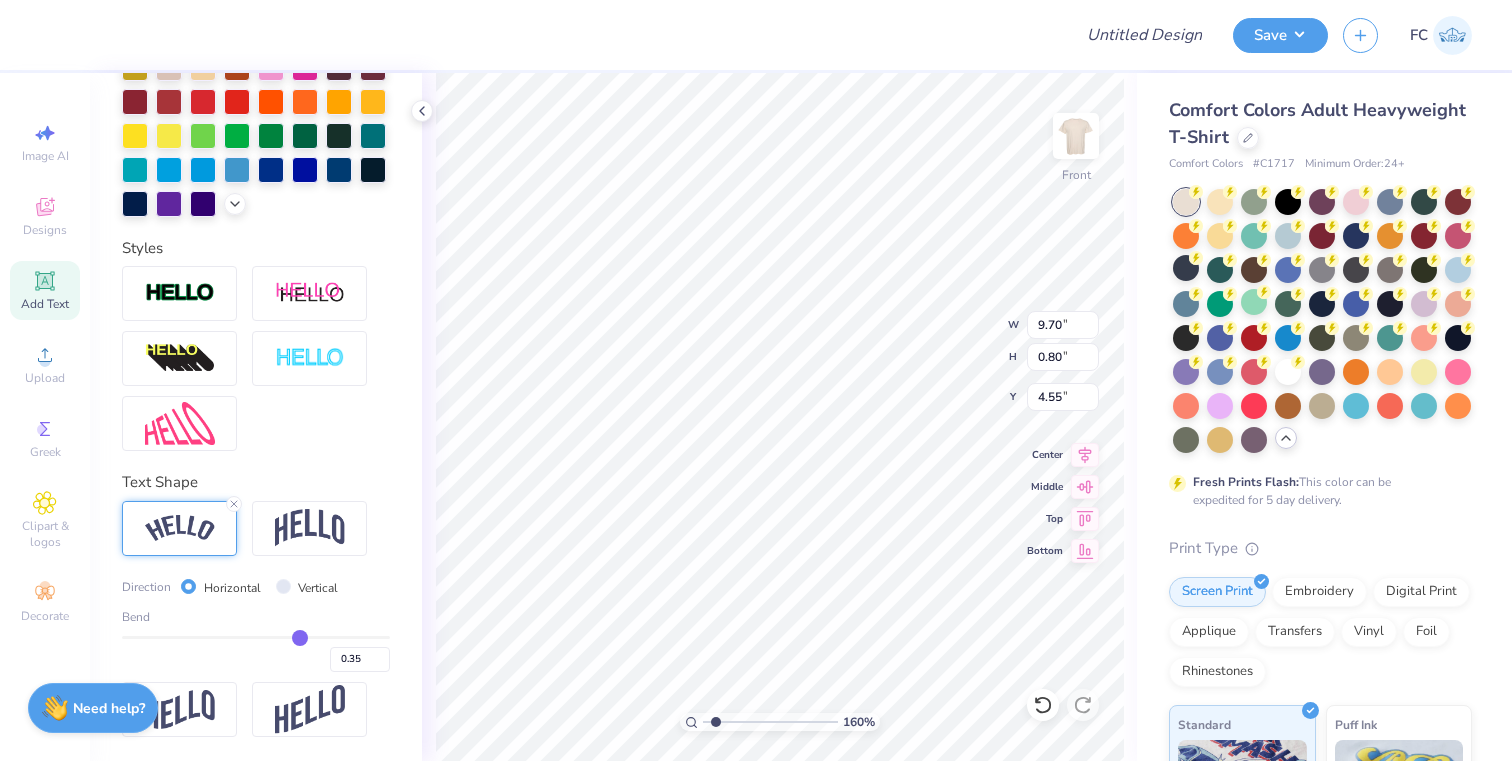 type on "0.34" 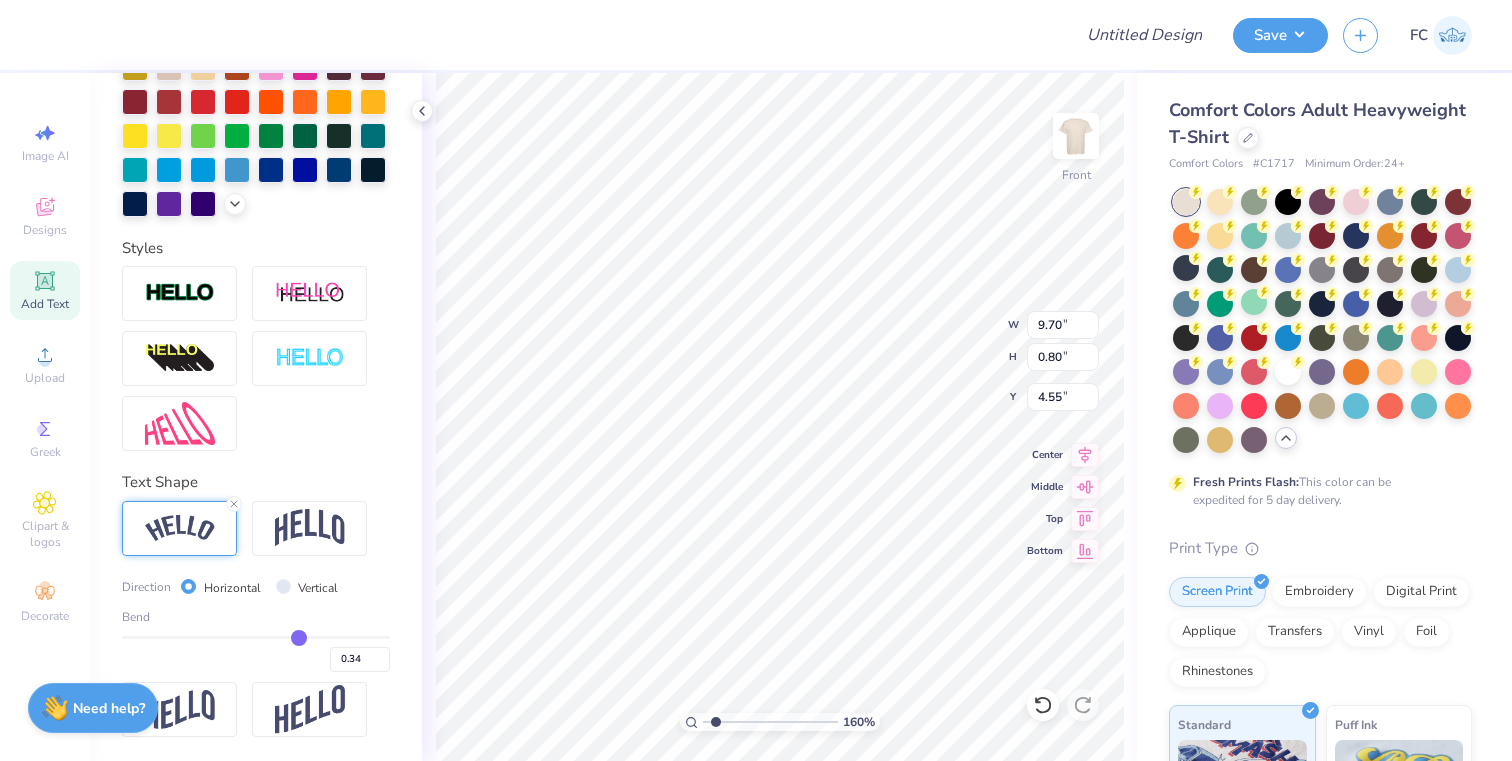 type on "0.33" 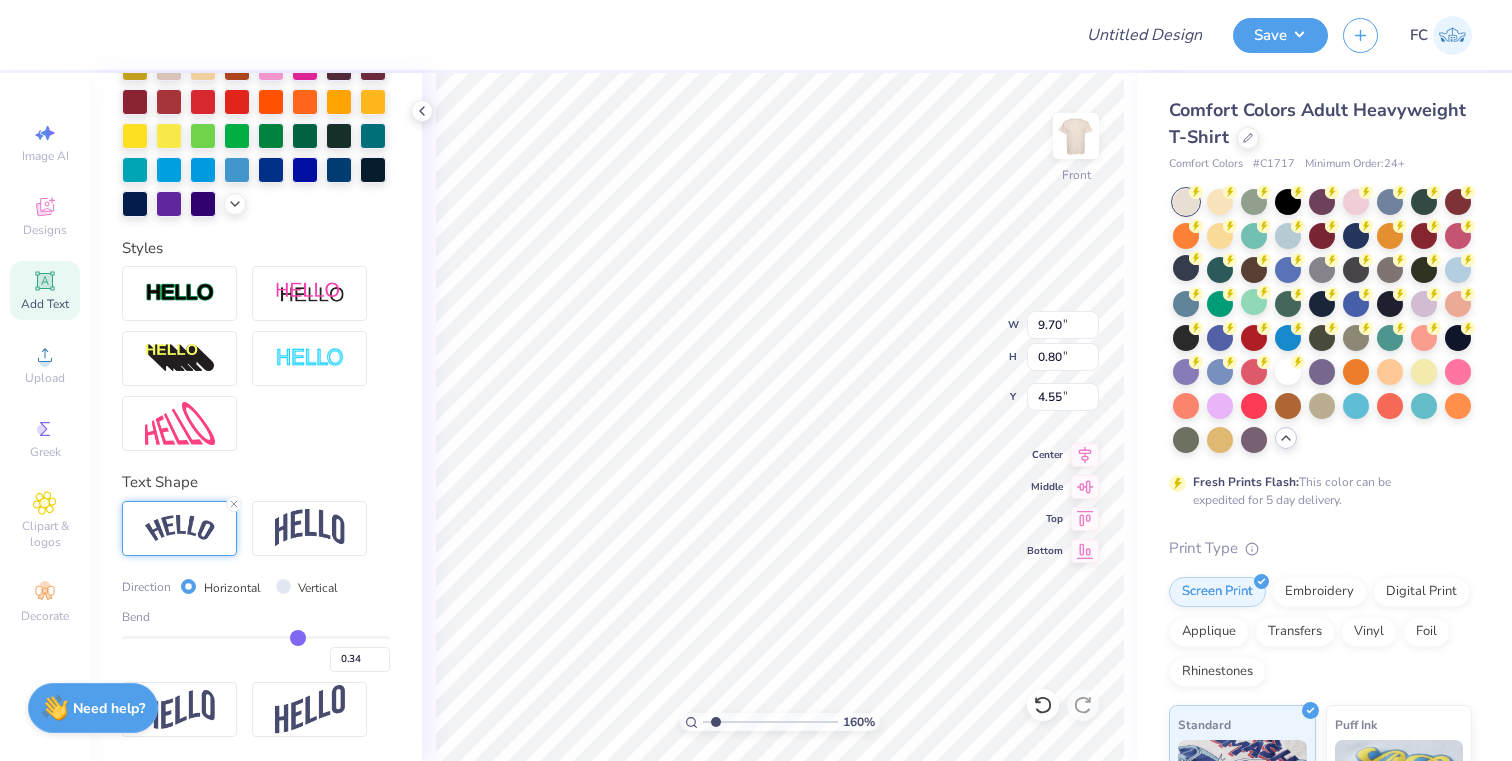 type on "0.33" 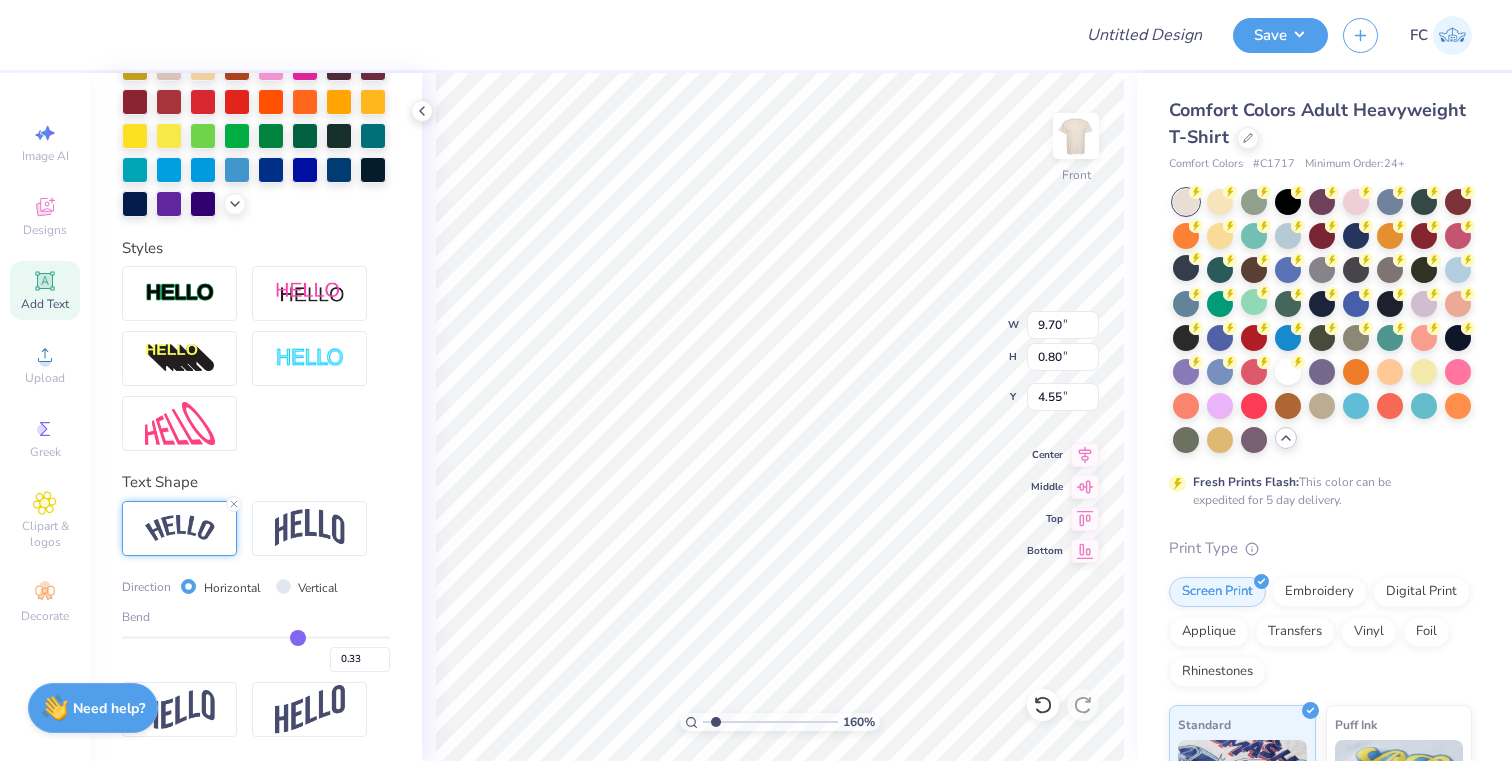 type on "0.31" 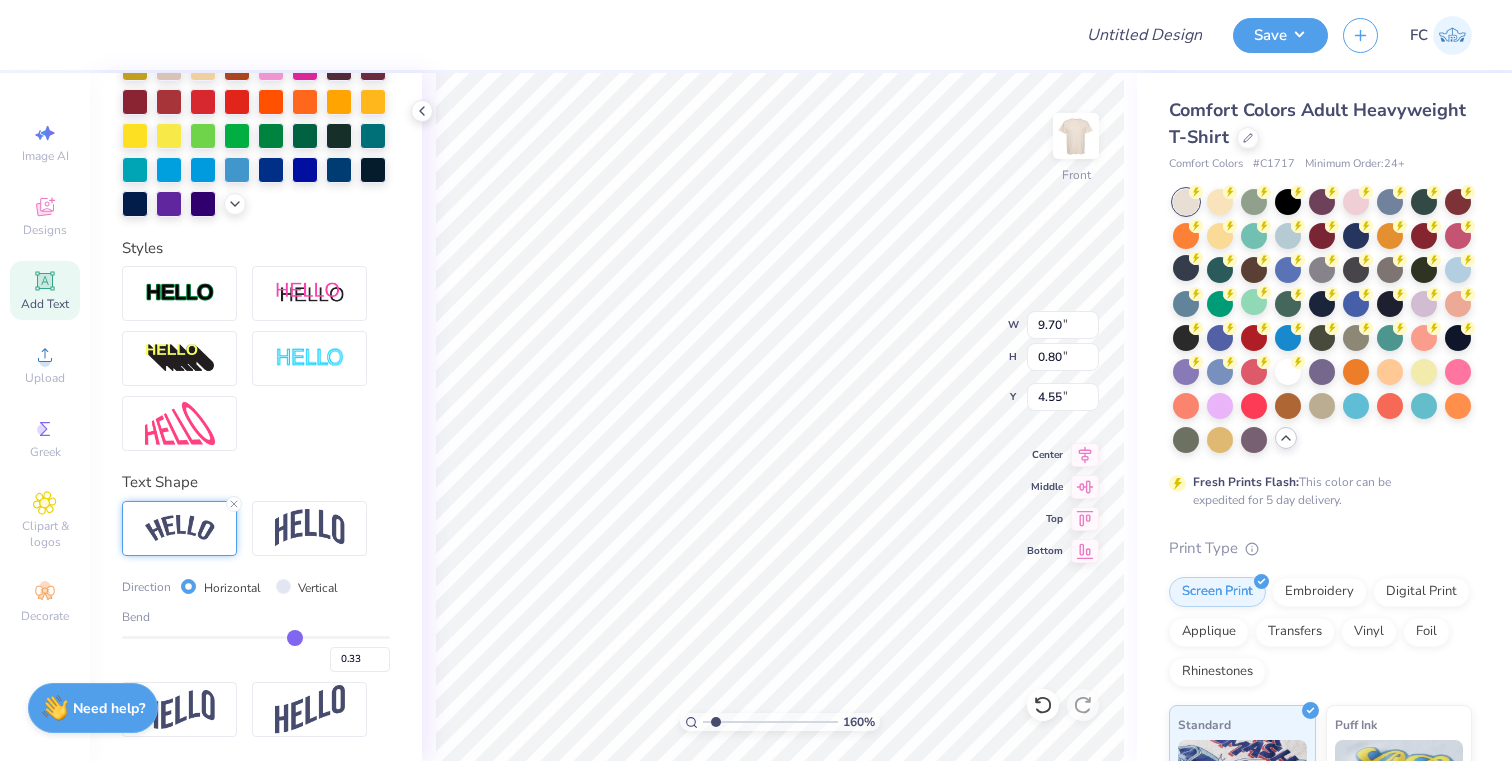 type on "0.31" 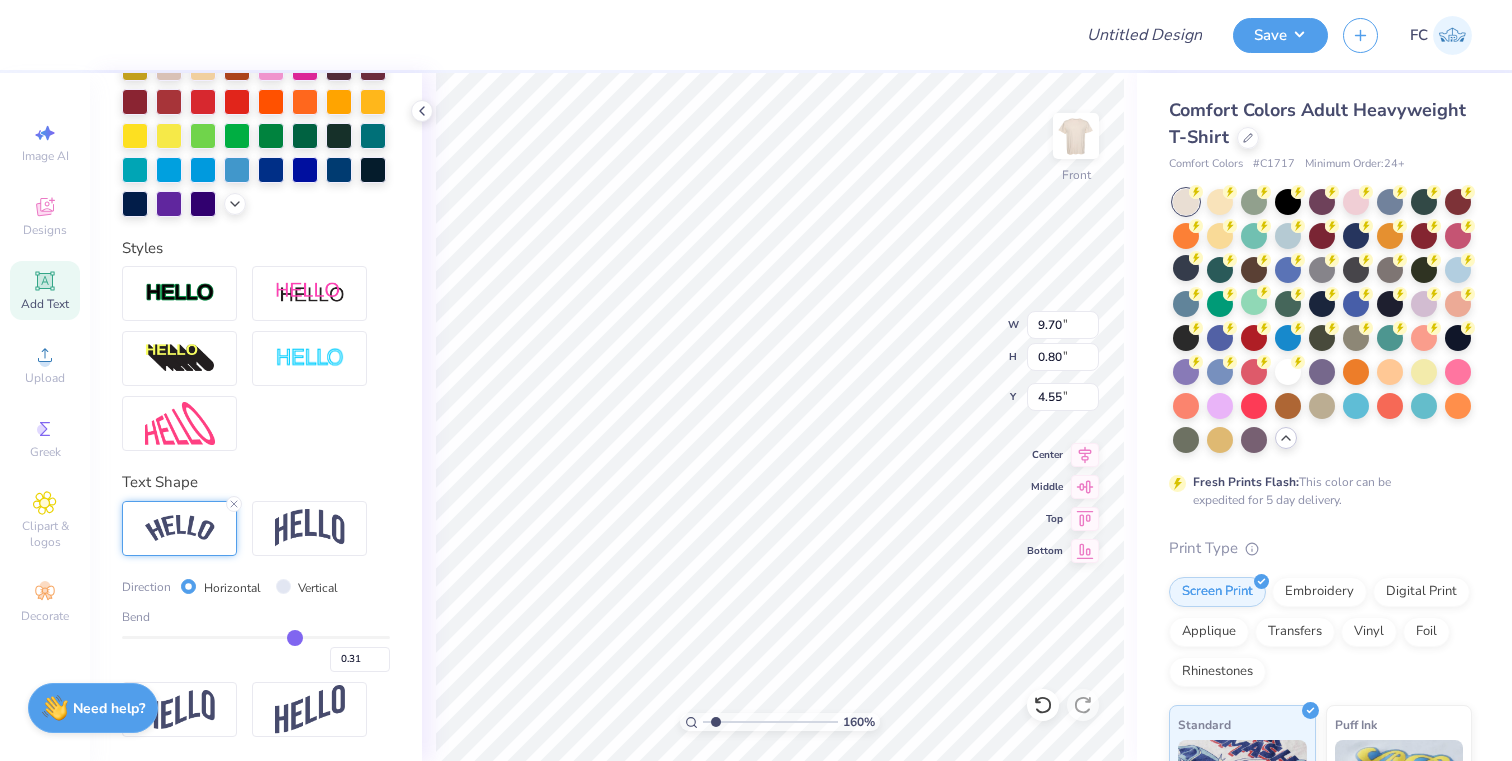 type on "0.3" 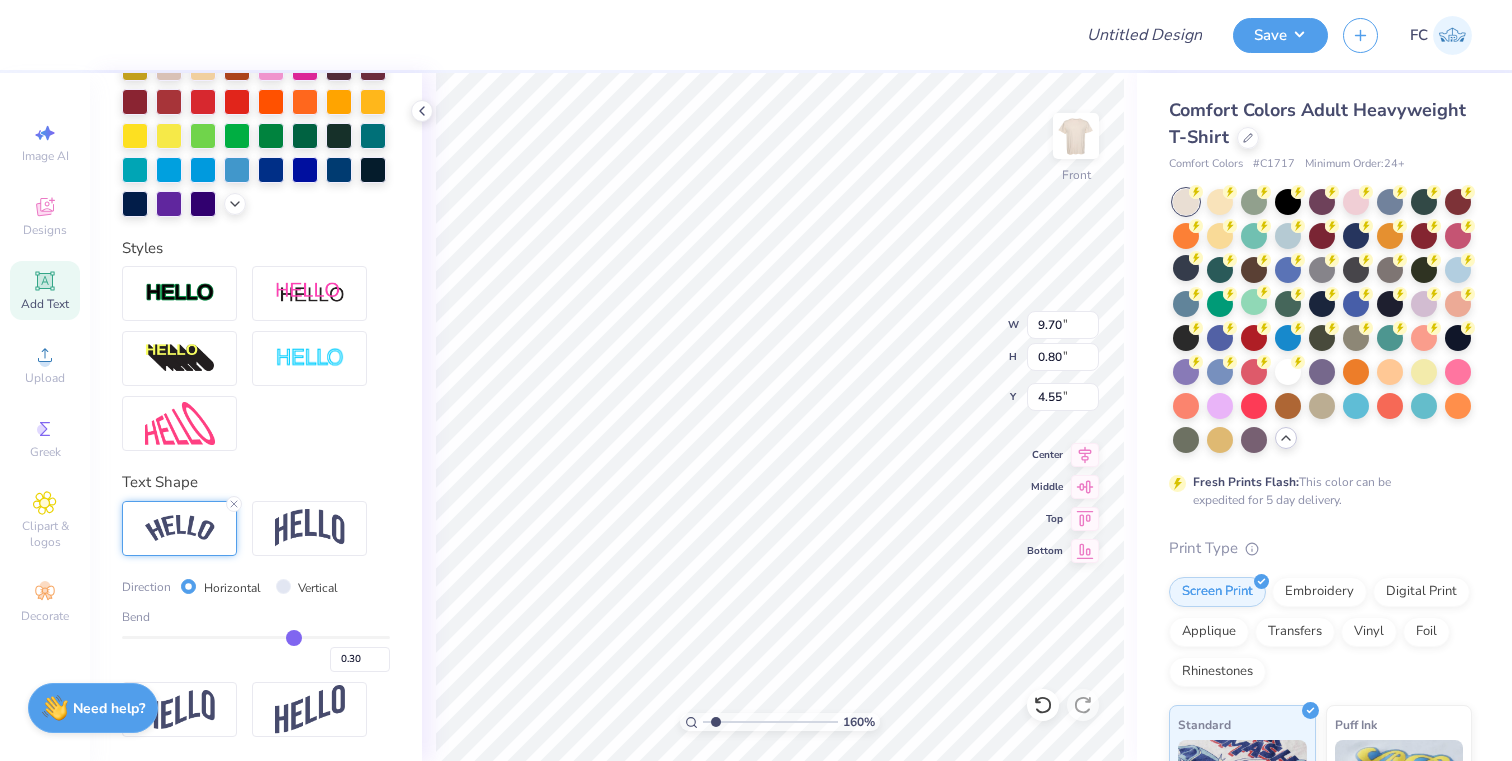 type on "0.29" 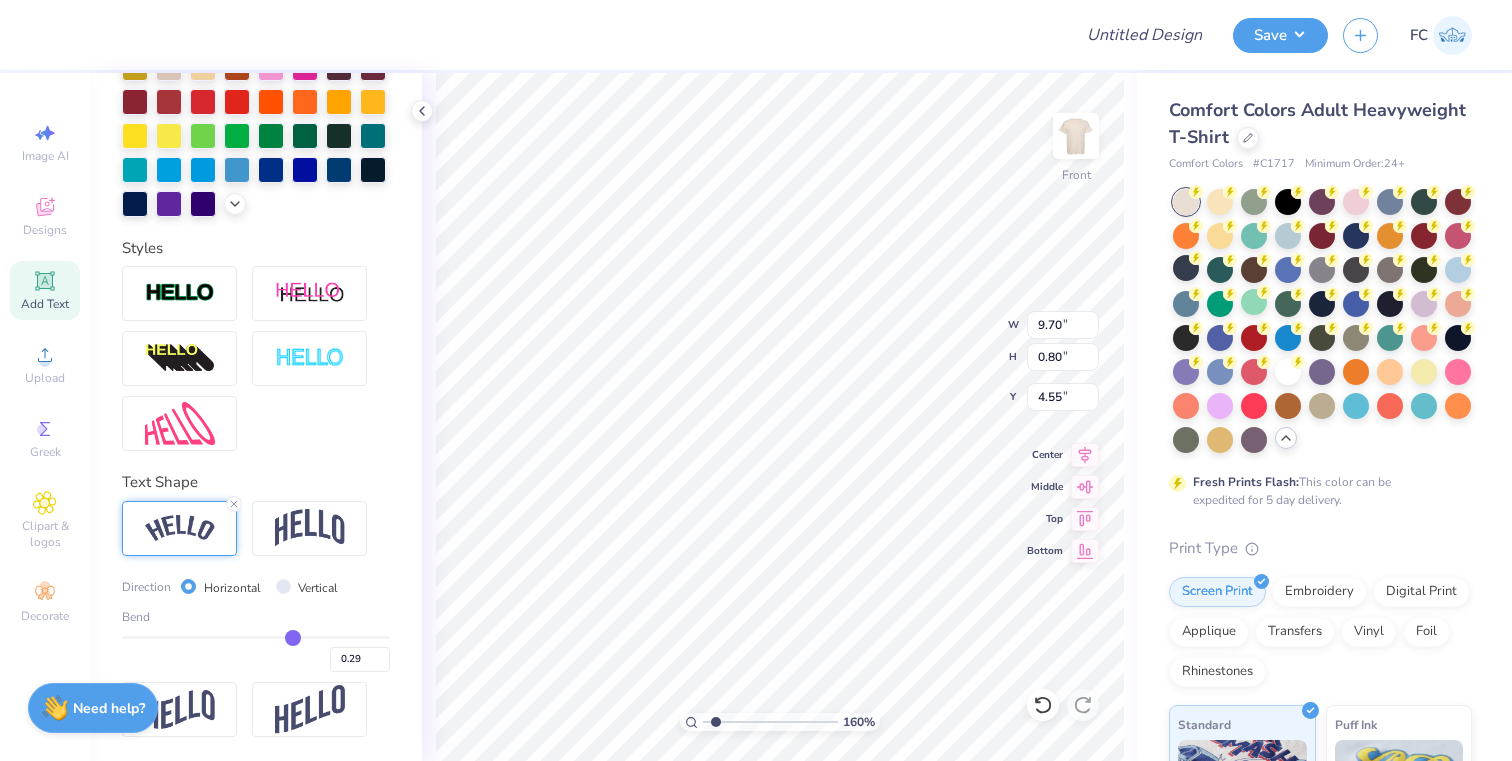 type on "0.27" 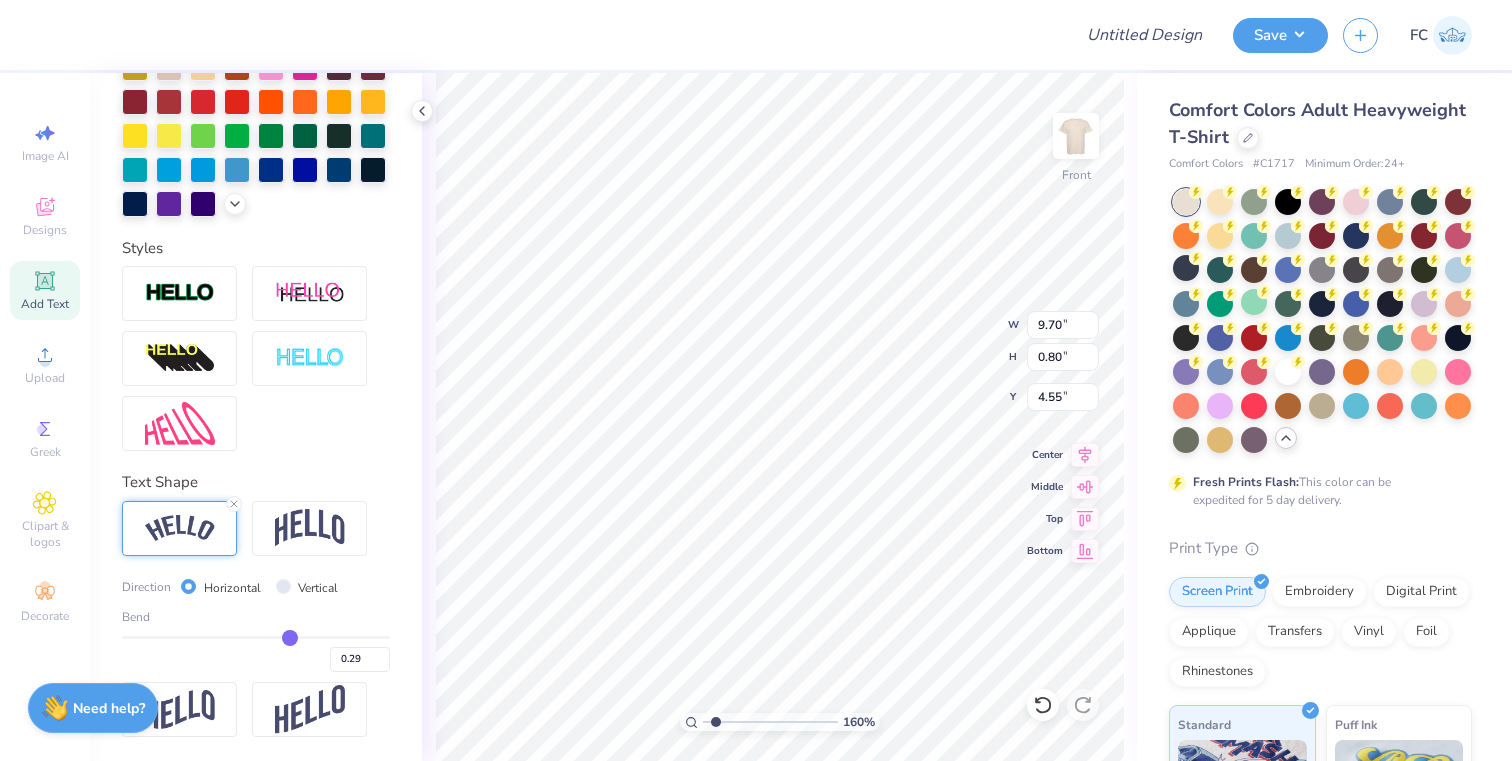 type on "0.27" 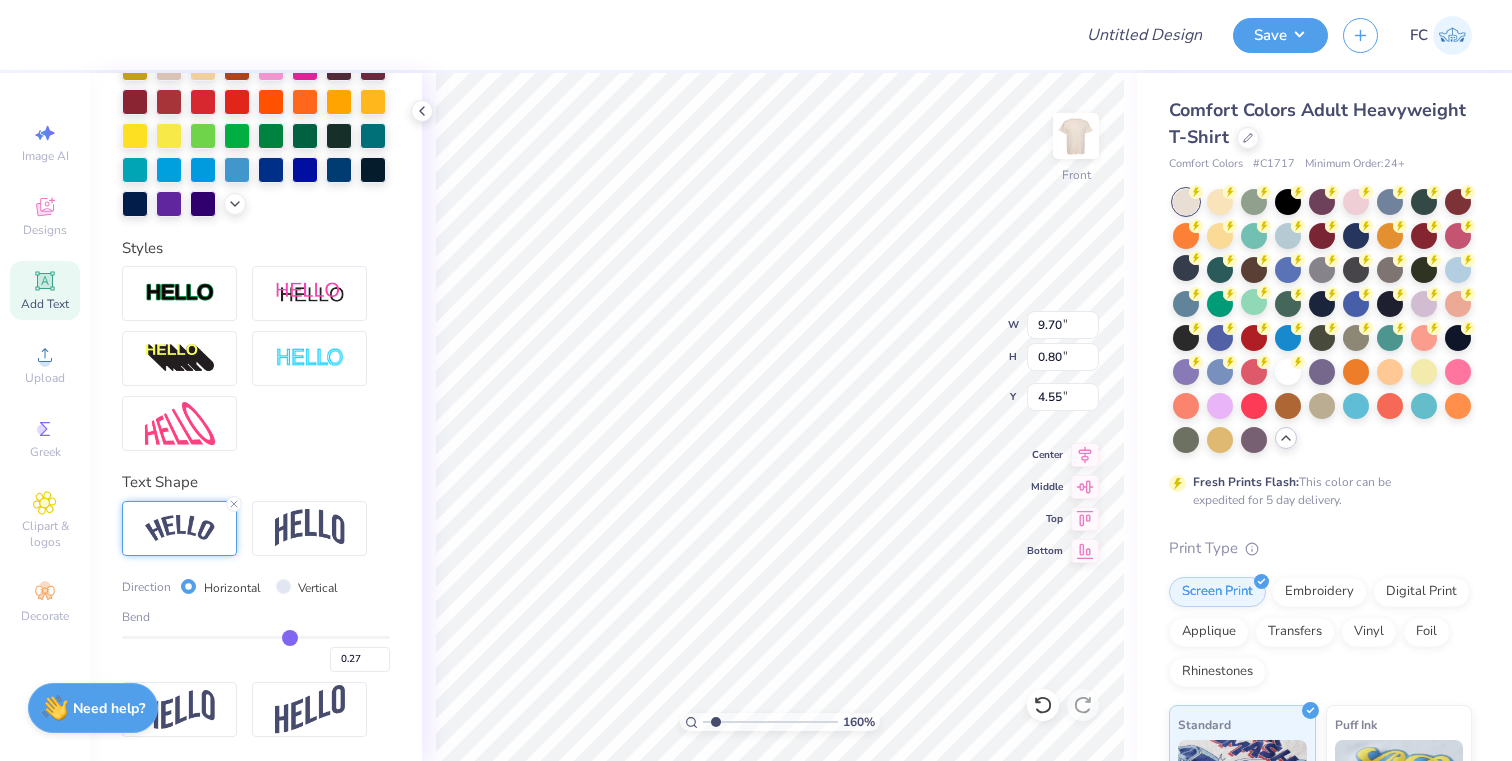 type on "0.26" 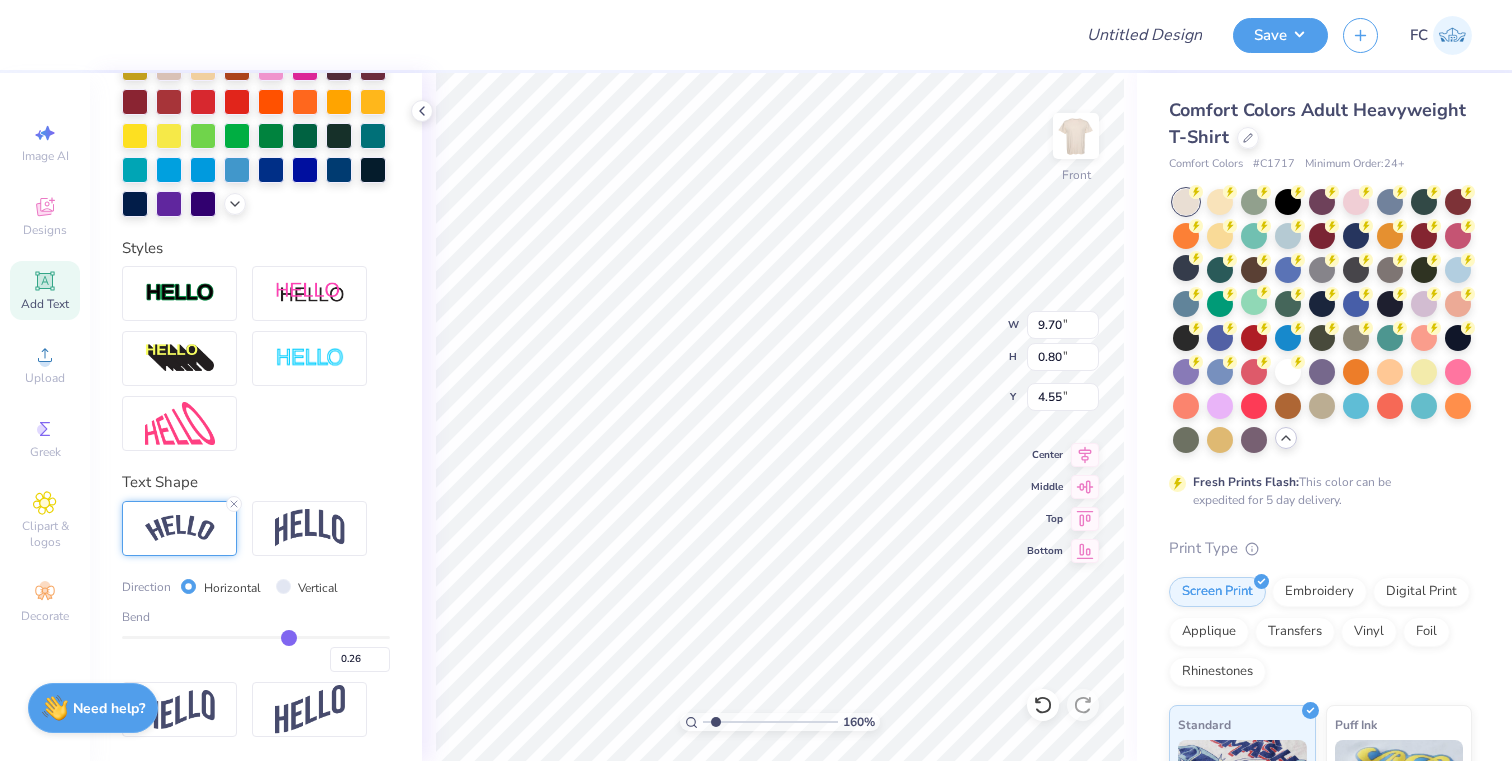 type on "0.25" 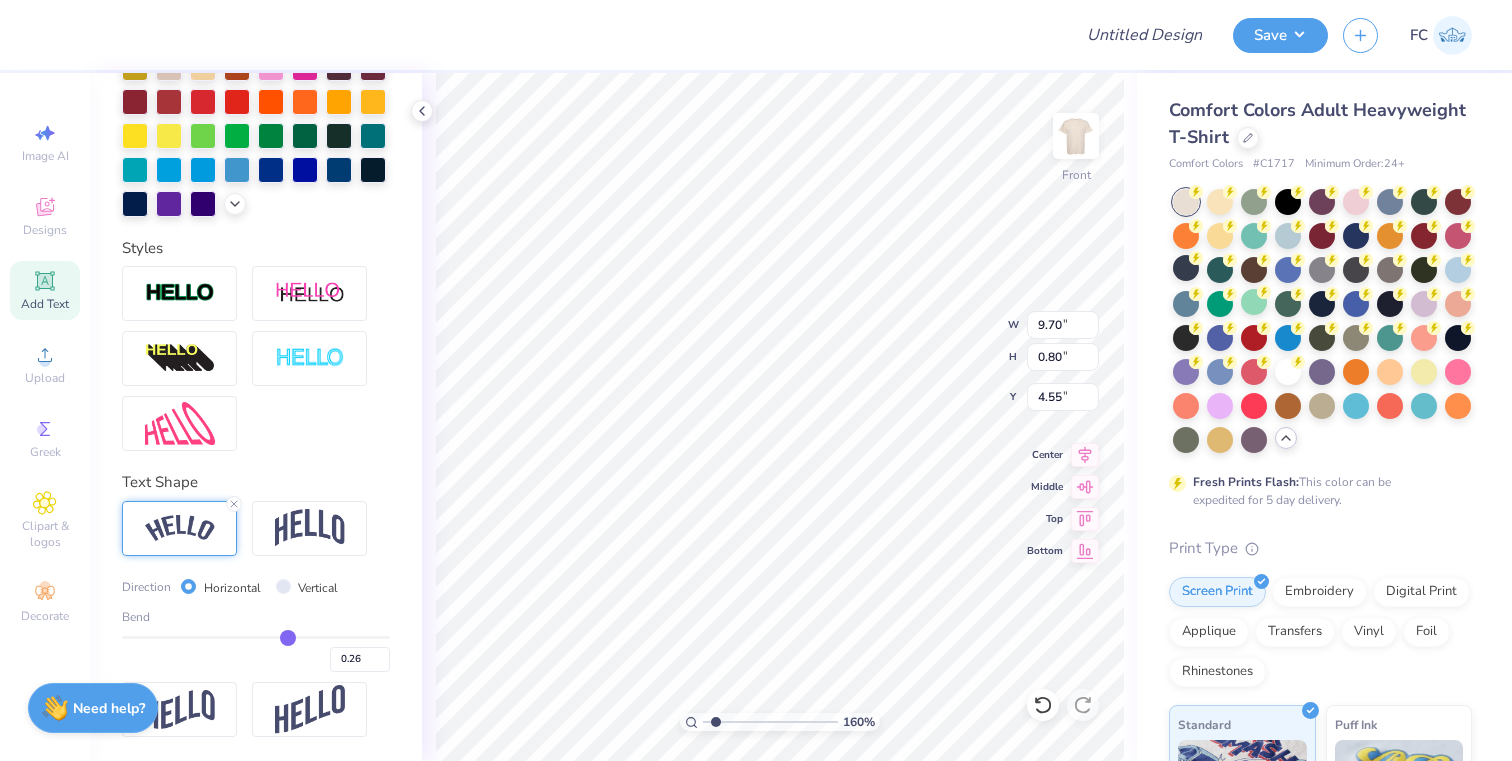 type on "0.25" 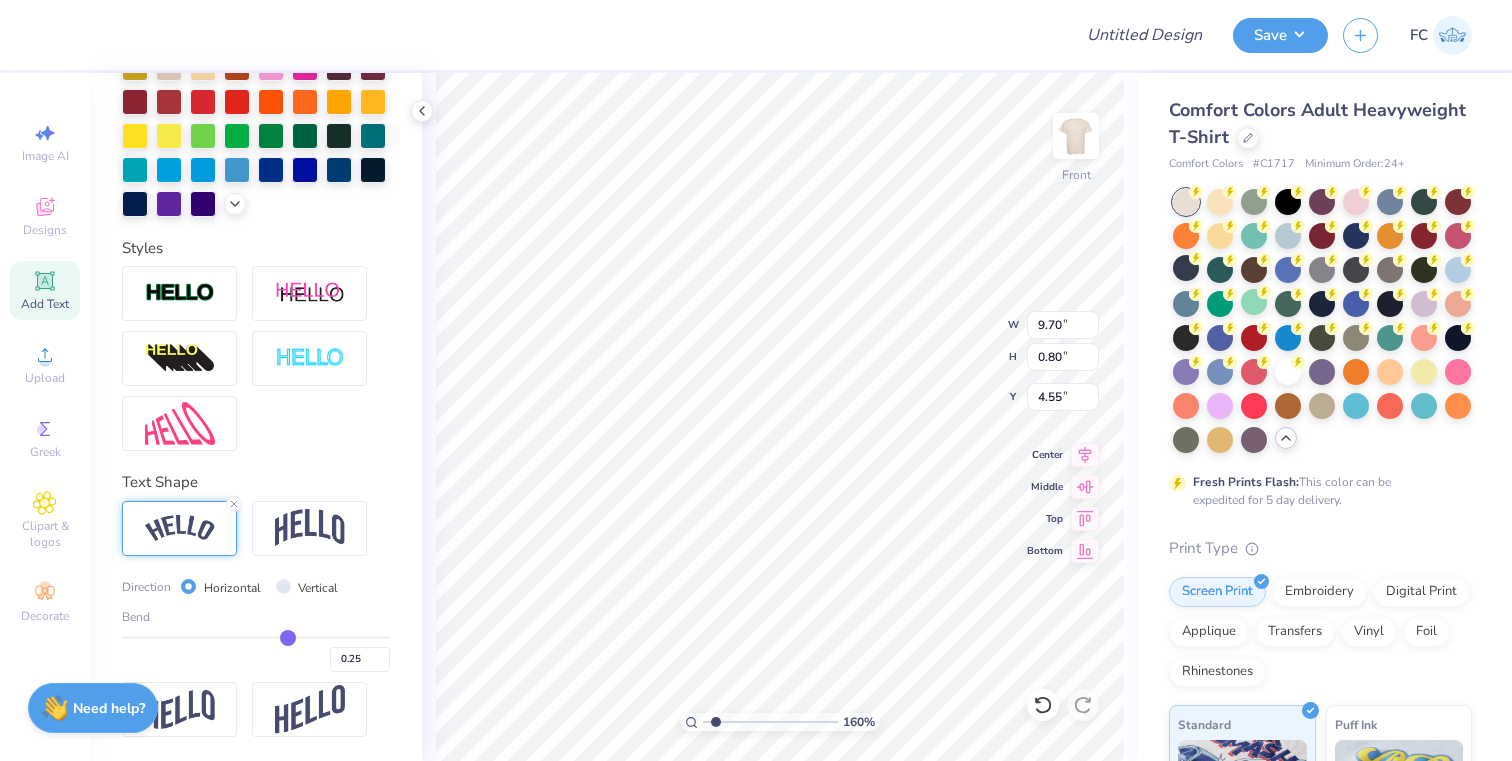 type on "0.24" 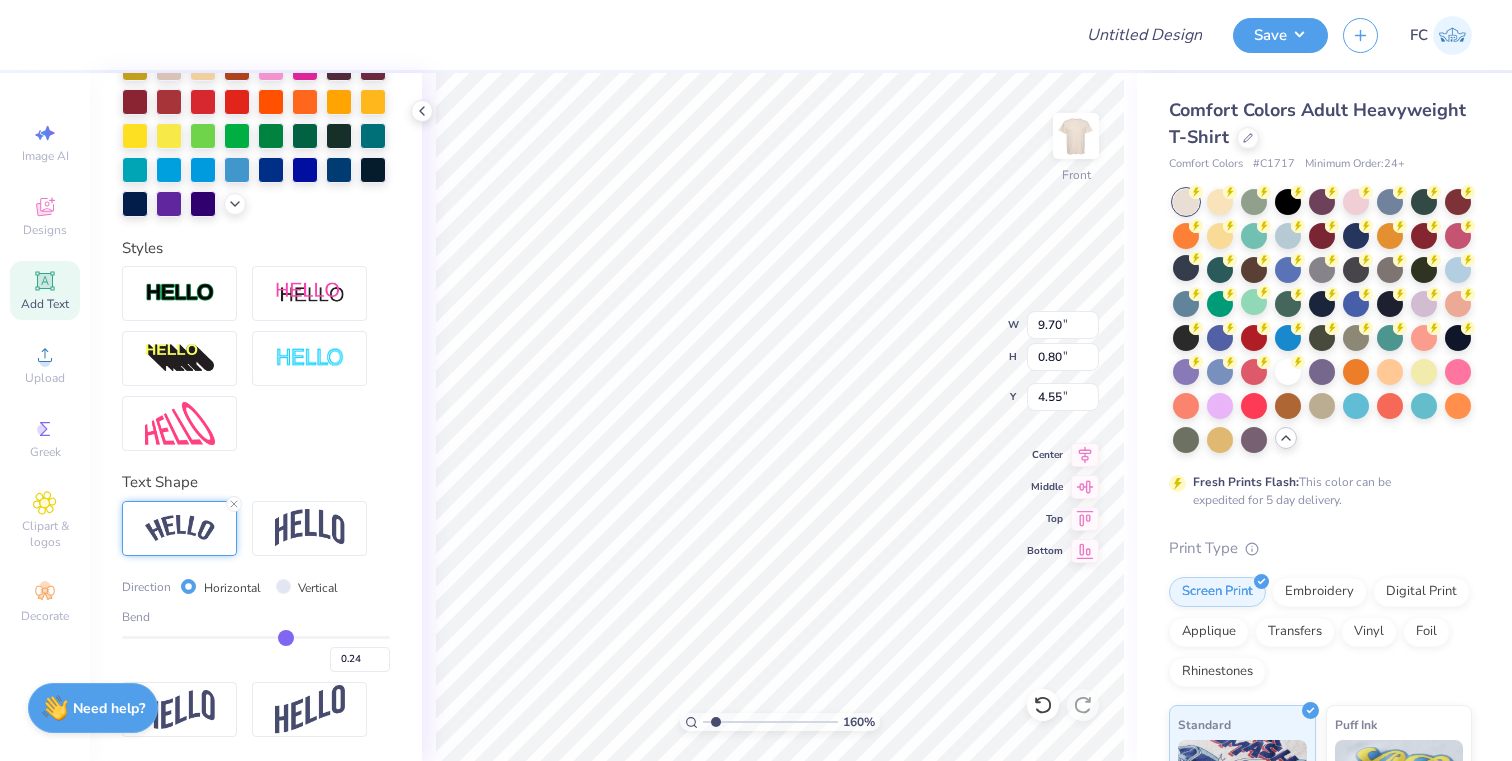 type on "0.23" 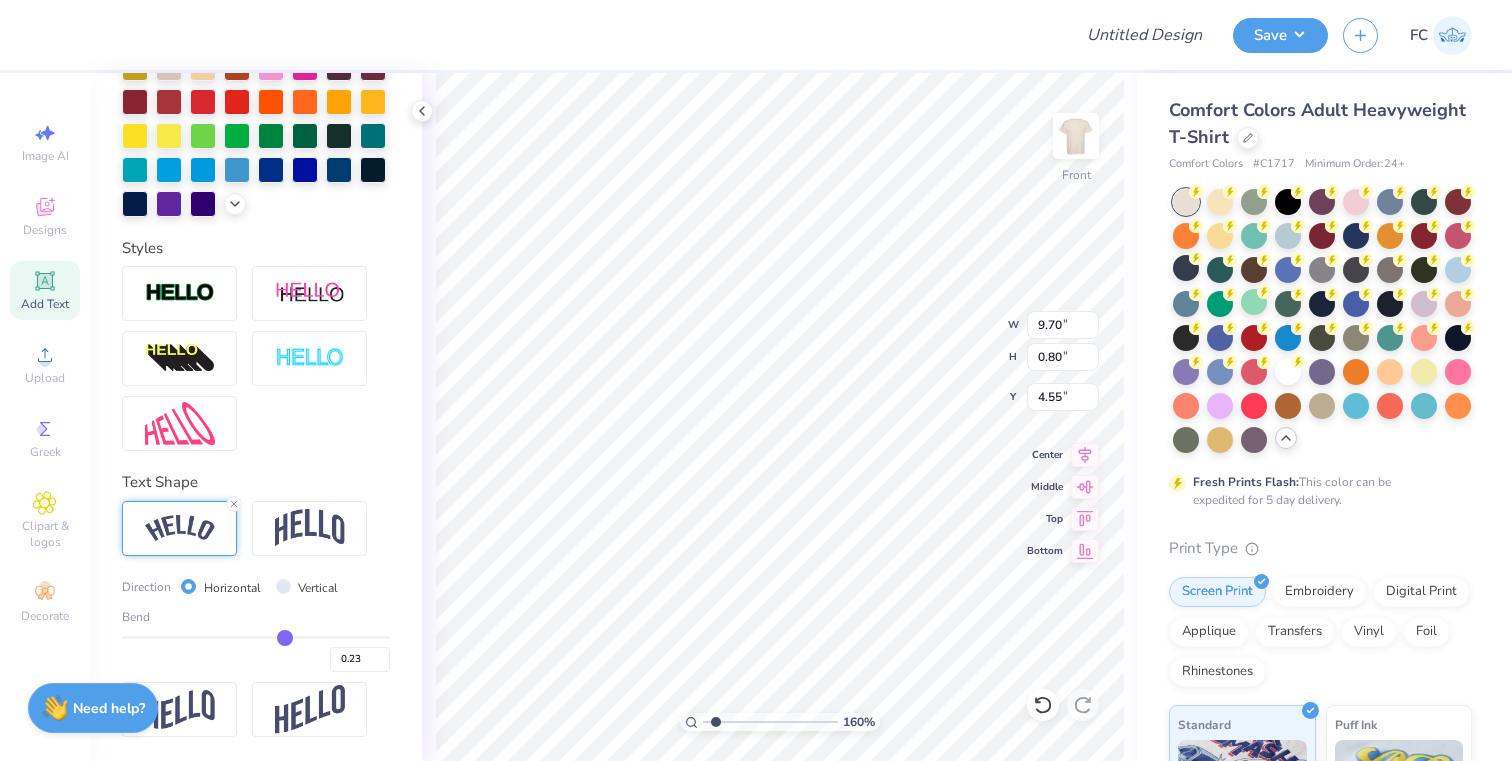 type on "0.22" 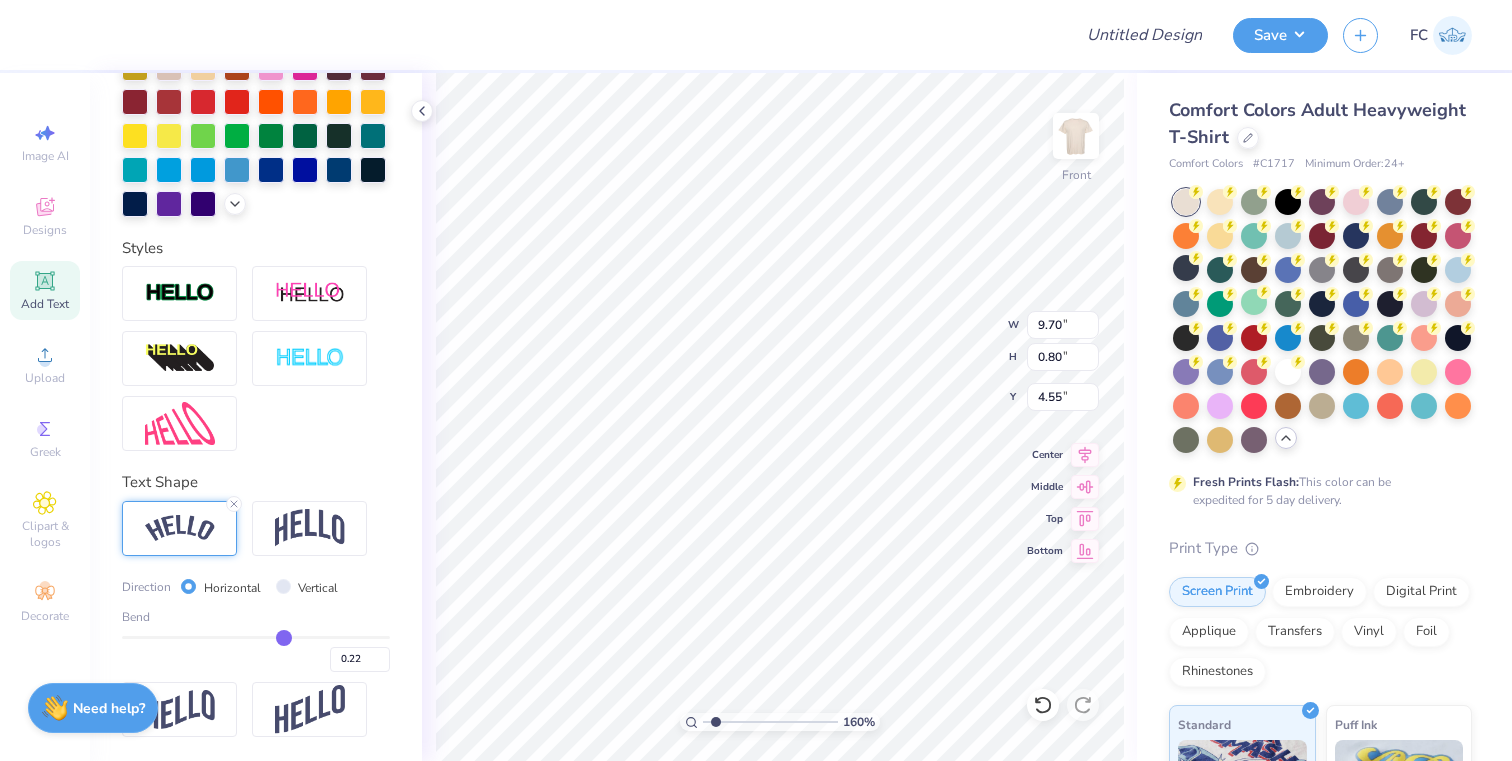 type on "0.21" 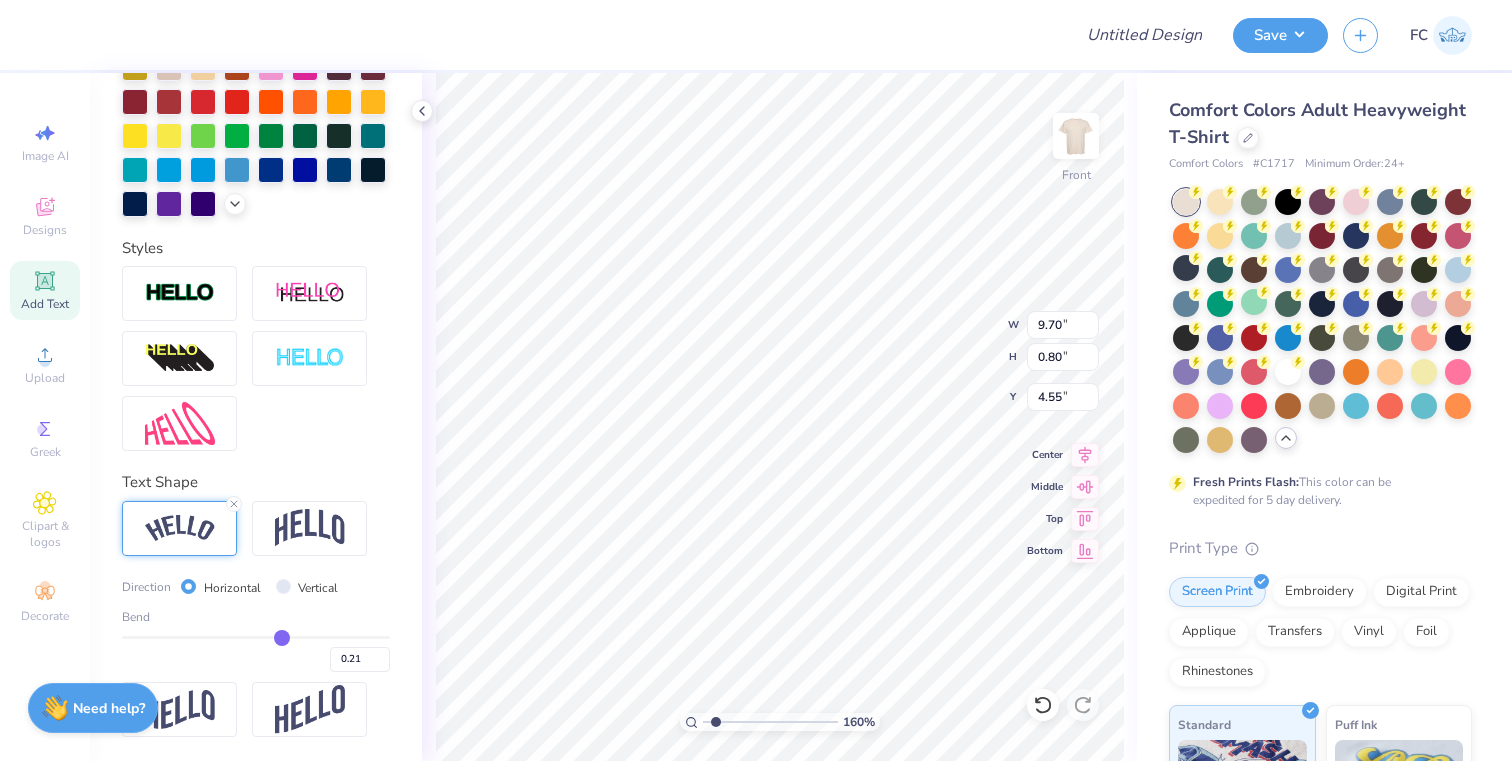 type on "0.2" 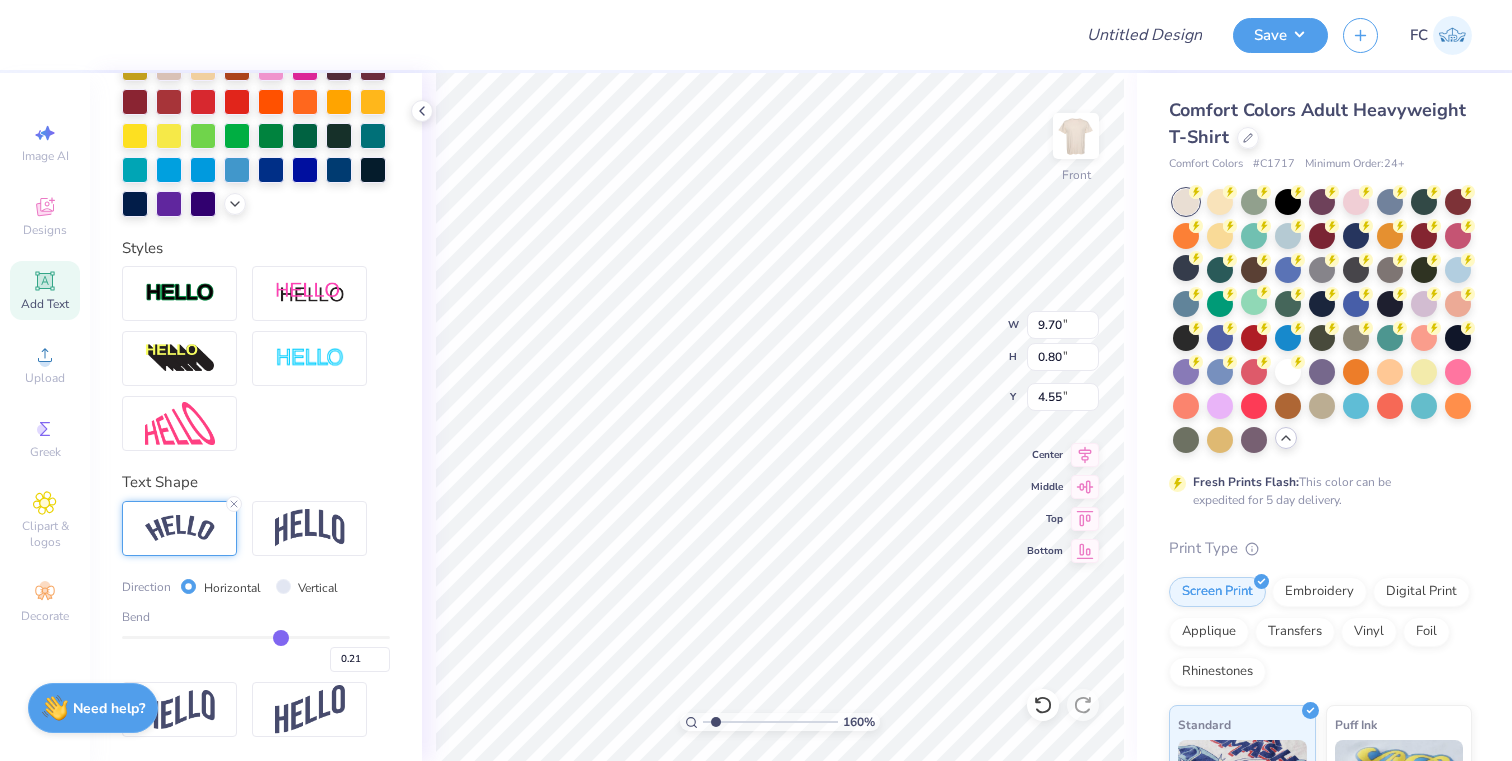 type on "0.20" 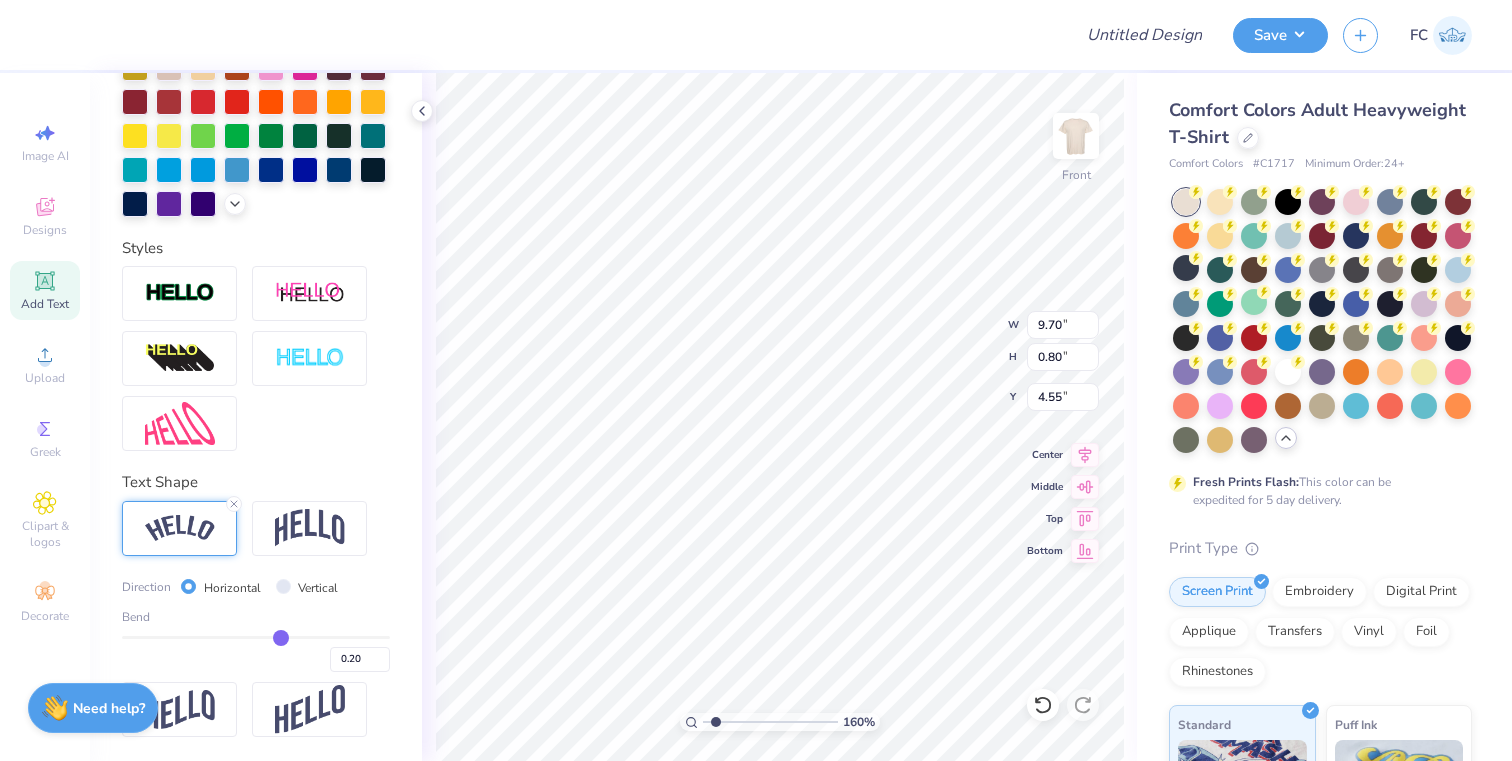 type on "0.19" 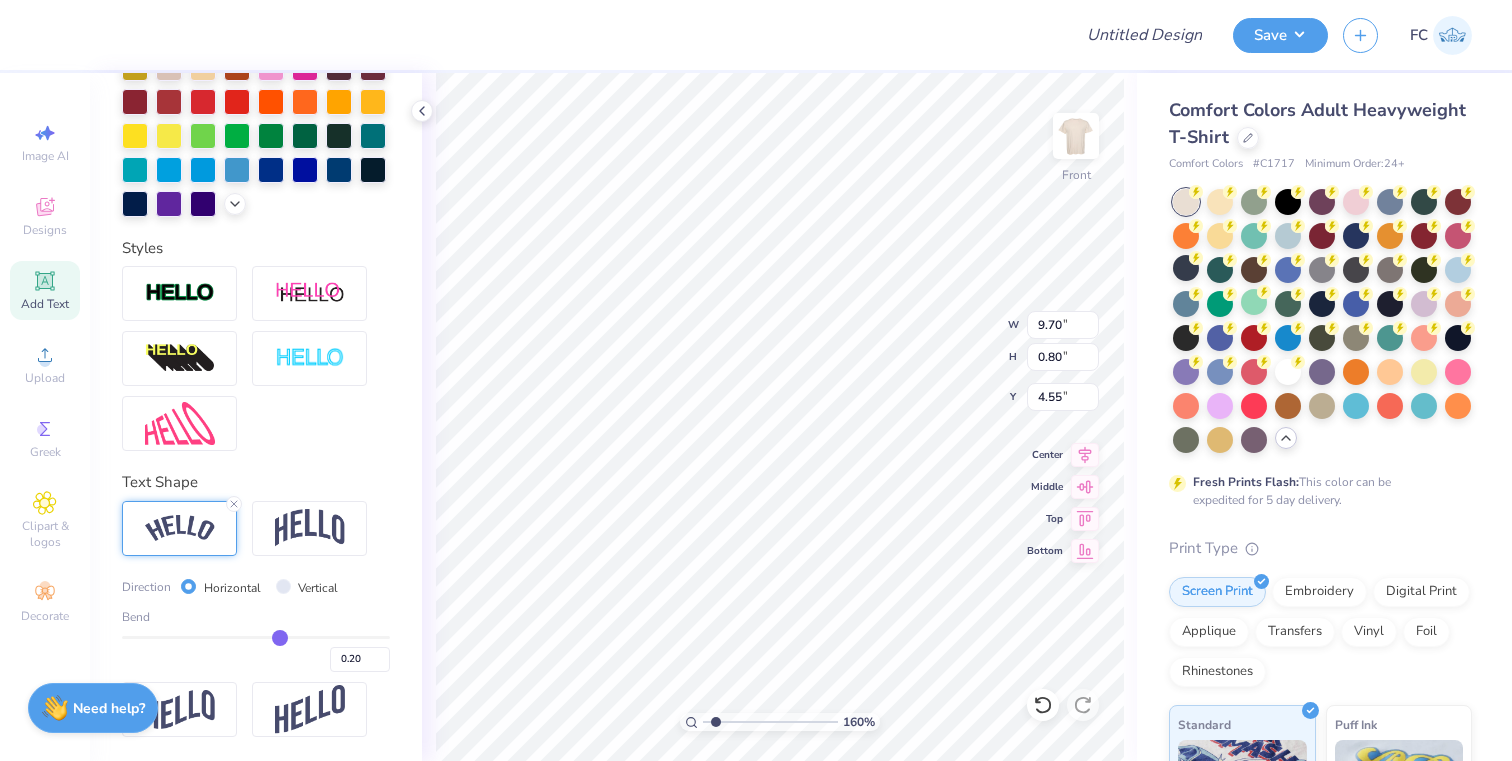 type on "0.19" 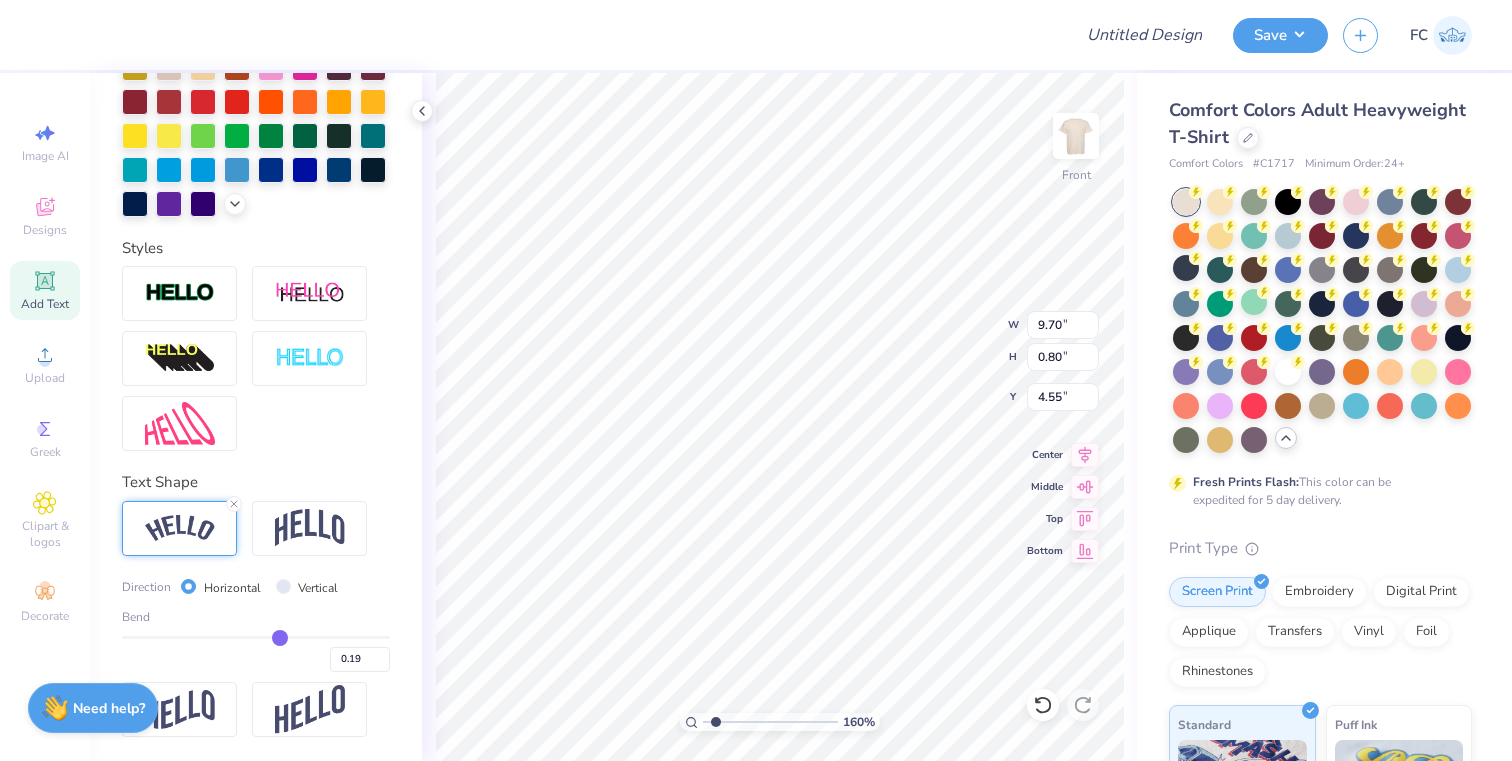 type on "0.18" 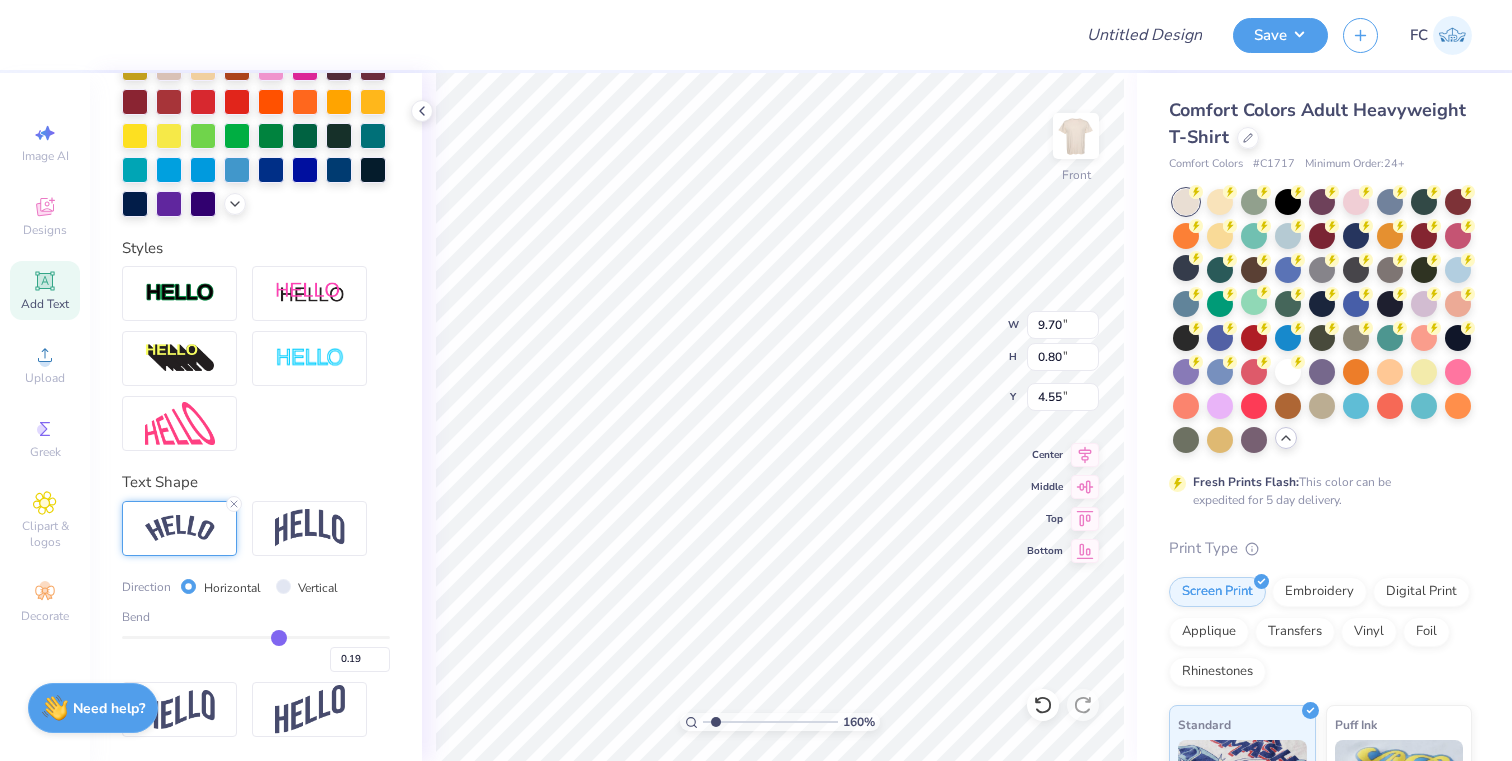 type on "0.18" 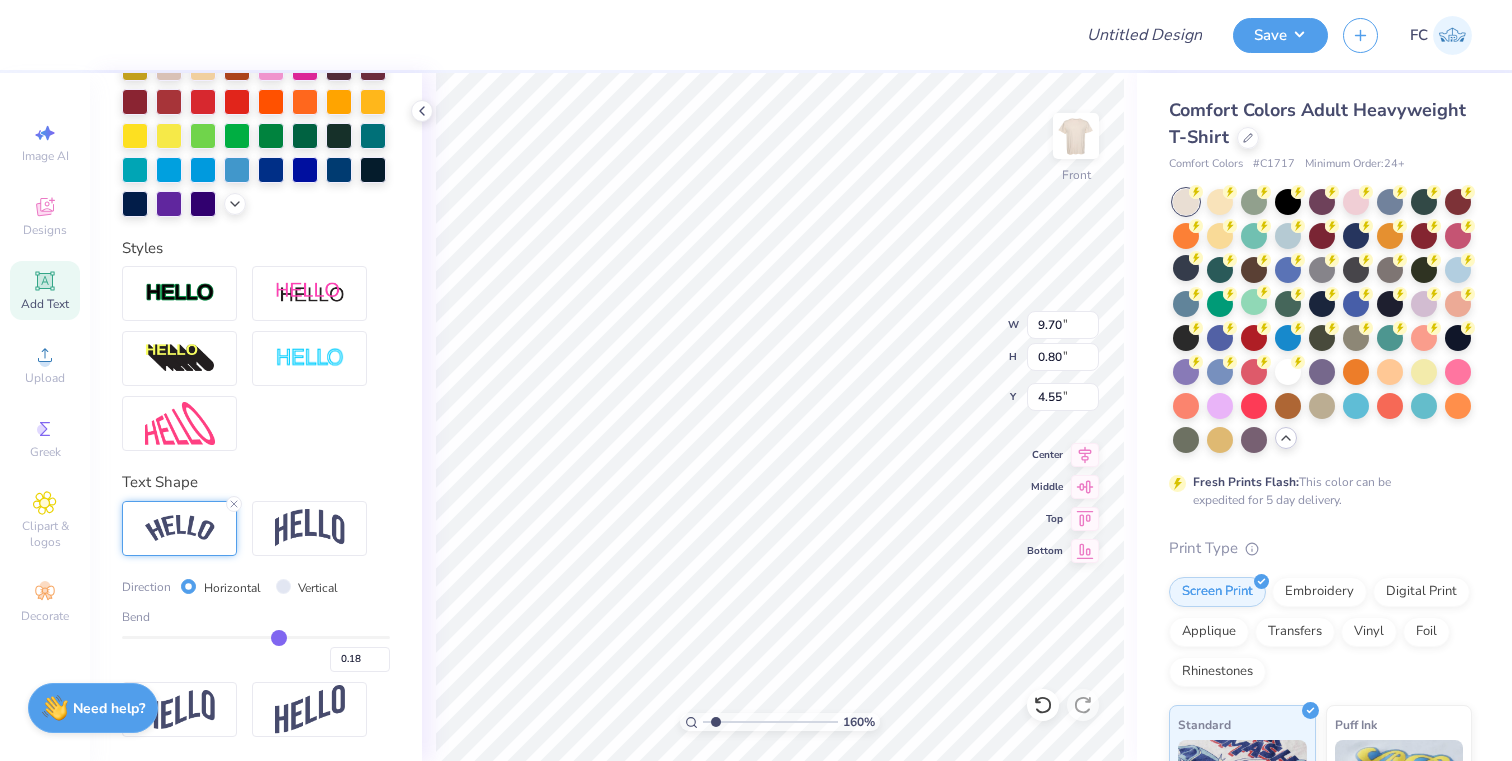 type on "0.17" 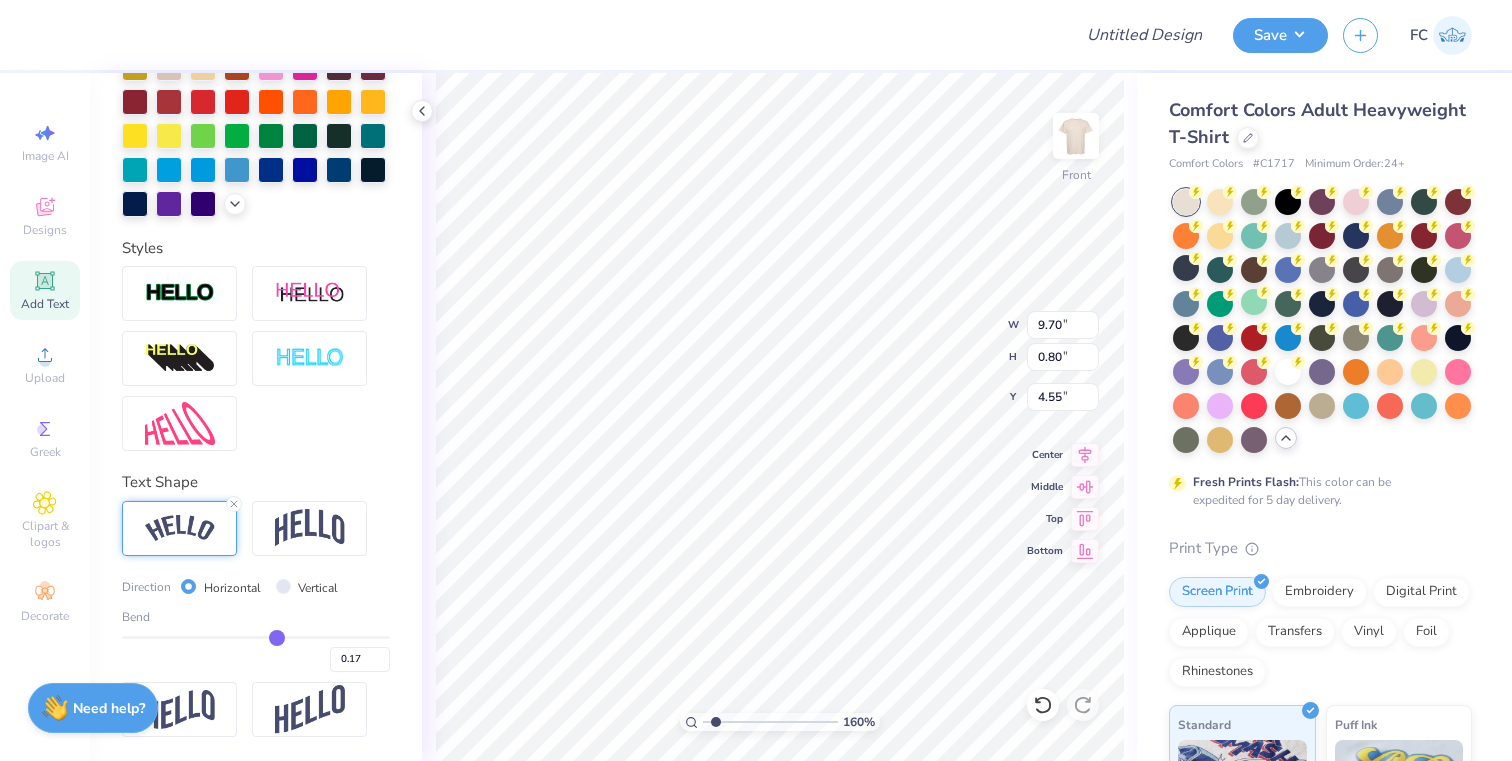 type on "0.16" 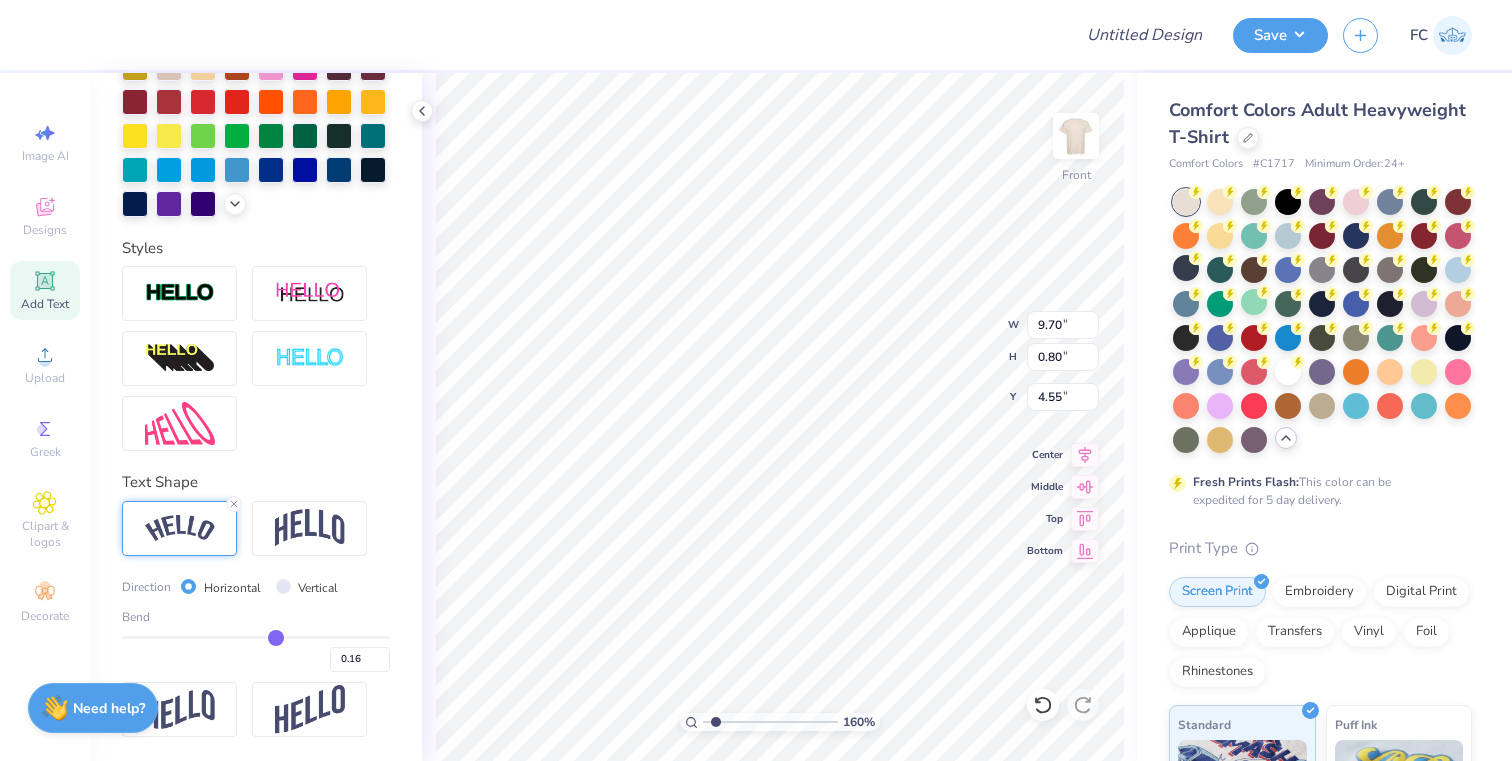 type on "0.15" 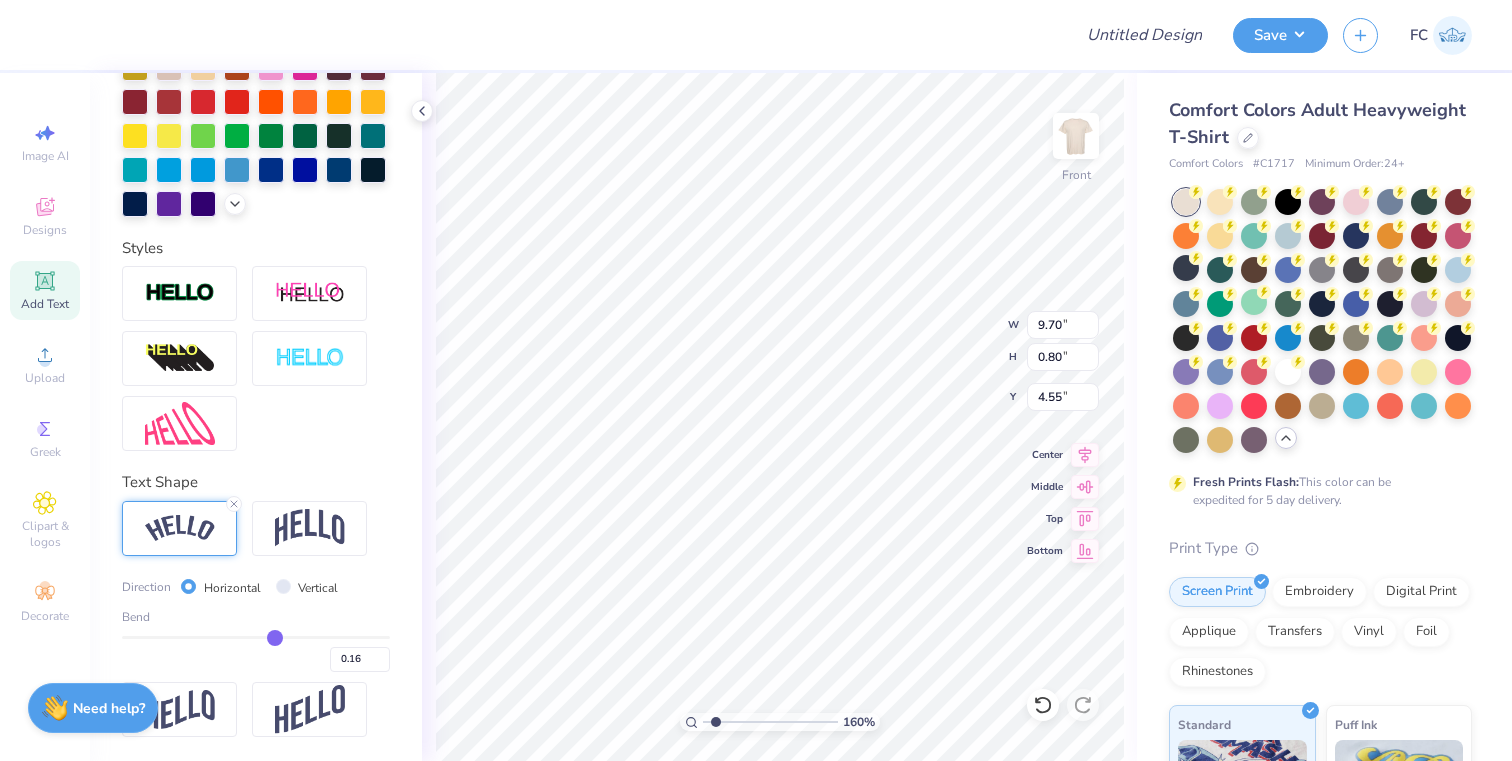 type on "0.15" 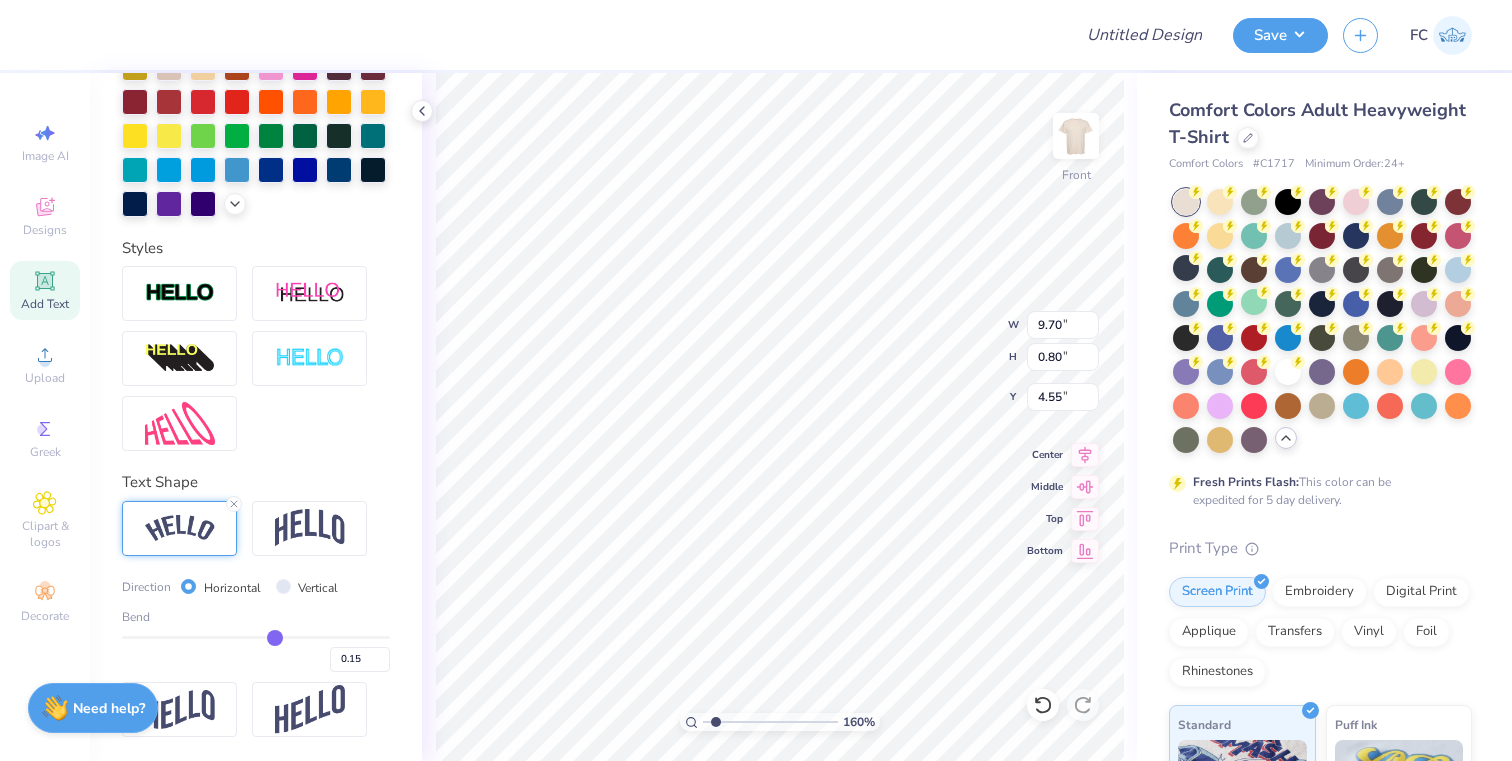 type on "0.14" 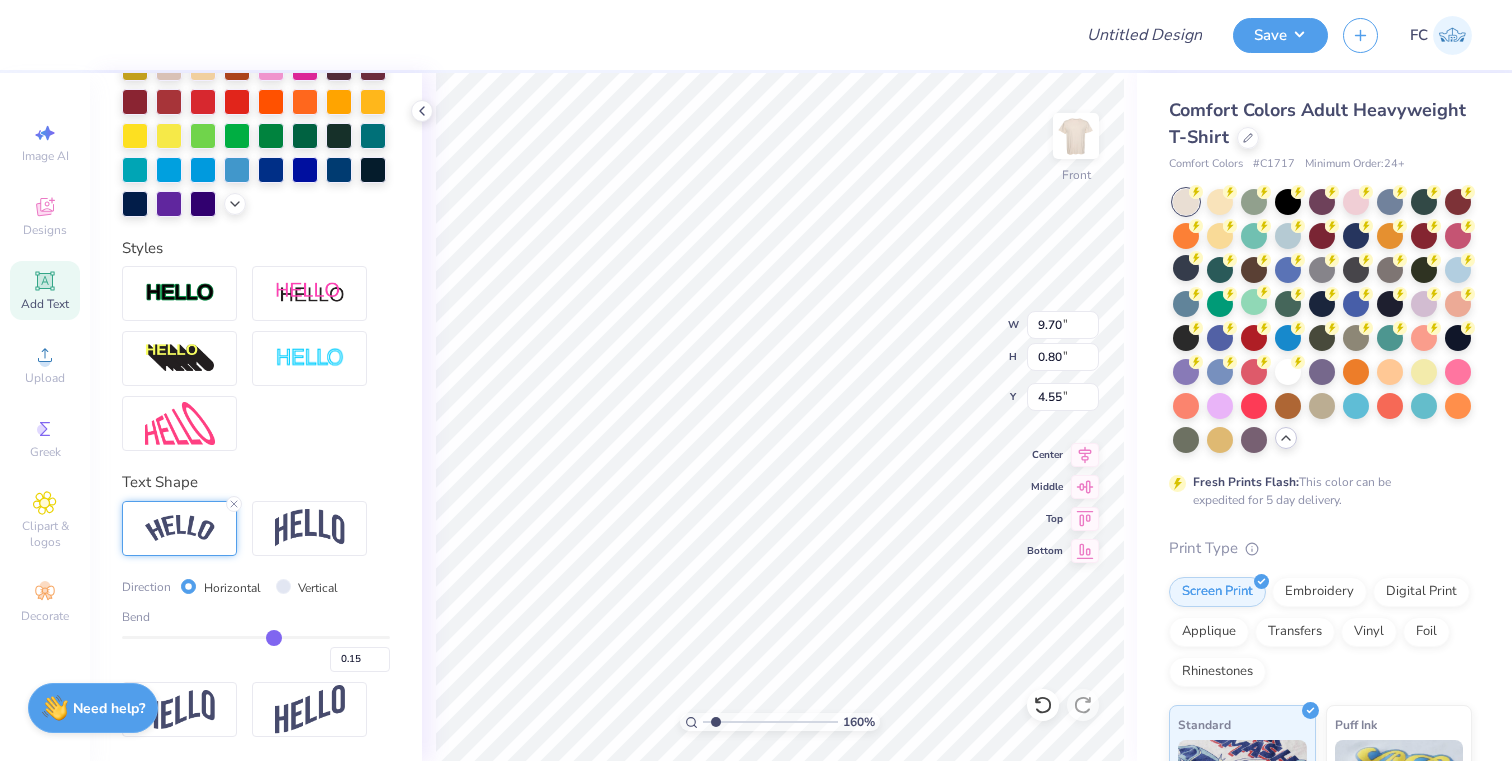 type on "0.14" 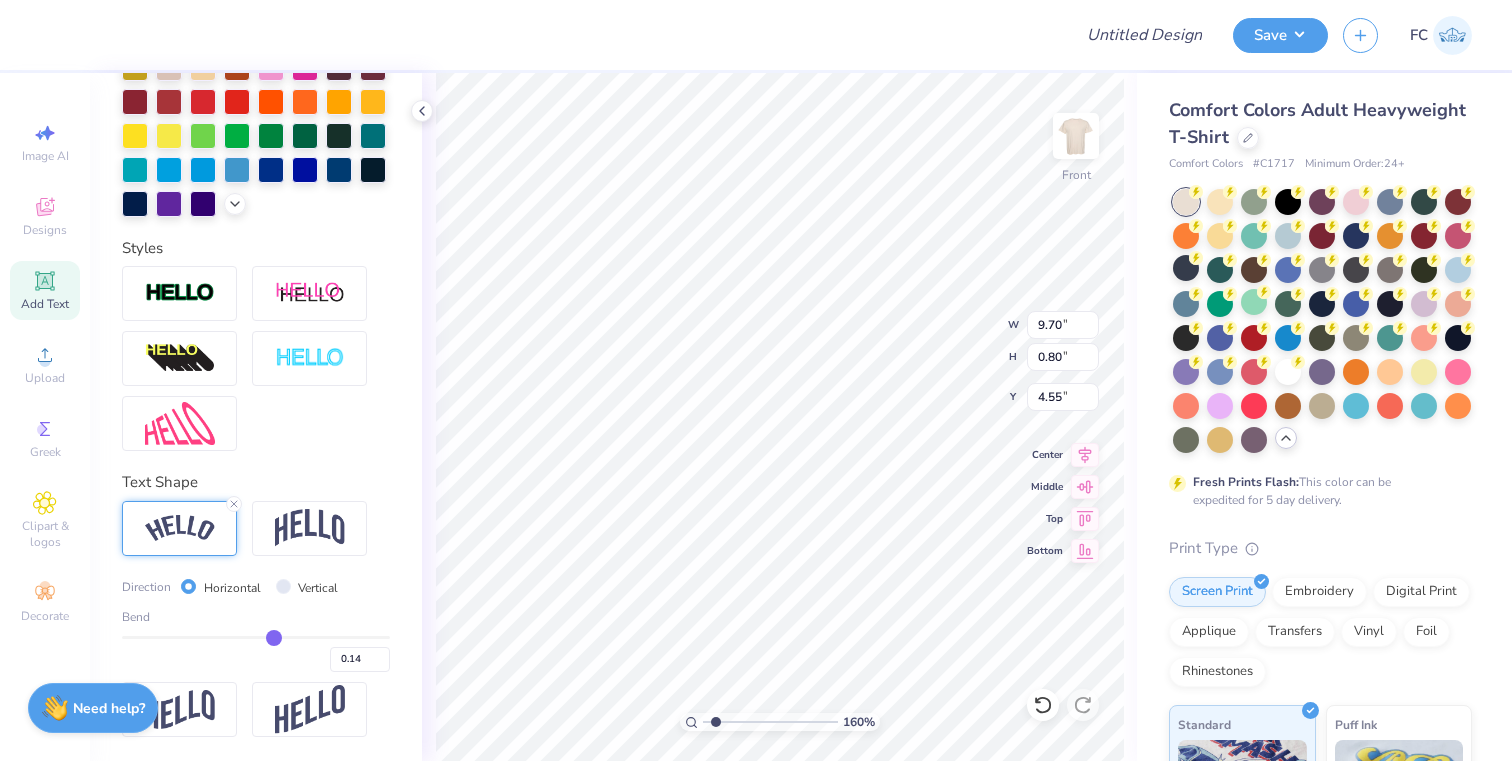 type on "0.13" 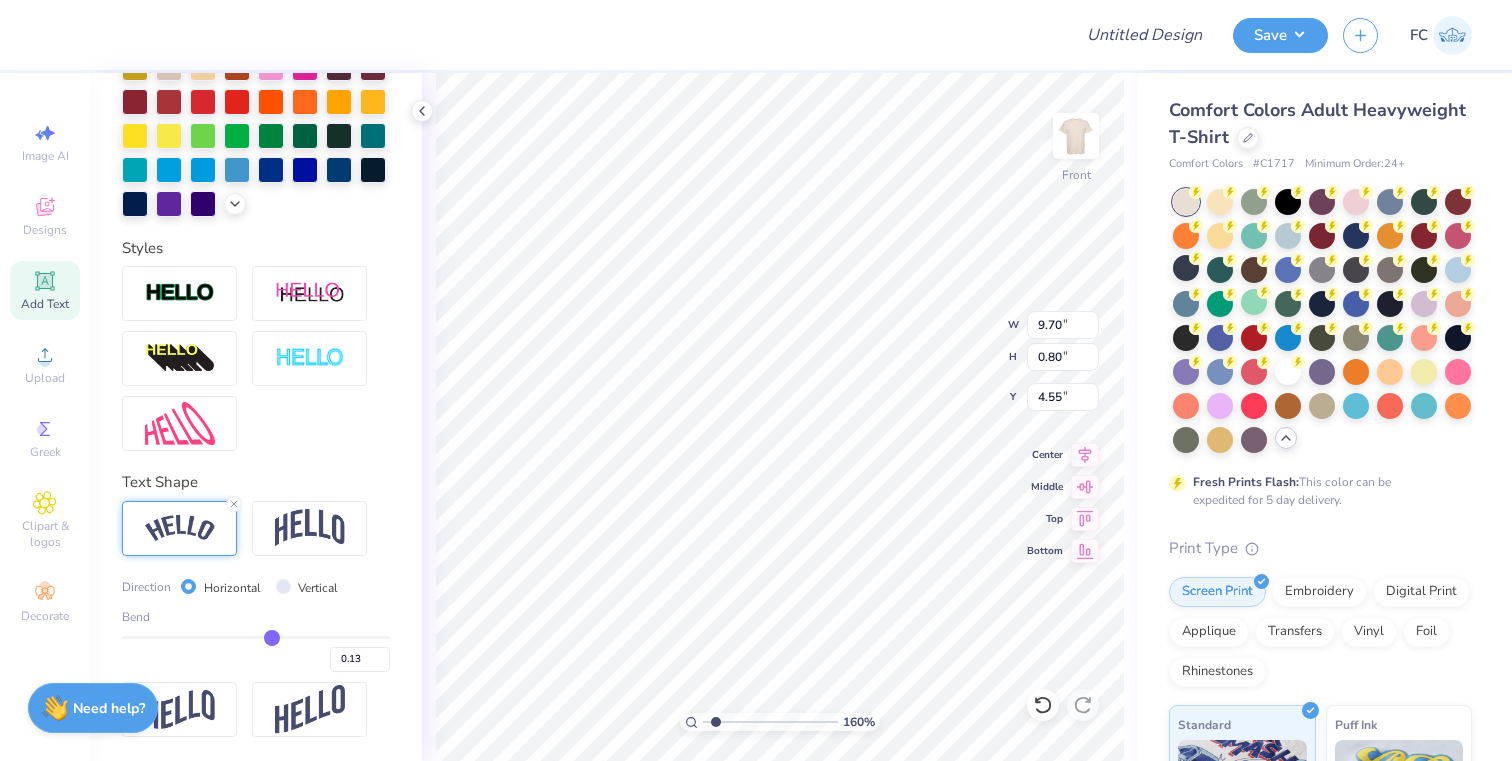 type on "0.12" 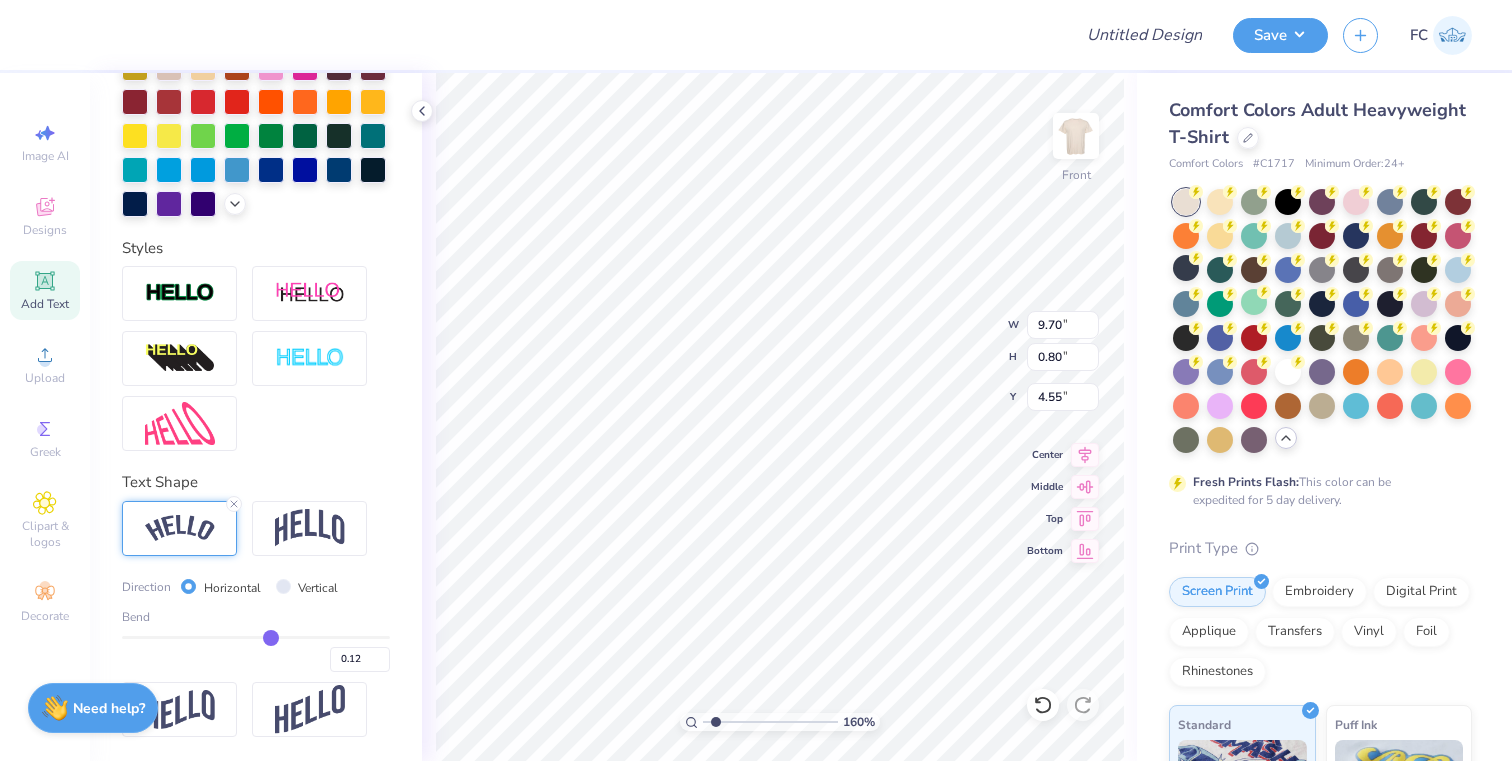 type on "0.11" 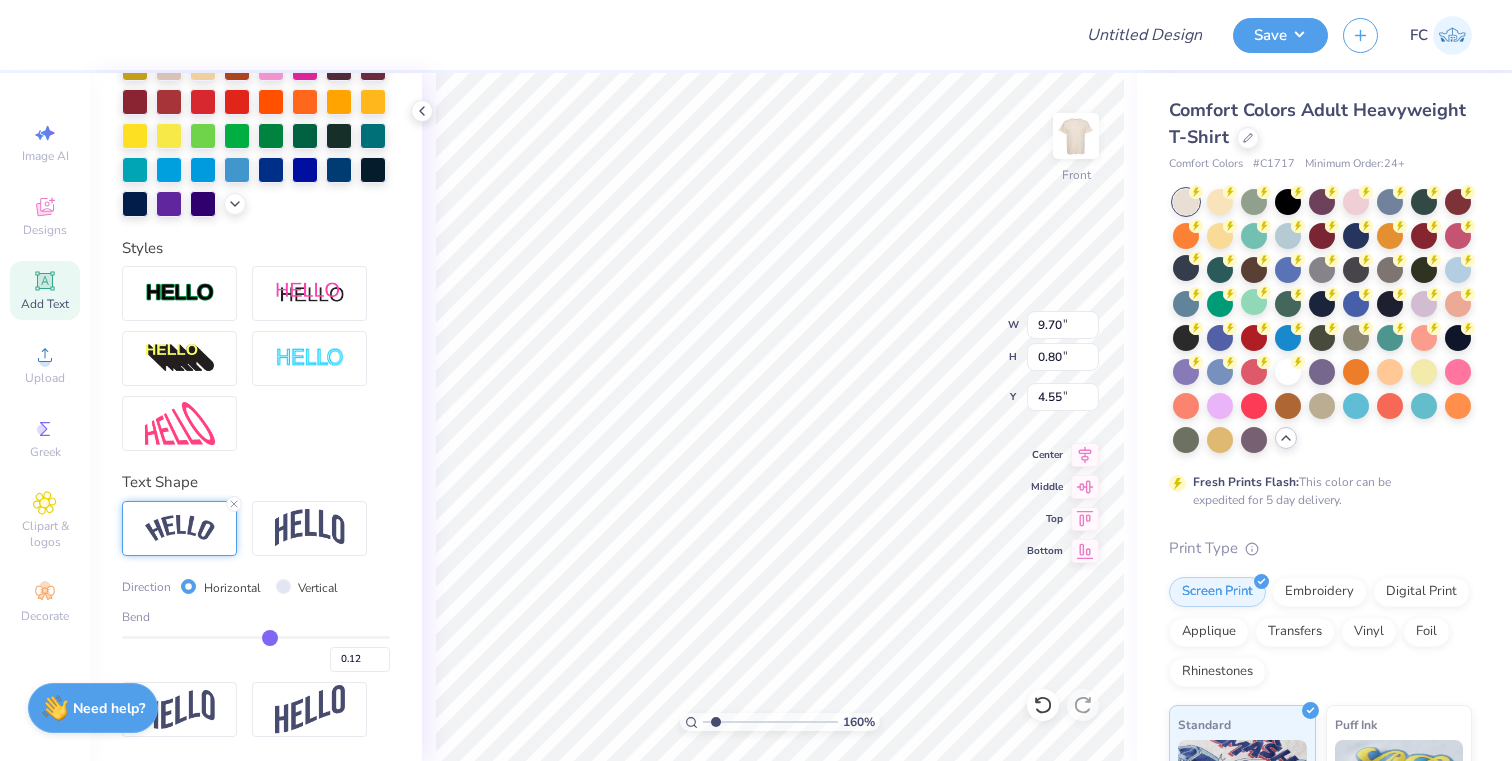 type on "0.11" 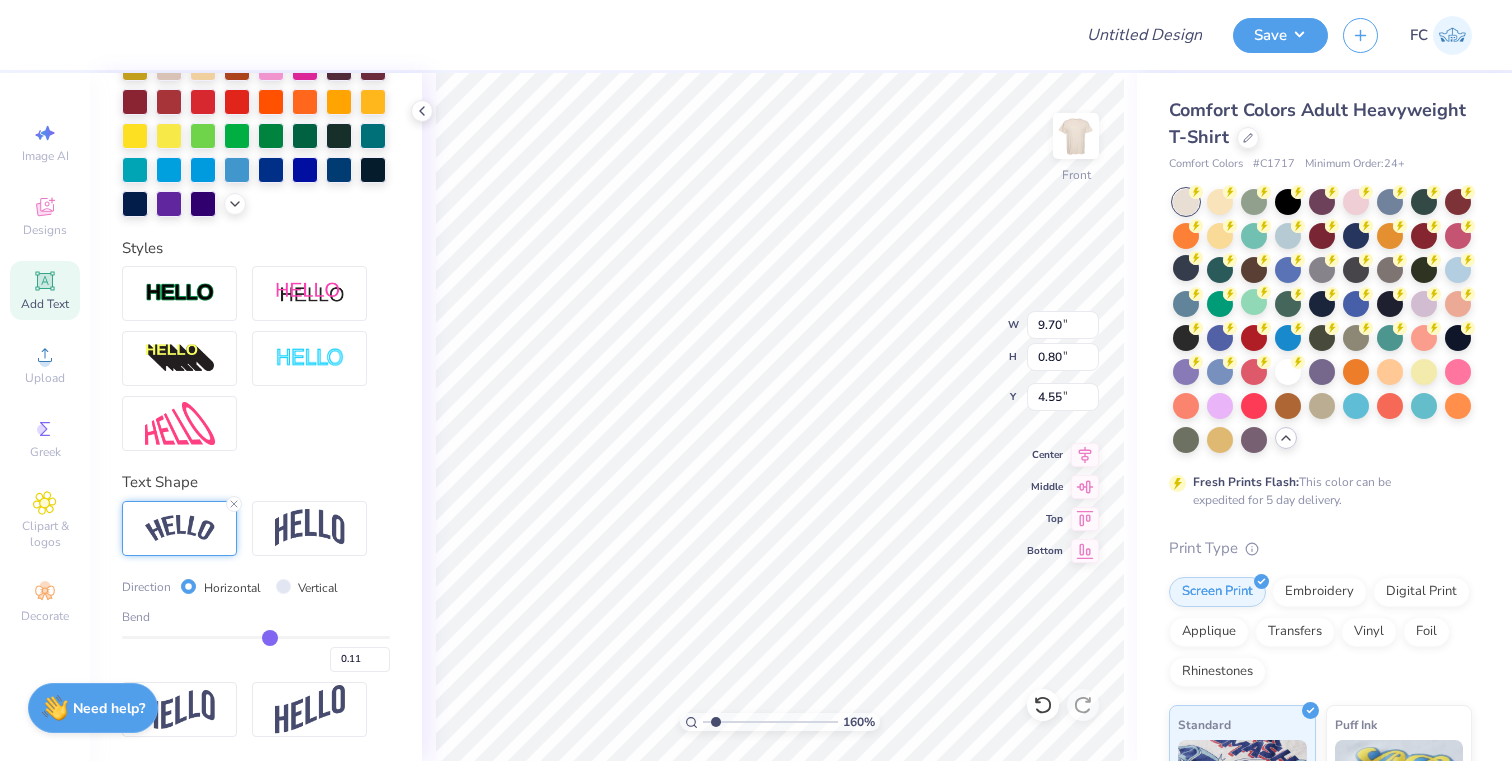 type on "0.1" 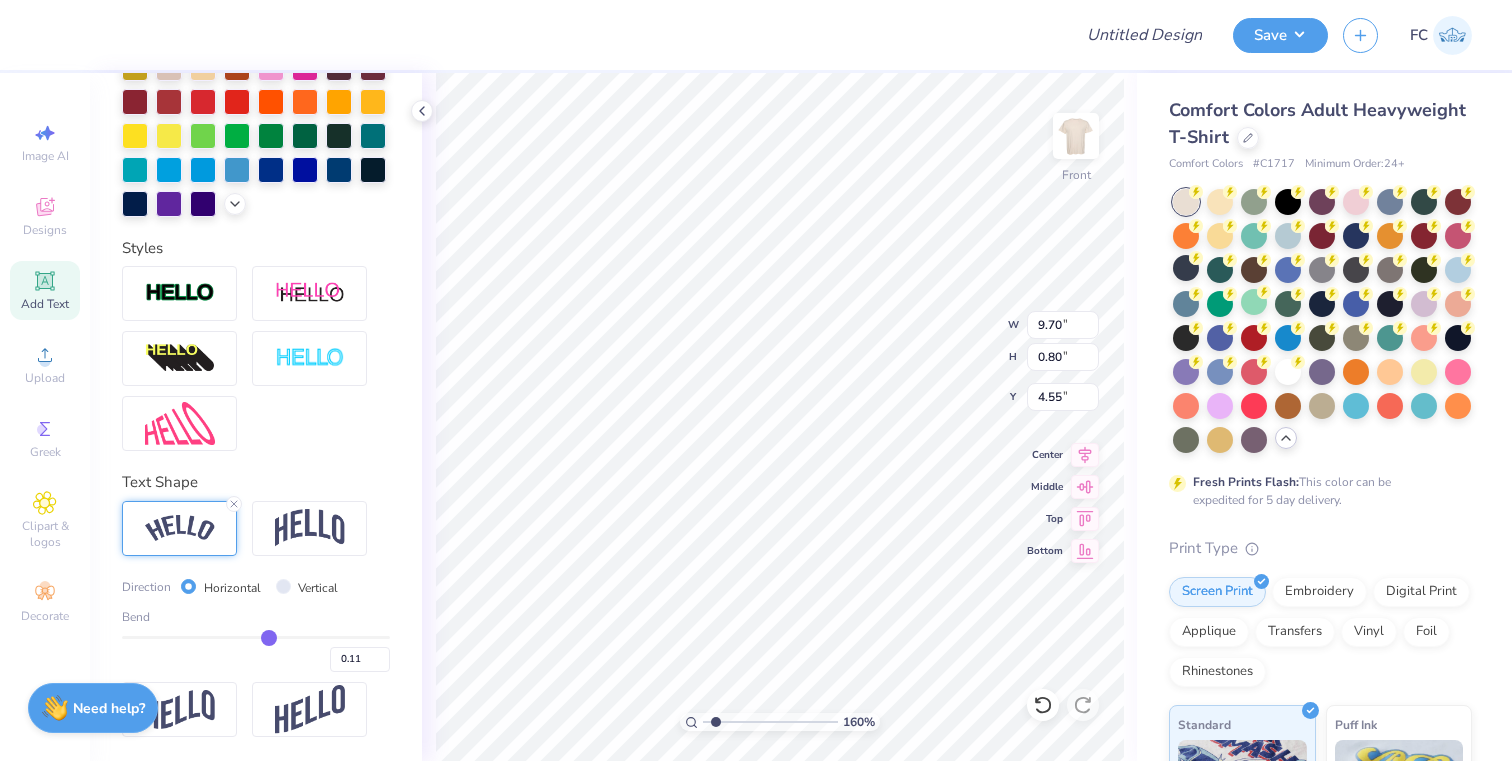 type on "0.10" 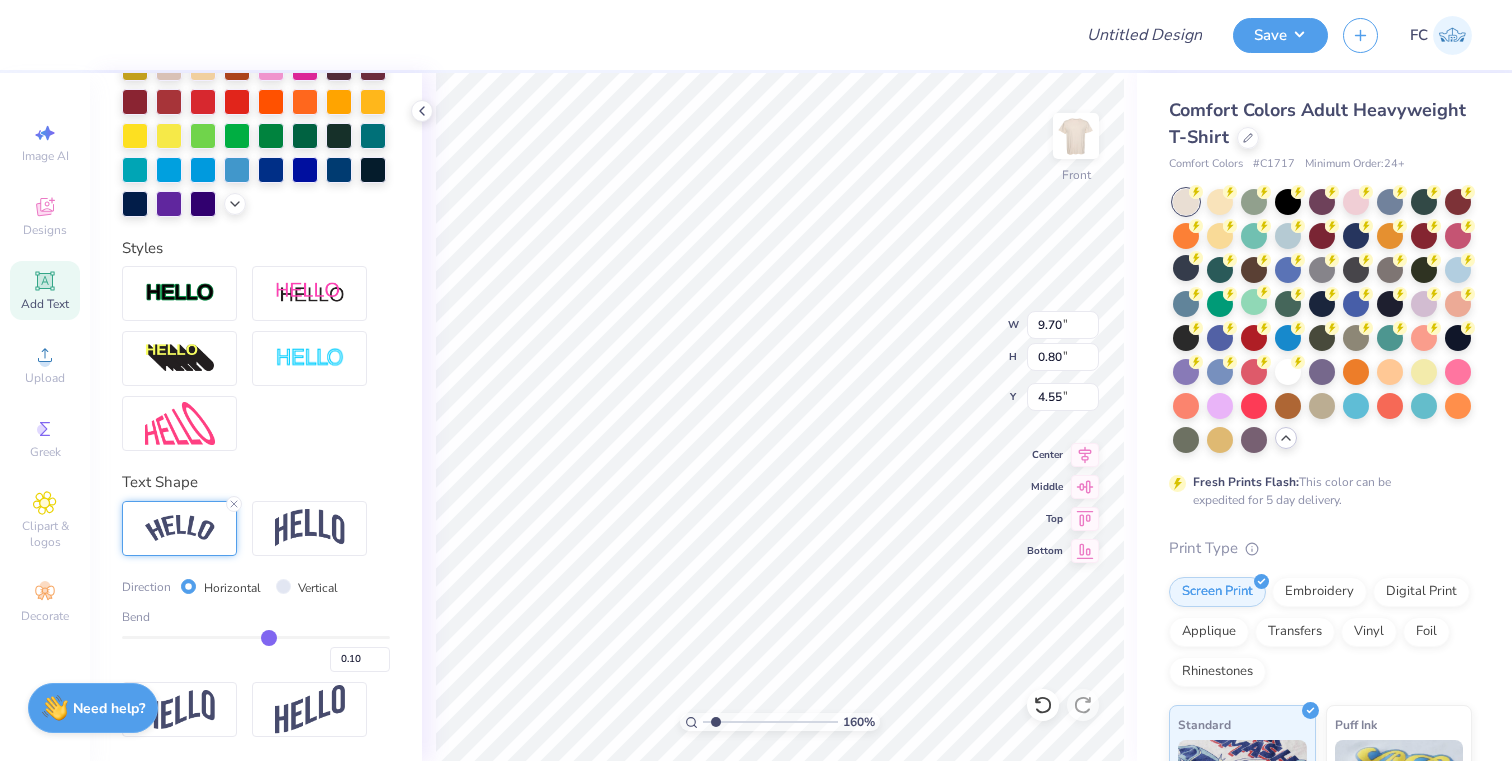 type on "0.09" 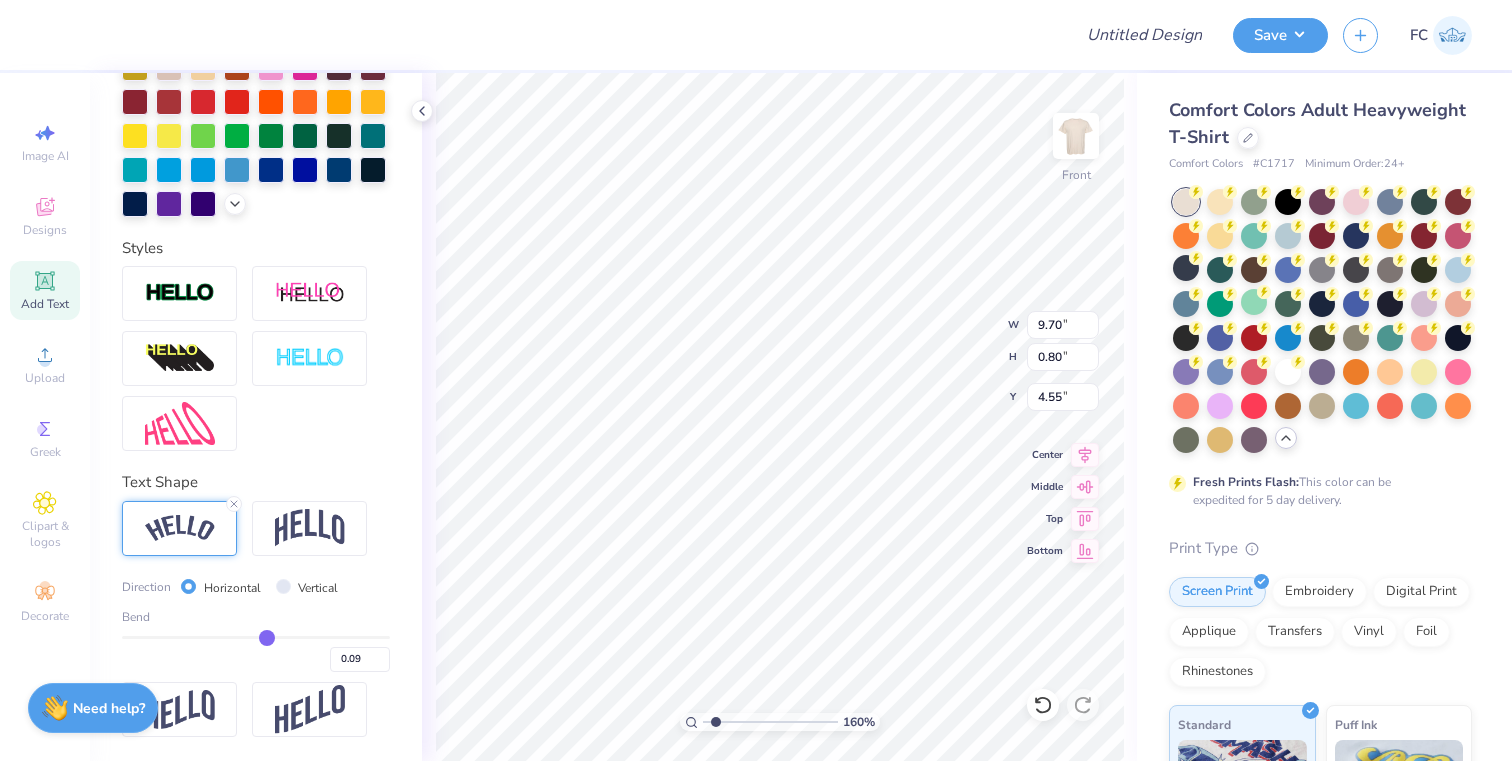 type on "0.08" 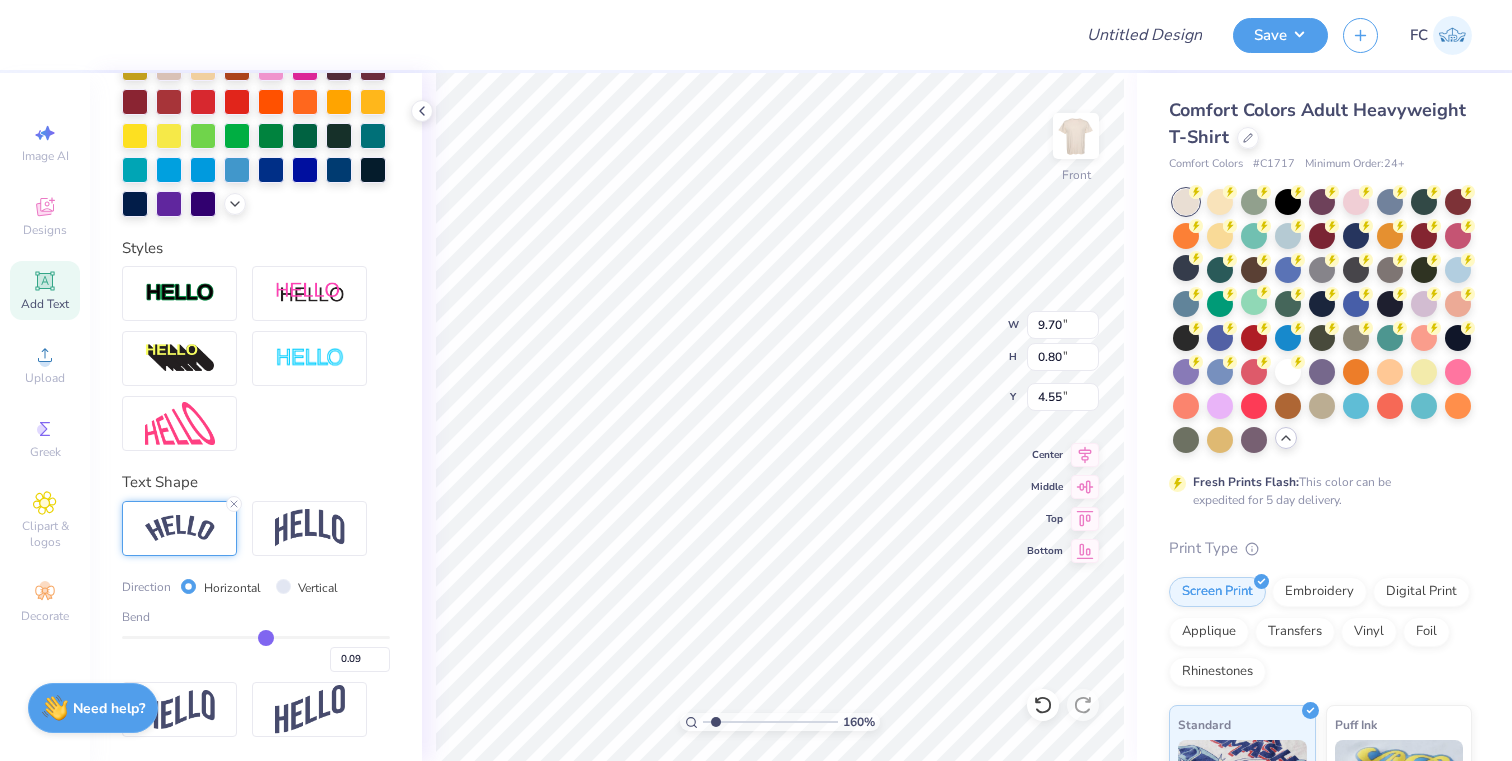 type on "0.08" 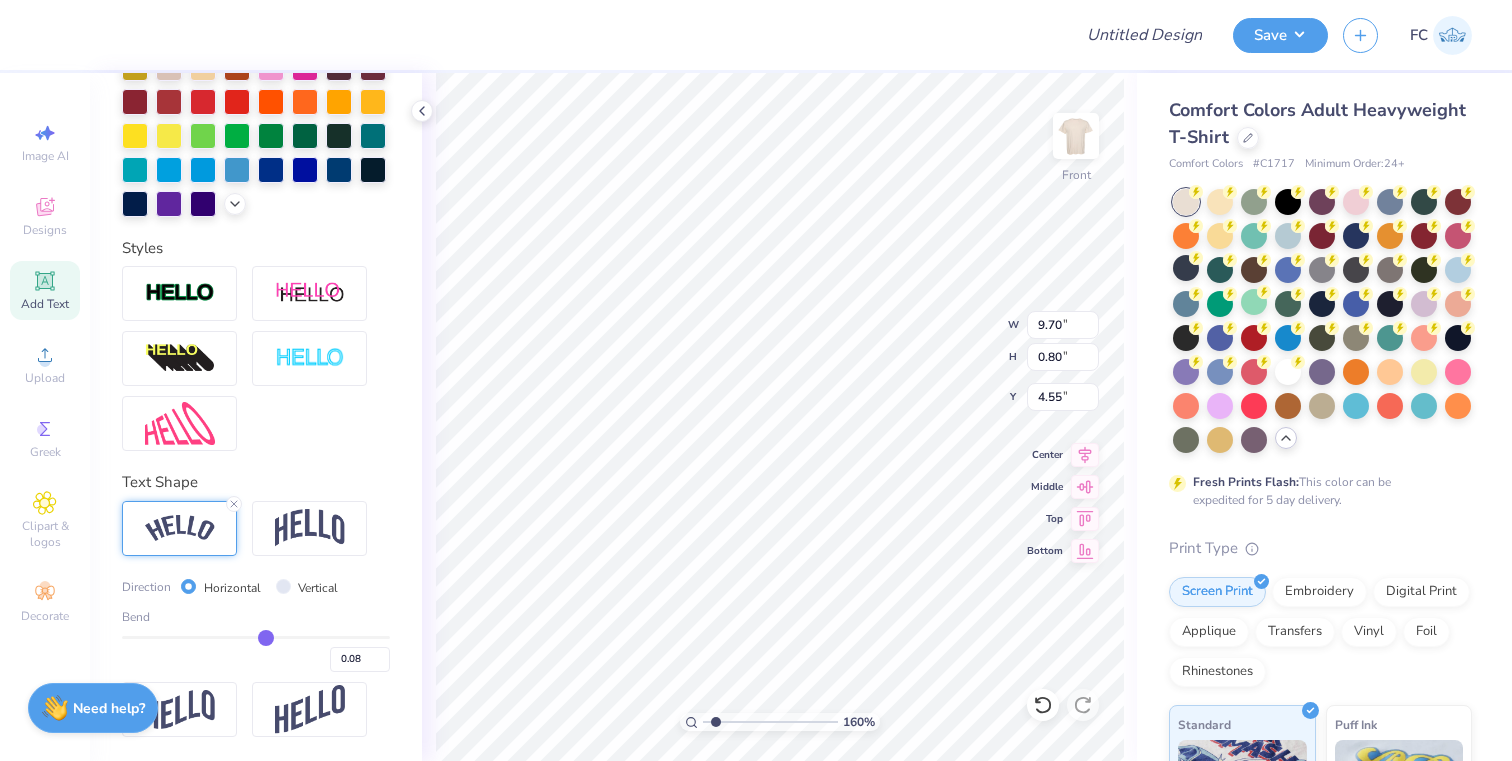 type on "0.07" 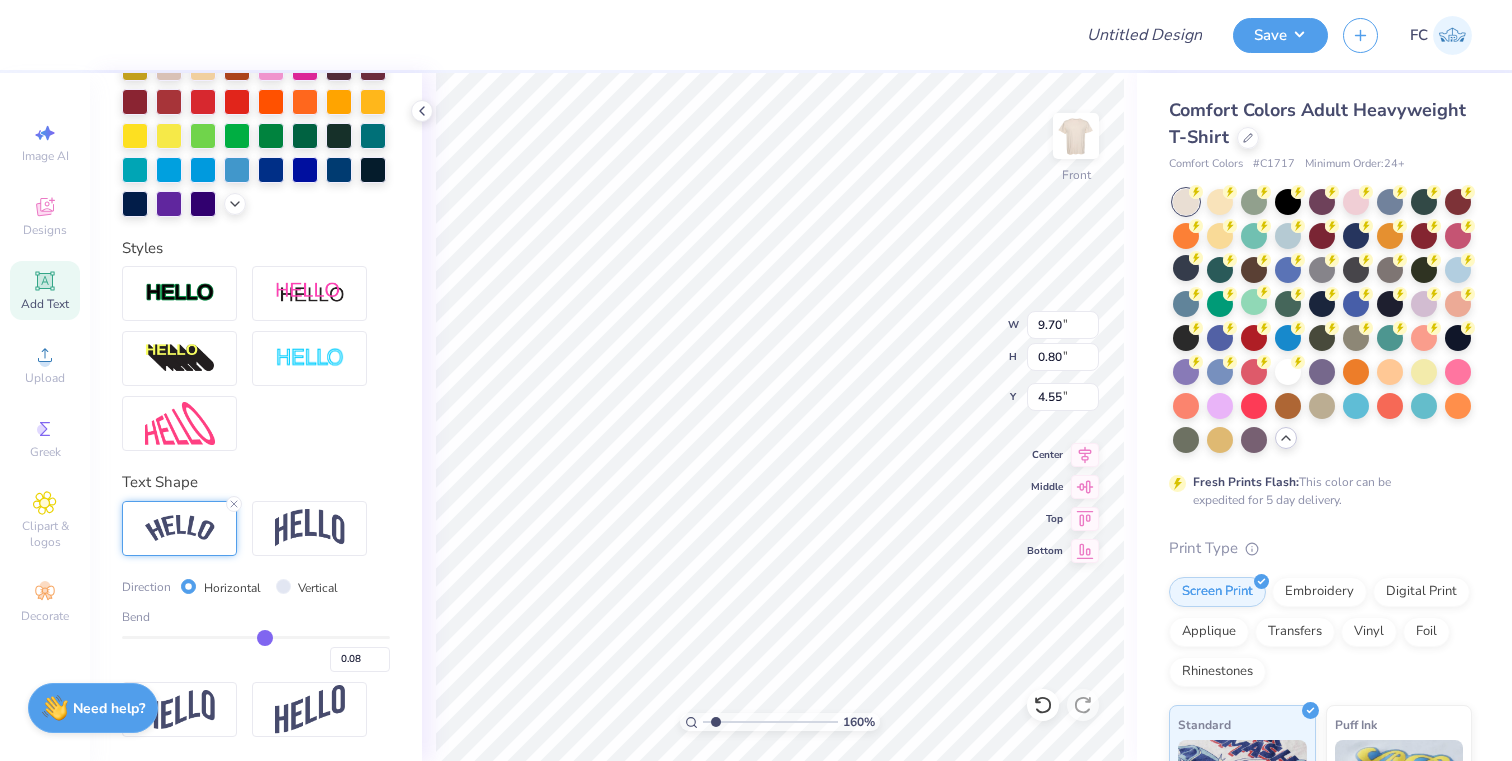 type on "0.07" 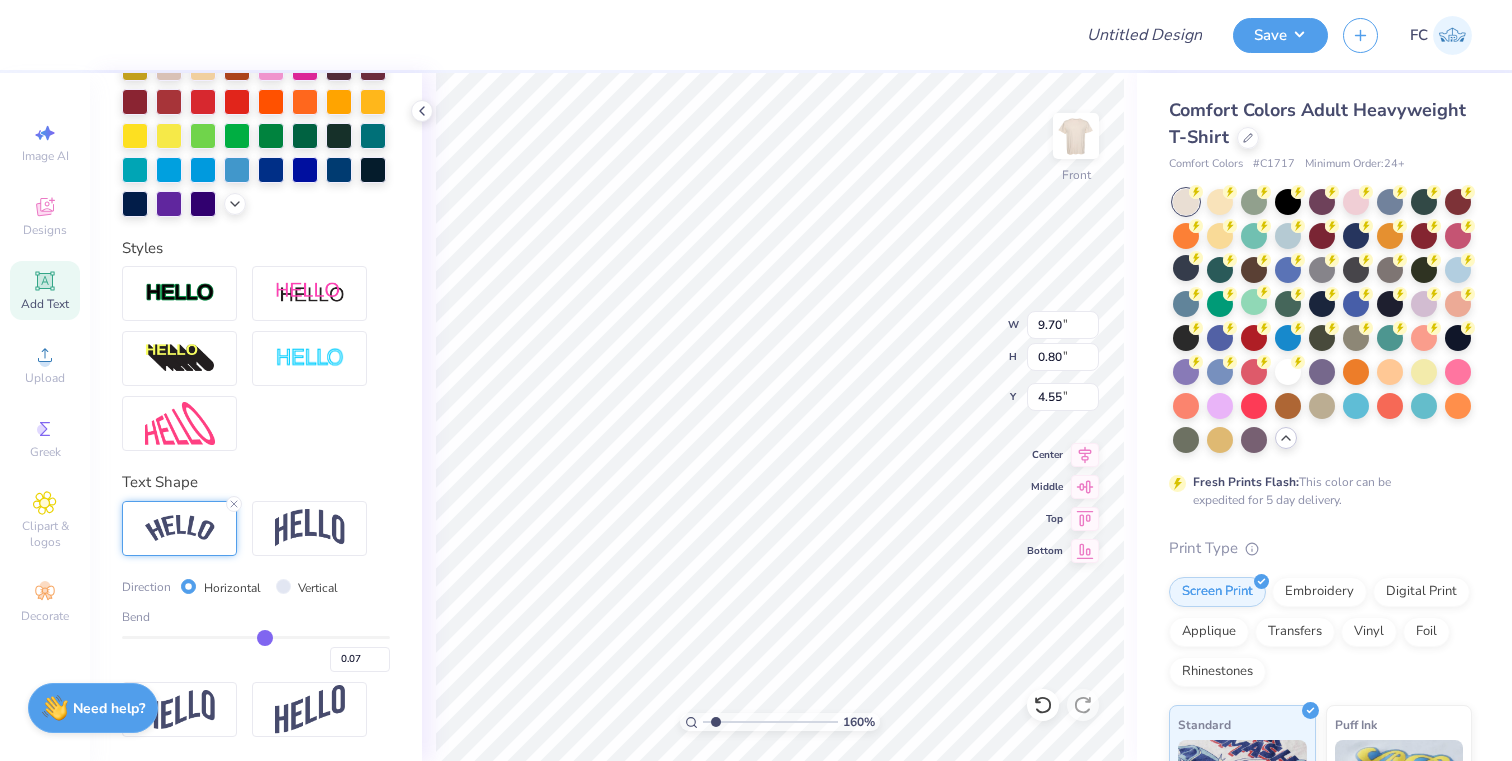 drag, startPoint x: 317, startPoint y: 639, endPoint x: 264, endPoint y: 638, distance: 53.009434 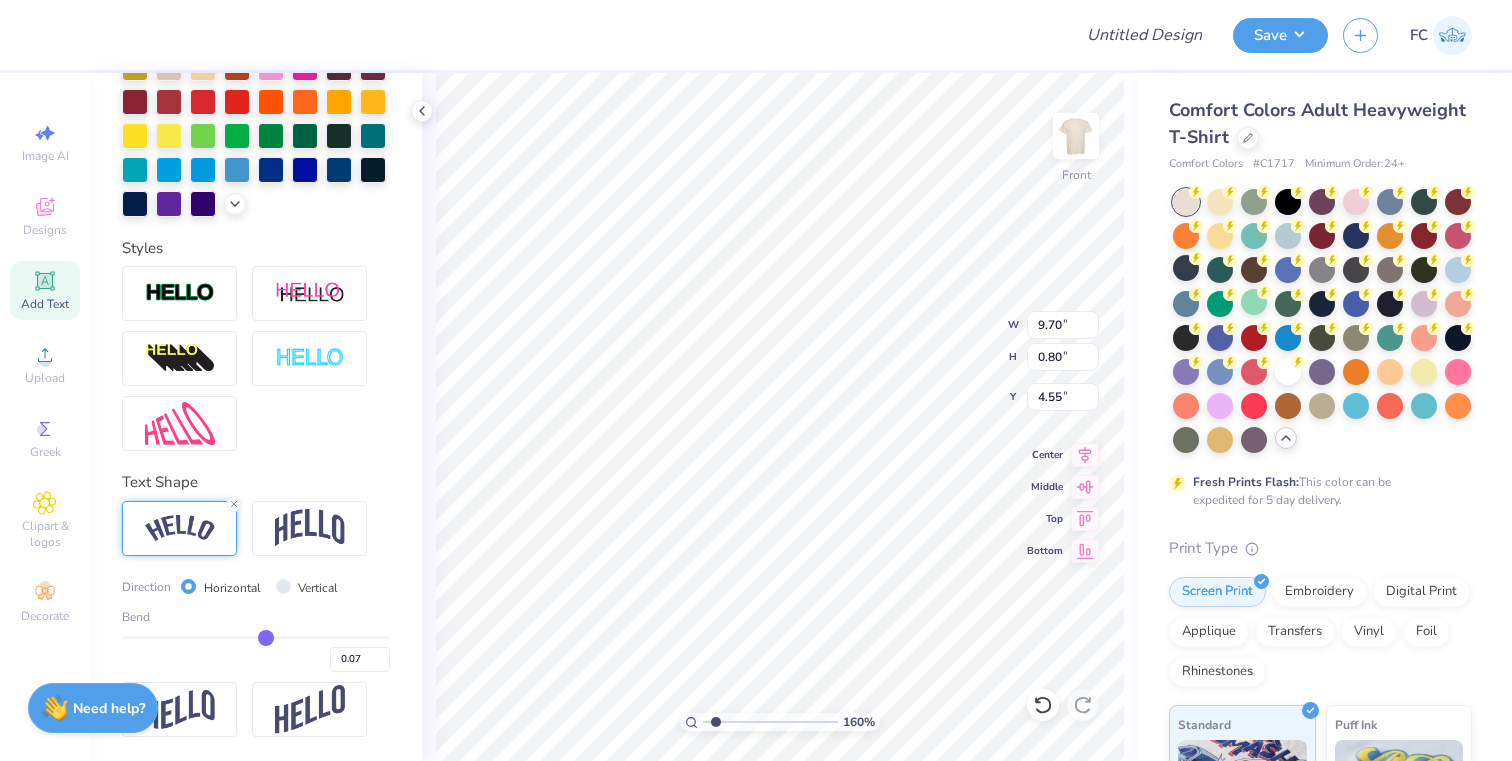 type on "0.08" 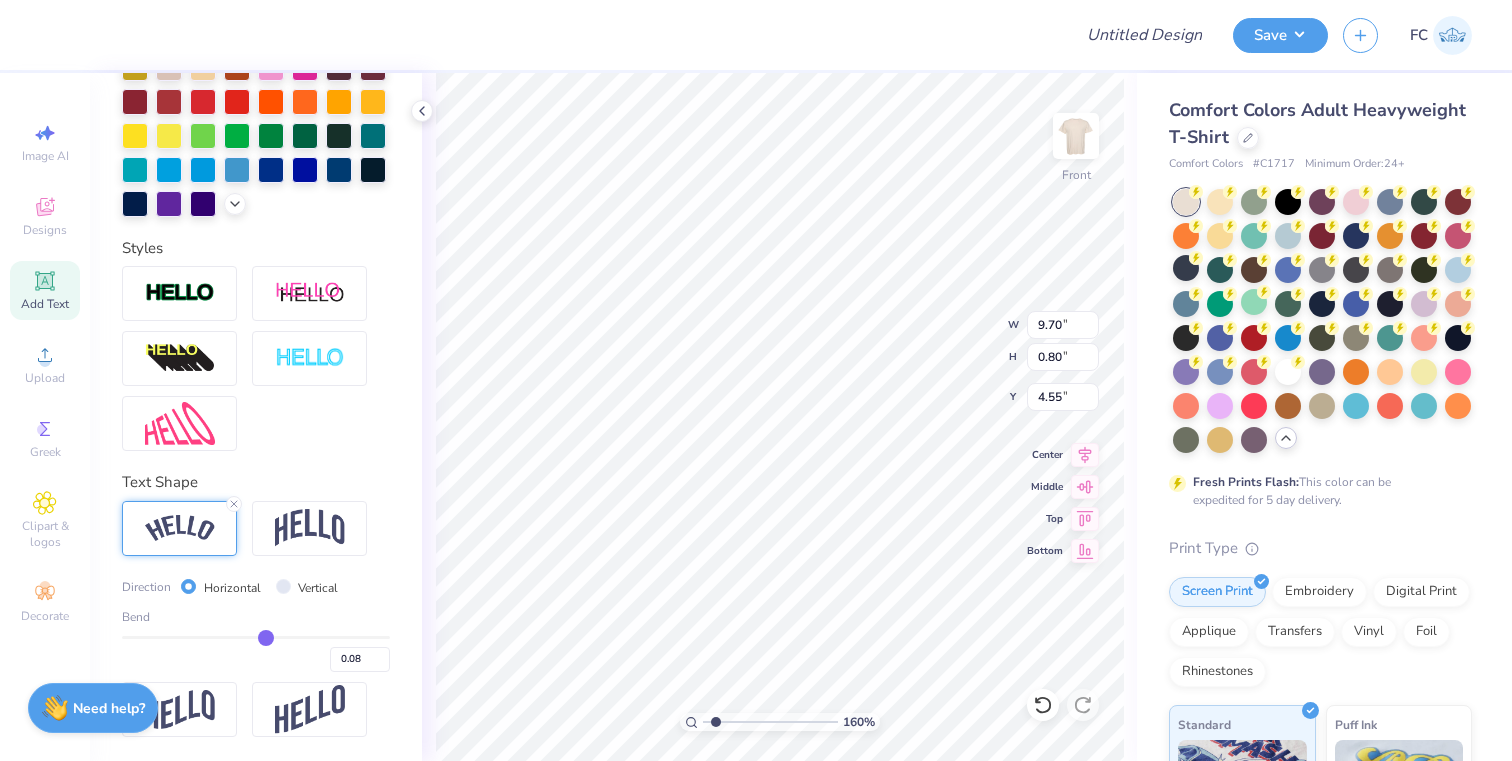 type on "0.09" 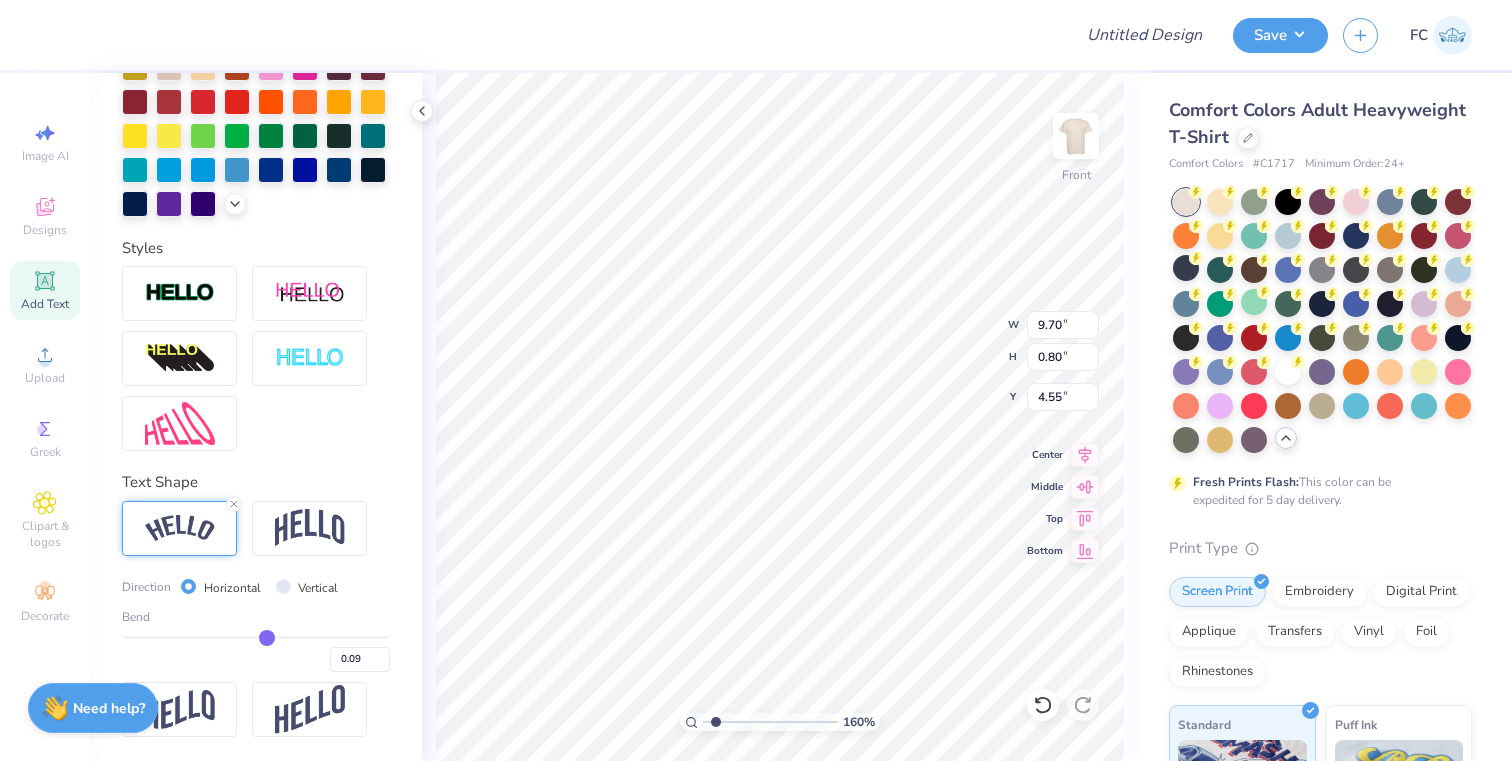 type on "0.11" 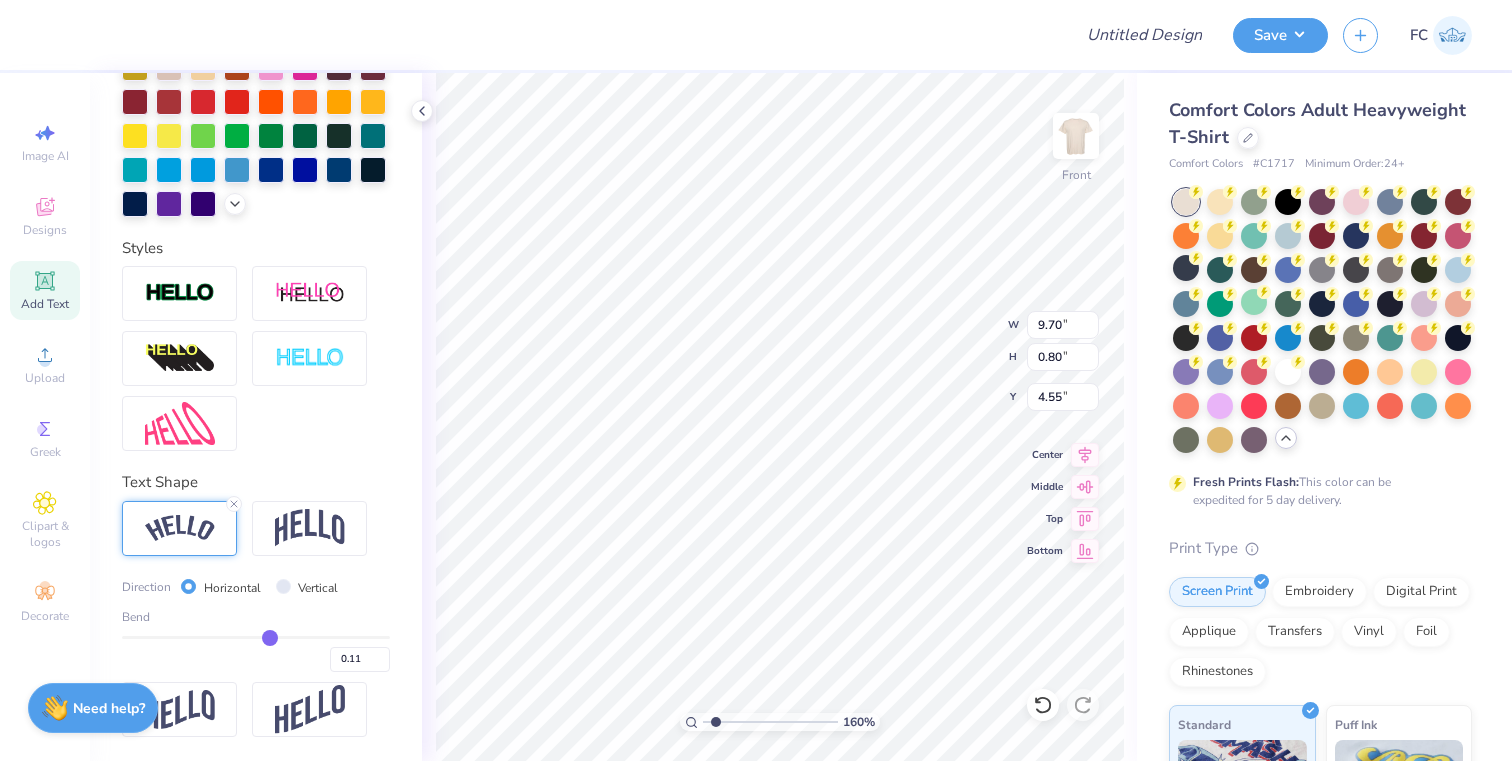 type on "0.12" 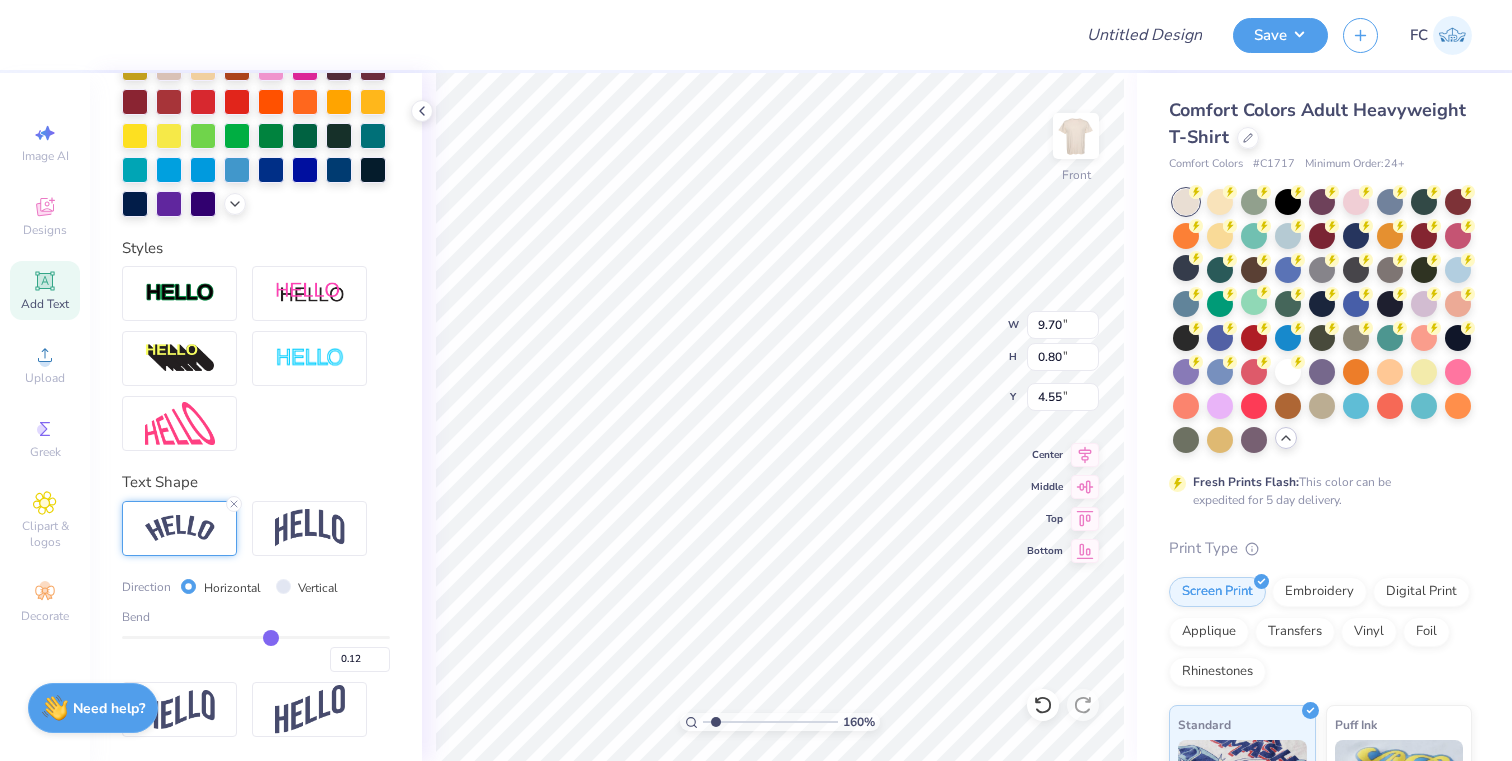 type on "0.13" 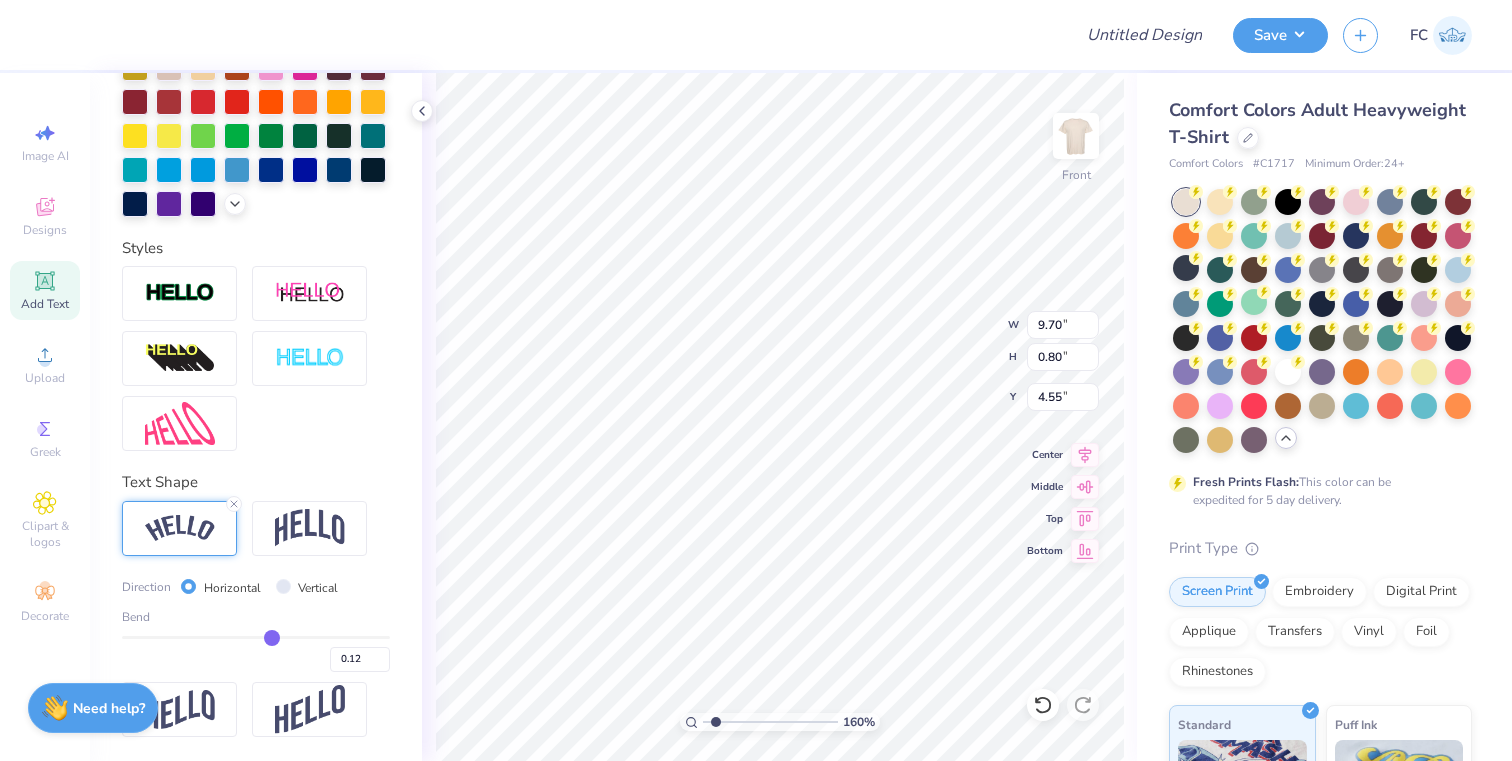type on "0.13" 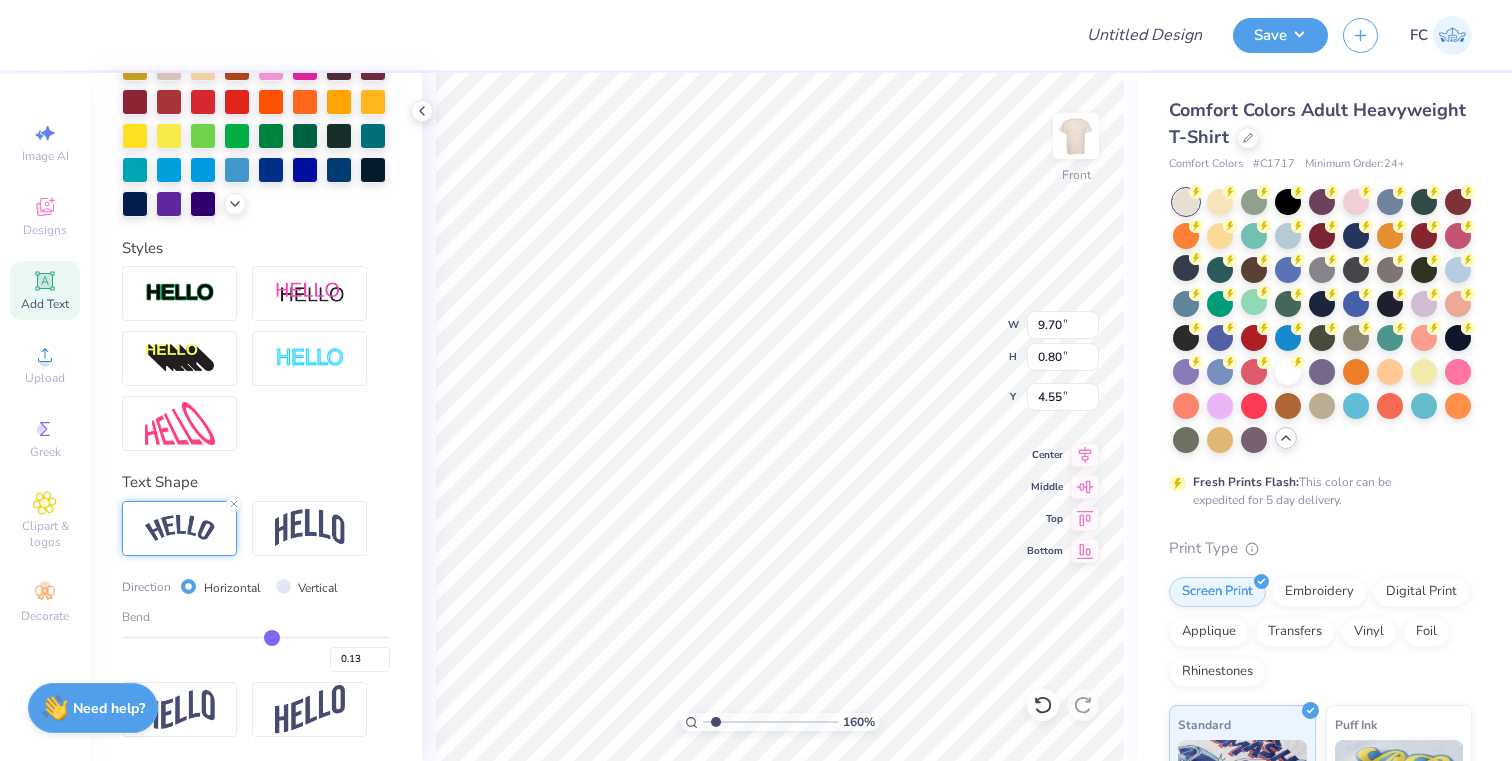 type on "0.14" 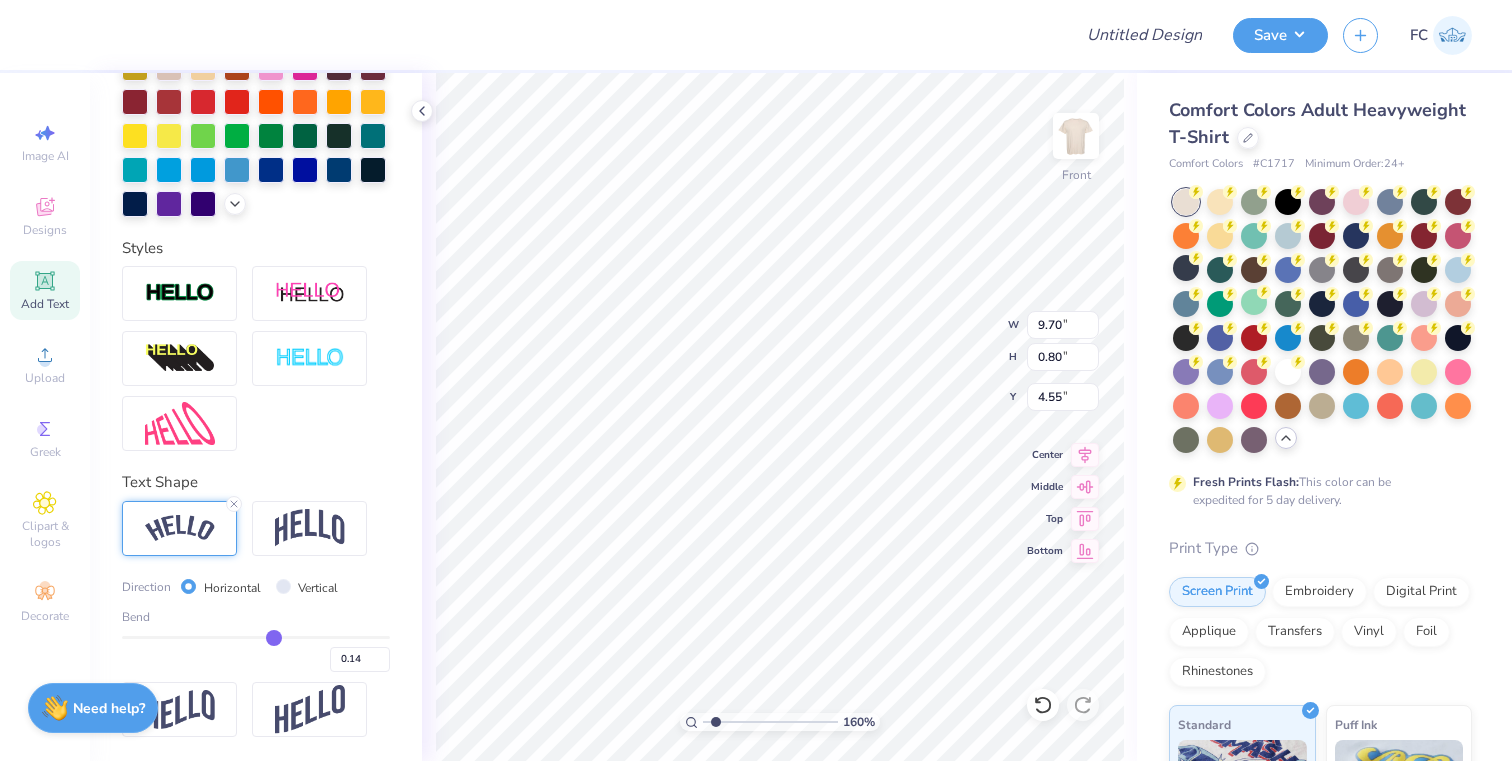 type on "0.16" 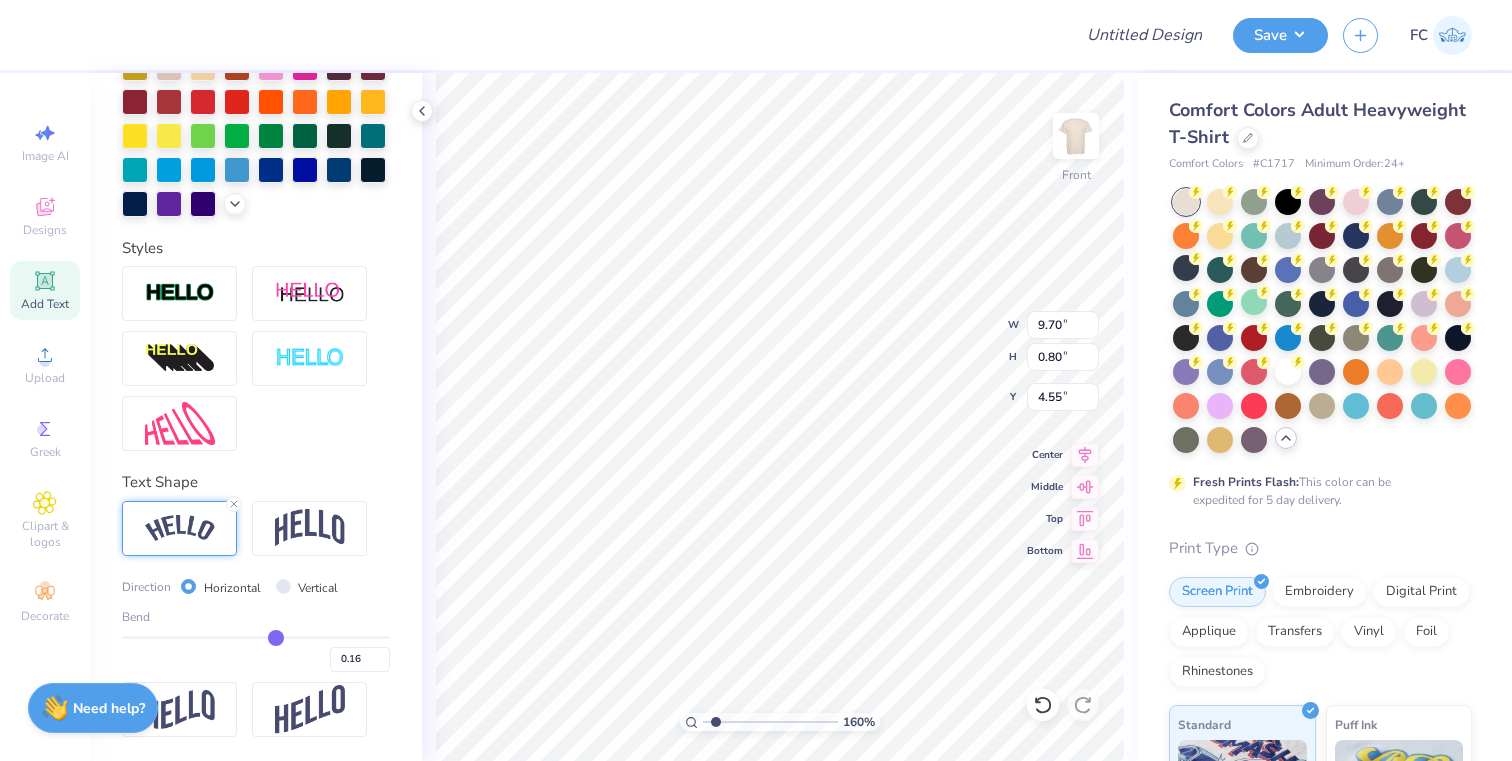 type on "0.17" 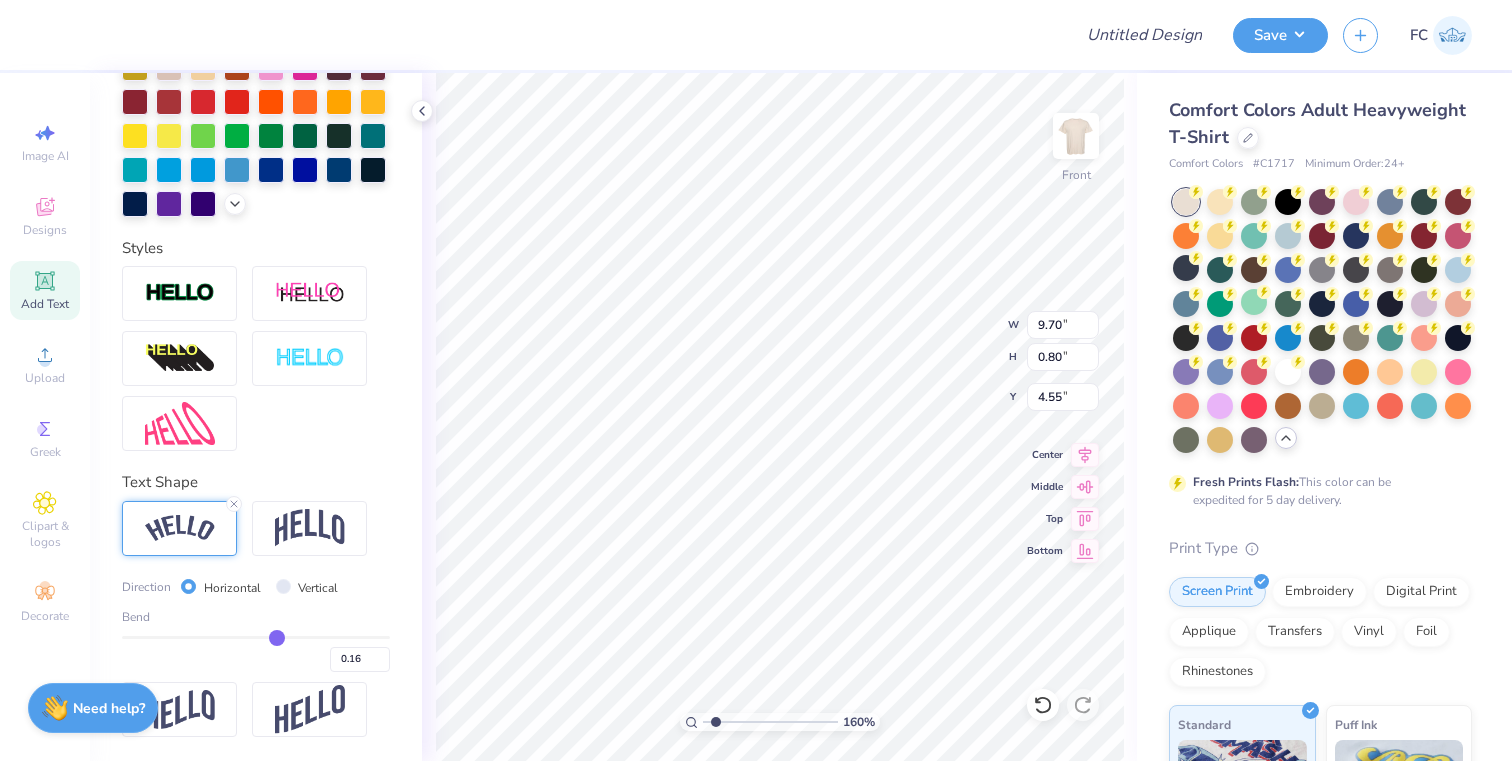type on "0.17" 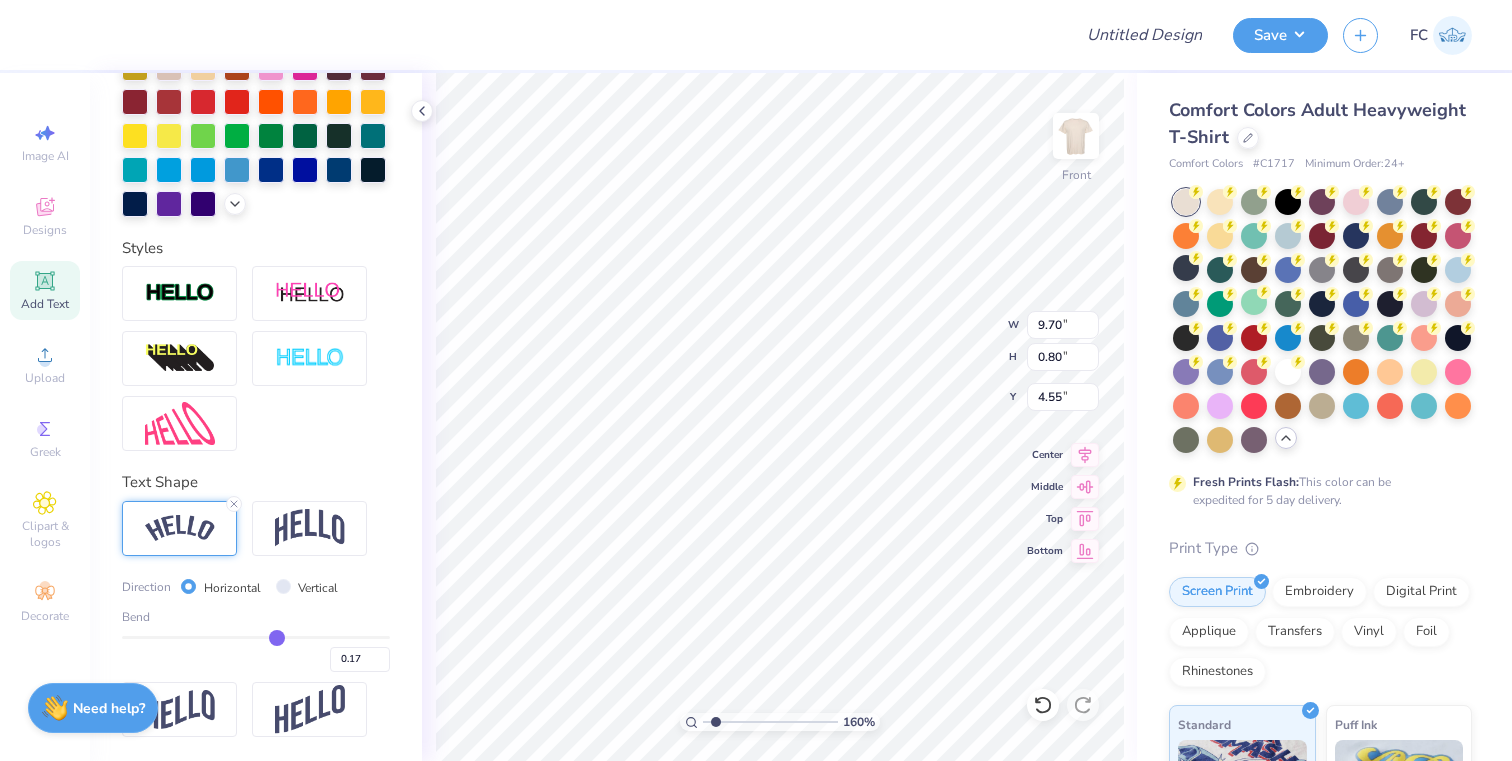 type on "0.18" 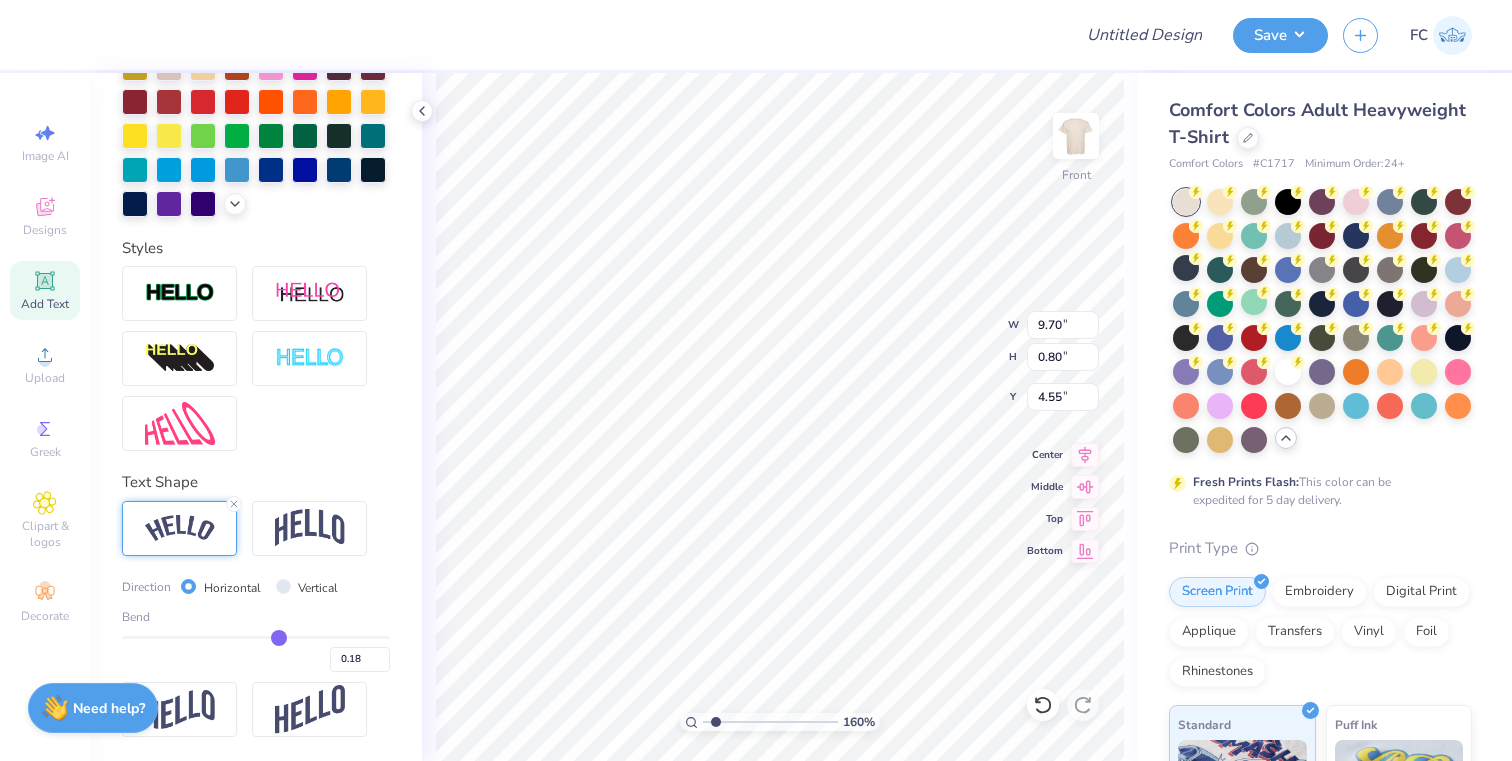 type on "0.19" 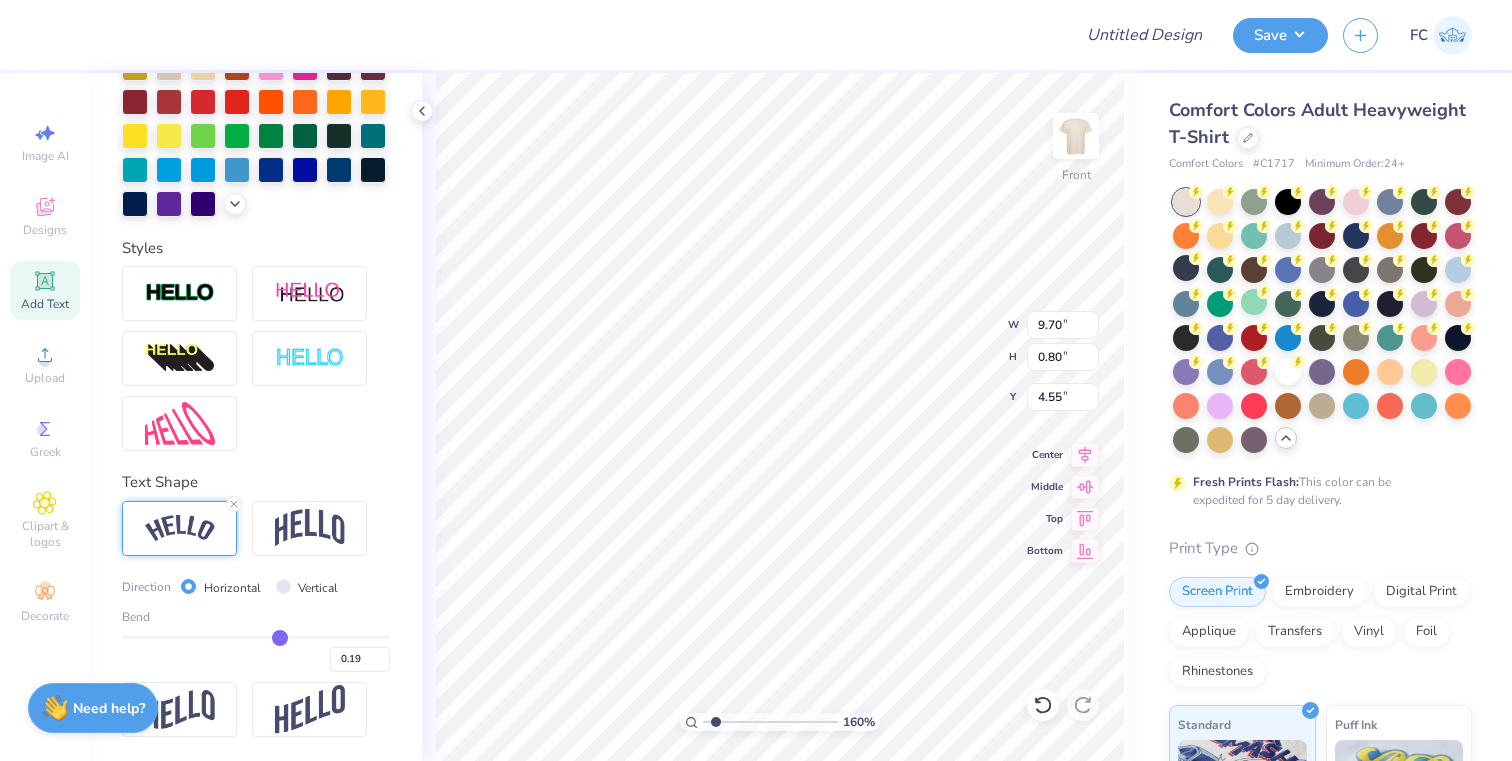 type on "0.2" 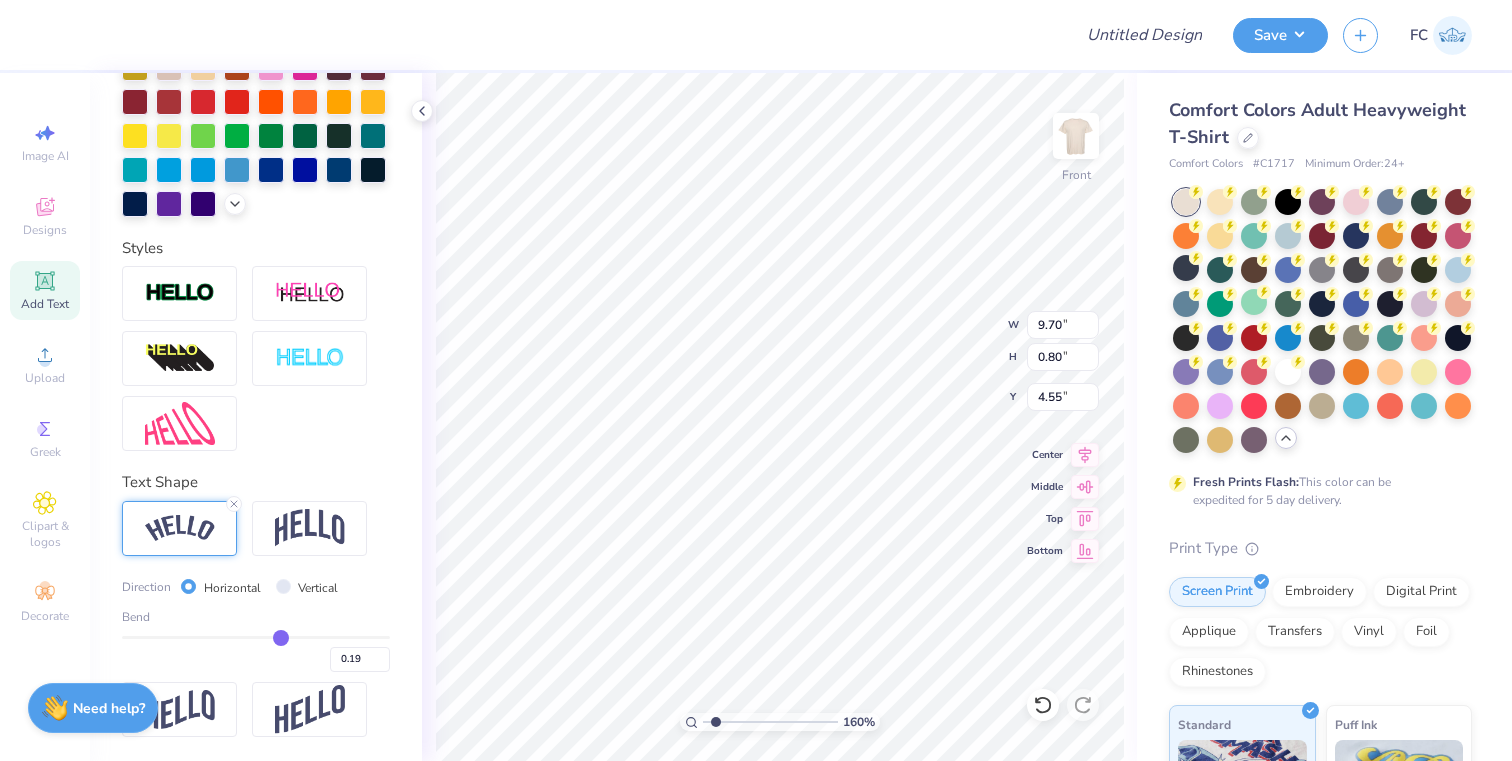 type on "0.20" 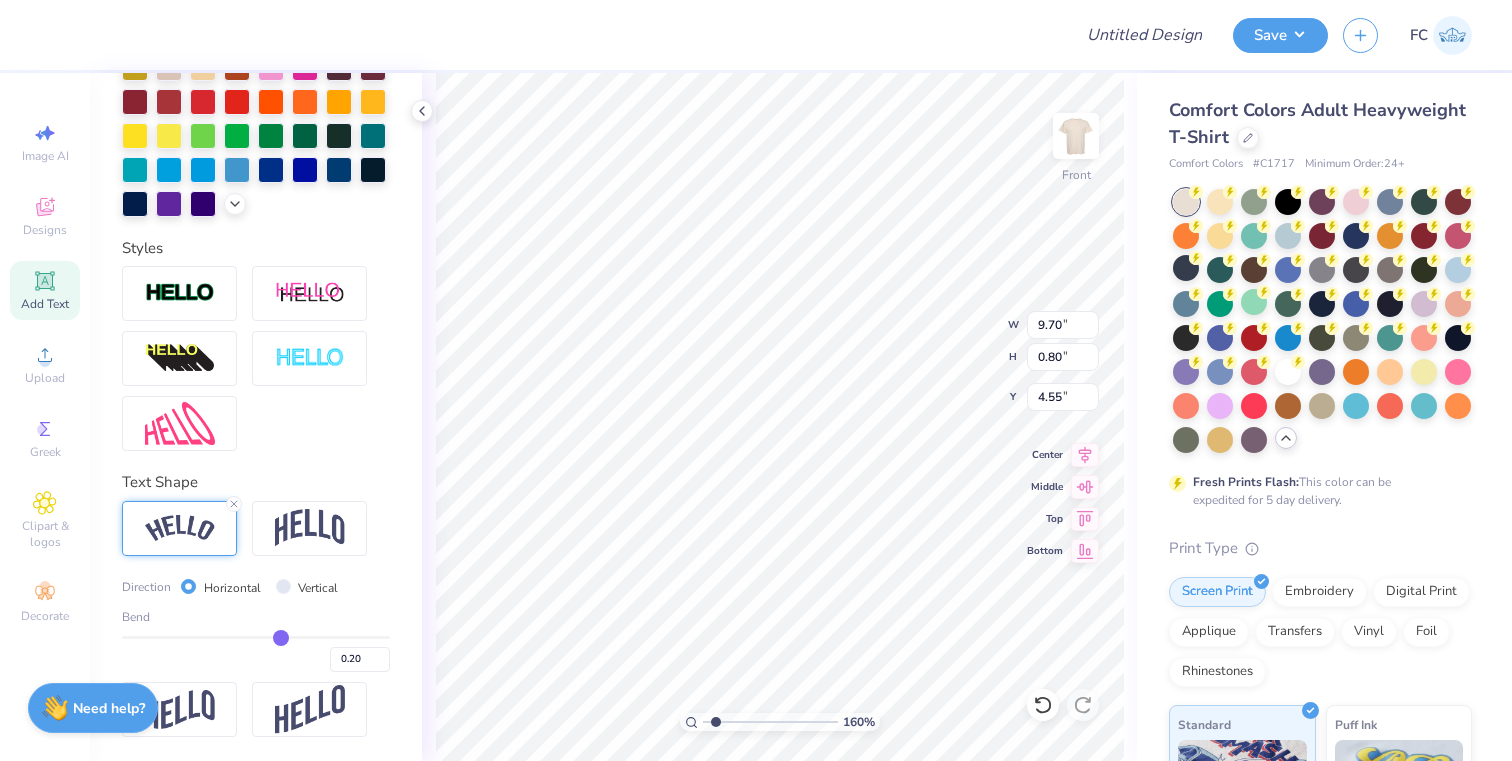 type on "0.21" 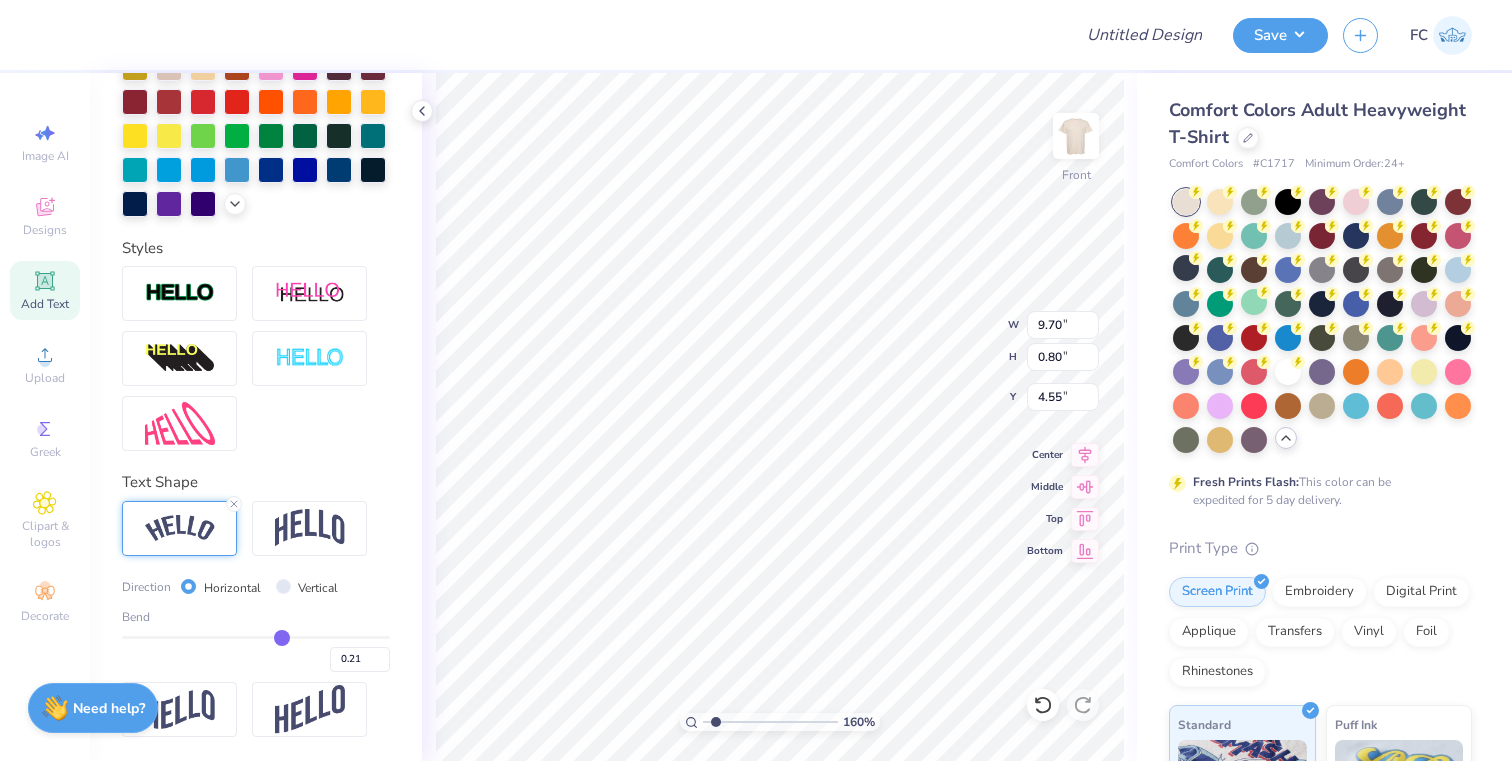 type on "0.22" 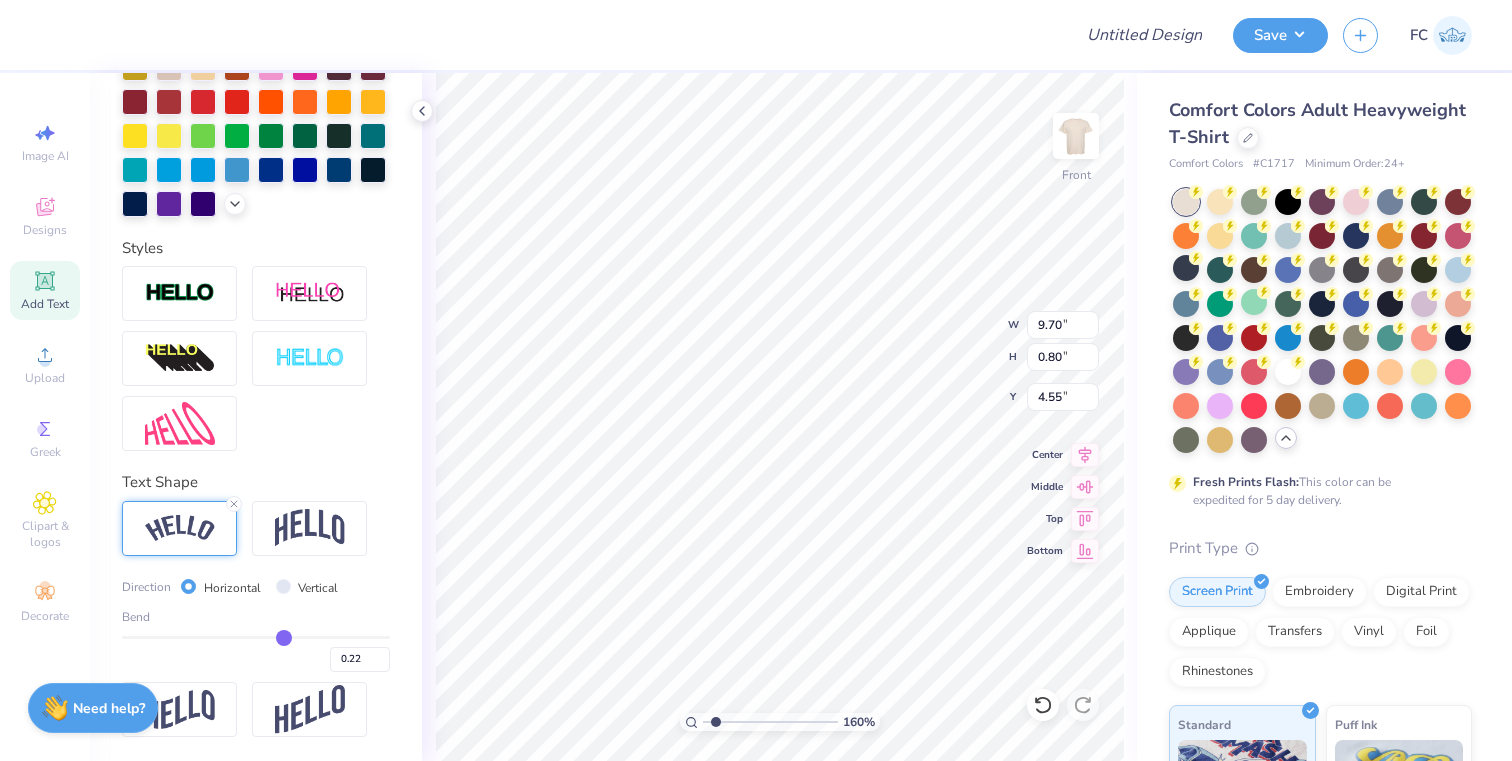 type on "0.23" 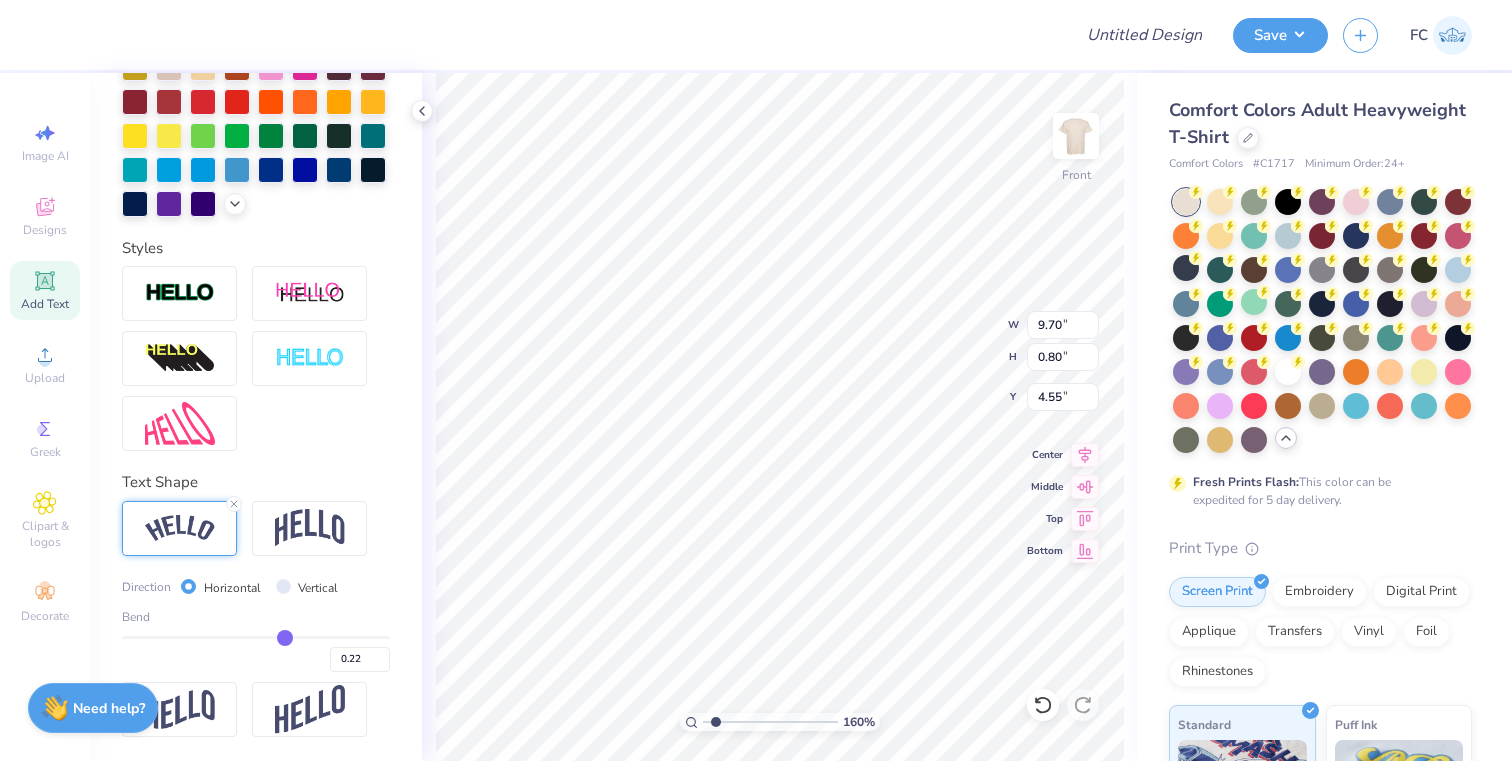 type on "0.23" 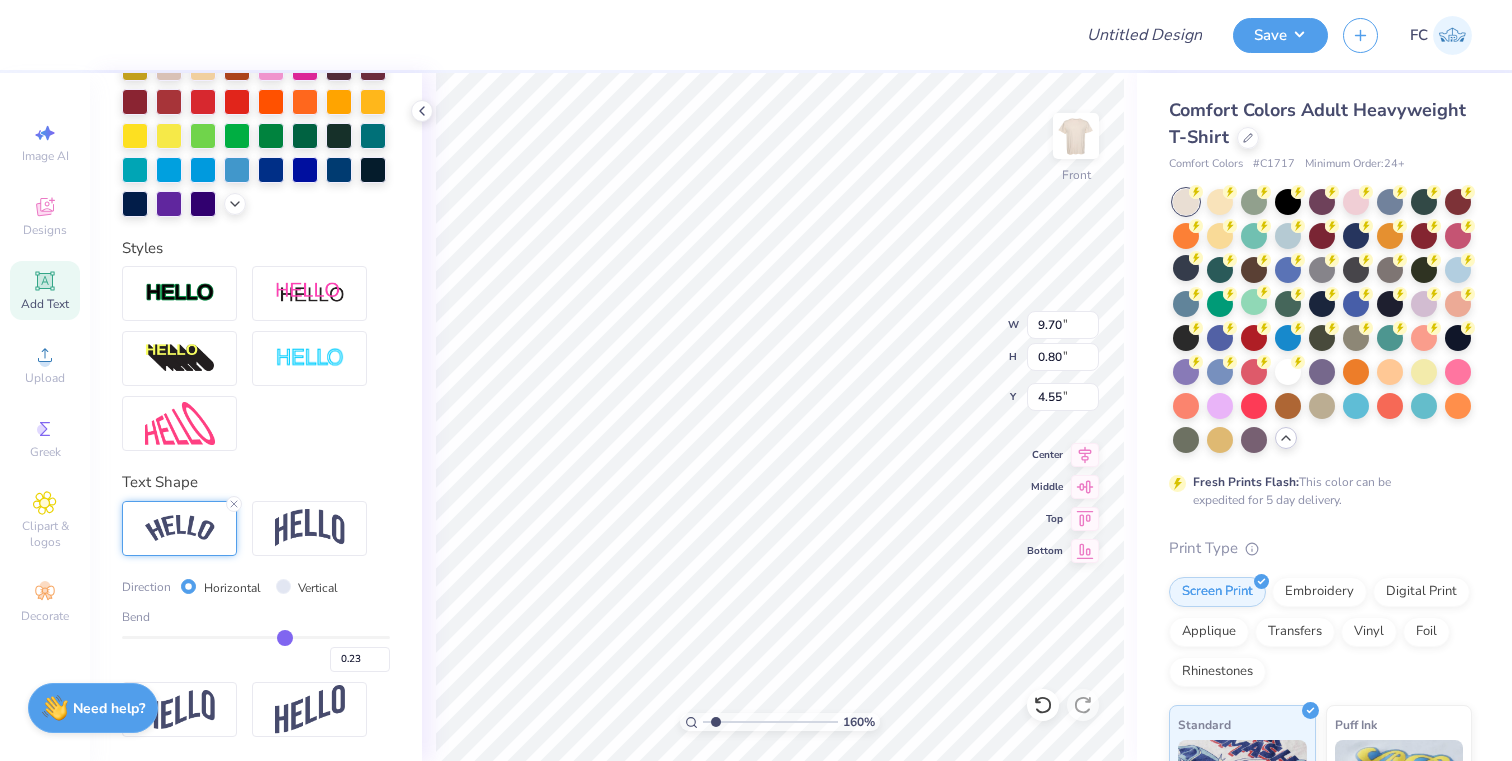 type on "0.24" 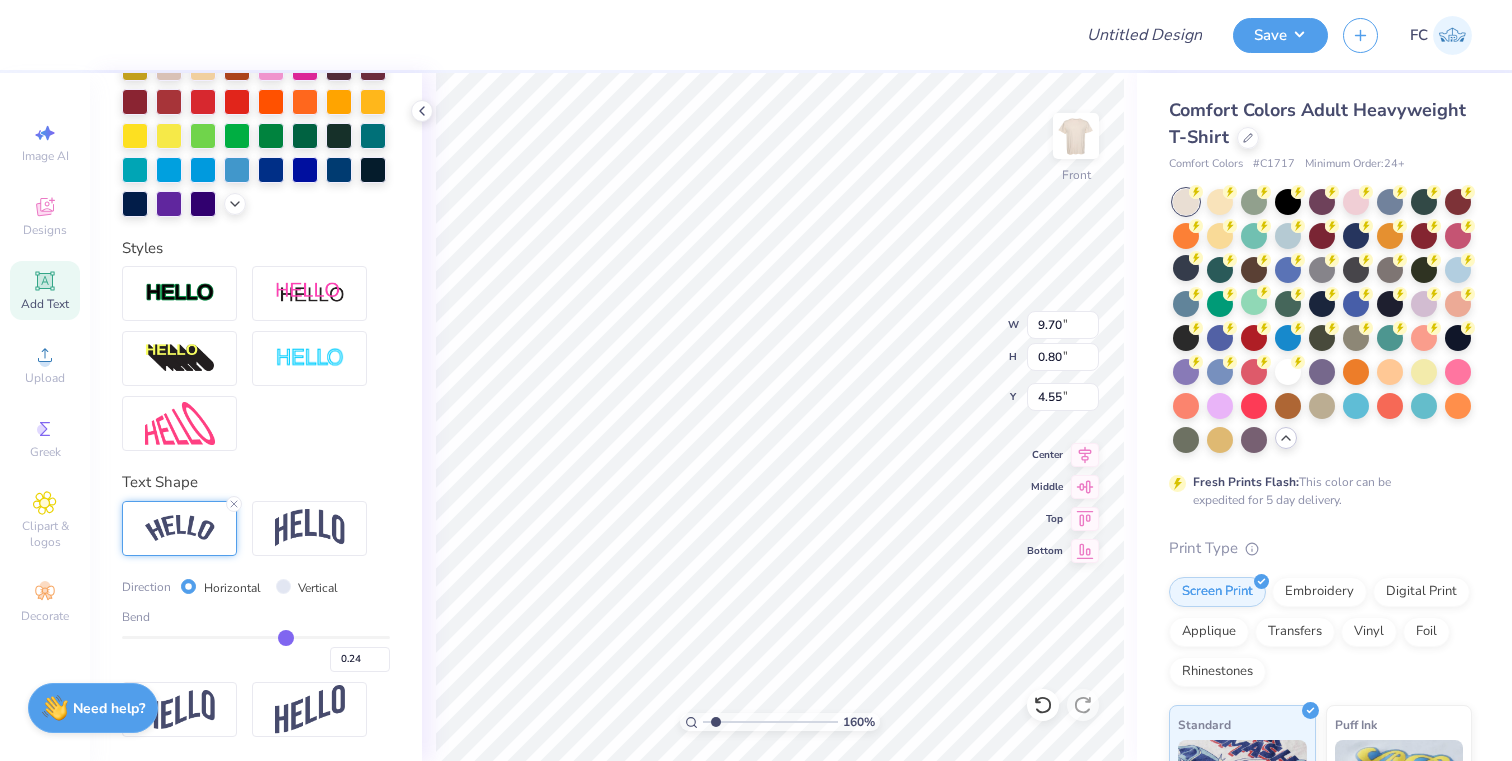 type on "0.25" 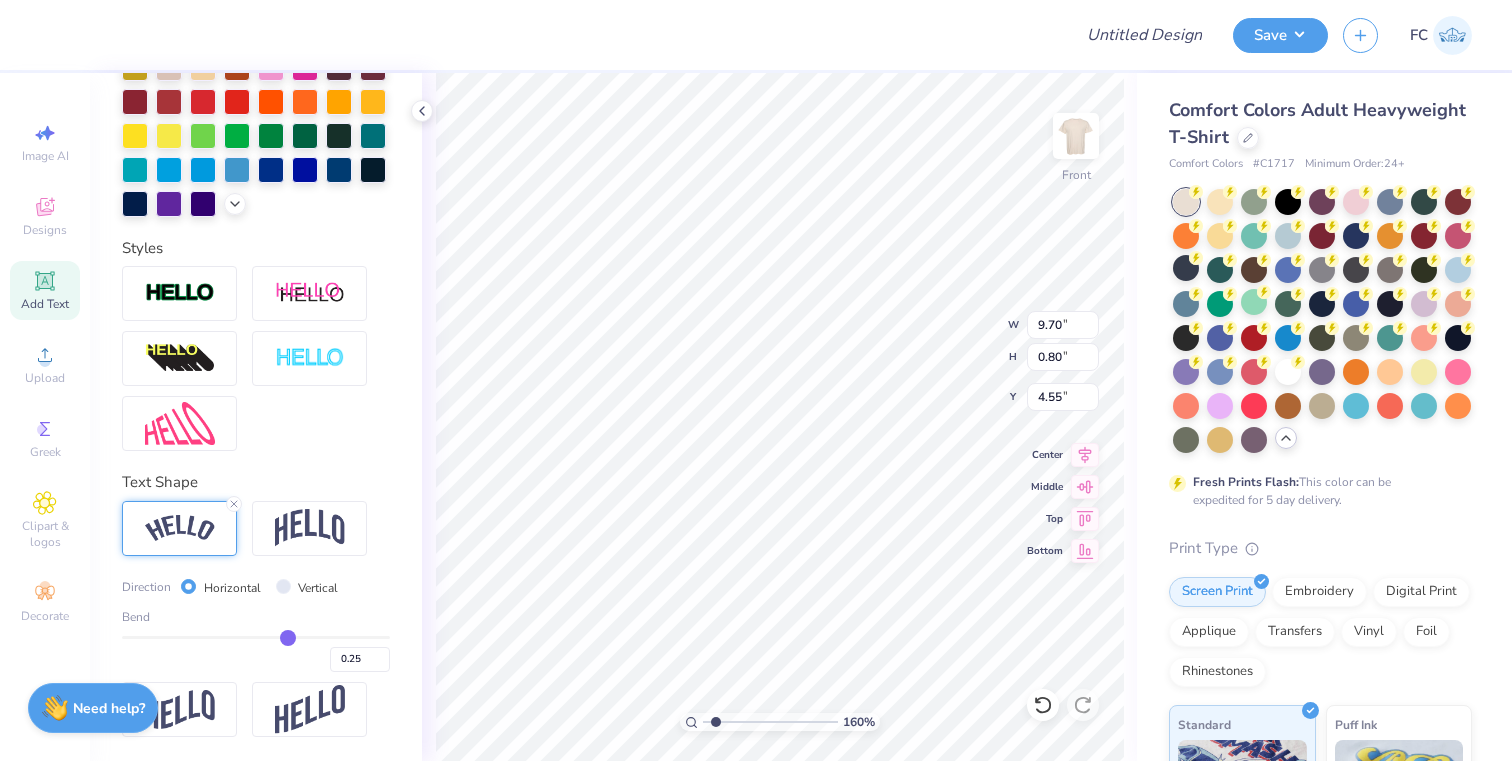 type on "0.26" 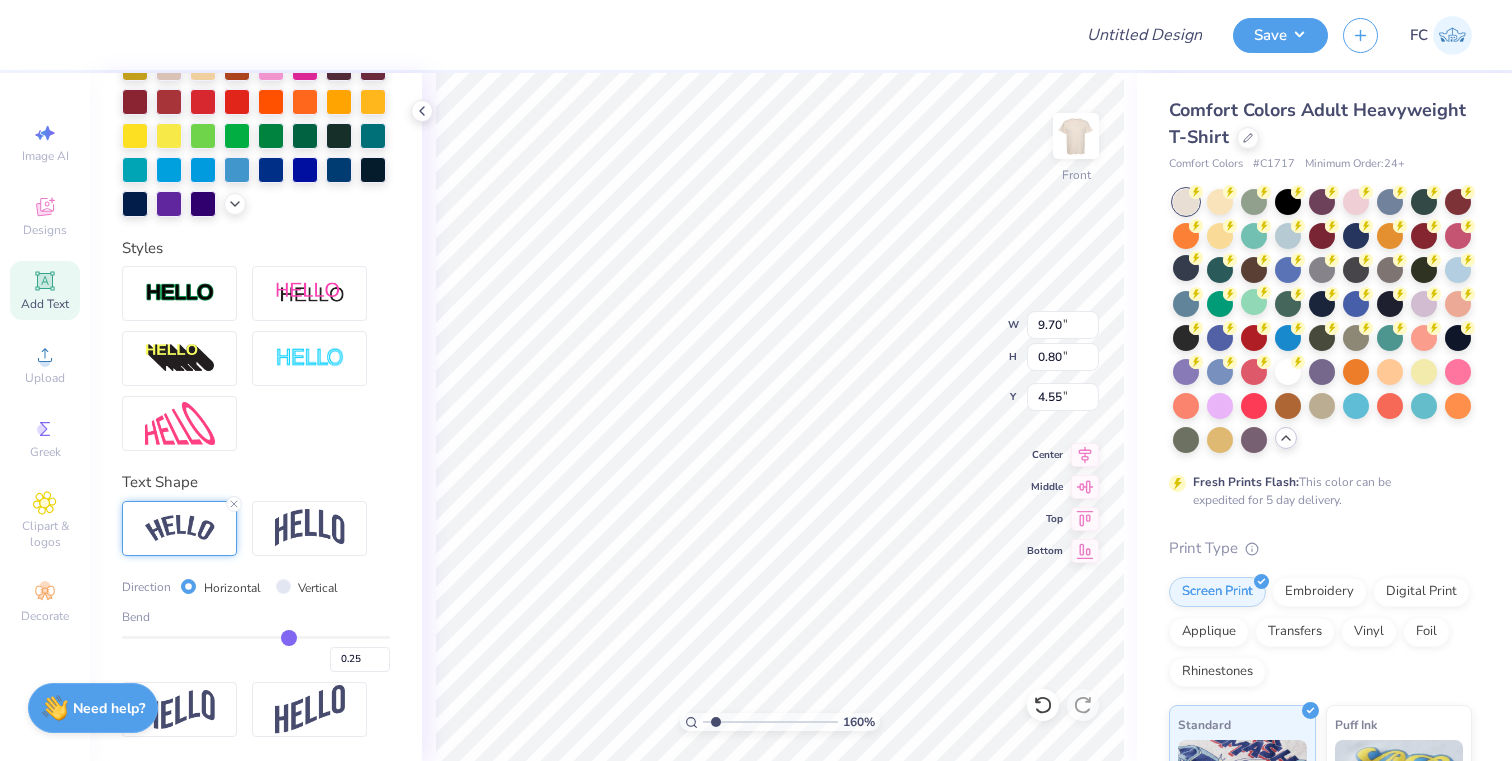 type on "0.26" 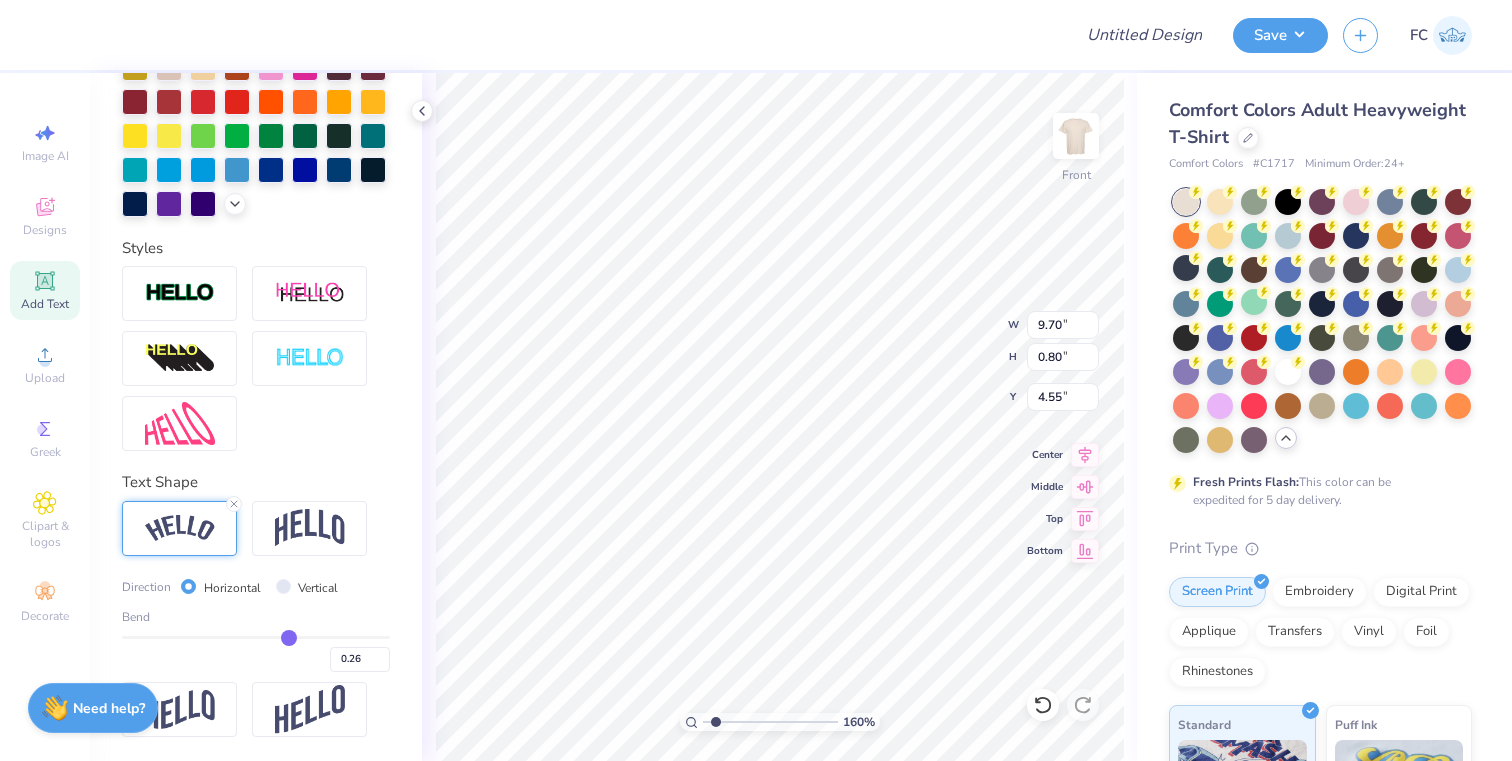 type on "0.27" 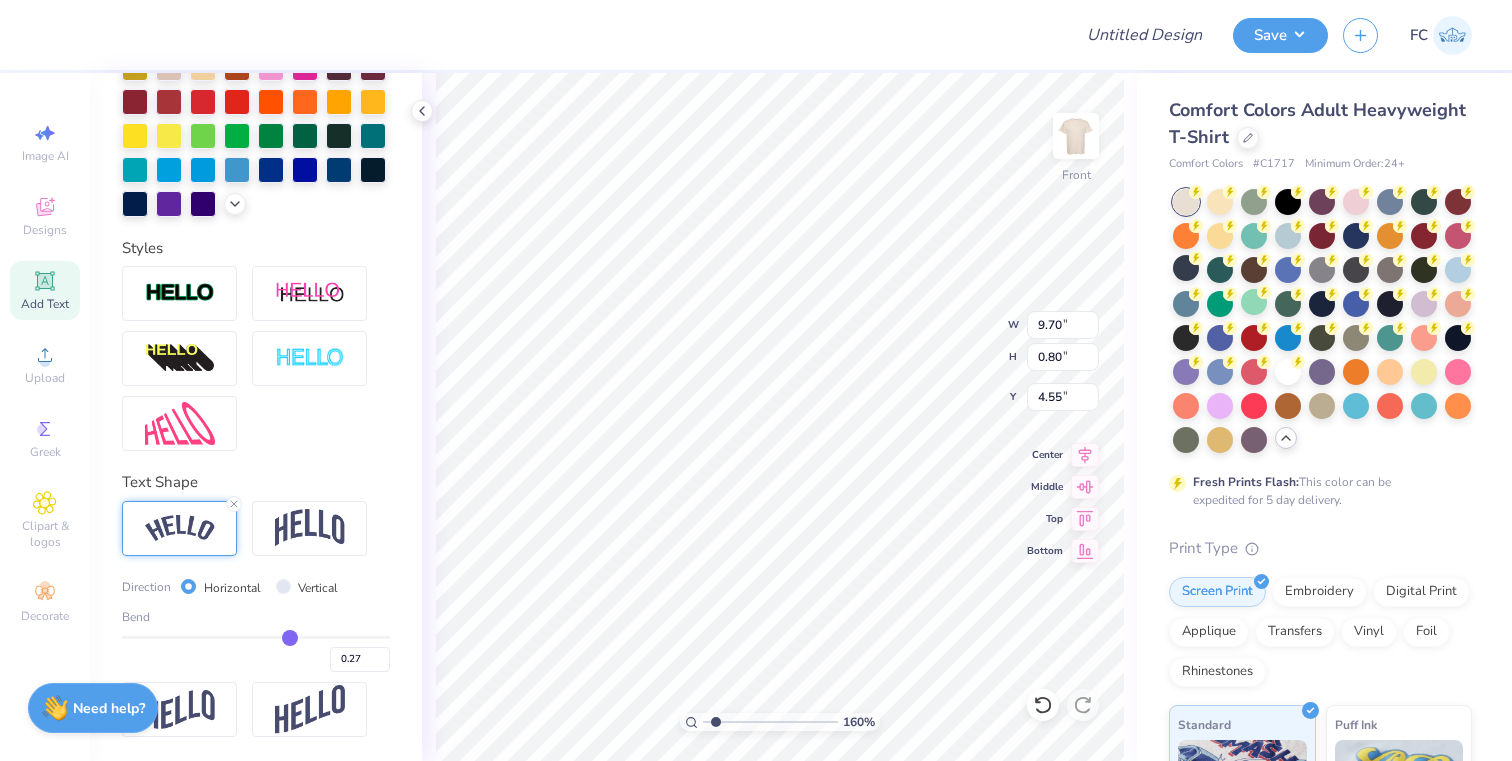 type on "0.29" 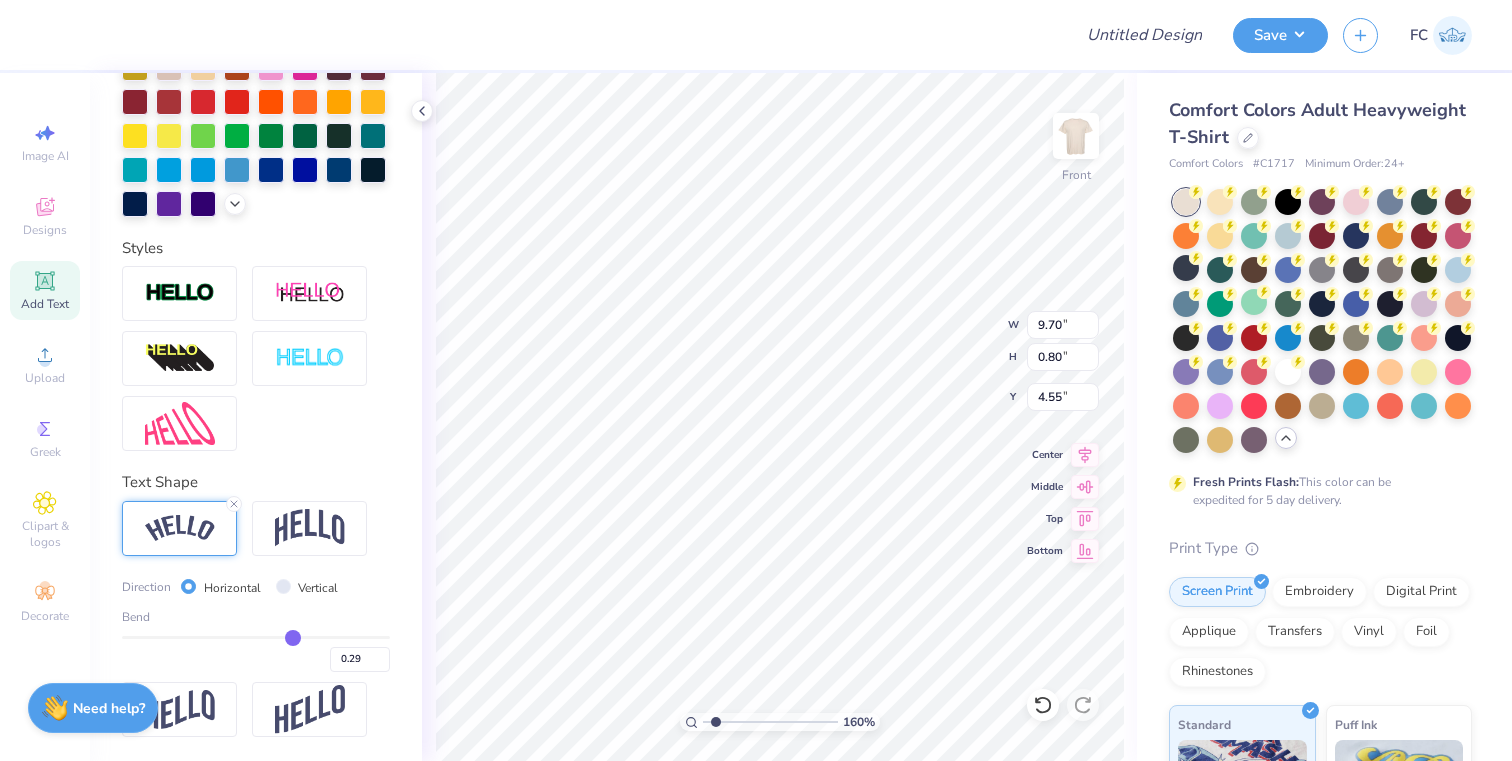 type on "0.3" 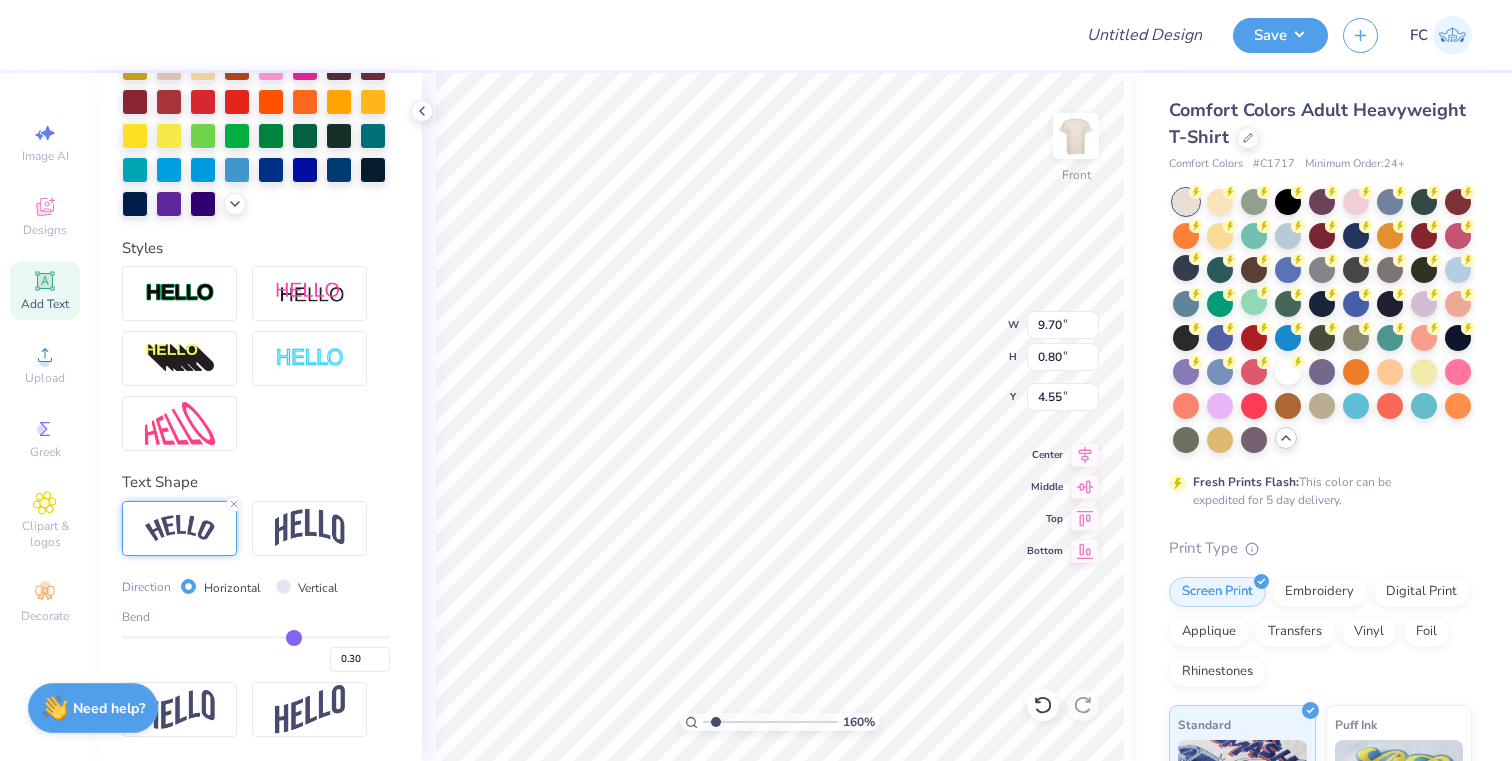 type on "0.31" 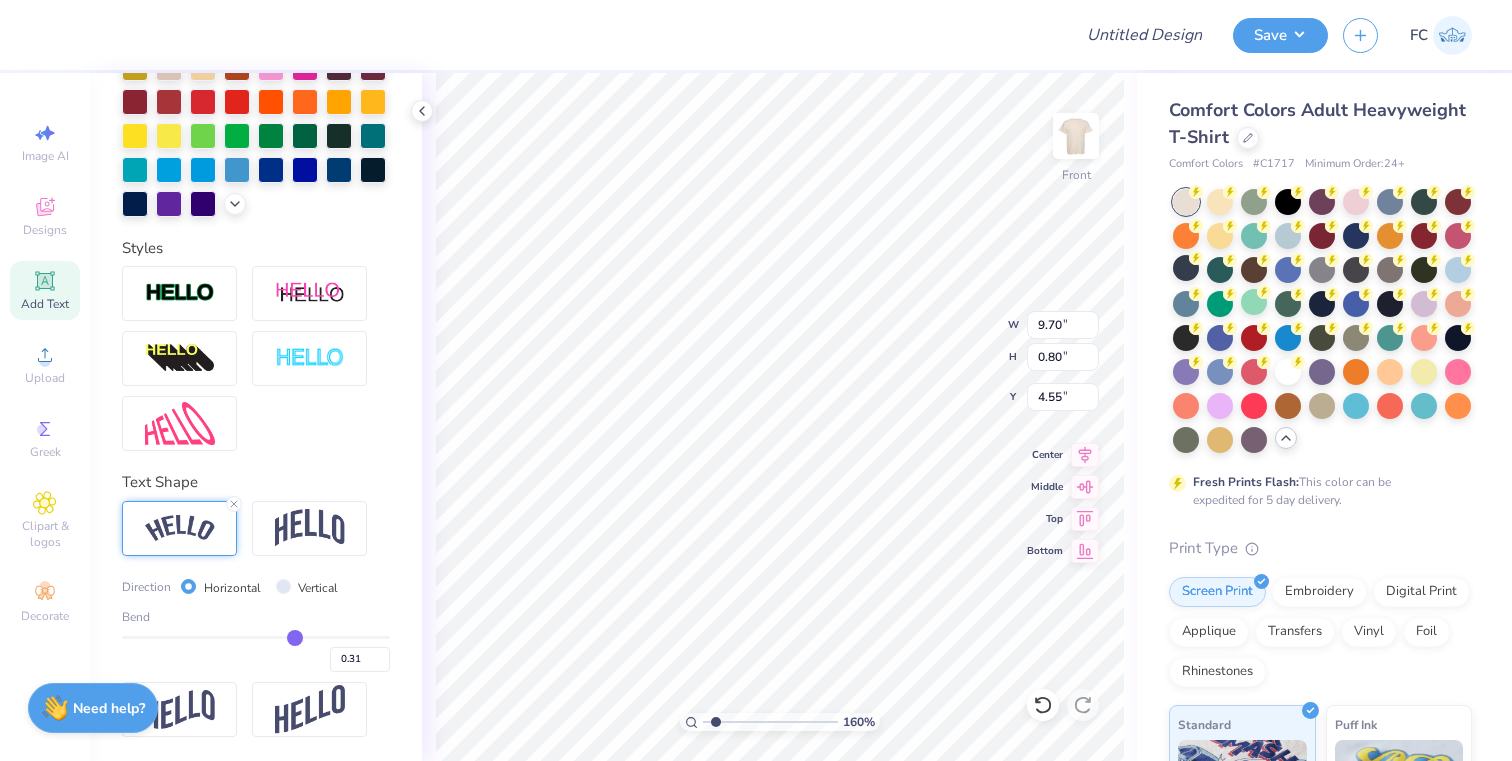 type on "0.32" 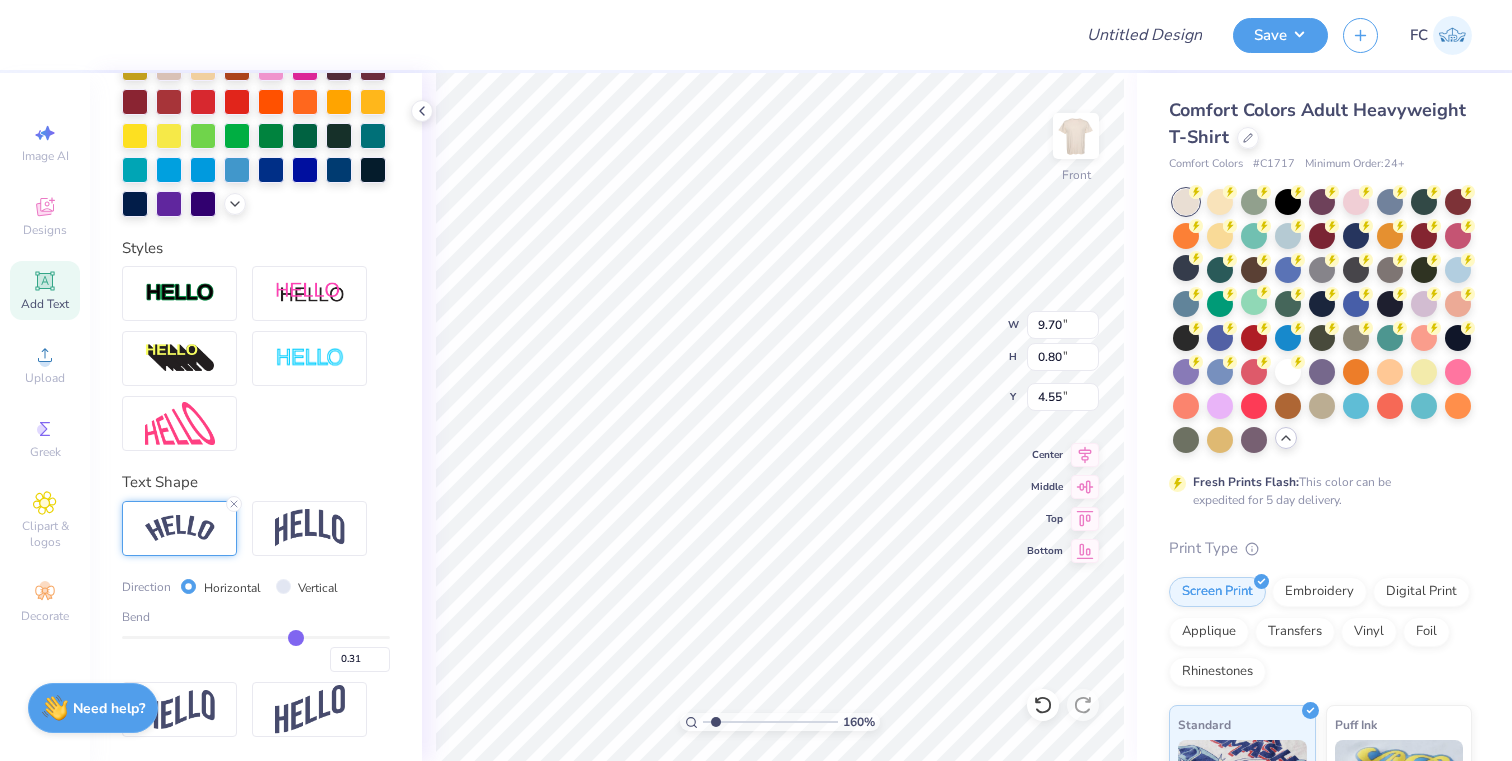 type on "0.32" 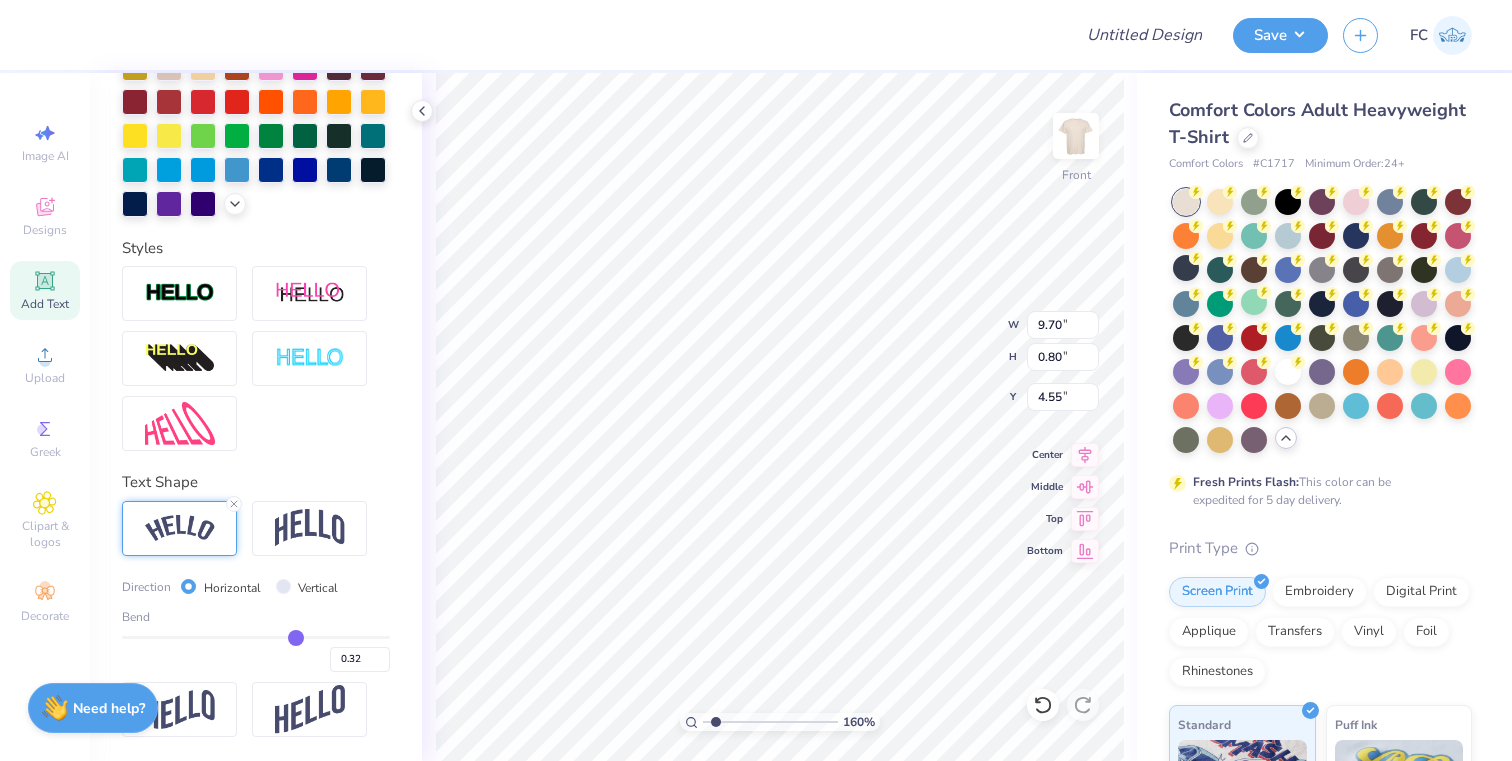type on "0.33" 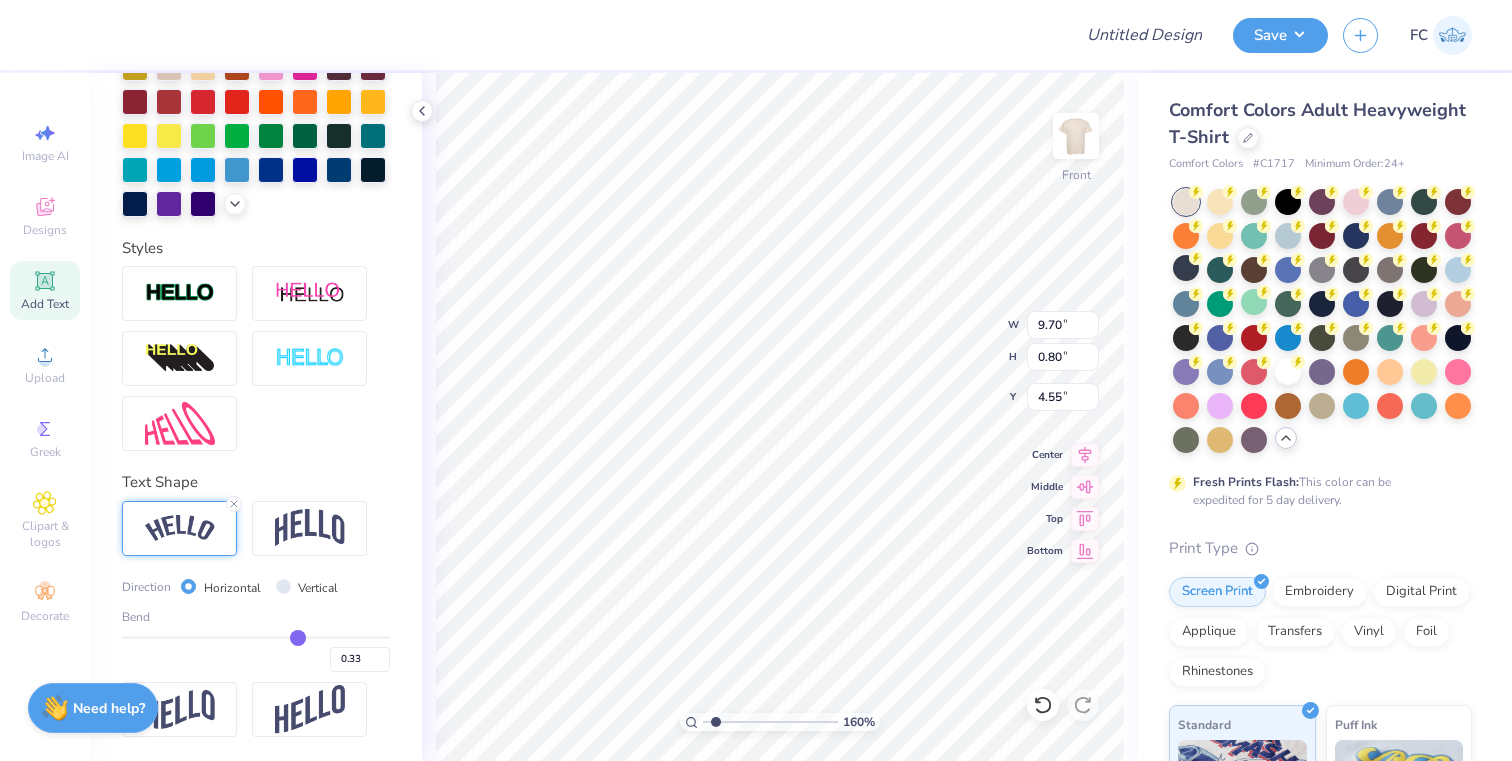 type on "0.34" 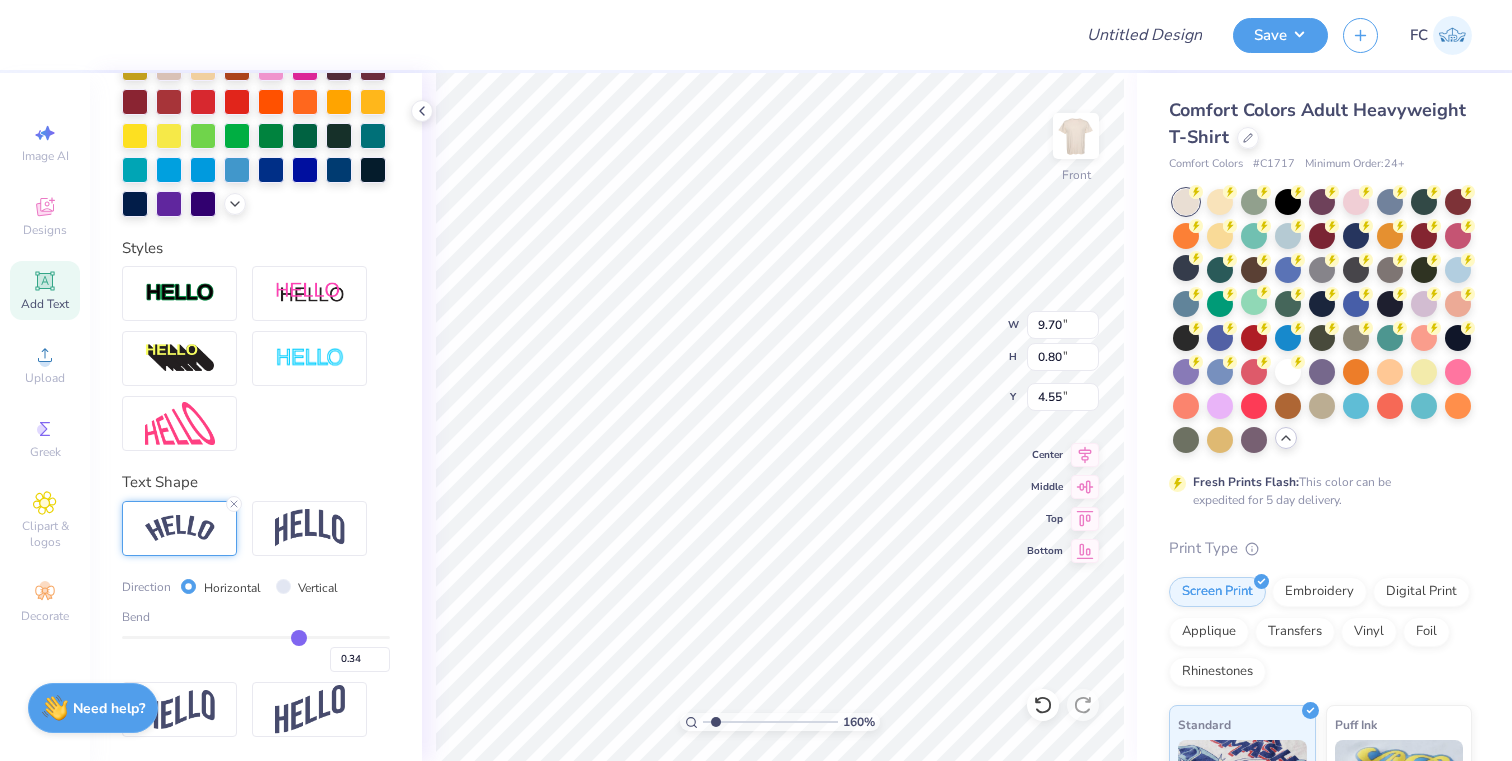 type on "0.35" 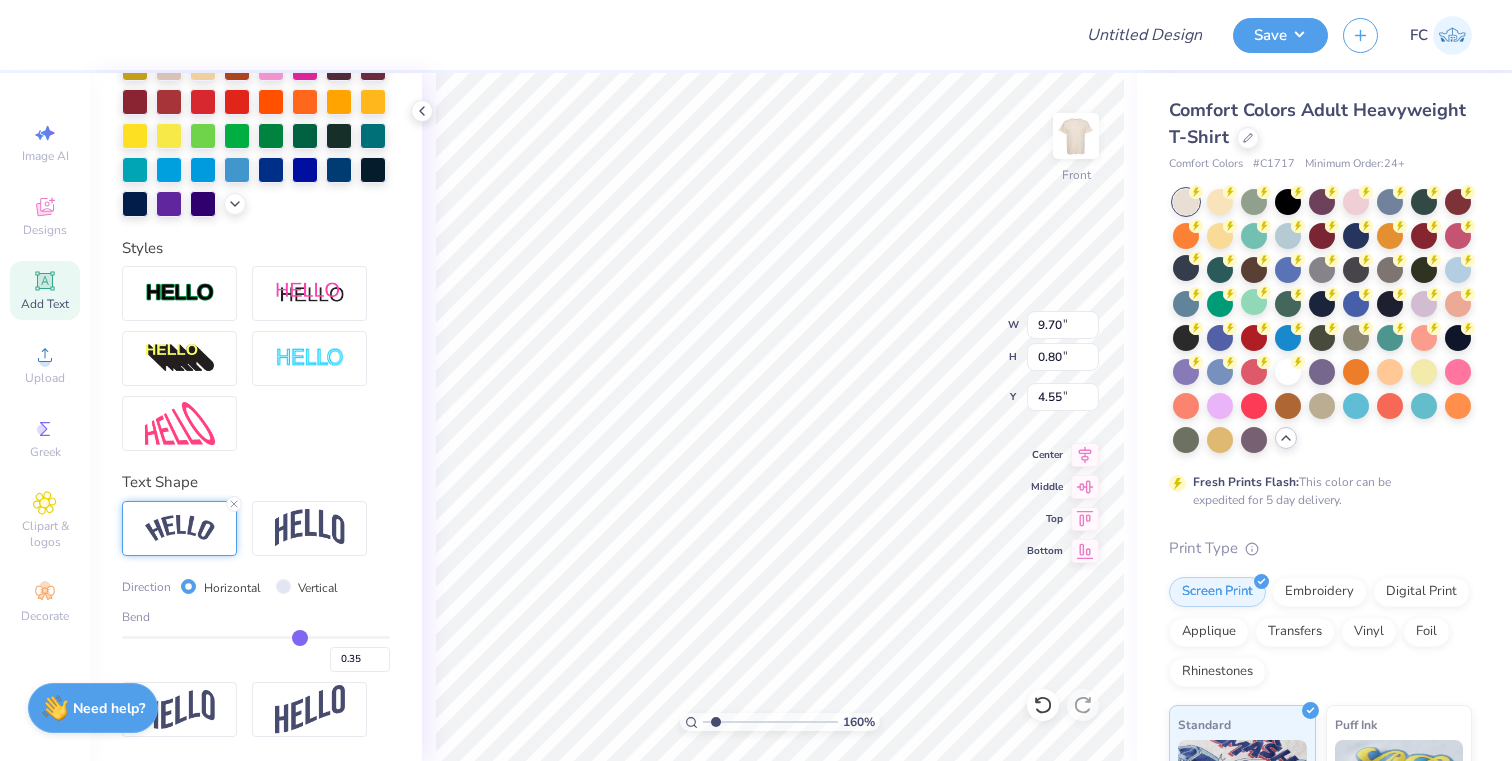 type on "0.36" 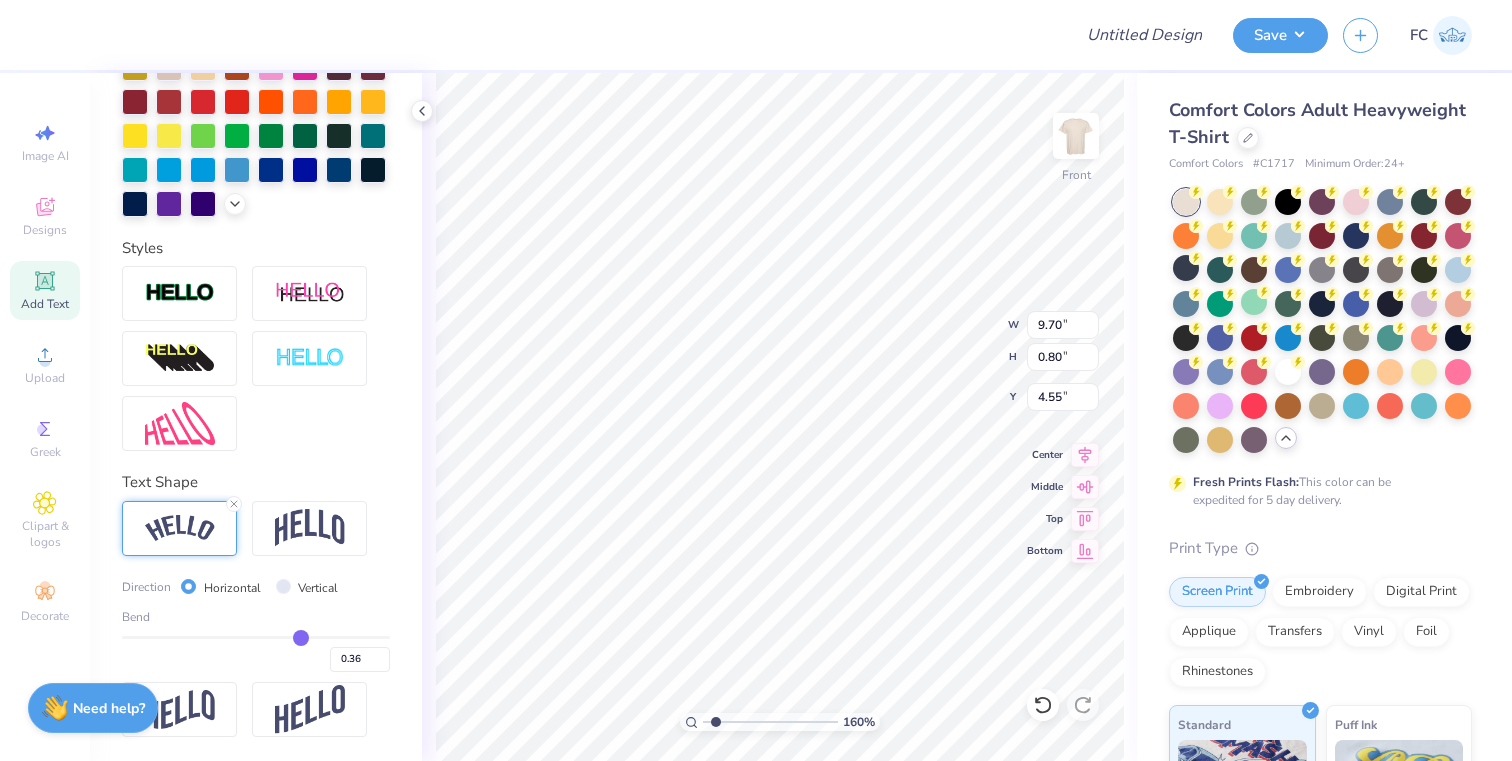 type on "0.37" 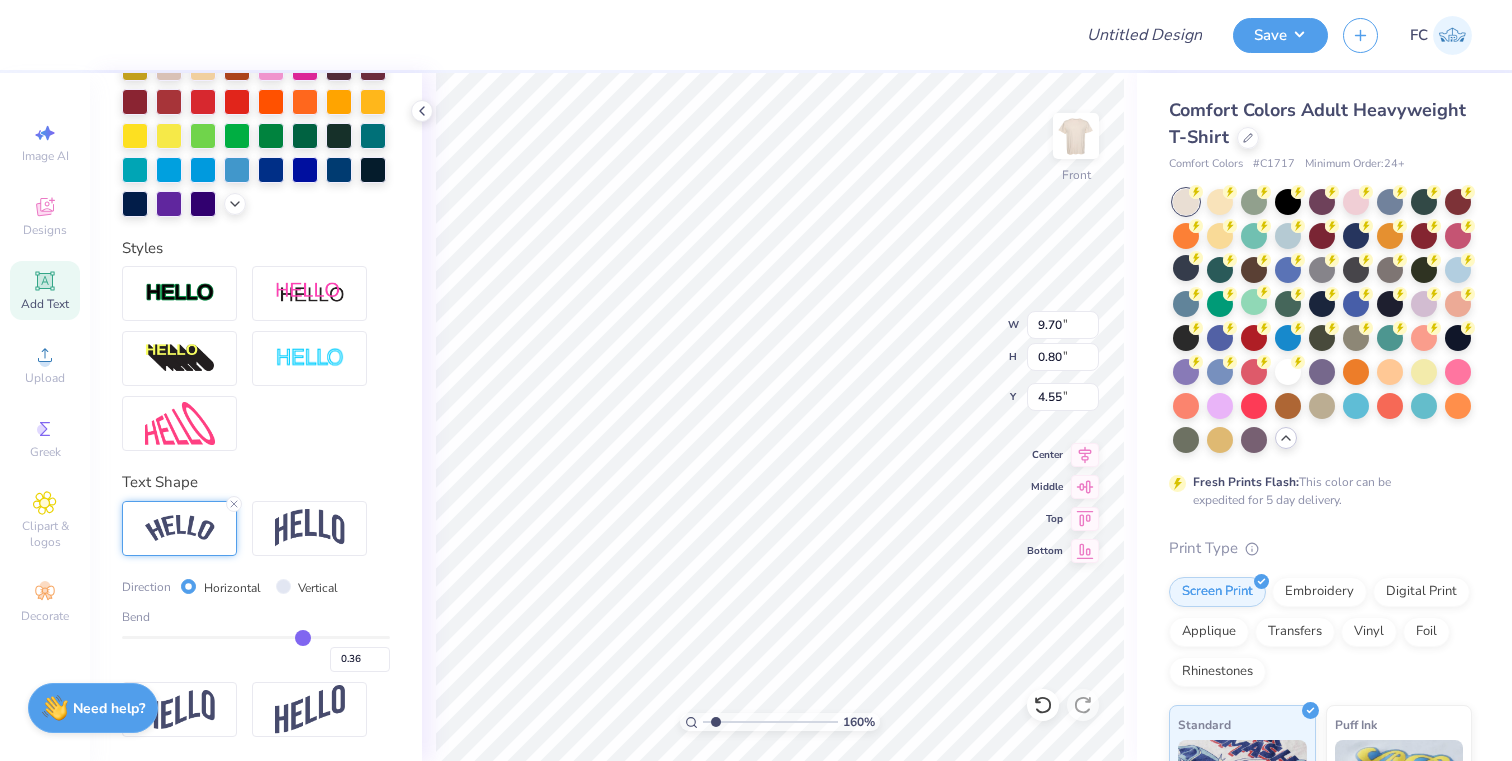 type on "0.37" 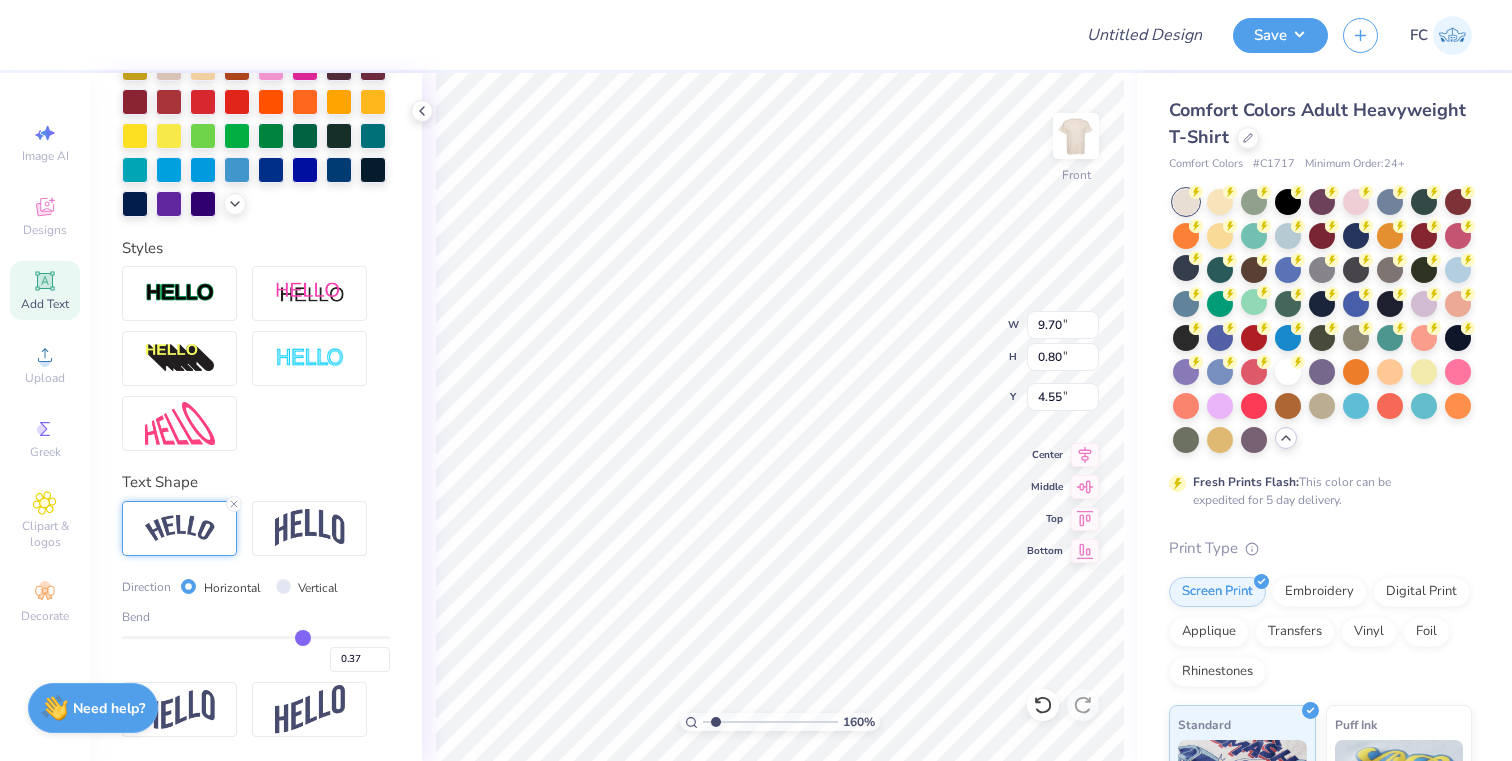 type on "0.4" 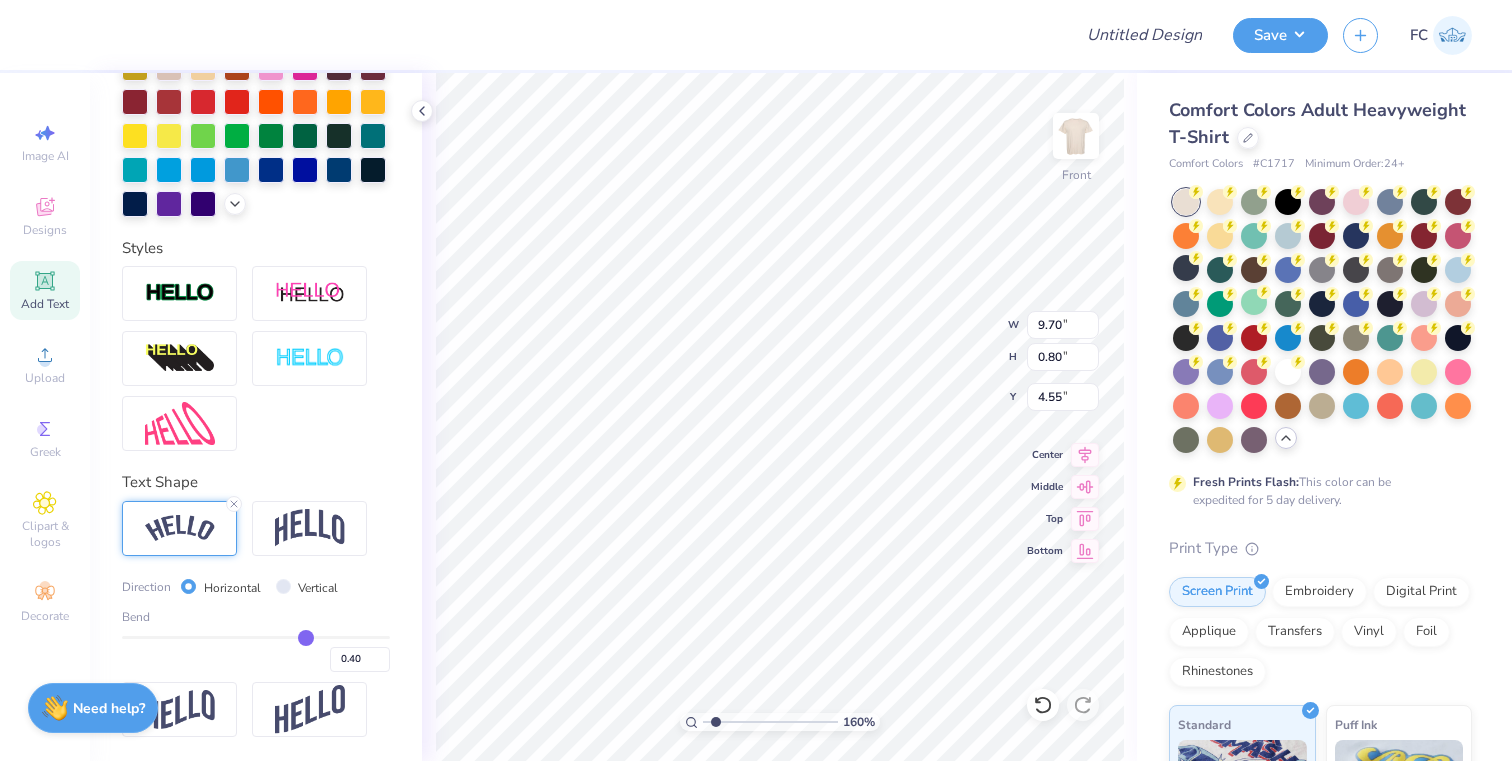 drag, startPoint x: 265, startPoint y: 638, endPoint x: 305, endPoint y: 637, distance: 40.012497 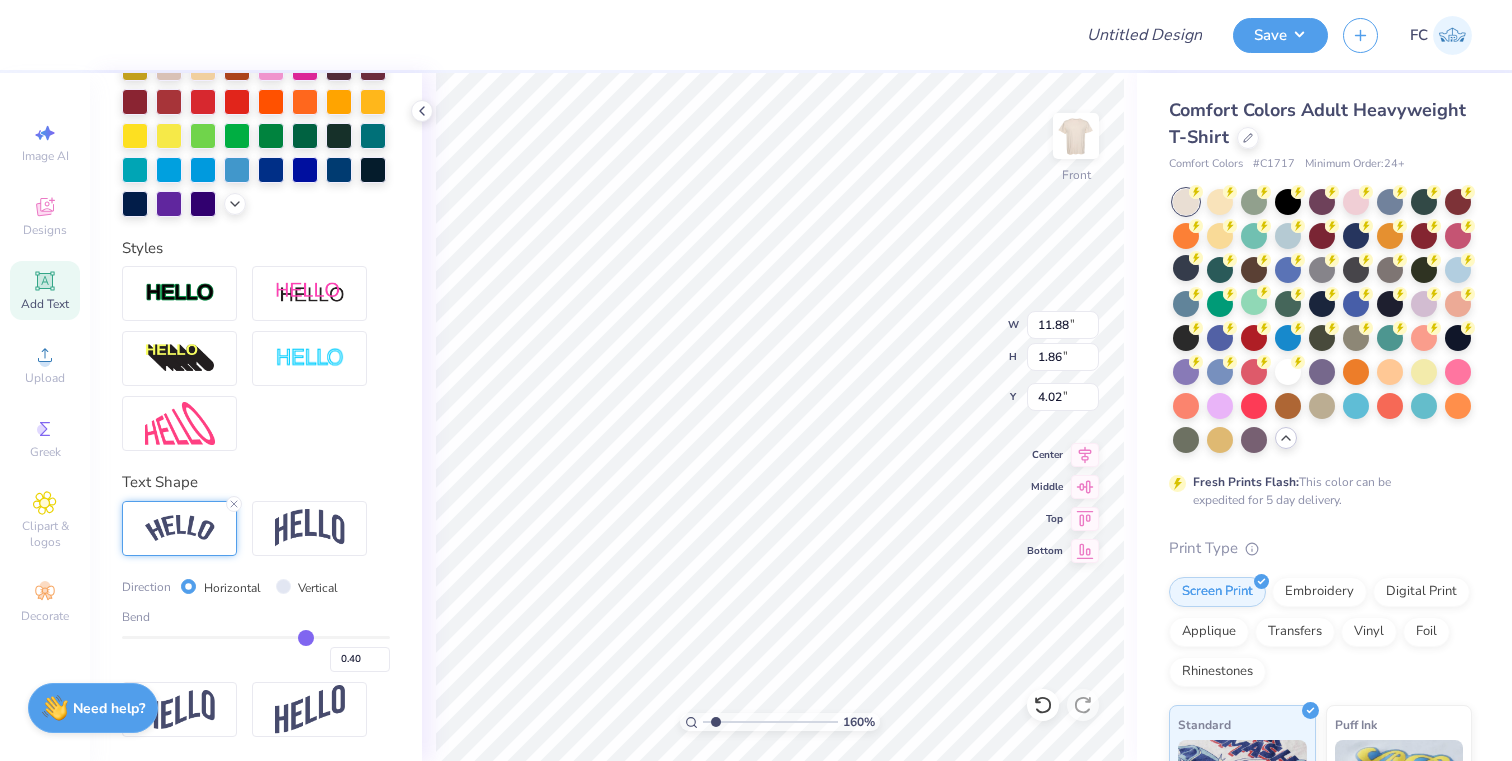 type on "5.63" 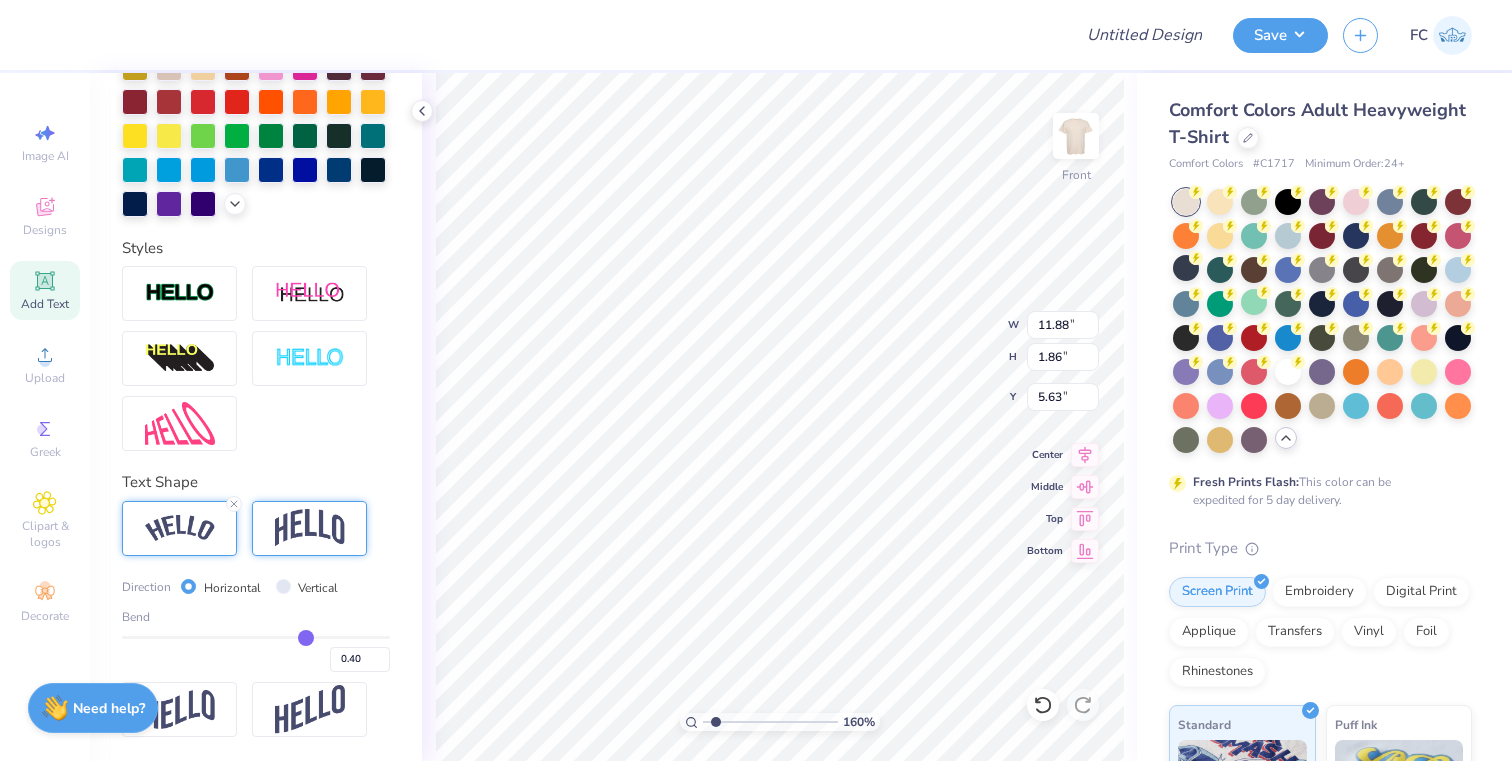 click at bounding box center [309, 528] 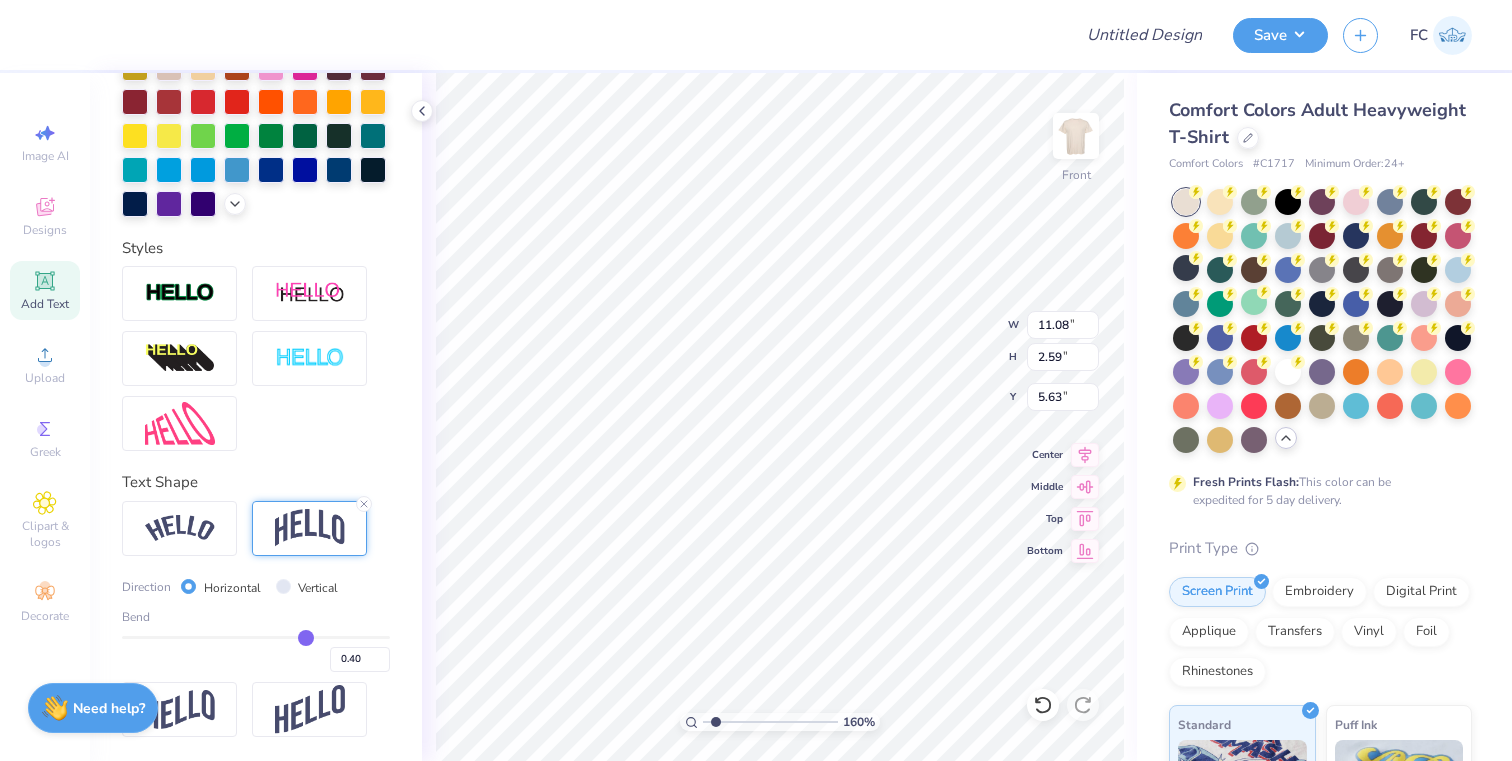type on "11.08" 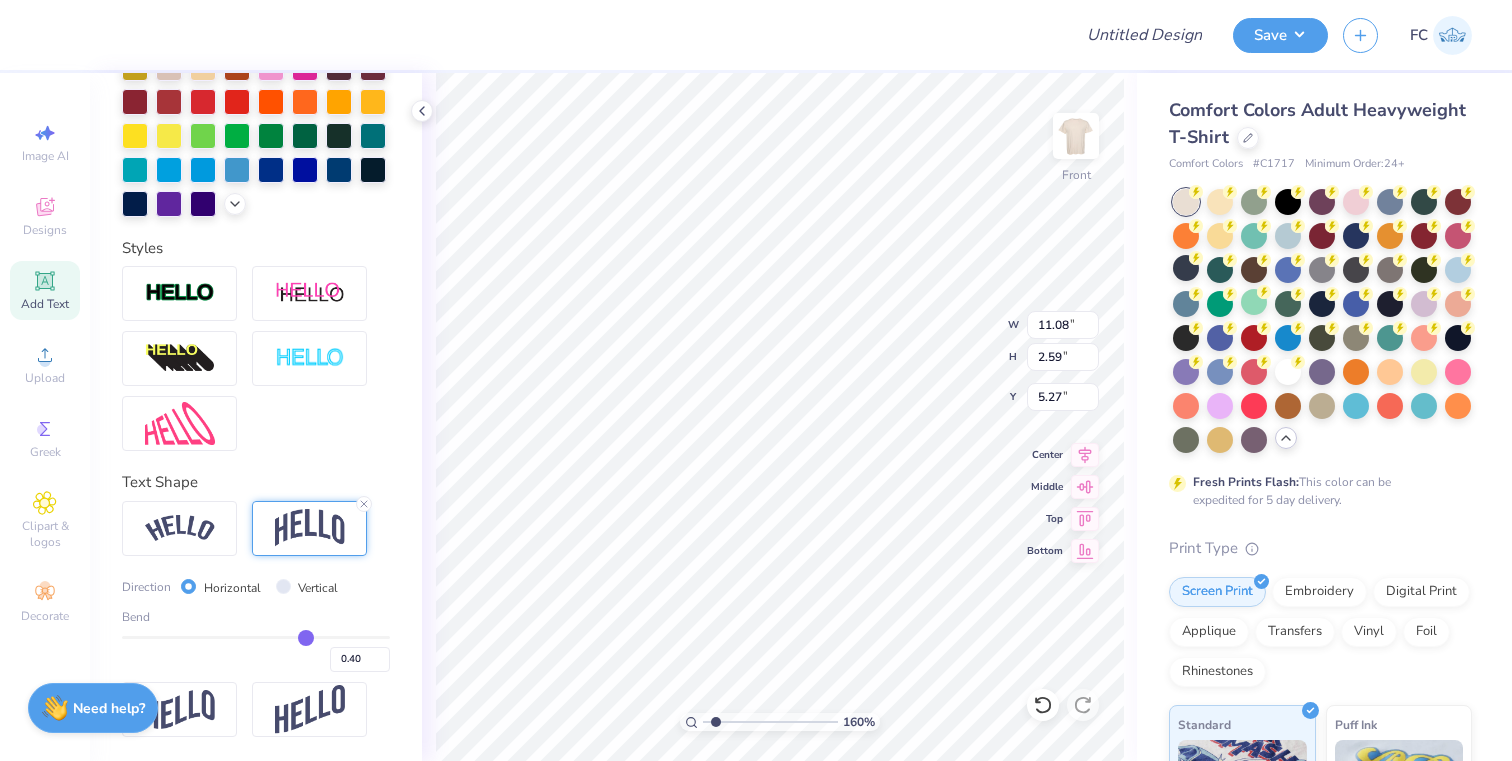type on "0.39" 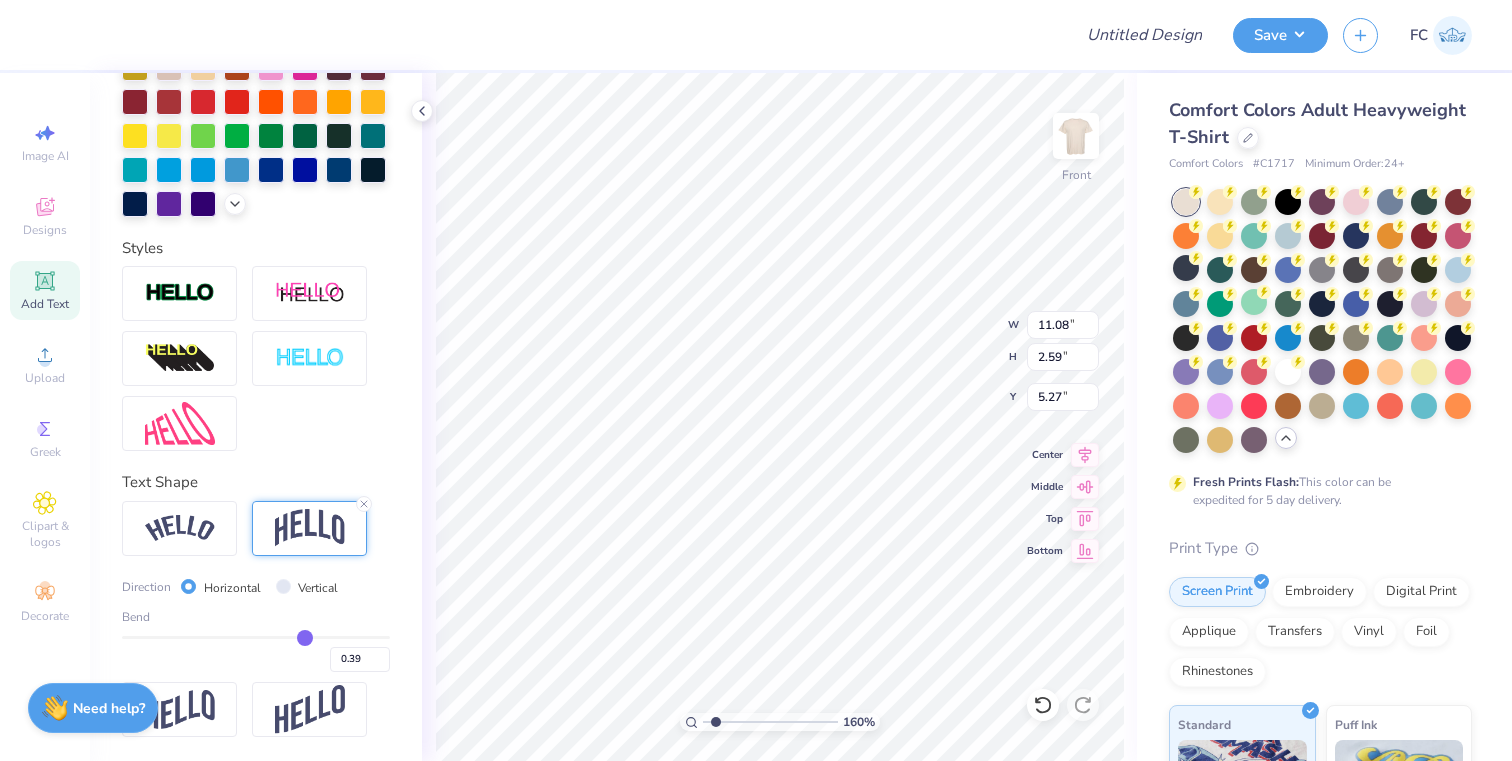 type on "0.4" 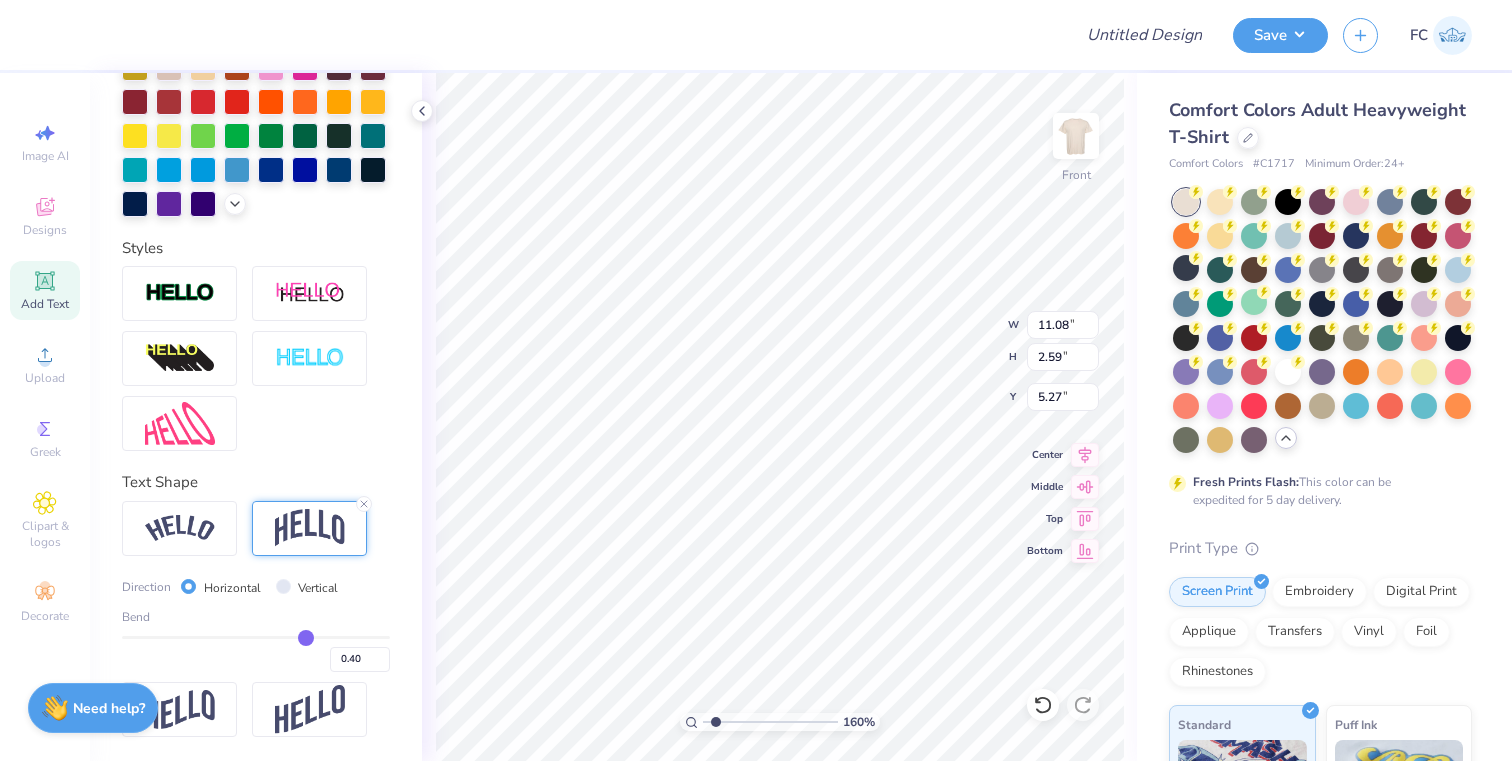 type on "0.41" 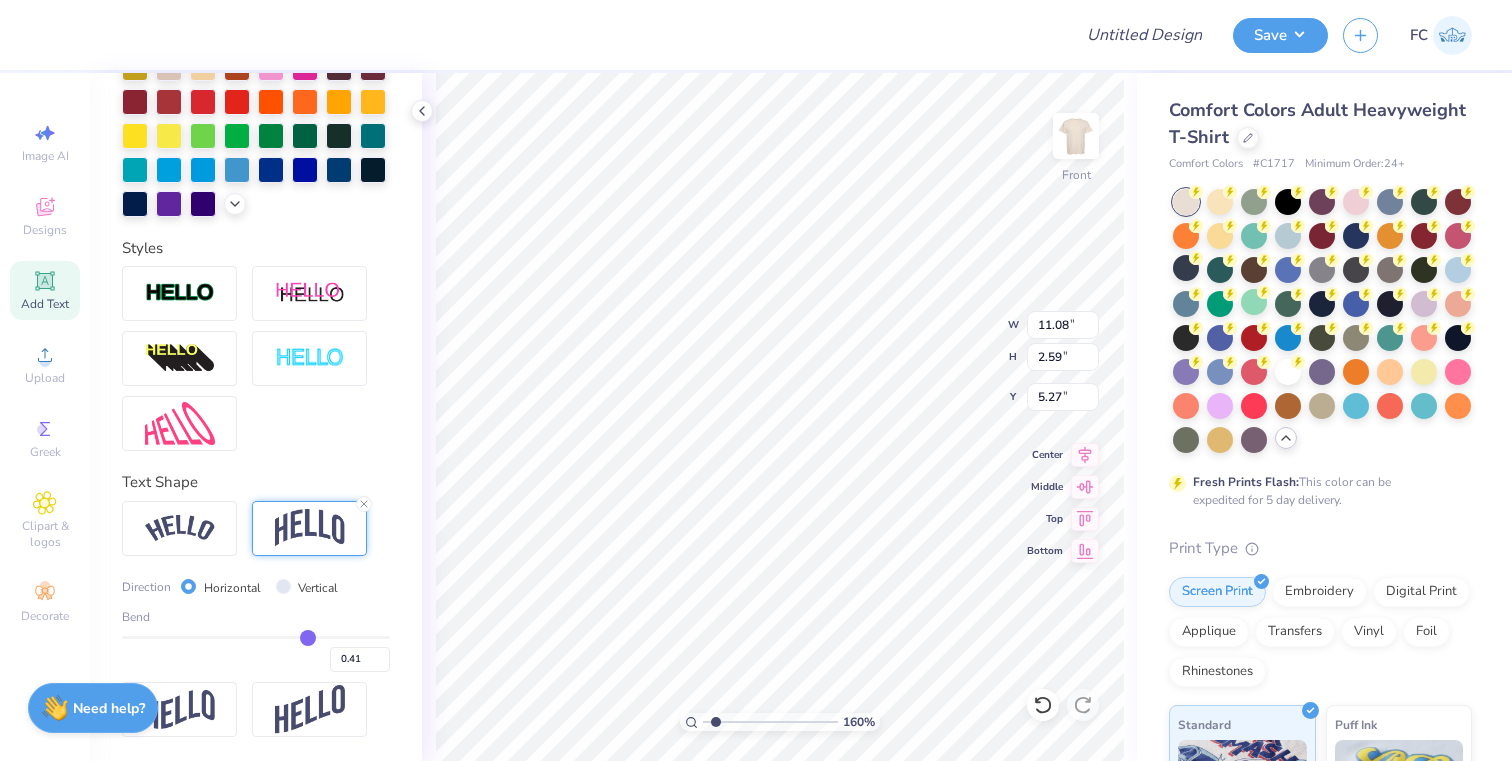 type on "0.42" 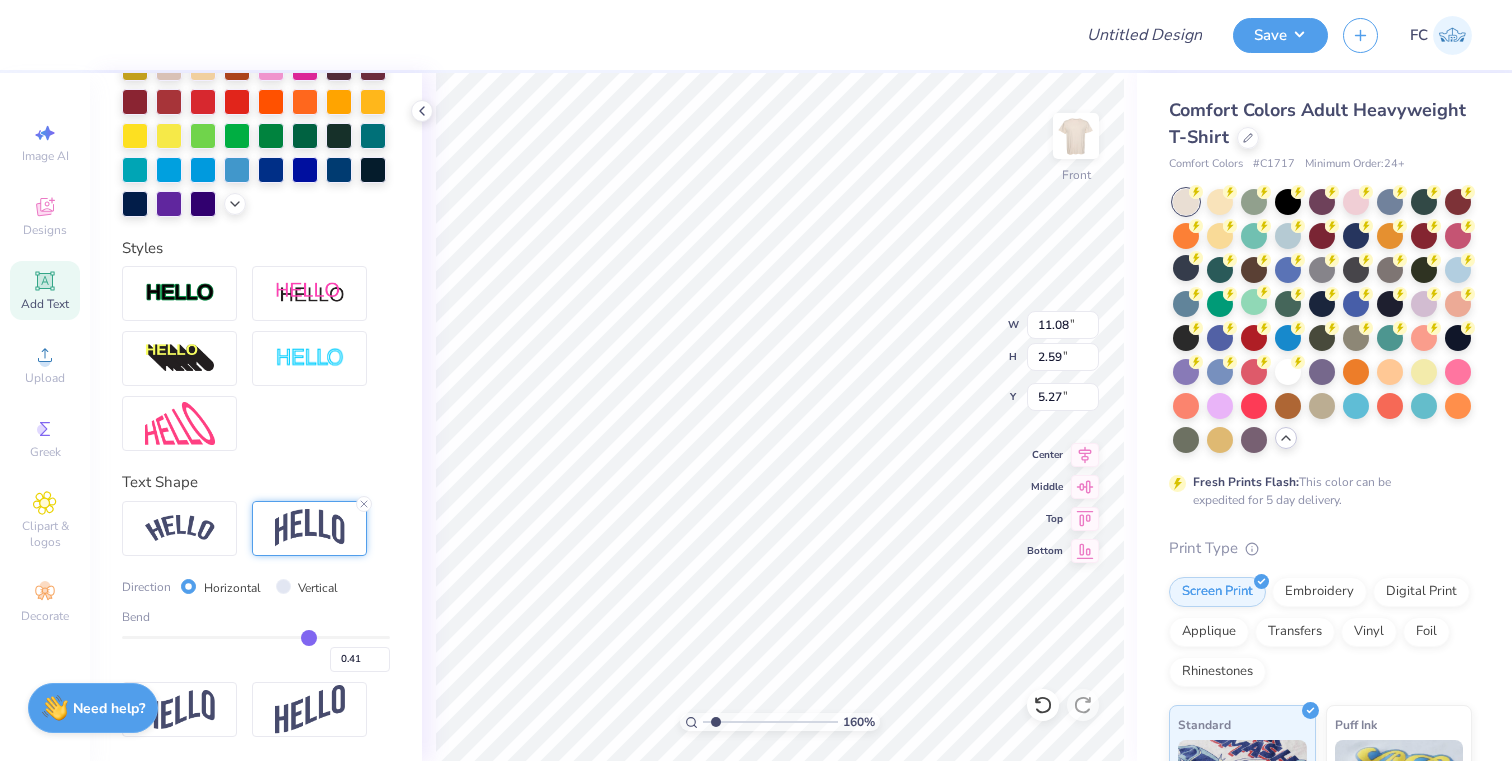 type on "0.42" 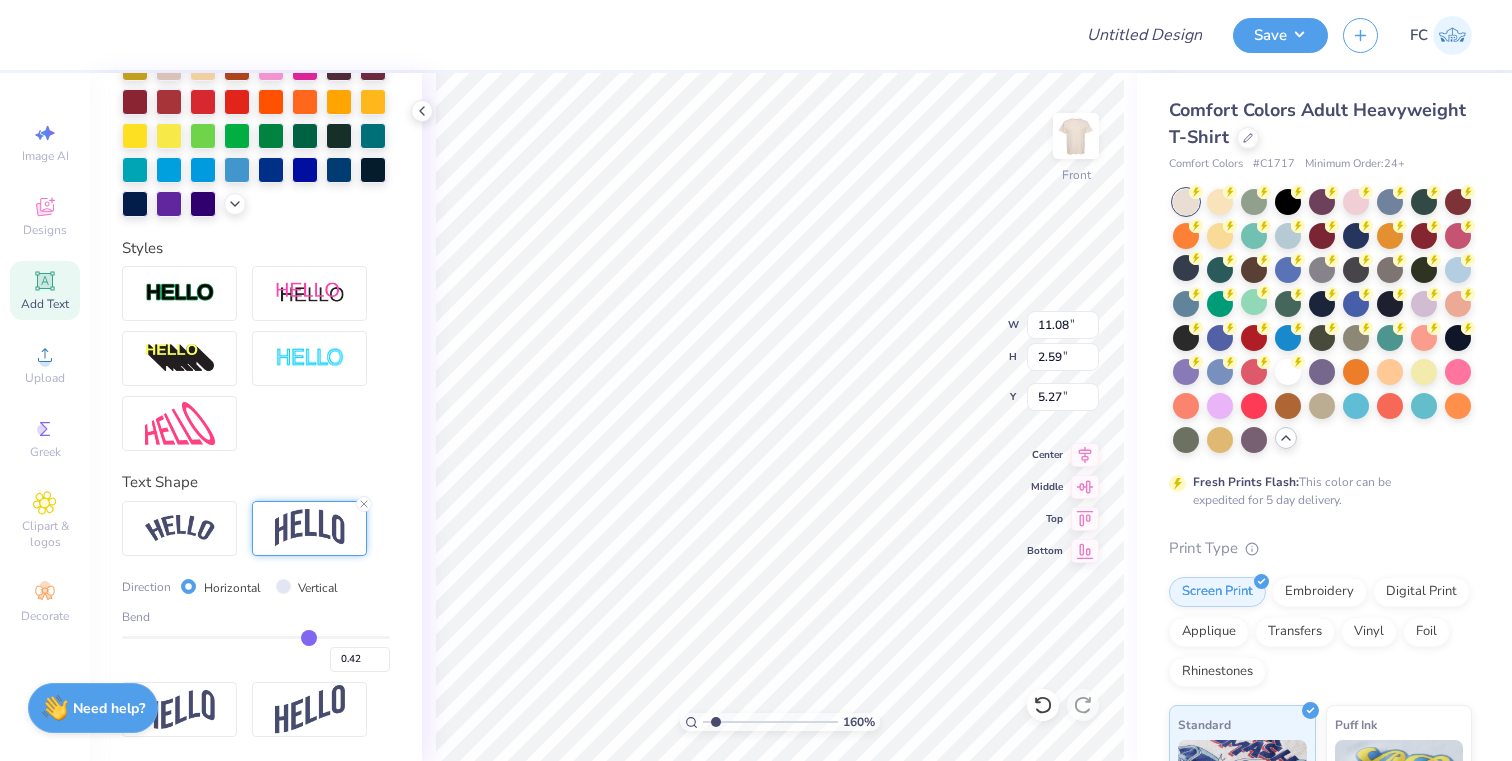 type on "0.43" 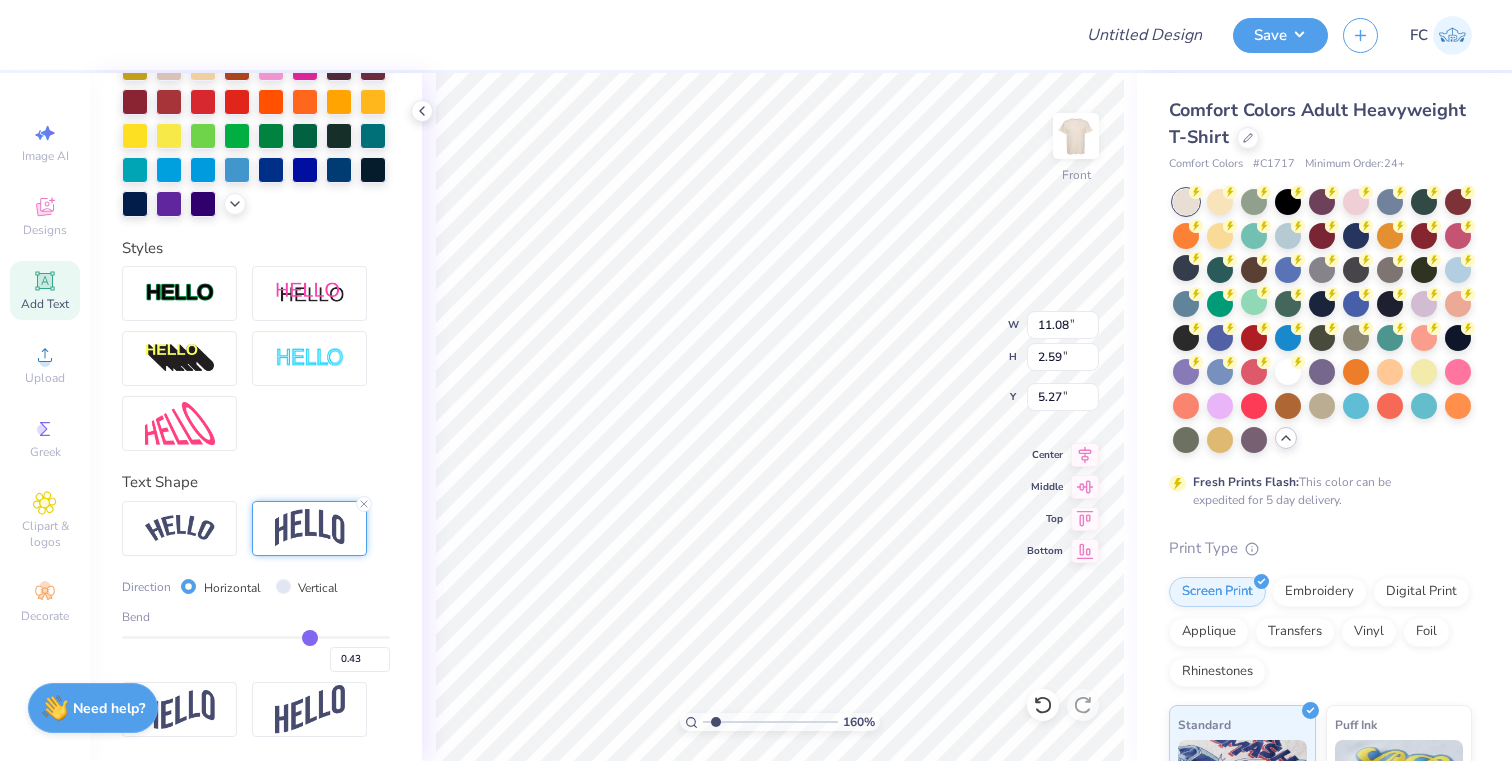 type on "0.44" 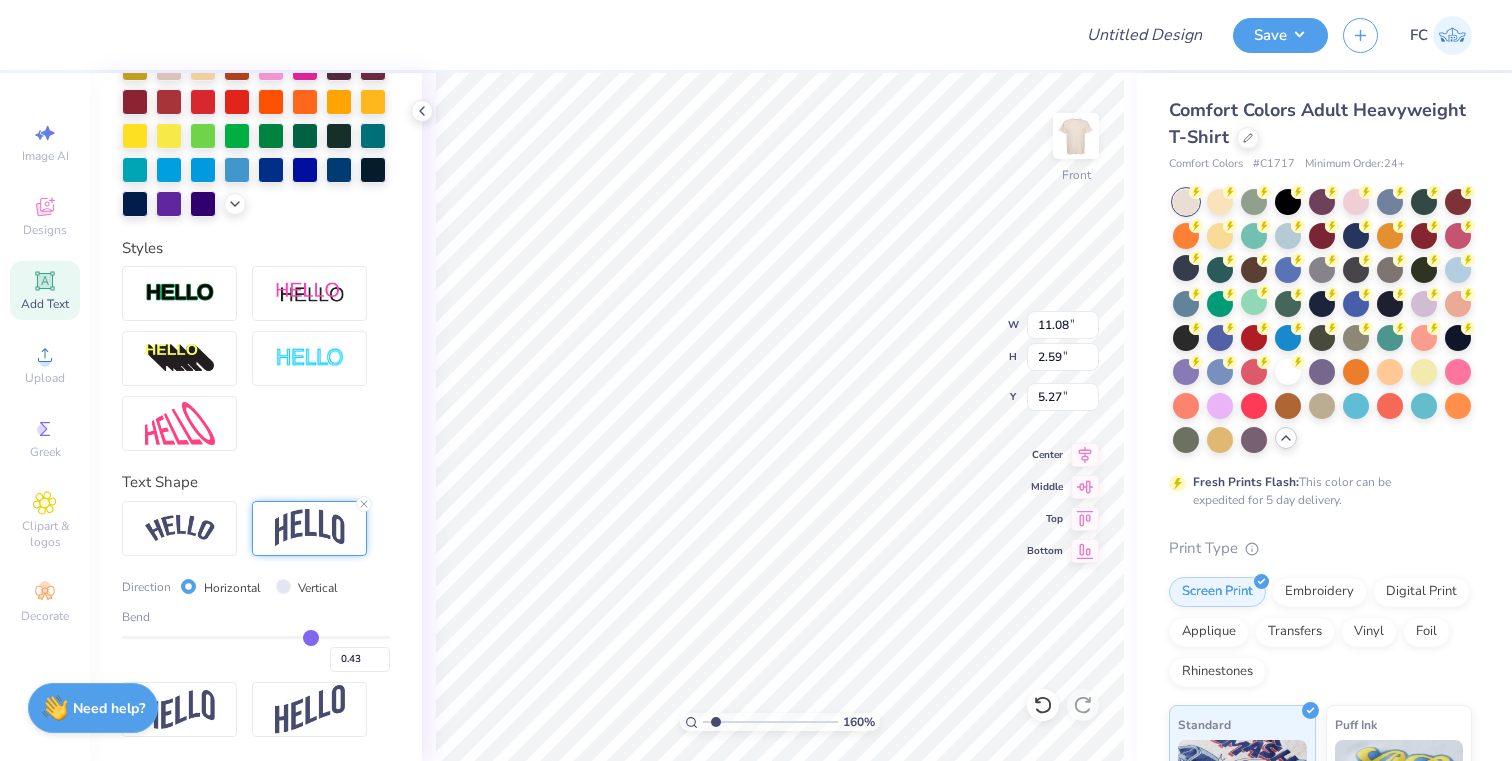type on "0.44" 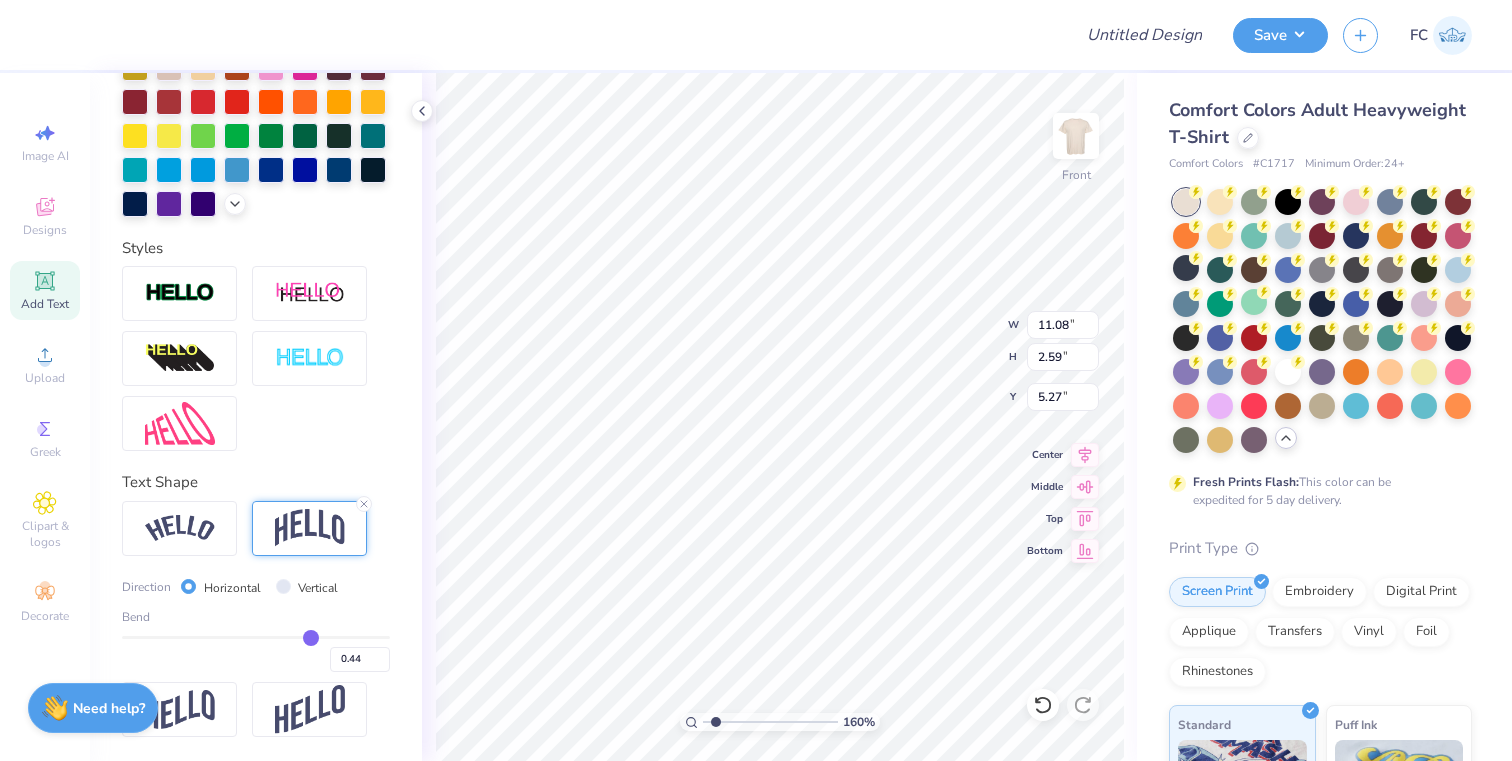 type on "0.45" 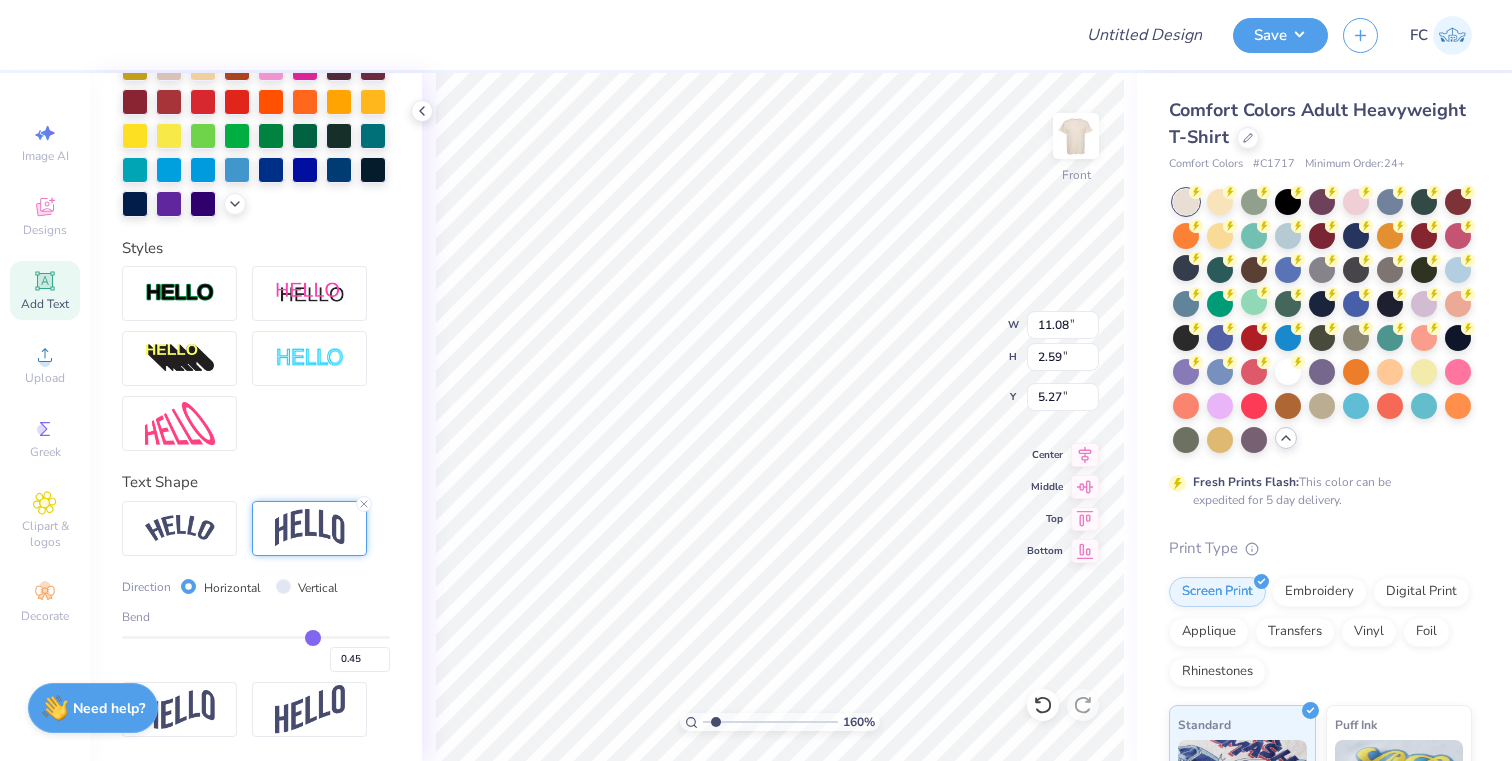 type on "0.46" 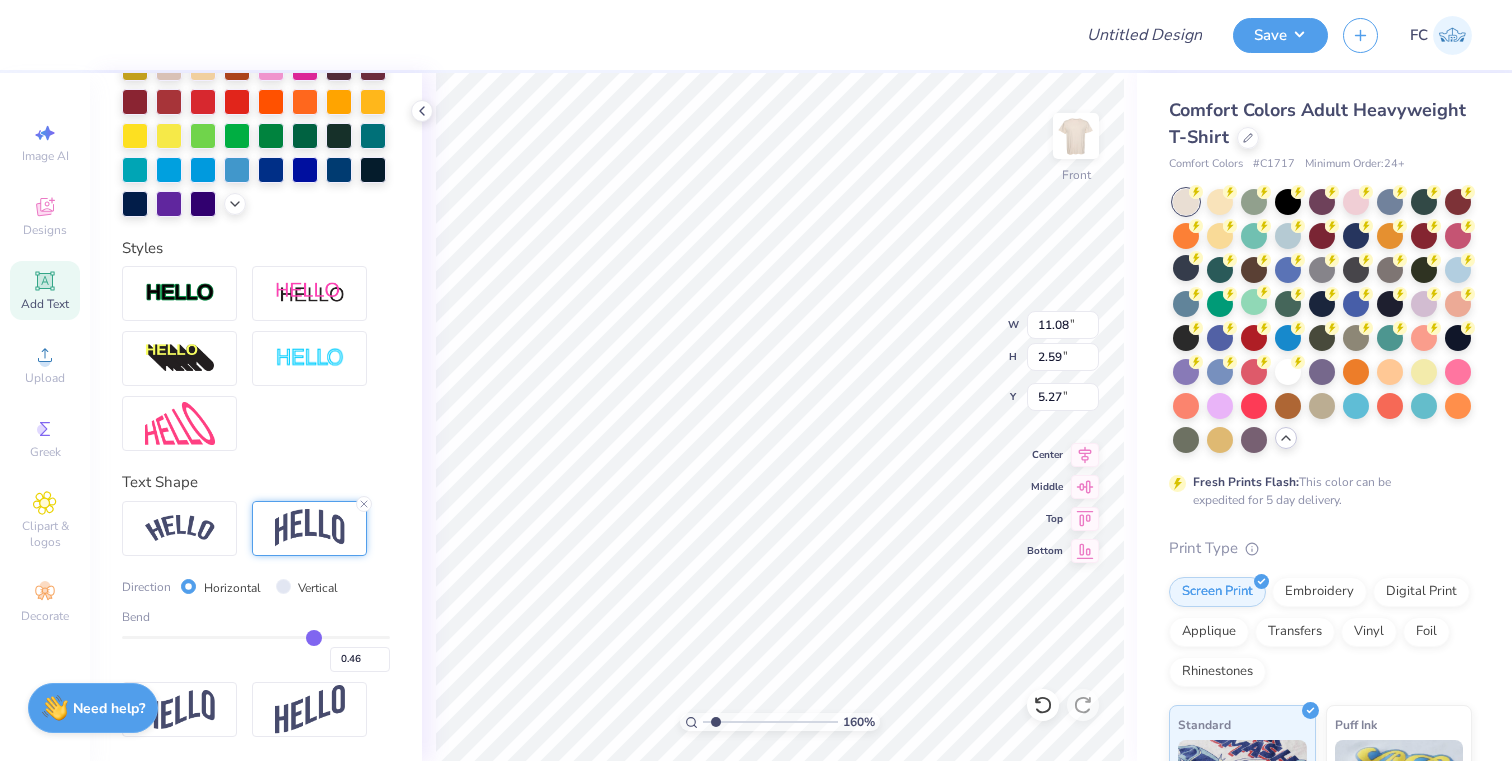 type on "0.47" 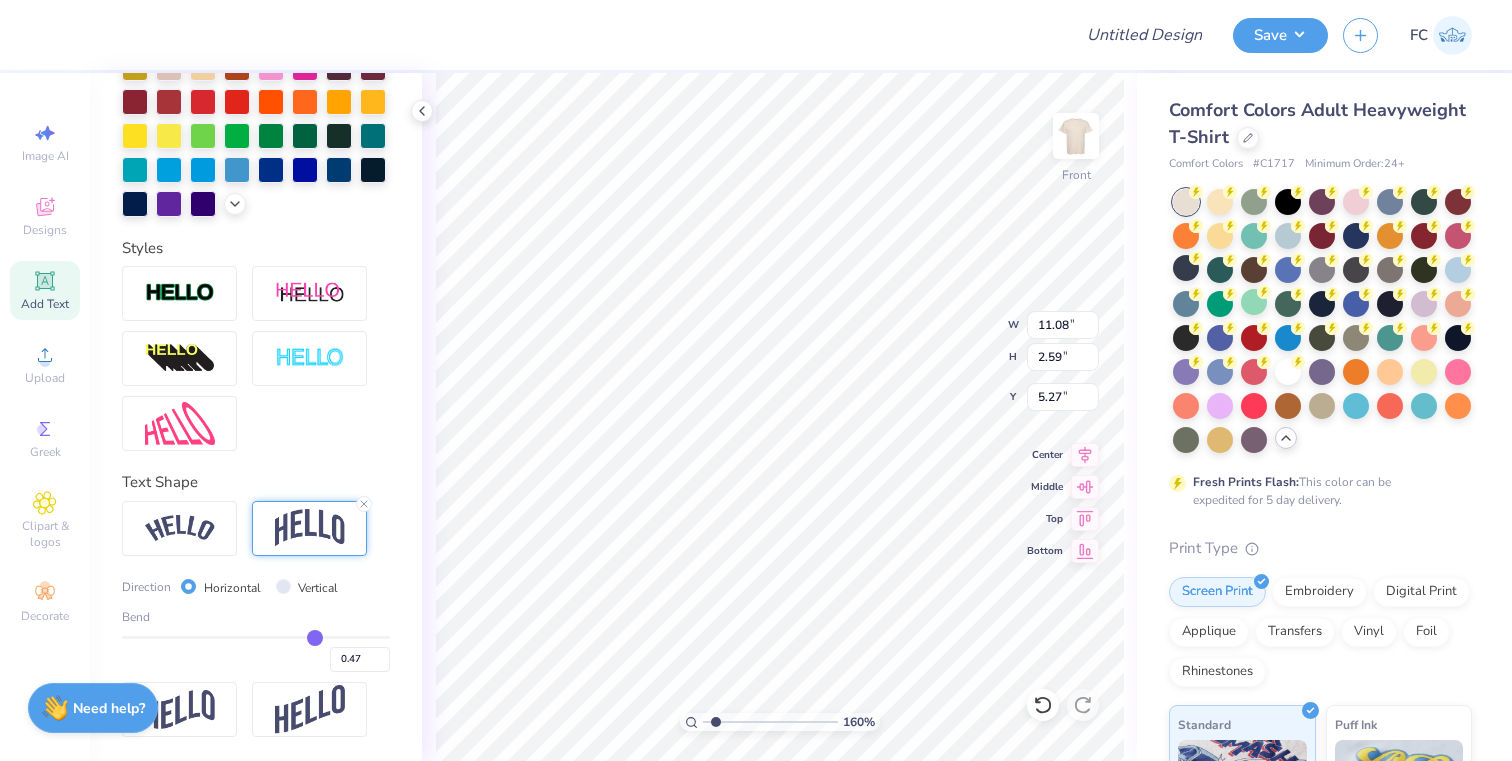 type on "0.48" 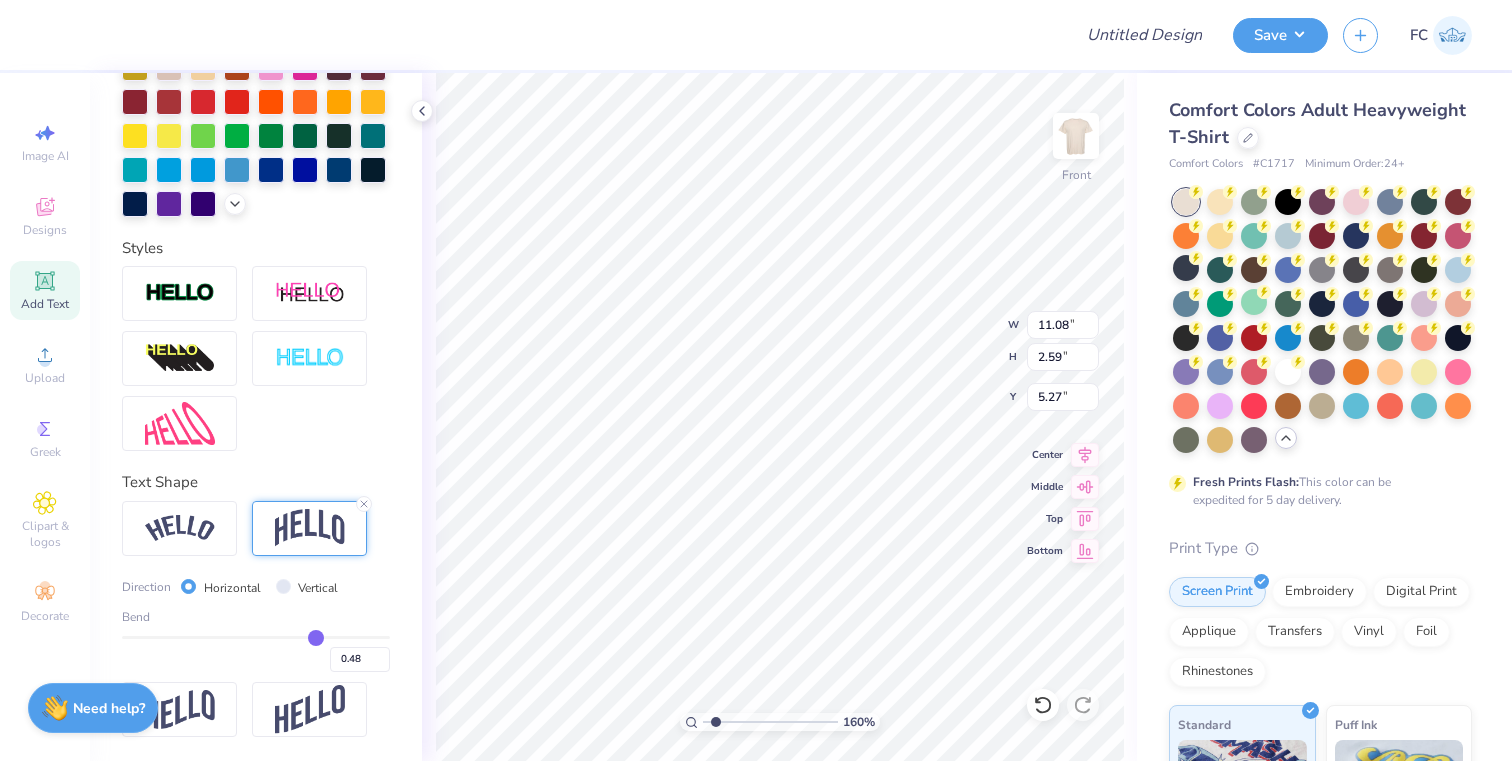 type on "0.49" 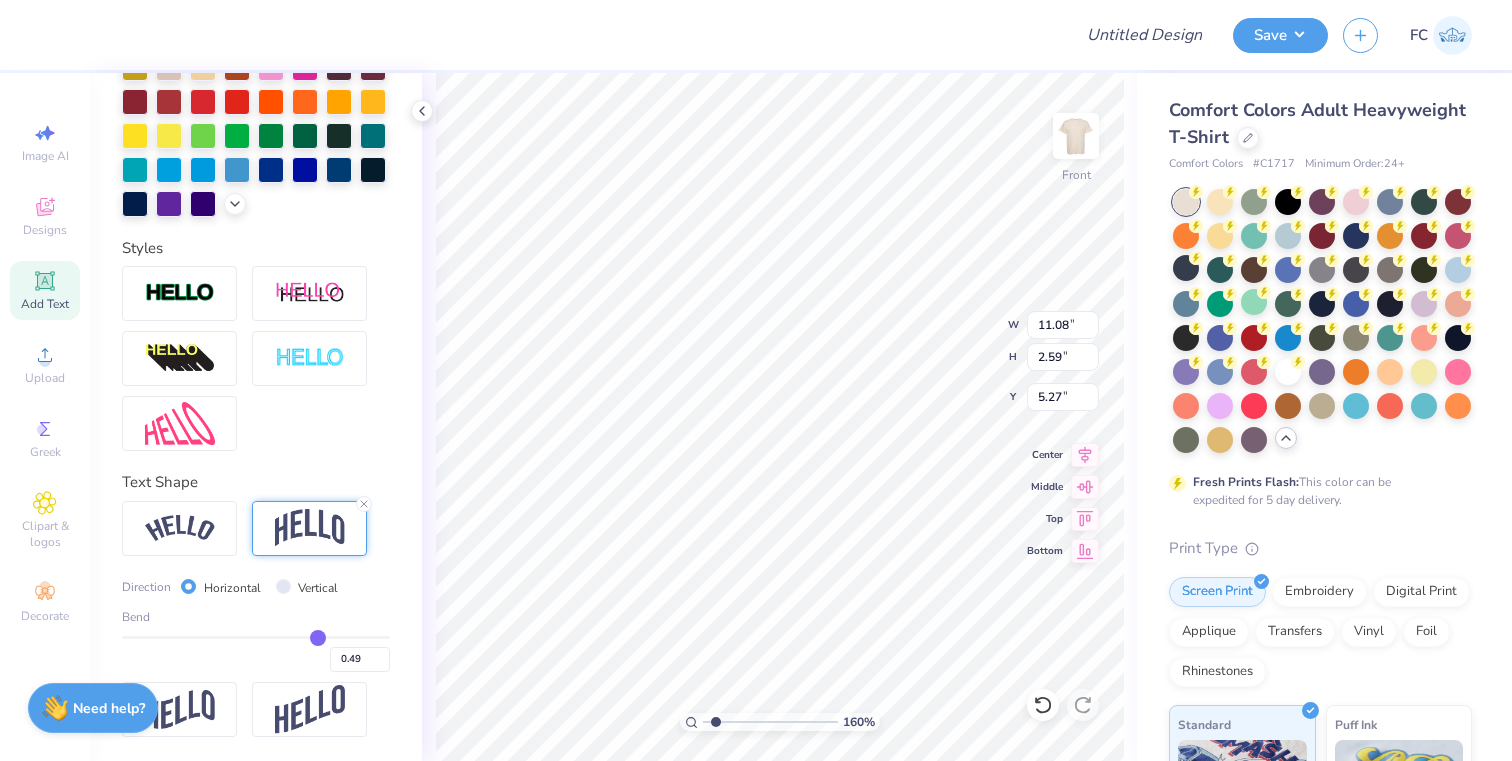 type on "0.47" 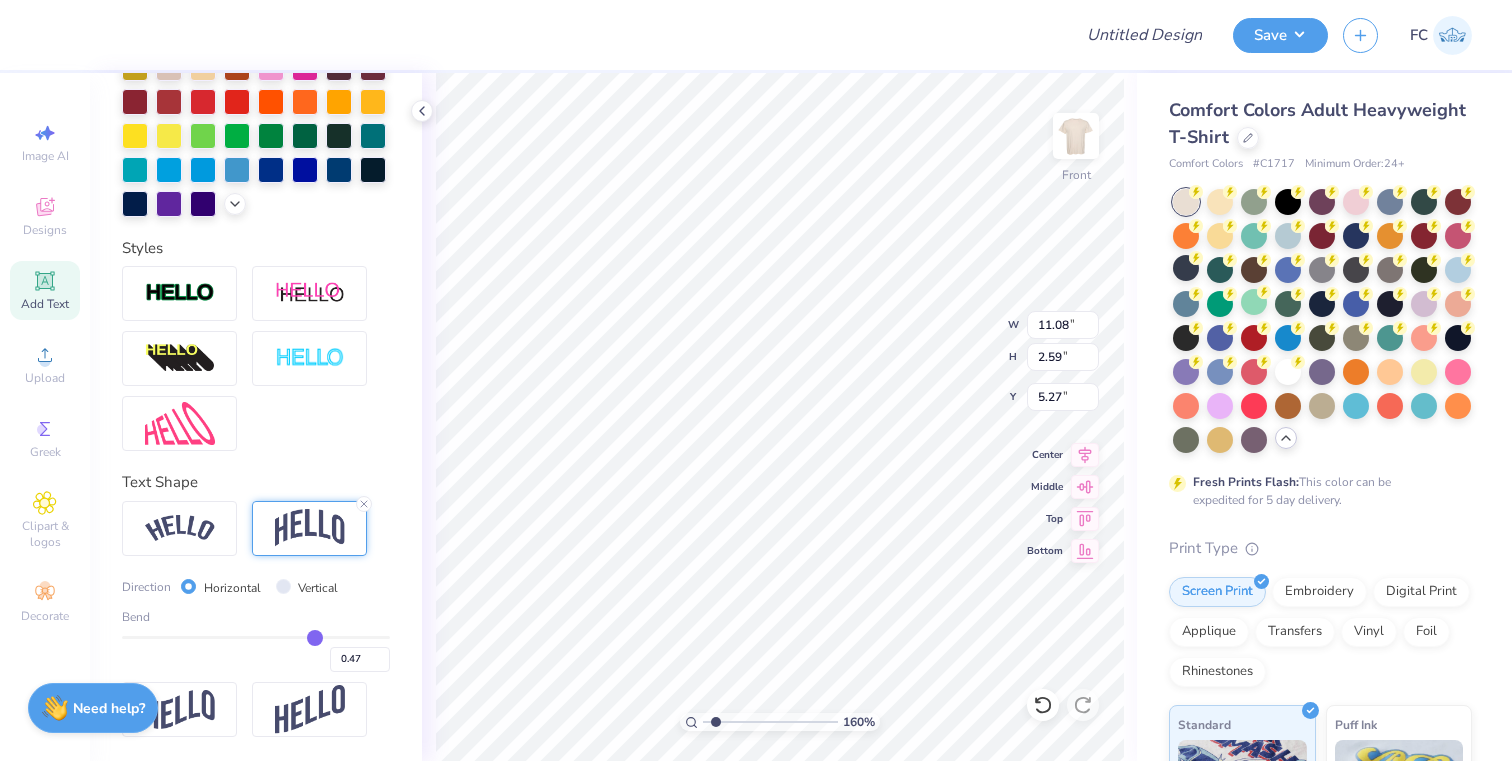 drag, startPoint x: 304, startPoint y: 636, endPoint x: 315, endPoint y: 636, distance: 11 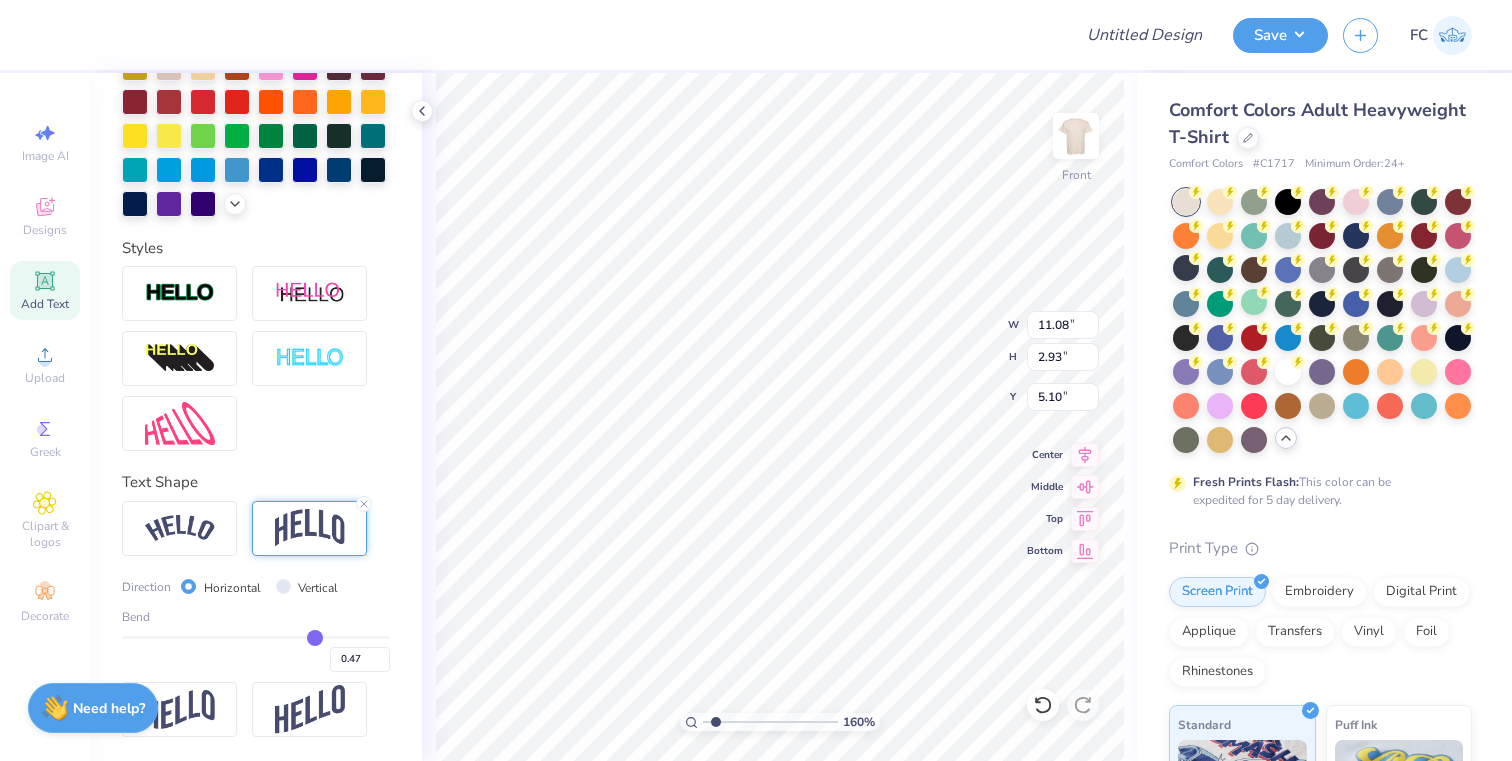 type on "0.46" 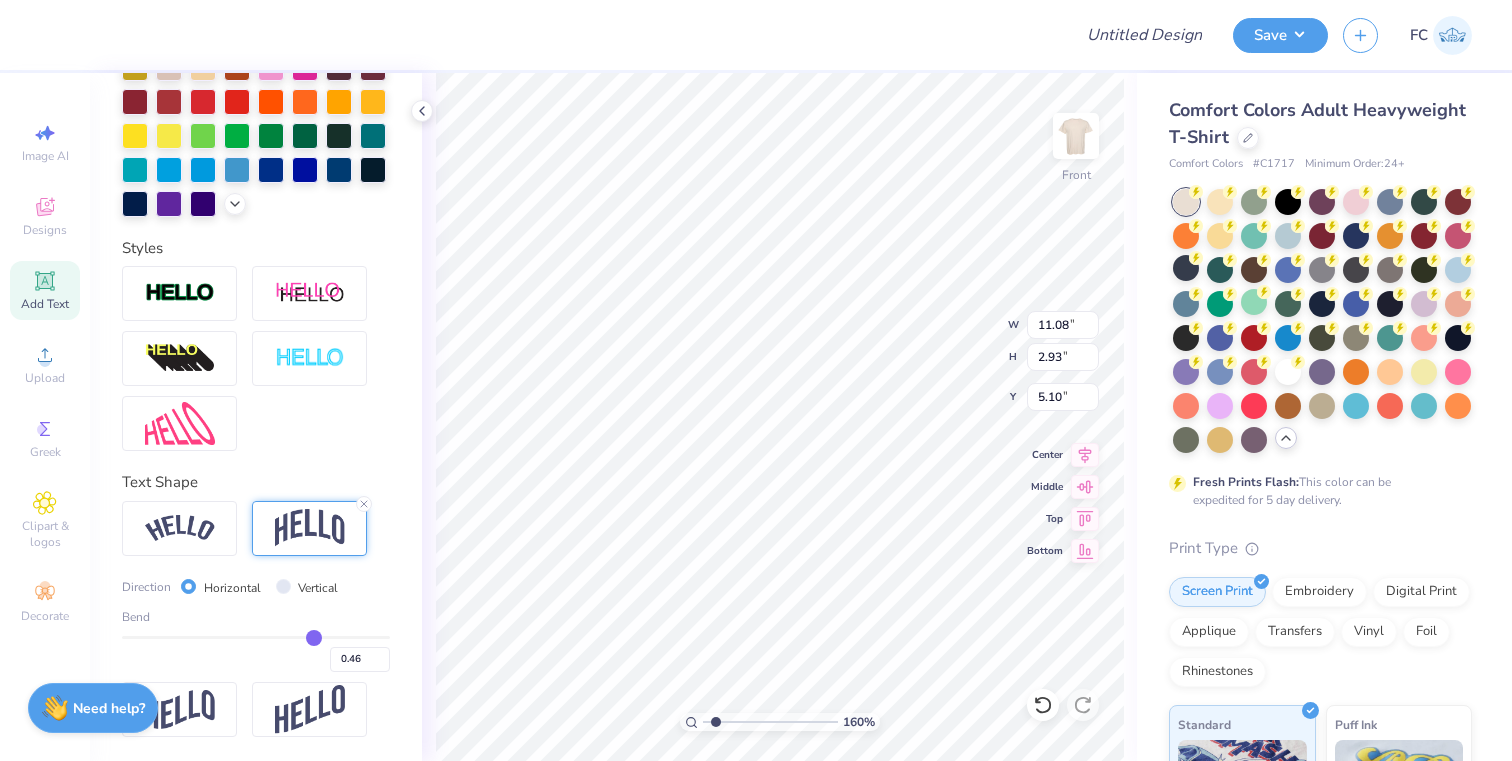 type on "0.45" 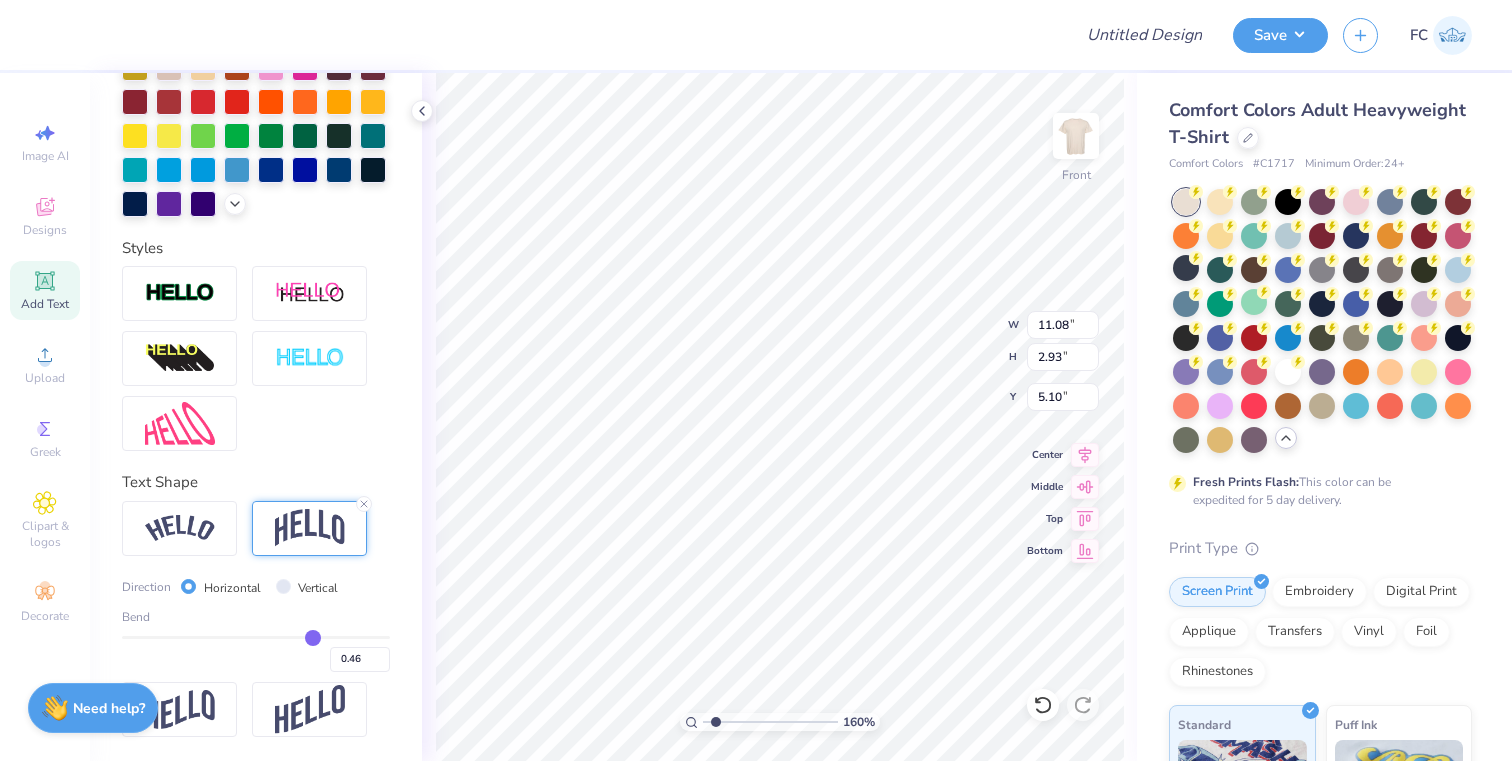 type on "0.45" 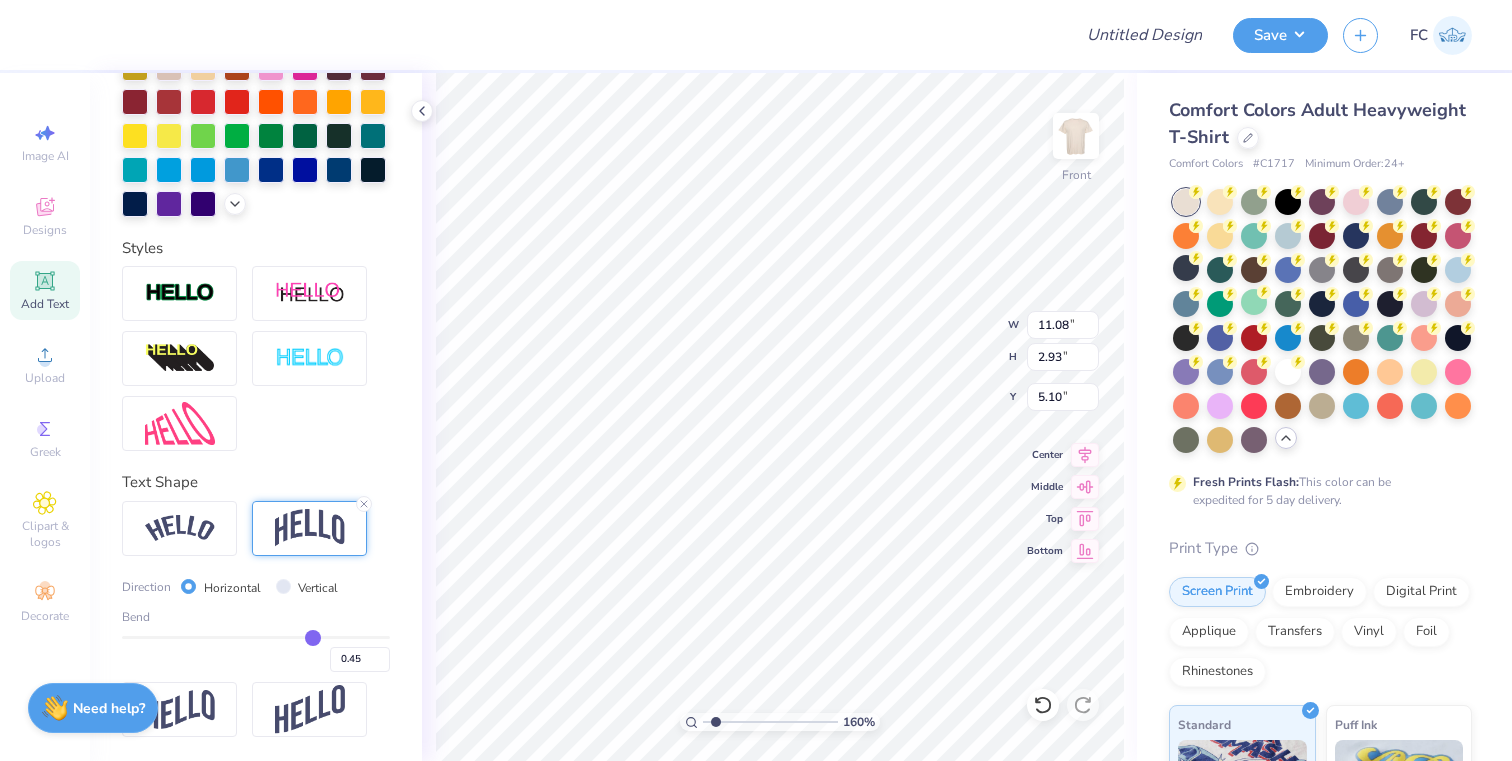 type on "0.44" 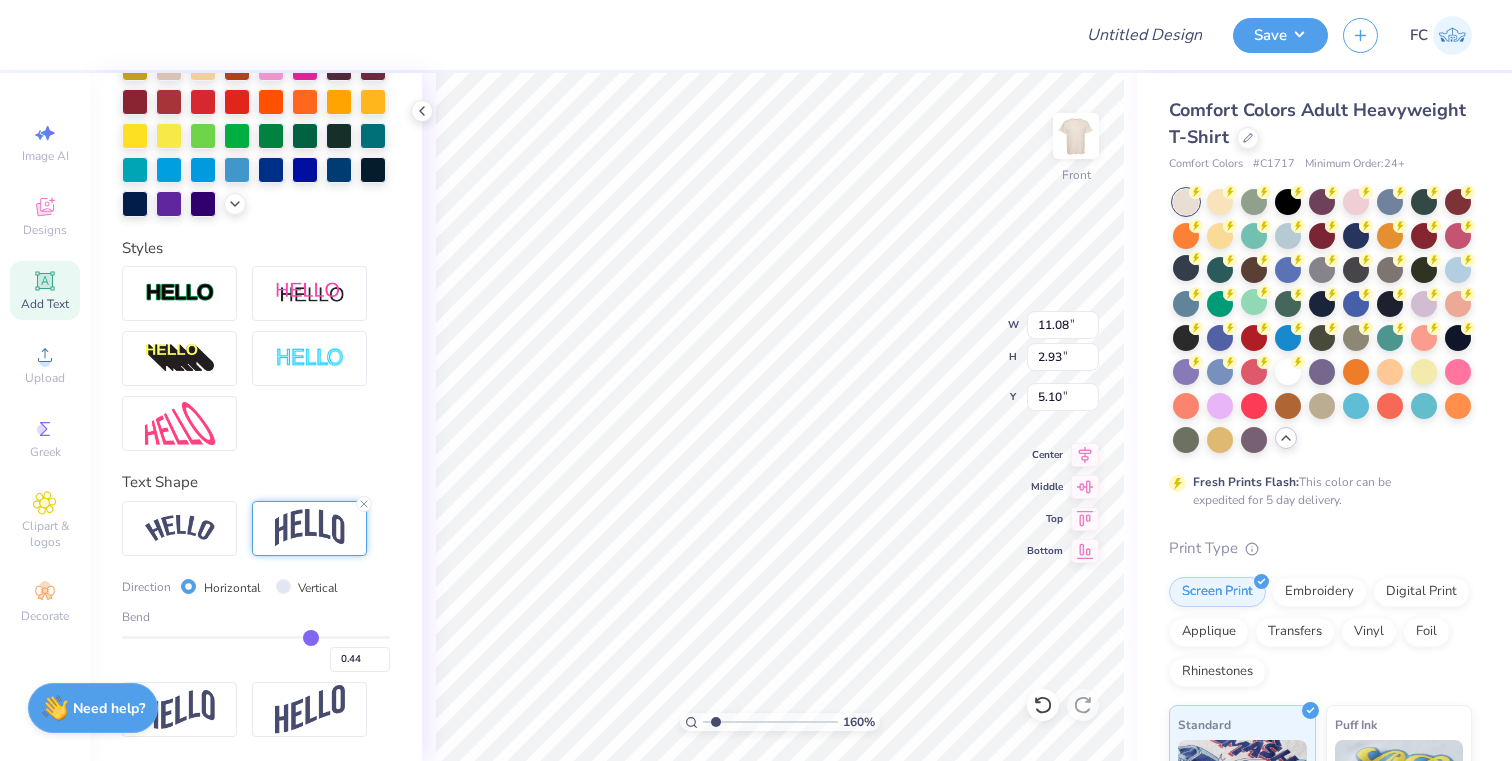 type on "0.43" 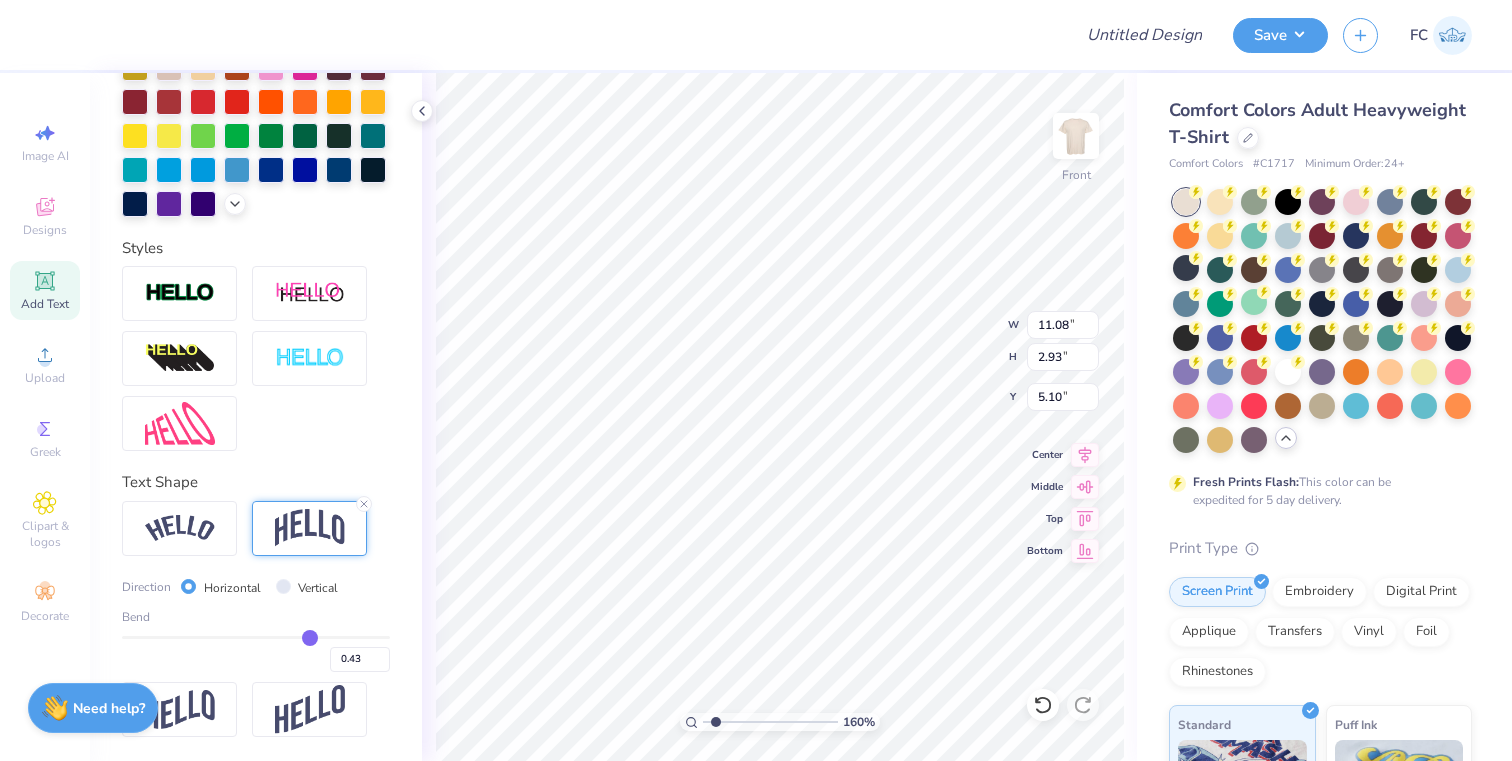 type on "0.42" 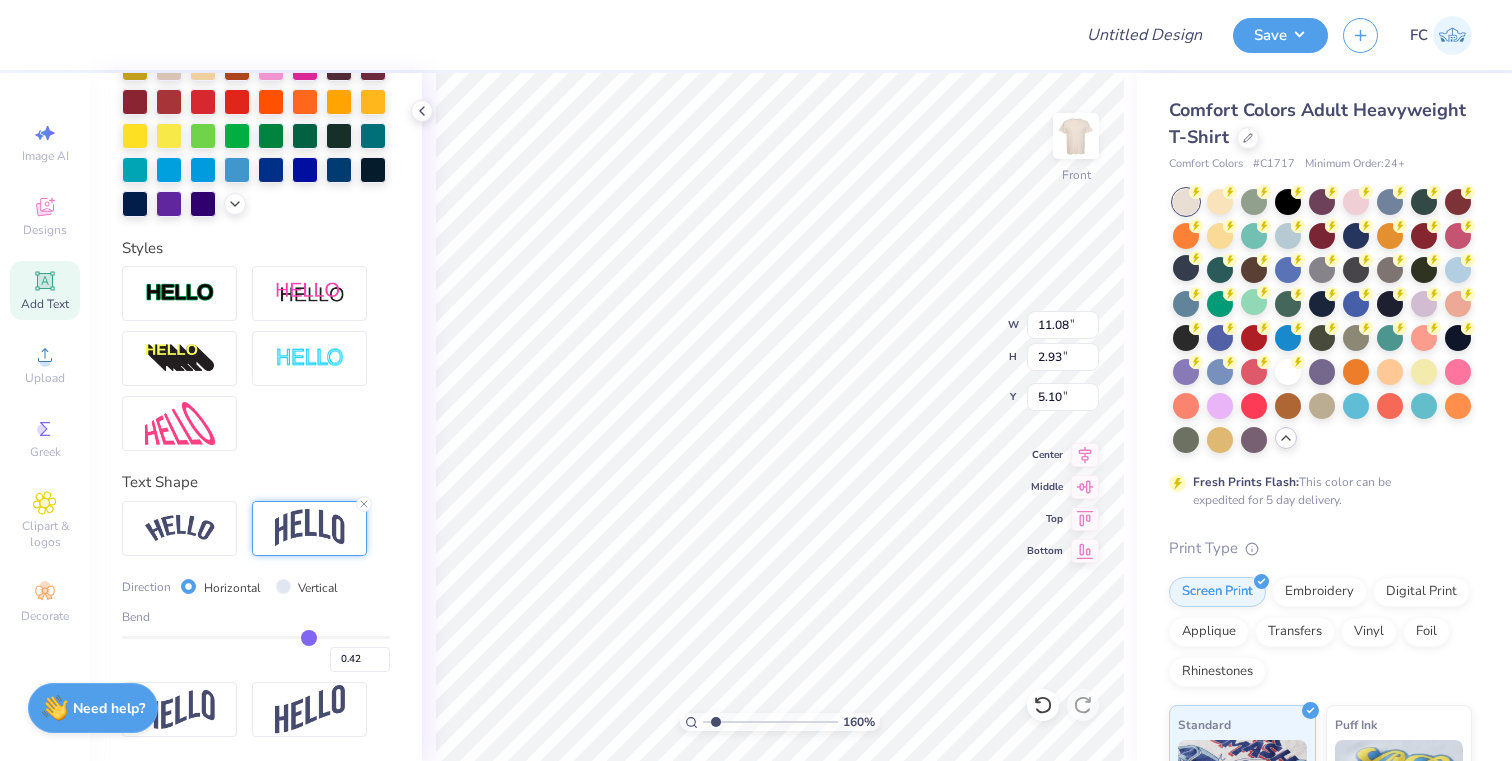 type on "0.41" 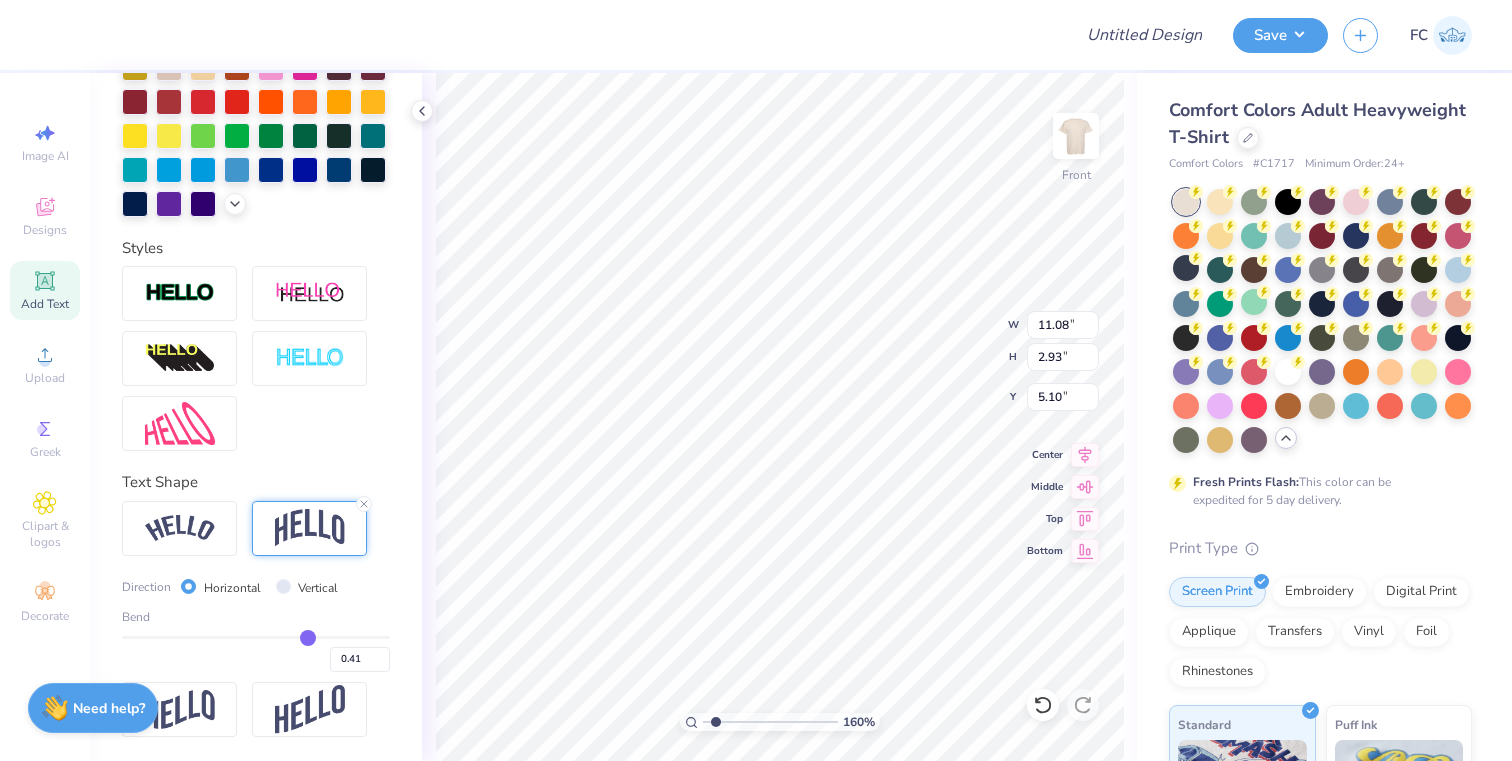 type on "0.4" 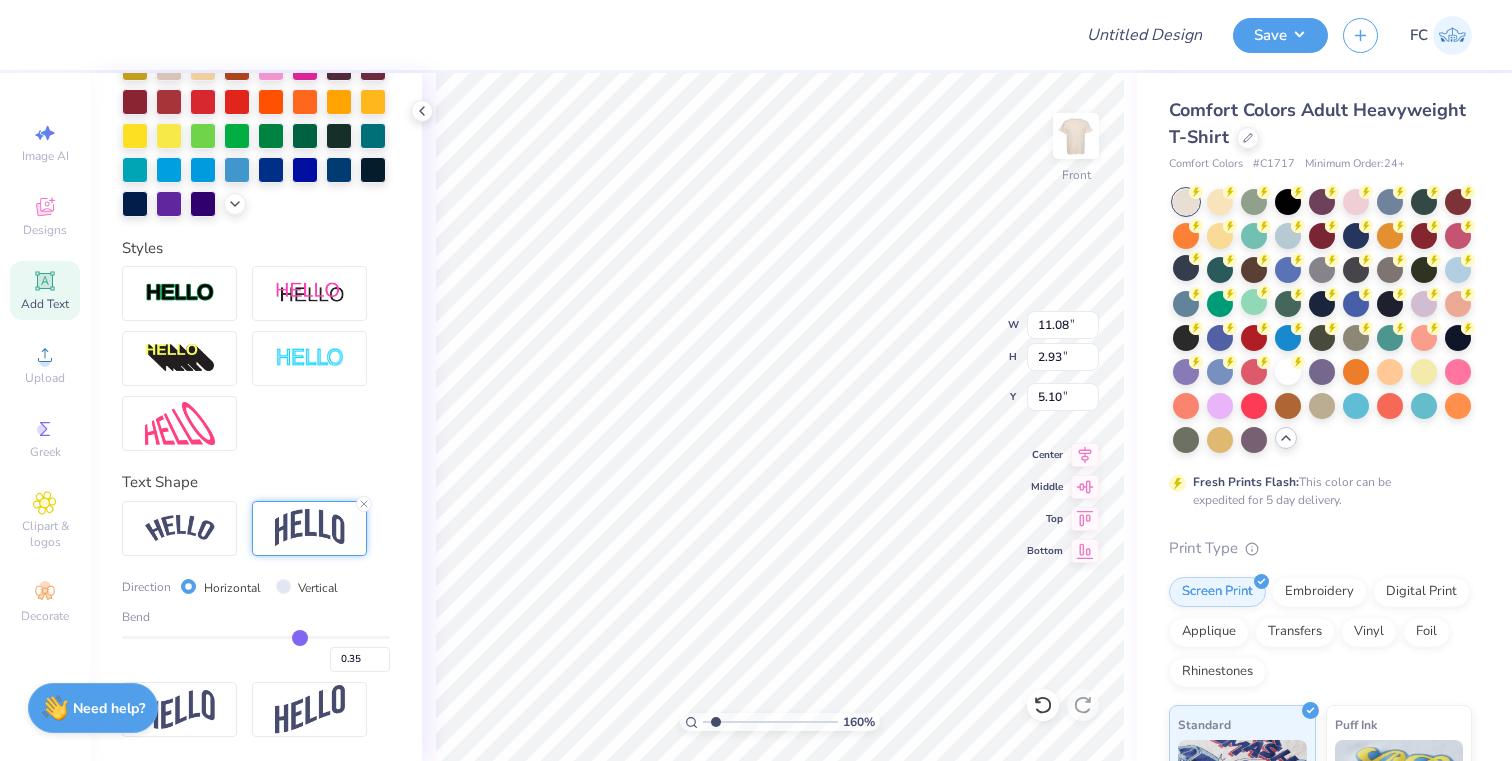 drag, startPoint x: 315, startPoint y: 636, endPoint x: 300, endPoint y: 634, distance: 15.132746 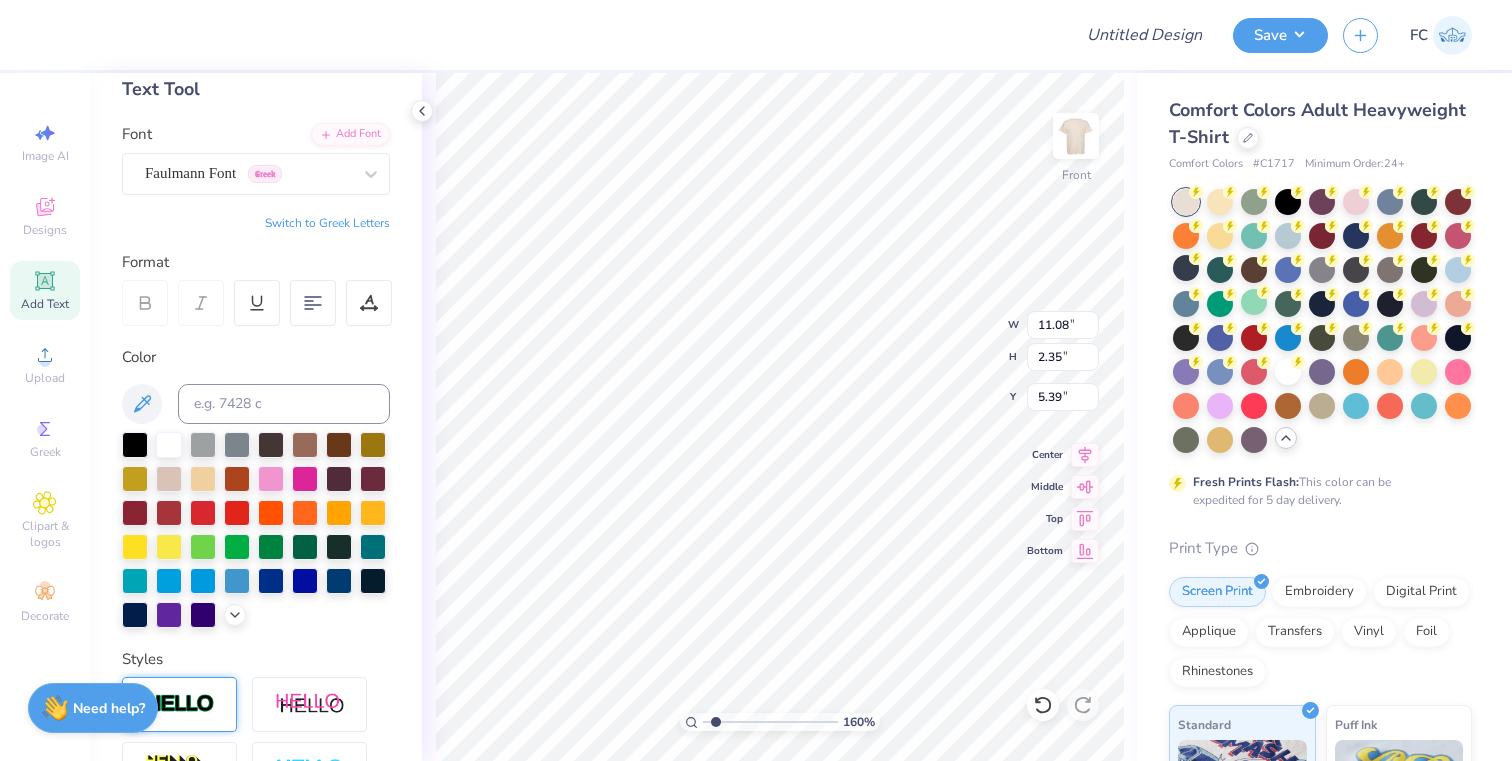scroll, scrollTop: 0, scrollLeft: 0, axis: both 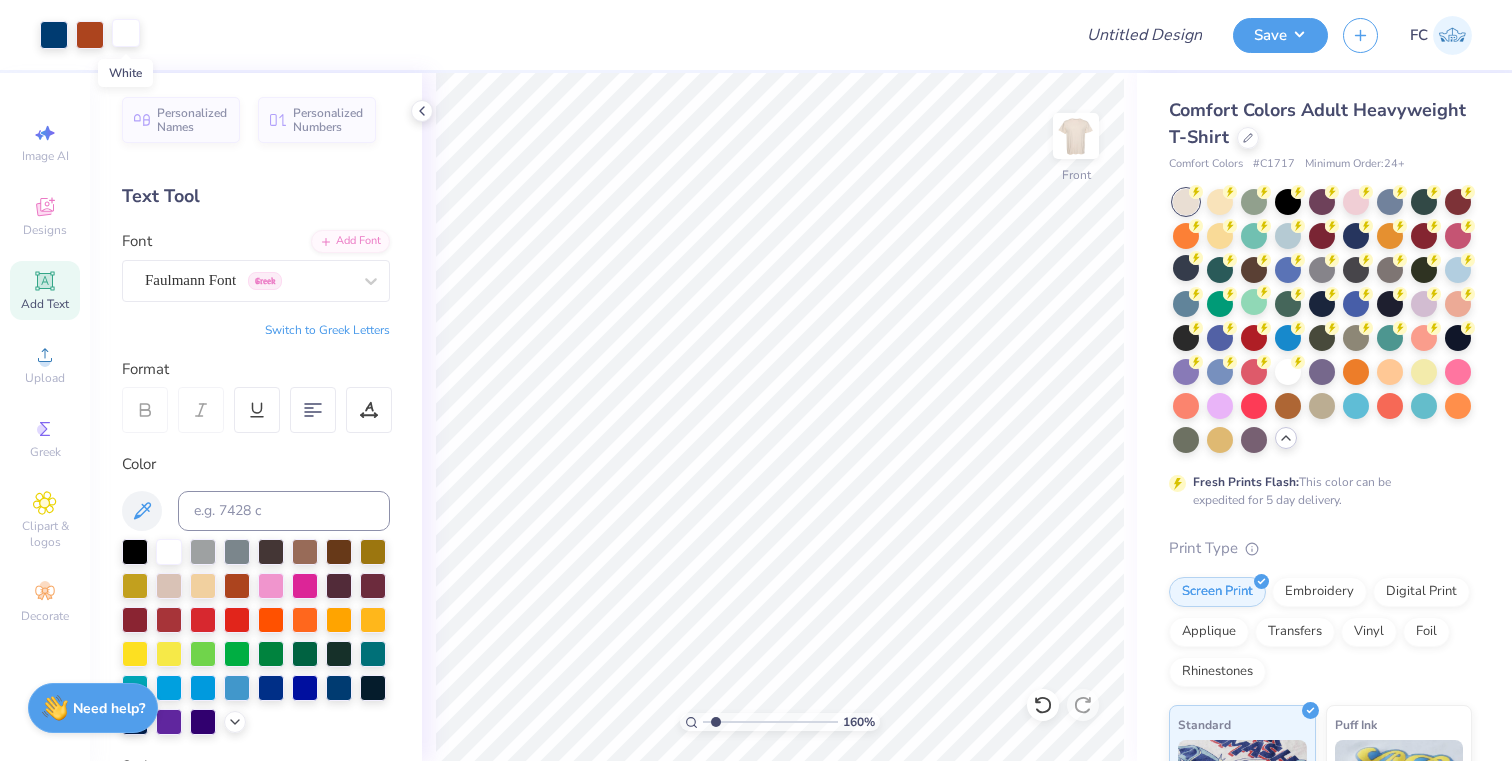 click at bounding box center [126, 33] 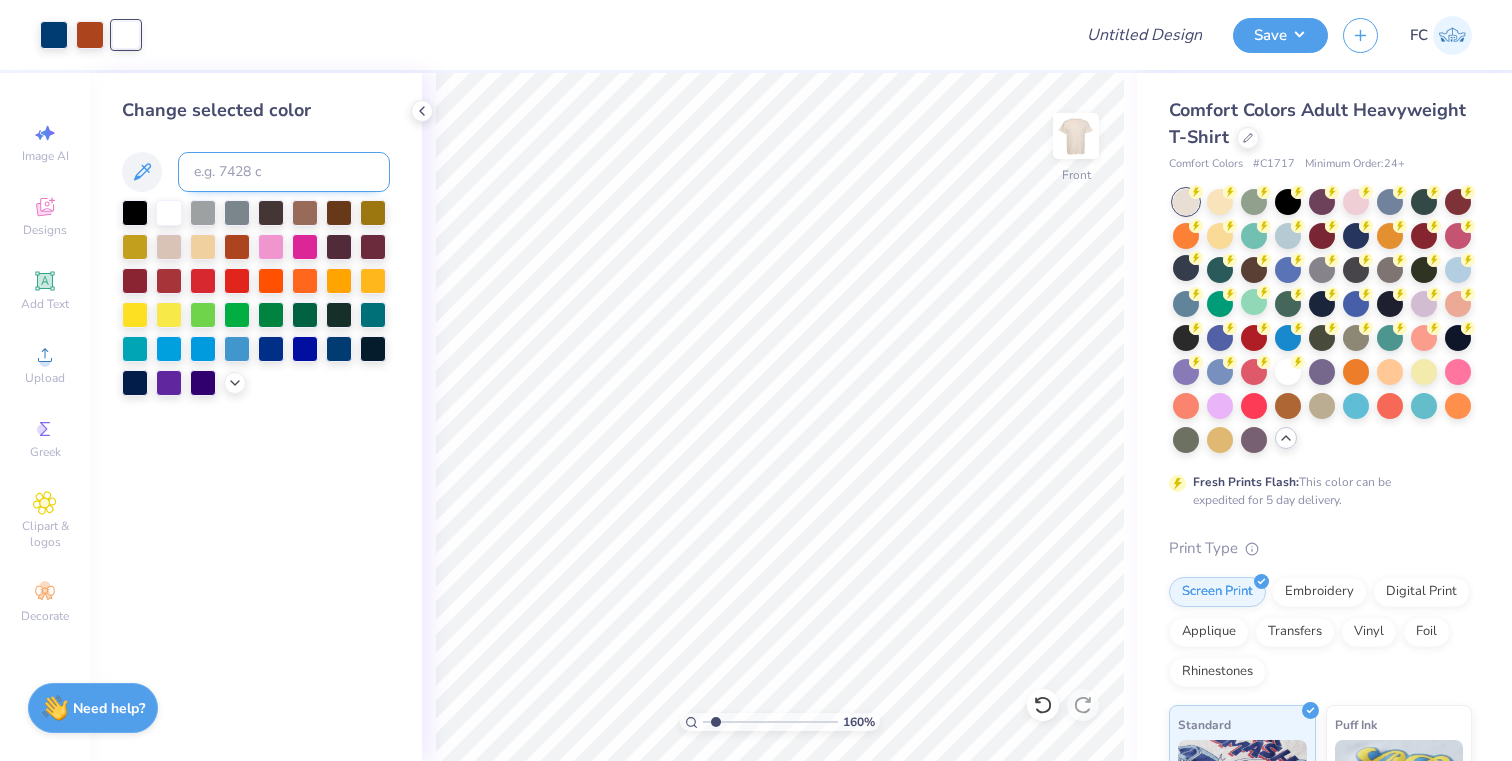click at bounding box center [284, 172] 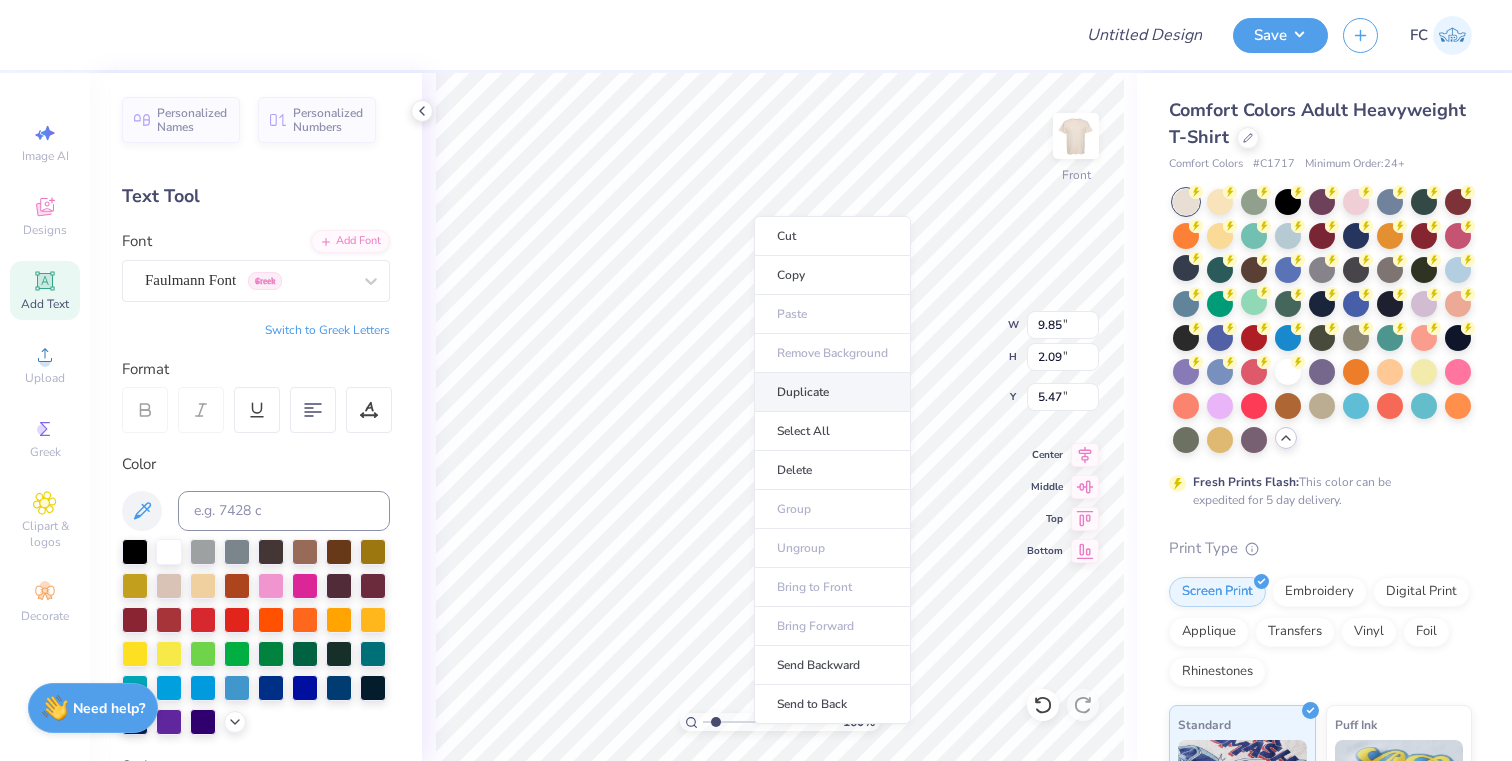click on "Duplicate" at bounding box center (832, 392) 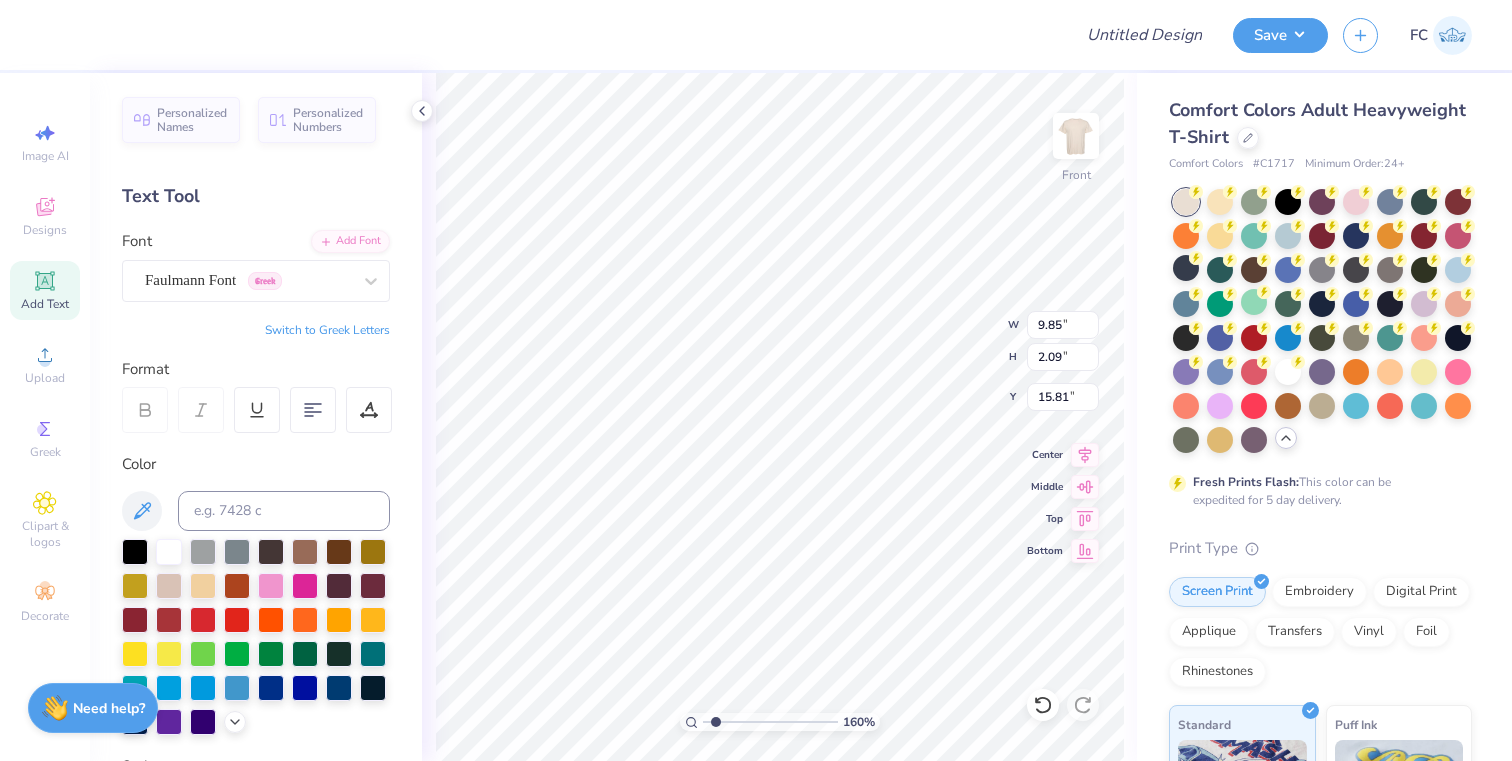 scroll, scrollTop: 0, scrollLeft: 5, axis: horizontal 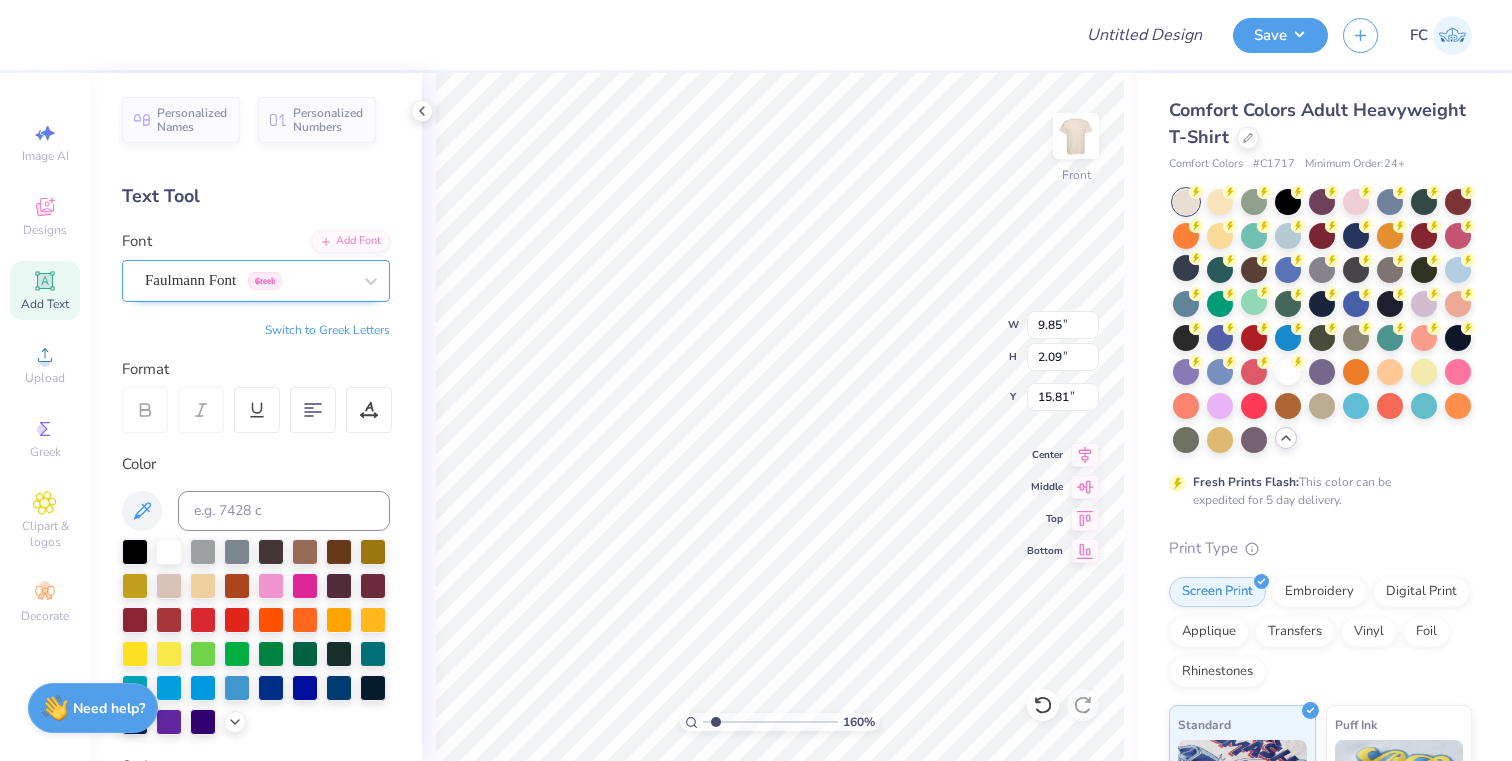 click on "Faulmann Font Greek" at bounding box center (248, 280) 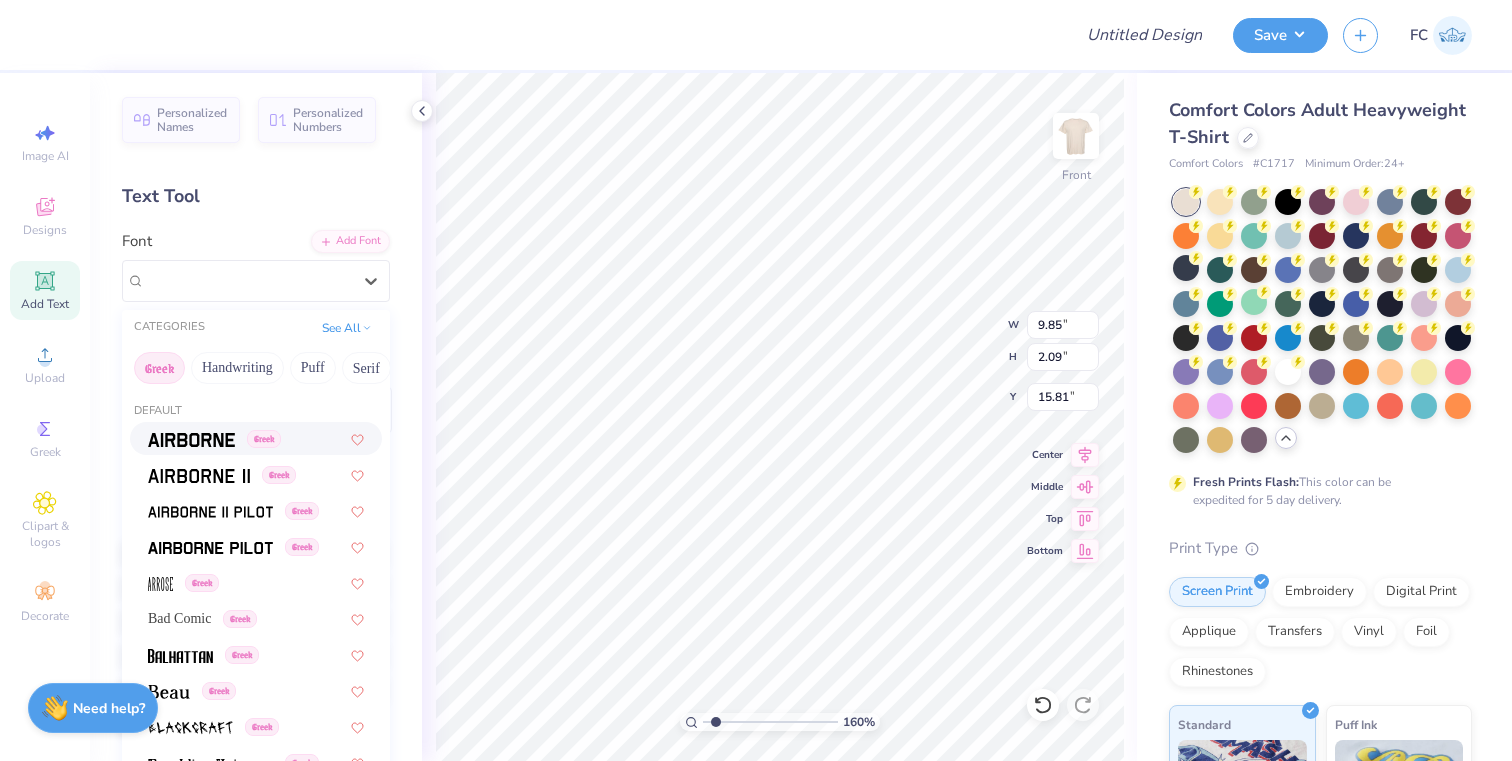 click on "Personalized Names Personalized Numbers Text Tool  Add Font Font option Airborne focused, 1 of 49. 49 results available. Use Up and Down to choose options, press Enter to select the currently focused option, press Escape to exit the menu, press Tab to select the option and exit the menu. Faulmann Font Greek CATEGORIES See All Greek Handwriting Puff Serif Bold Calligraphy Retro Sans Serif Minimal Fantasy Techno Others Default Greek Greek Greek Greek Greek Bad Comic Greek Greek Greek Greek Greek Greek Bryndan Write Greek Greek Greek Greek Greek Greek Greek Faulmann Font Greek Greek Gerhaus Greek Greek Greek Greek Greek Greek Greek Greek Greek Greek Greek Greek Greek Greek Greek Greek Greek Greek Greek Greek Greek Greek Greek Greek Greek Greek Greek Greek Greek Switch to Greek Letters Format Color Styles Text Shape" at bounding box center (256, 417) 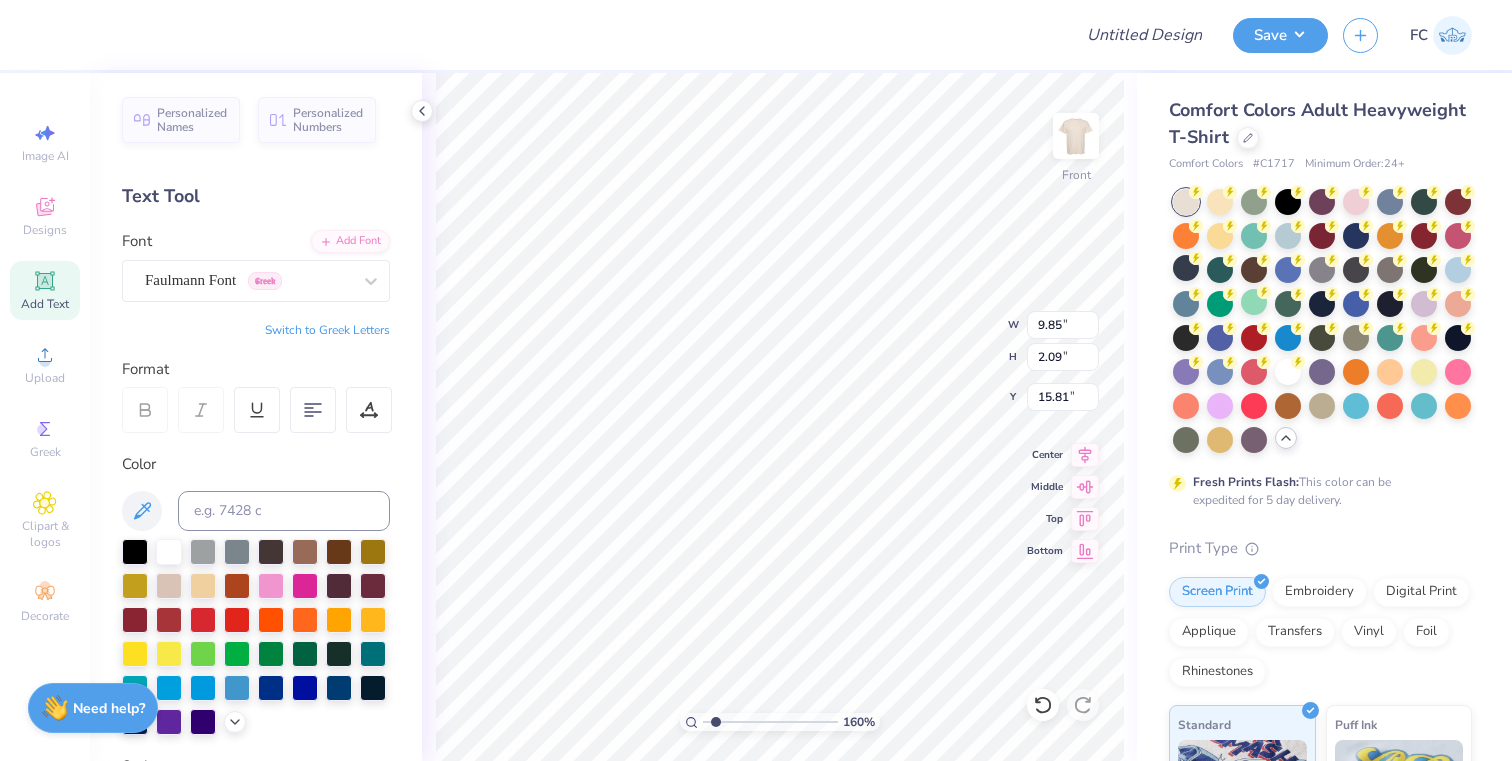 click on "Switch to Greek Letters" at bounding box center [327, 330] 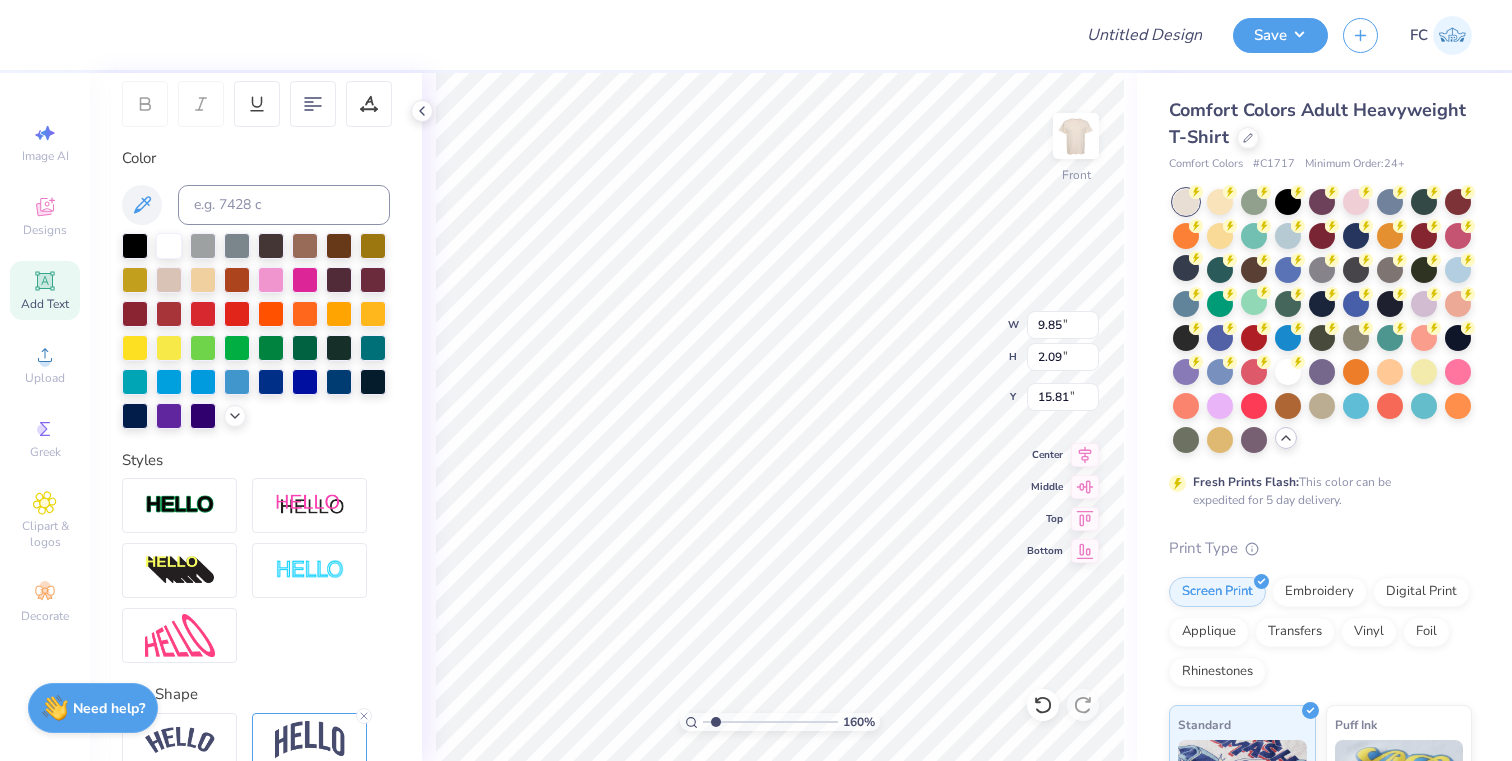 scroll, scrollTop: 372, scrollLeft: 0, axis: vertical 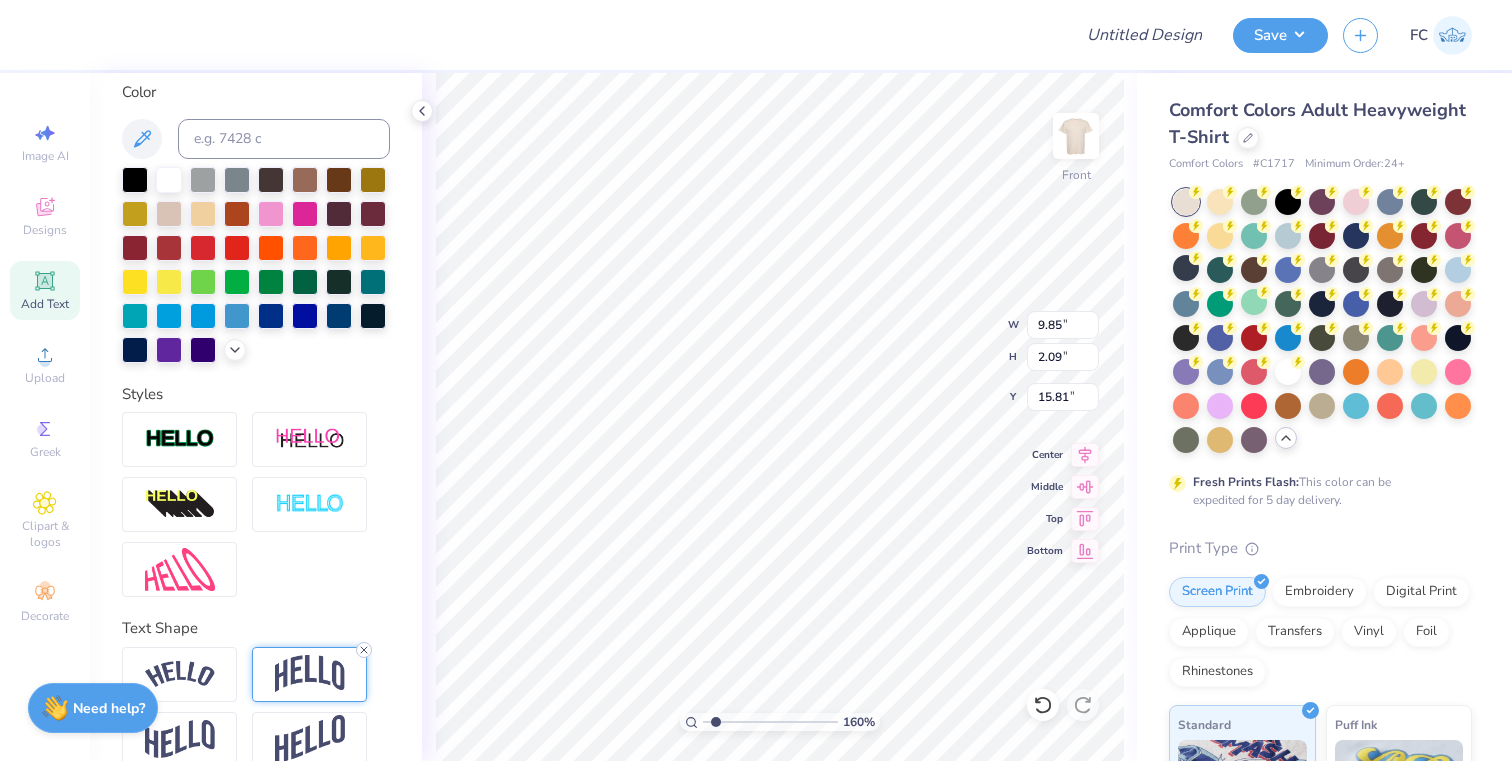 click 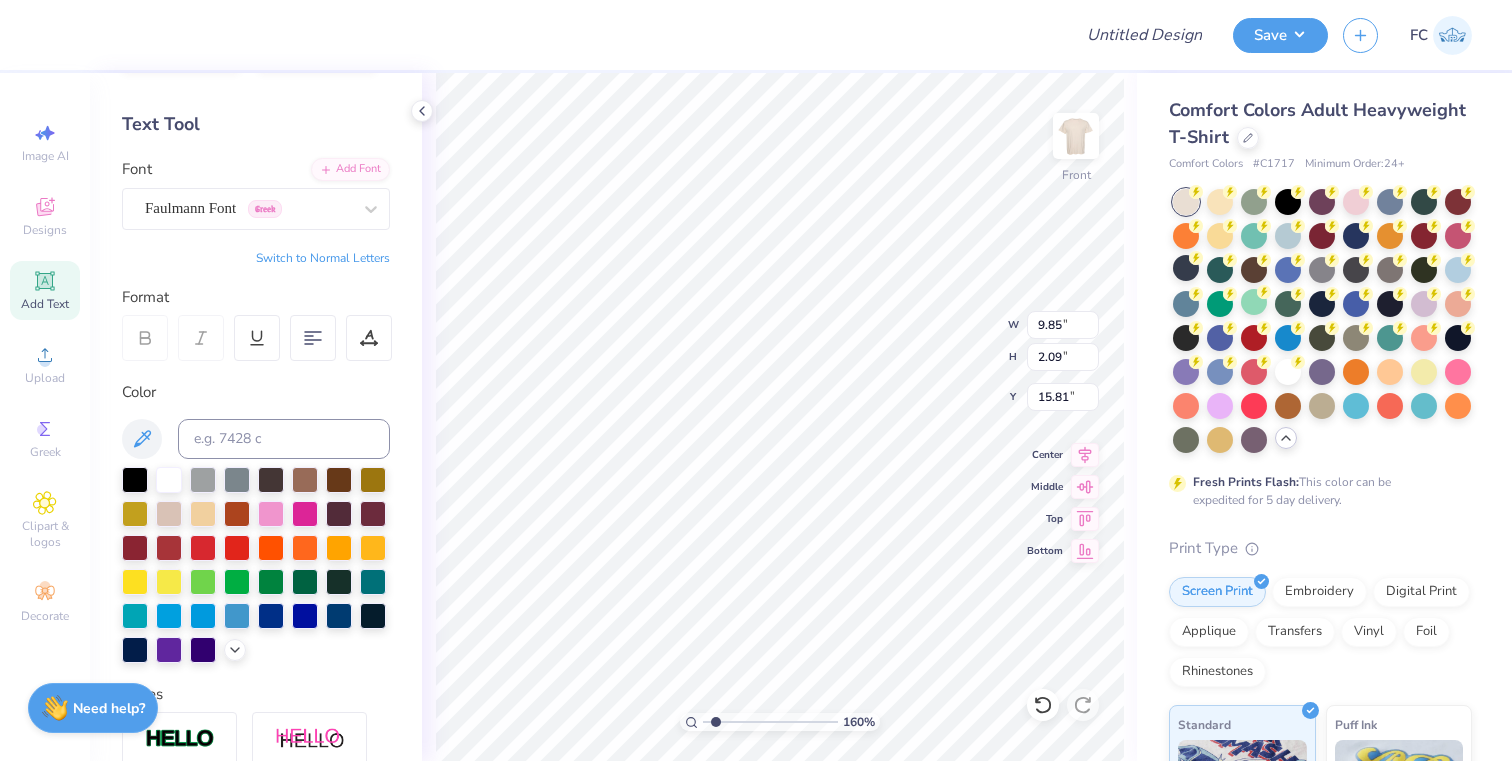 scroll, scrollTop: 0, scrollLeft: 0, axis: both 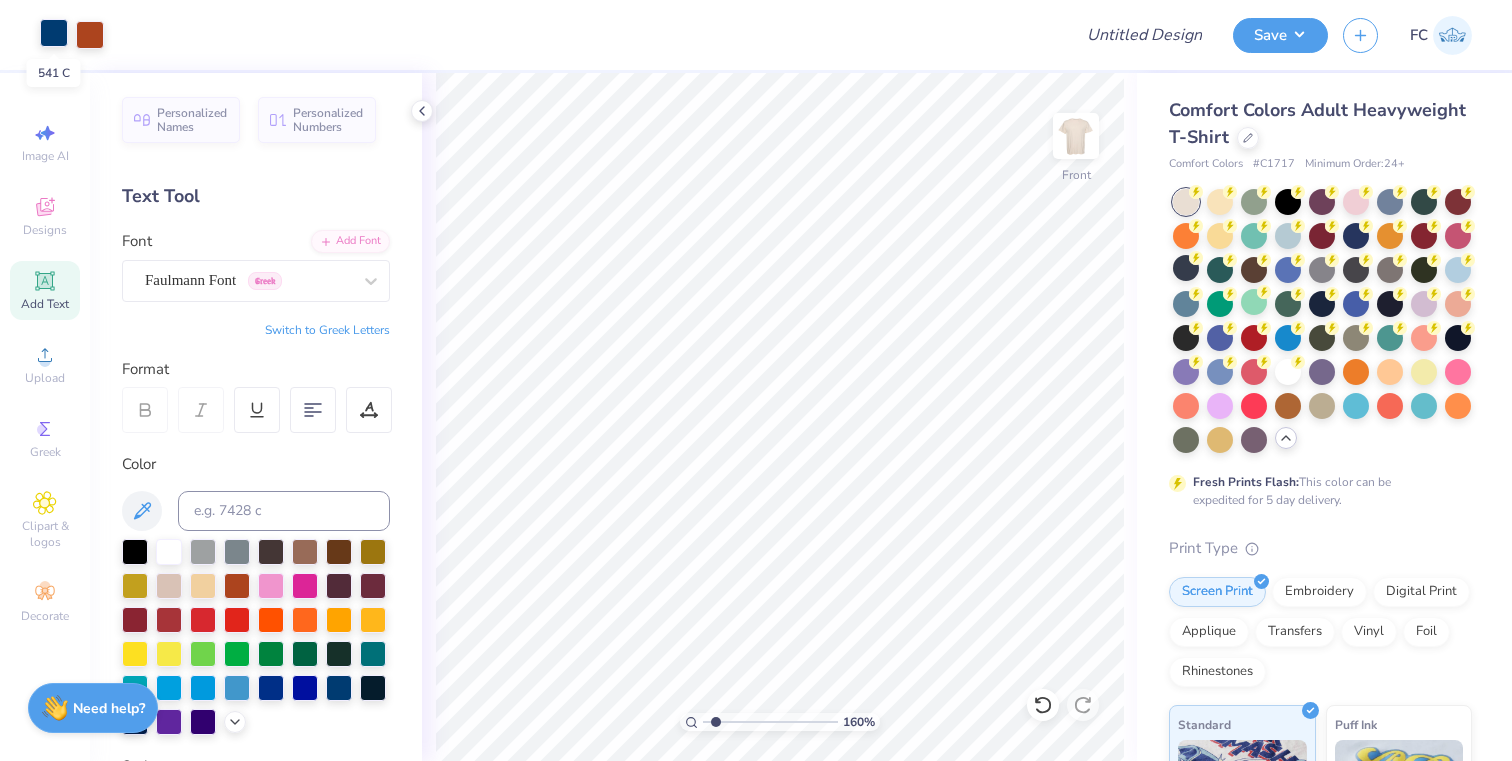 click at bounding box center (54, 33) 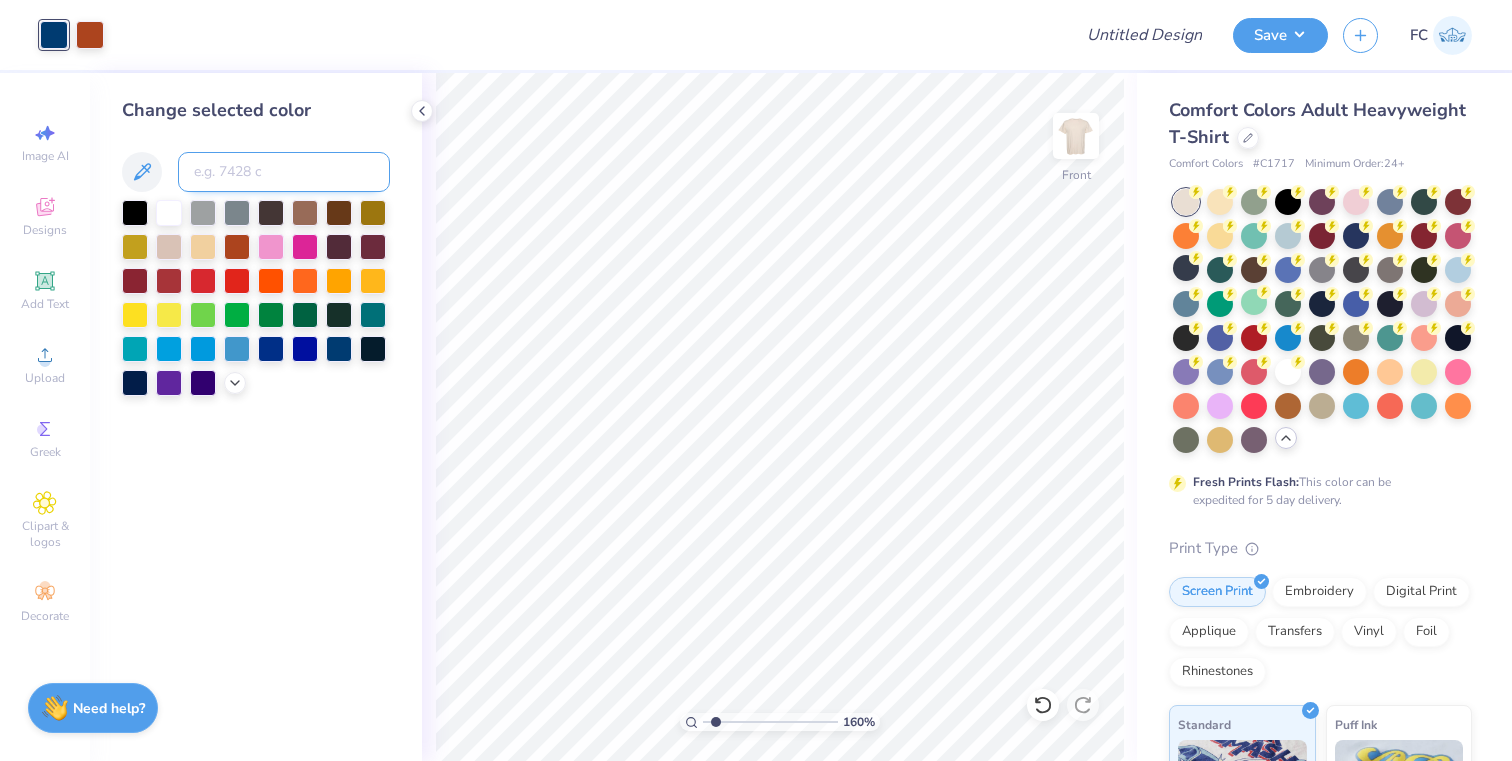 click at bounding box center (284, 172) 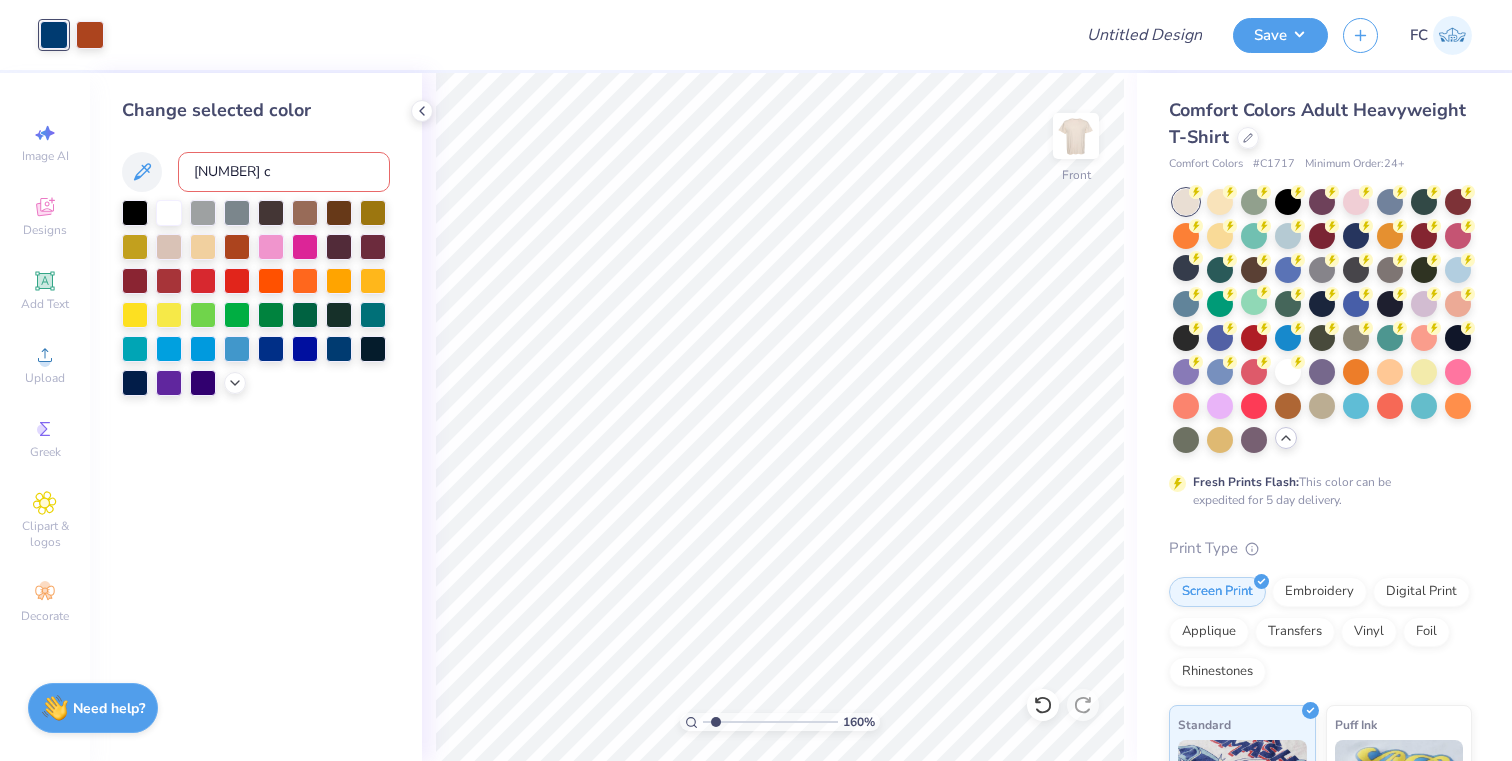click on "1657 c" at bounding box center (284, 172) 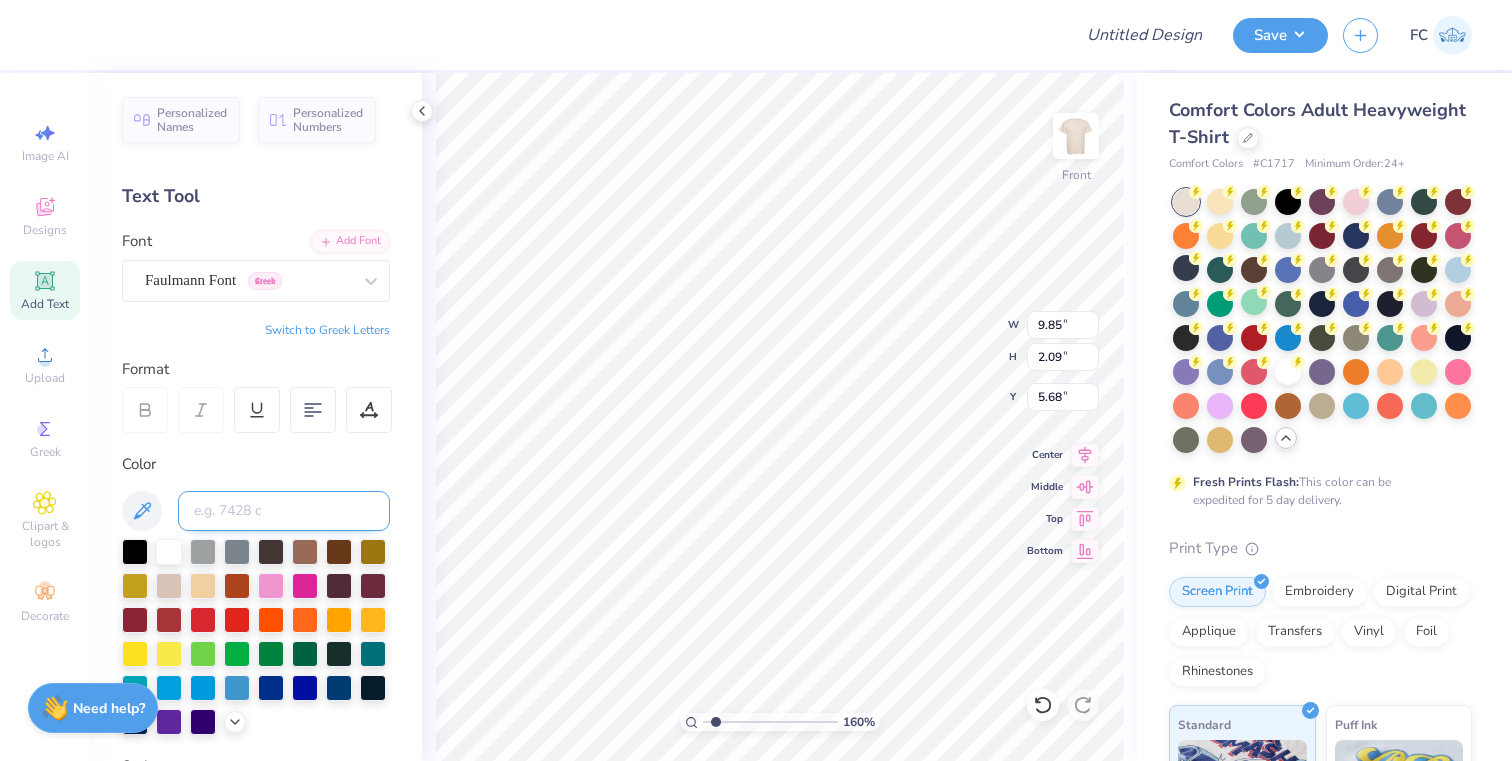 click at bounding box center (284, 511) 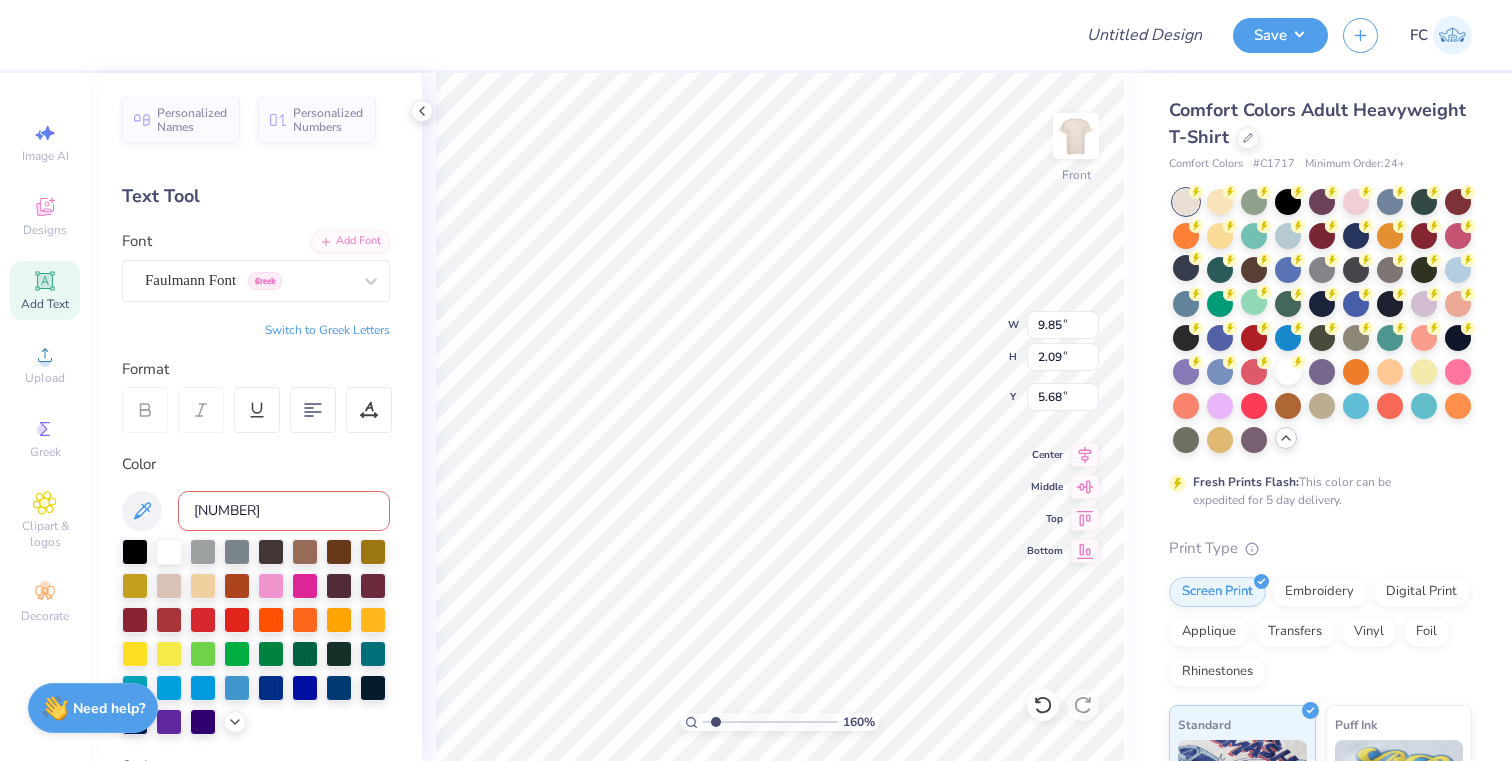 click on "1657c" at bounding box center [284, 511] 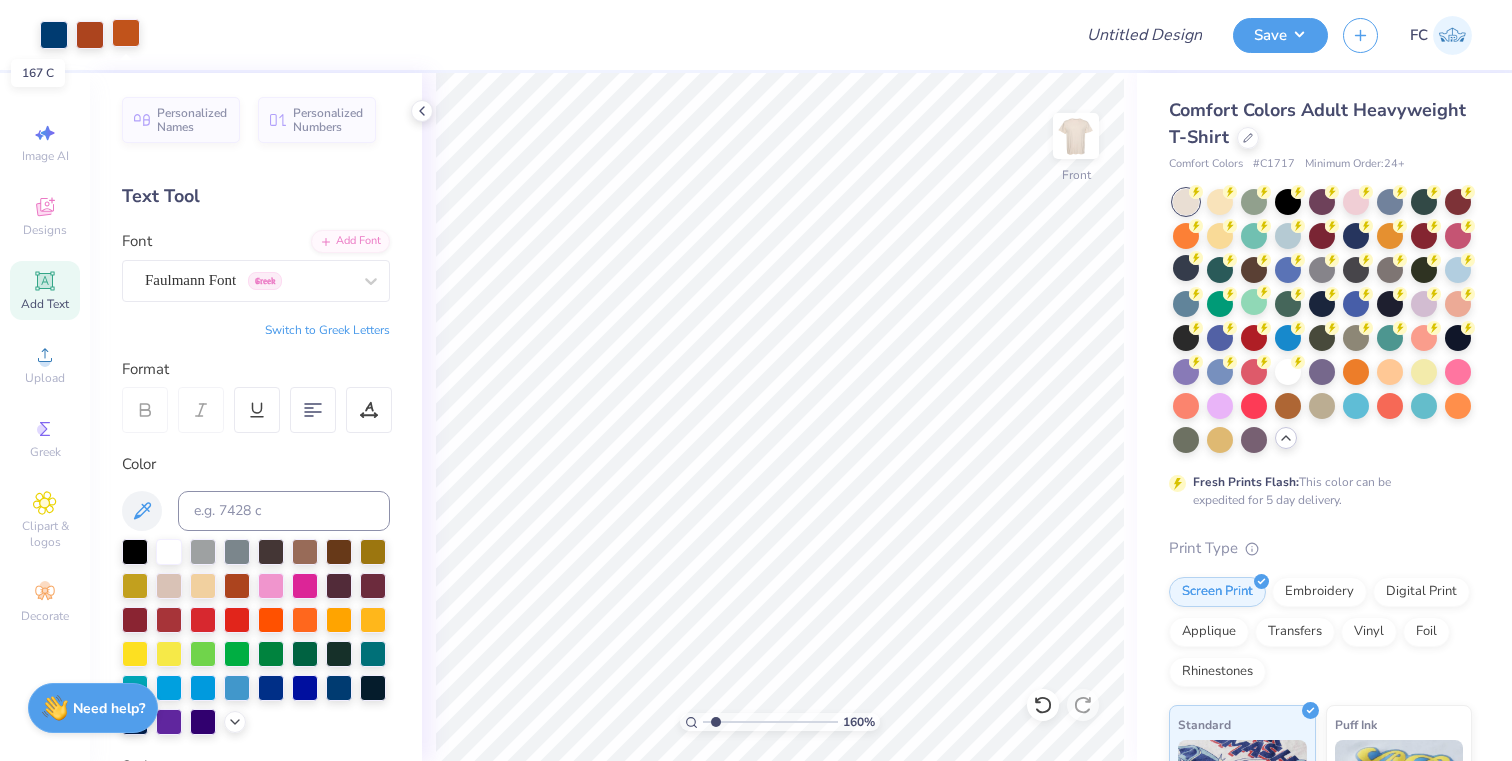 click at bounding box center [126, 33] 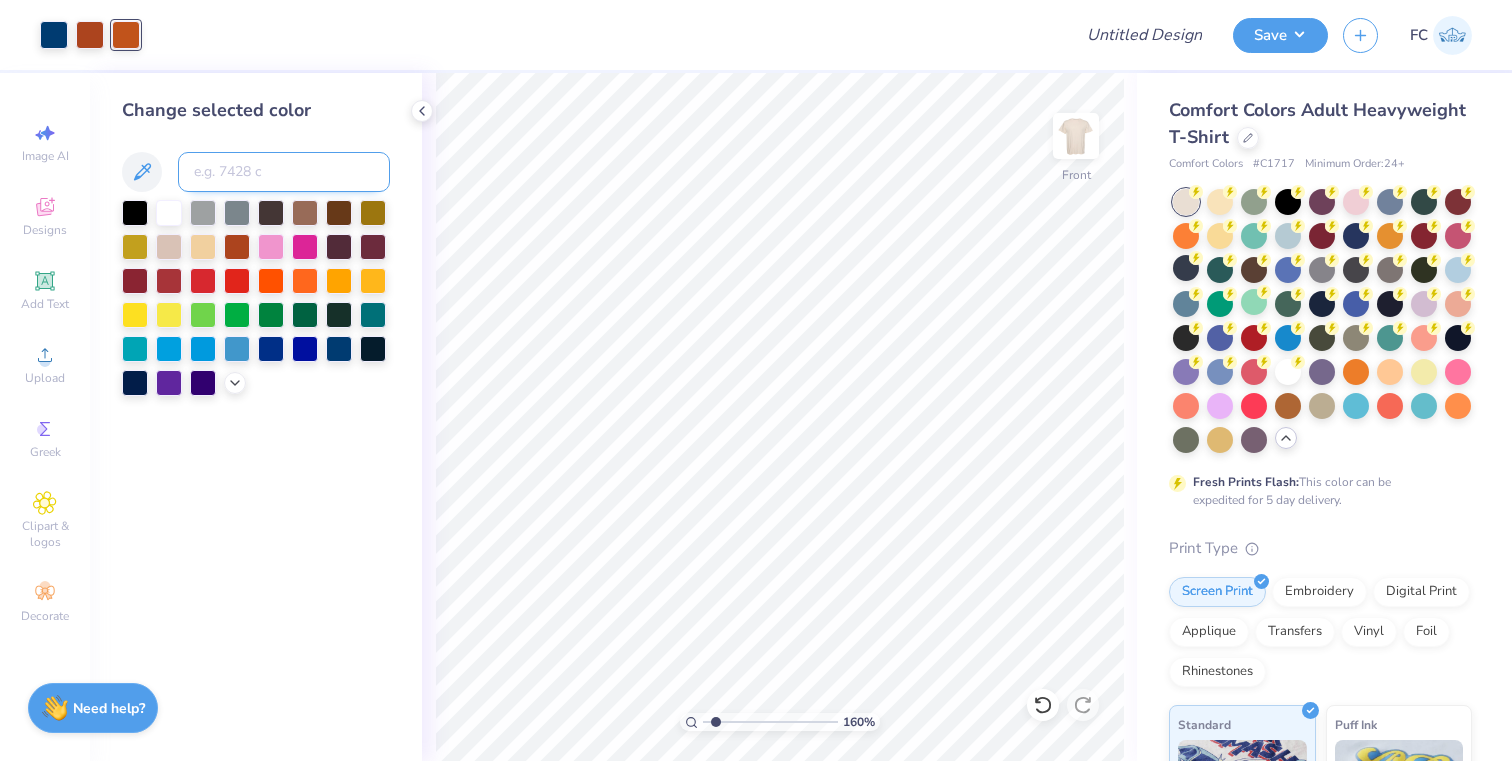 click at bounding box center [284, 172] 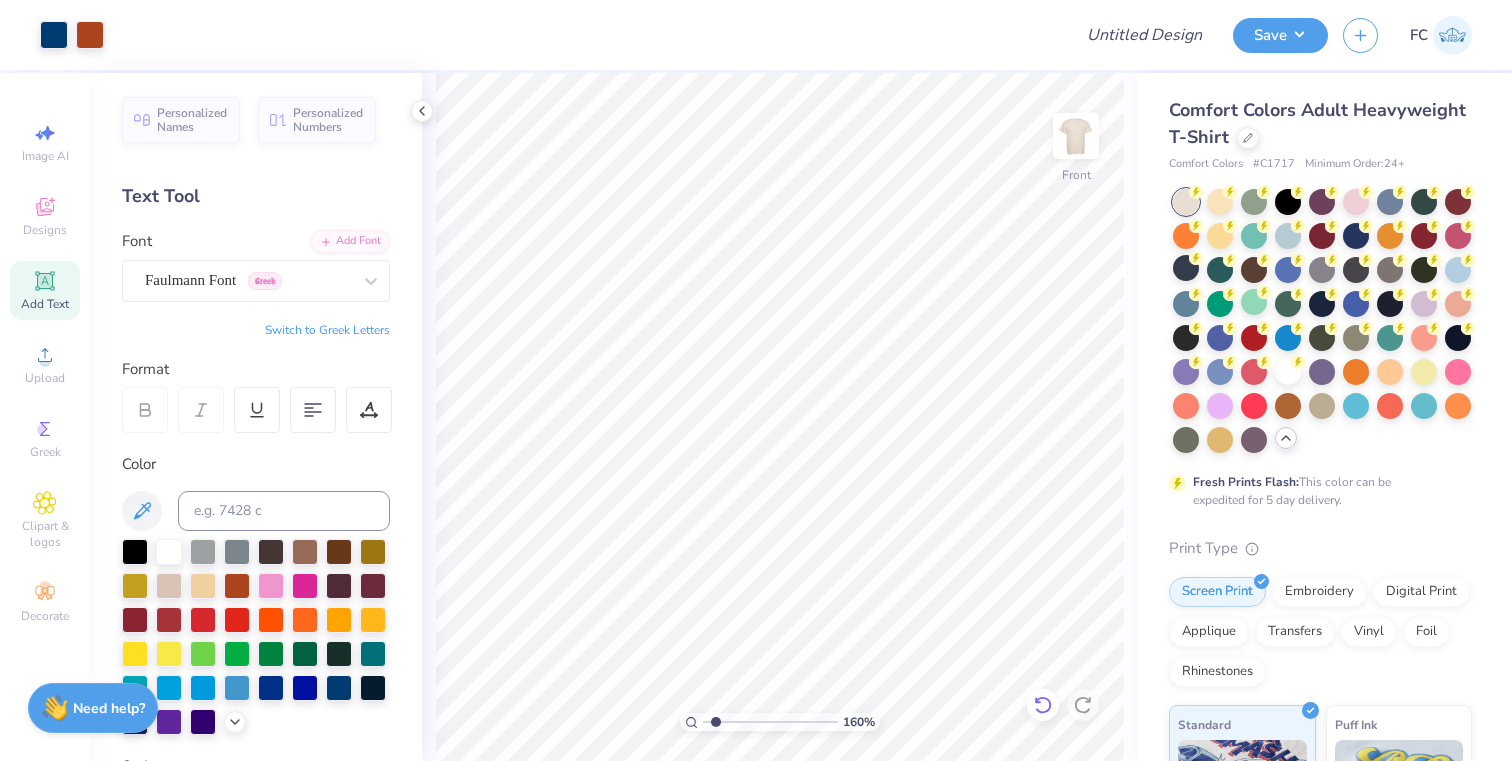 click 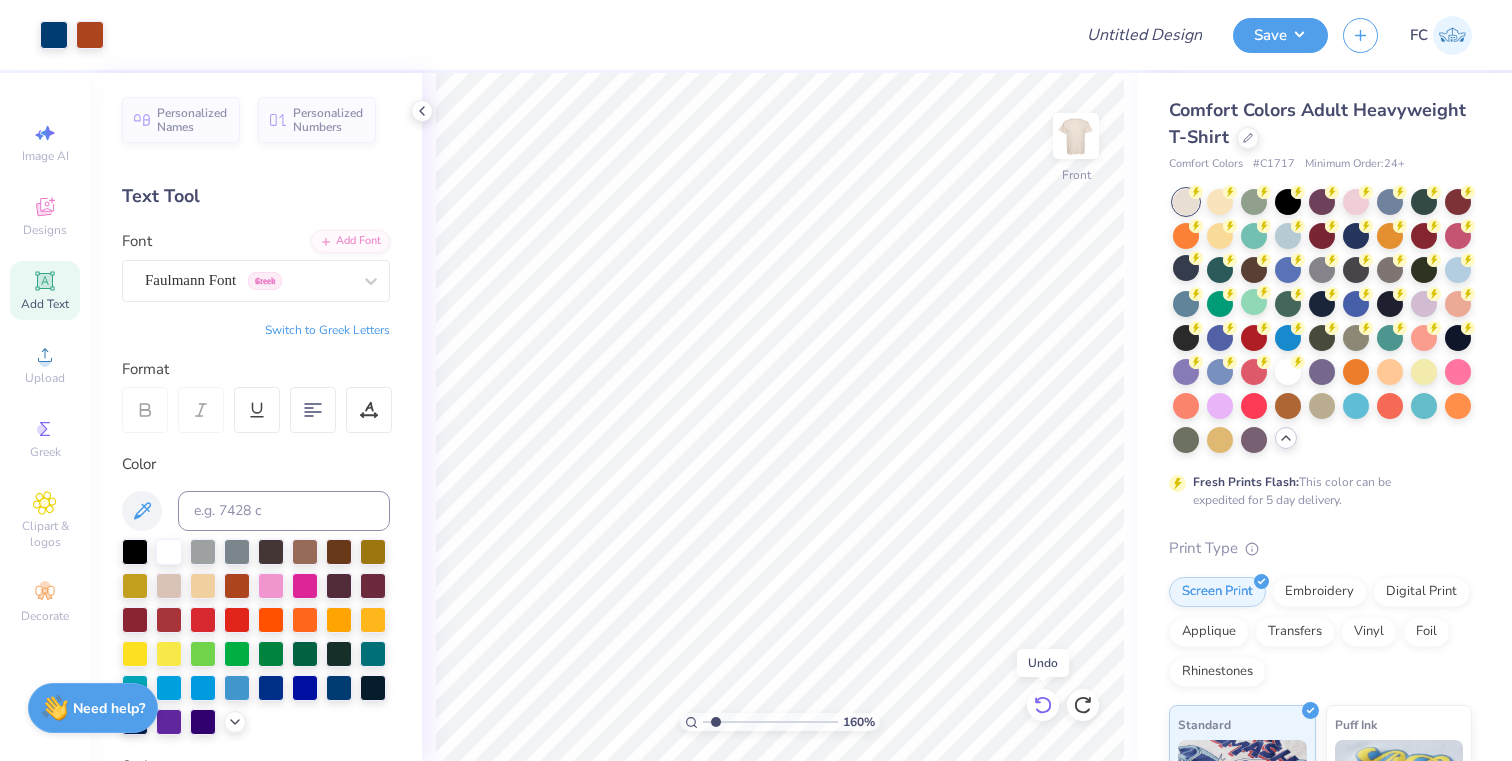 click 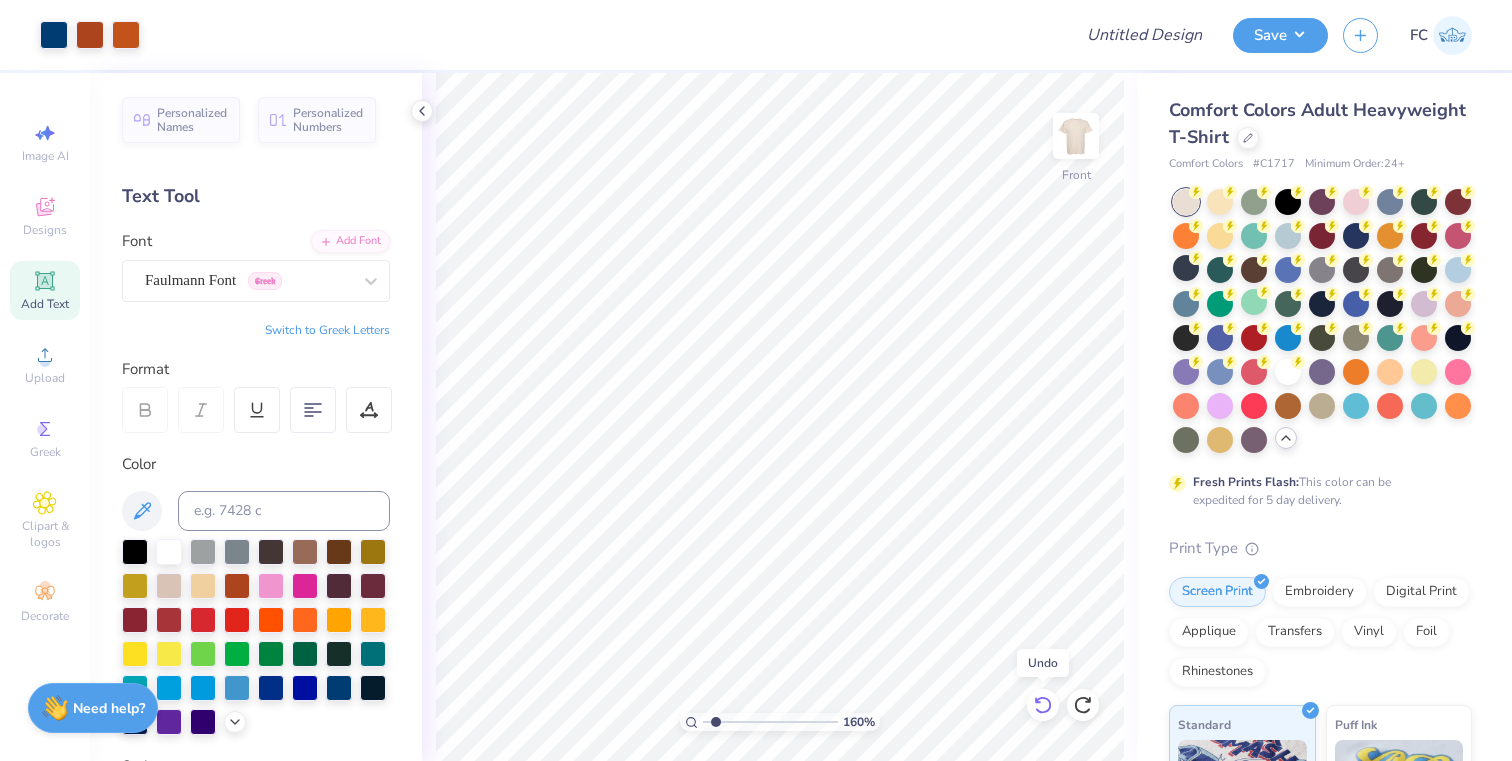 click 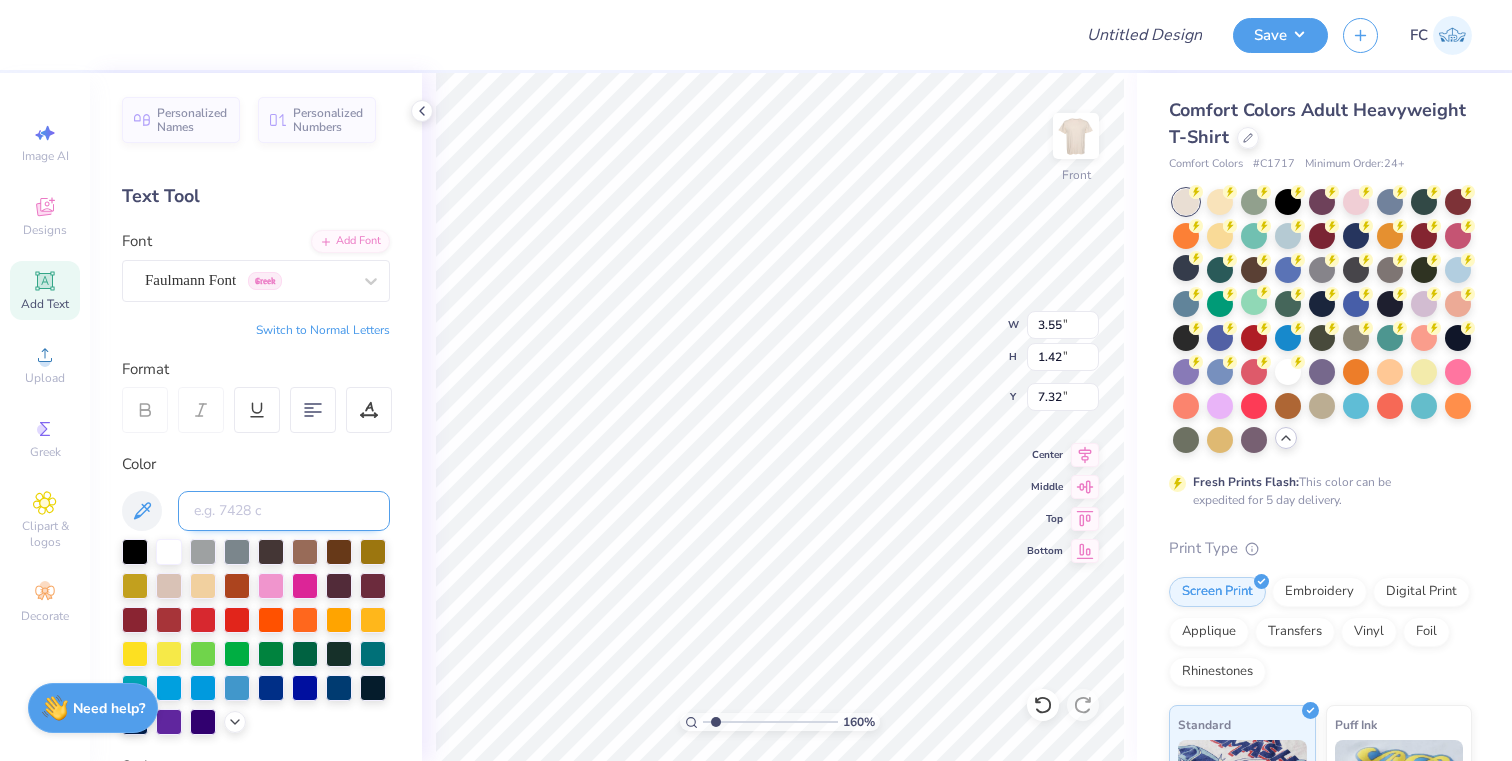 click at bounding box center (284, 511) 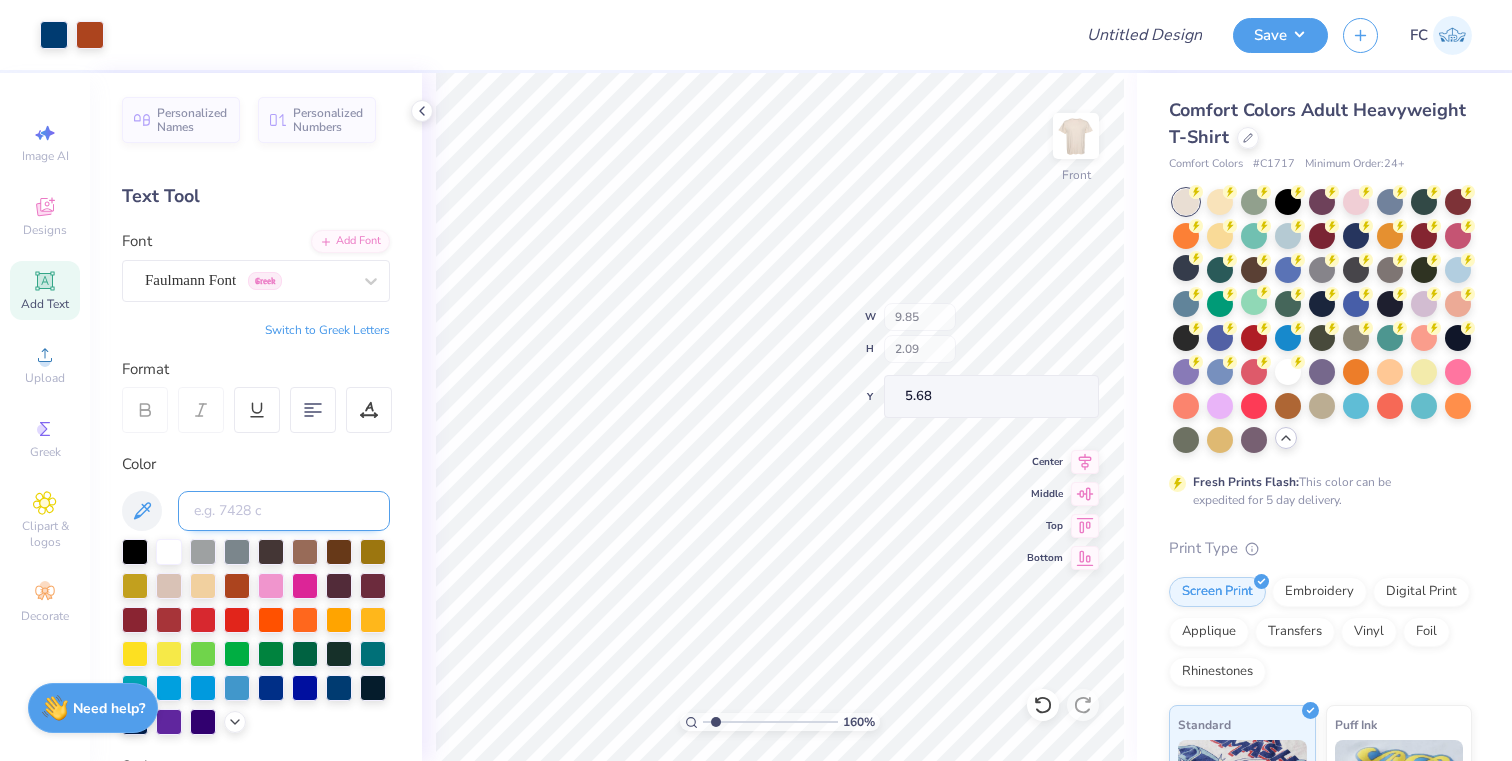 click on "160  % Front W 9.85 H 2.09 Y 5.68 Center Middle Top Bottom" at bounding box center (779, 417) 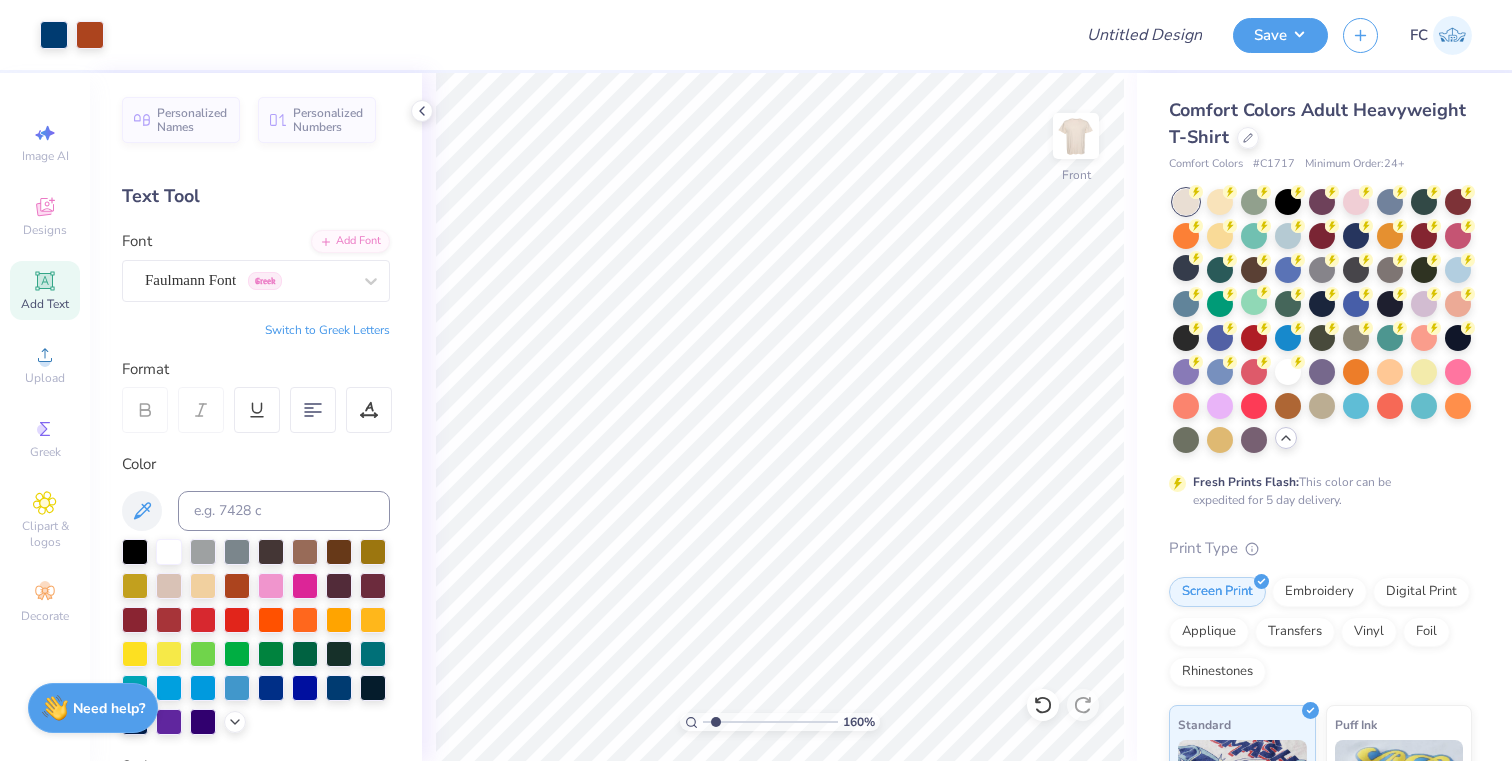 click at bounding box center [770, 722] 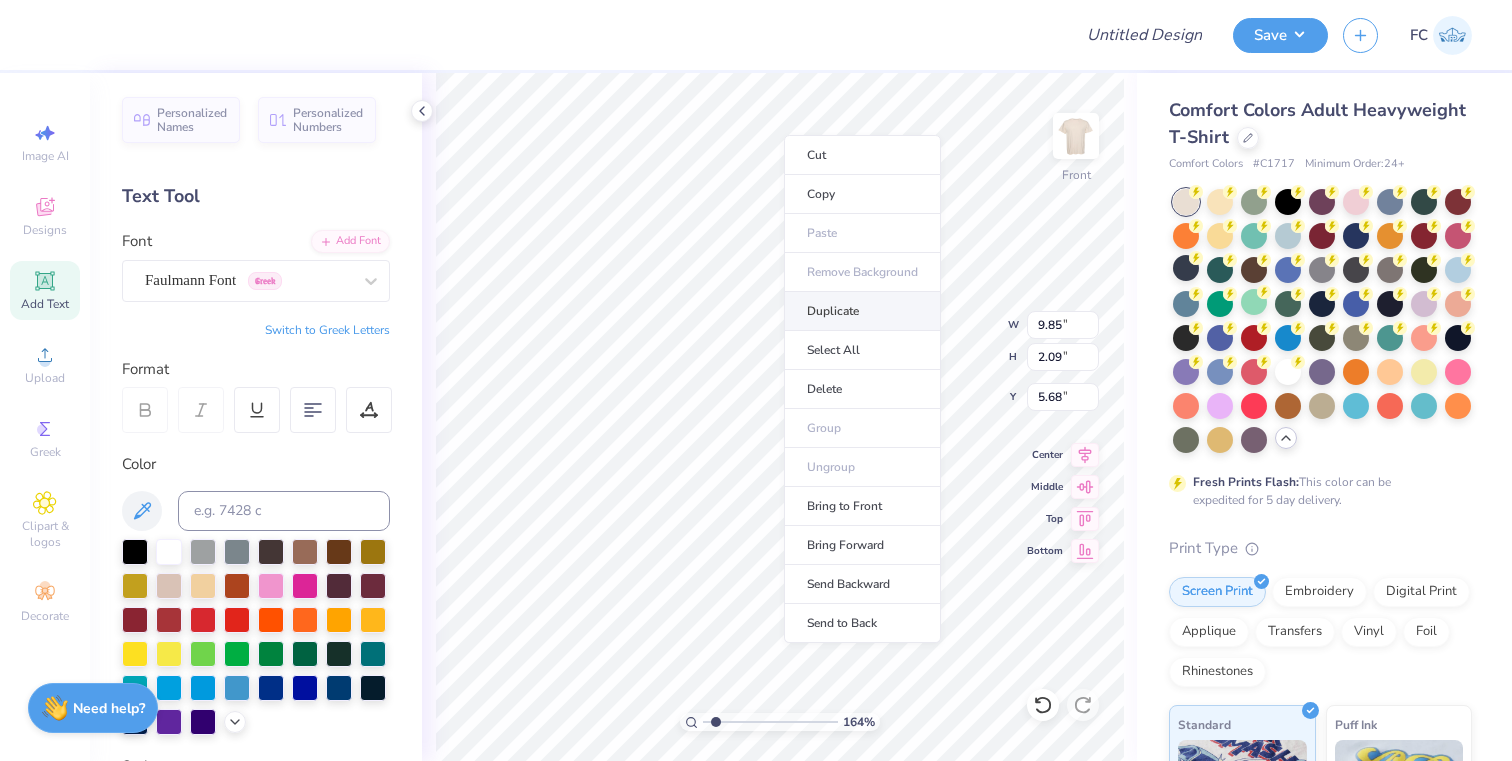 click on "Duplicate" at bounding box center (862, 311) 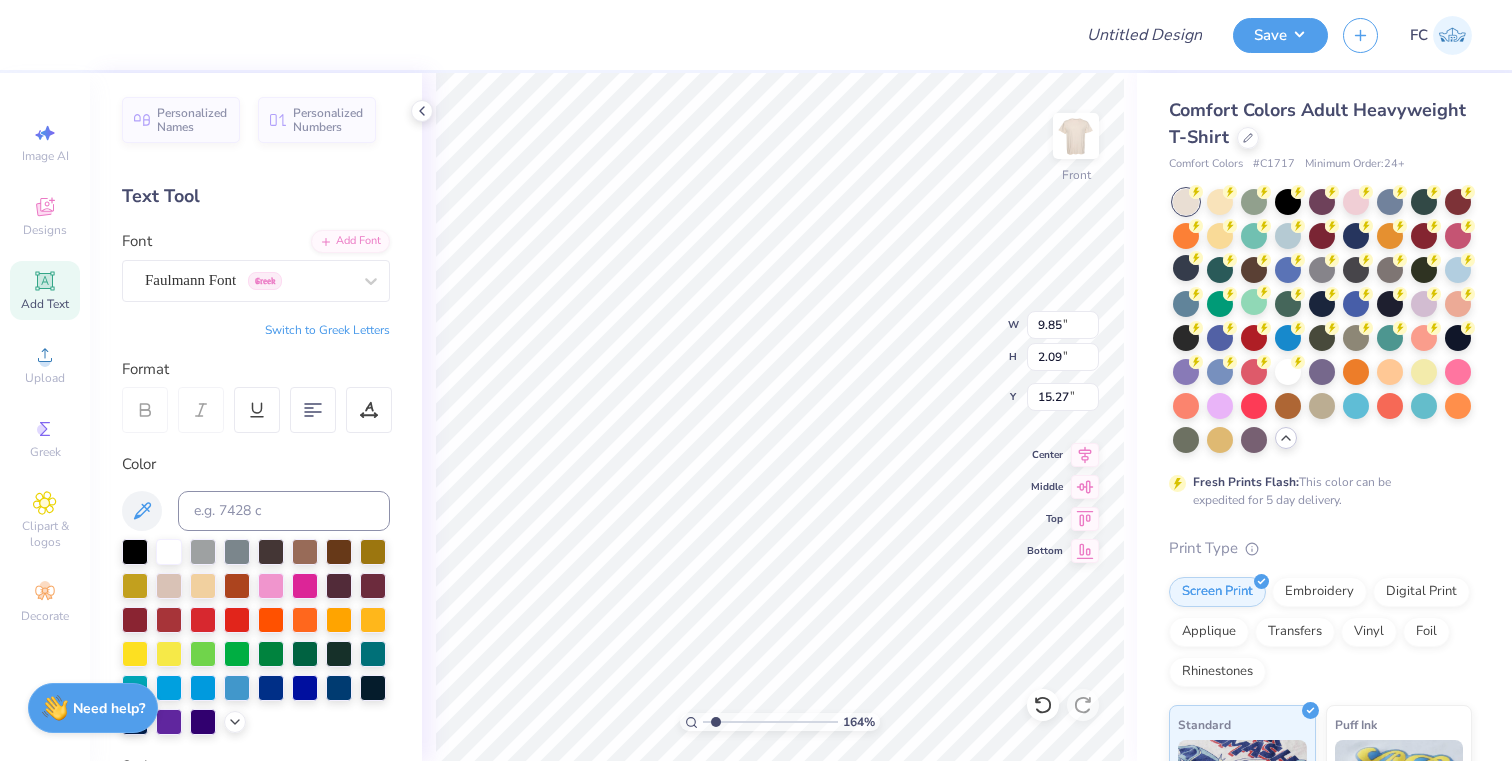 scroll, scrollTop: 0, scrollLeft: 6, axis: horizontal 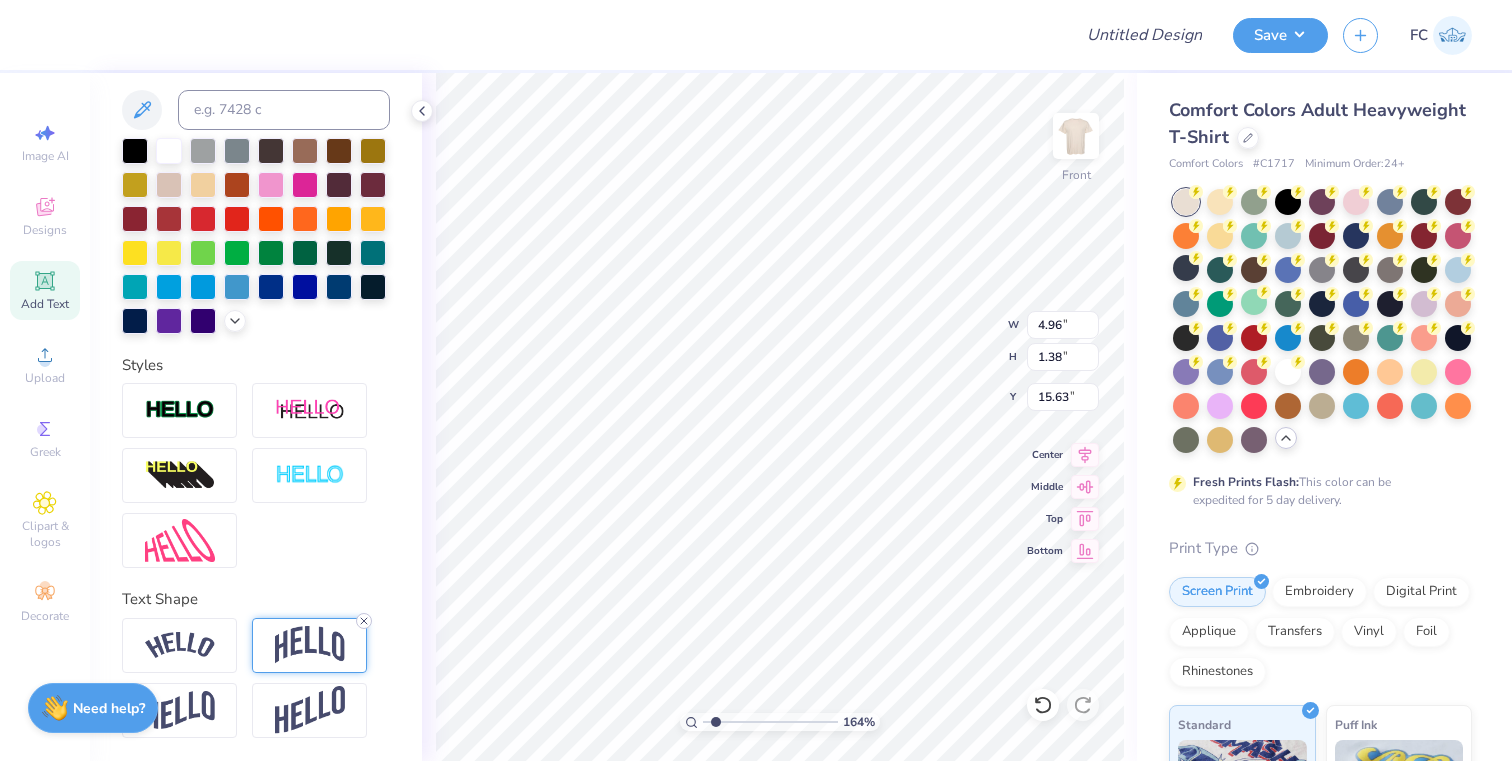 click 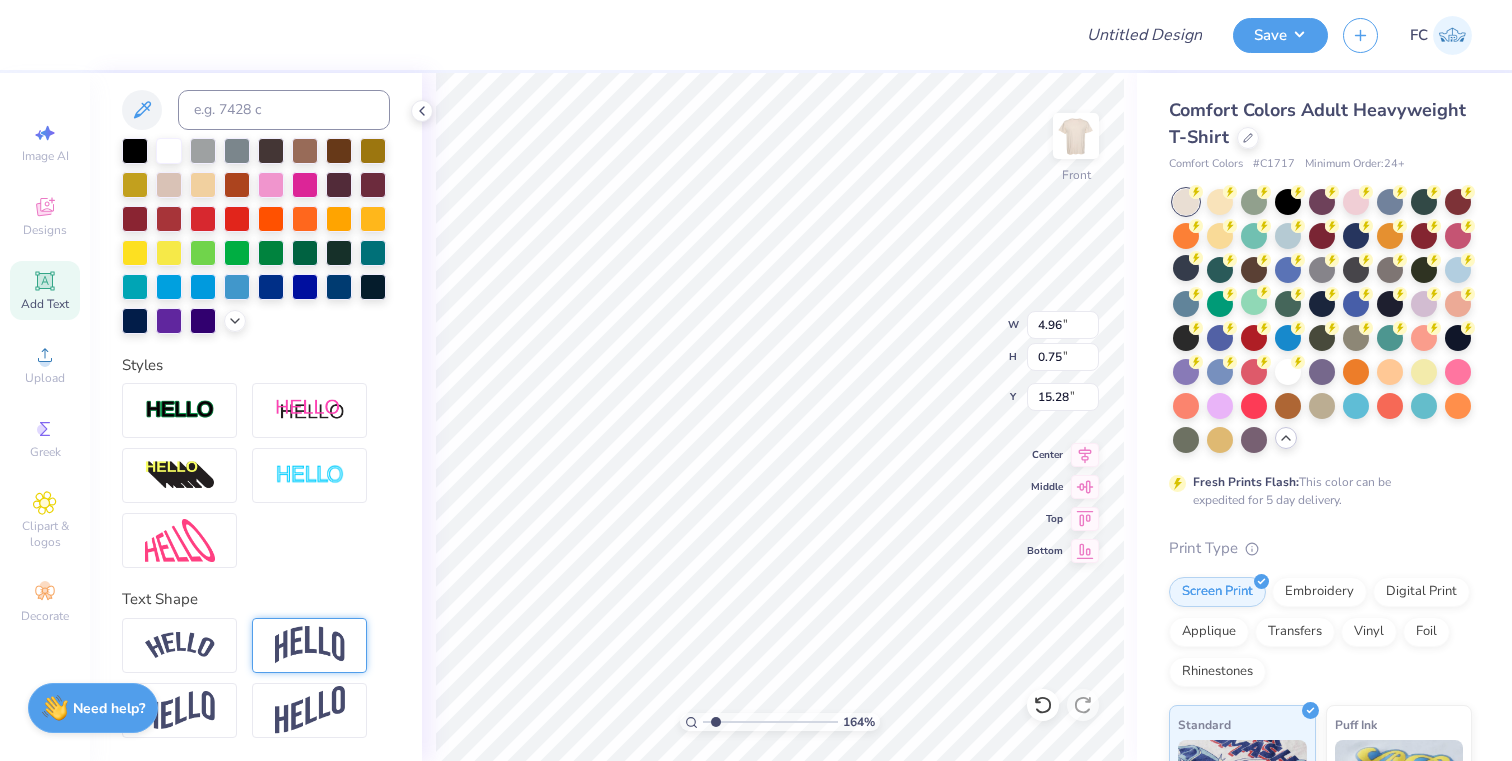 scroll, scrollTop: 0, scrollLeft: 0, axis: both 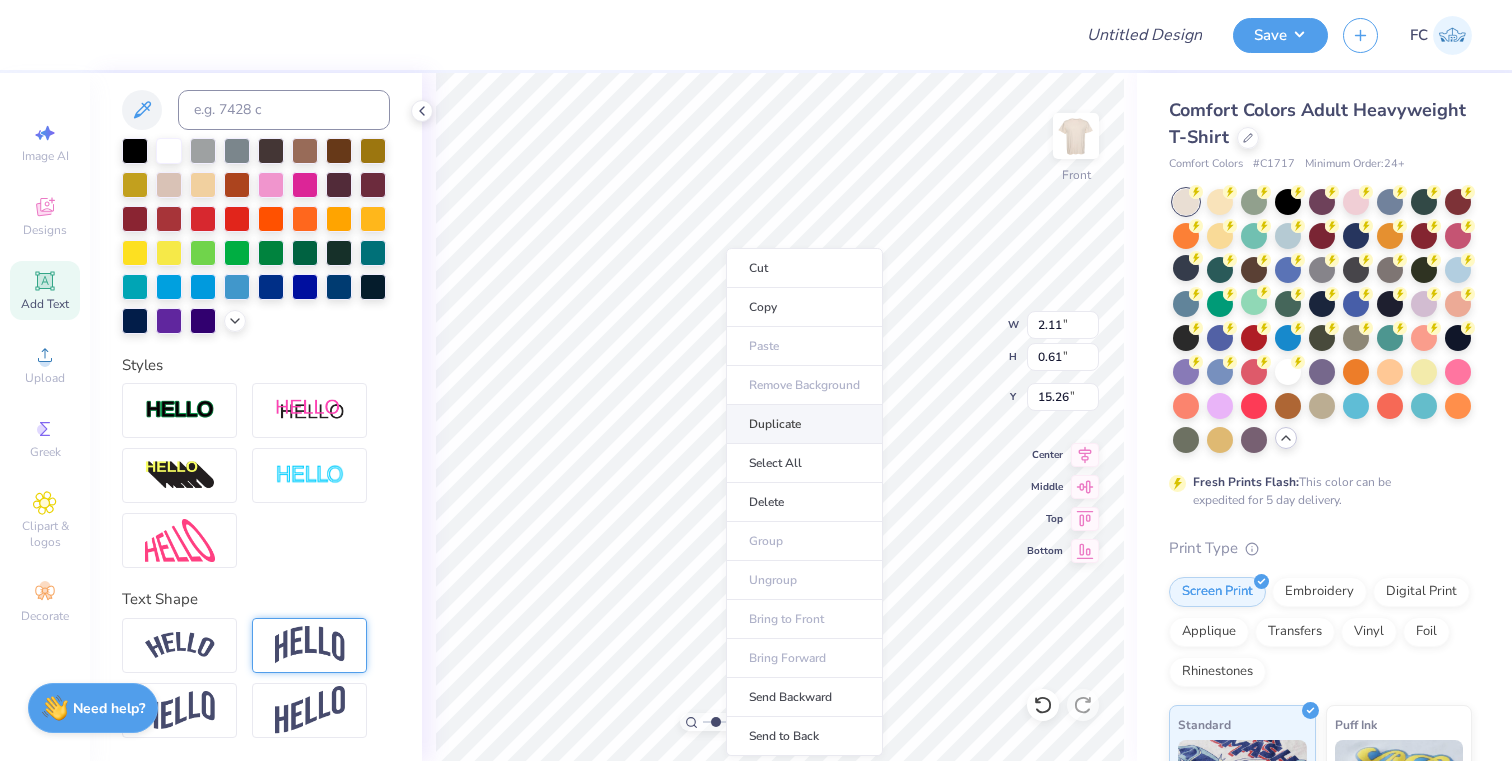 click on "Duplicate" at bounding box center [804, 424] 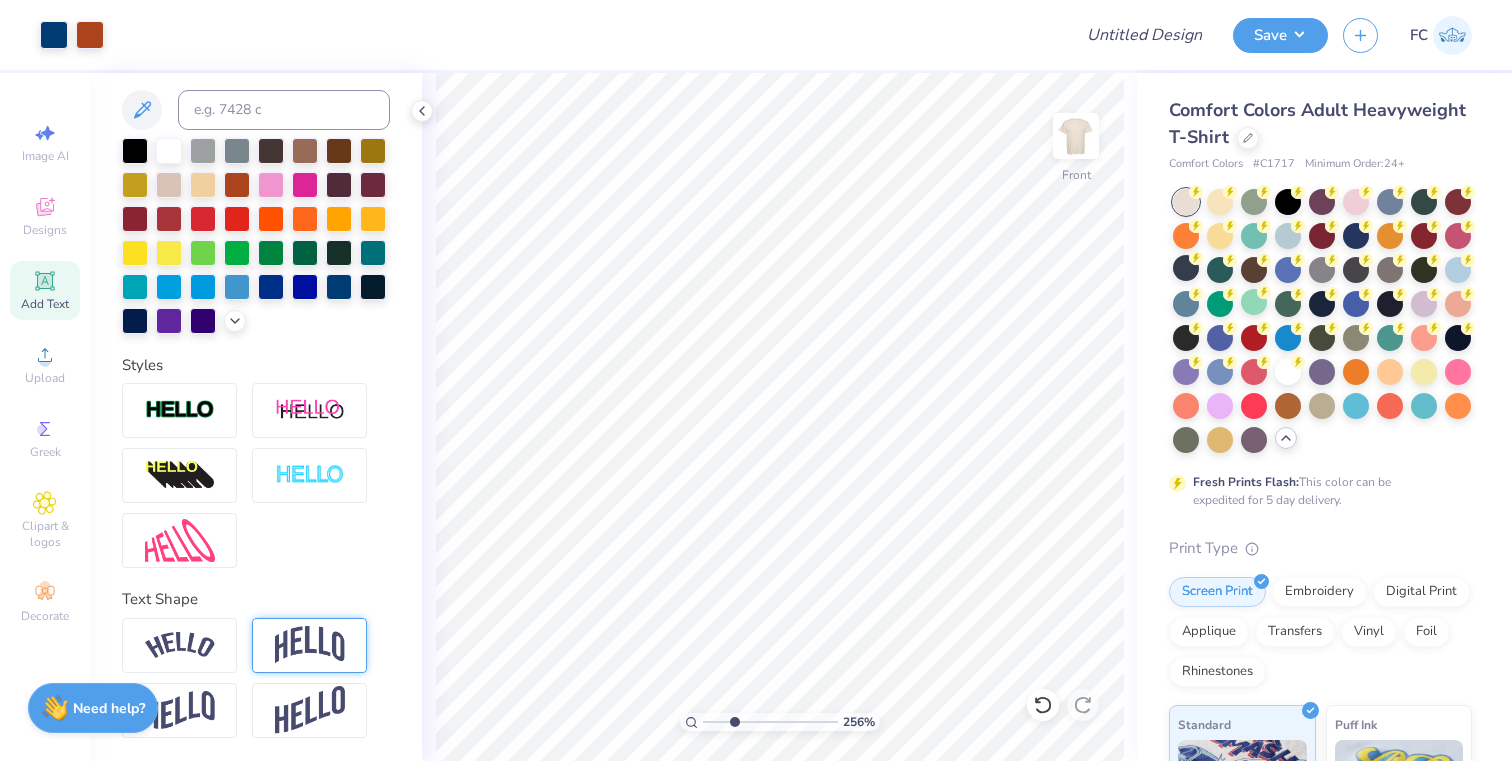 drag, startPoint x: 717, startPoint y: 720, endPoint x: 733, endPoint y: 708, distance: 20 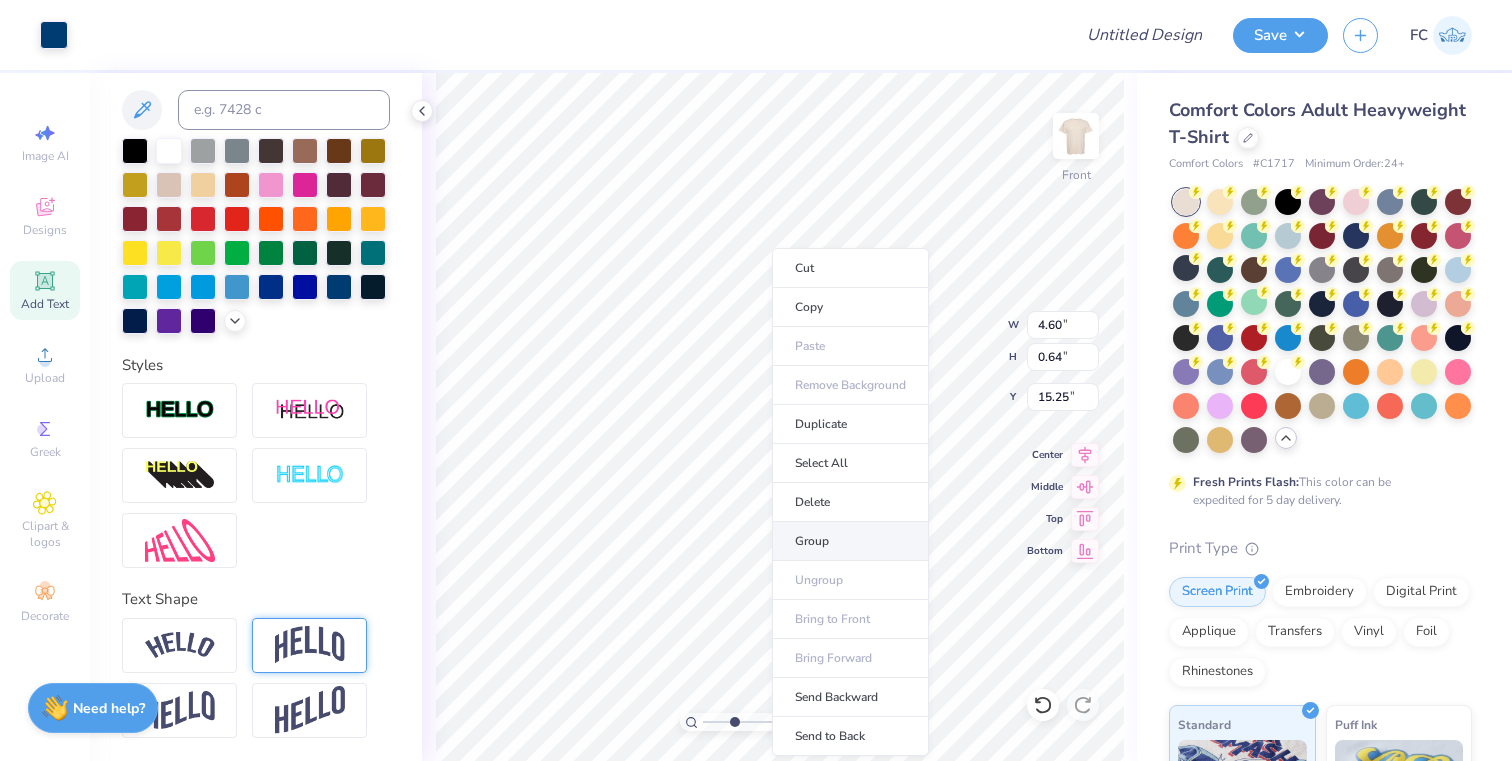click on "Group" at bounding box center [850, 541] 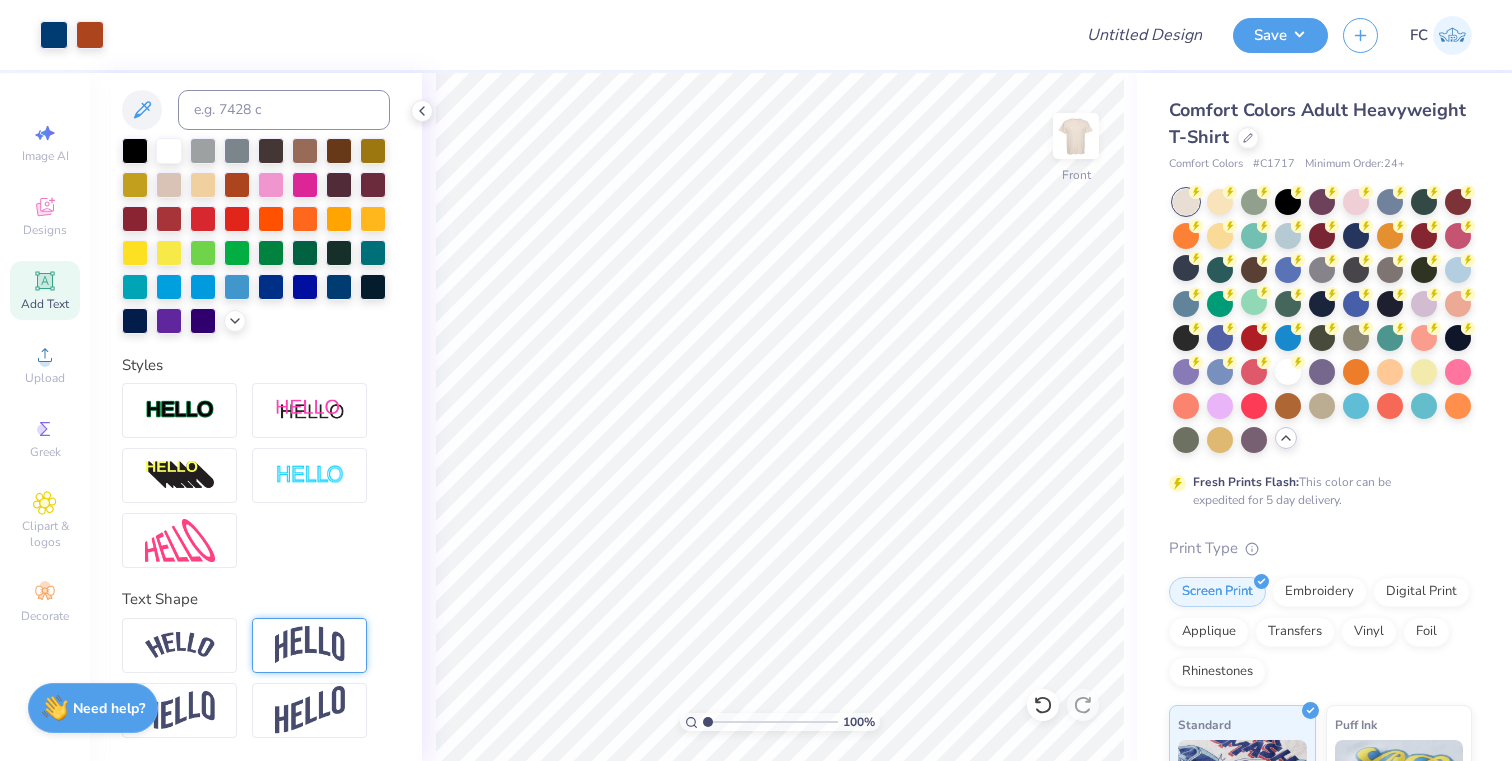 drag, startPoint x: 732, startPoint y: 719, endPoint x: 702, endPoint y: 718, distance: 30.016663 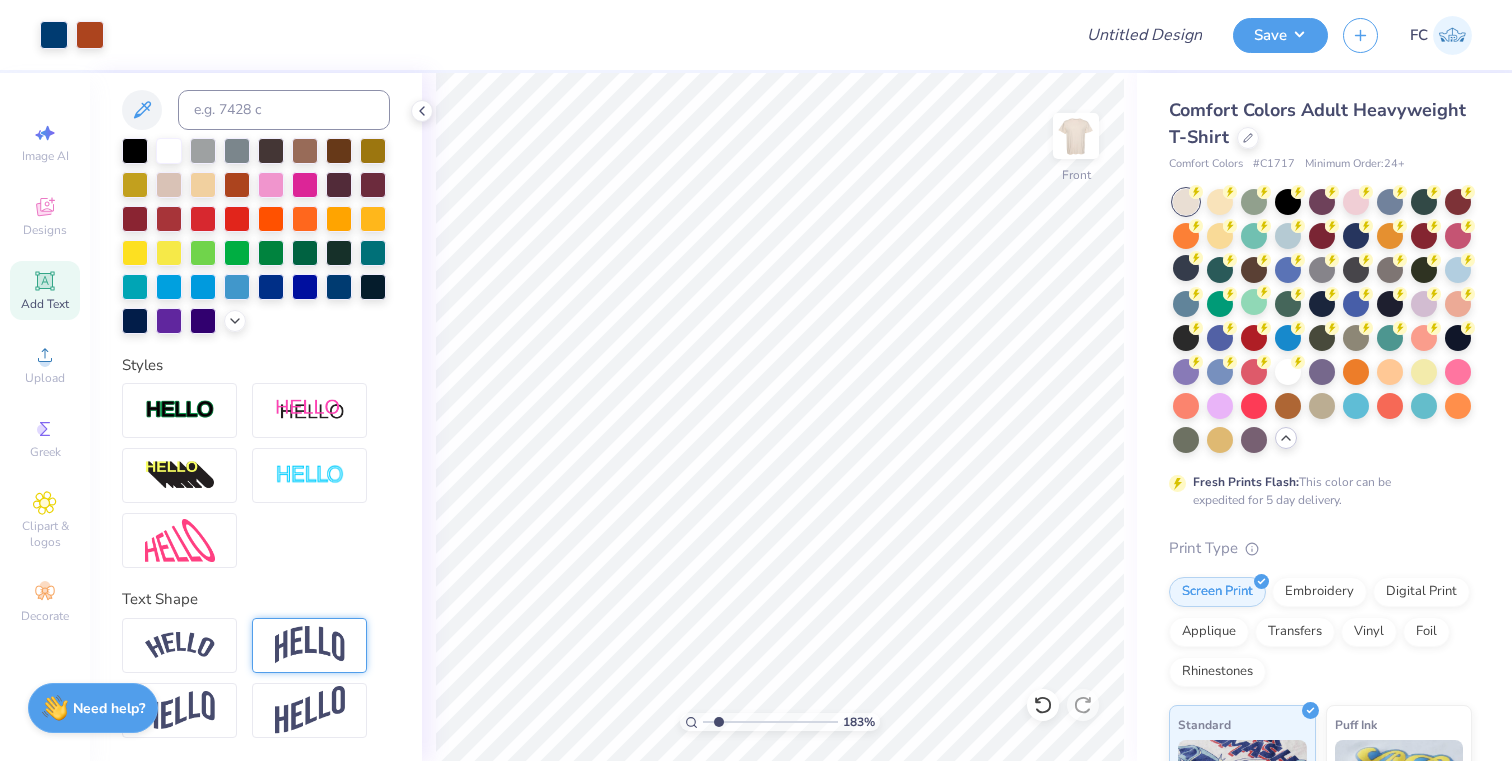 drag, startPoint x: 702, startPoint y: 718, endPoint x: 718, endPoint y: 715, distance: 16.27882 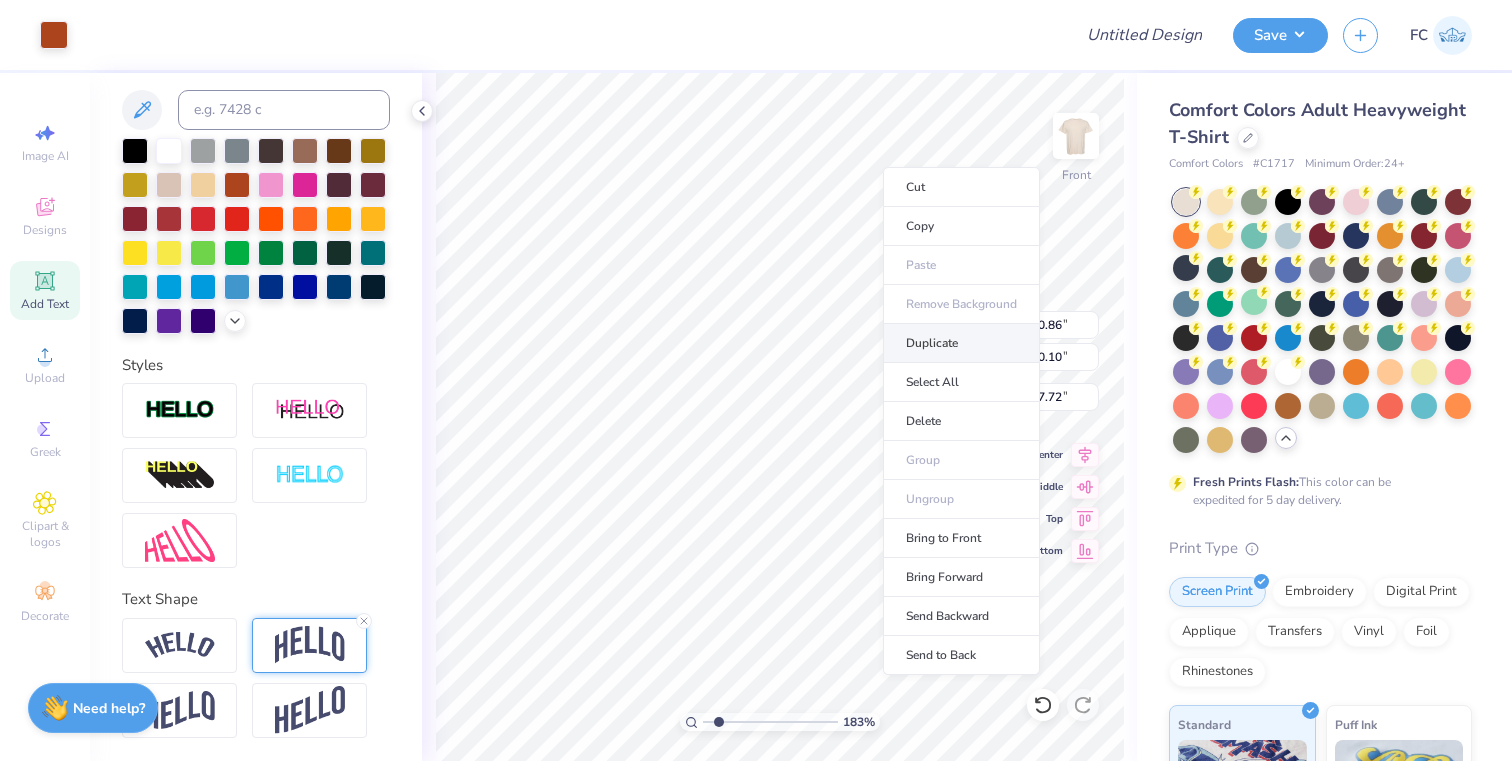 click on "Duplicate" at bounding box center [961, 343] 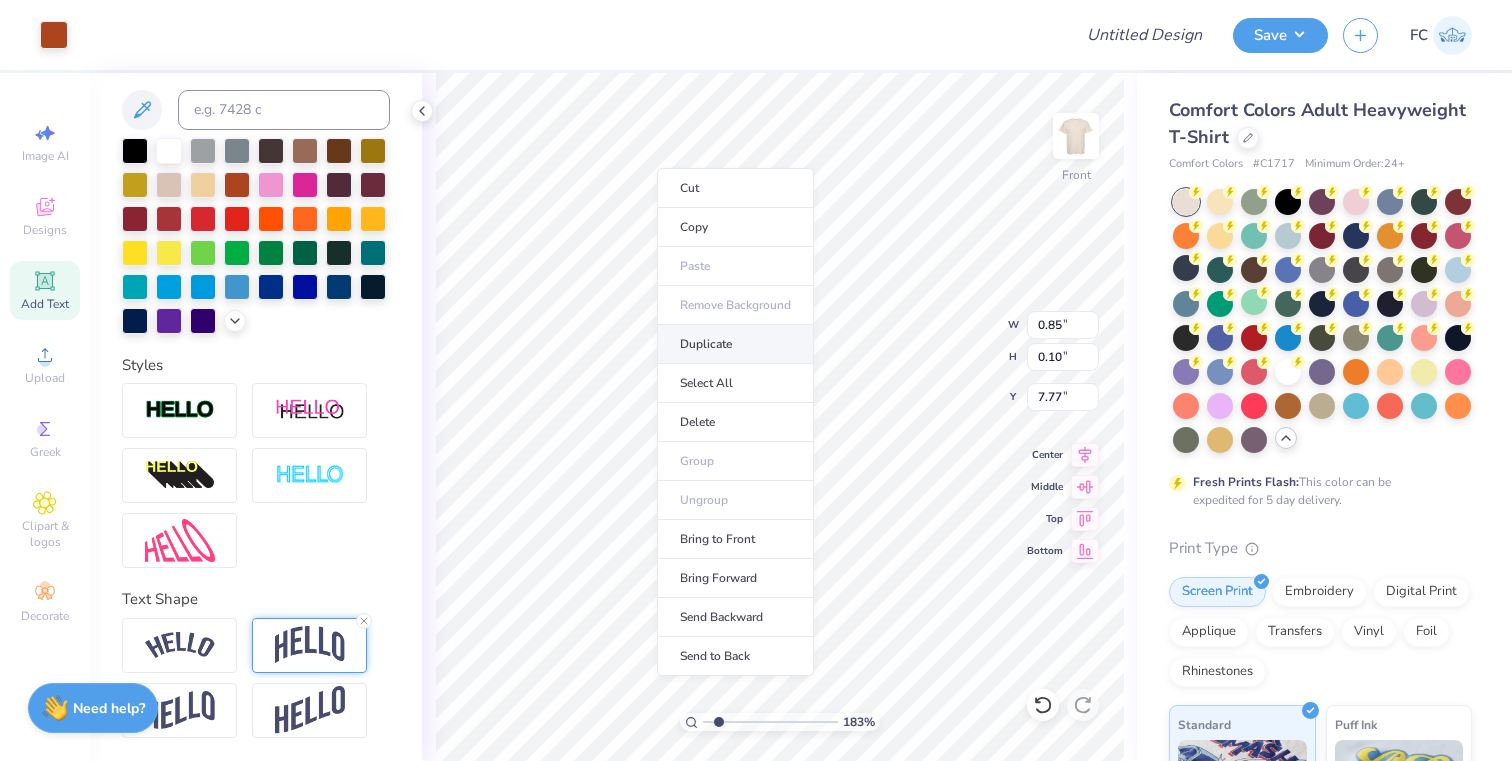 click on "Duplicate" at bounding box center [735, 344] 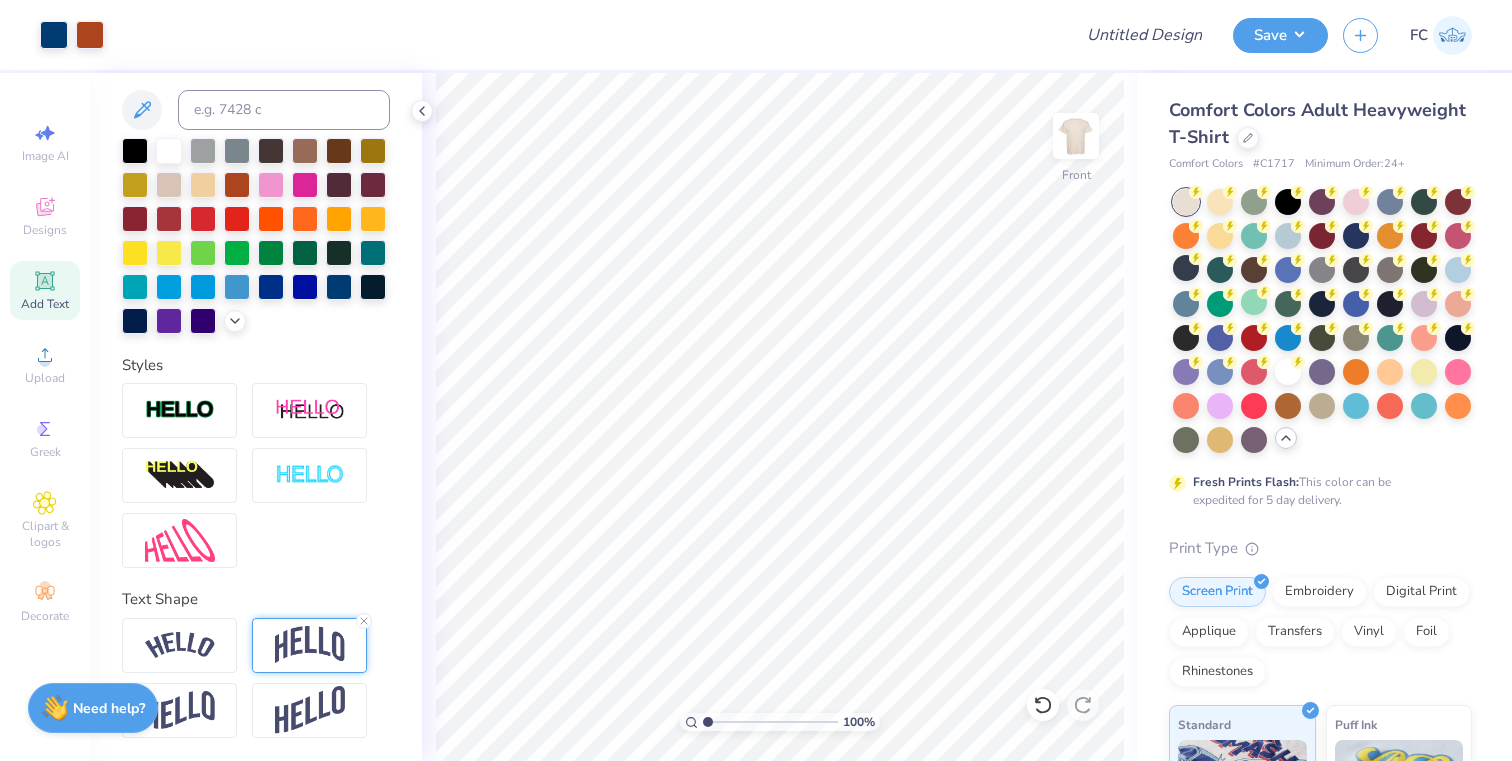 drag, startPoint x: 718, startPoint y: 720, endPoint x: 694, endPoint y: 719, distance: 24.020824 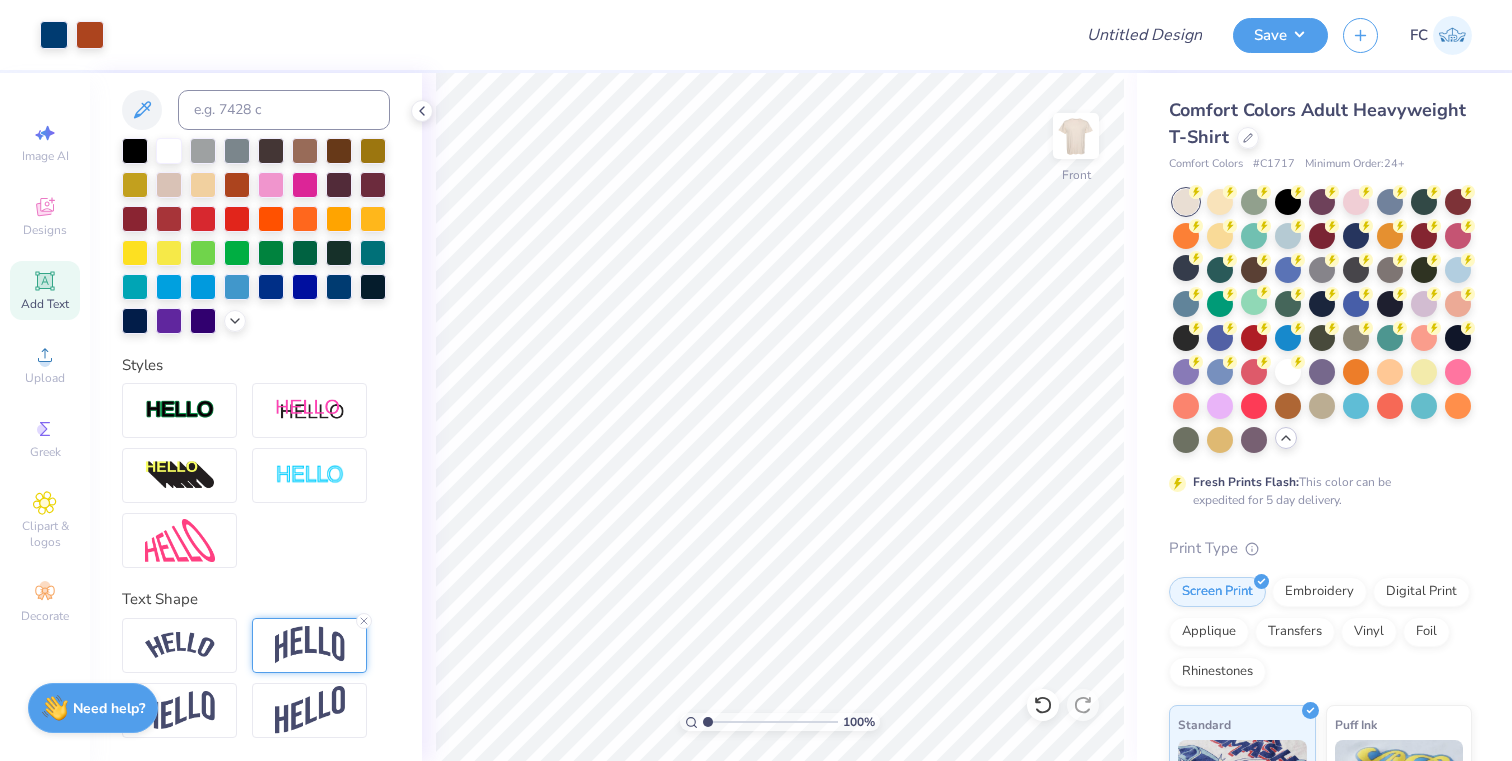 click on "100  %" at bounding box center (780, 722) 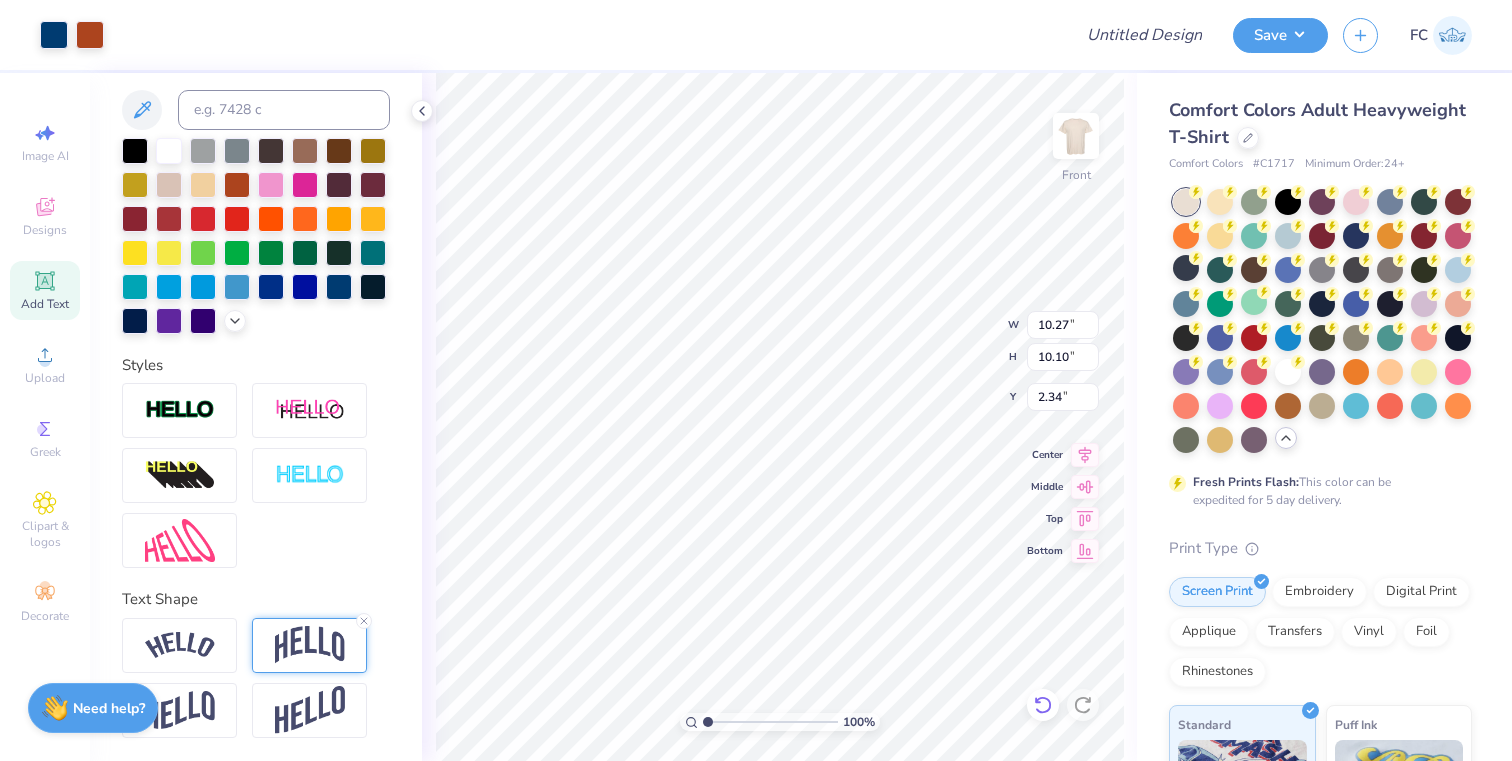 click 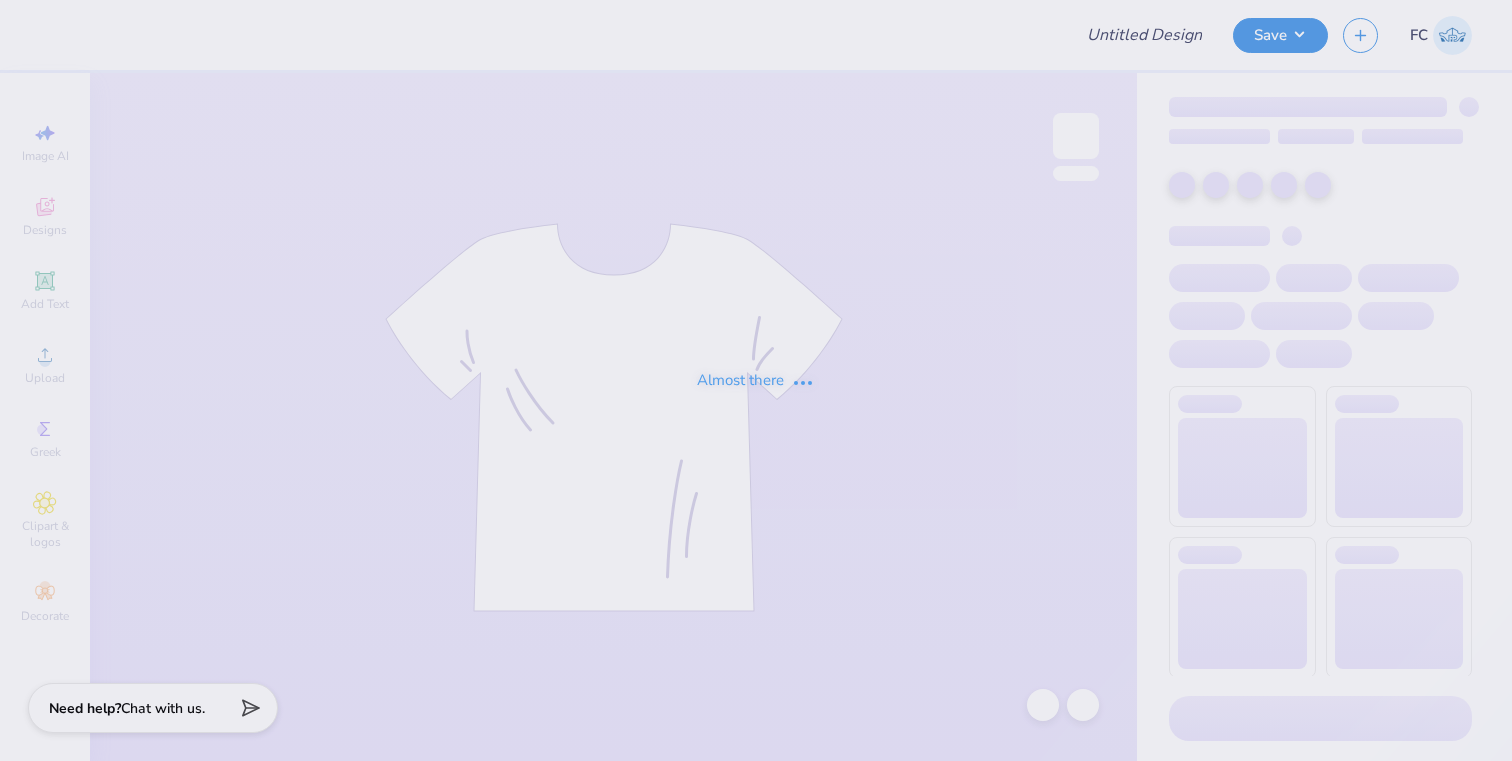 scroll, scrollTop: 0, scrollLeft: 0, axis: both 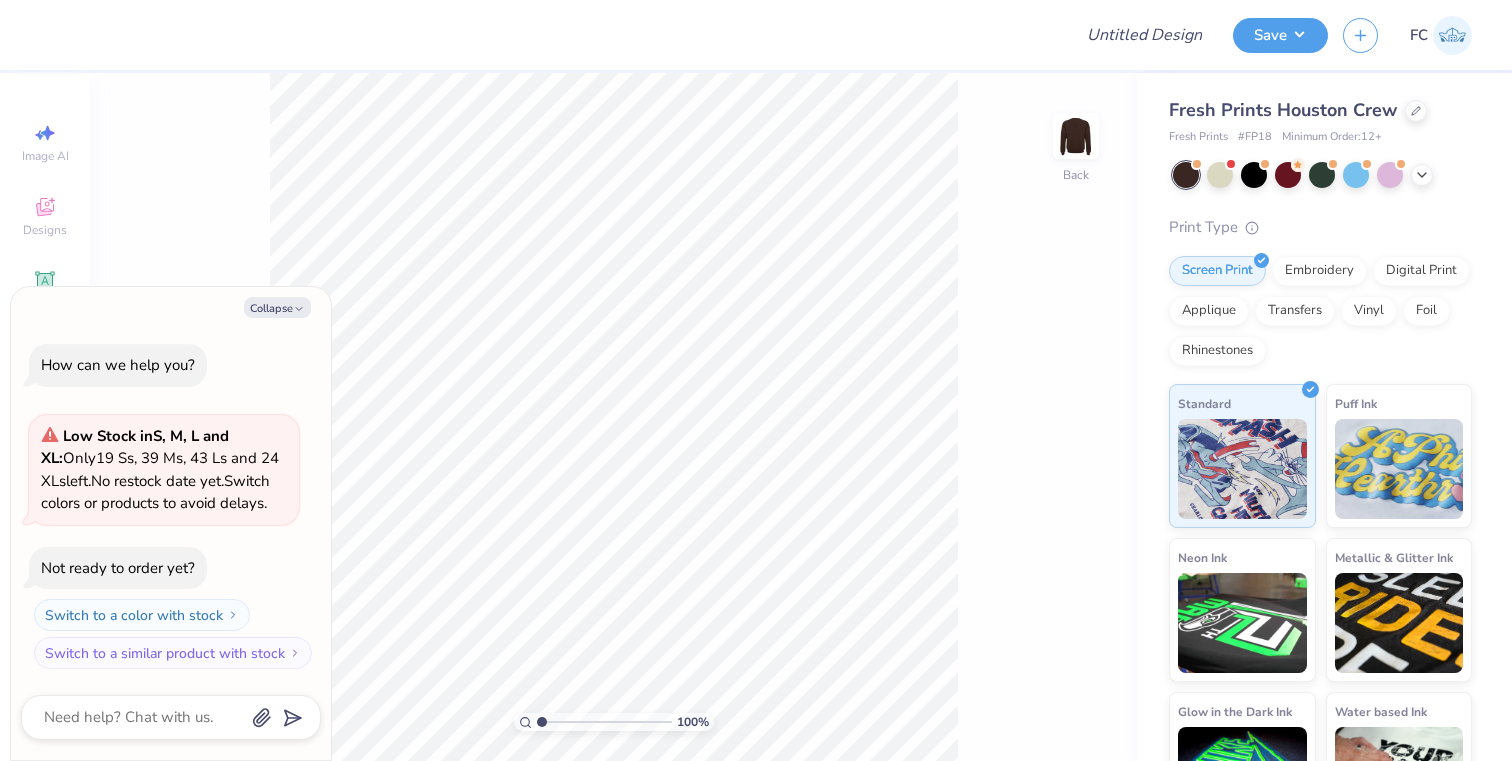 type on "x" 